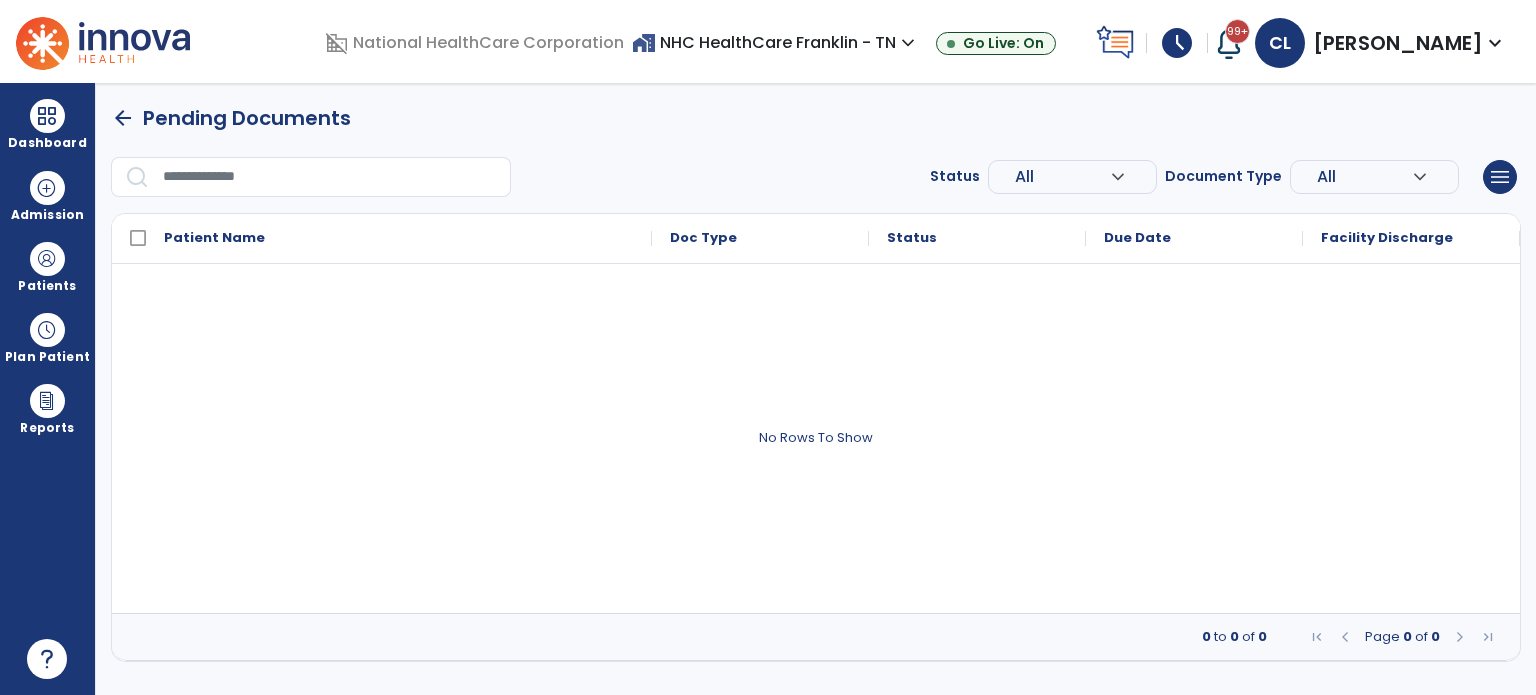 scroll, scrollTop: 0, scrollLeft: 0, axis: both 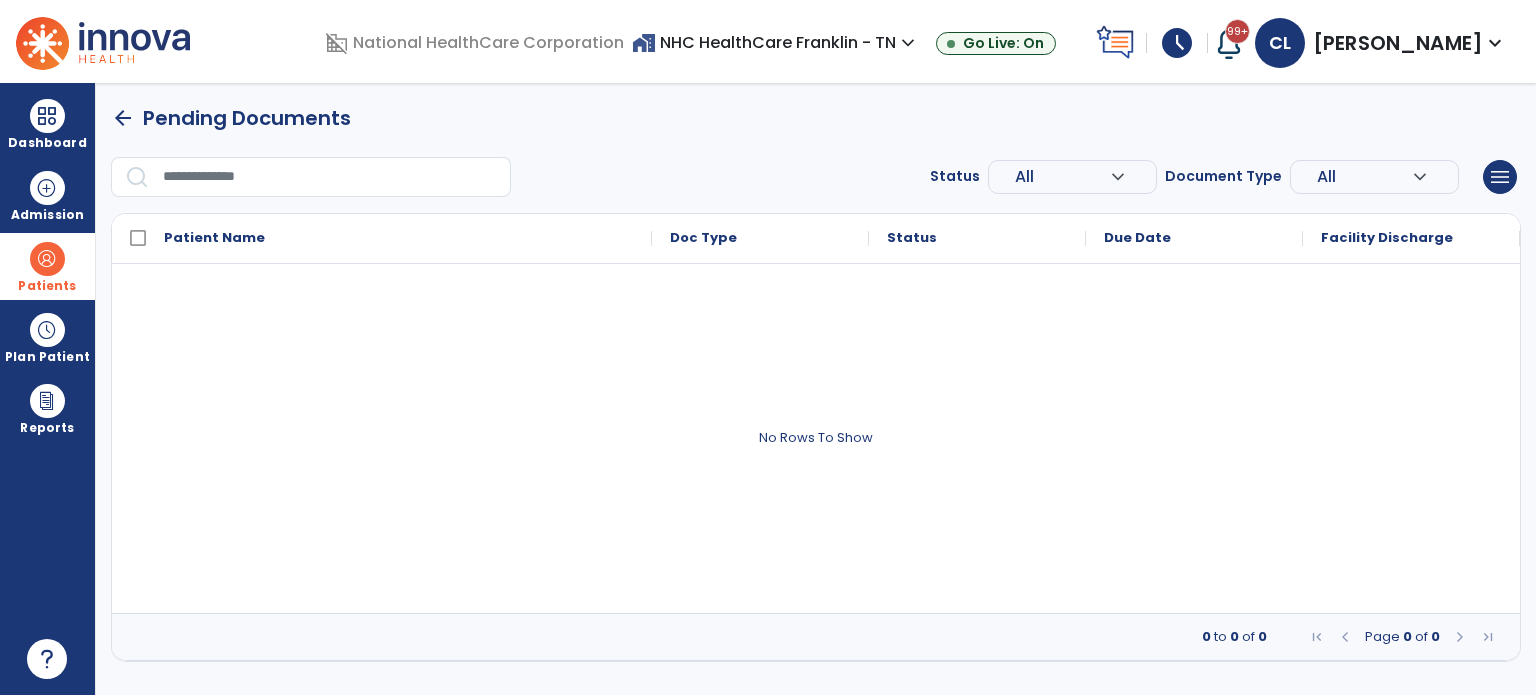 click on "Patients" at bounding box center (47, 266) 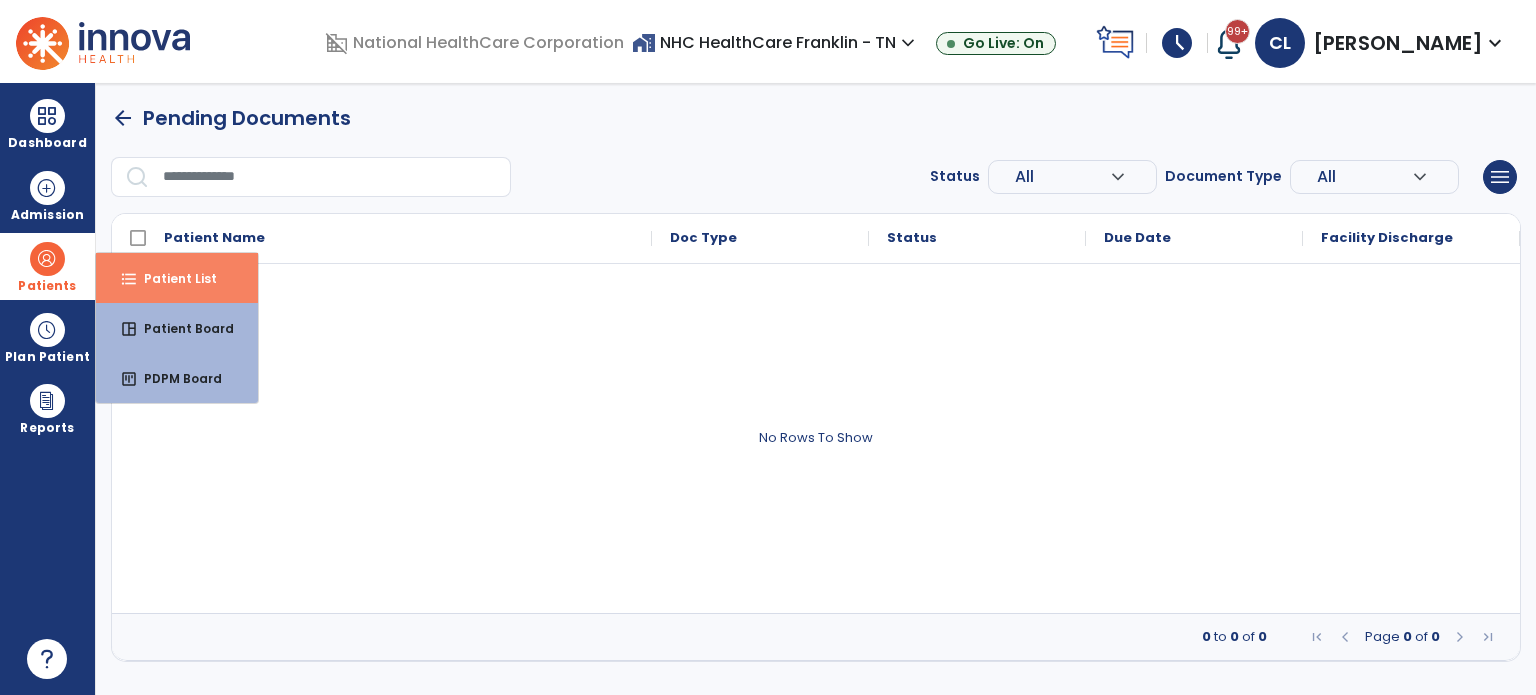click on "Patient List" at bounding box center [172, 278] 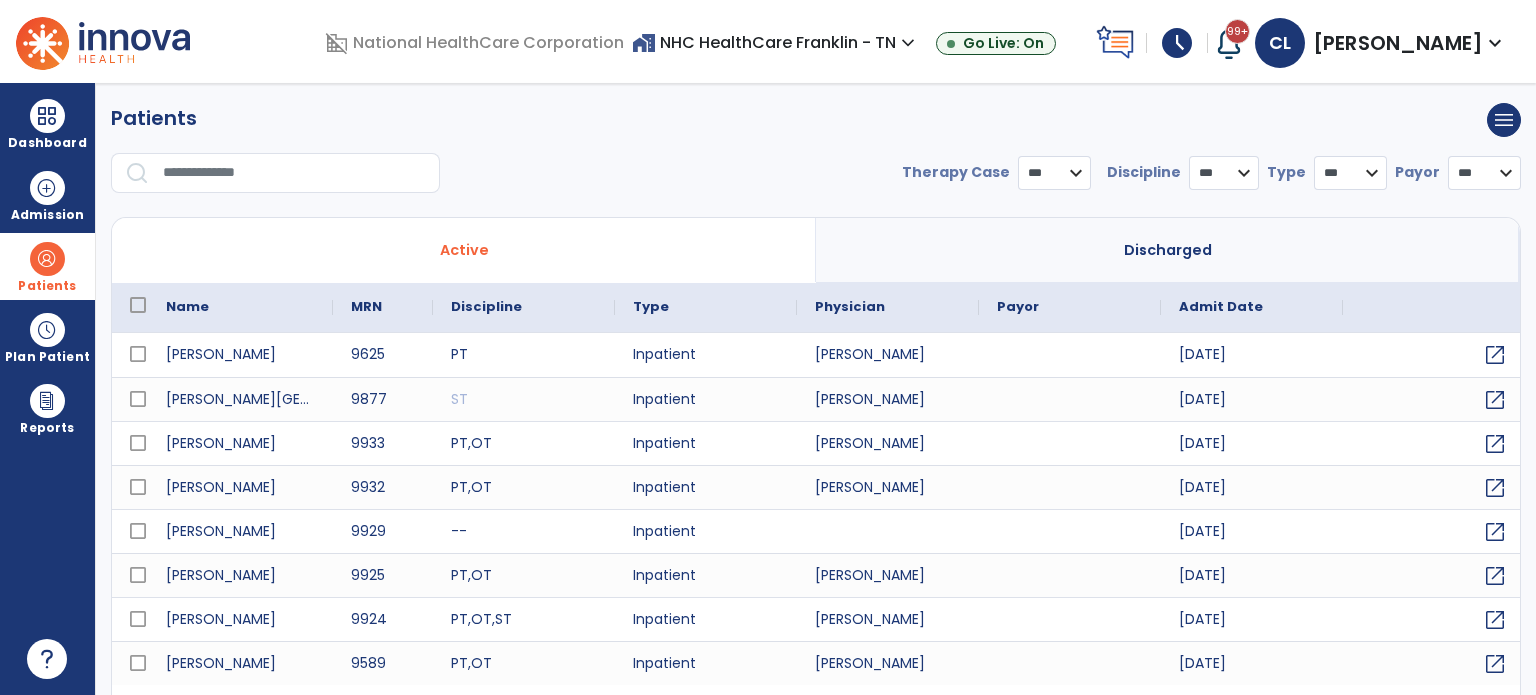 select on "***" 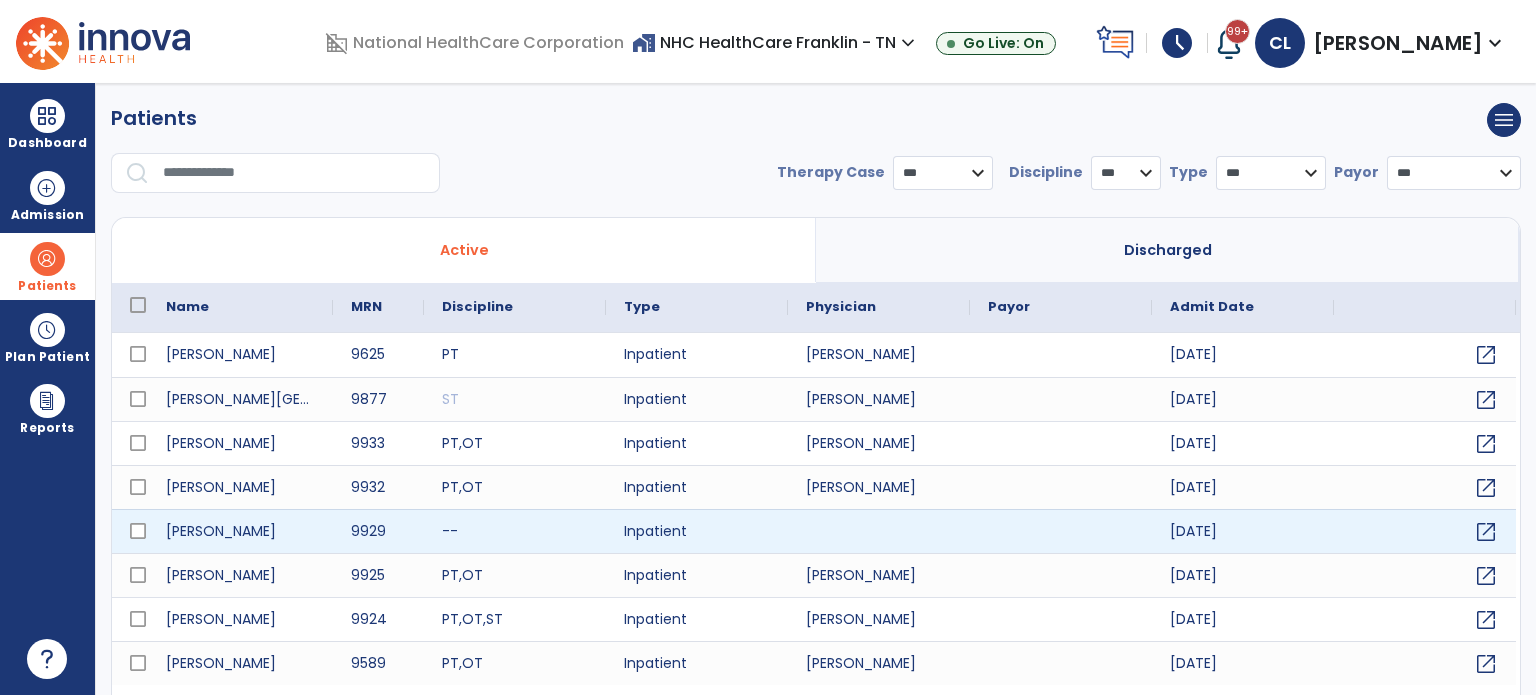 scroll, scrollTop: 46, scrollLeft: 0, axis: vertical 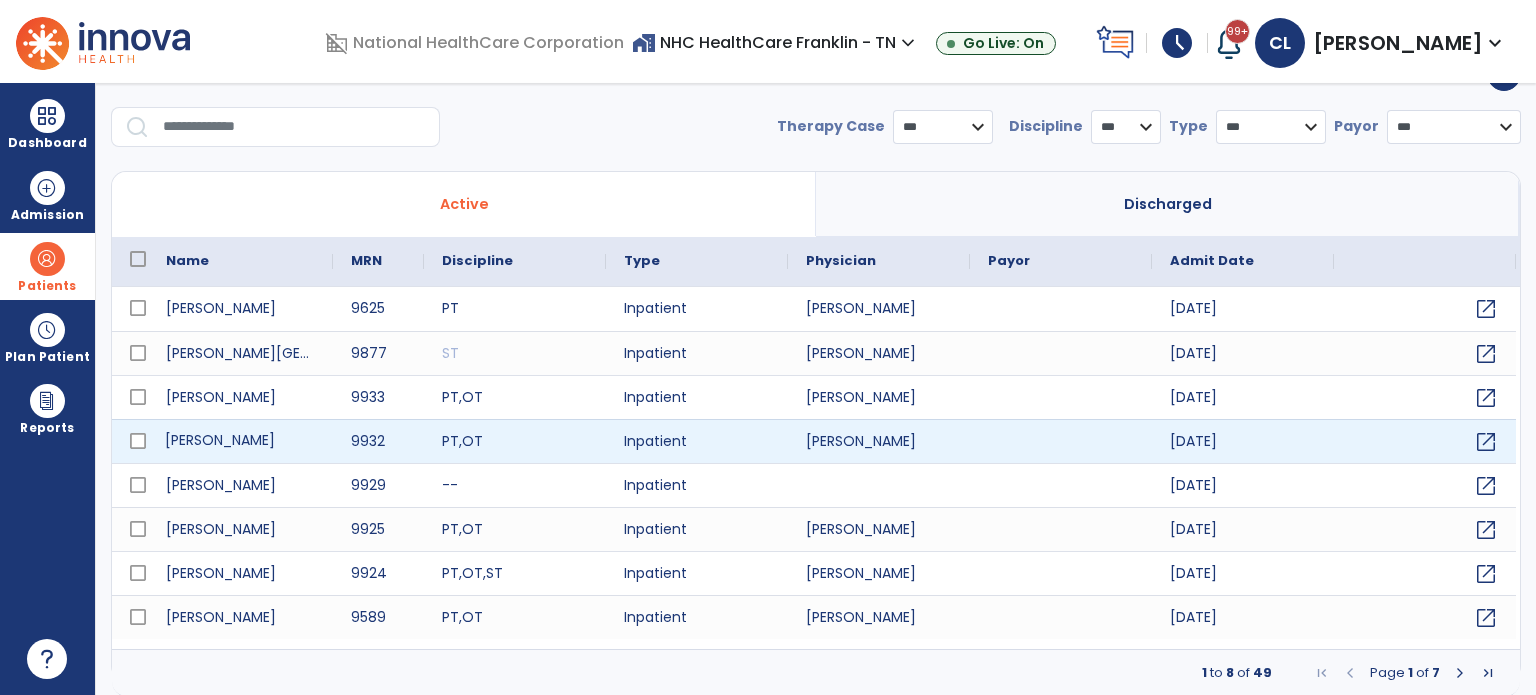 click on "[PERSON_NAME]" at bounding box center [240, 441] 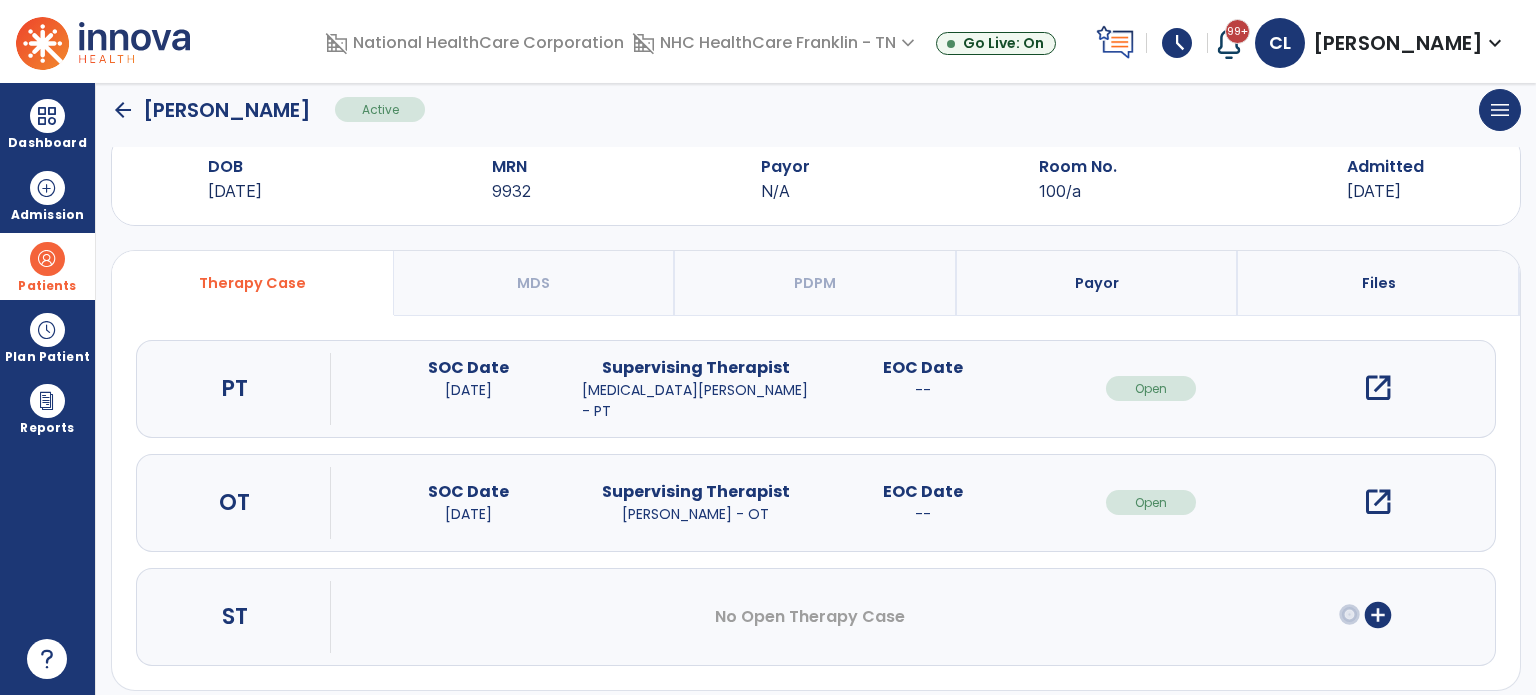scroll, scrollTop: 62, scrollLeft: 0, axis: vertical 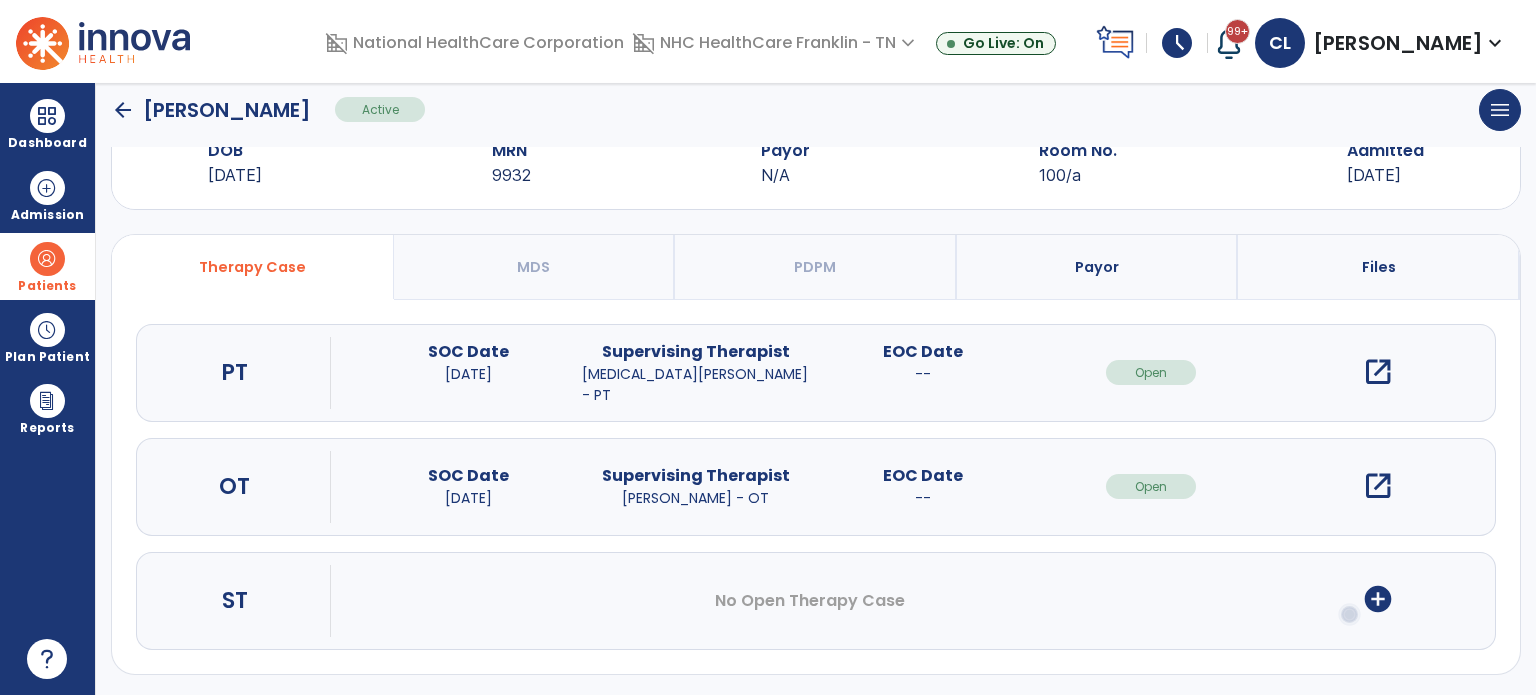 click on "add_circle" at bounding box center [1378, 599] 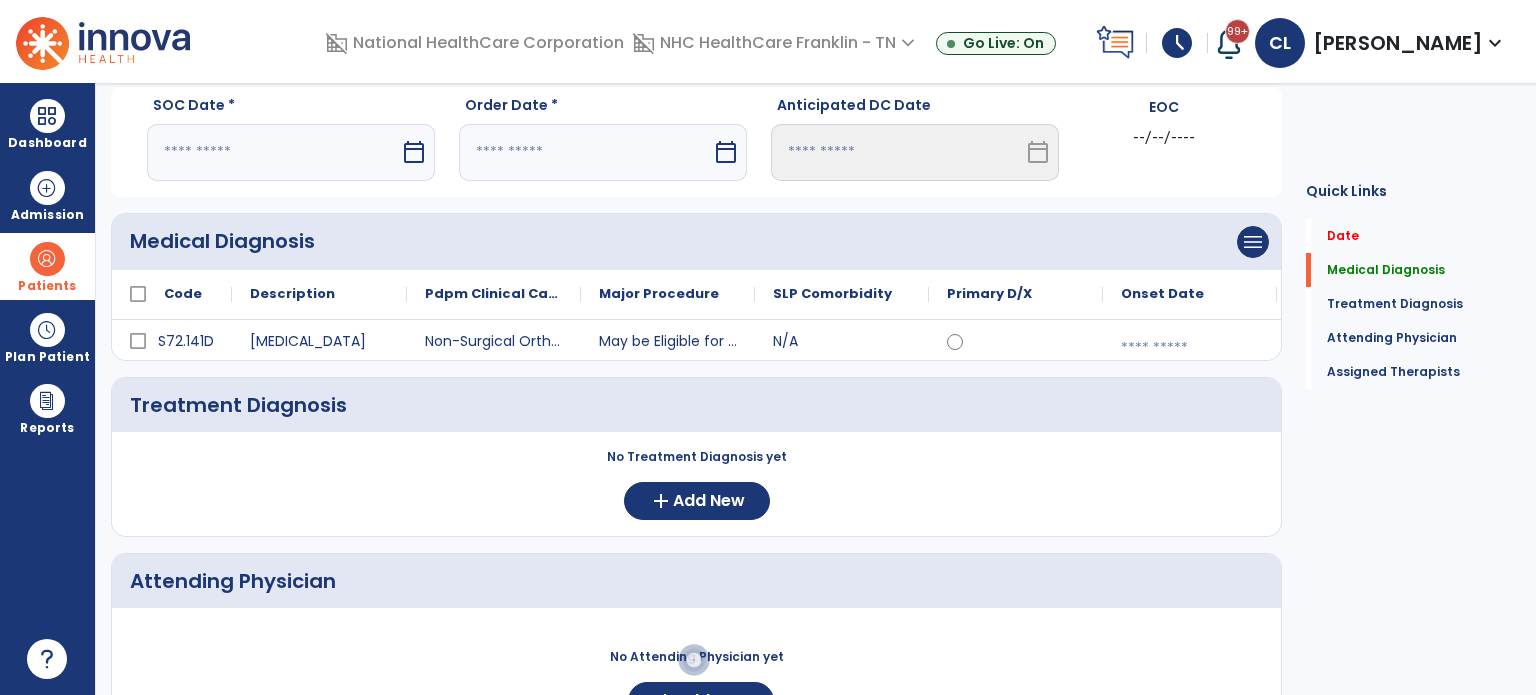 scroll, scrollTop: 0, scrollLeft: 0, axis: both 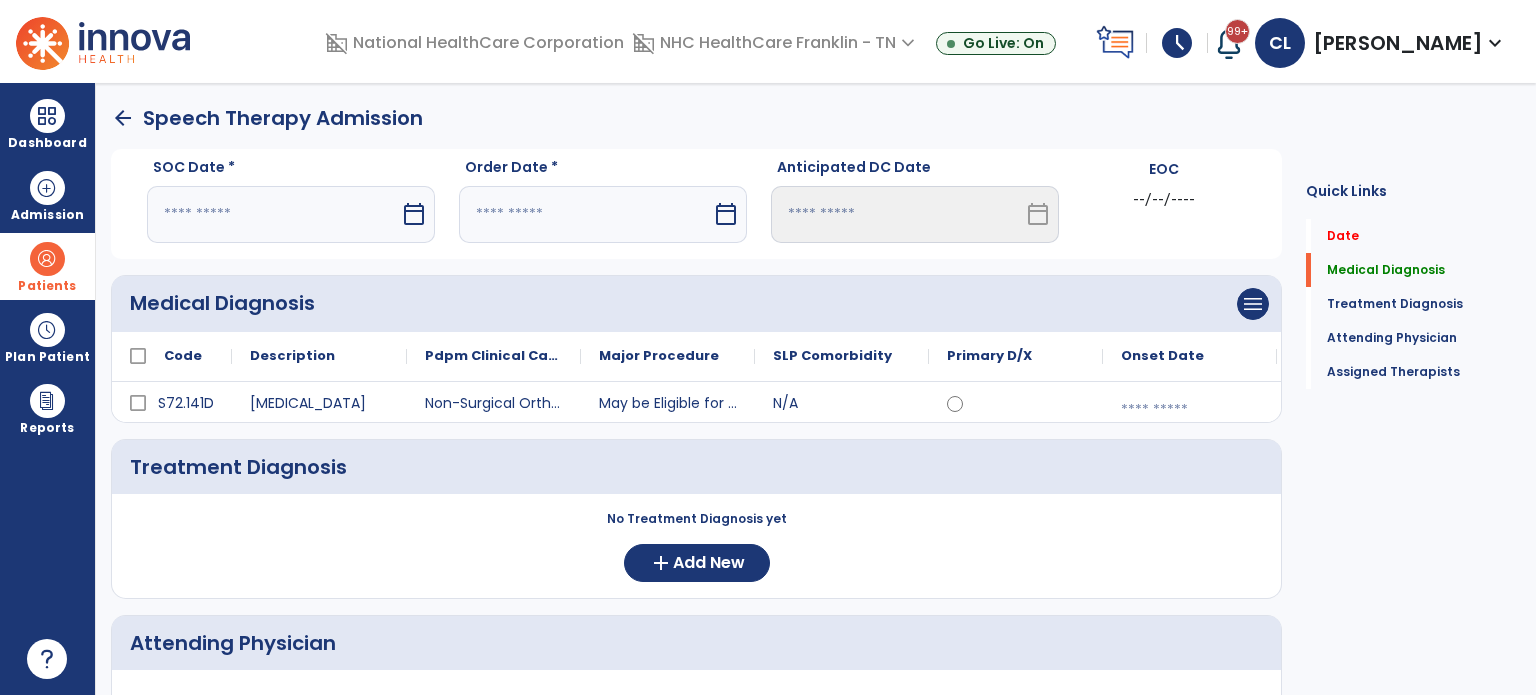 click at bounding box center (273, 214) 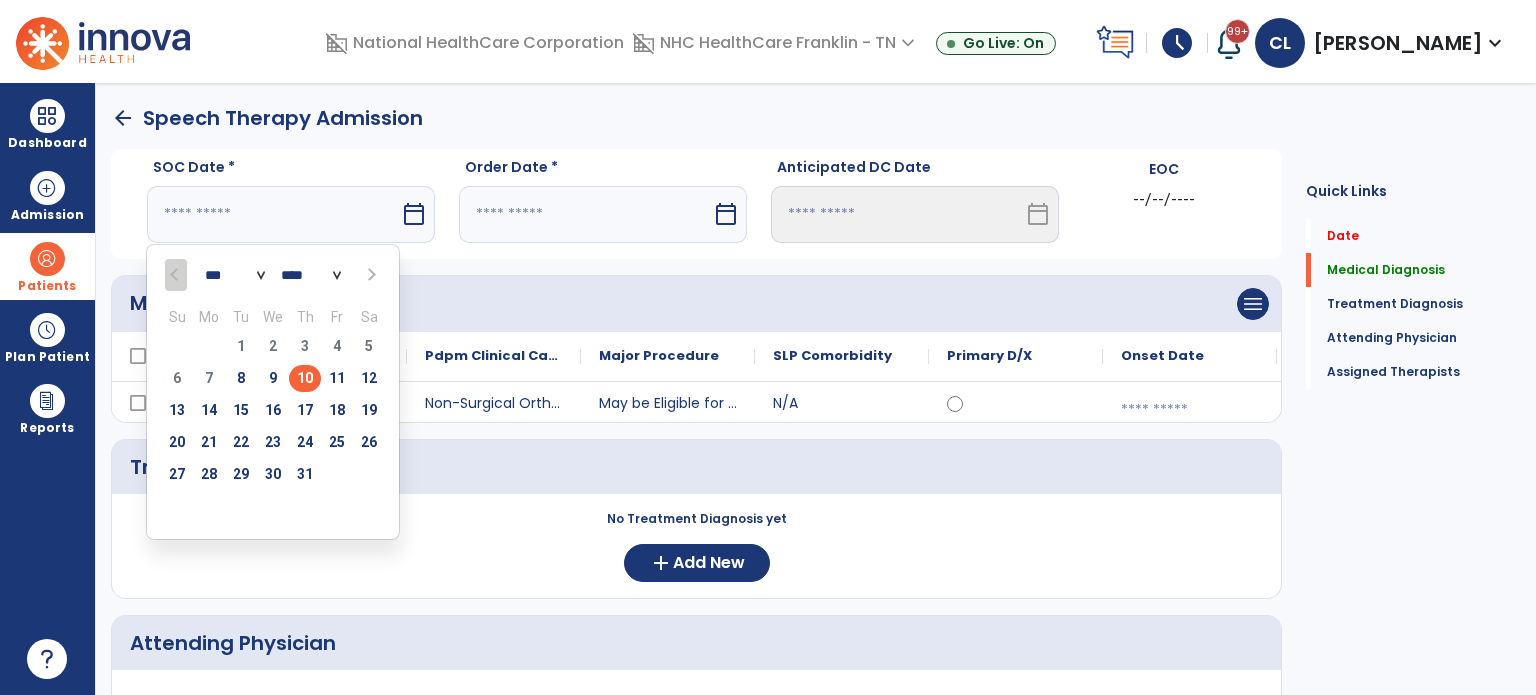 click on "10" at bounding box center (305, 378) 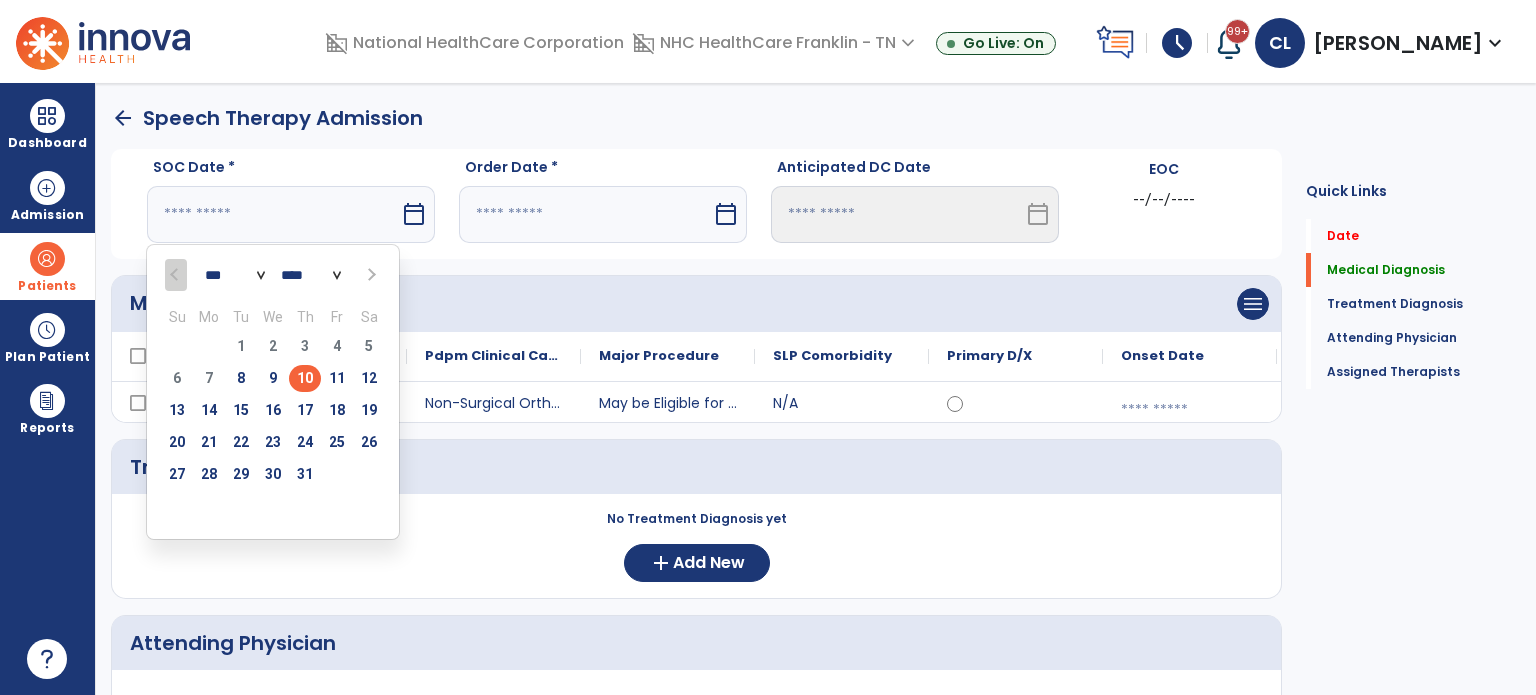 type on "*********" 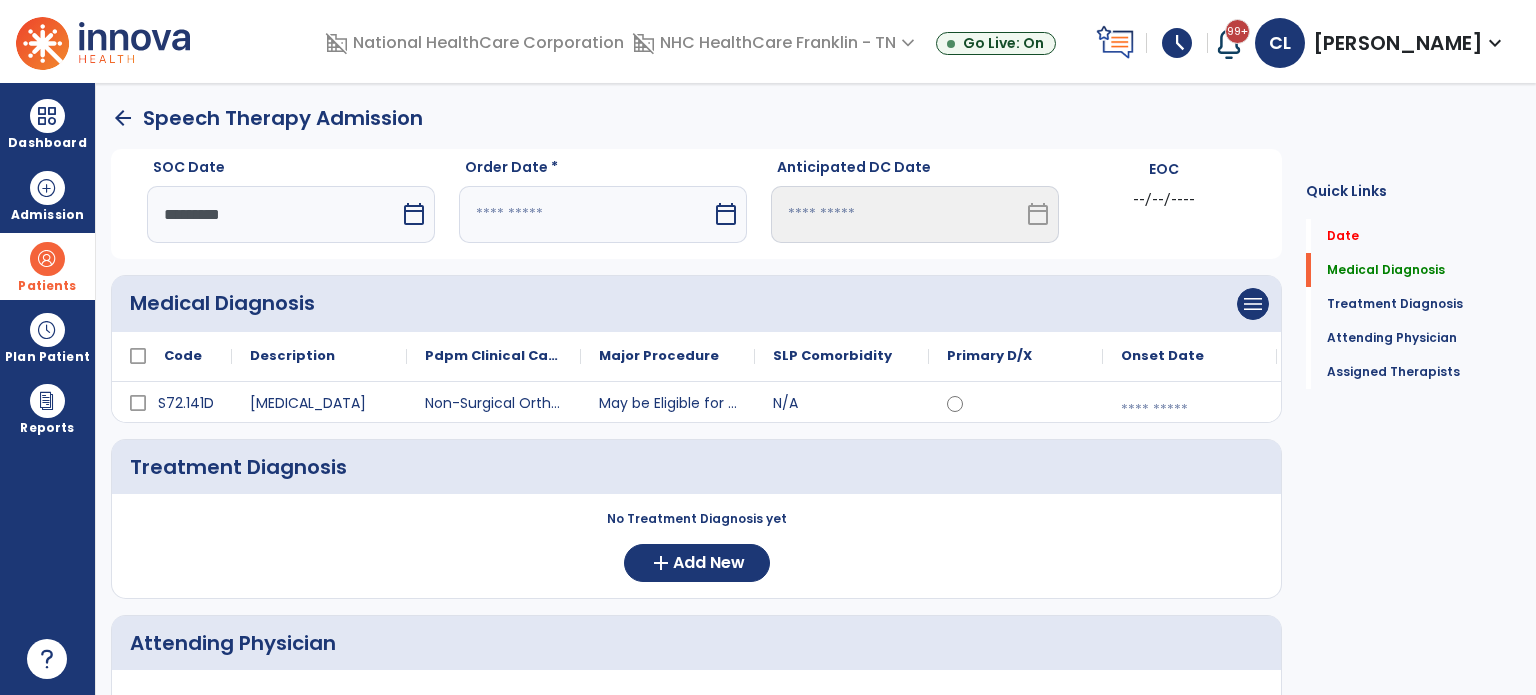 click at bounding box center [585, 214] 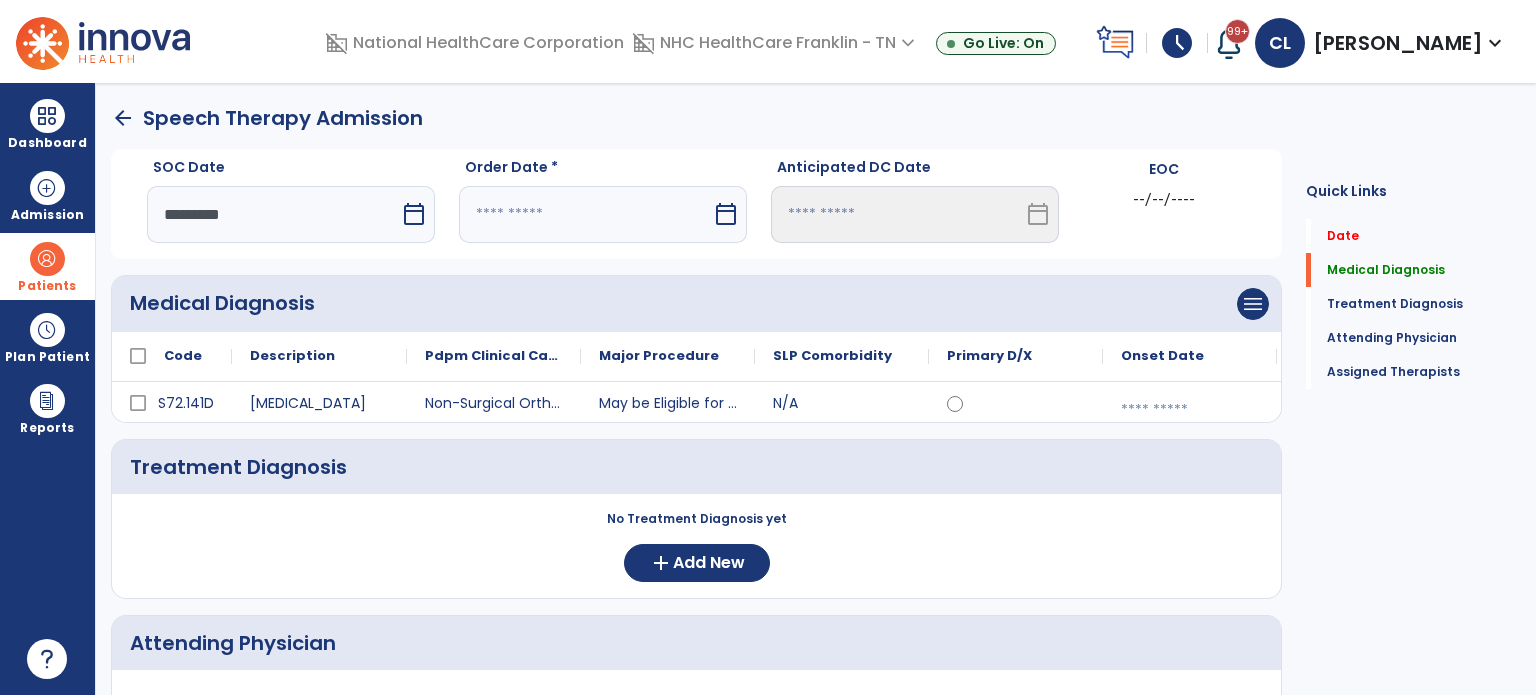 select on "*" 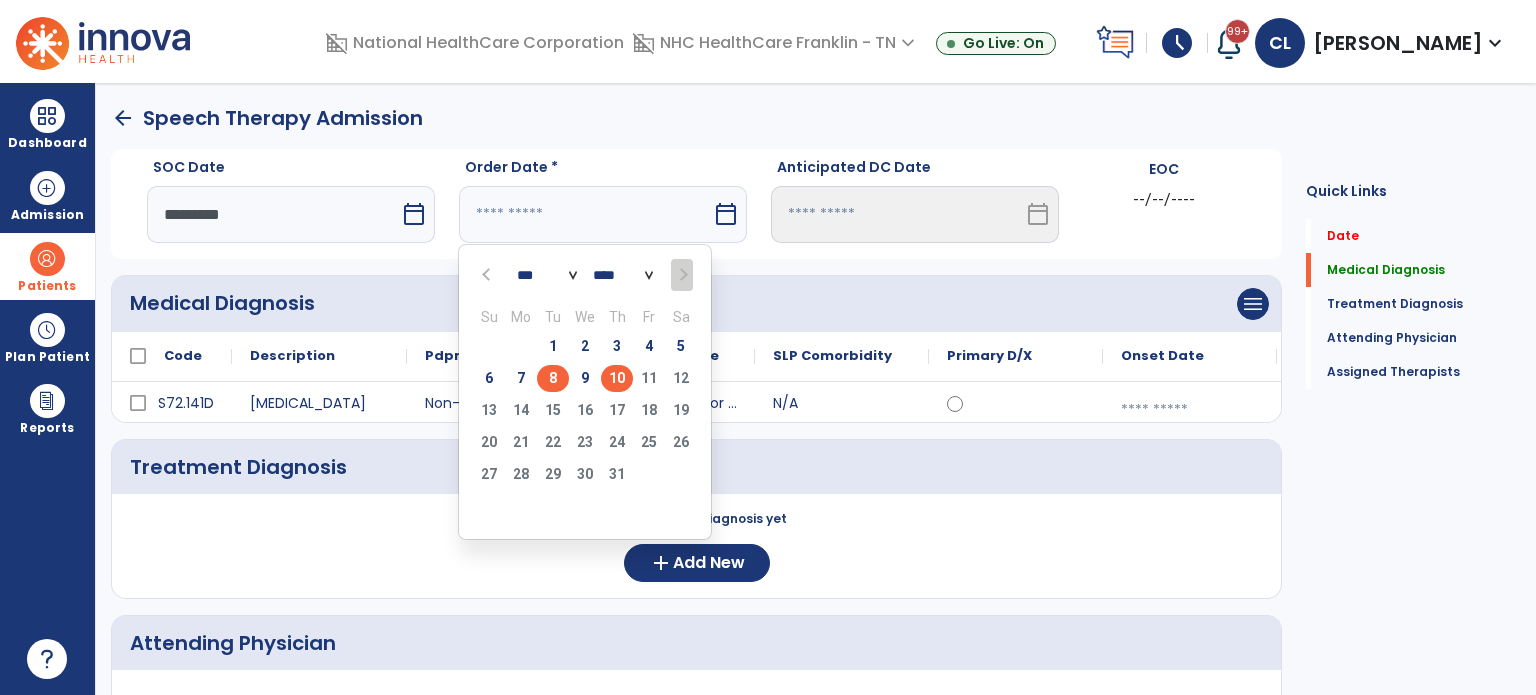 click on "8" at bounding box center [553, 378] 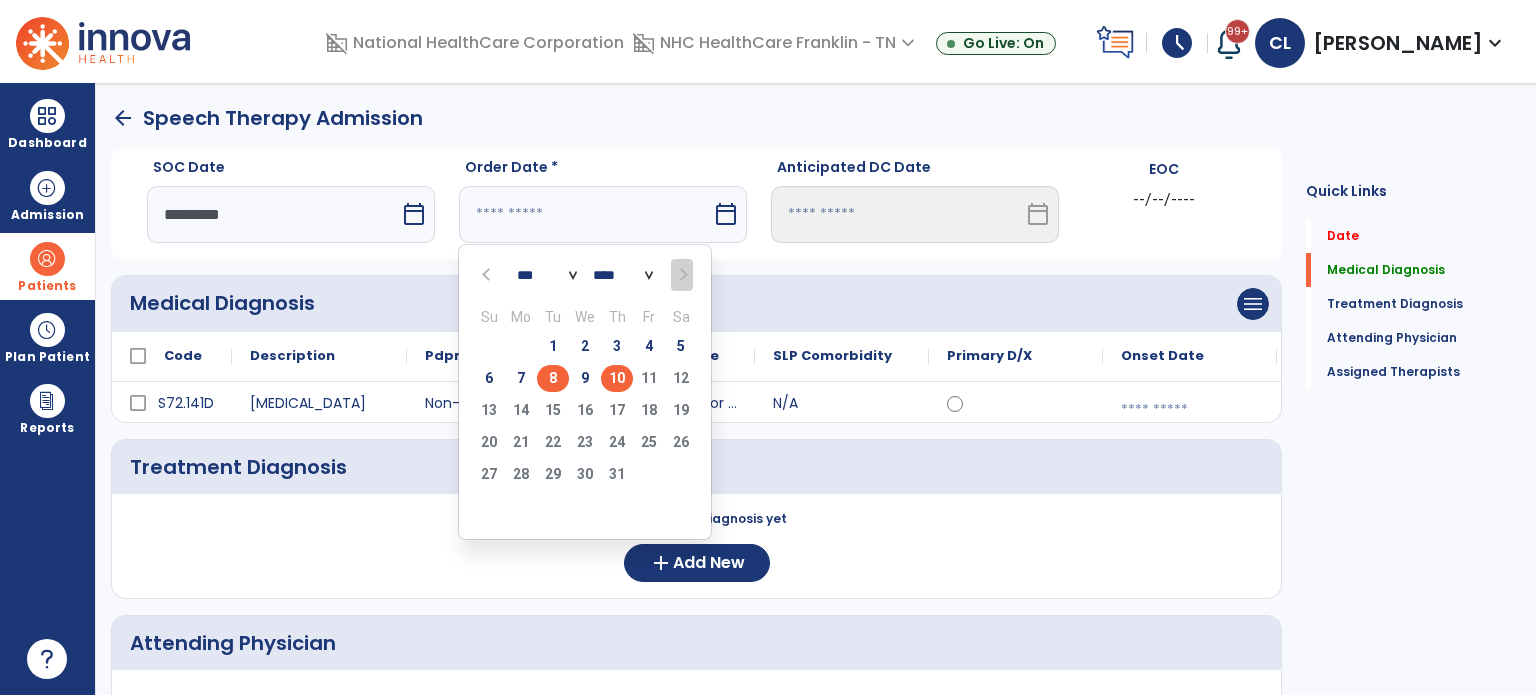 type on "********" 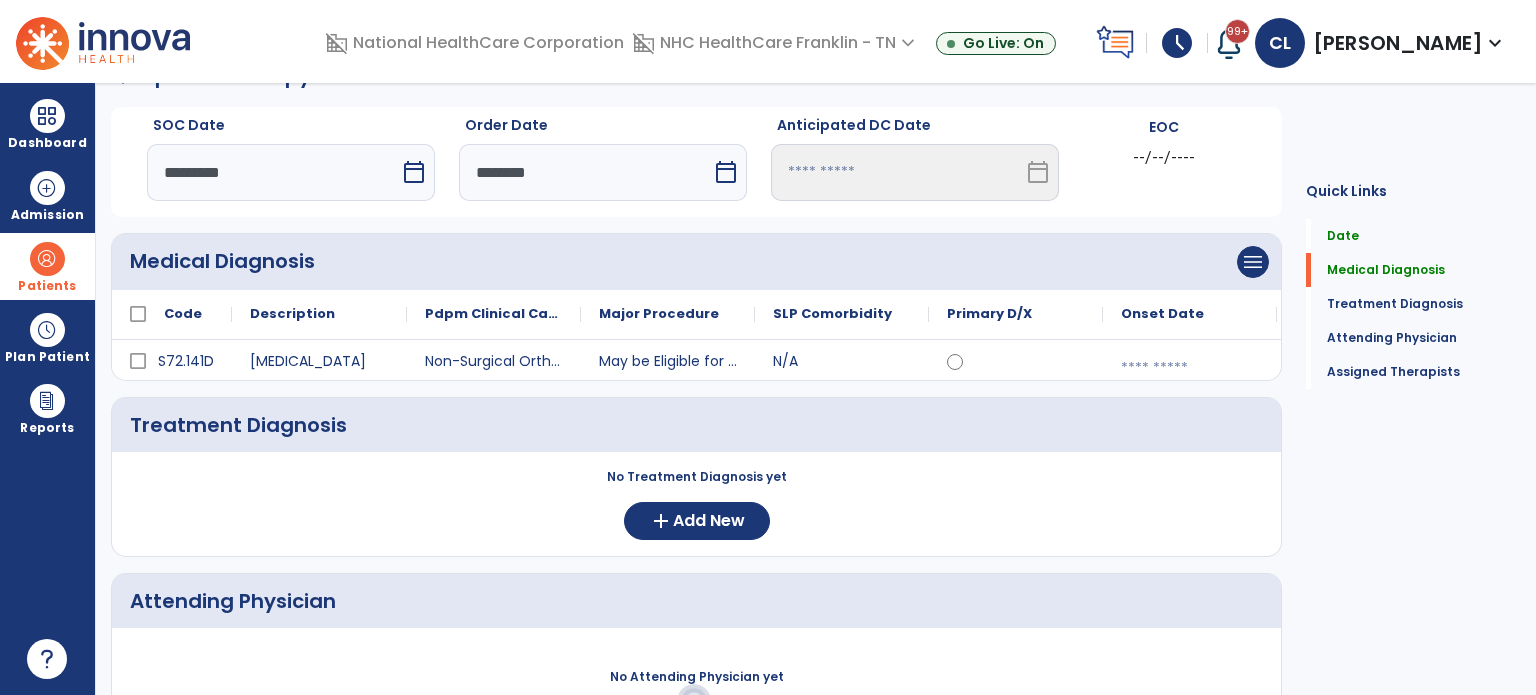 scroll, scrollTop: 43, scrollLeft: 0, axis: vertical 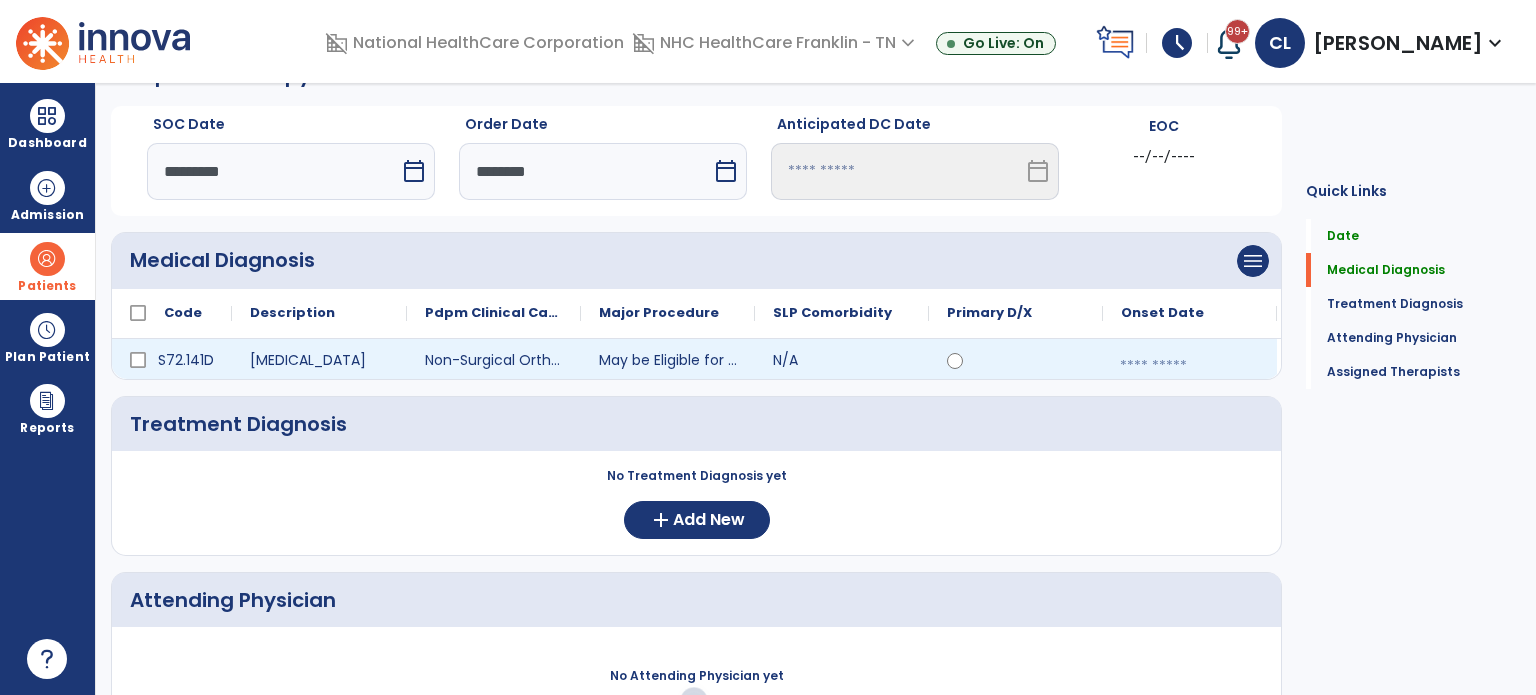 click at bounding box center [1190, 366] 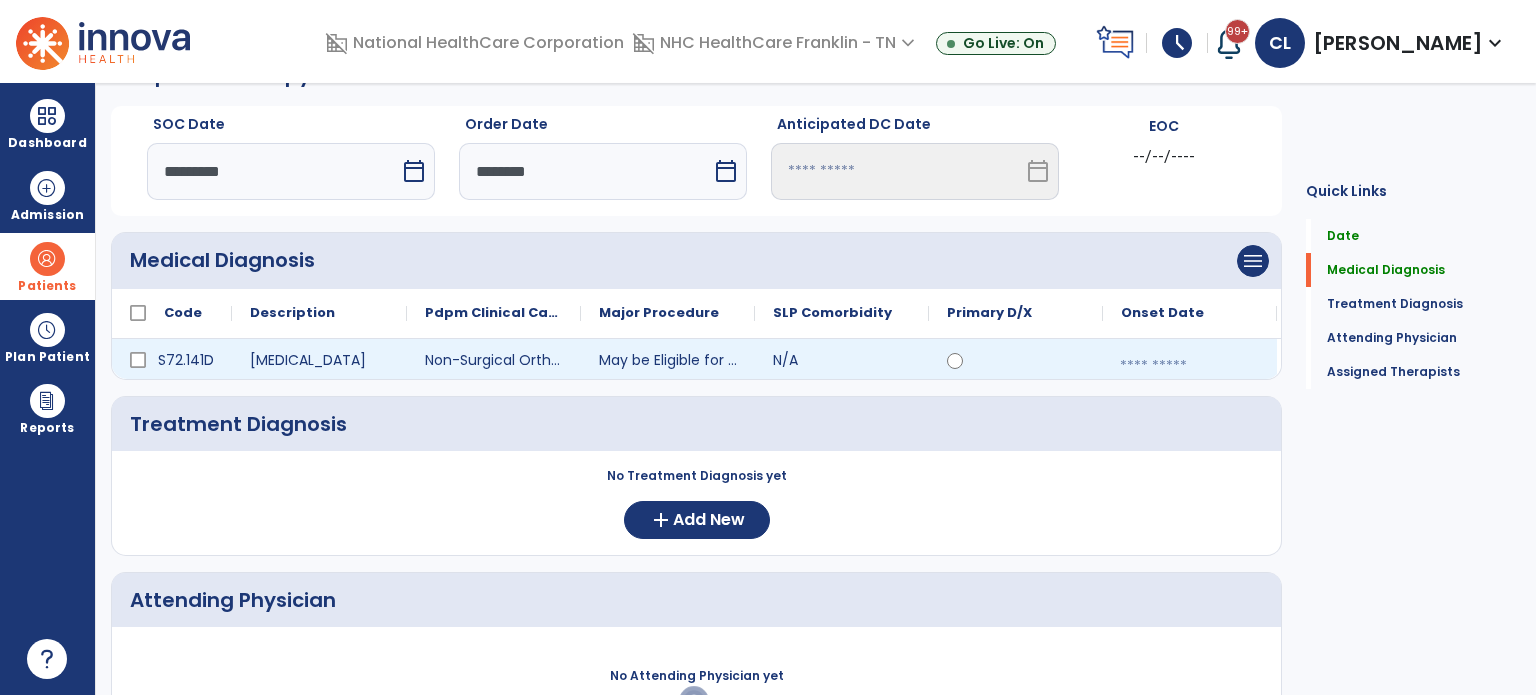 select on "*" 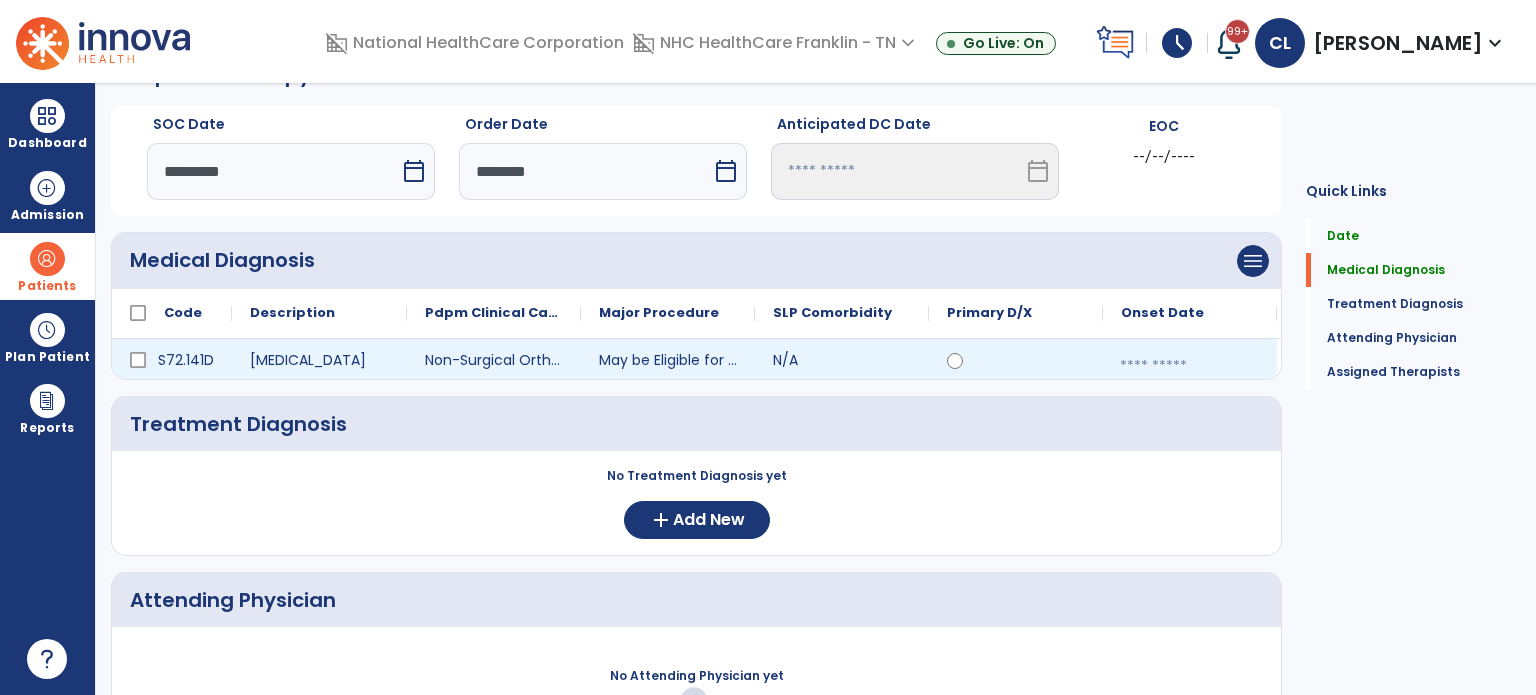 select on "****" 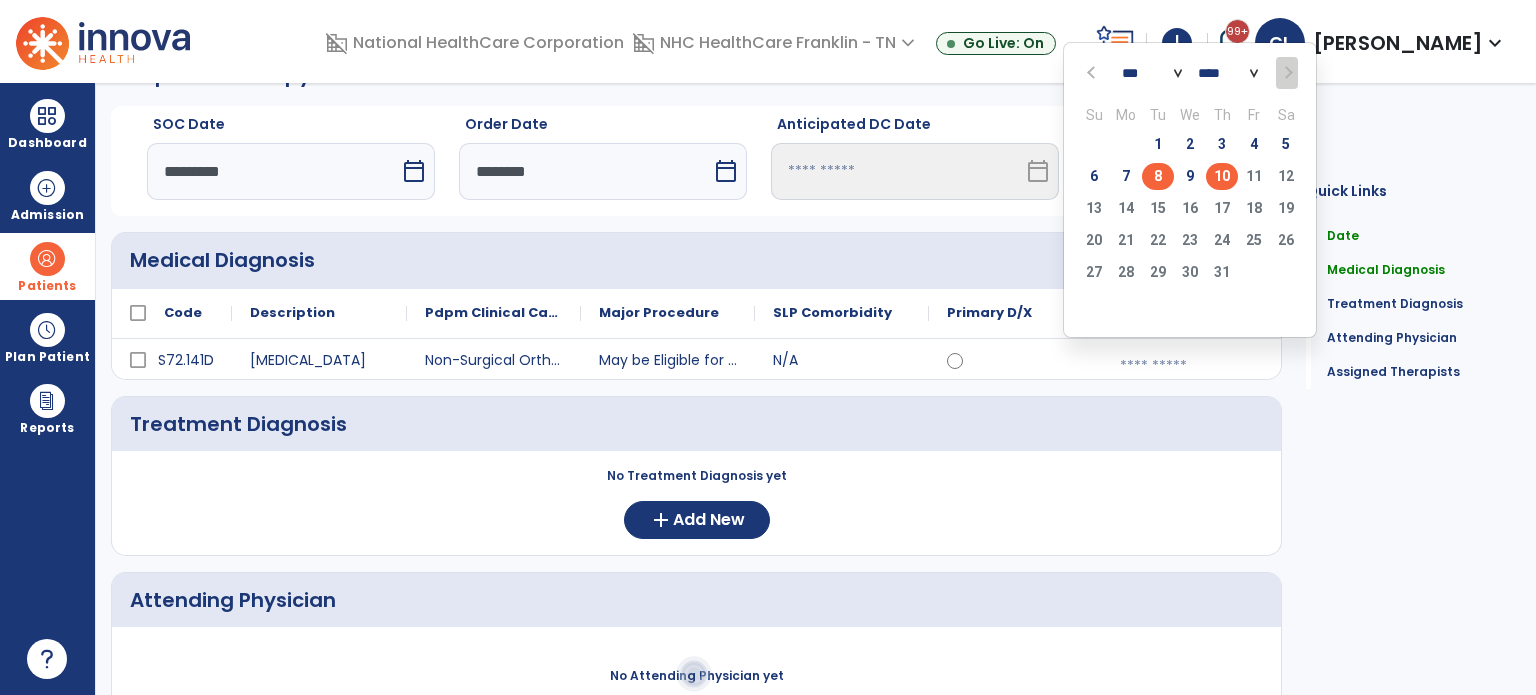 click on "8" 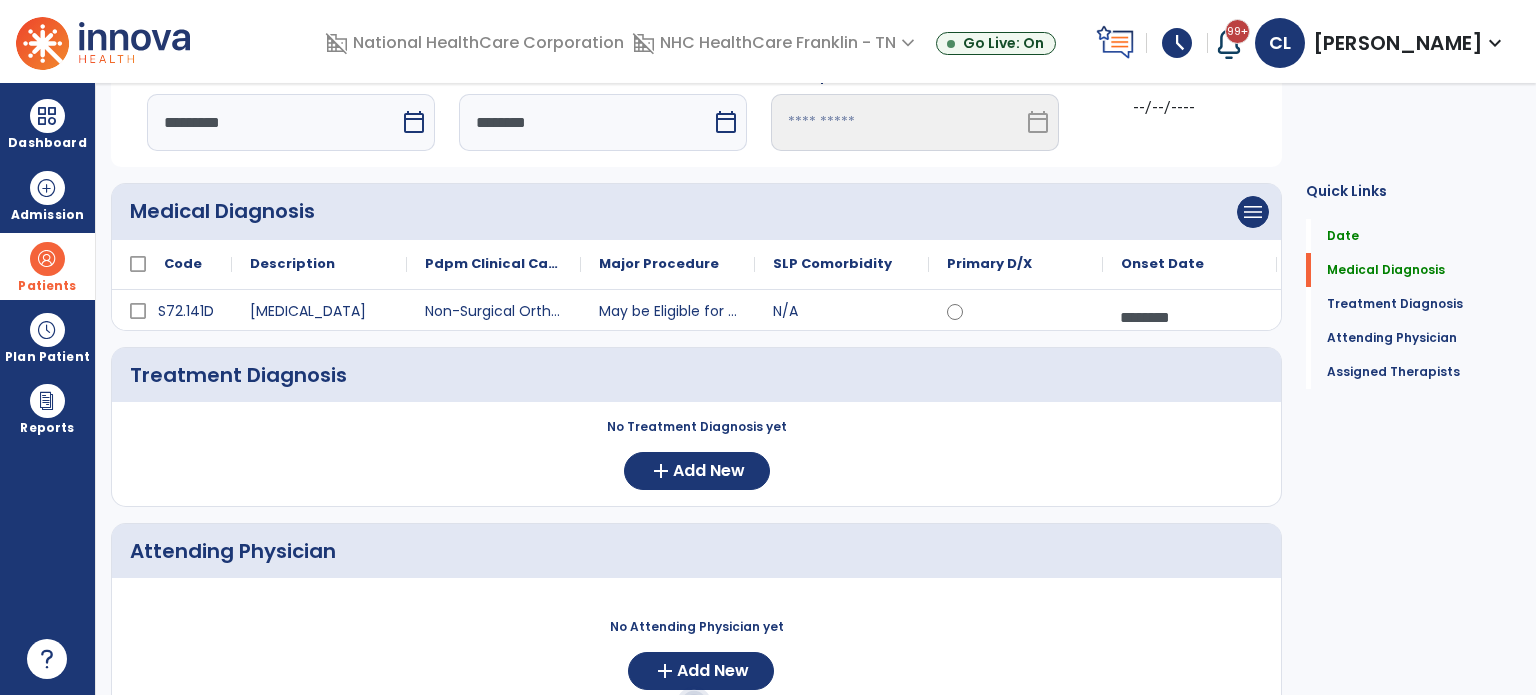 scroll, scrollTop: 104, scrollLeft: 0, axis: vertical 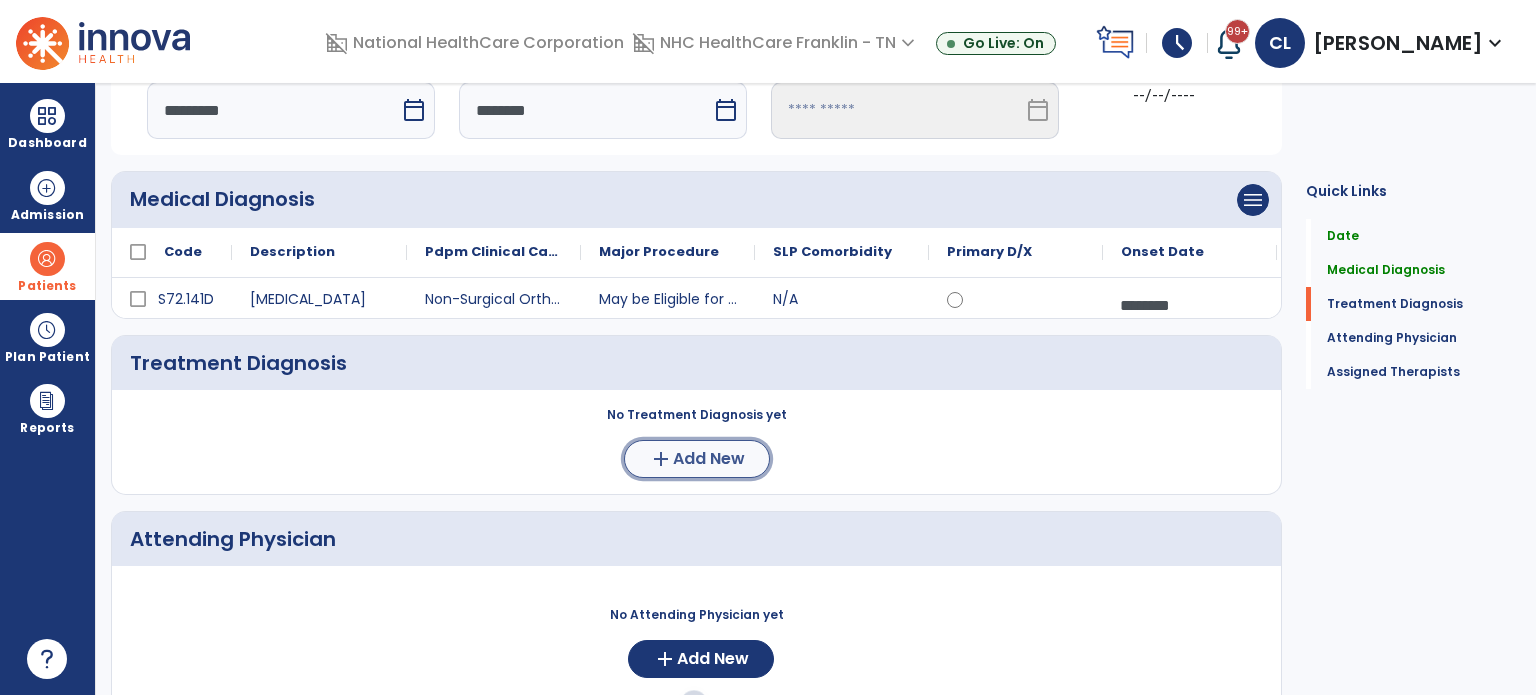 click on "add  Add New" 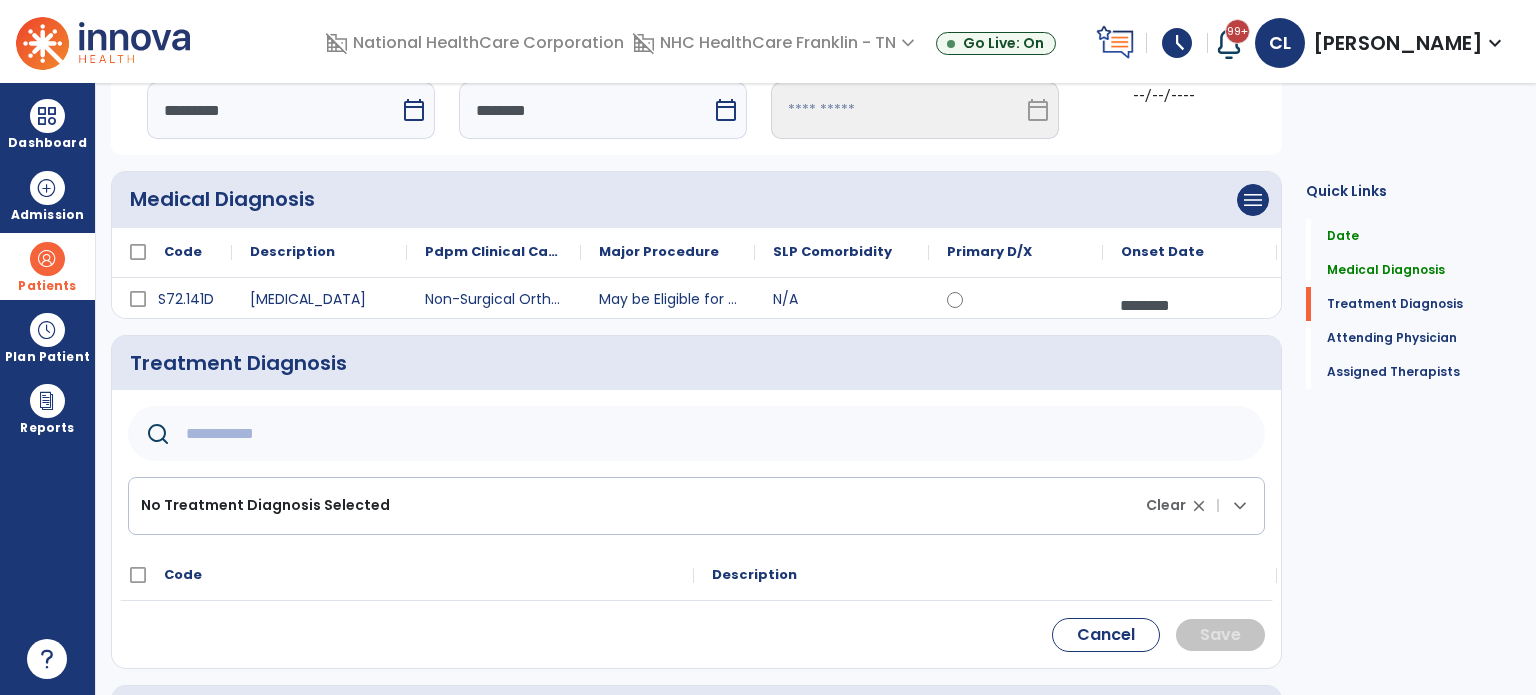 click 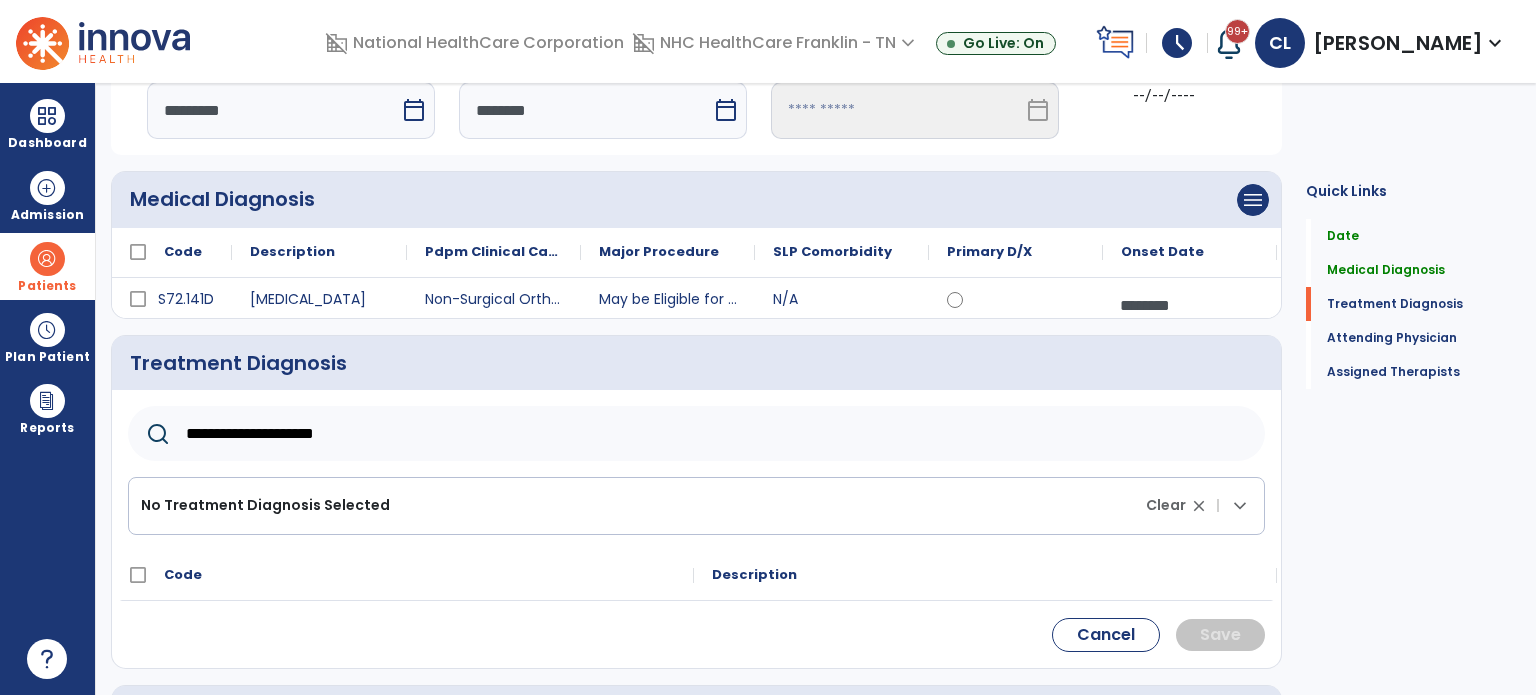 type on "**********" 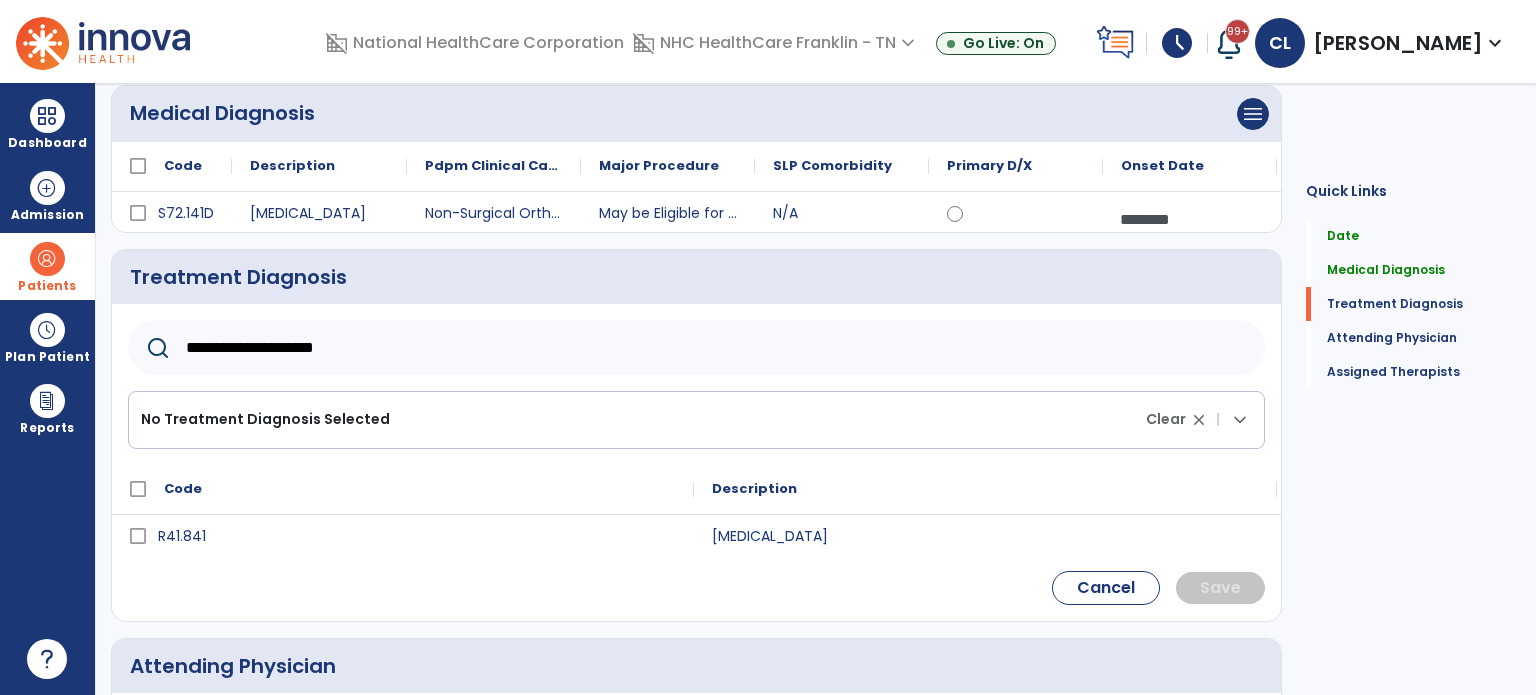 scroll, scrollTop: 191, scrollLeft: 0, axis: vertical 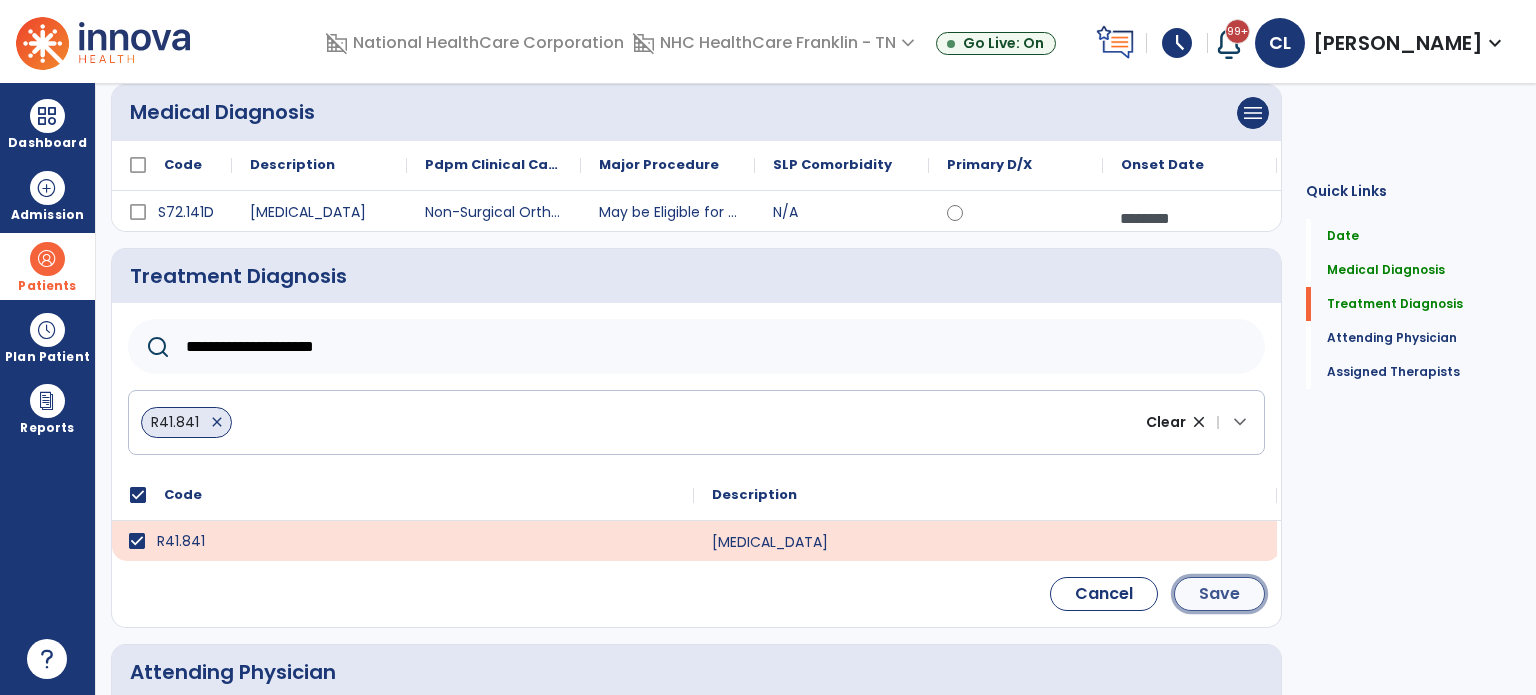click on "Save" 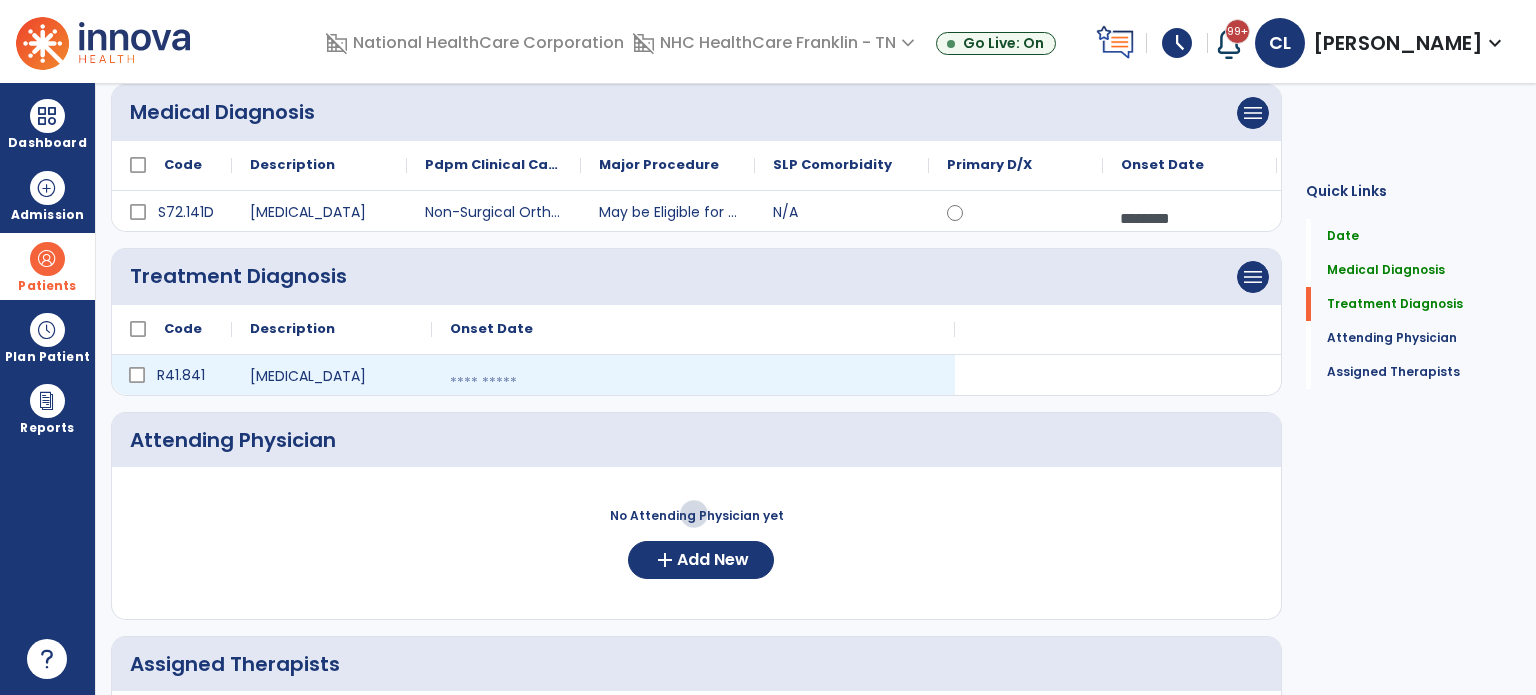 click at bounding box center [693, 383] 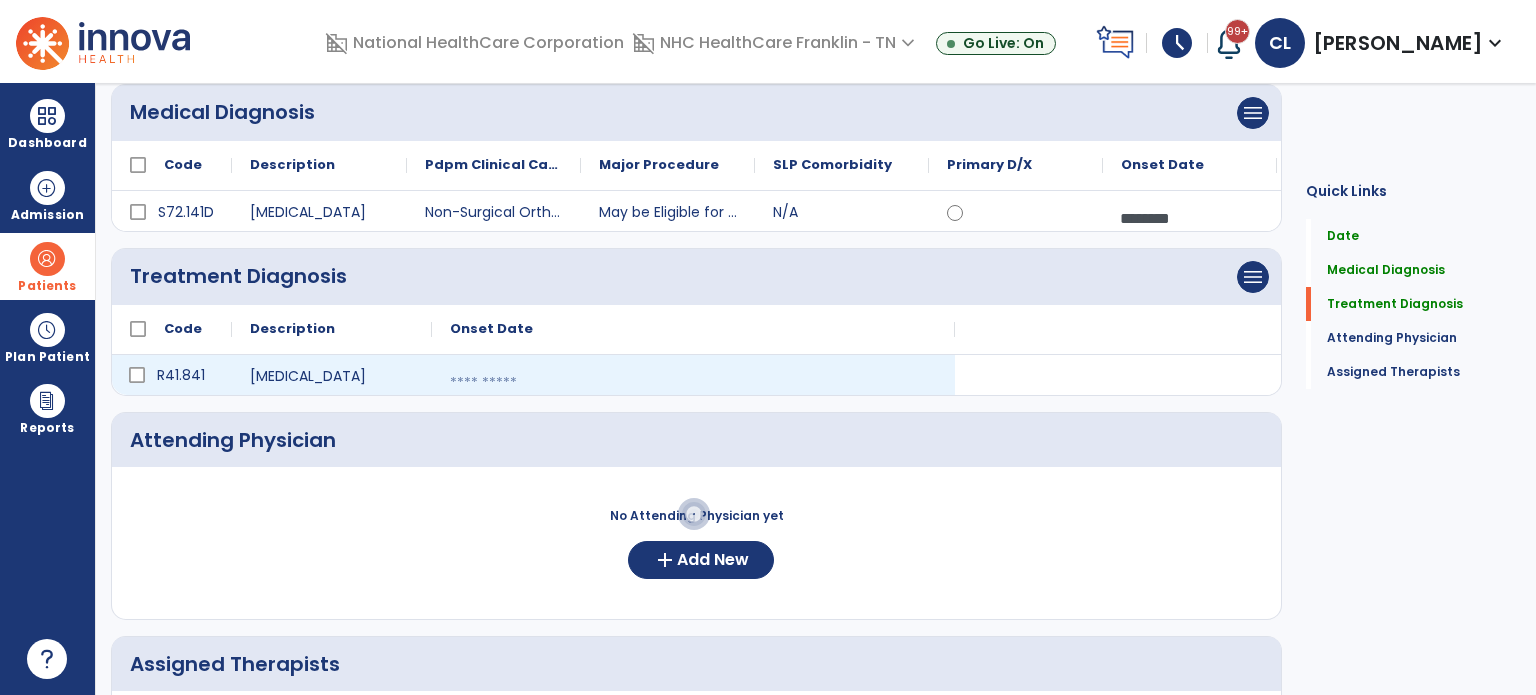 select on "*" 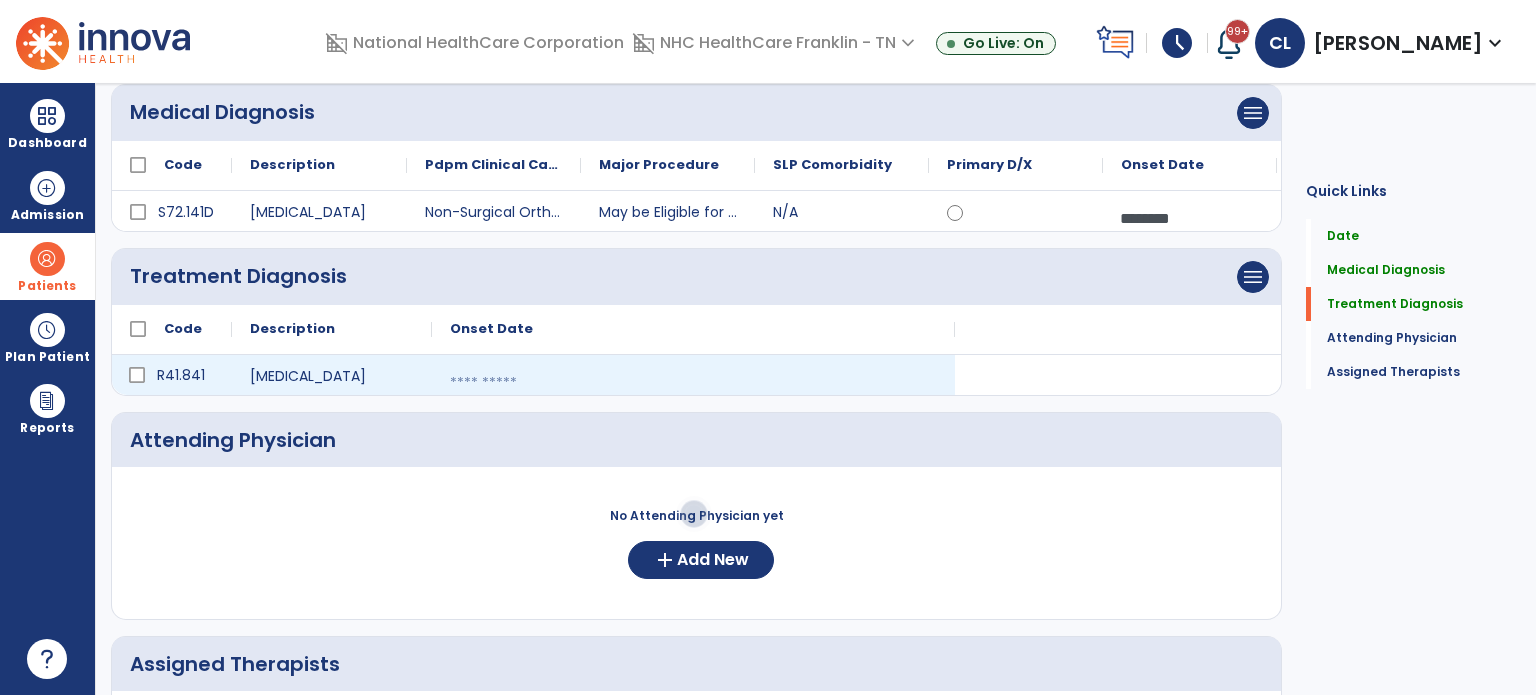 select on "****" 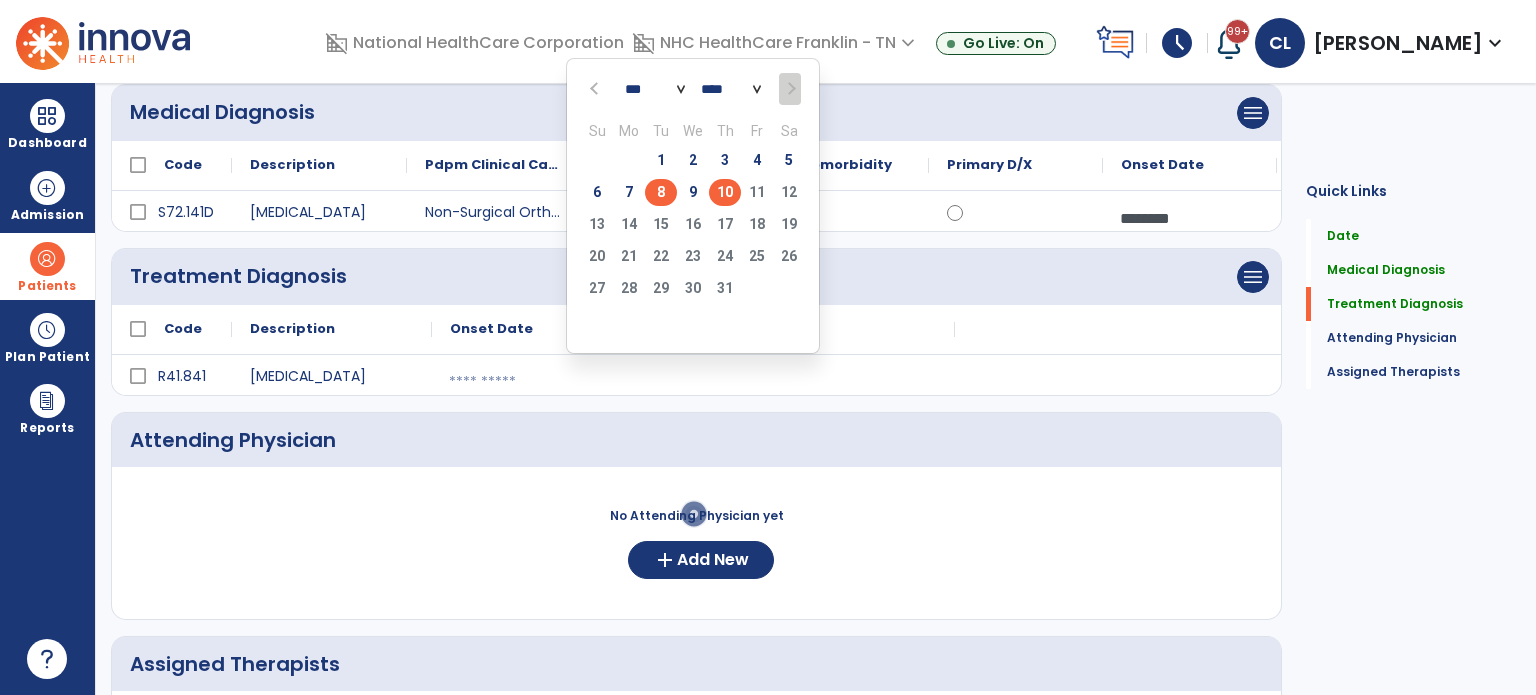 click on "8" 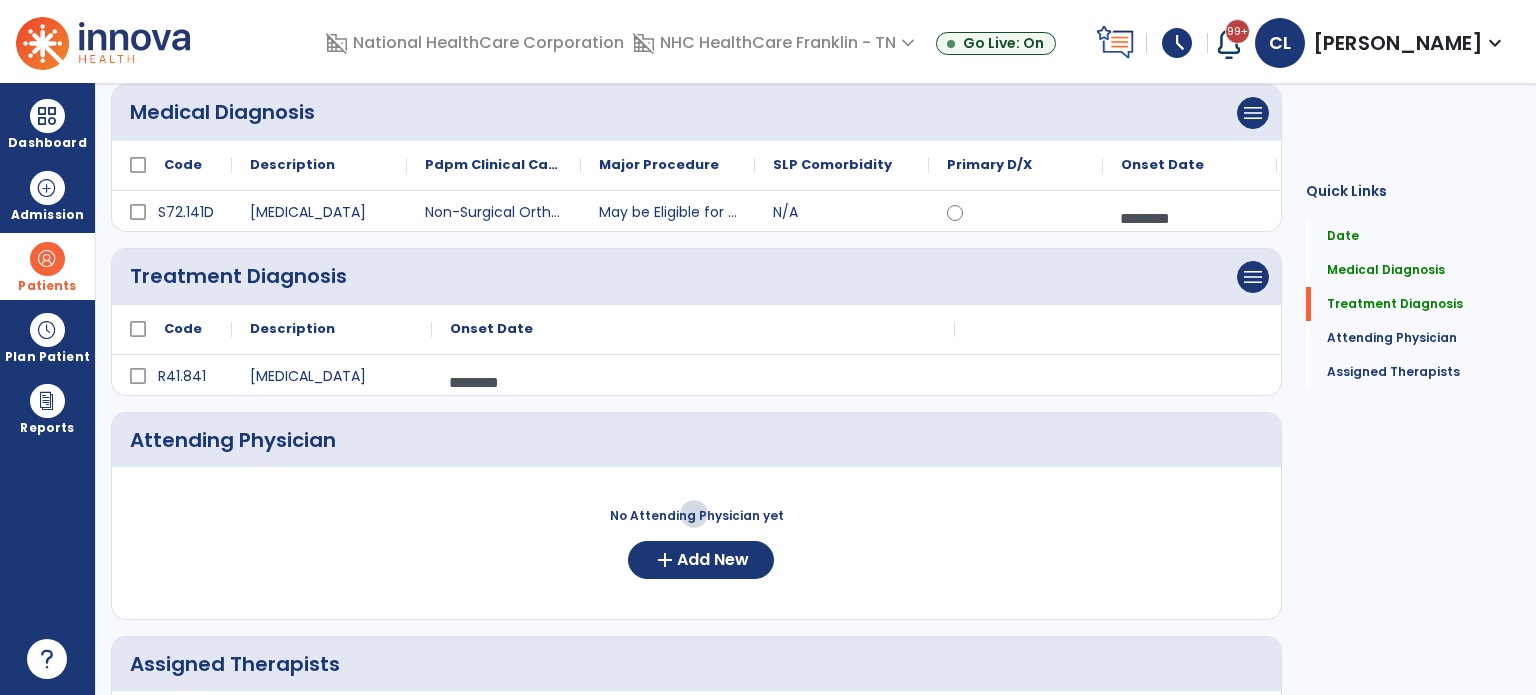 click on "No Attending Physician yet  add  Add New" 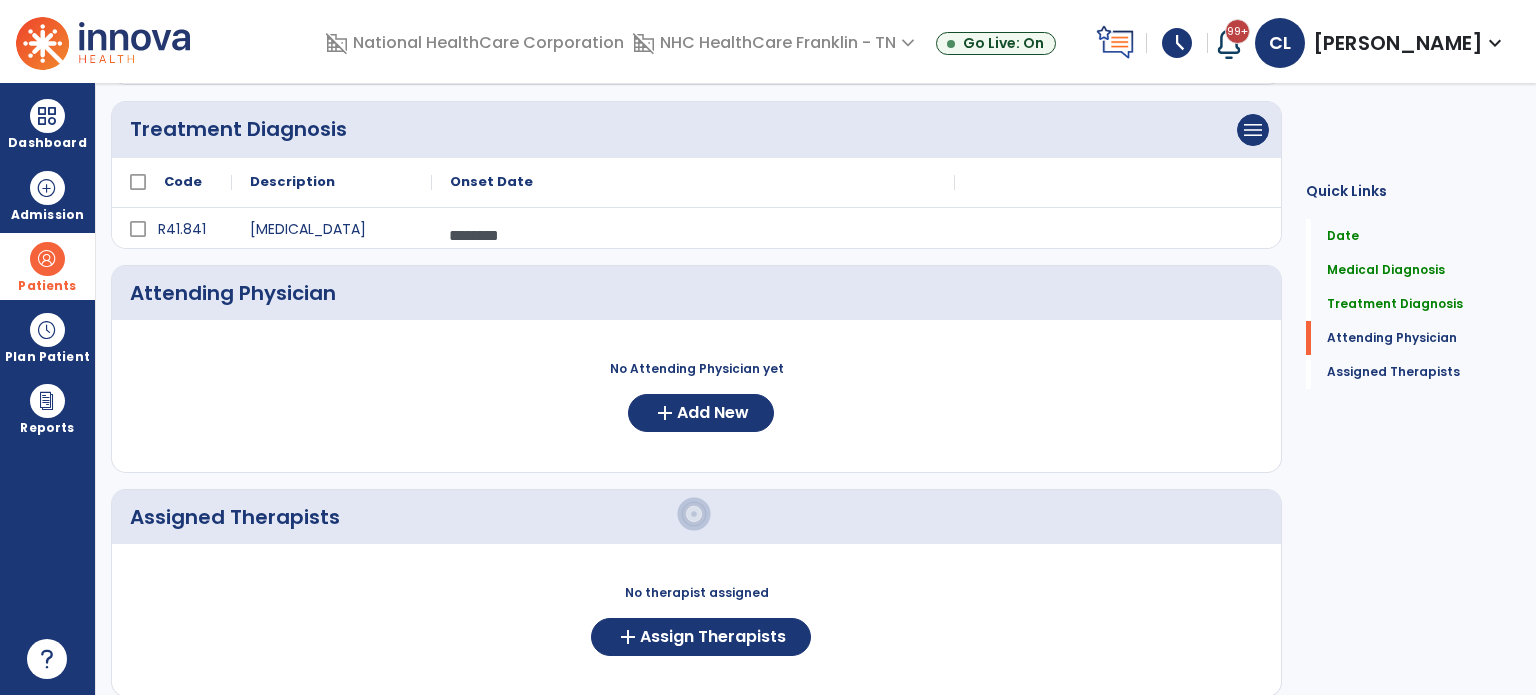 scroll, scrollTop: 339, scrollLeft: 0, axis: vertical 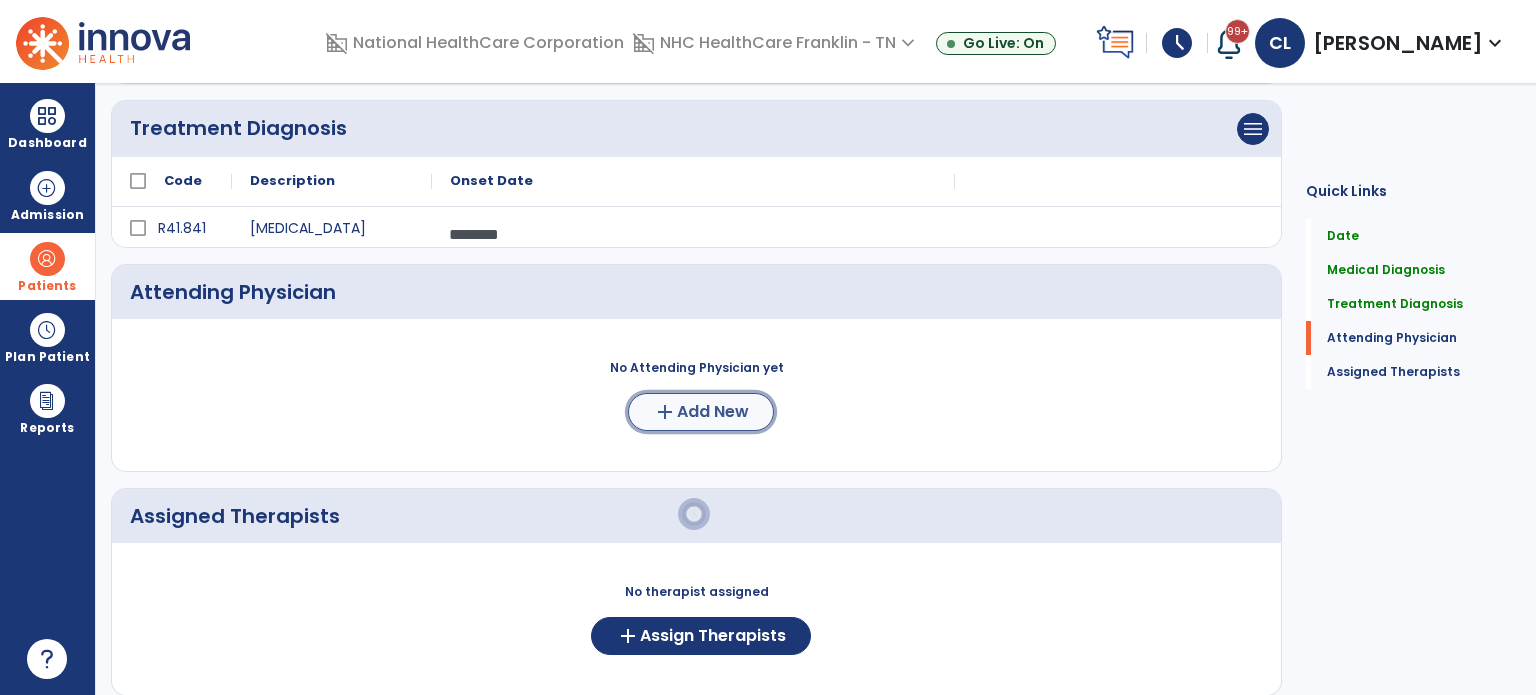 click on "Add New" 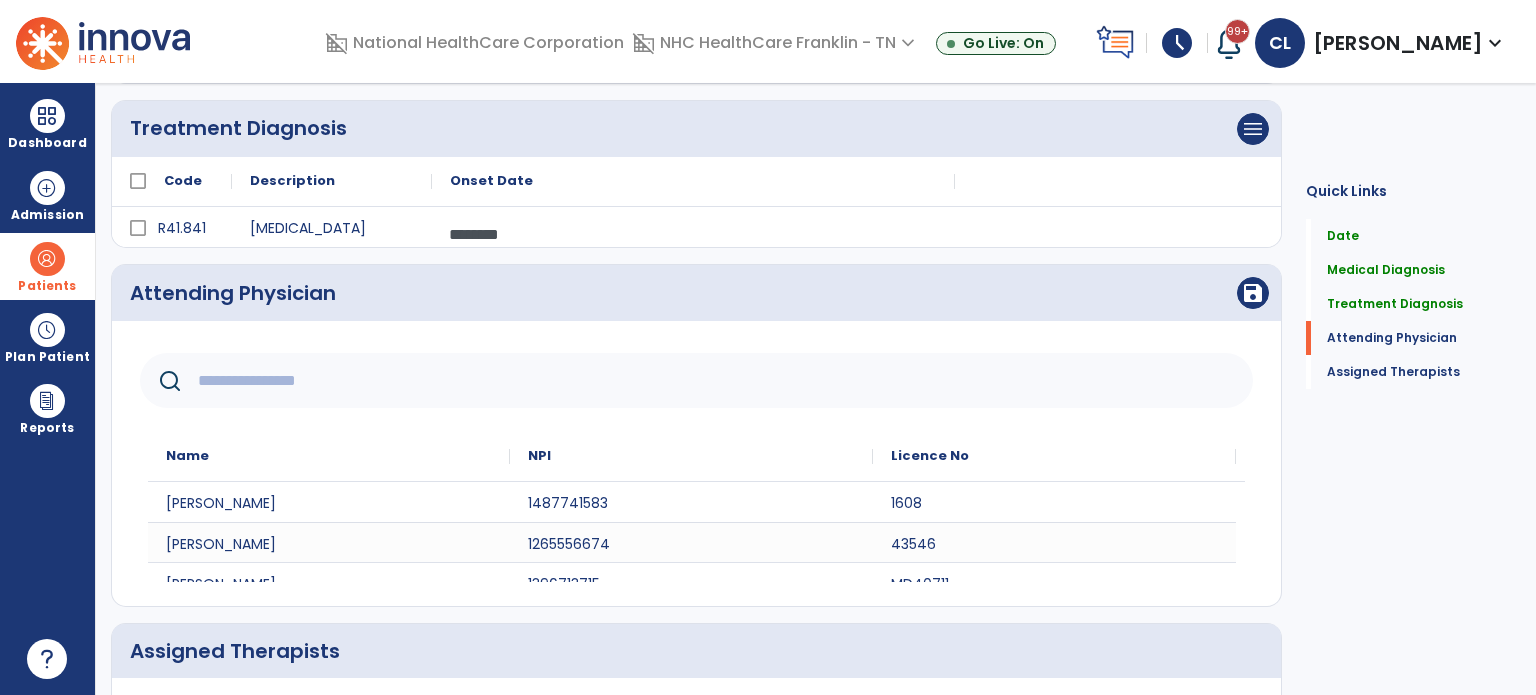click 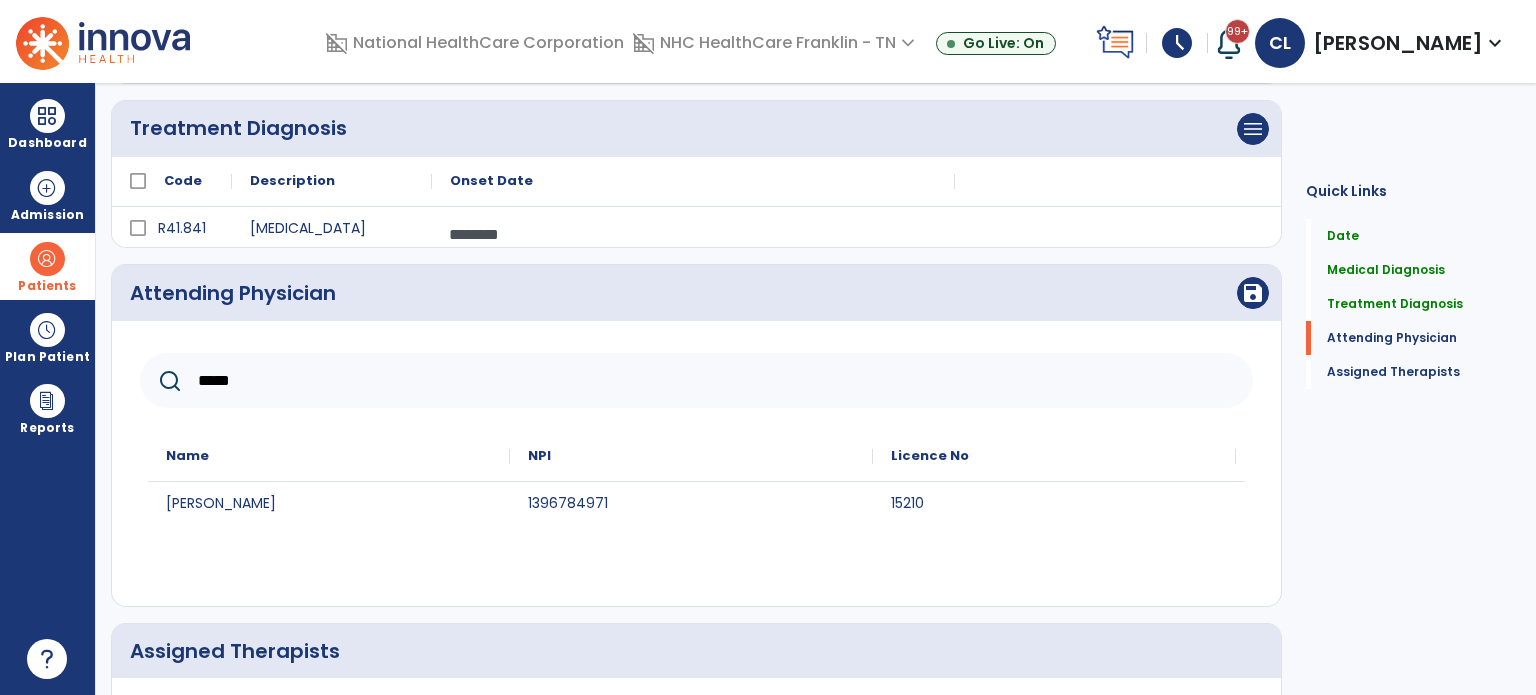 type on "*****" 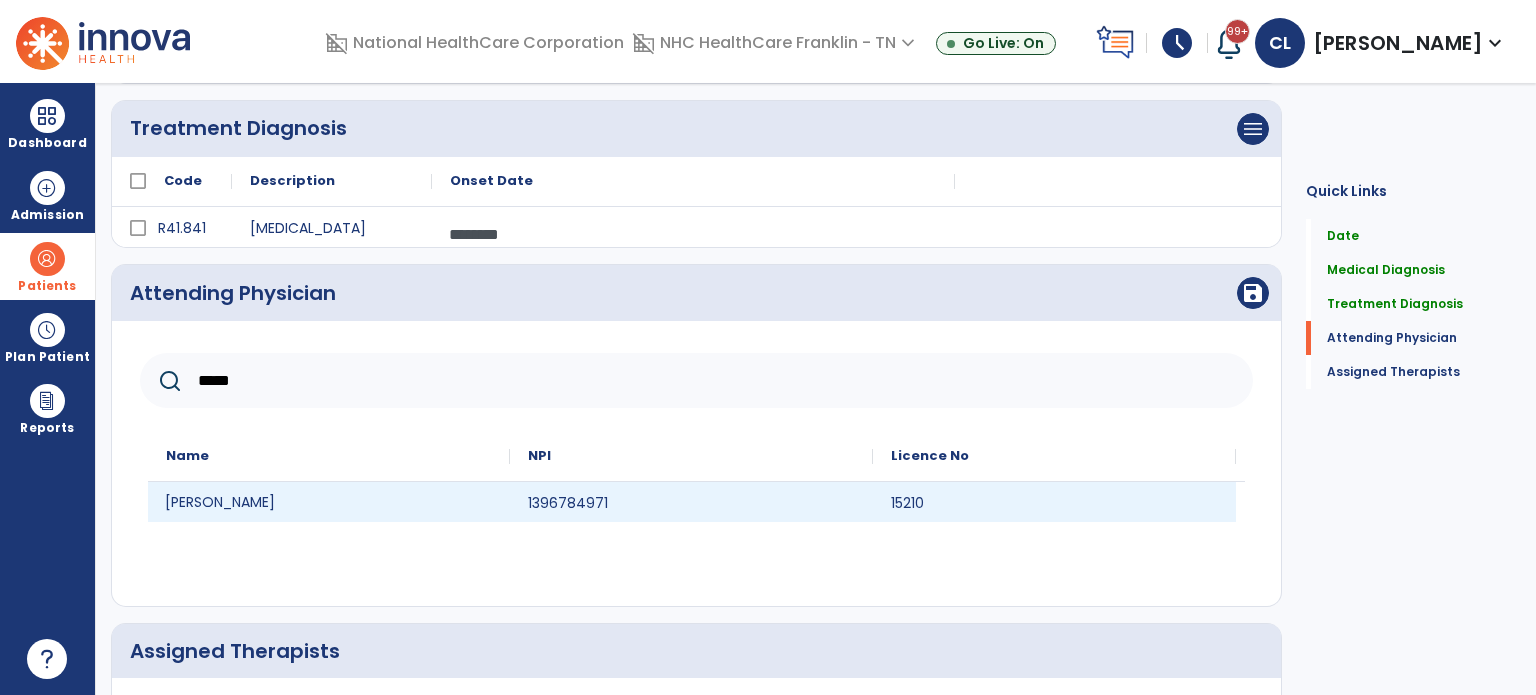 click on "[PERSON_NAME]" 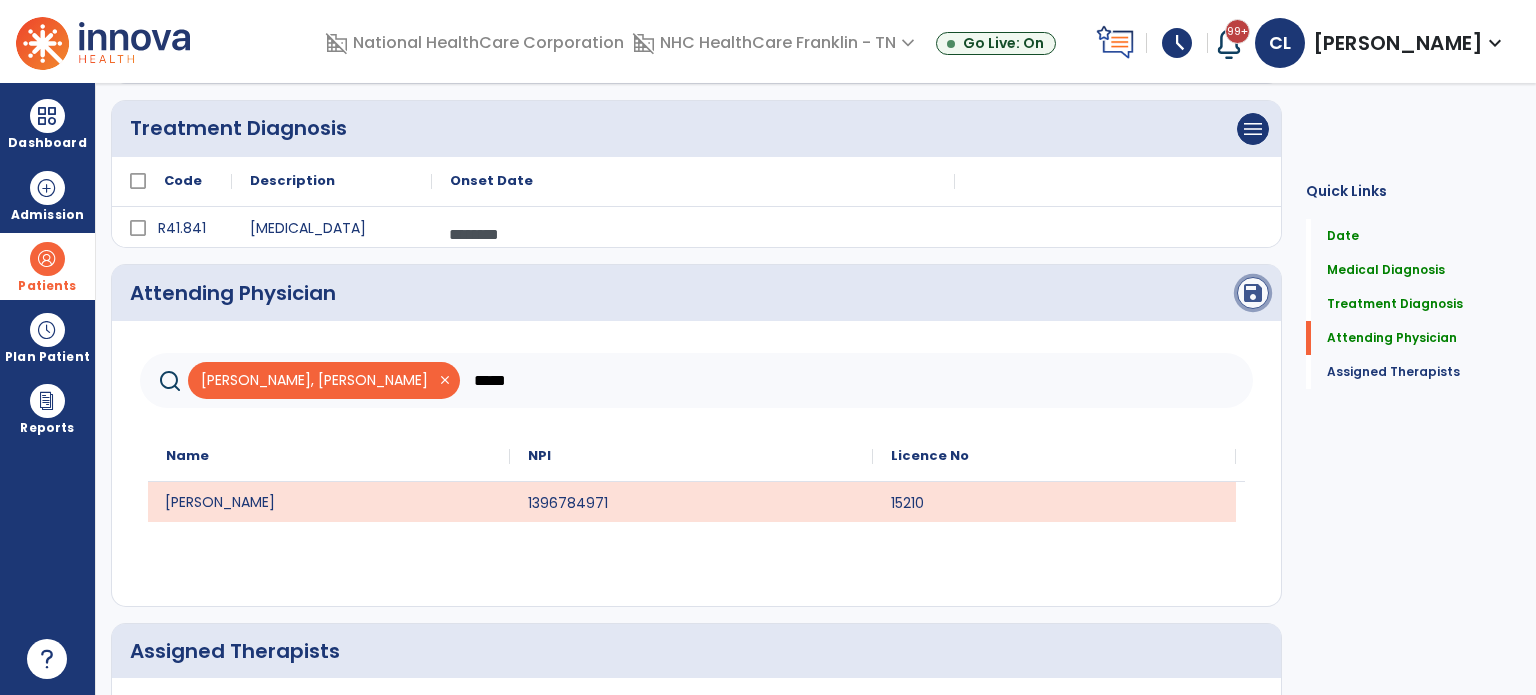 click on "save" 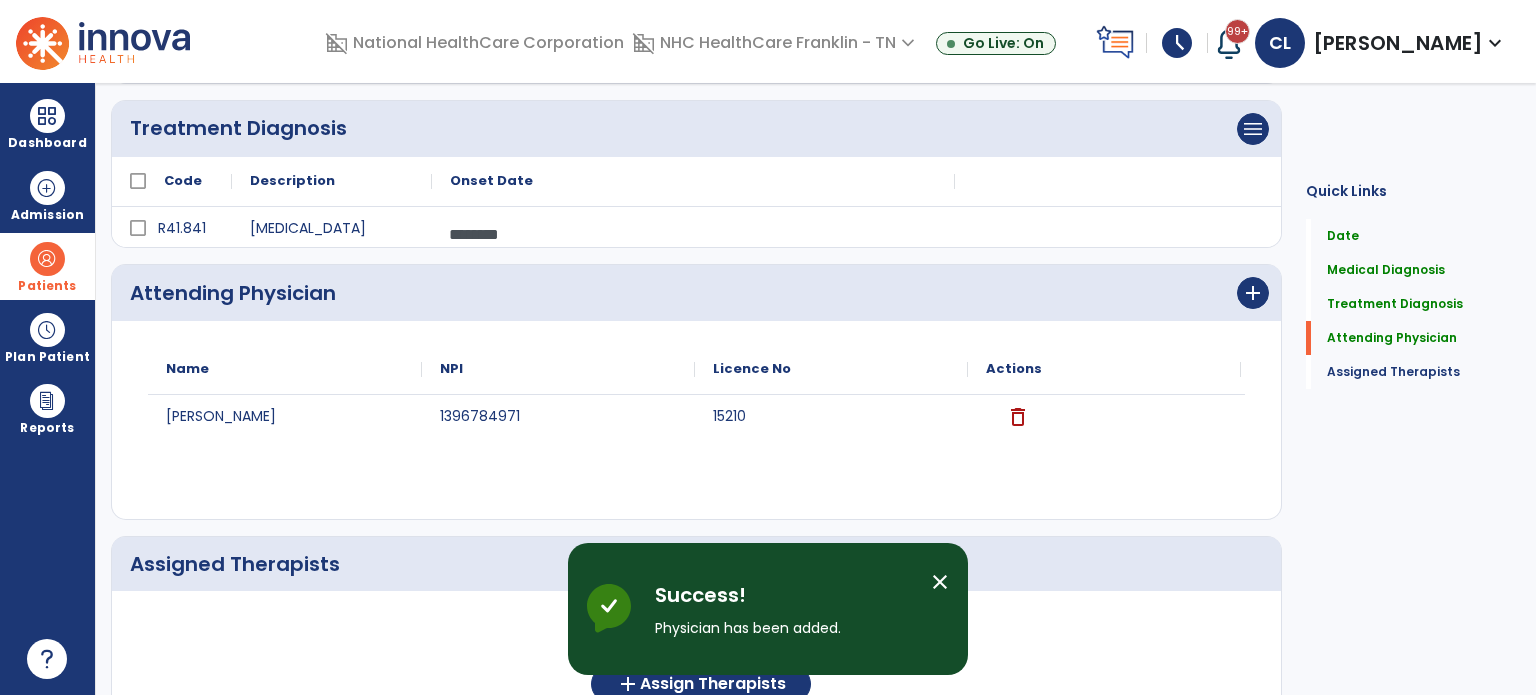 scroll, scrollTop: 477, scrollLeft: 0, axis: vertical 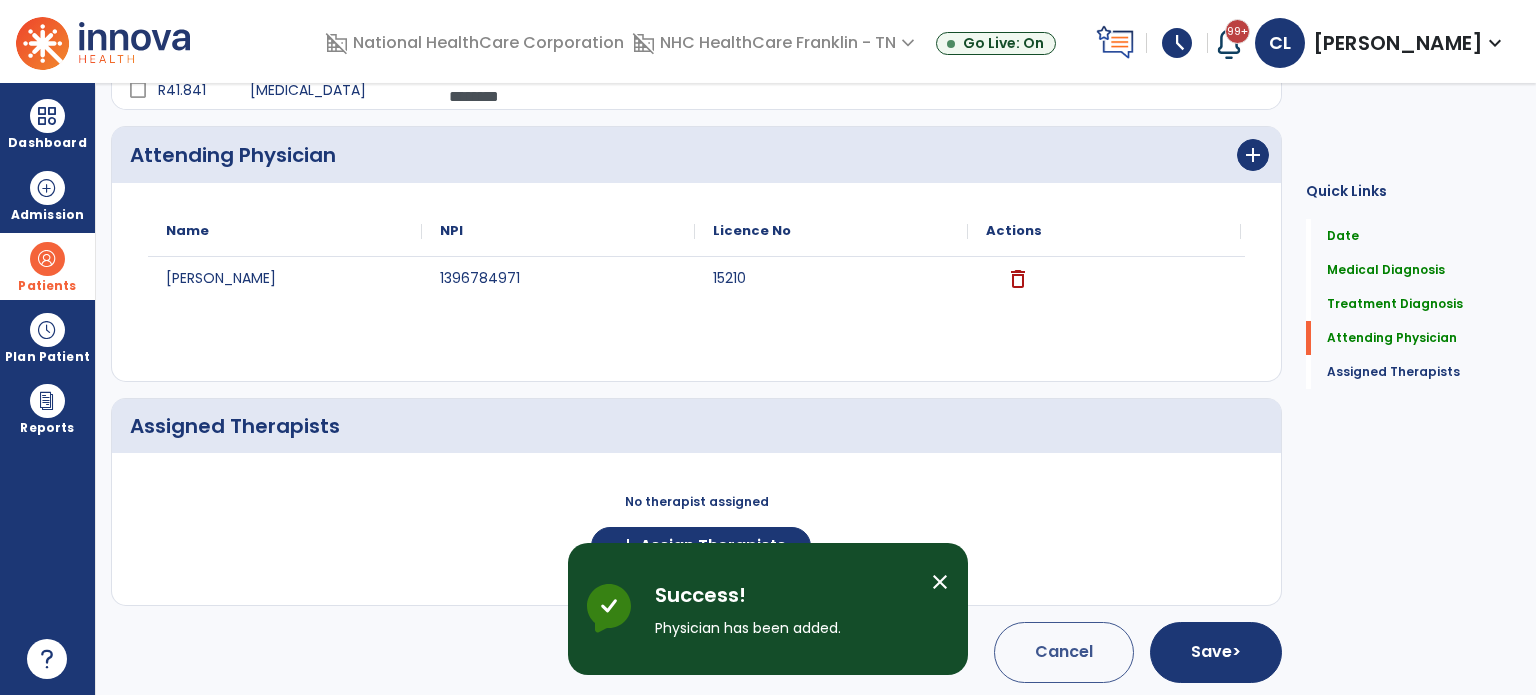 click on "close" at bounding box center (940, 582) 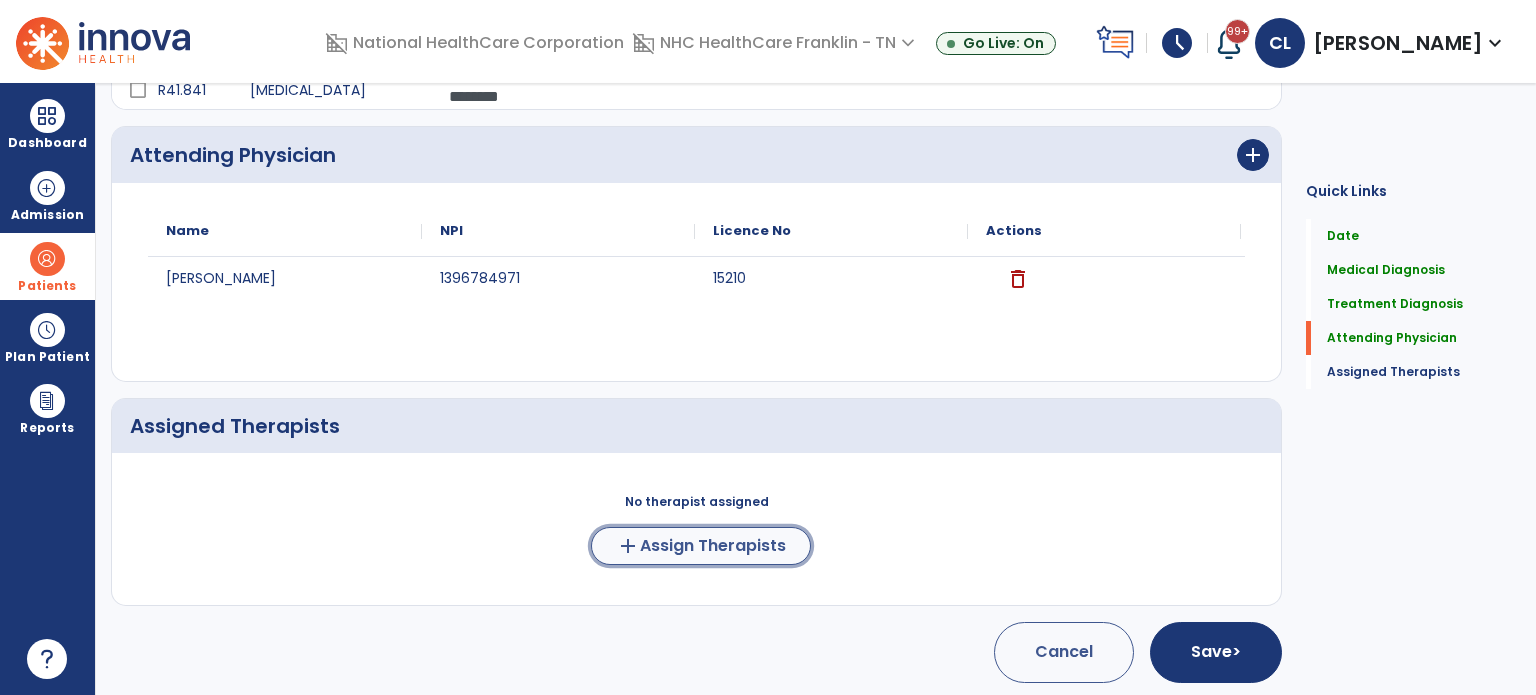 click on "Assign Therapists" 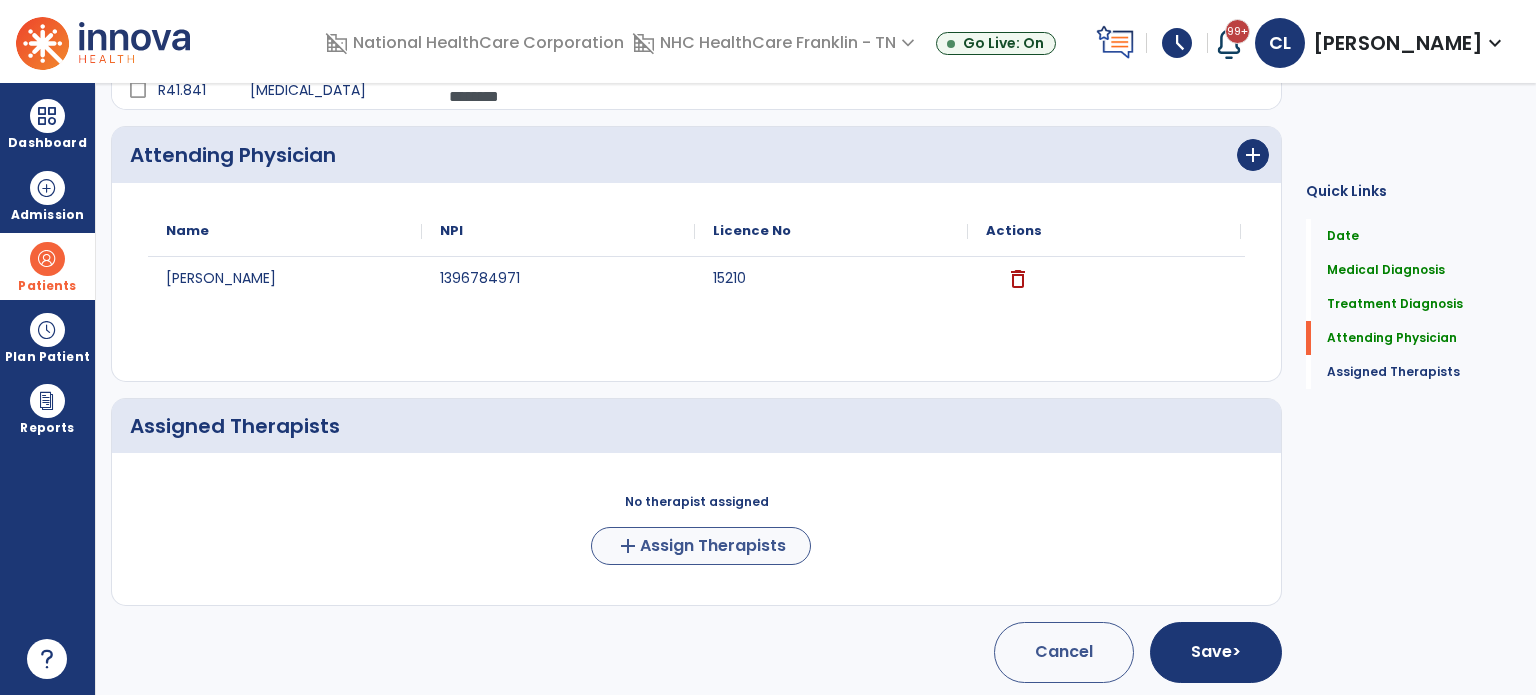 scroll, scrollTop: 474, scrollLeft: 0, axis: vertical 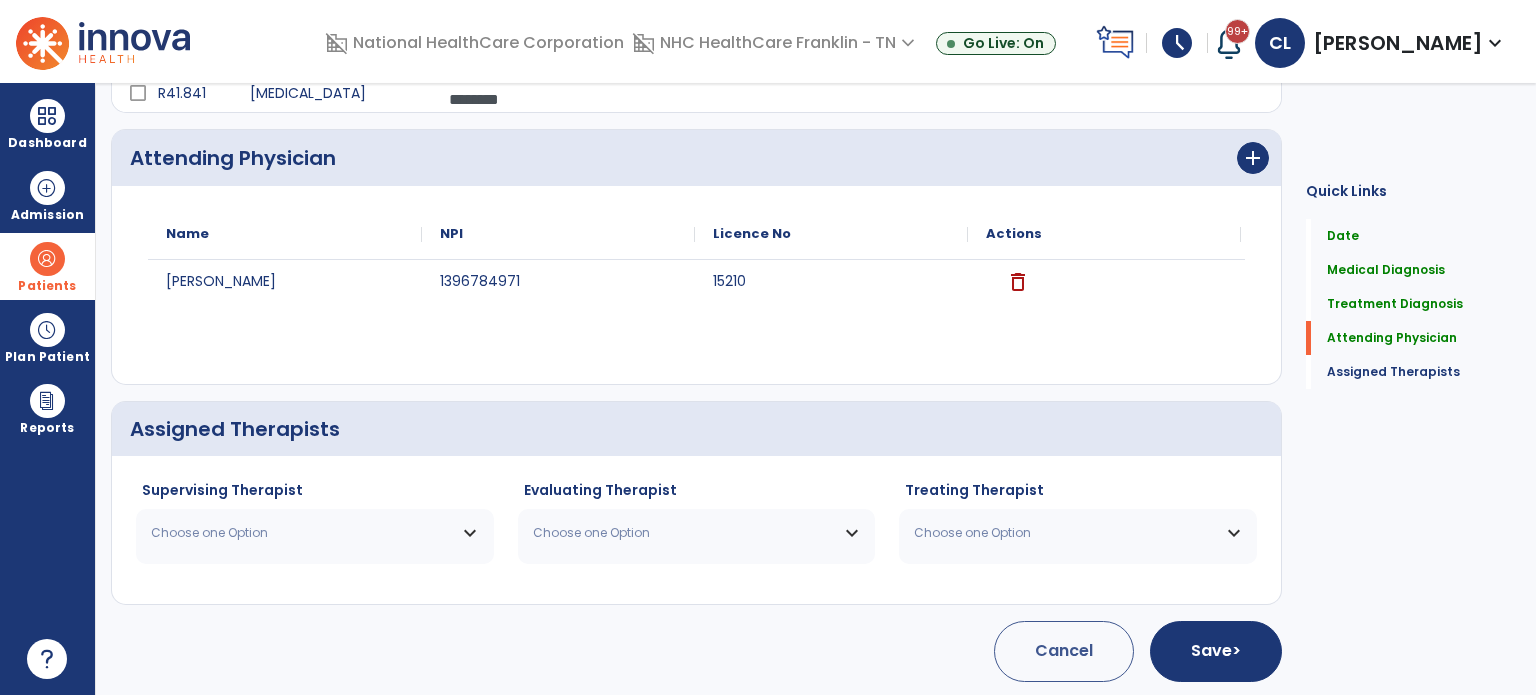click on "Choose one Option" at bounding box center (315, 533) 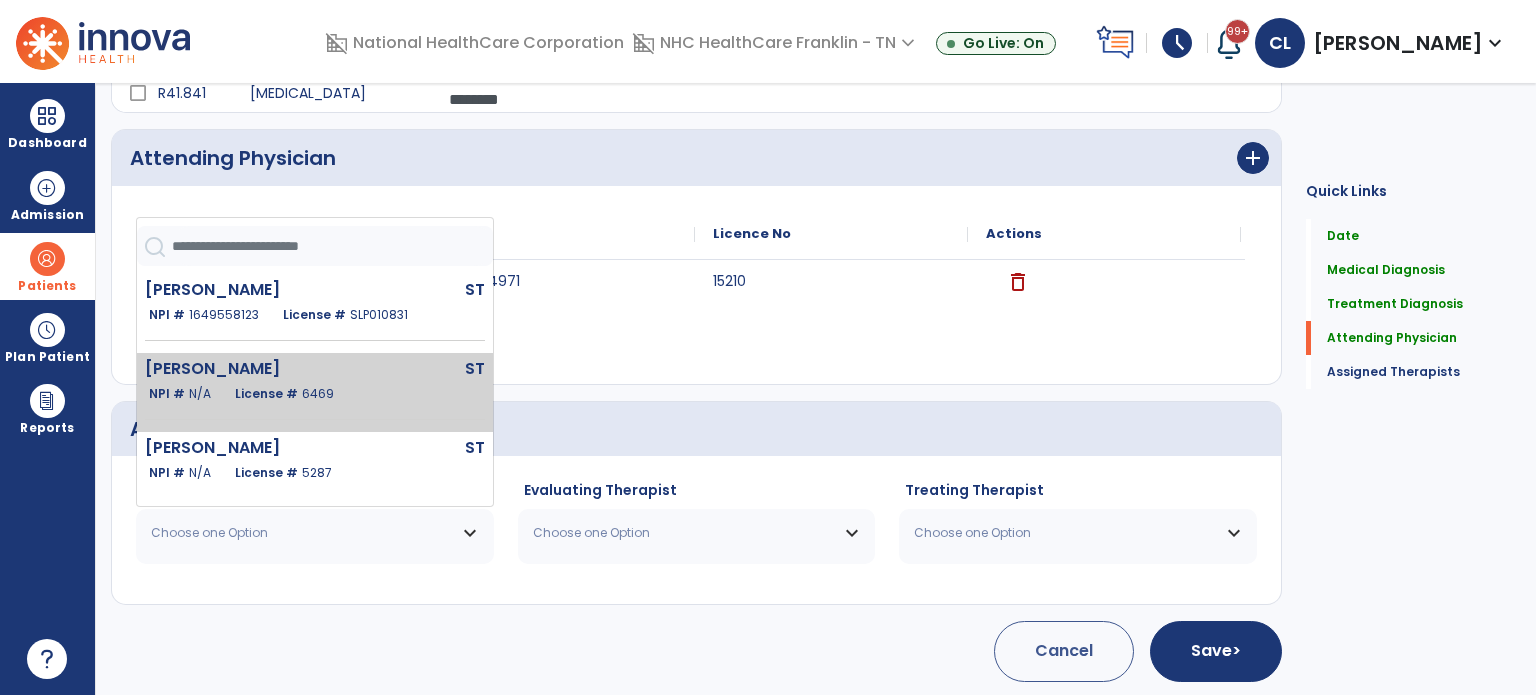 scroll, scrollTop: 108, scrollLeft: 0, axis: vertical 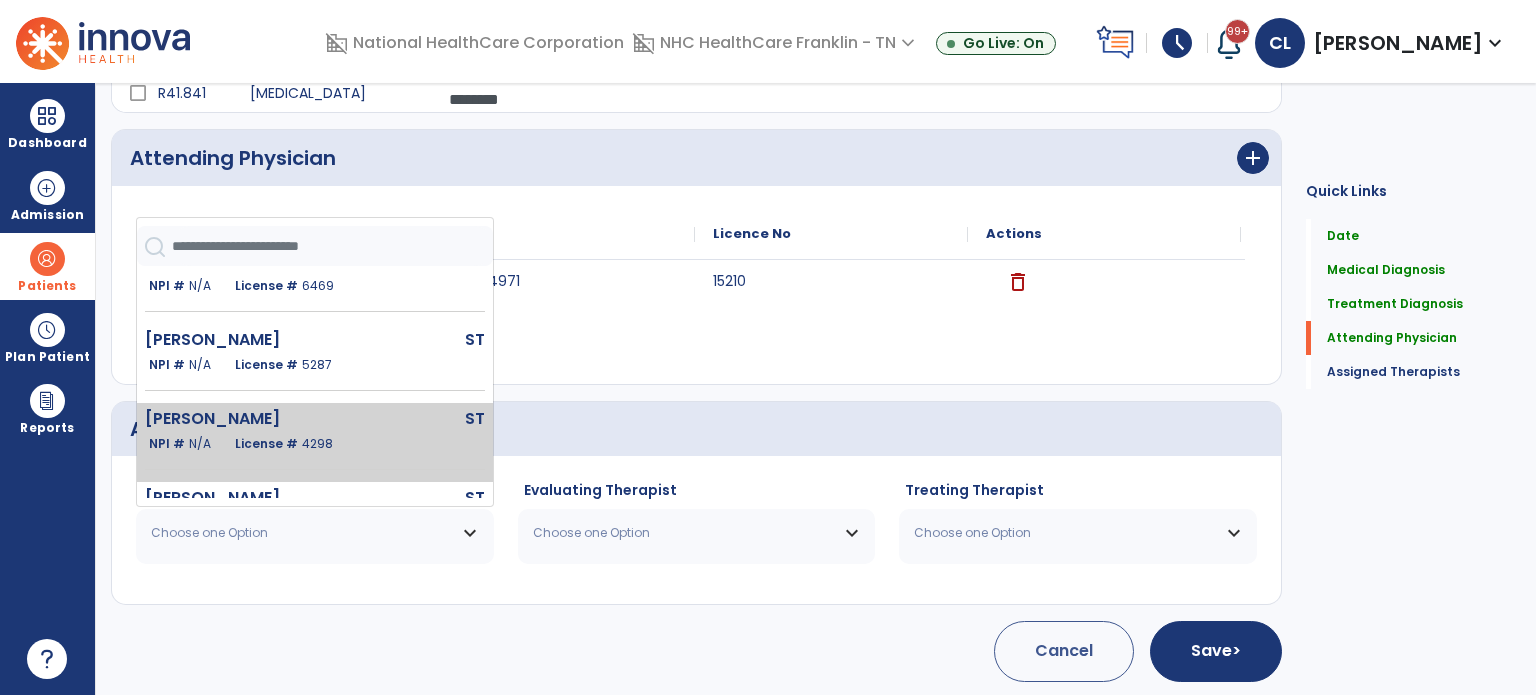 click on "[PERSON_NAME]" 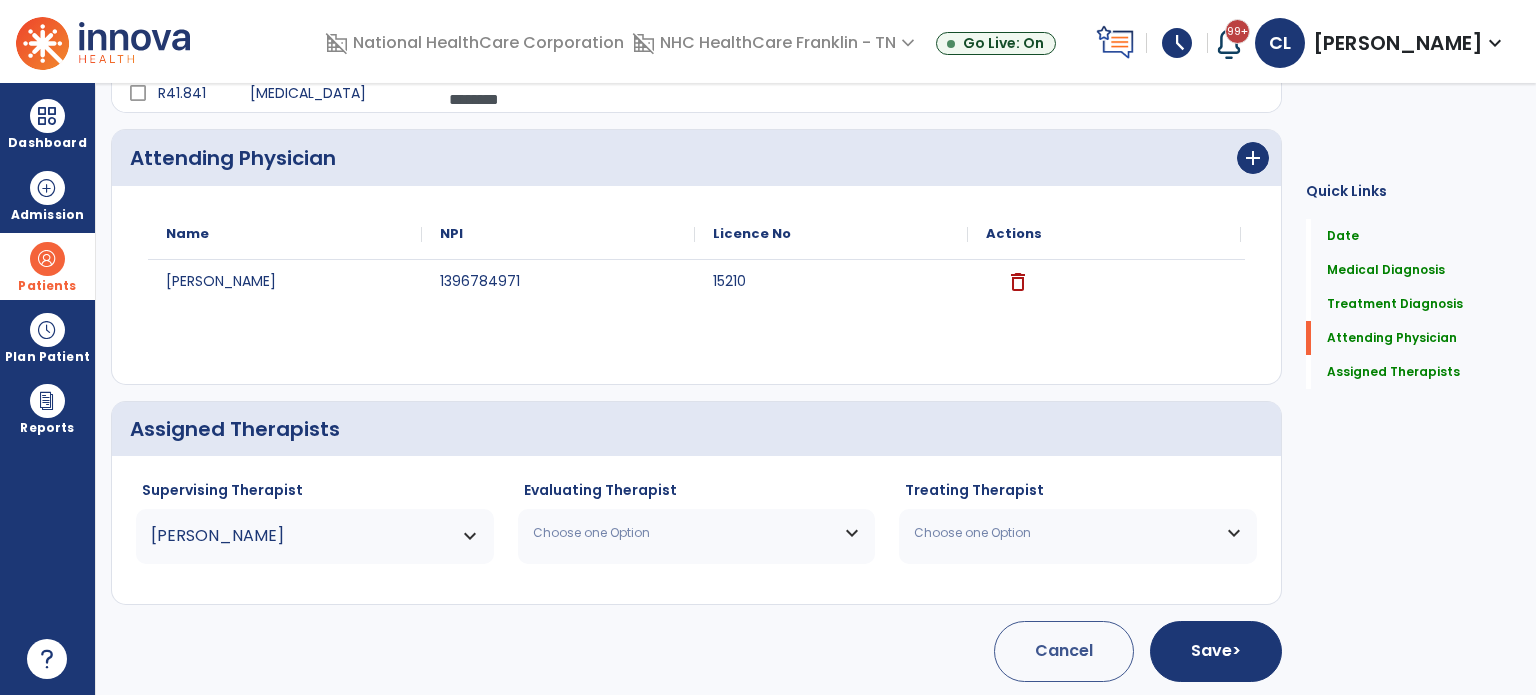 click on "Choose one Option" at bounding box center [697, 533] 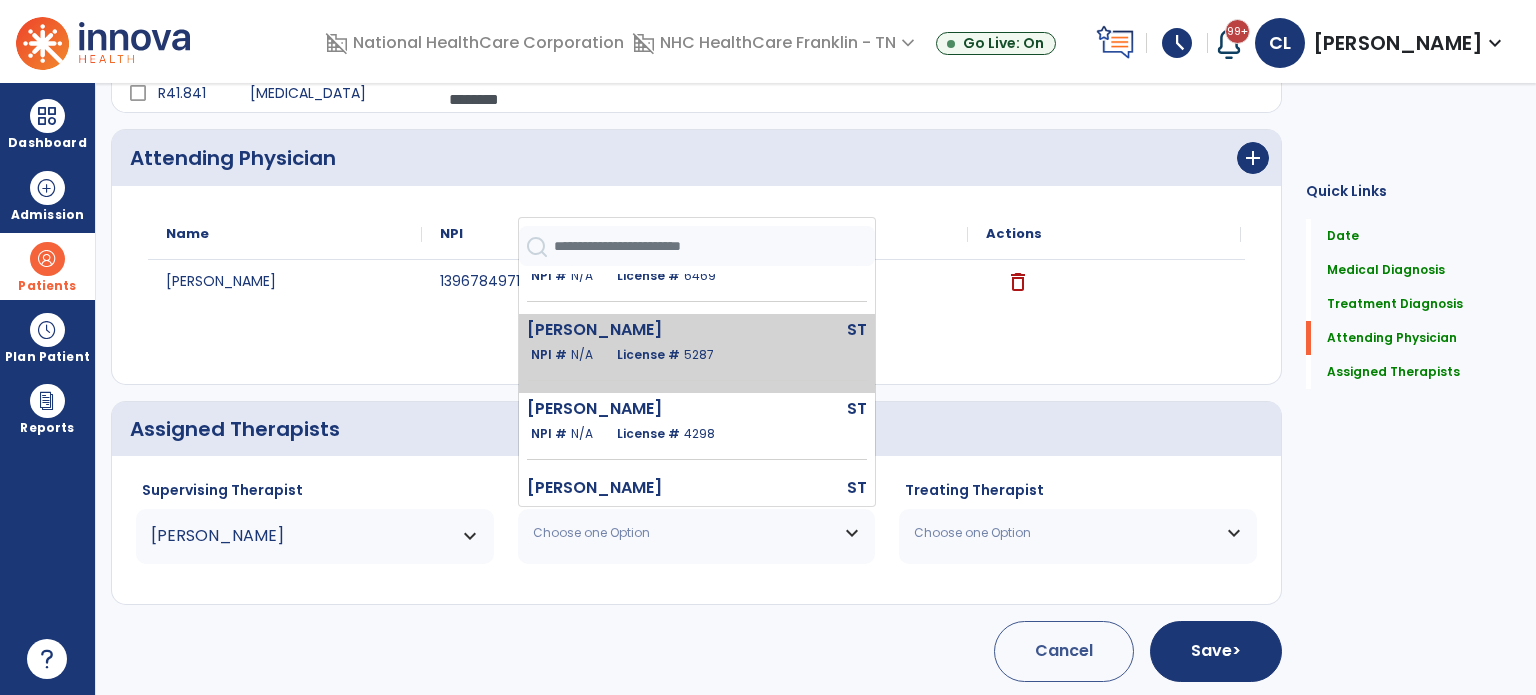 scroll, scrollTop: 120, scrollLeft: 0, axis: vertical 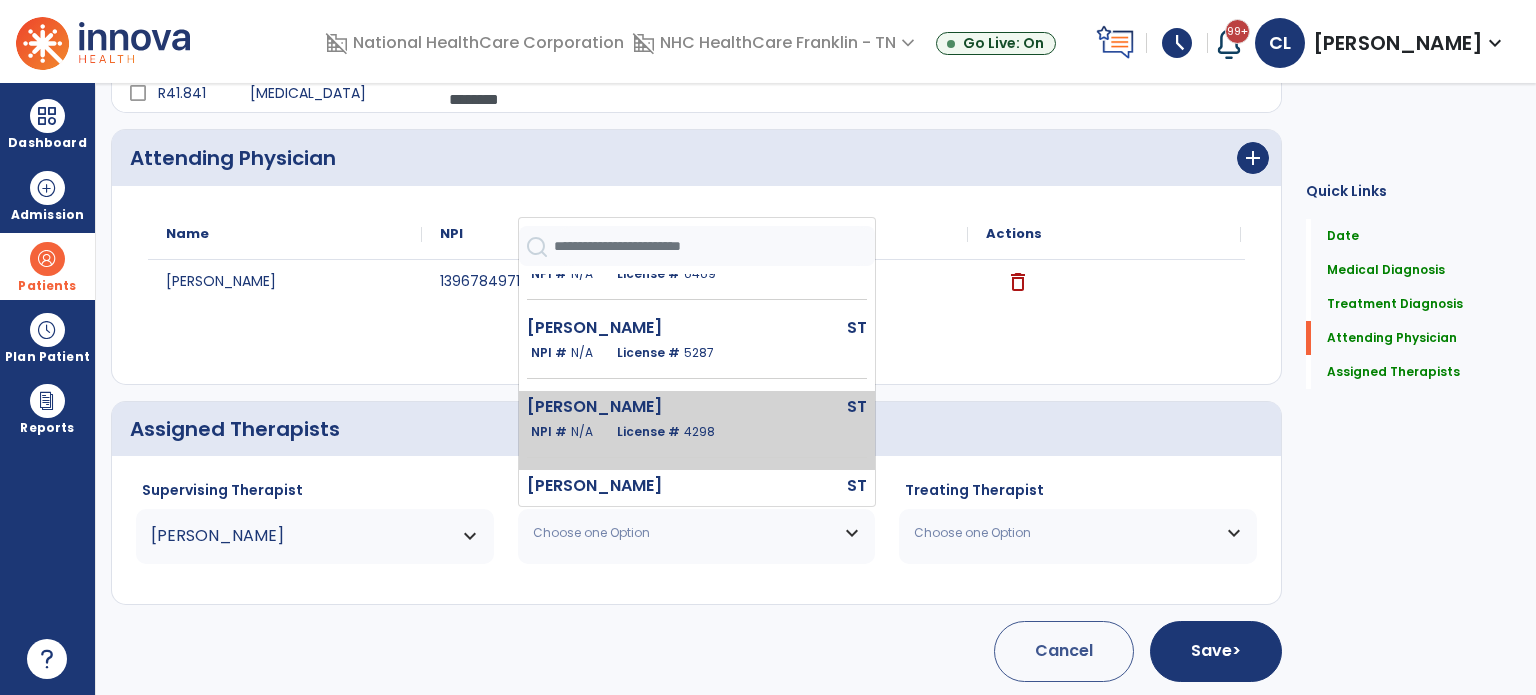 click on "[PERSON_NAME]  ST   NPI #  N/A   License #  4298" 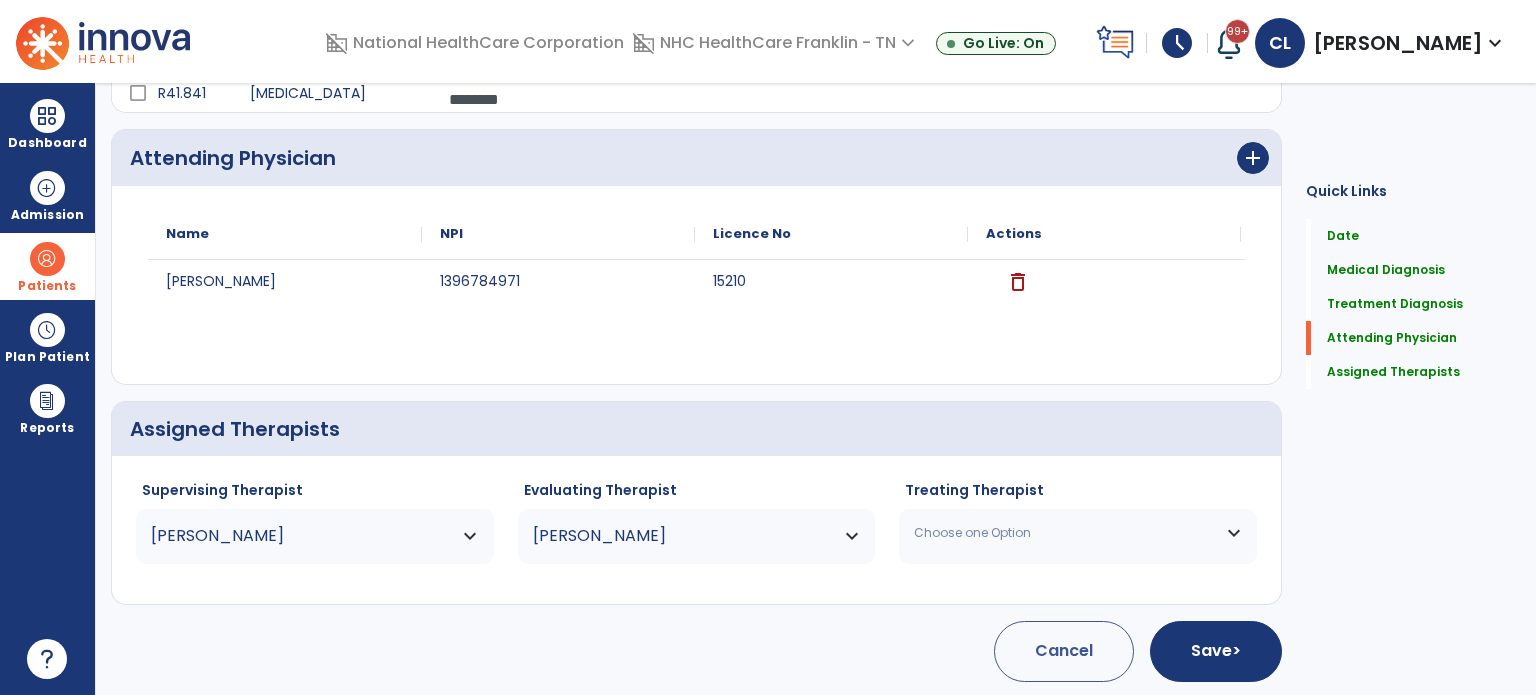 click on "Choose one Option" at bounding box center [1065, 533] 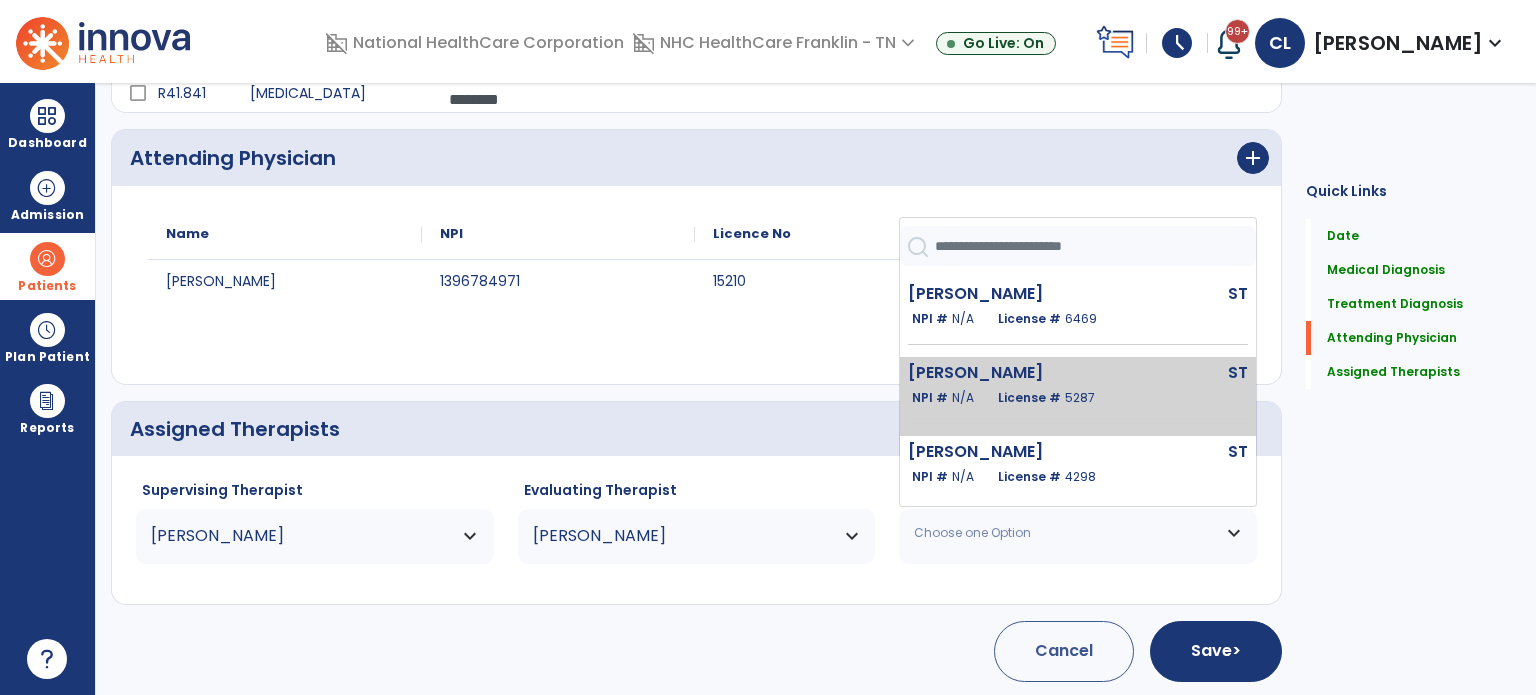 scroll, scrollTop: 76, scrollLeft: 0, axis: vertical 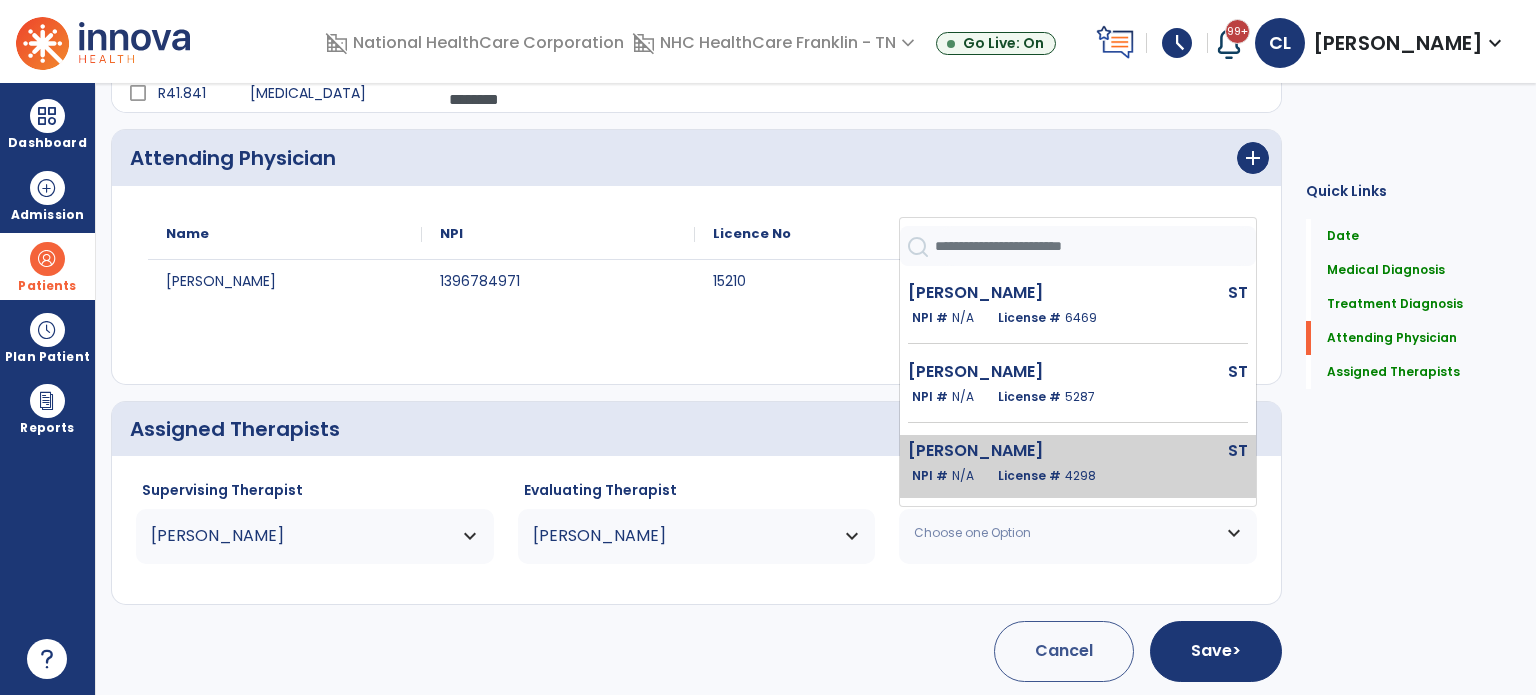 click on "N/A" 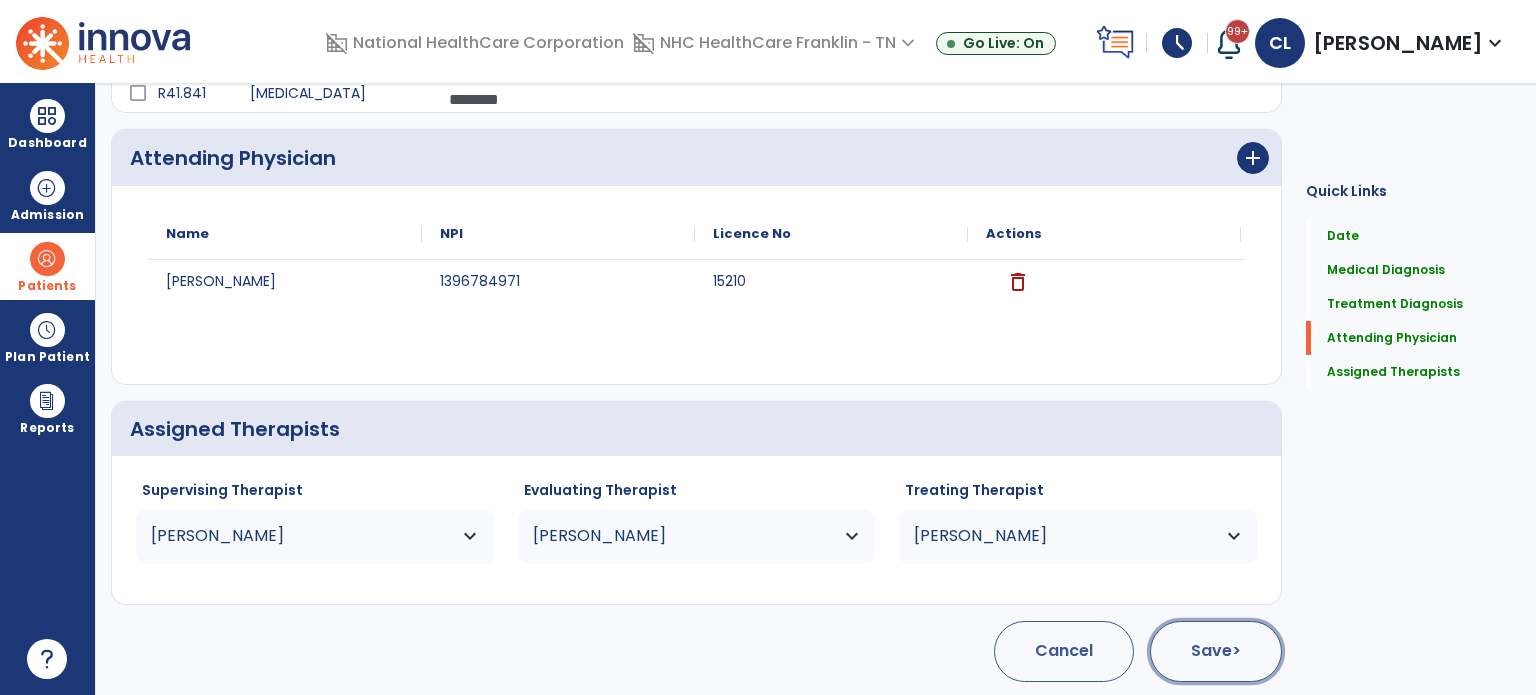 click on "Save  >" 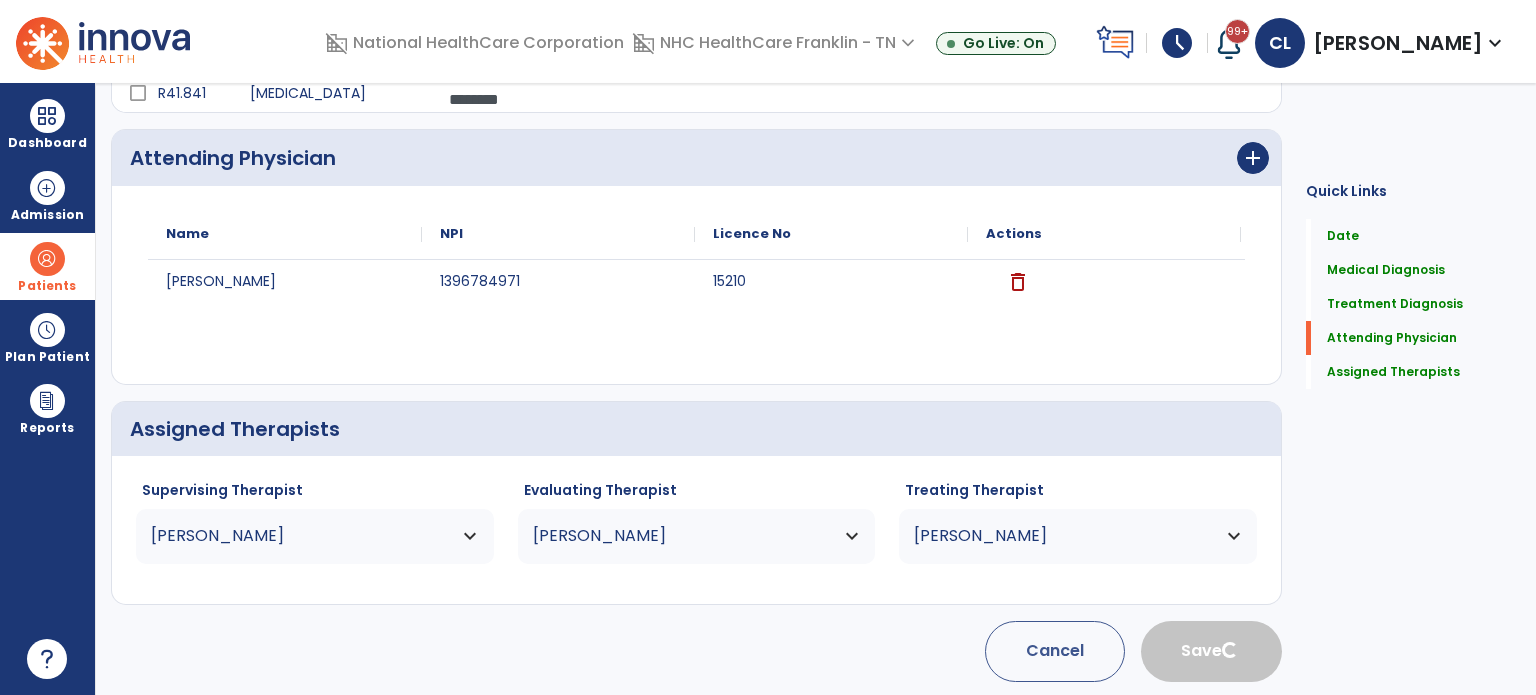 type 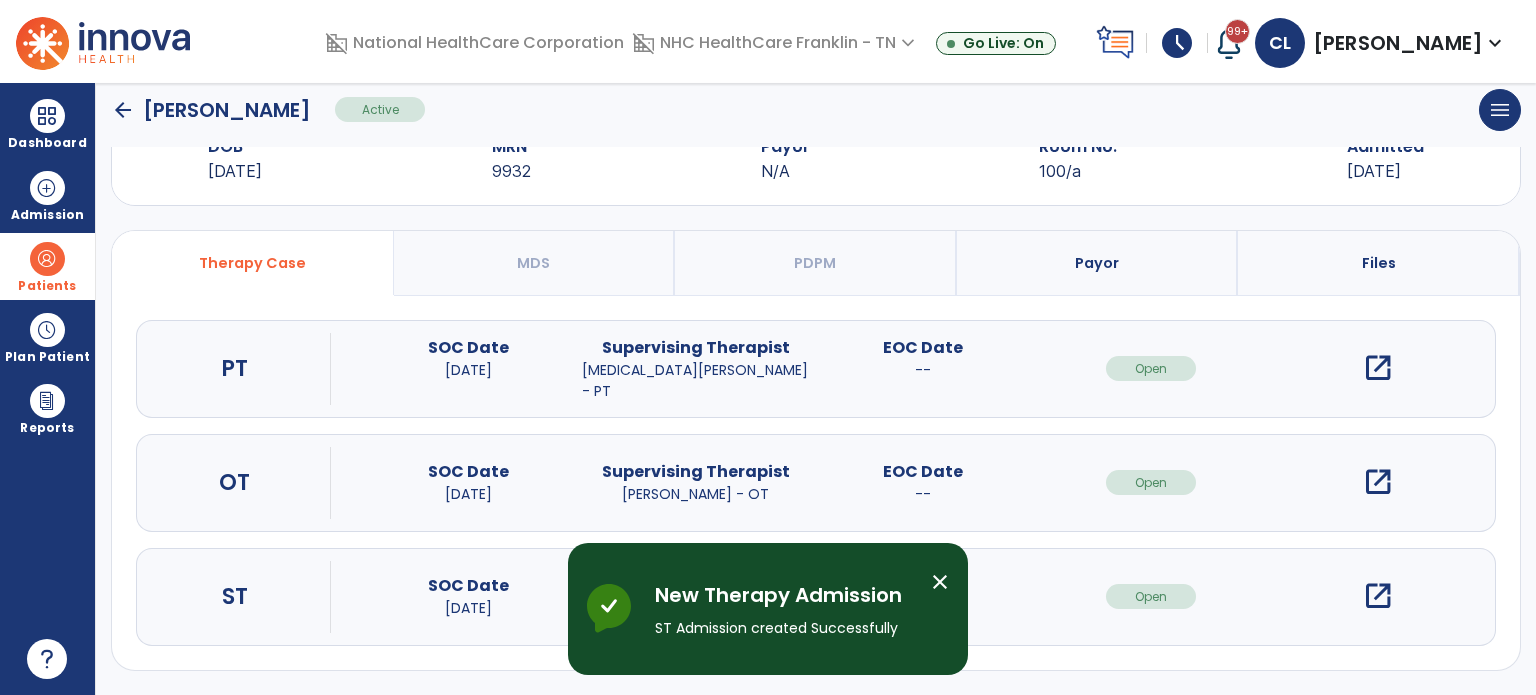 scroll, scrollTop: 62, scrollLeft: 0, axis: vertical 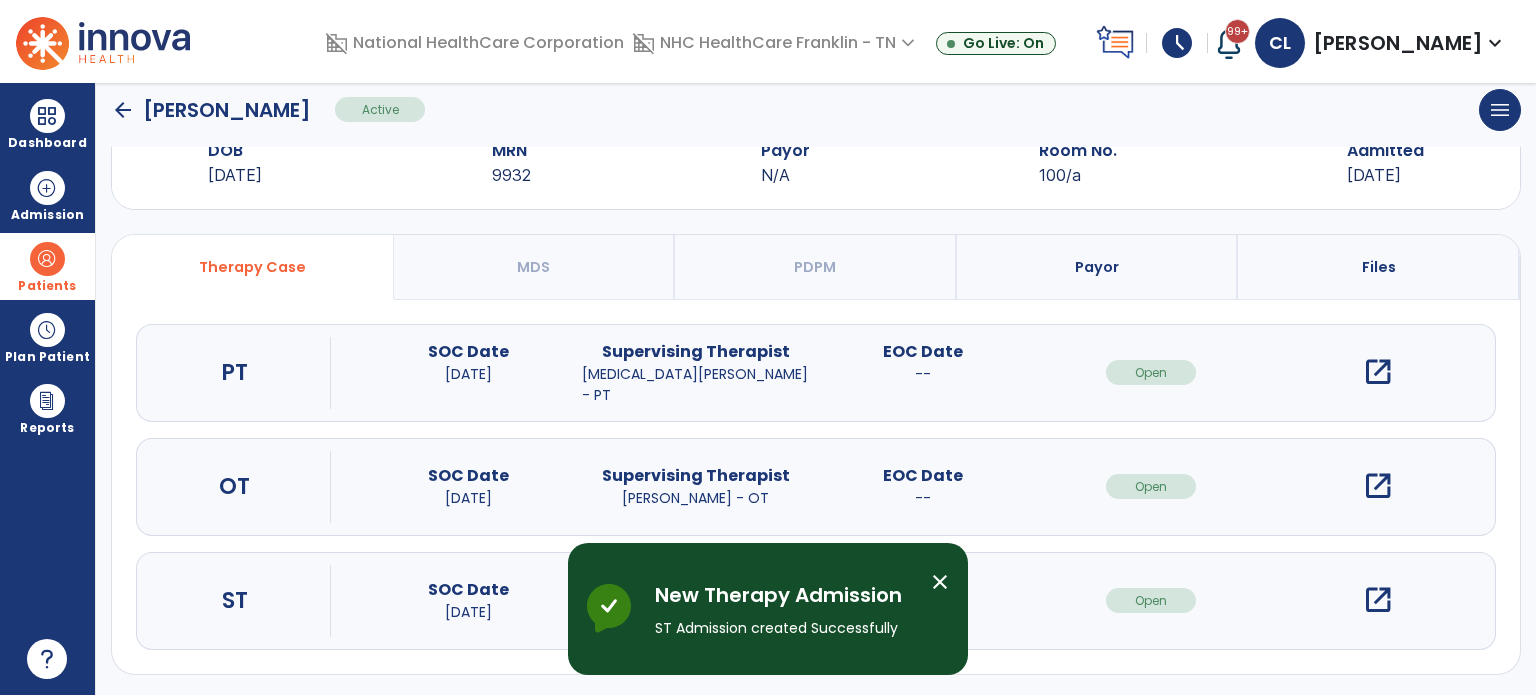 click on "open_in_new" at bounding box center [1378, 600] 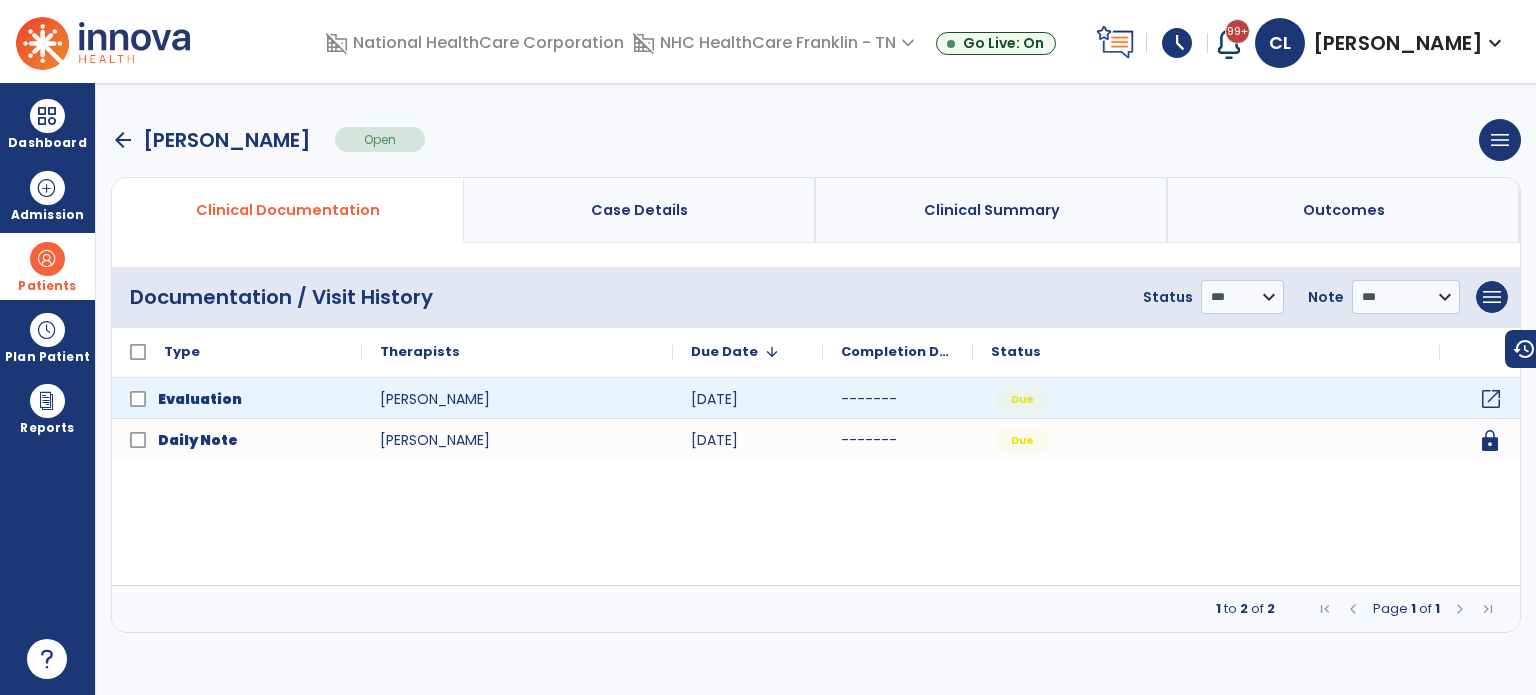 click on "open_in_new" 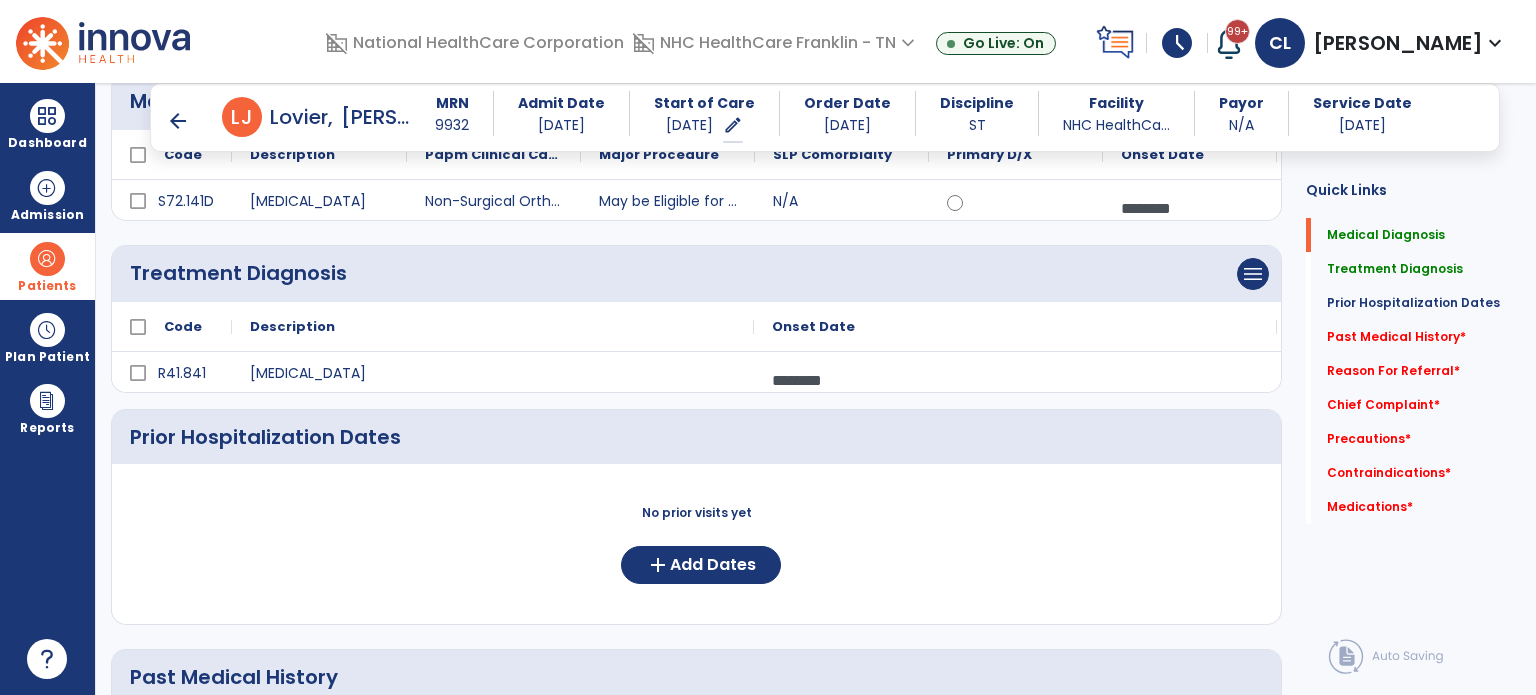 scroll, scrollTop: 278, scrollLeft: 0, axis: vertical 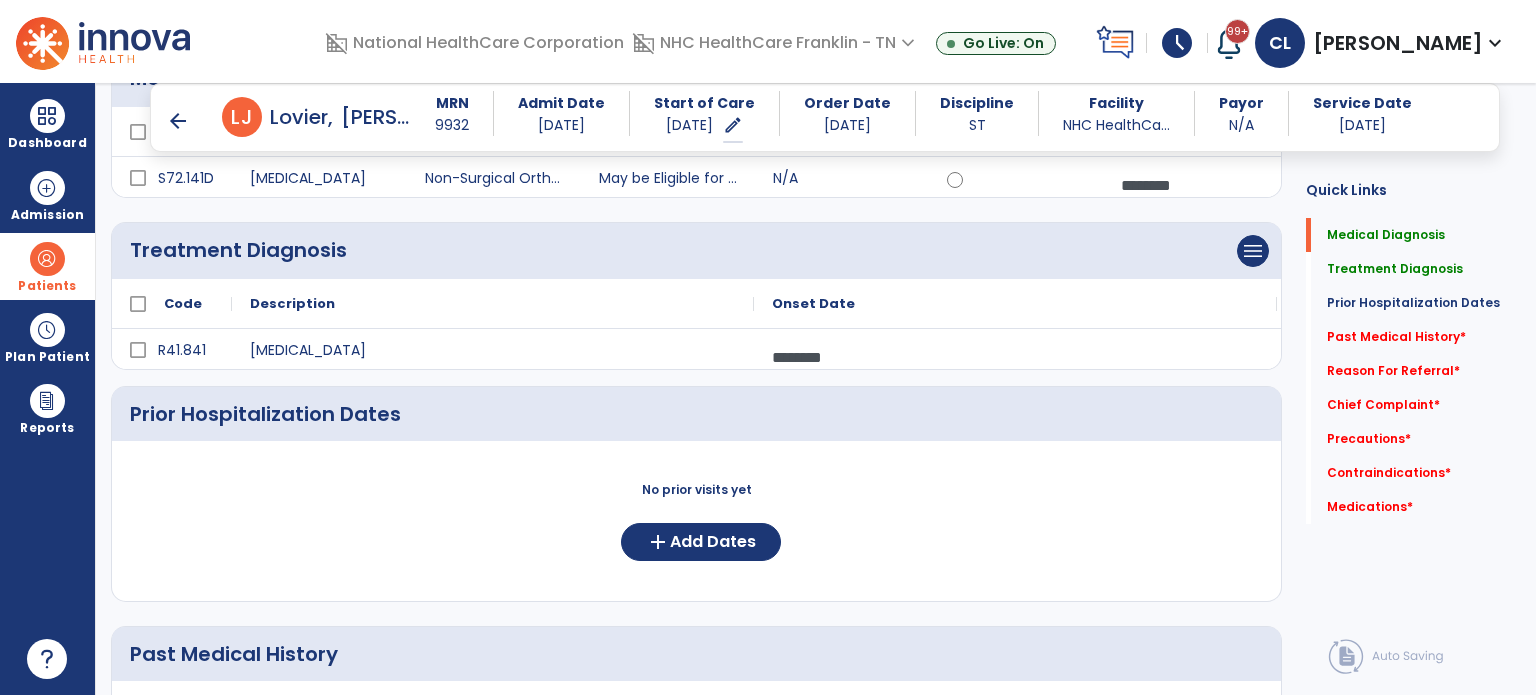 click on "No prior visits yet  add  Add Dates" 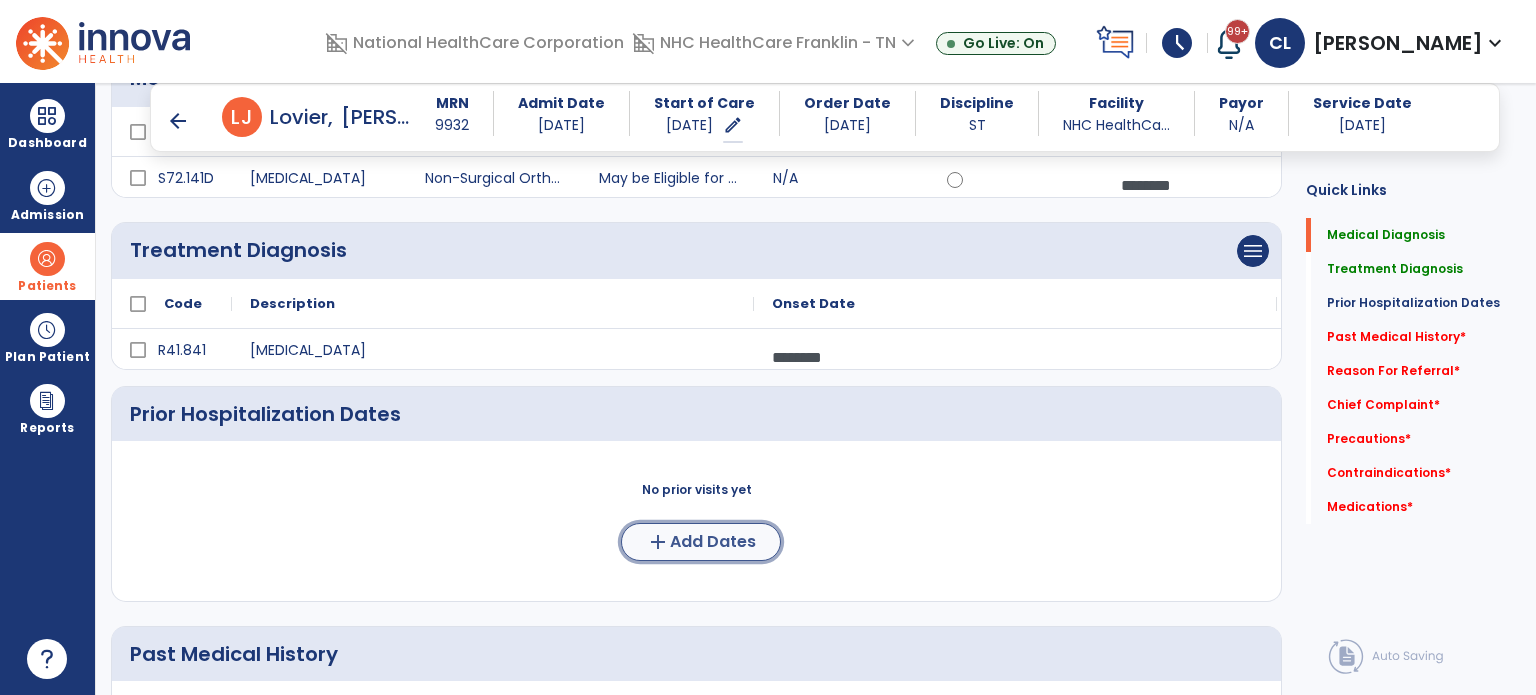 click on "Add Dates" 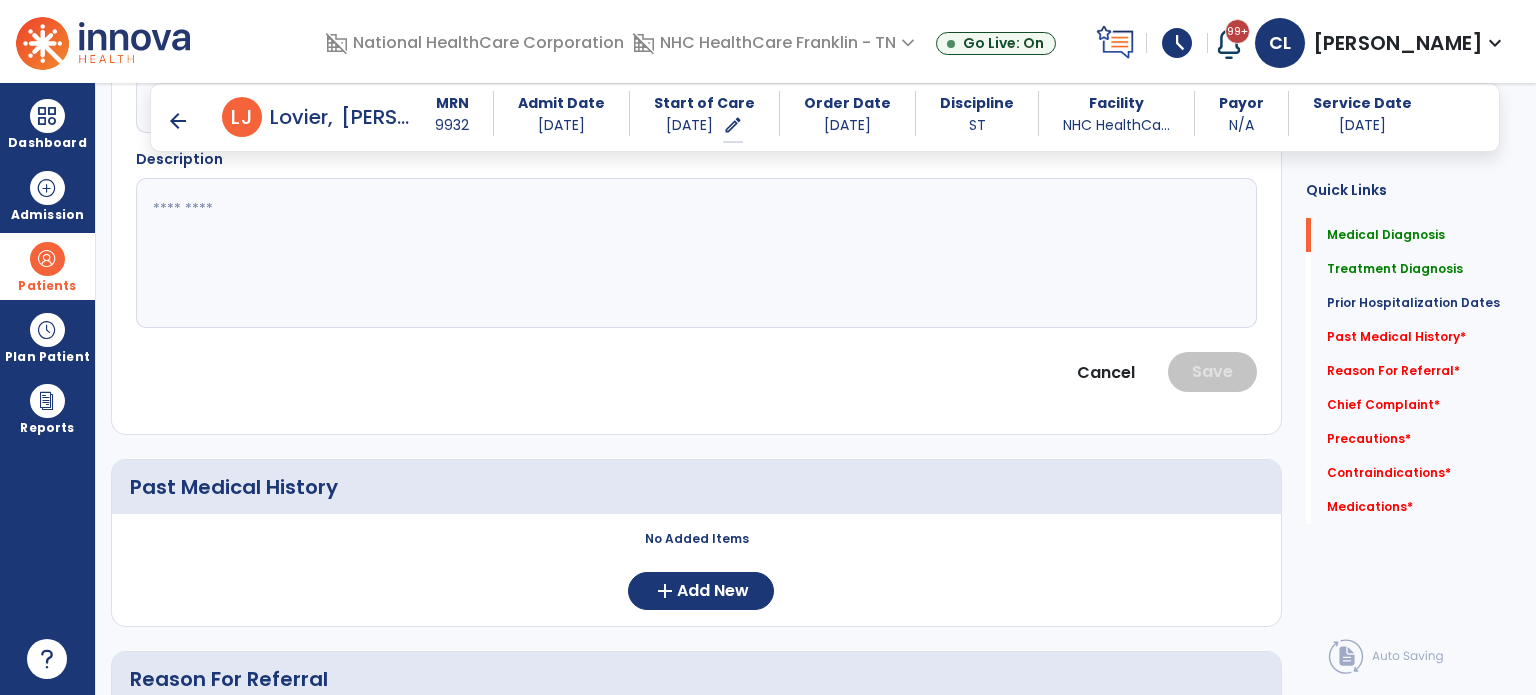scroll, scrollTop: 696, scrollLeft: 0, axis: vertical 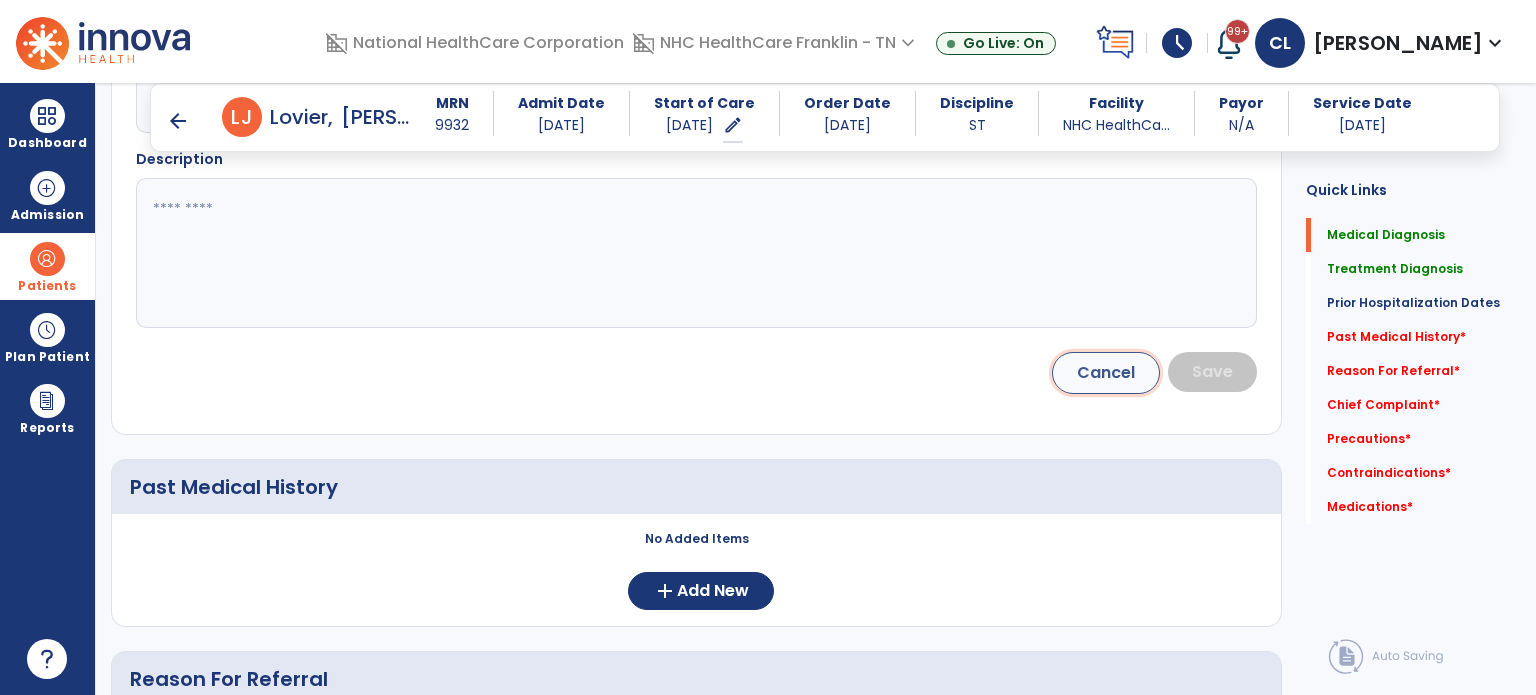 click on "Cancel" 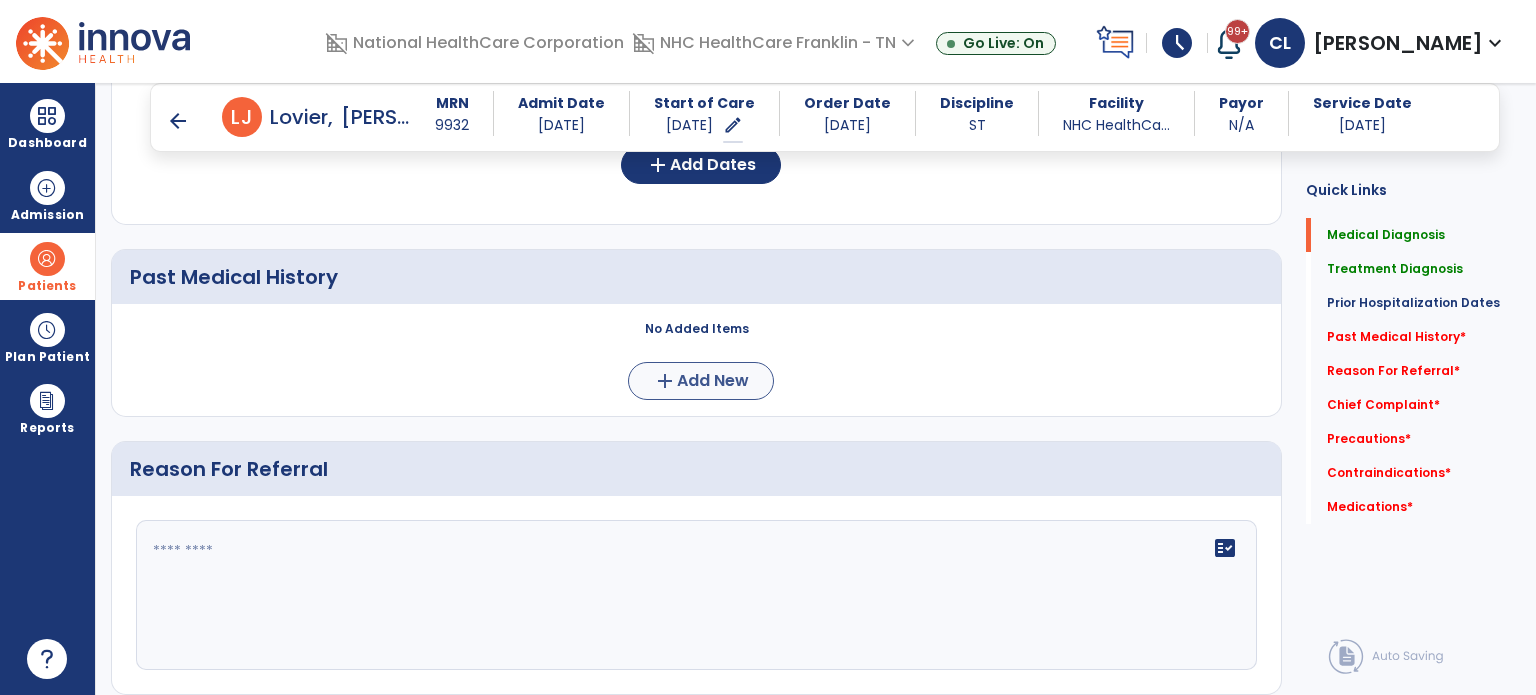 scroll, scrollTop: 669, scrollLeft: 0, axis: vertical 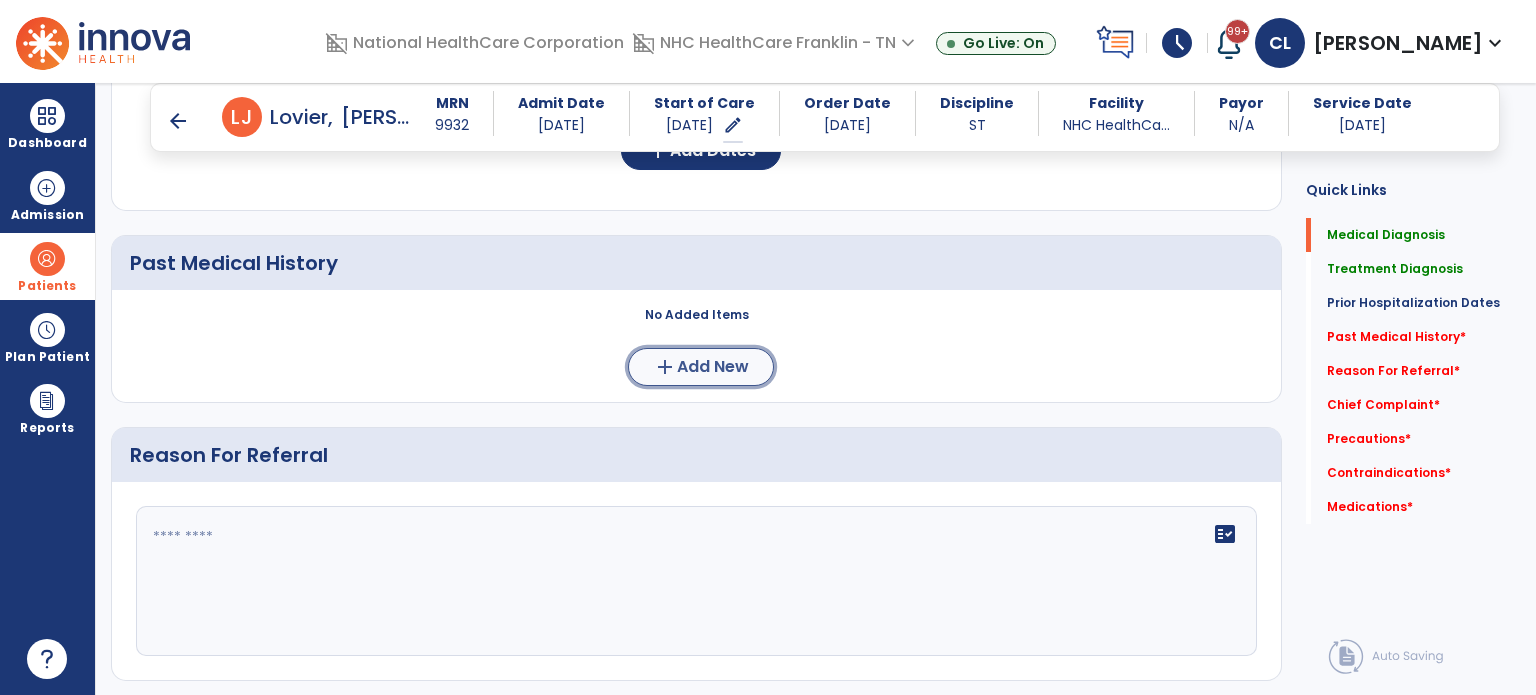 click on "Add New" 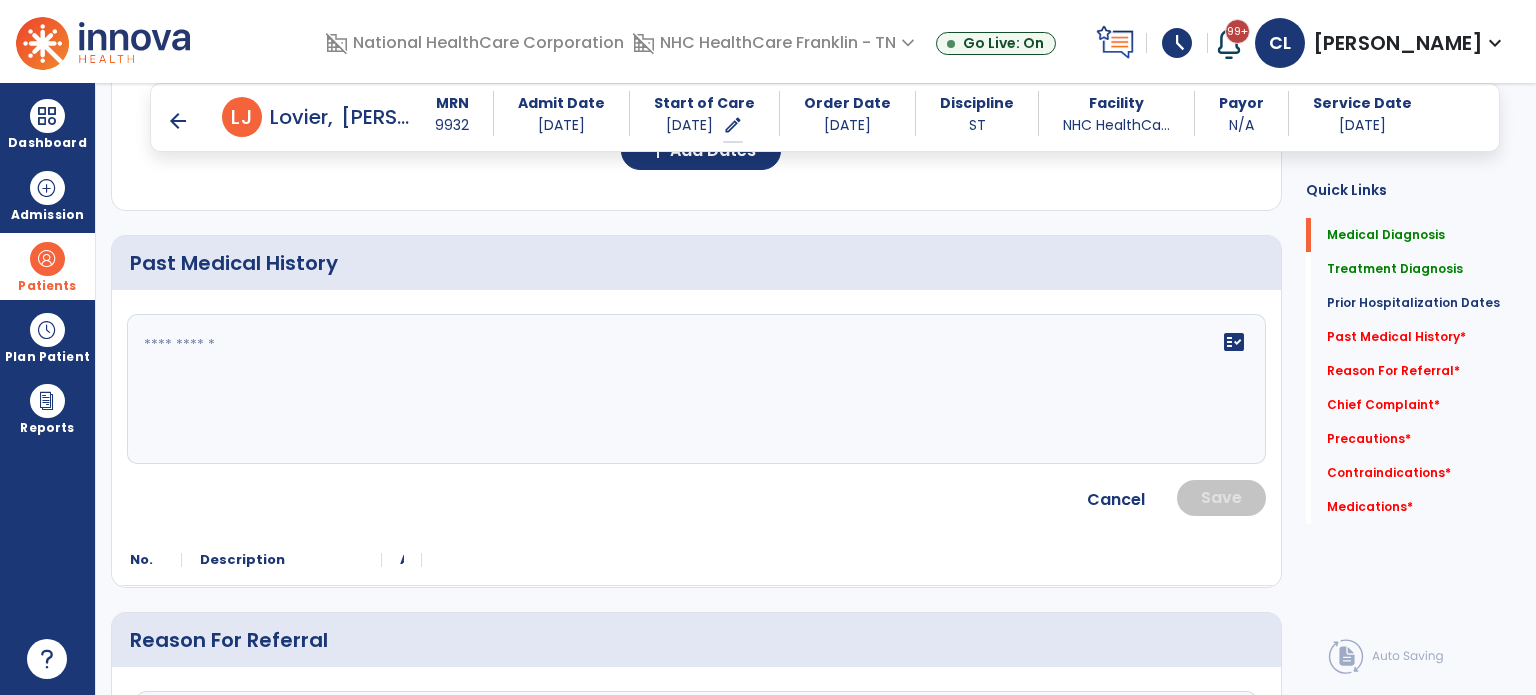 click on "fact_check" 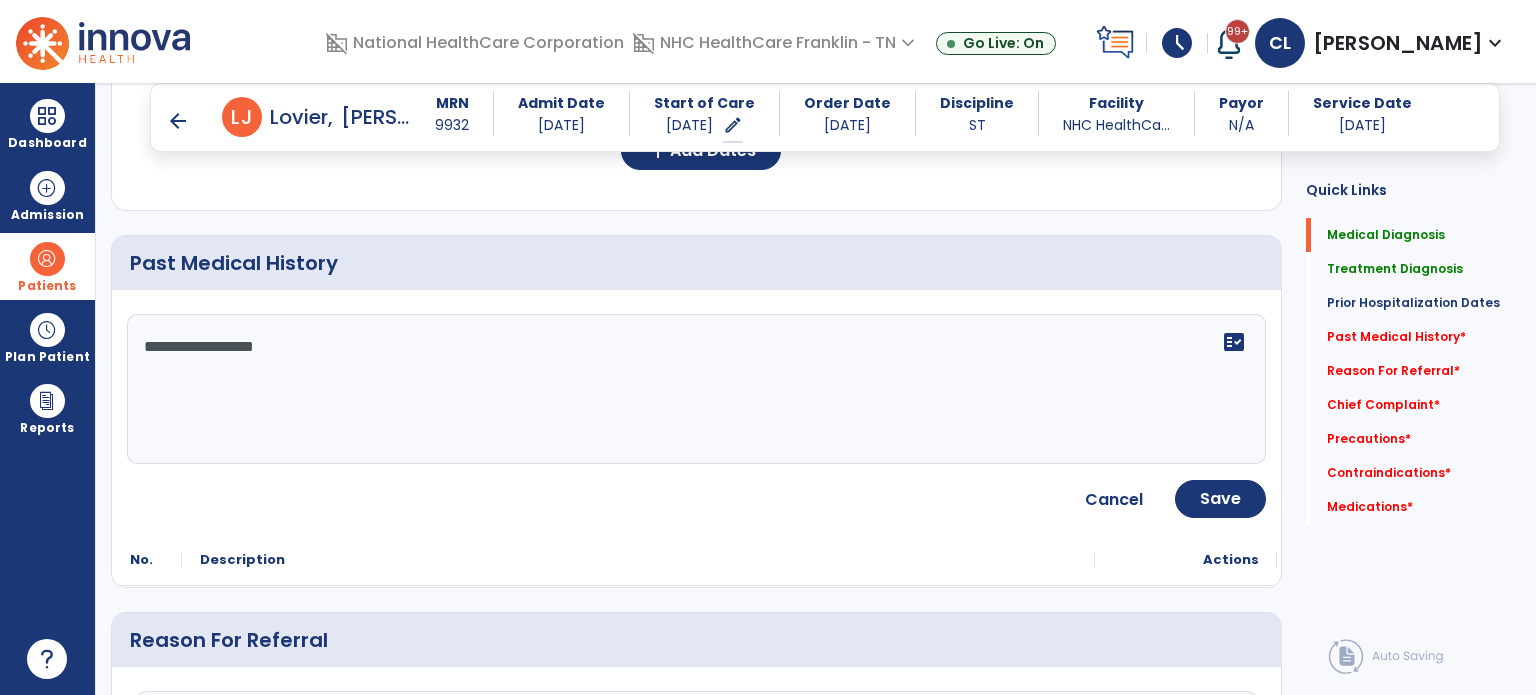 paste on "**********" 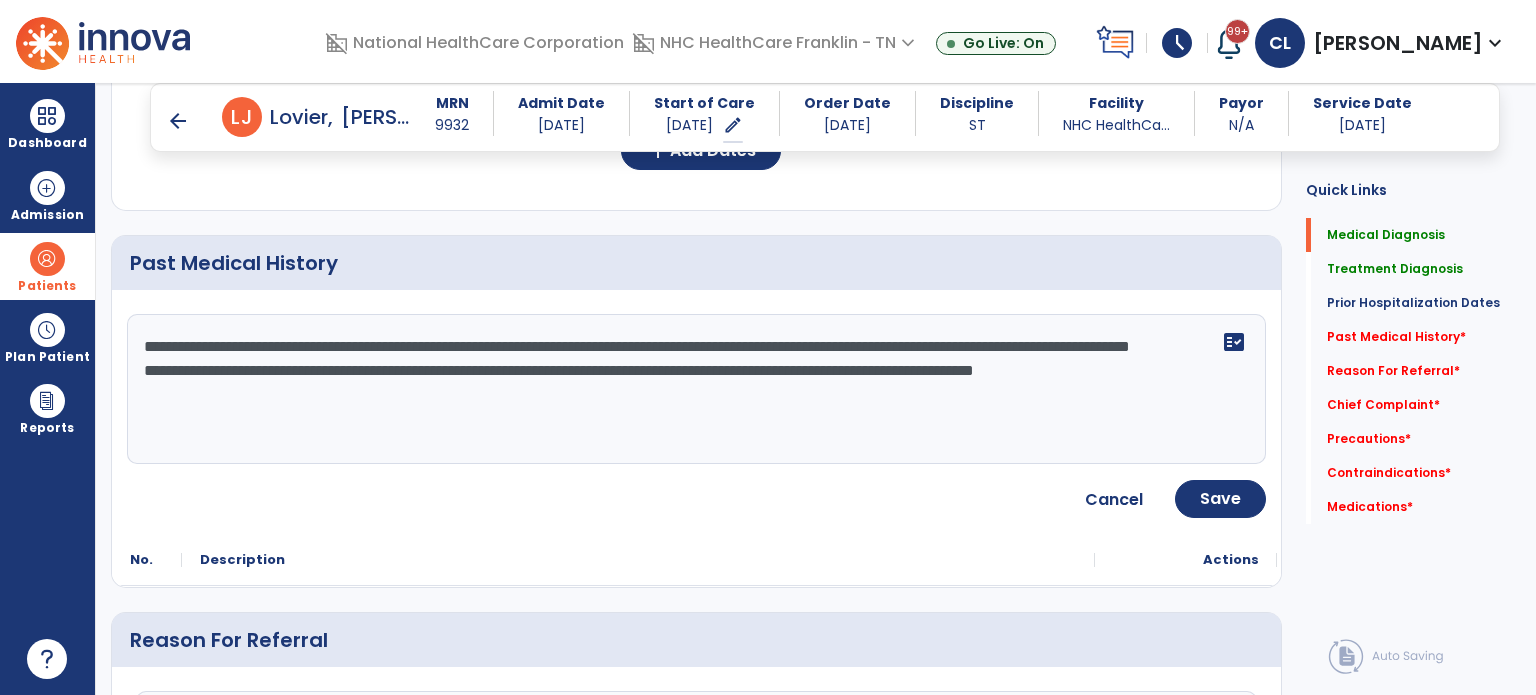 click on "**********" 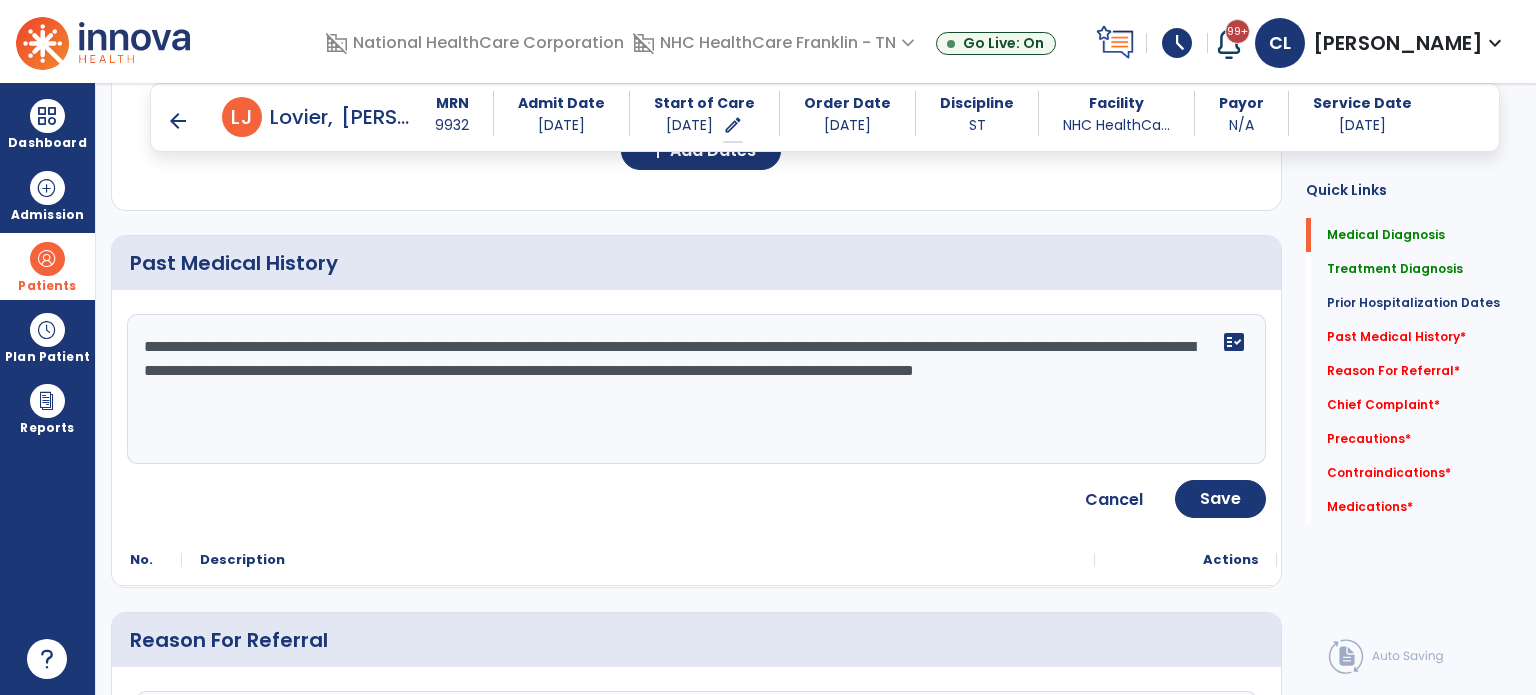 click on "**********" 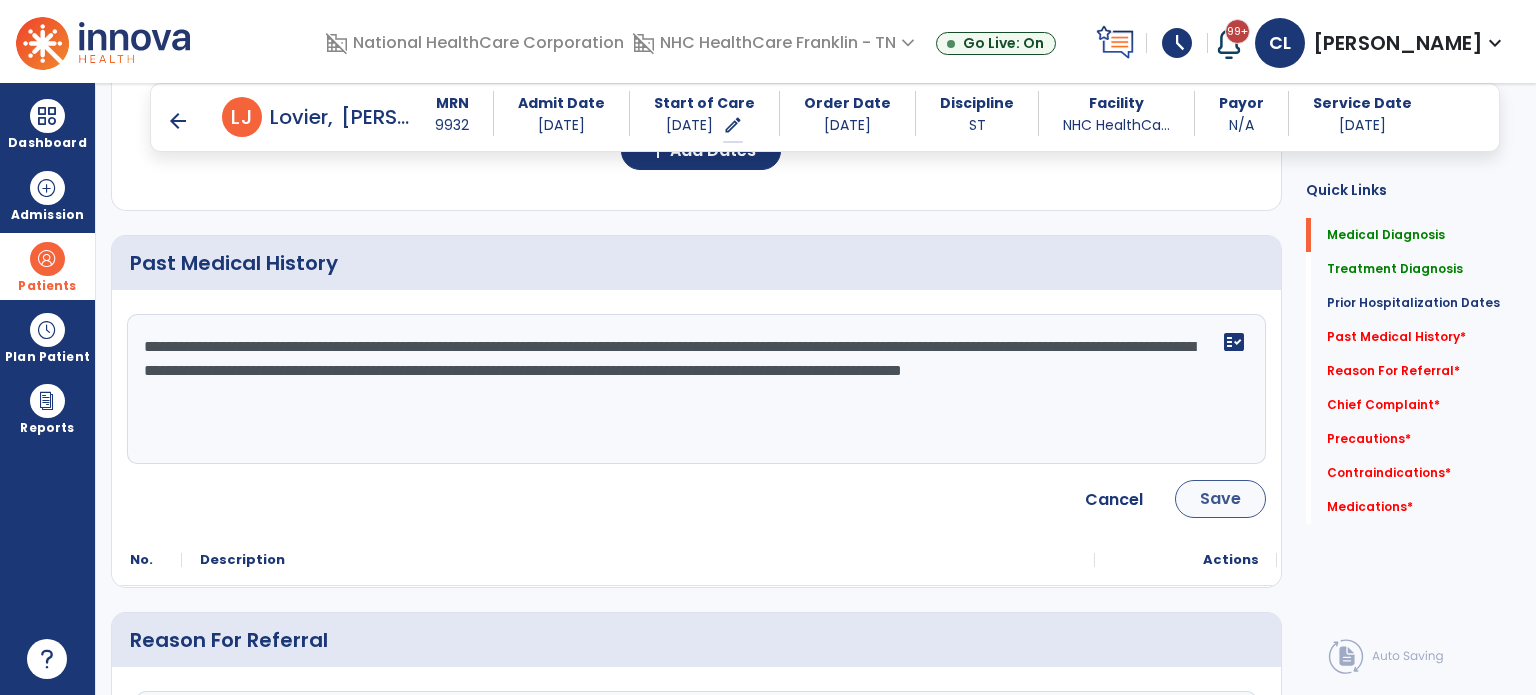 type on "**********" 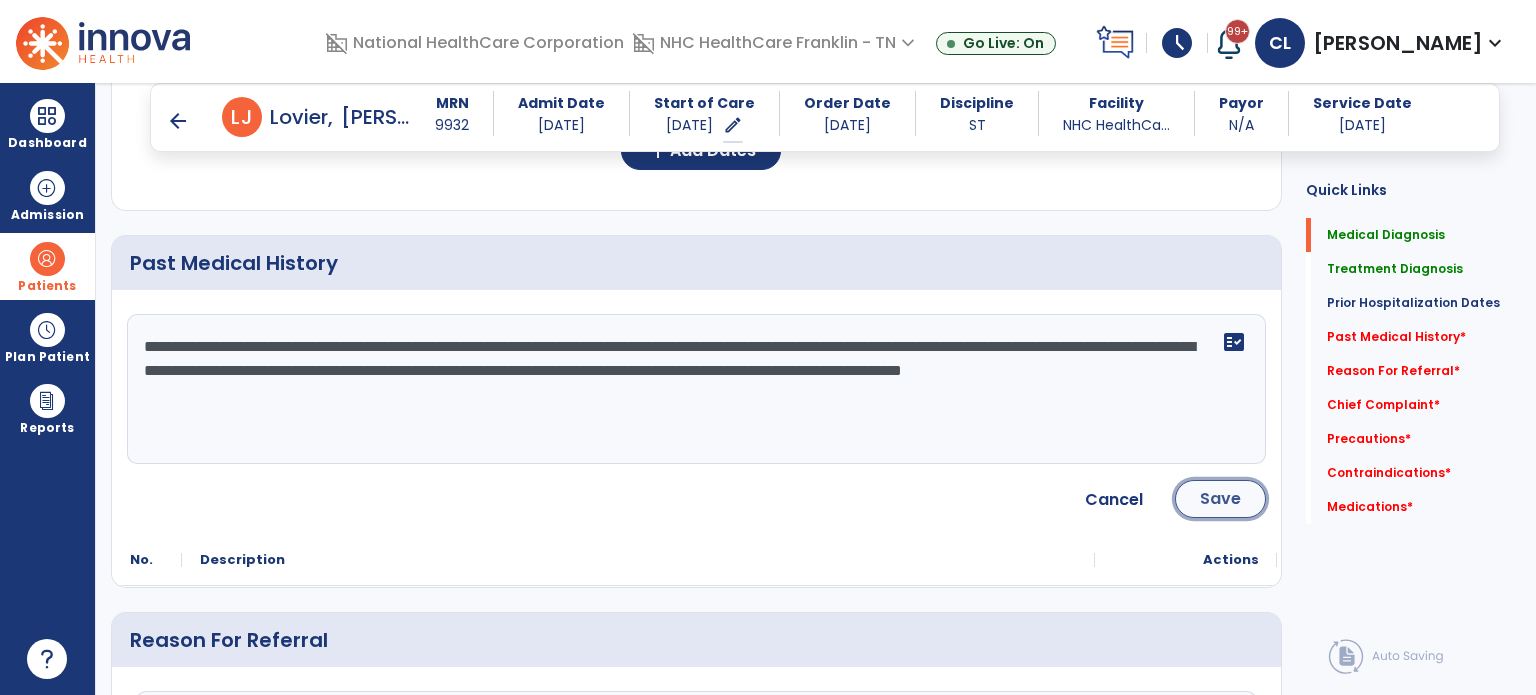 click on "Save" 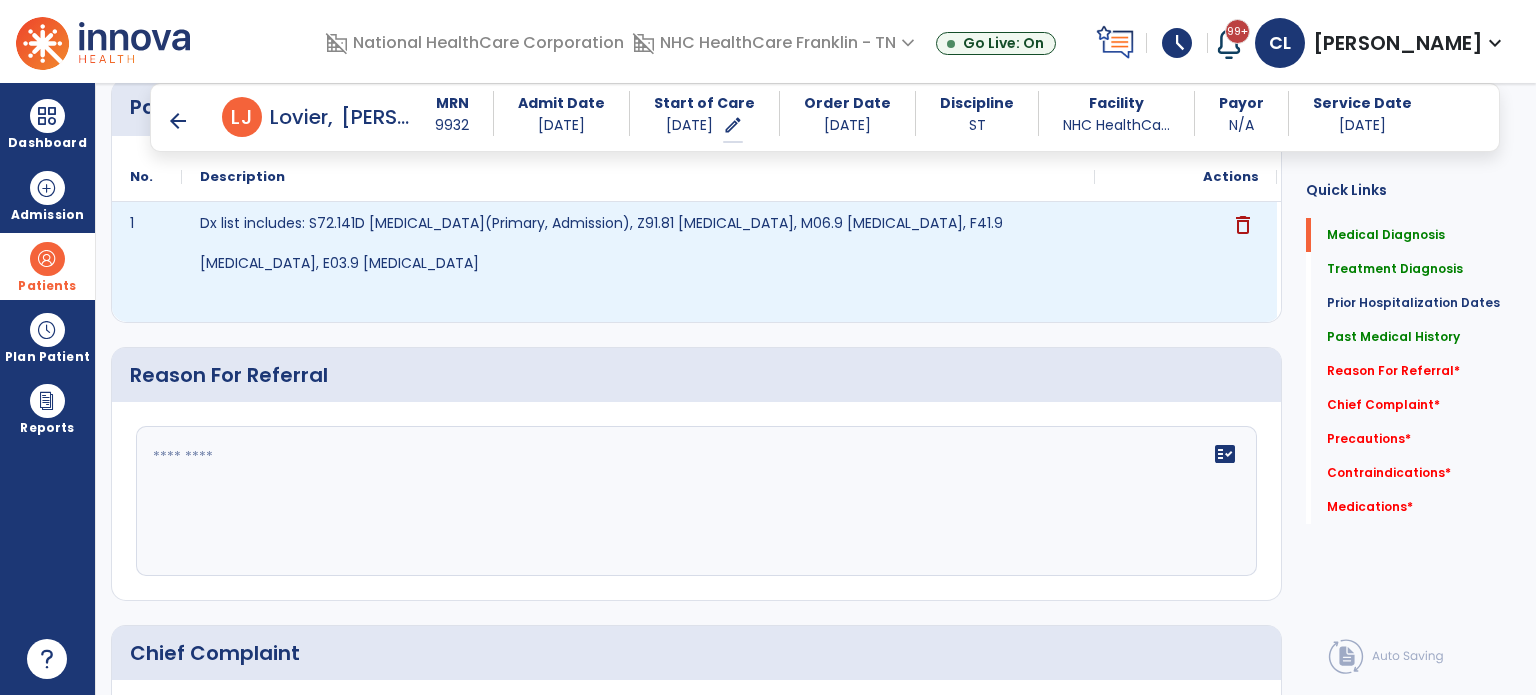 scroll, scrollTop: 892, scrollLeft: 0, axis: vertical 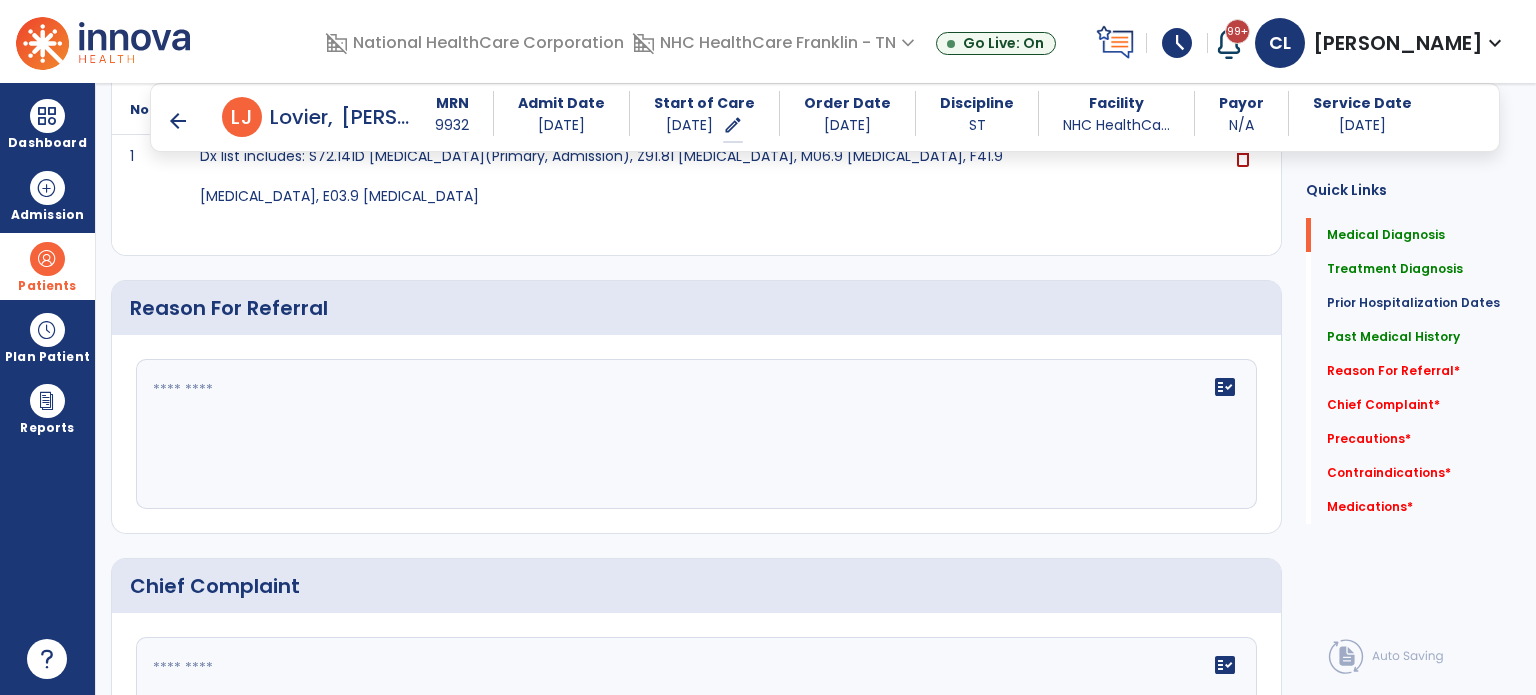 click on "fact_check" 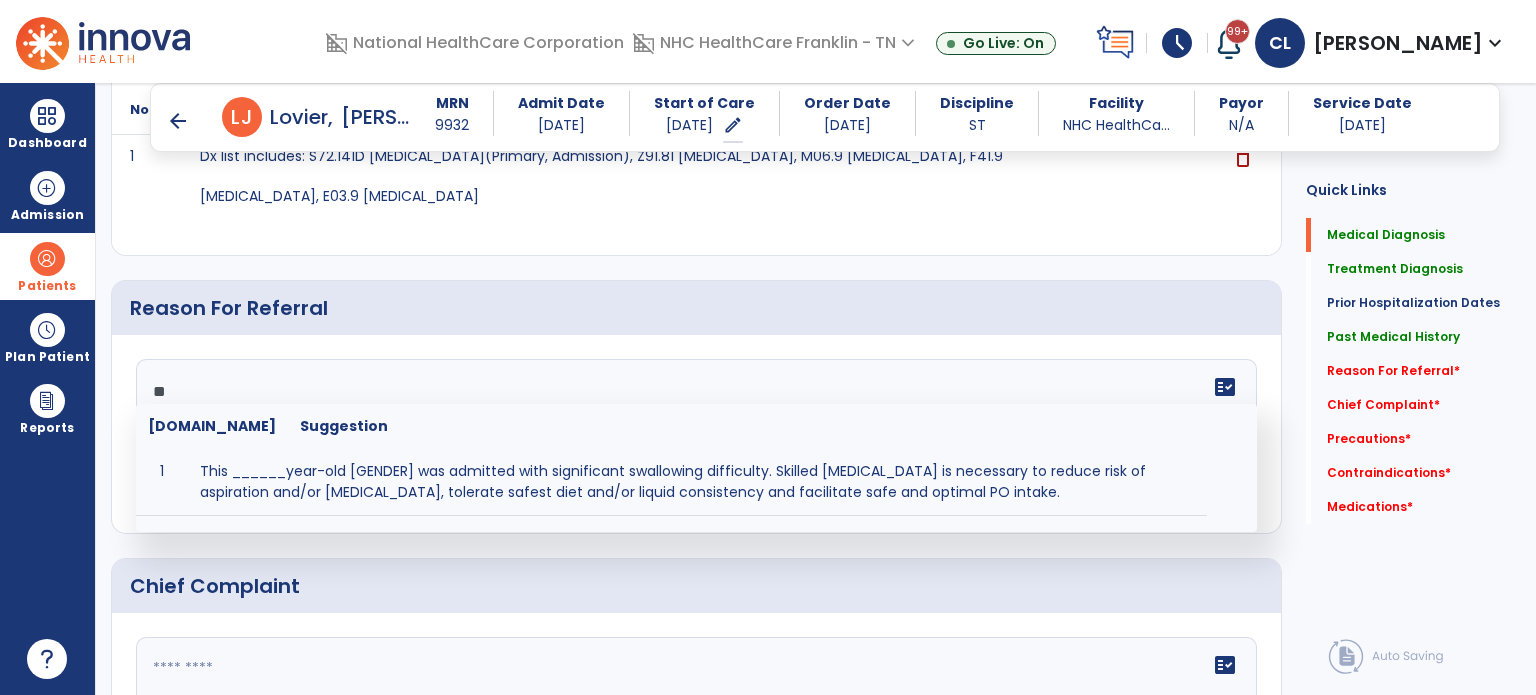 type on "*" 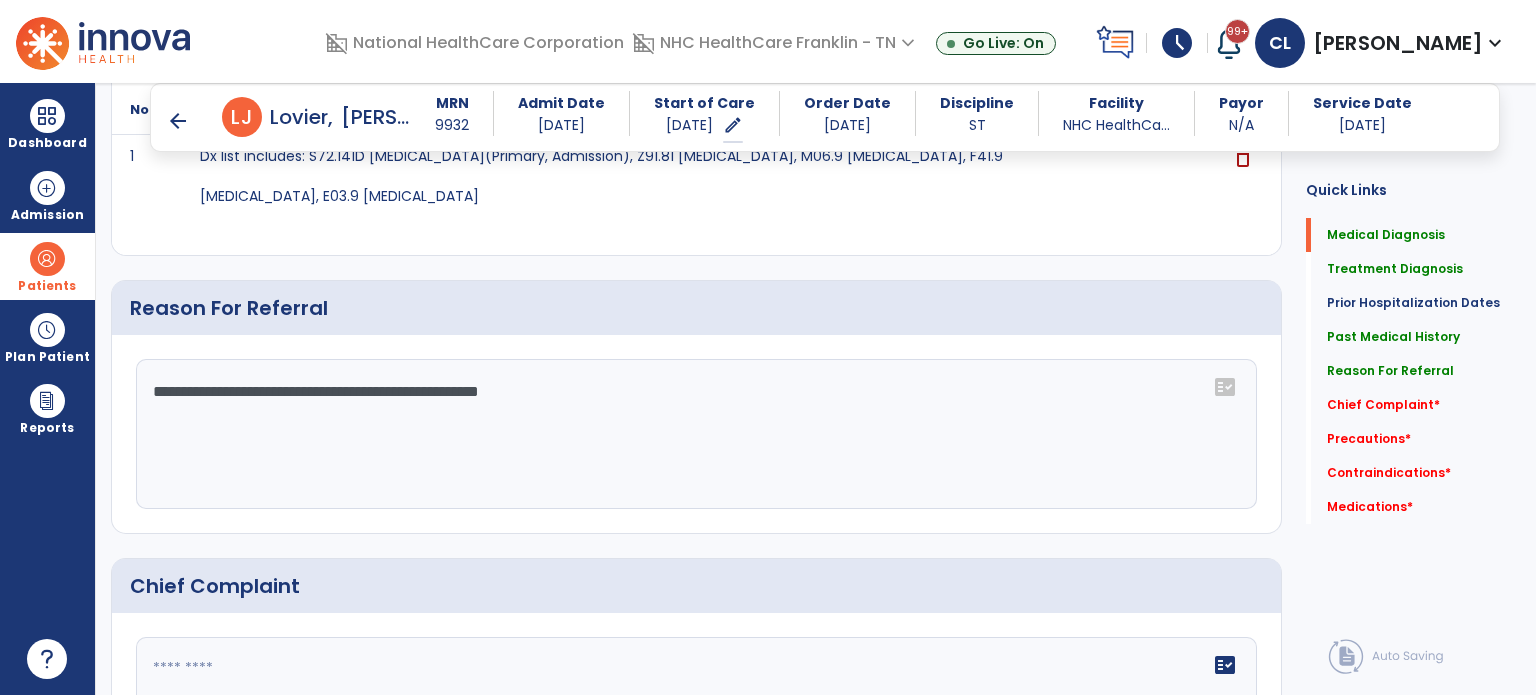 click on "Start of Care" at bounding box center [704, 103] 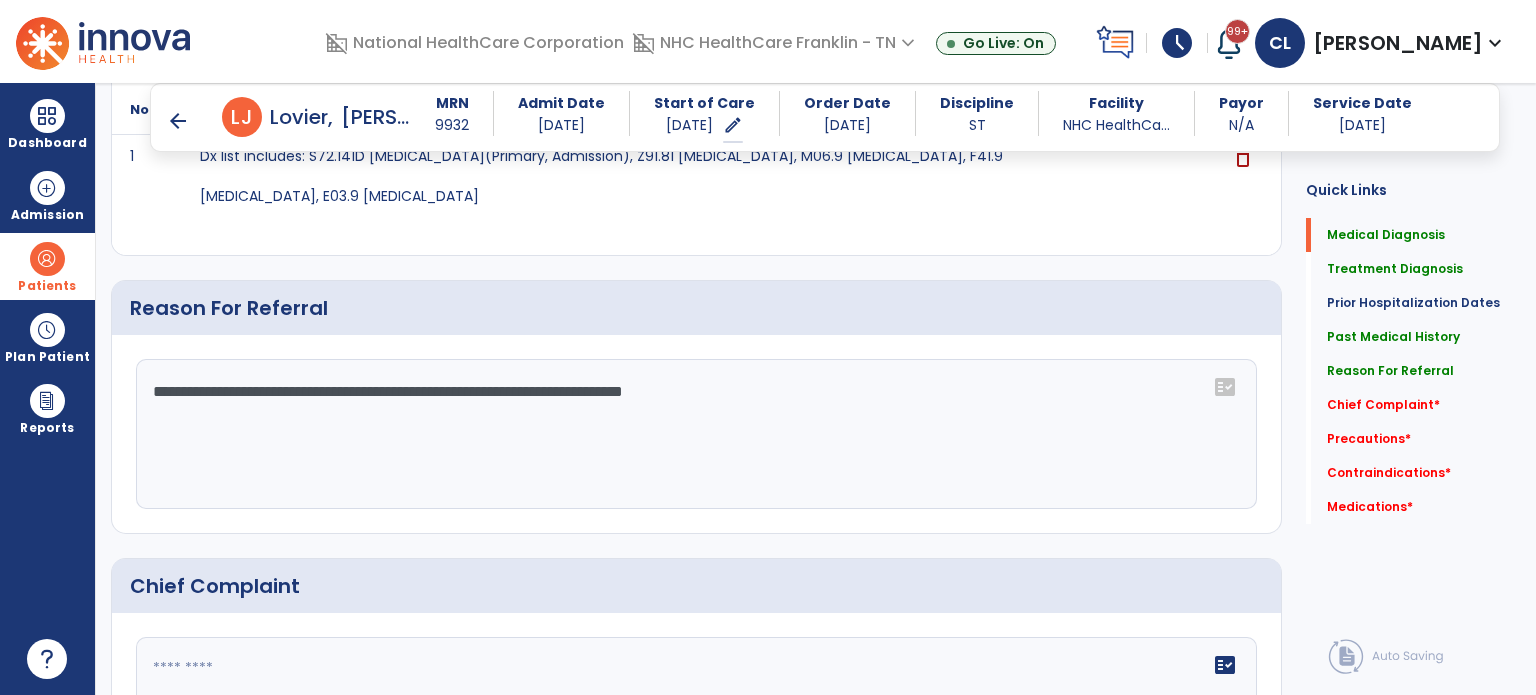 paste on "**********" 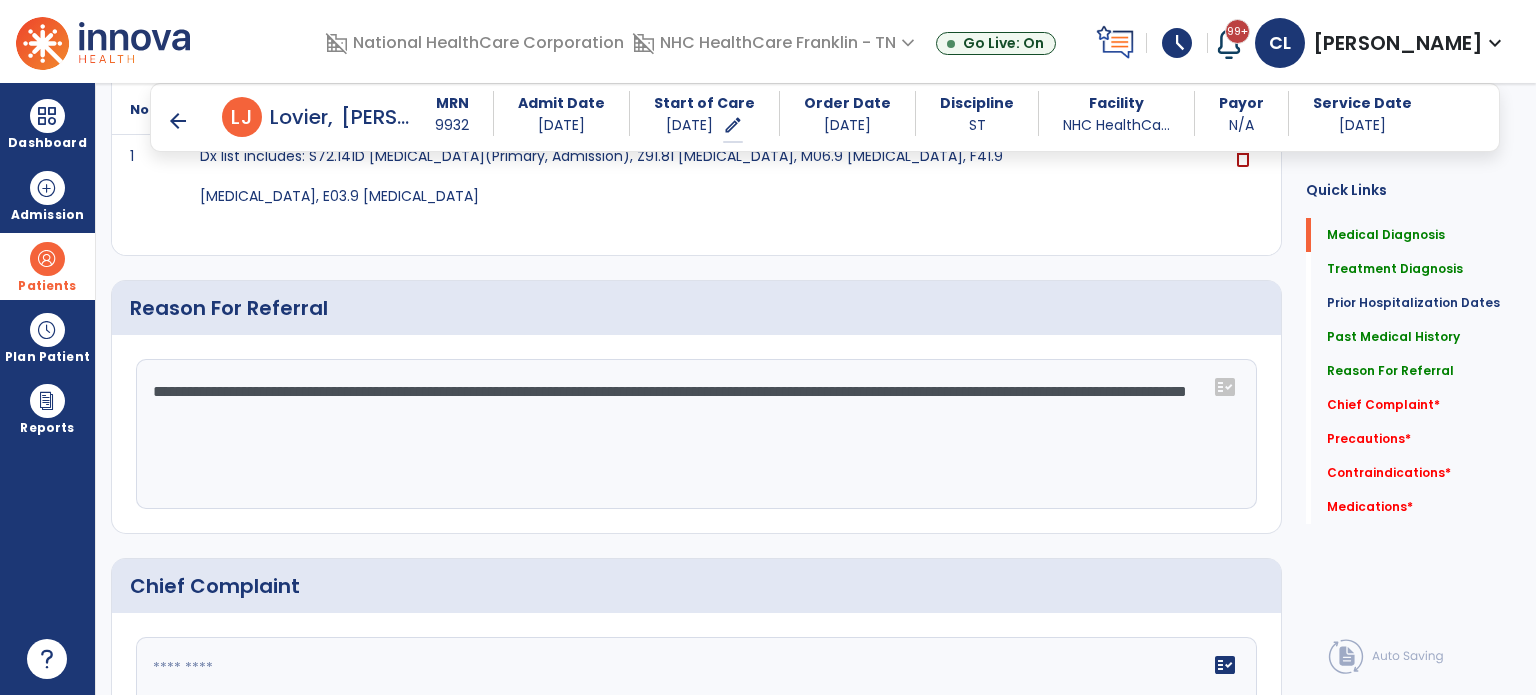 click on "**********" 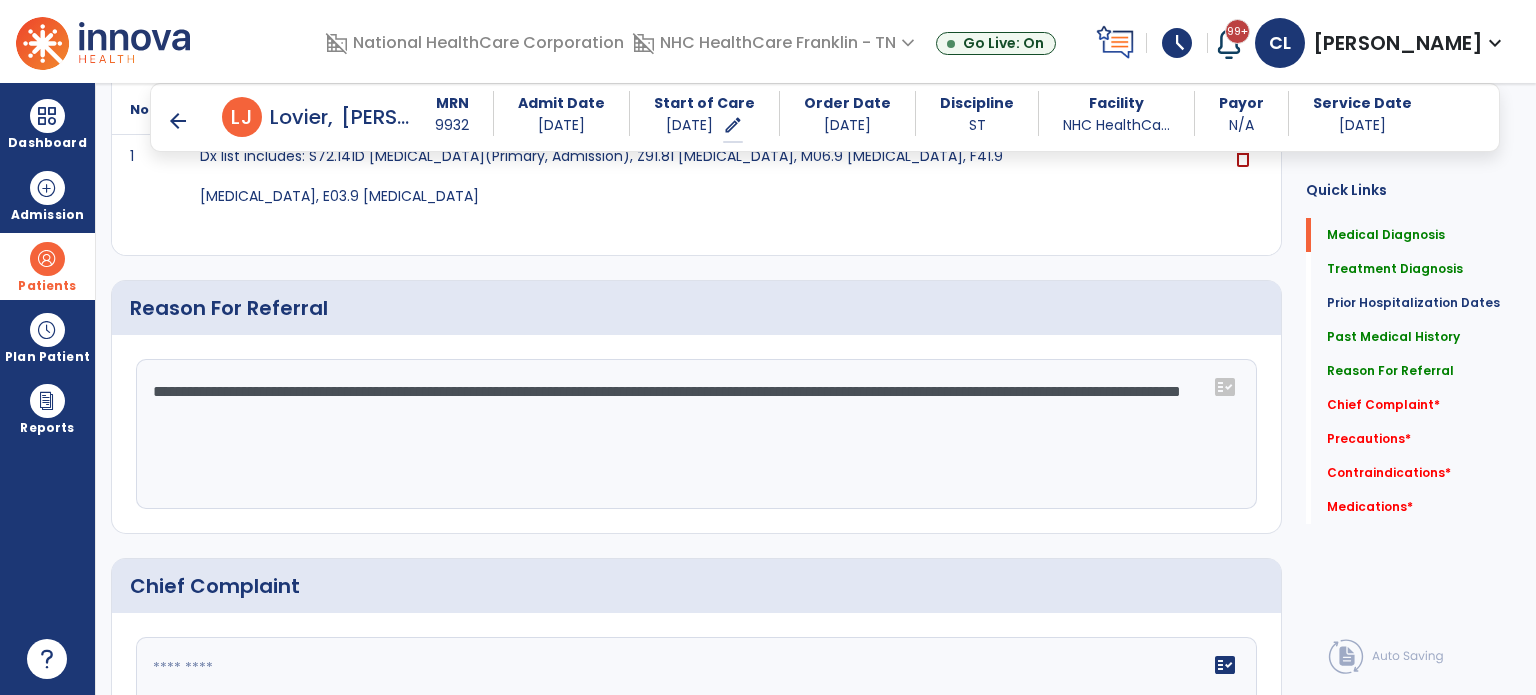 click on "**********" 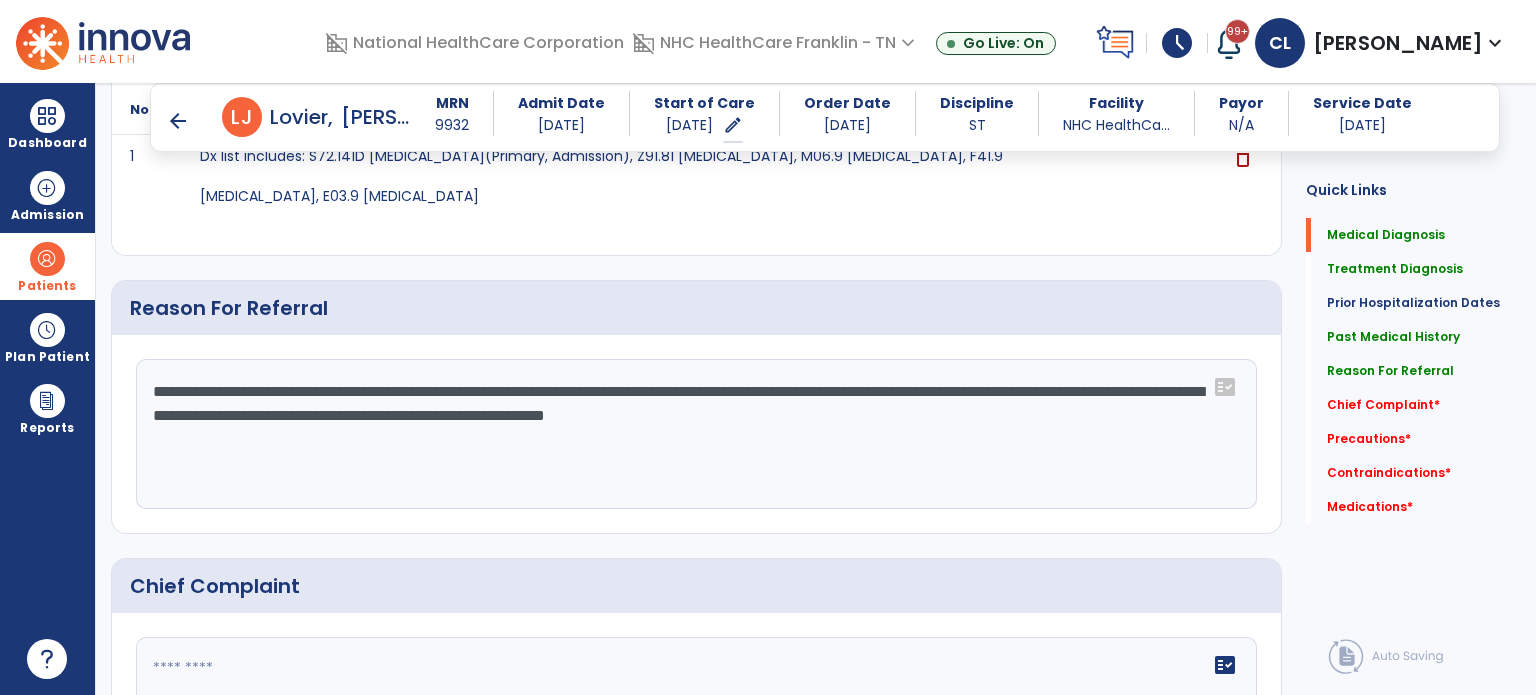click on "**********" 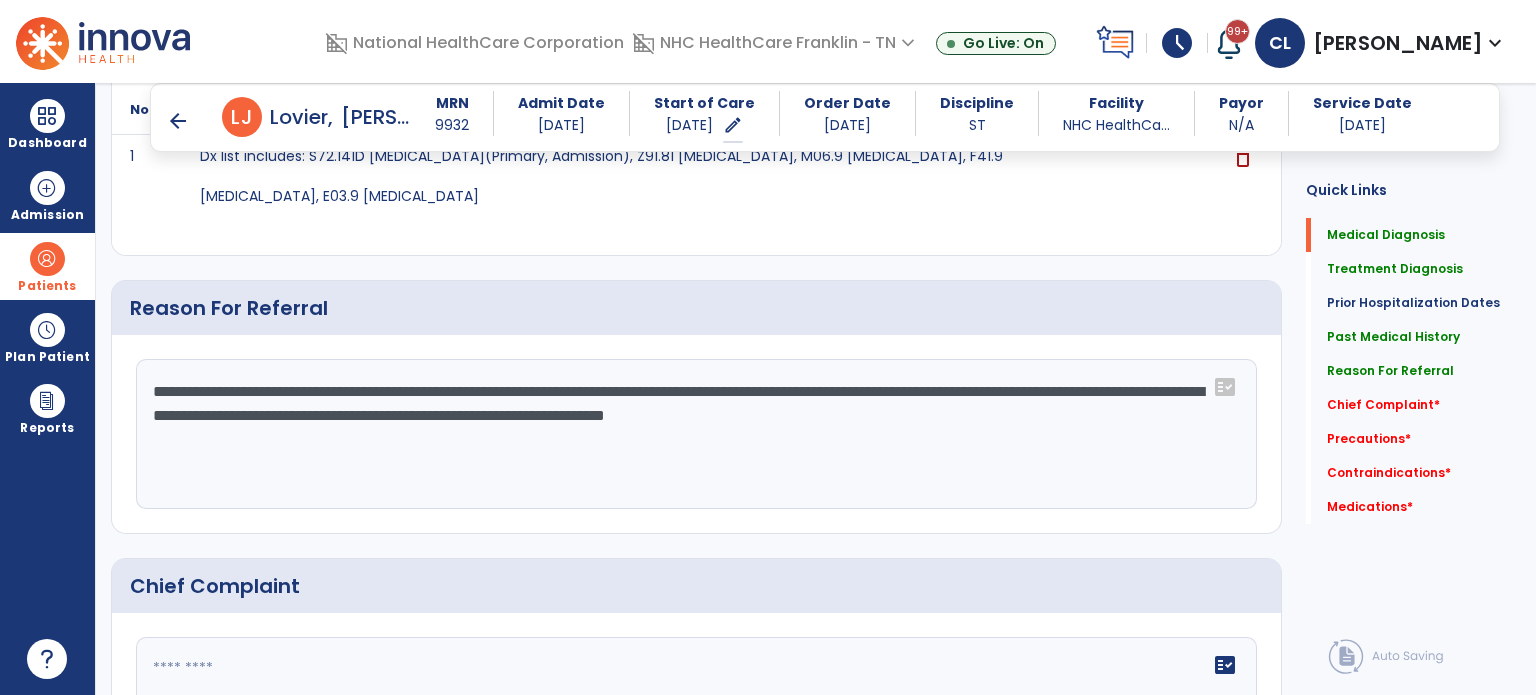 click on "**********" 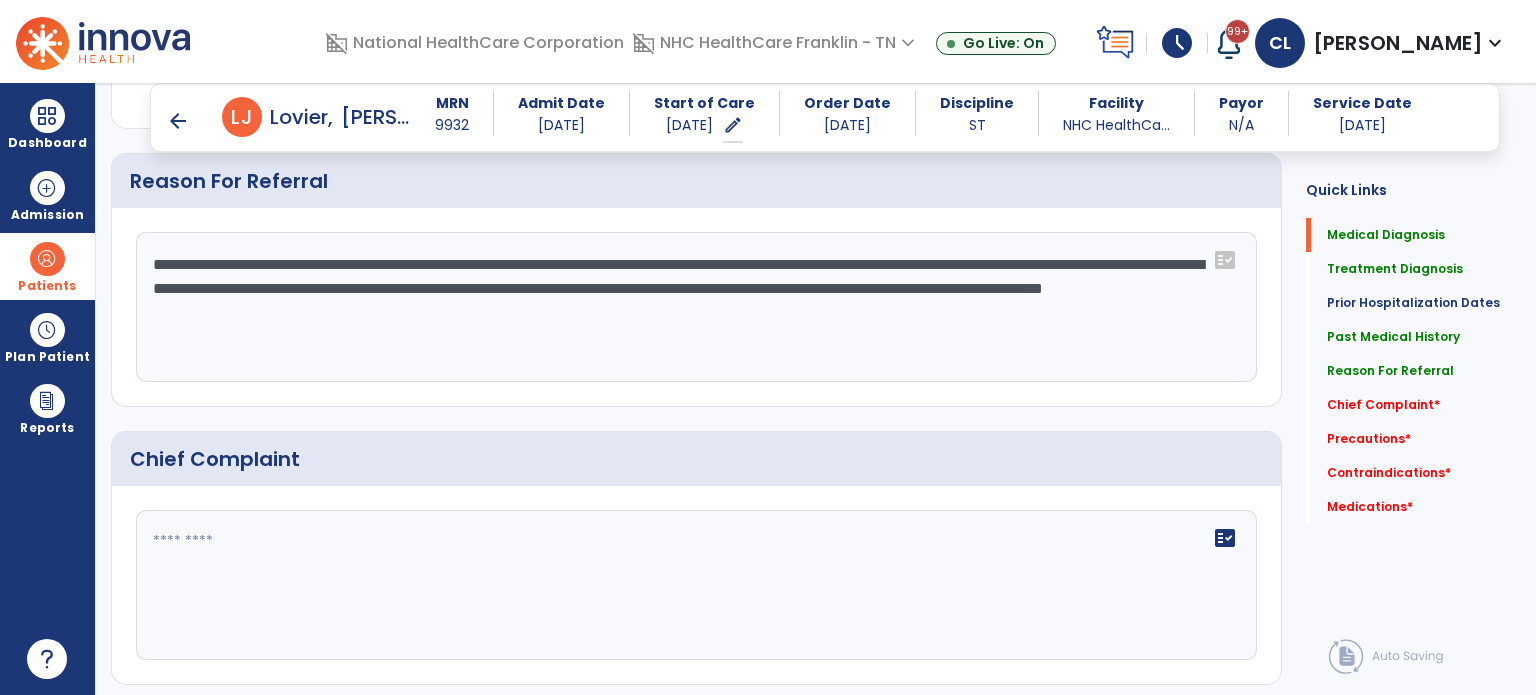 scroll, scrollTop: 1032, scrollLeft: 0, axis: vertical 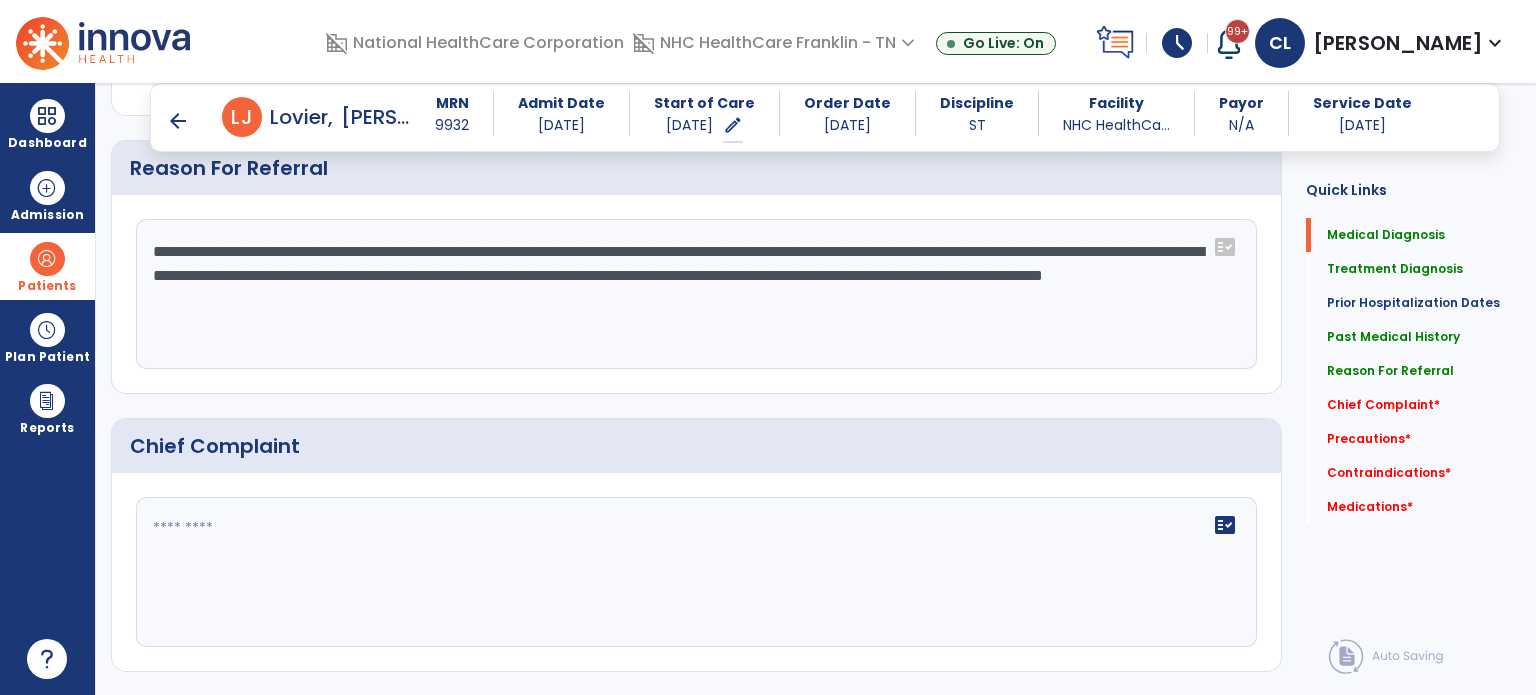 type on "**********" 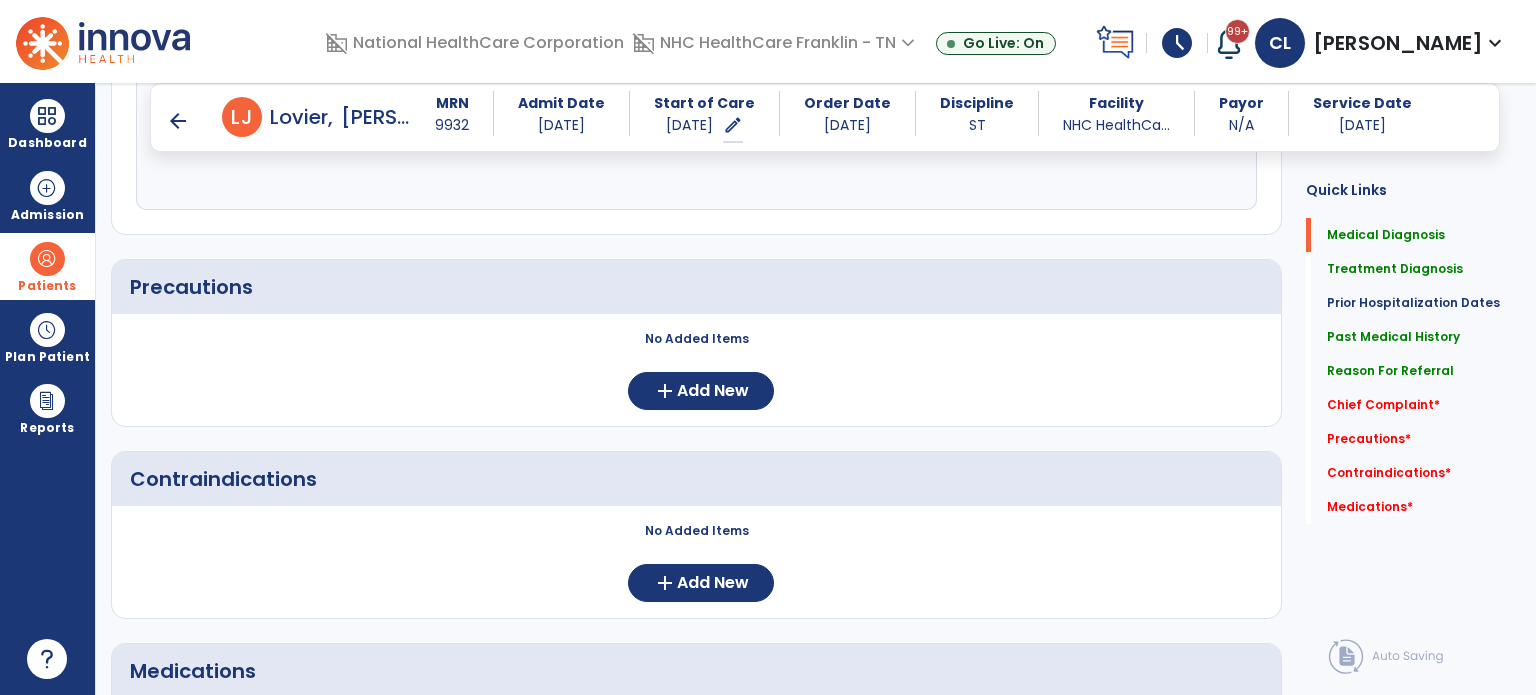 scroll, scrollTop: 1480, scrollLeft: 0, axis: vertical 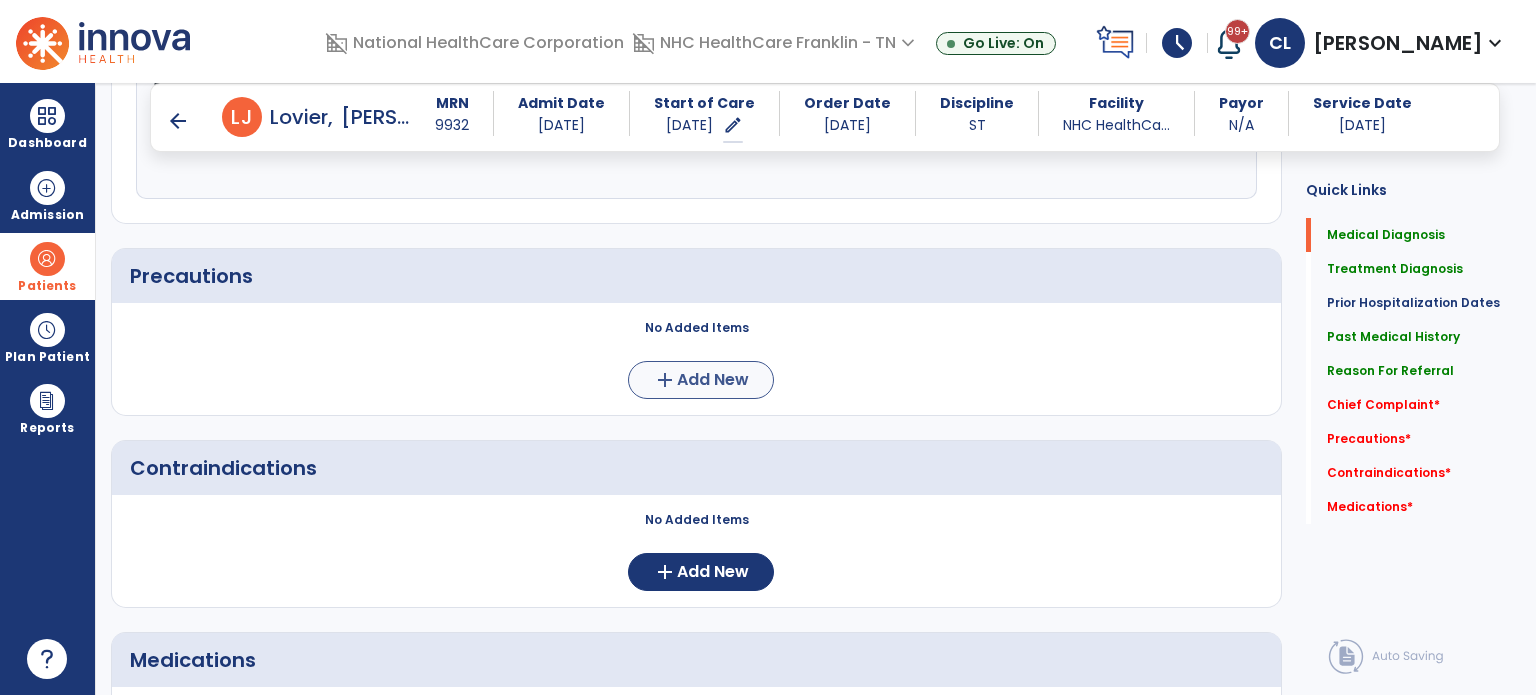 type on "**********" 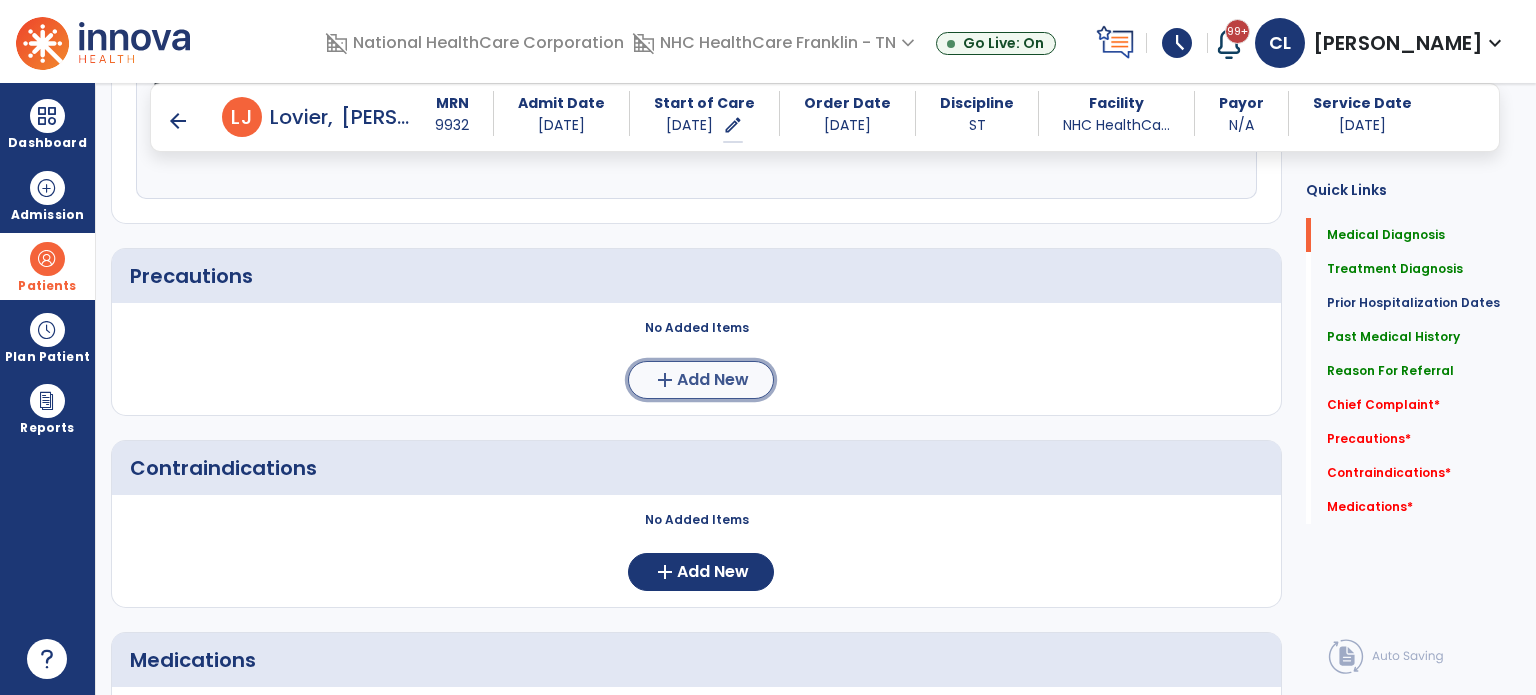 click on "add  Add New" 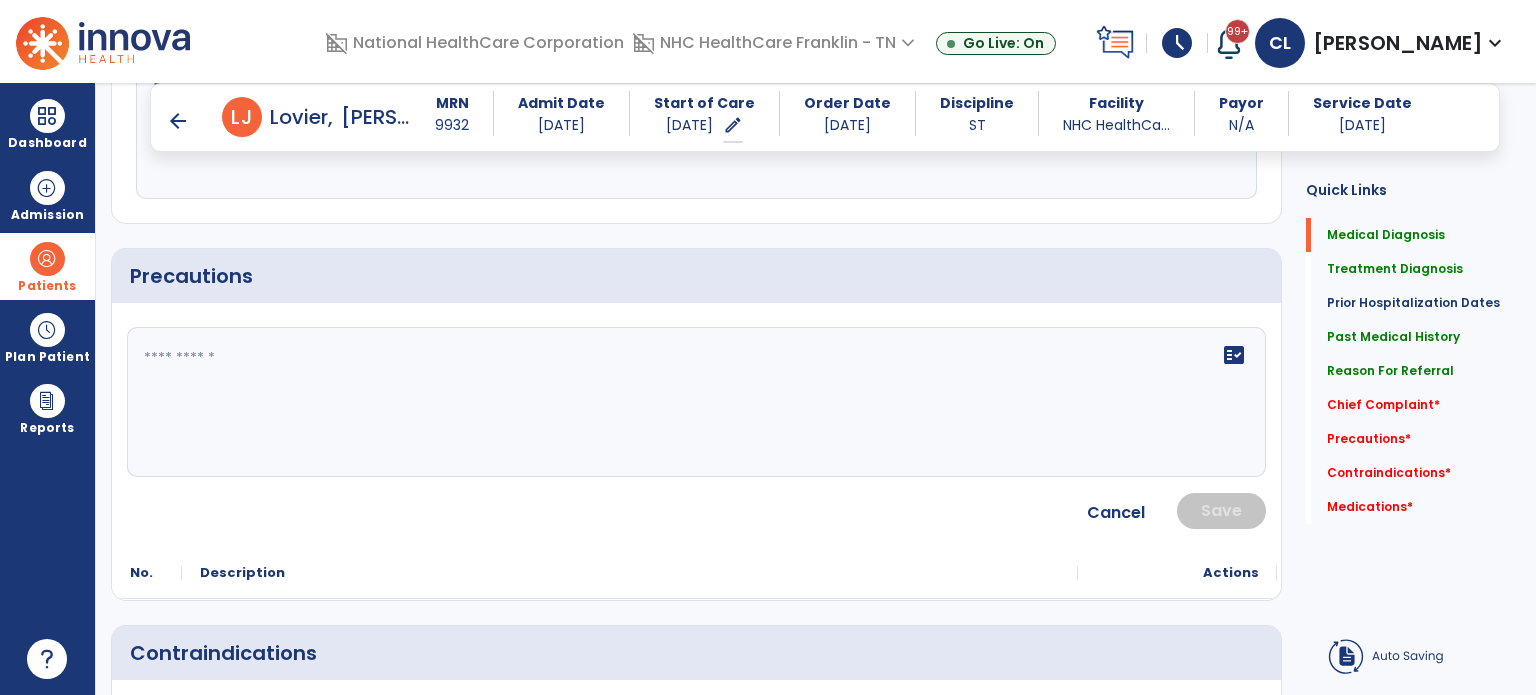 click on "fact_check" 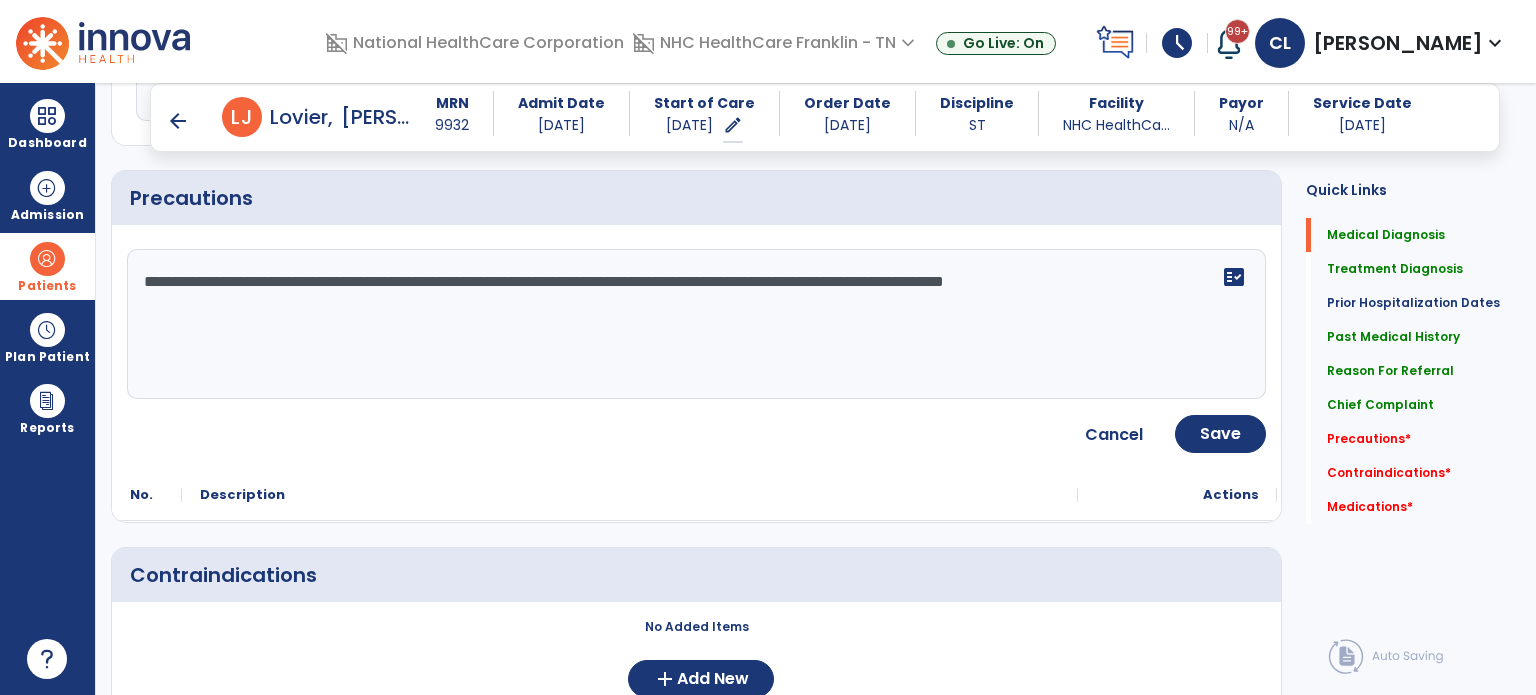 scroll, scrollTop: 1559, scrollLeft: 0, axis: vertical 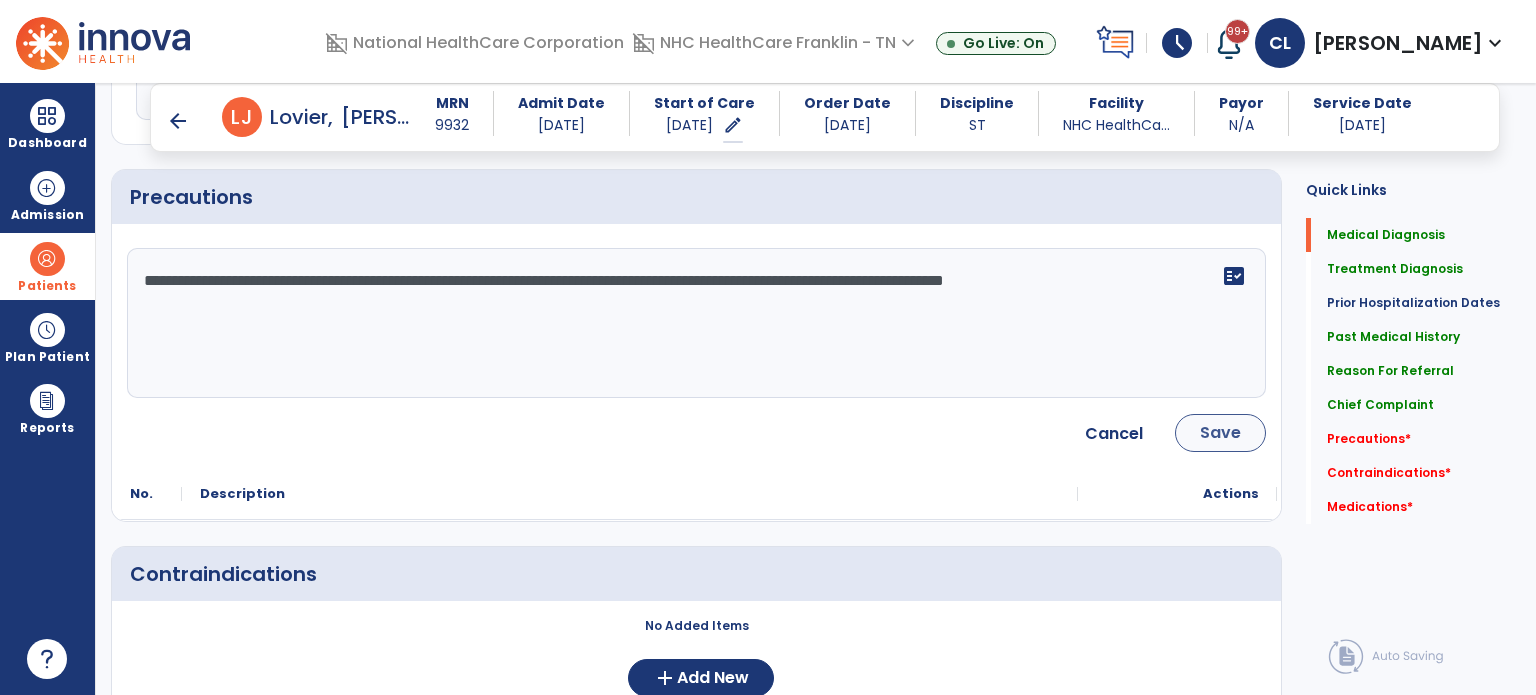 type on "**********" 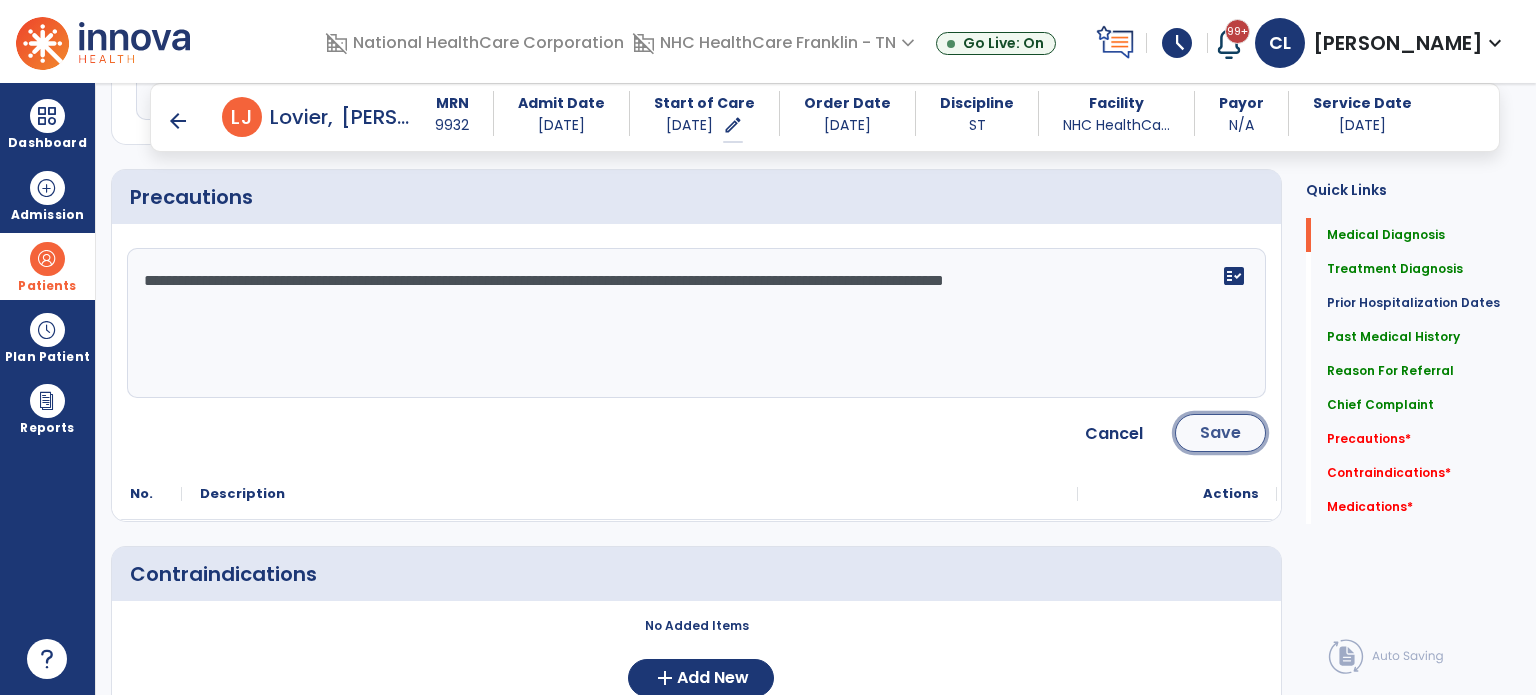click on "Save" 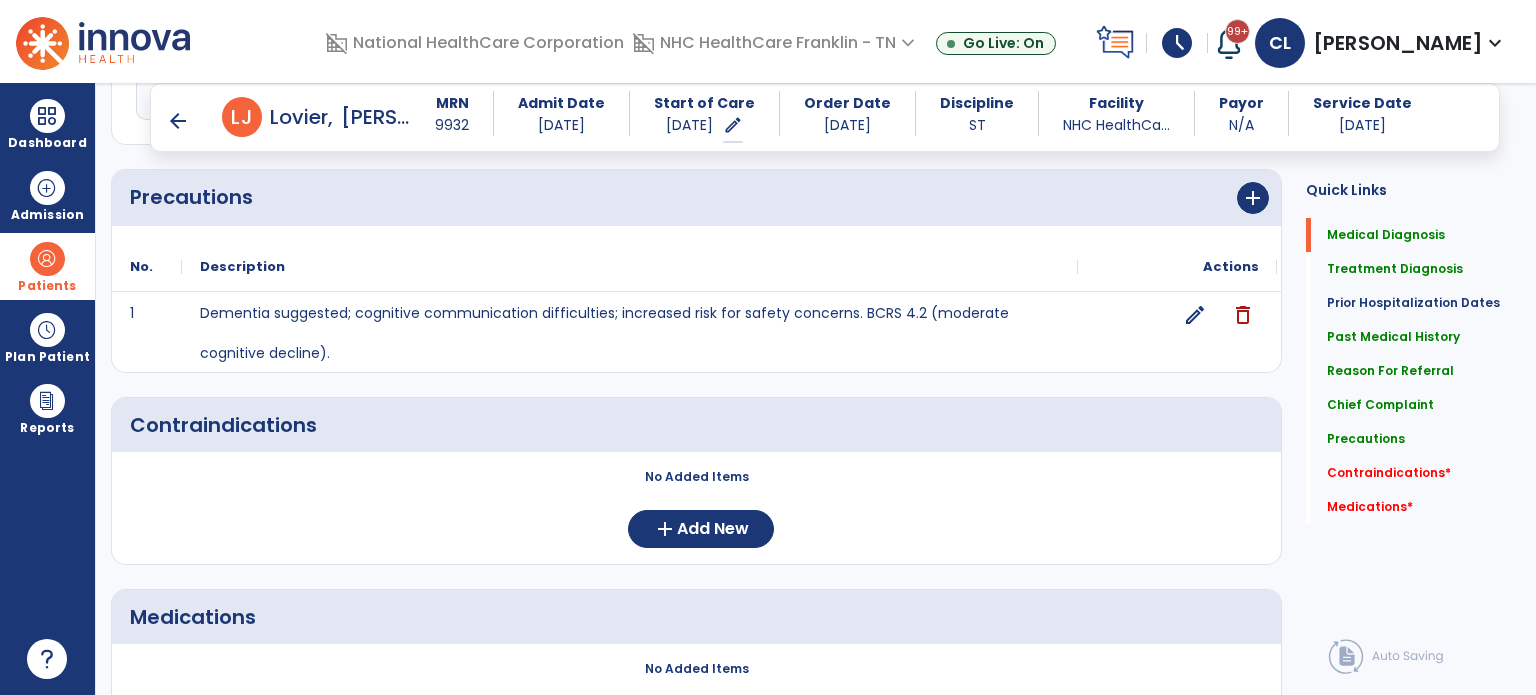 scroll, scrollTop: 1684, scrollLeft: 0, axis: vertical 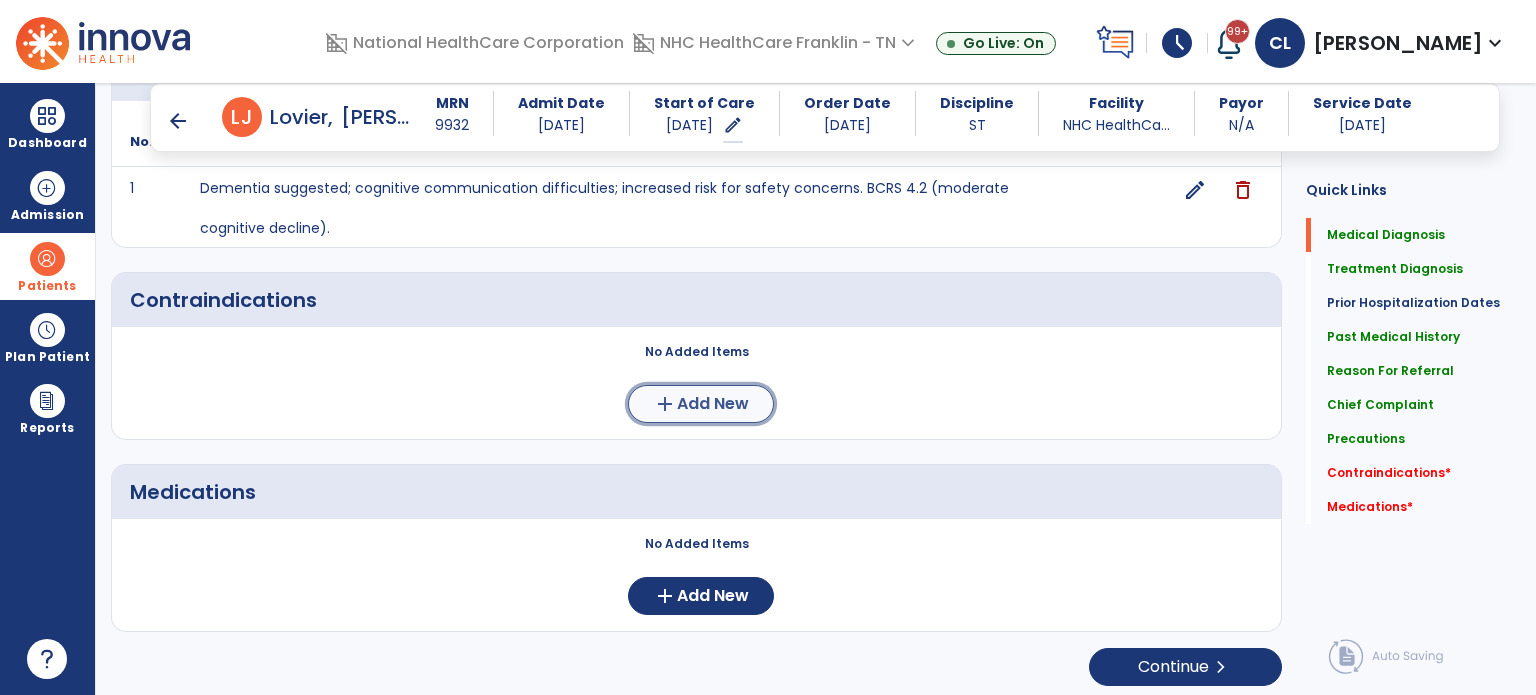 click on "Add New" 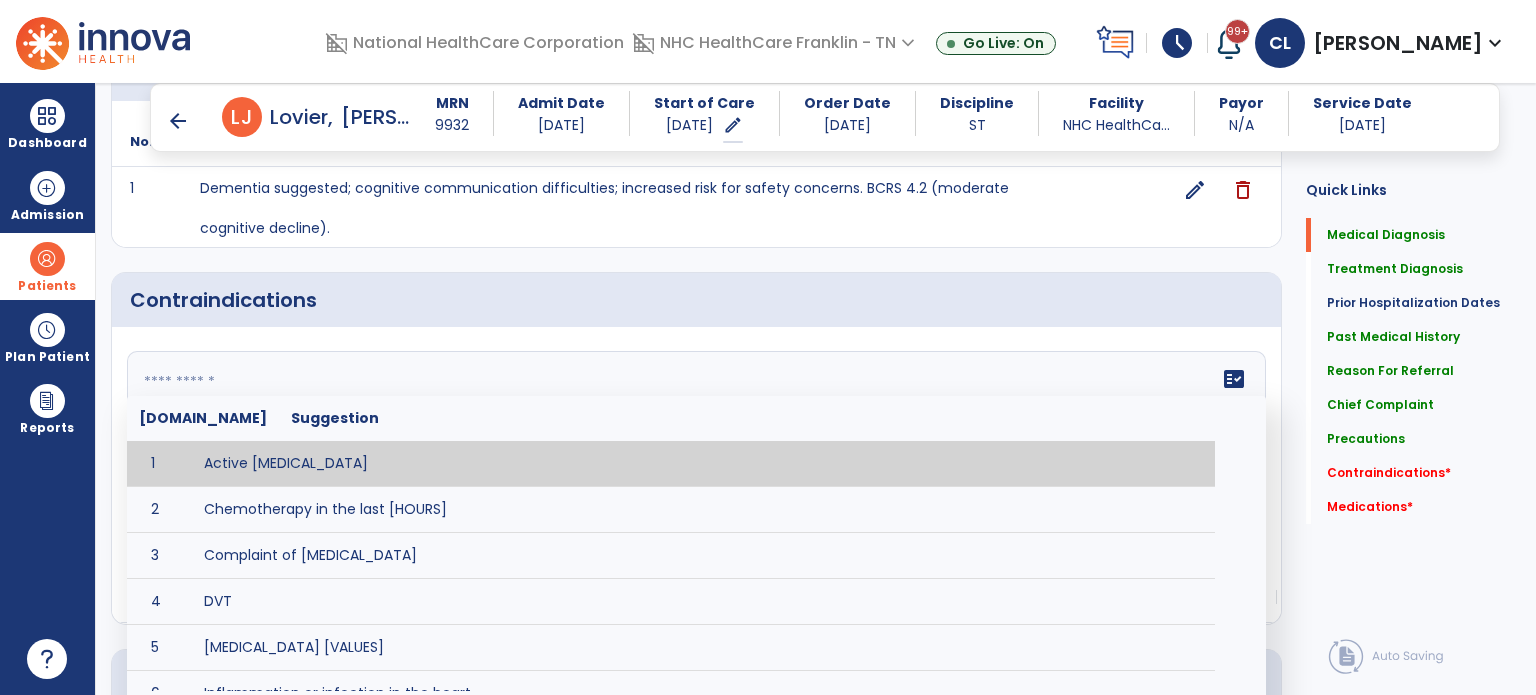 click on "fact_check  [DOMAIN_NAME] Suggestion 1 Active [MEDICAL_DATA] 2 Chemotherapy in the last [HOURS] 3 Complaint of [MEDICAL_DATA] 4 DVT 5 [MEDICAL_DATA] [VALUES] 6 Inflammation or infection in the heart. 7 [MEDICAL_DATA] lower than [VALUE] 8 [MEDICAL_DATA] 9 Pulmonary [MEDICAL_DATA] 10 Recent changes in EKG 11 Severe [MEDICAL_DATA] 12 Severe dehydration 13 Severe diaphoresis 14 Severe [MEDICAL_DATA] 15 Severe shortness of breath/dyspnea 16 Significantly elevated potassium levels 17 Significantly [MEDICAL_DATA] levels 18 Suspected or known [MEDICAL_DATA] 19 [MEDICAL_DATA] 20 Uncontrolled [MEDICAL_DATA] with blood sugar levels greater than [VALUE] or less than [Value]  21 [MEDICAL_DATA] 22 Untreated [MEDICAL_DATA]" 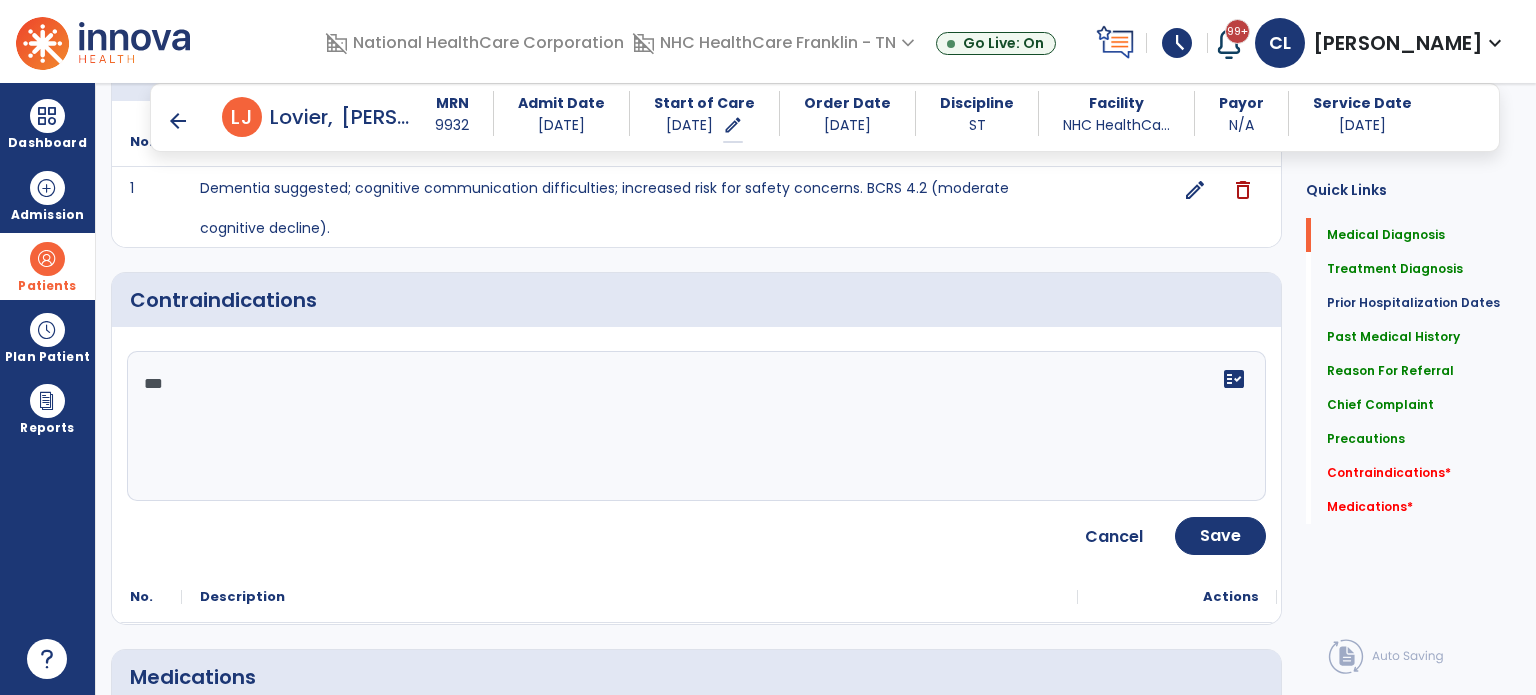 type on "***" 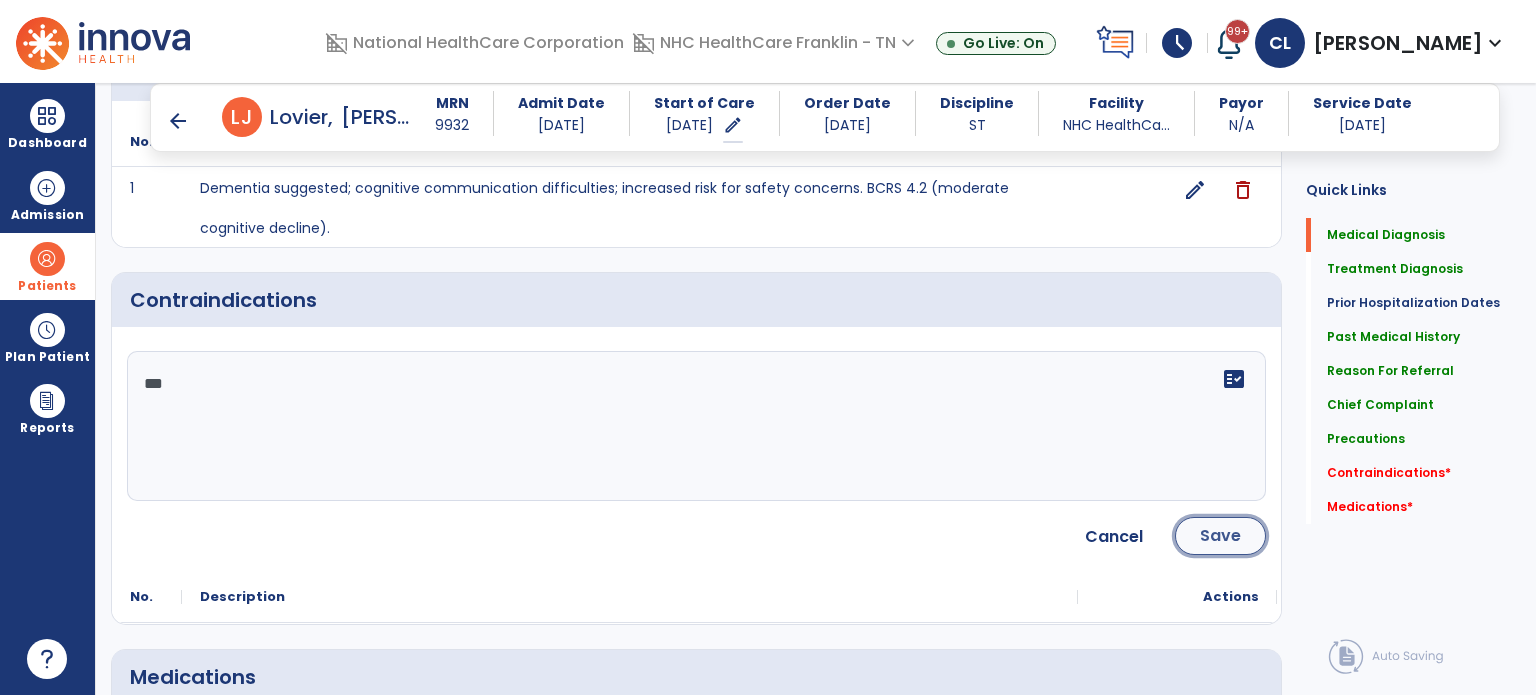 click on "Save" 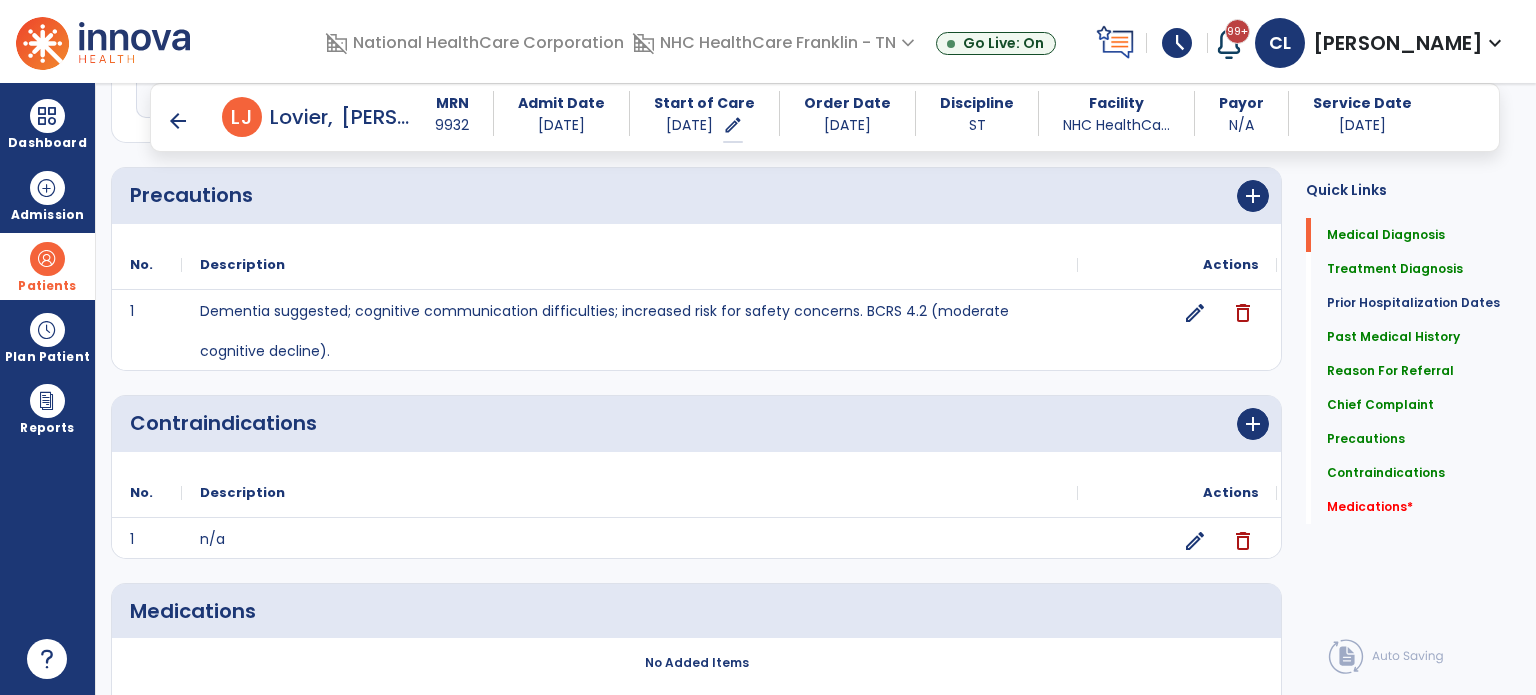 scroll, scrollTop: 1681, scrollLeft: 0, axis: vertical 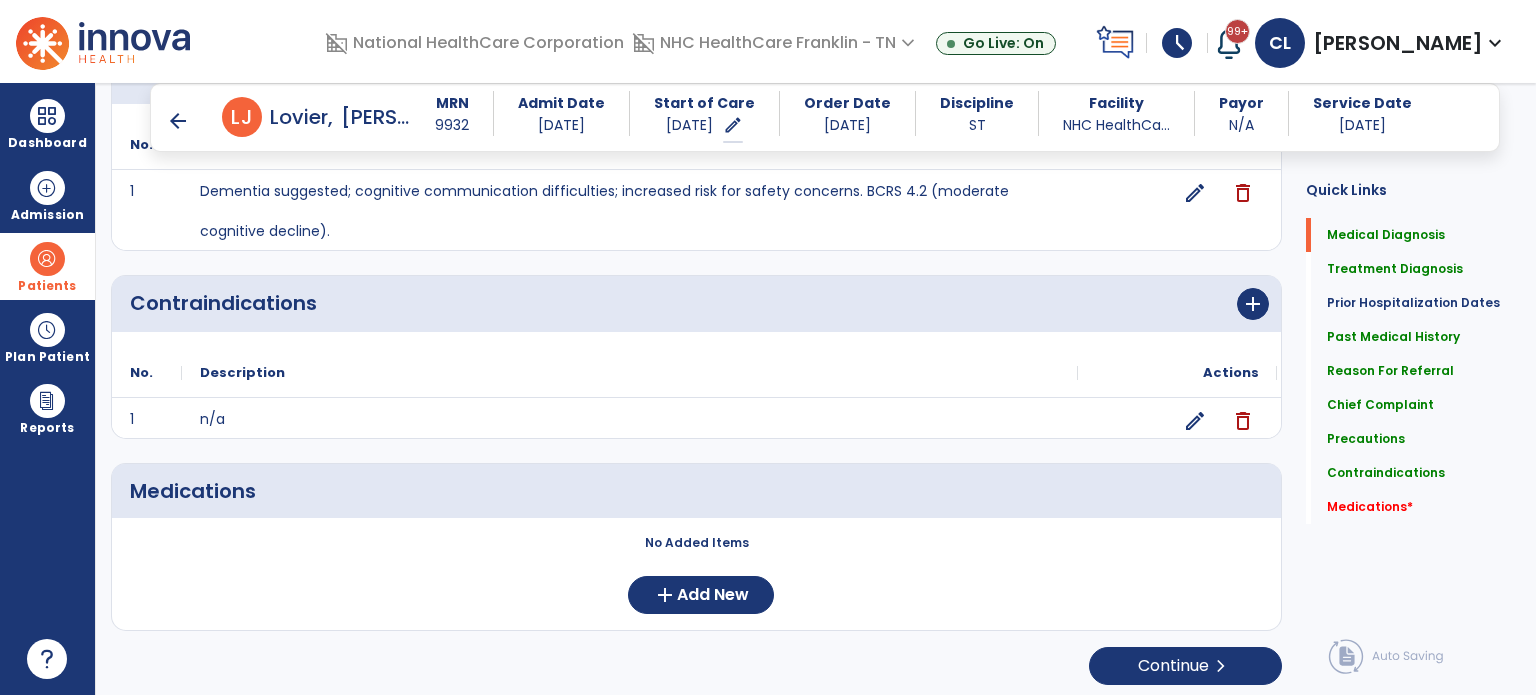 click on "No Added Items  add  Add New" 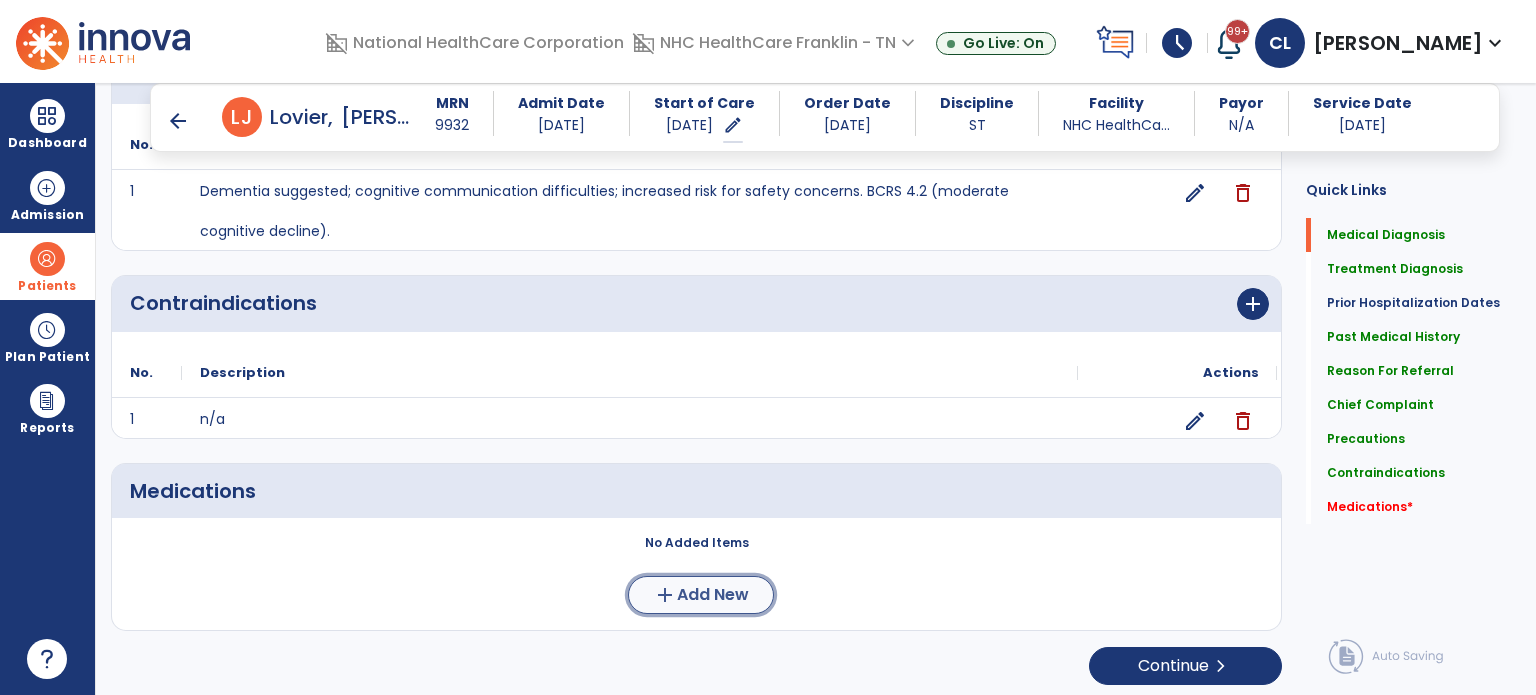 click on "Add New" 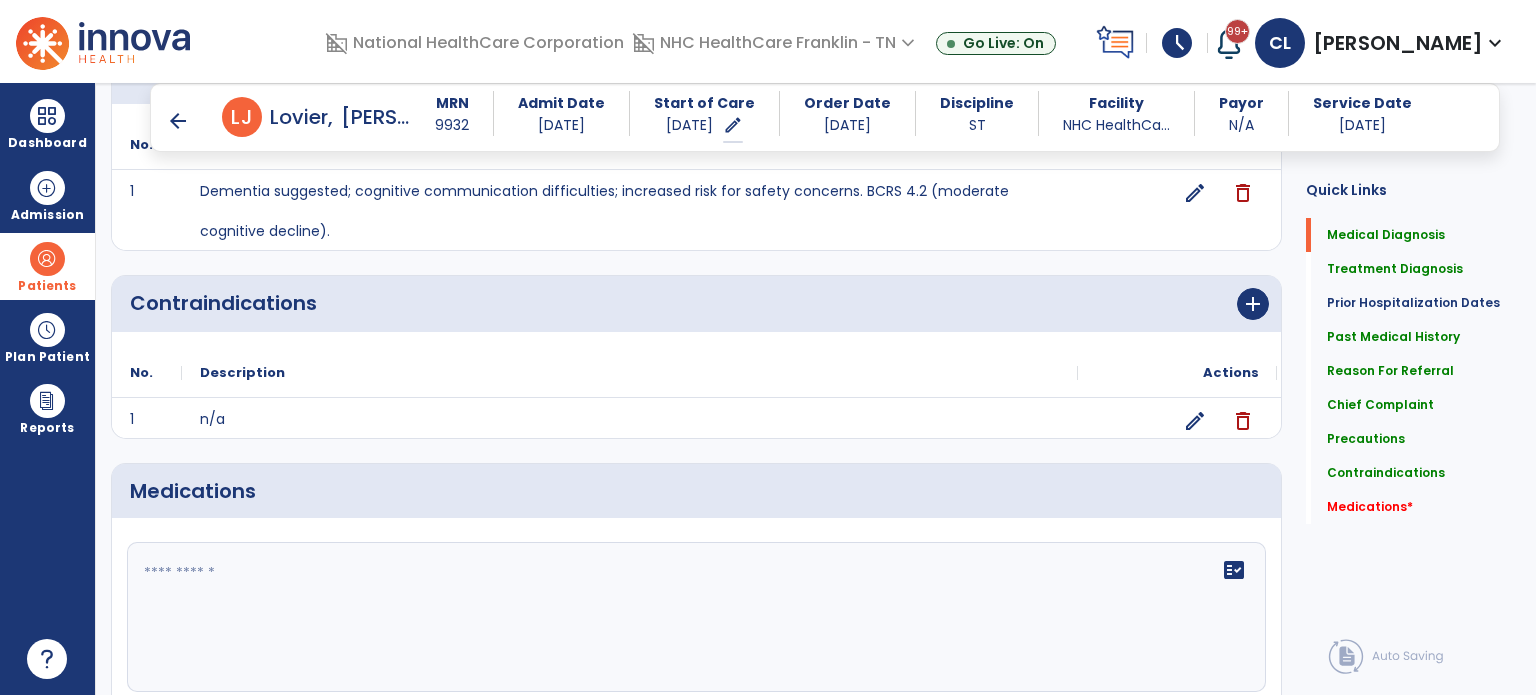 click on "fact_check" 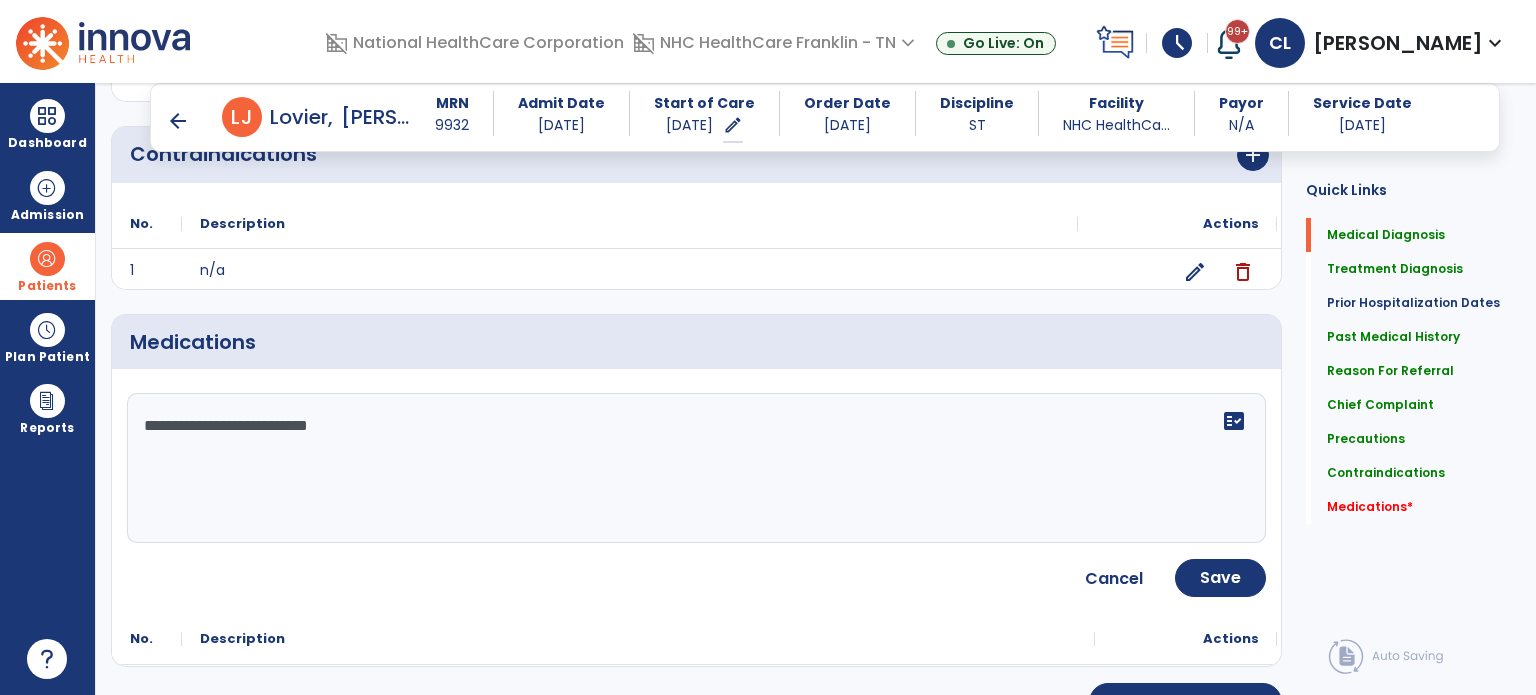 scroll, scrollTop: 1840, scrollLeft: 0, axis: vertical 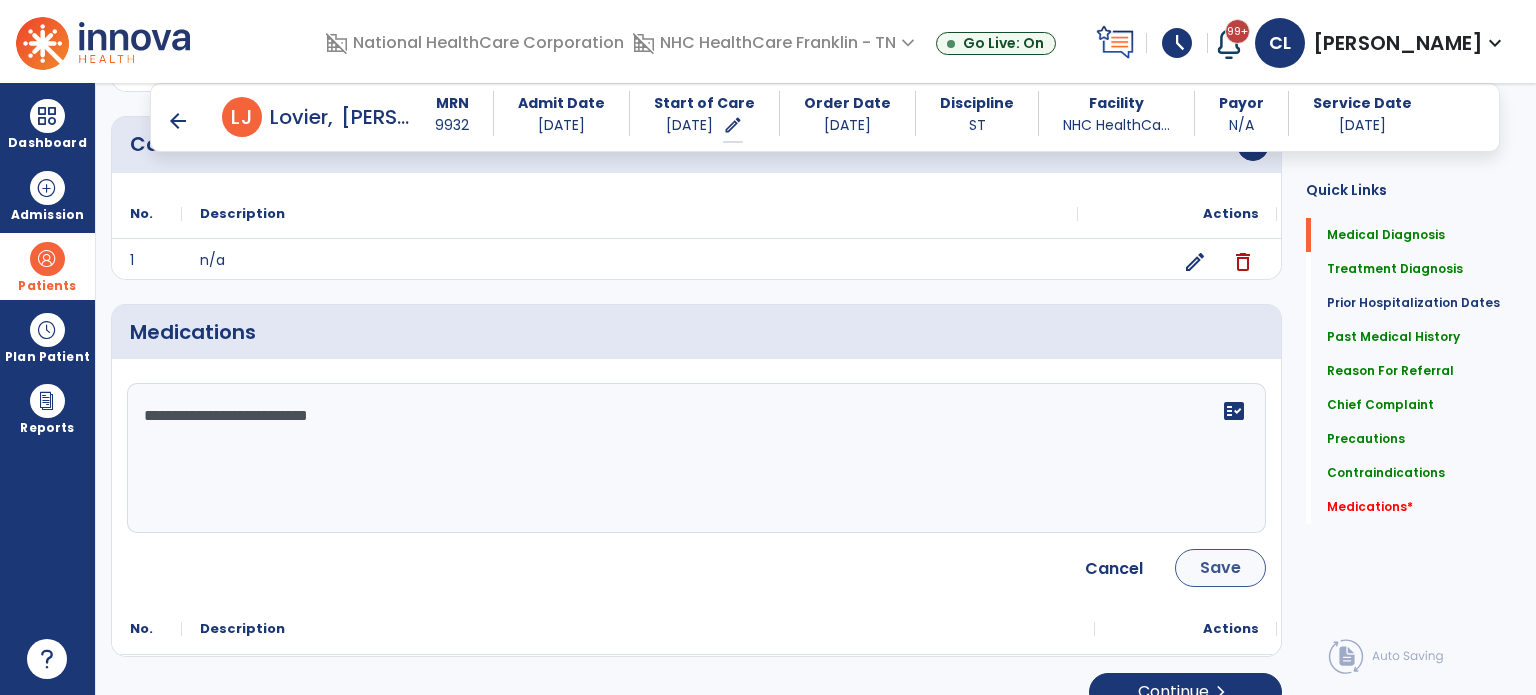 type on "**********" 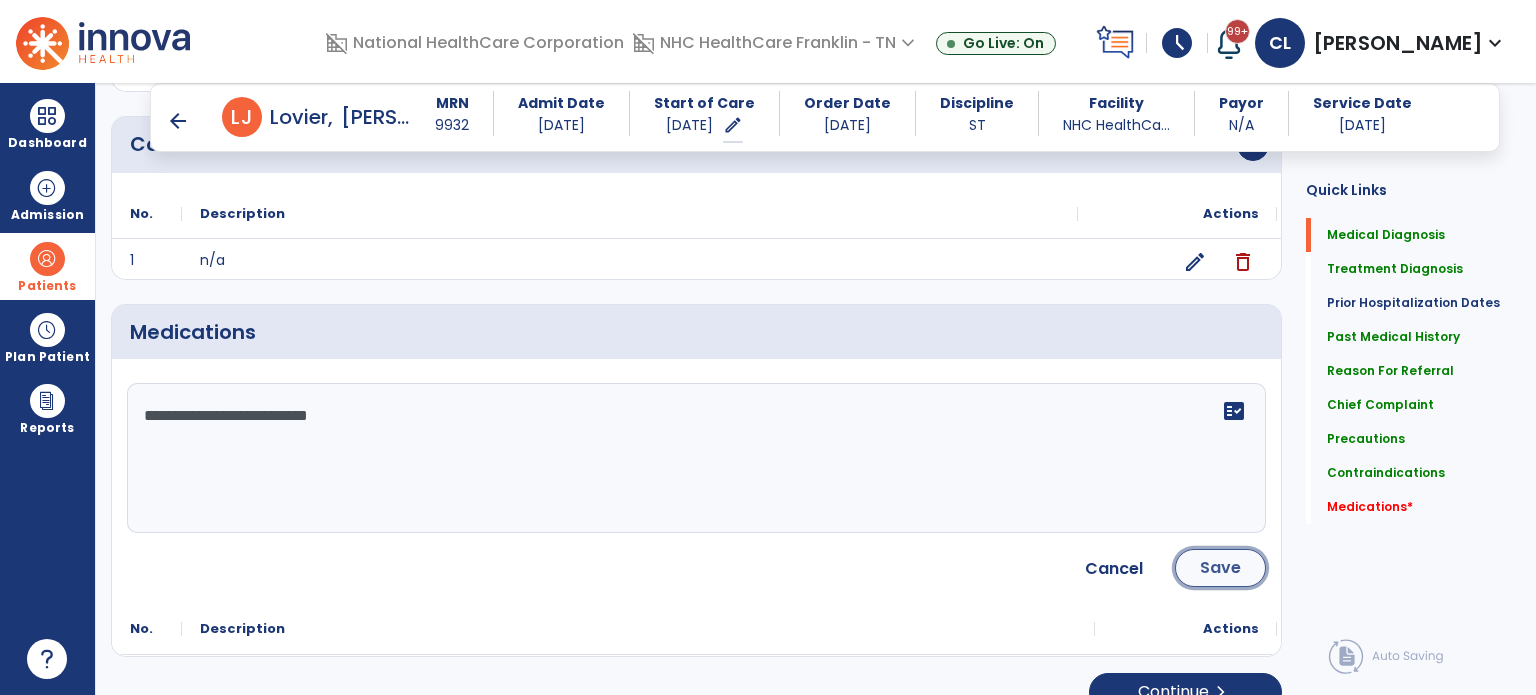 click on "Save" 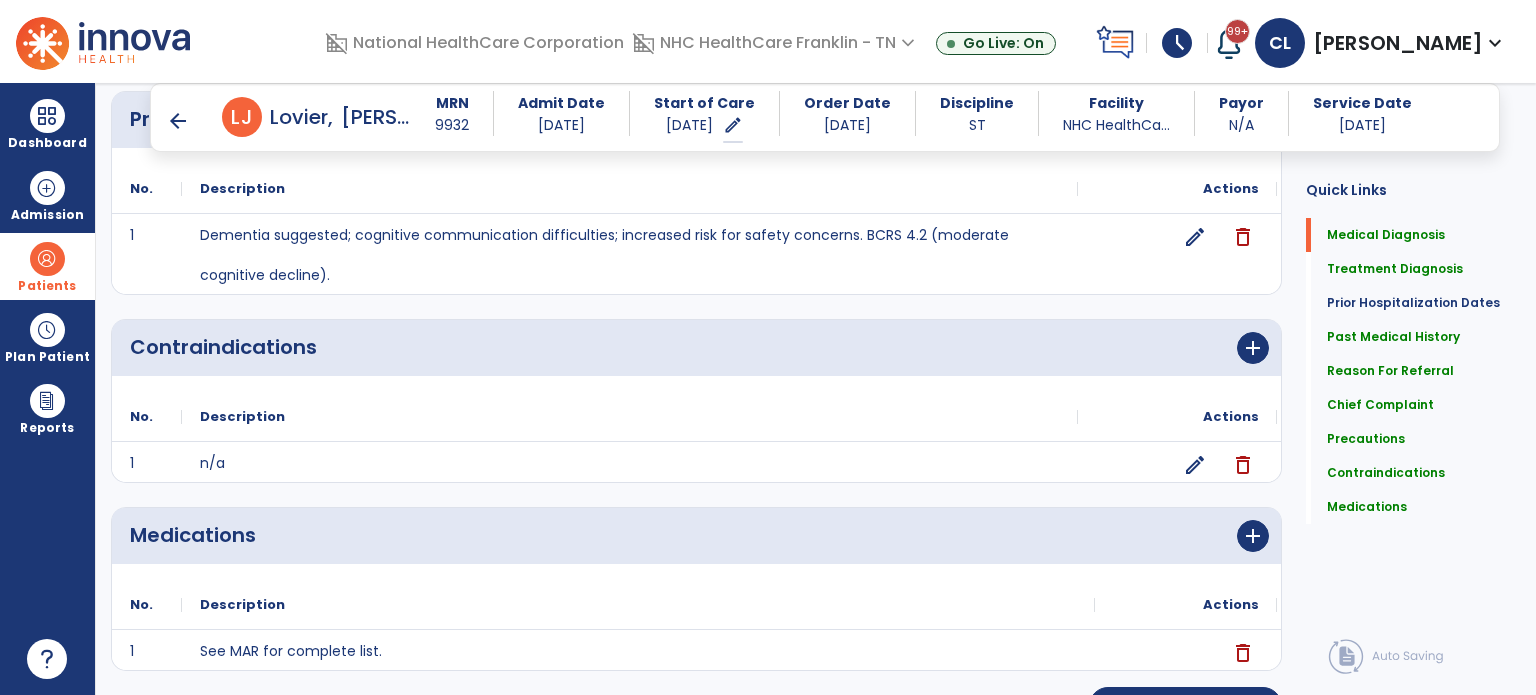 scroll, scrollTop: 1677, scrollLeft: 0, axis: vertical 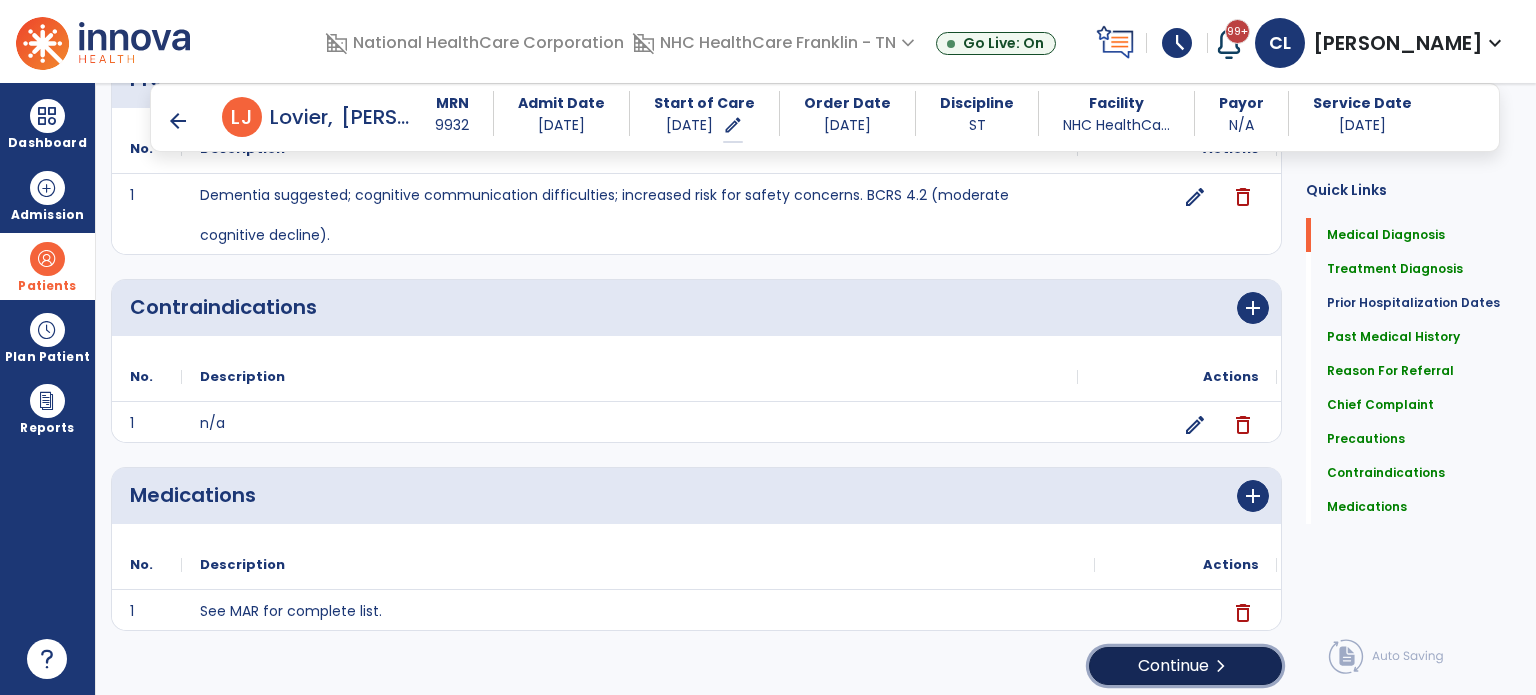 click on "Continue  chevron_right" 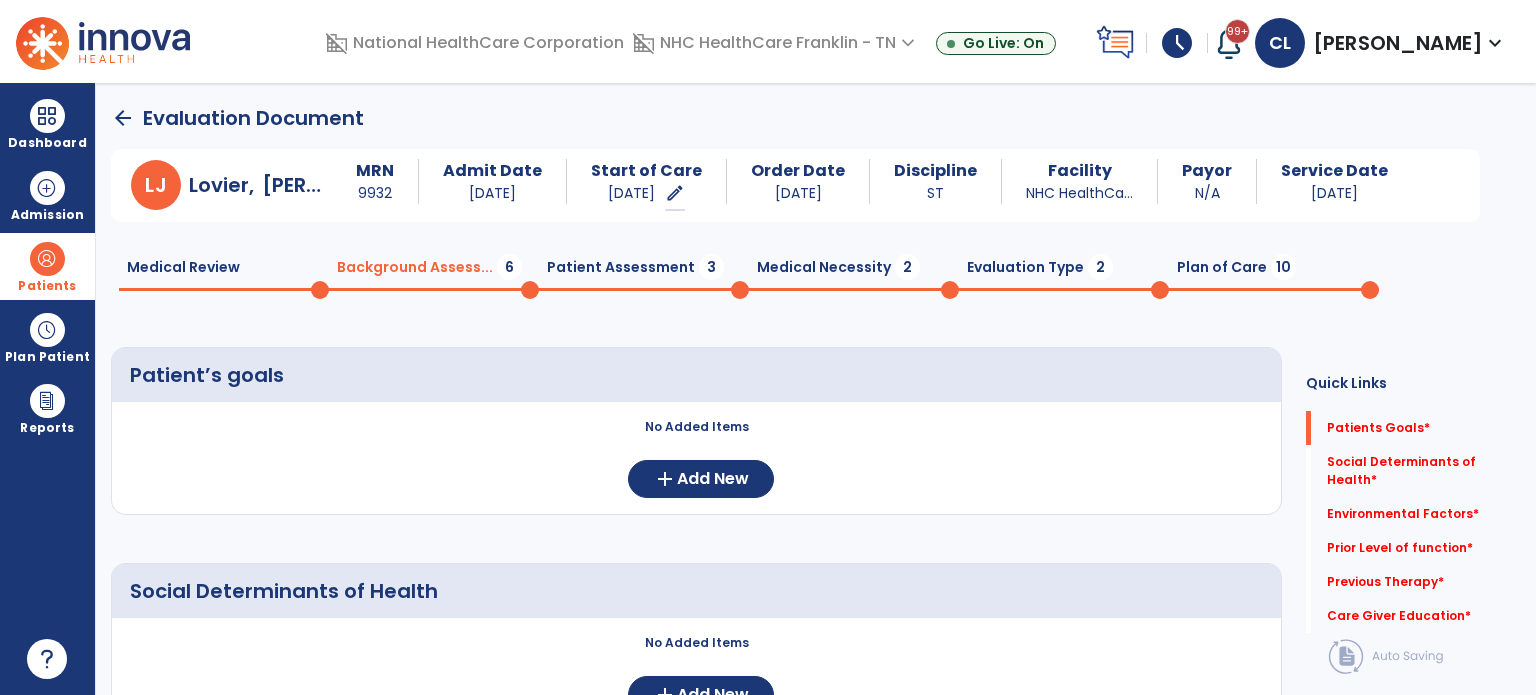 scroll, scrollTop: 80, scrollLeft: 0, axis: vertical 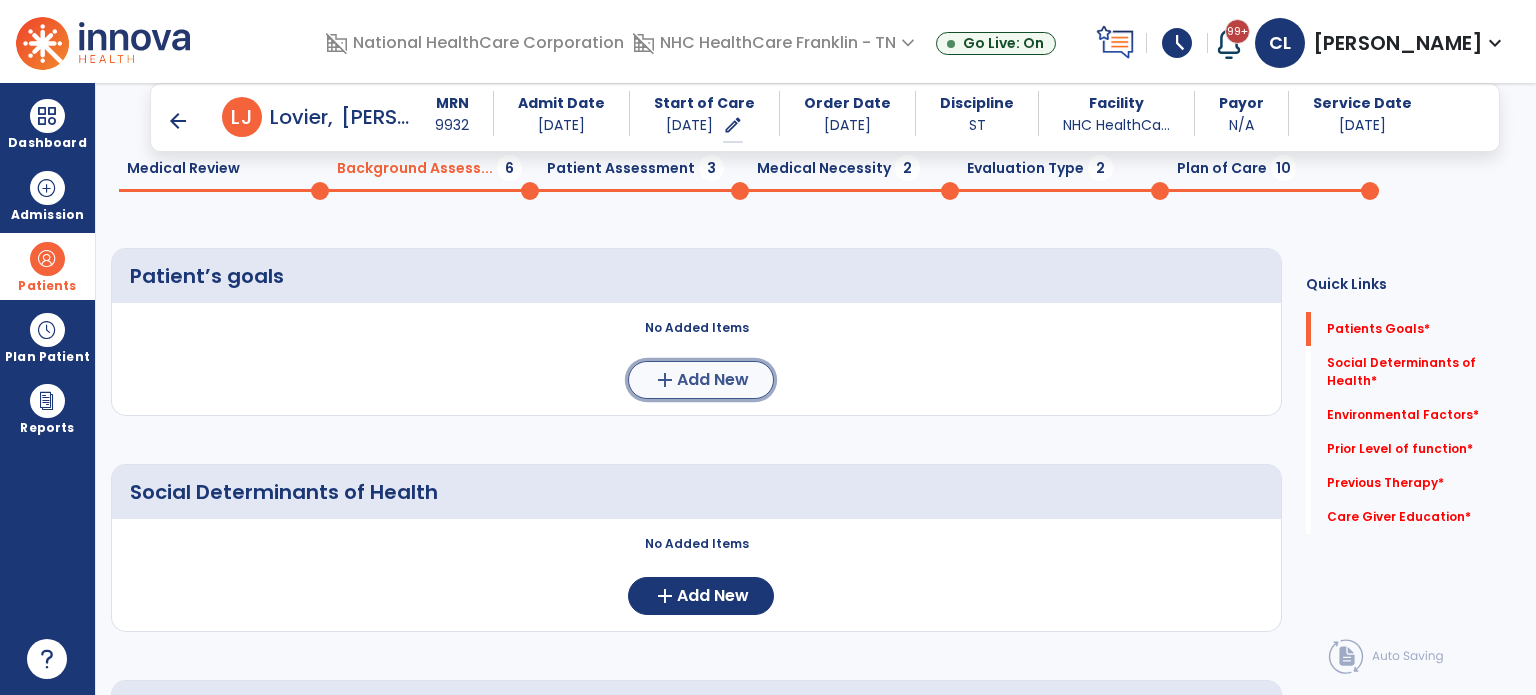 click on "Add New" 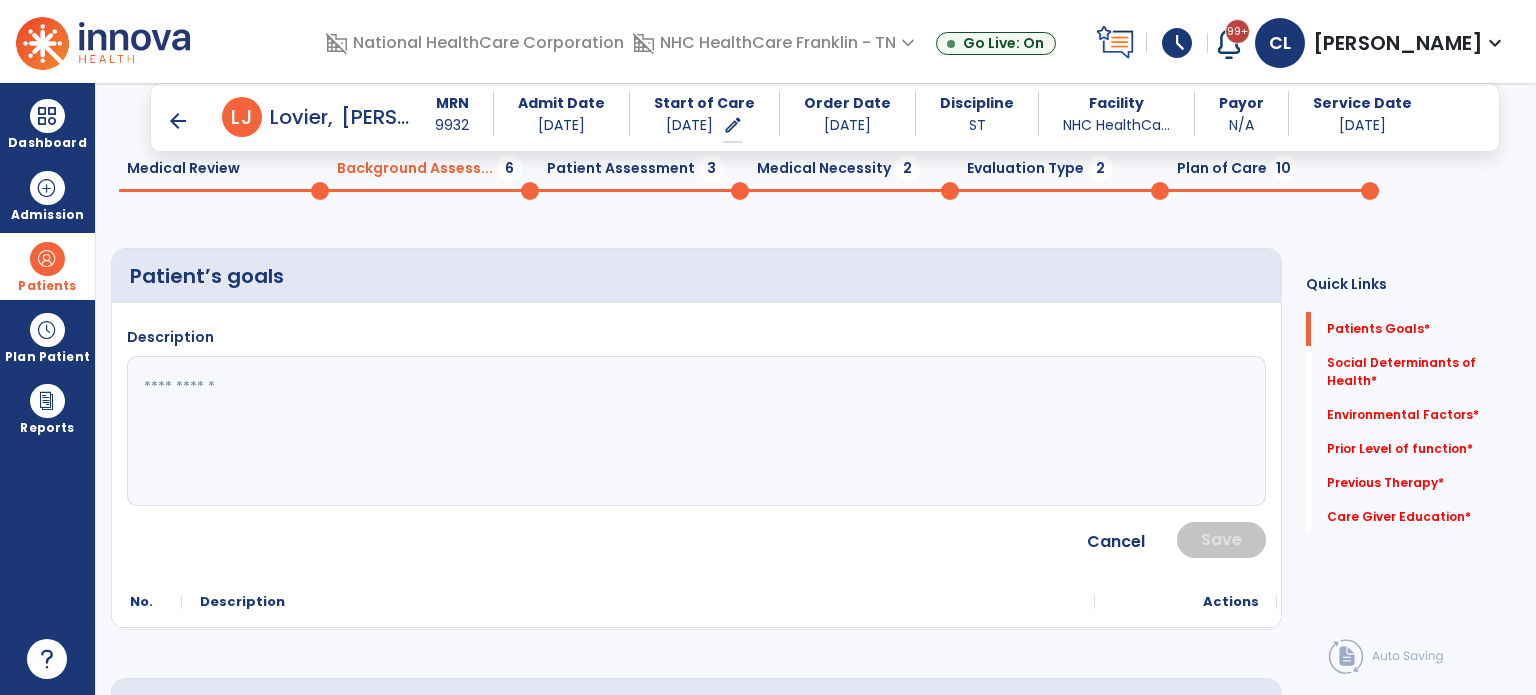 click 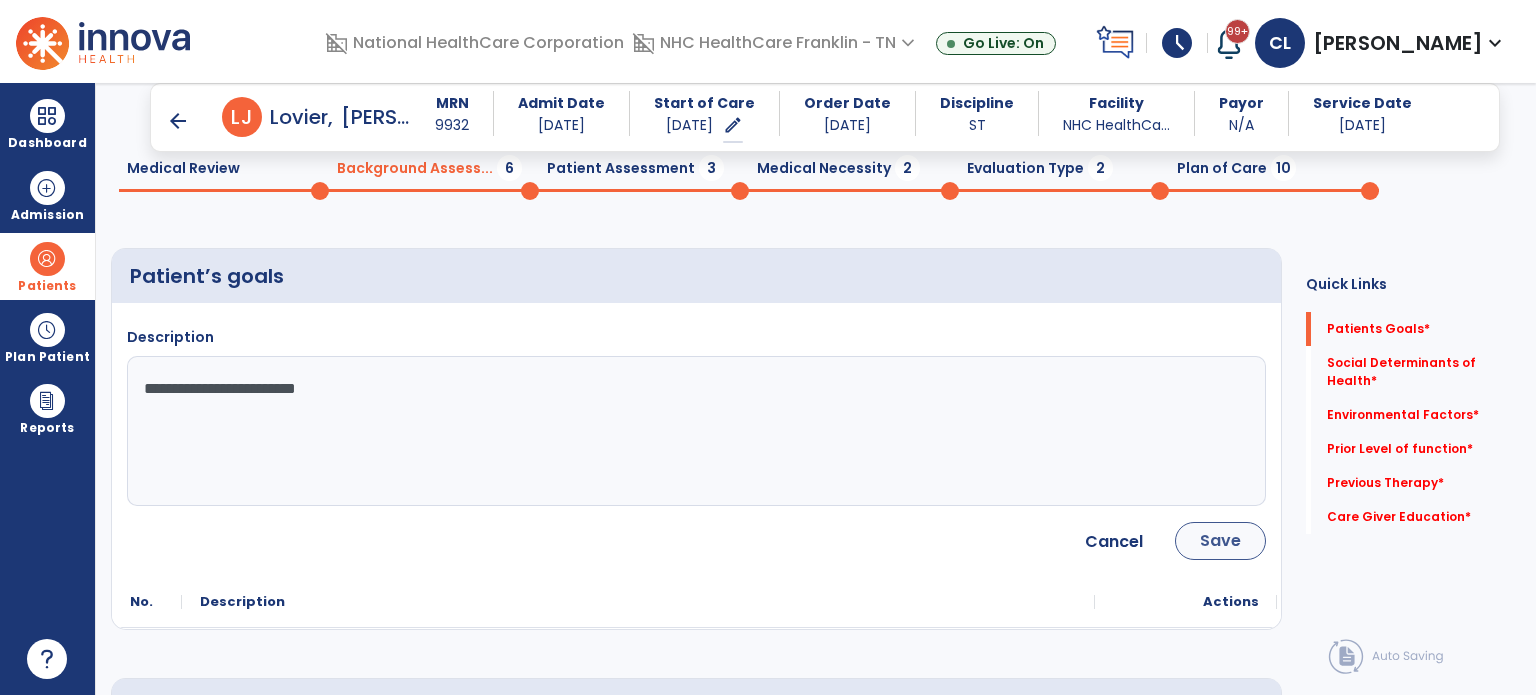 type on "**********" 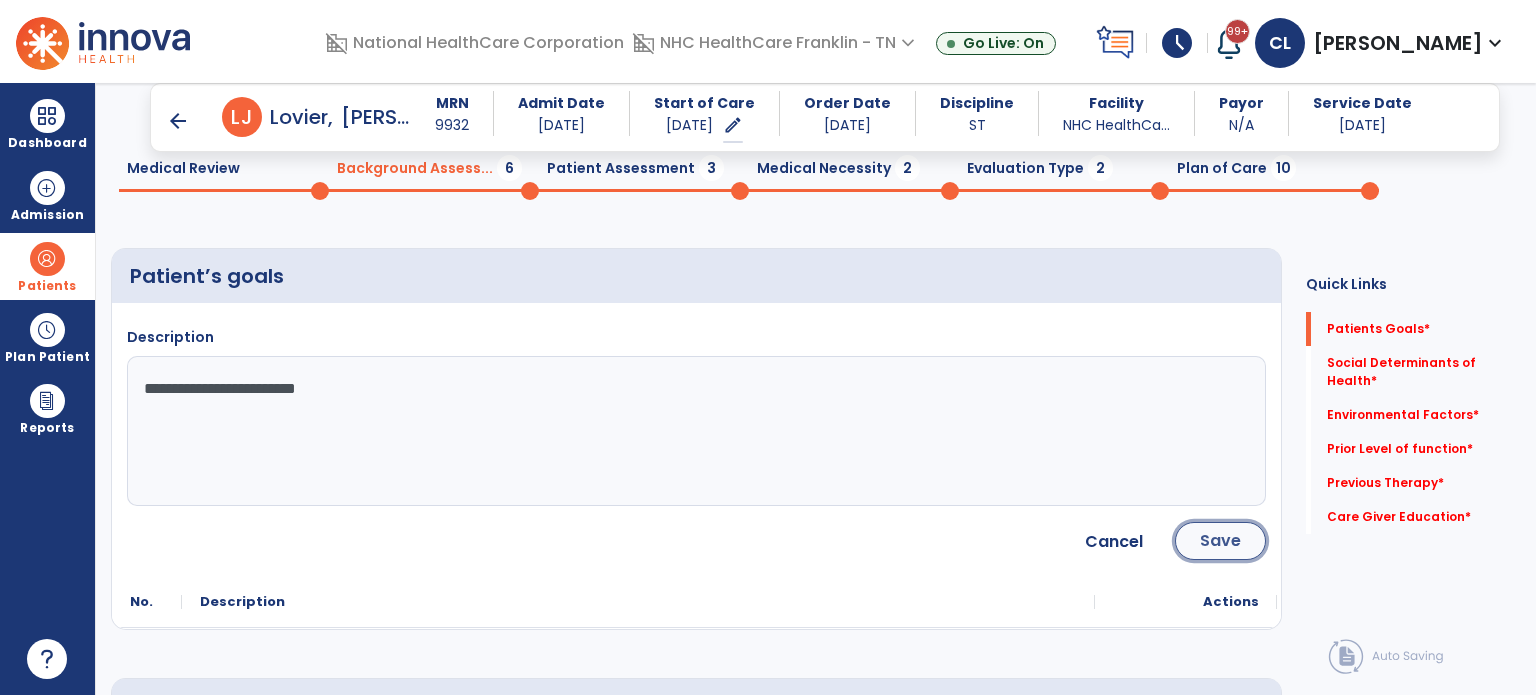 click on "Save" 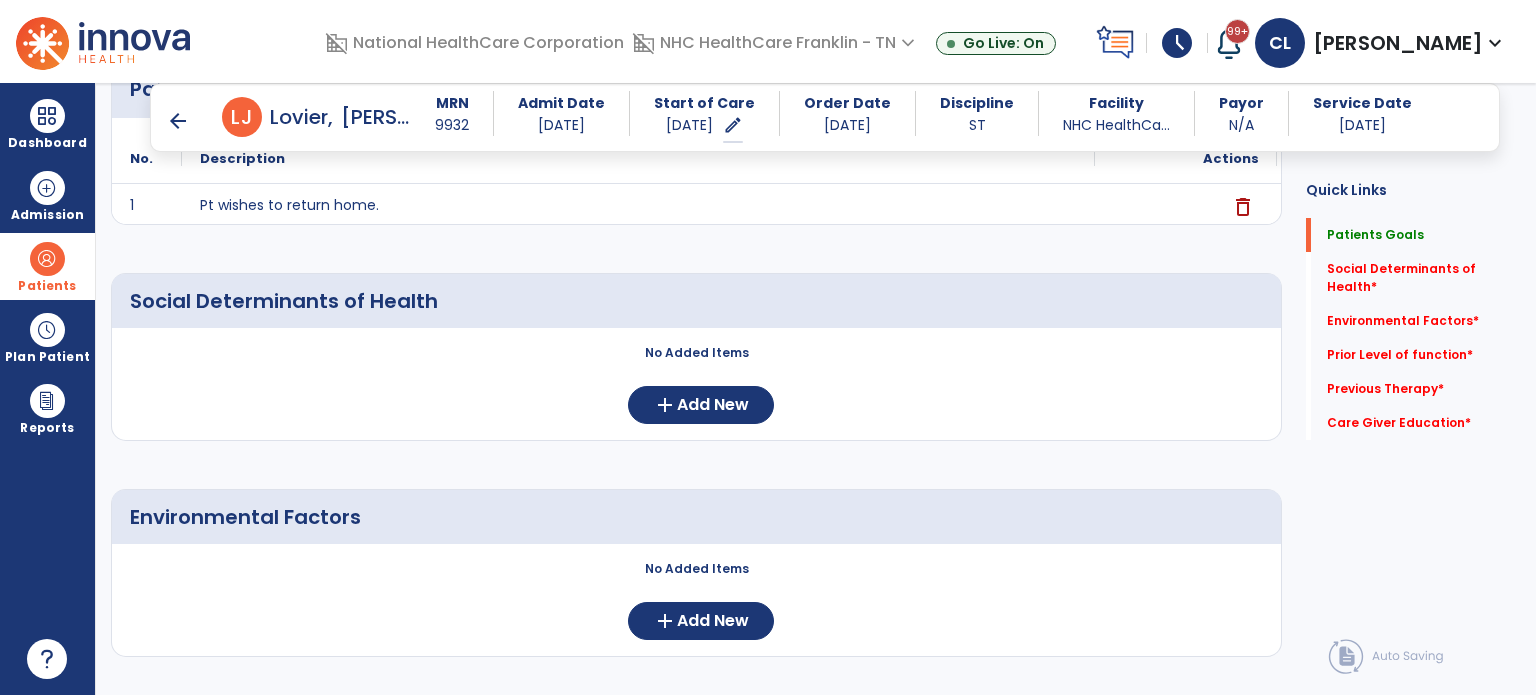 scroll, scrollTop: 268, scrollLeft: 0, axis: vertical 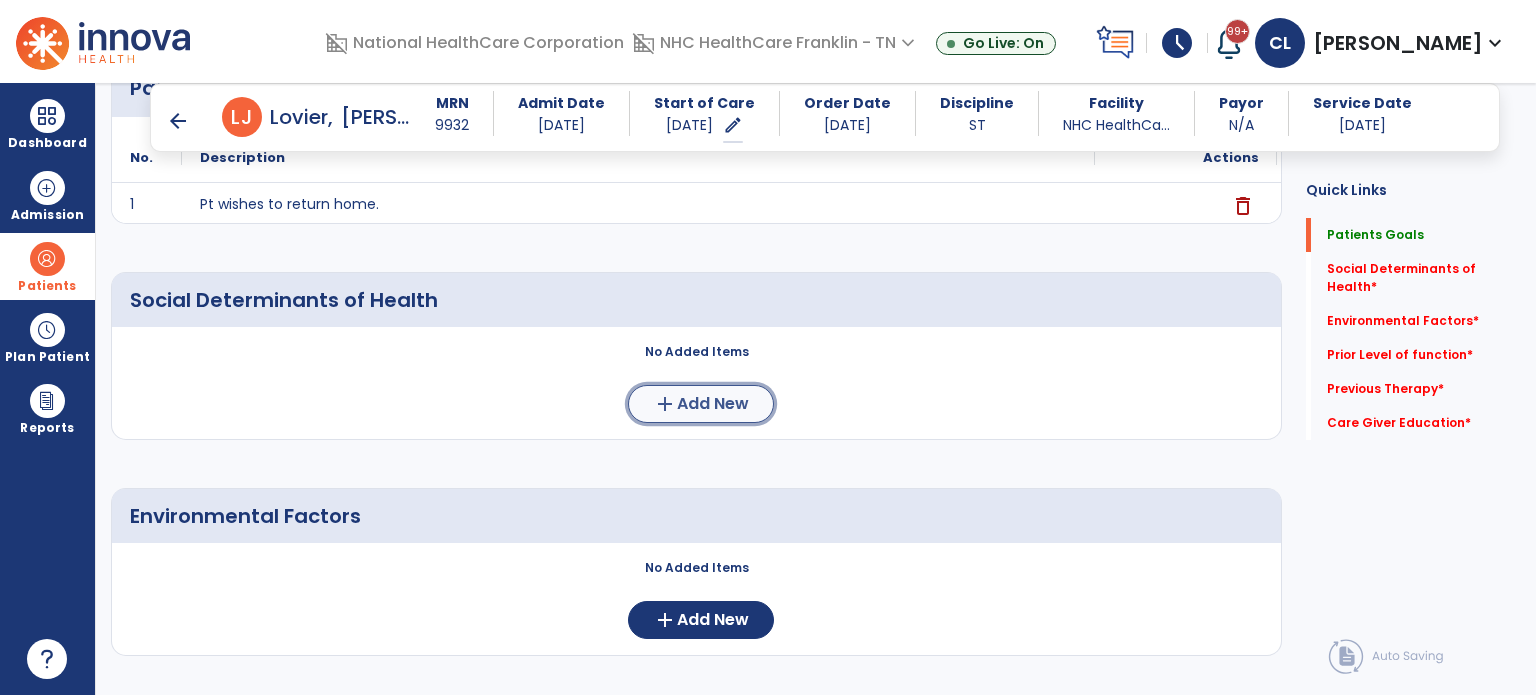 click on "Add New" 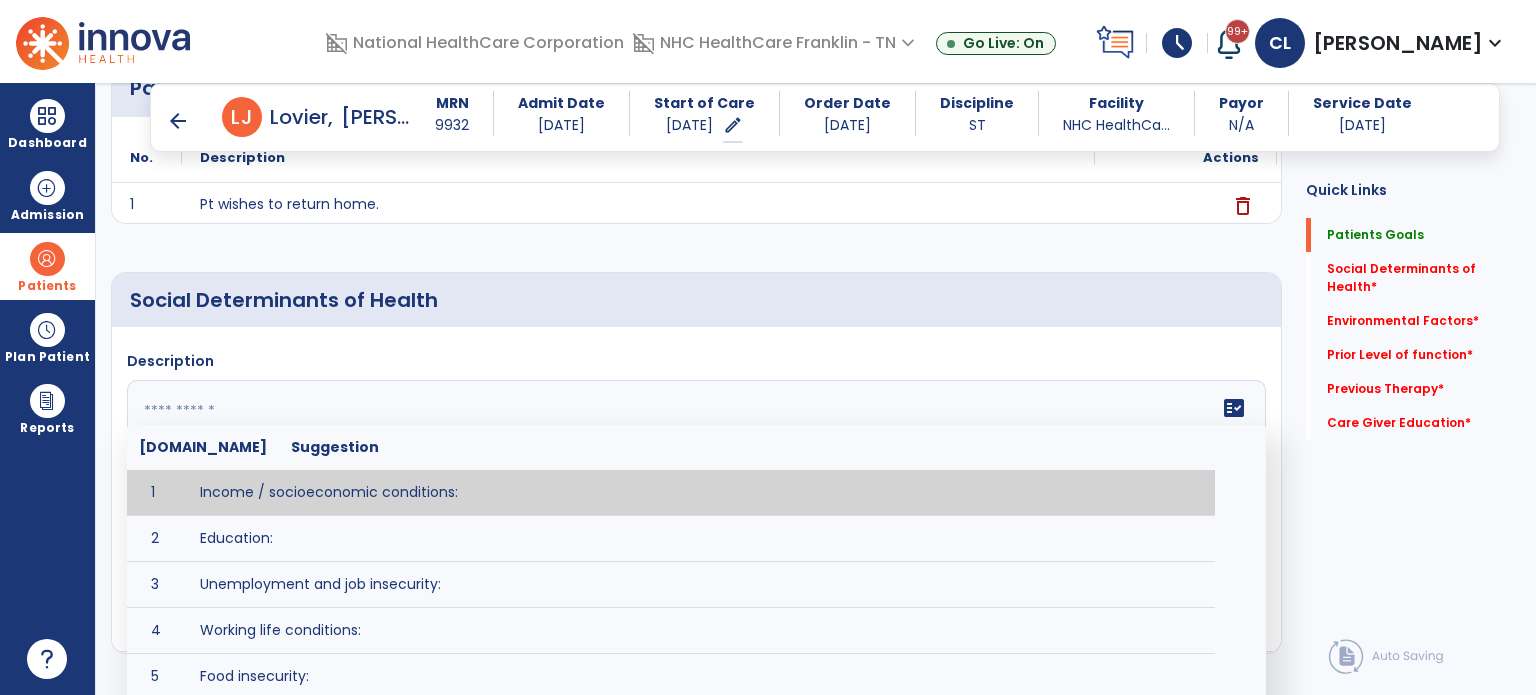 click 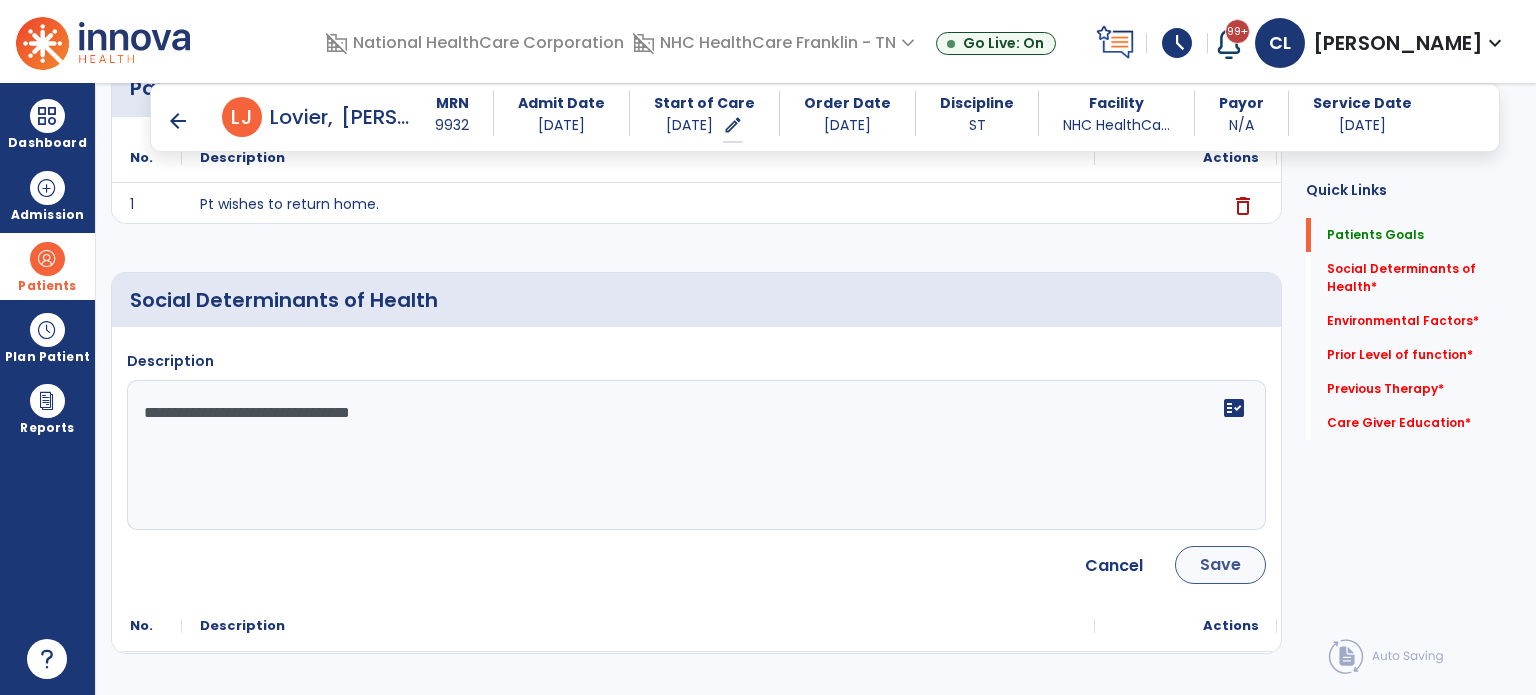 type on "**********" 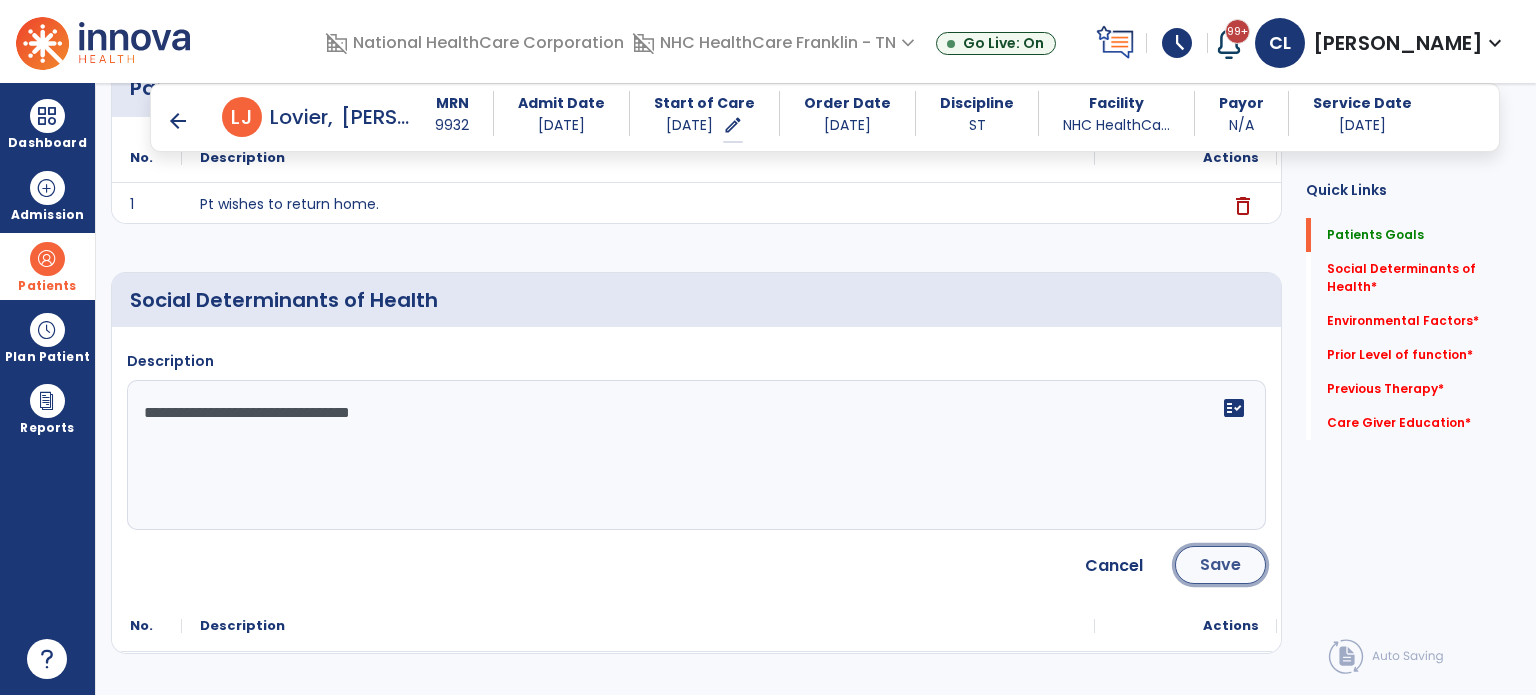 click on "Save" 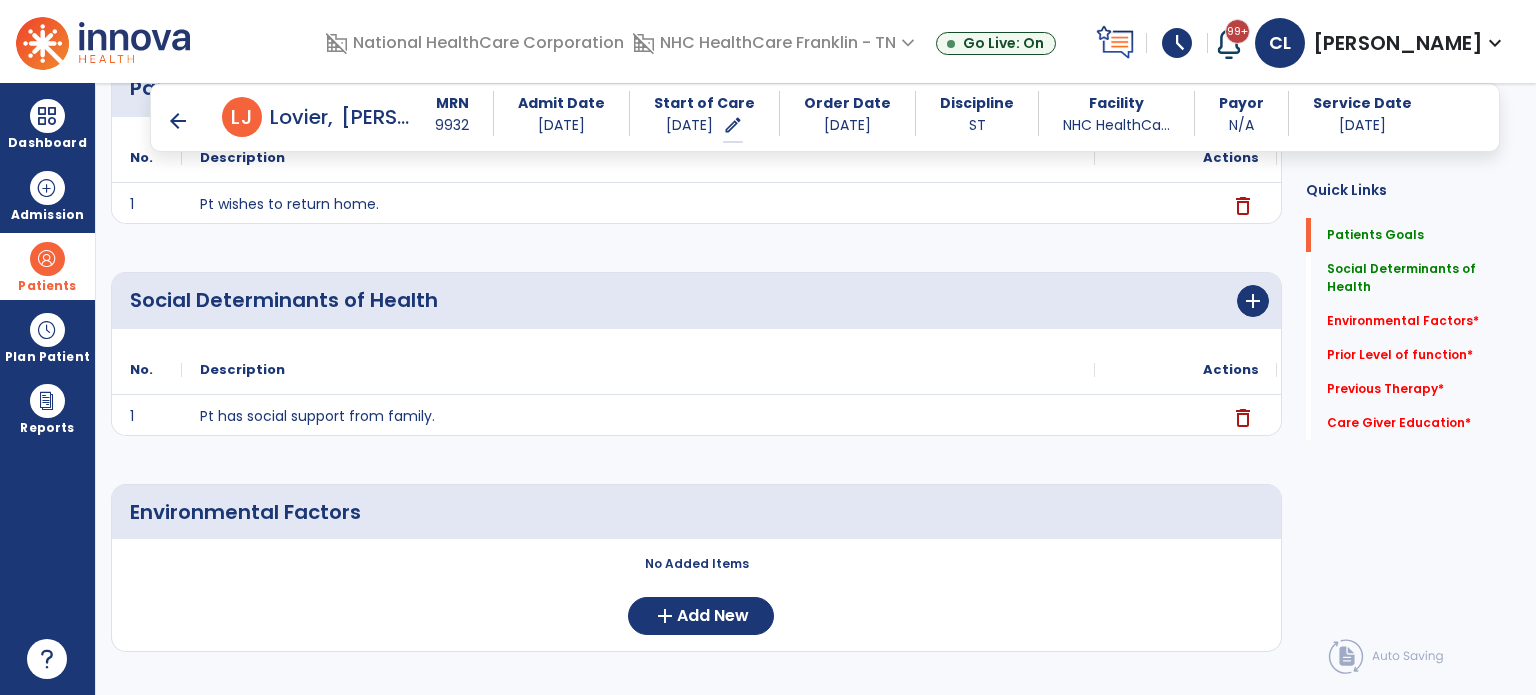 click on "No Added Items  add  Add New" 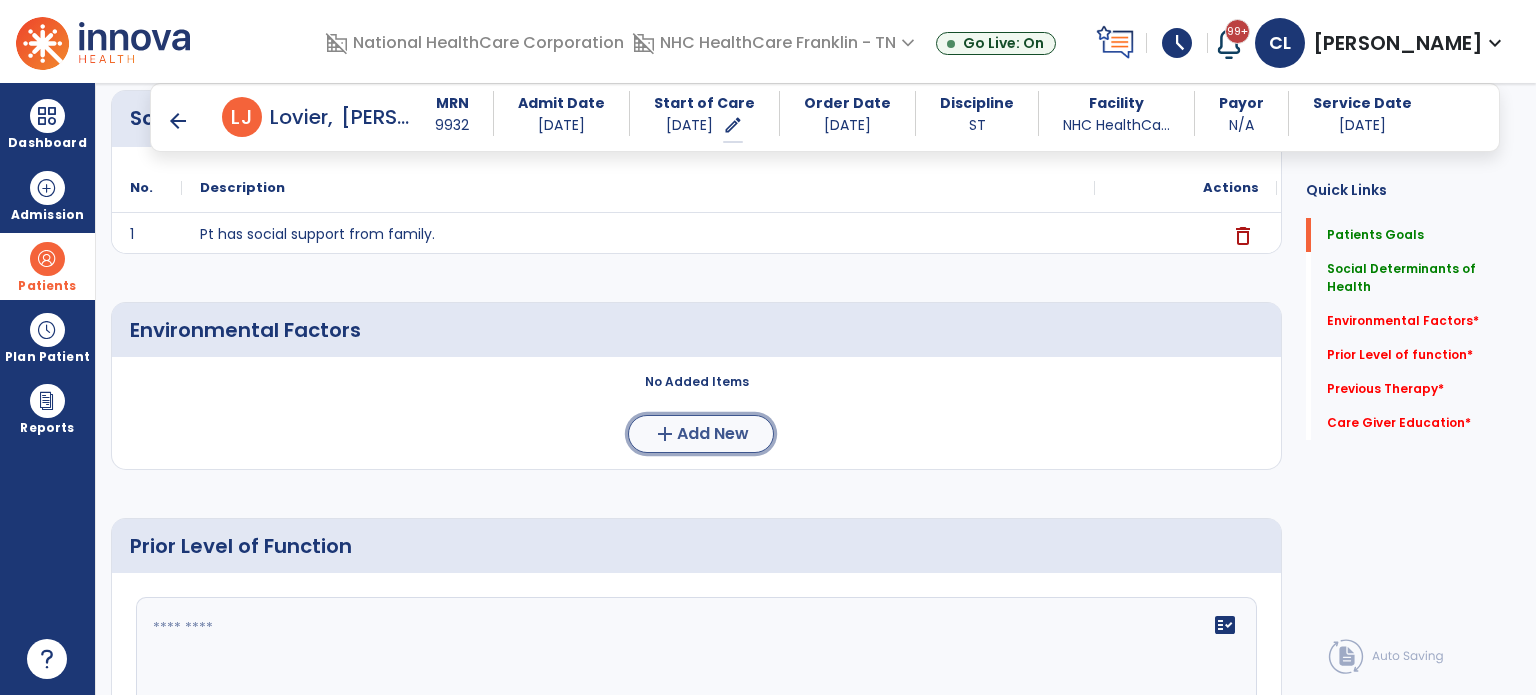 click on "Add New" 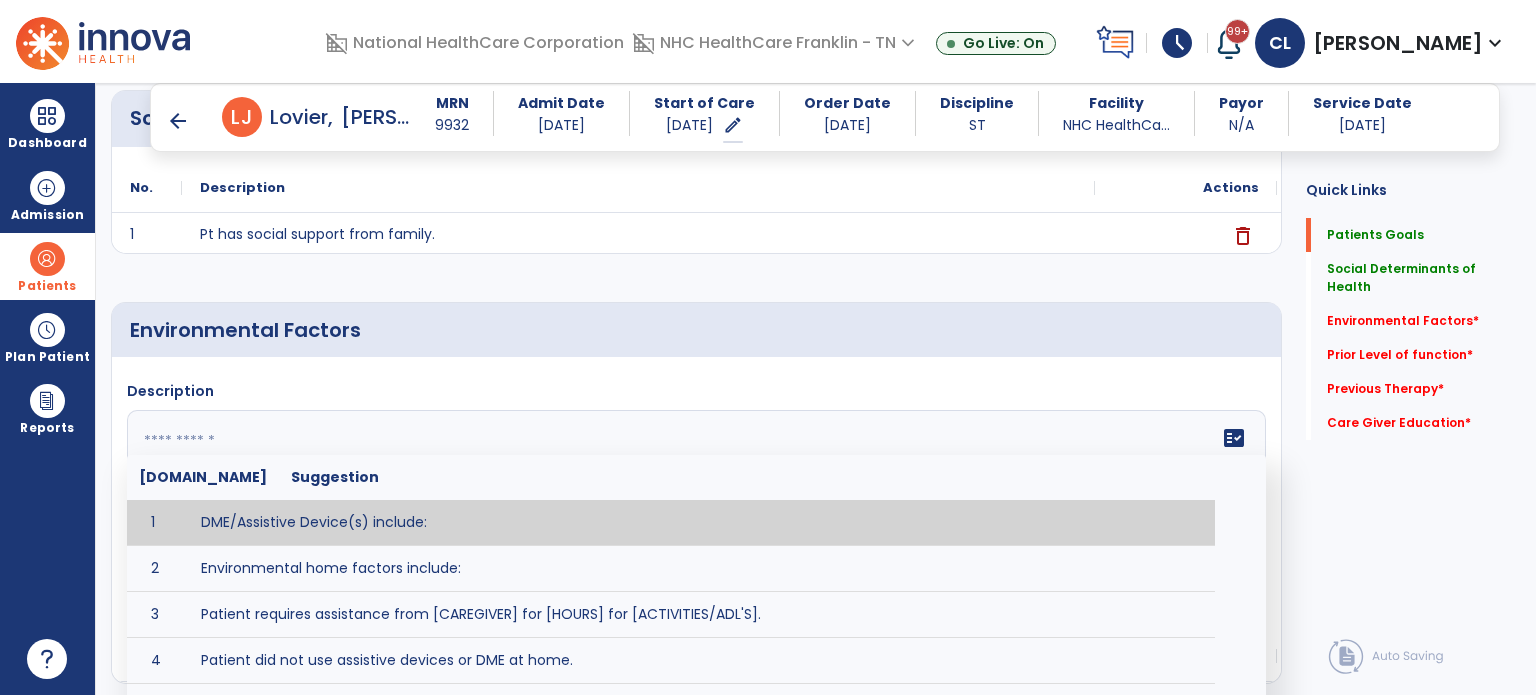 click 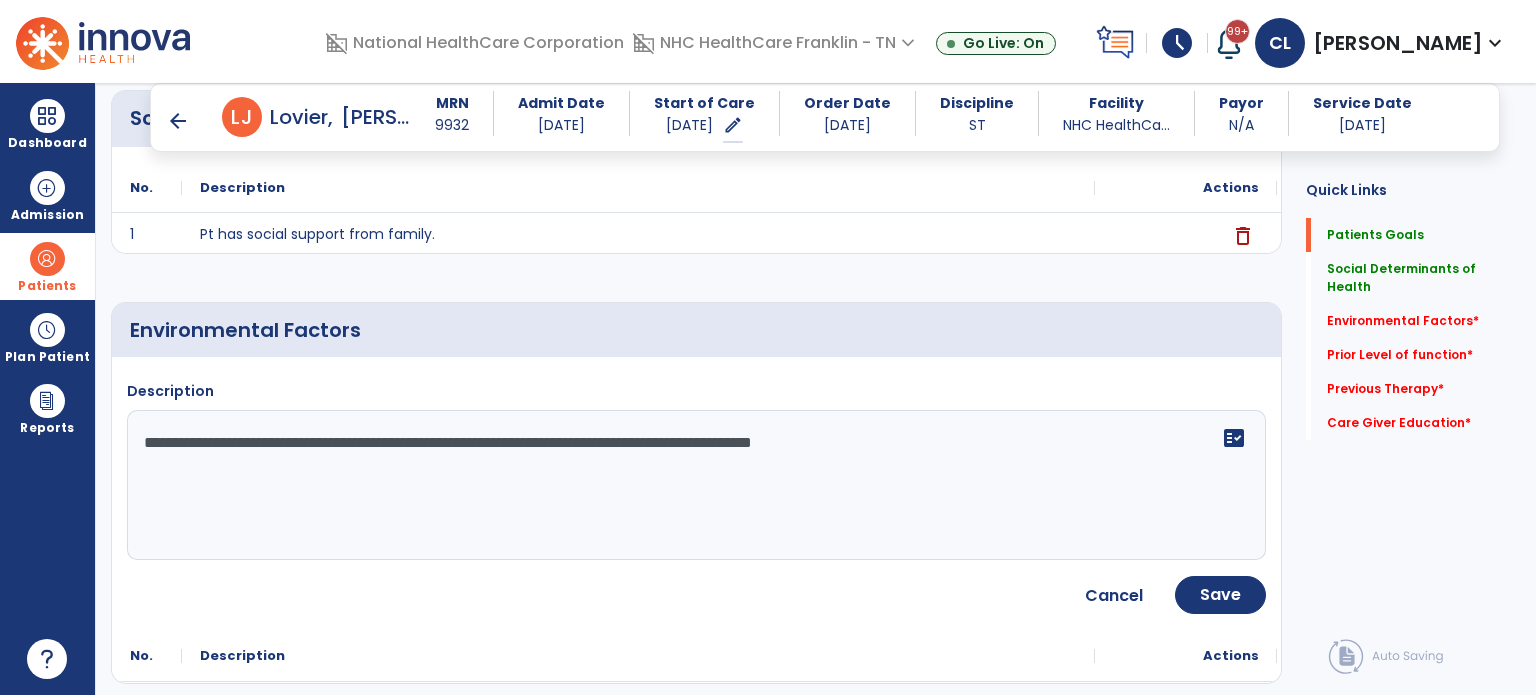 drag, startPoint x: 363, startPoint y: 443, endPoint x: 1120, endPoint y: 504, distance: 759.45374 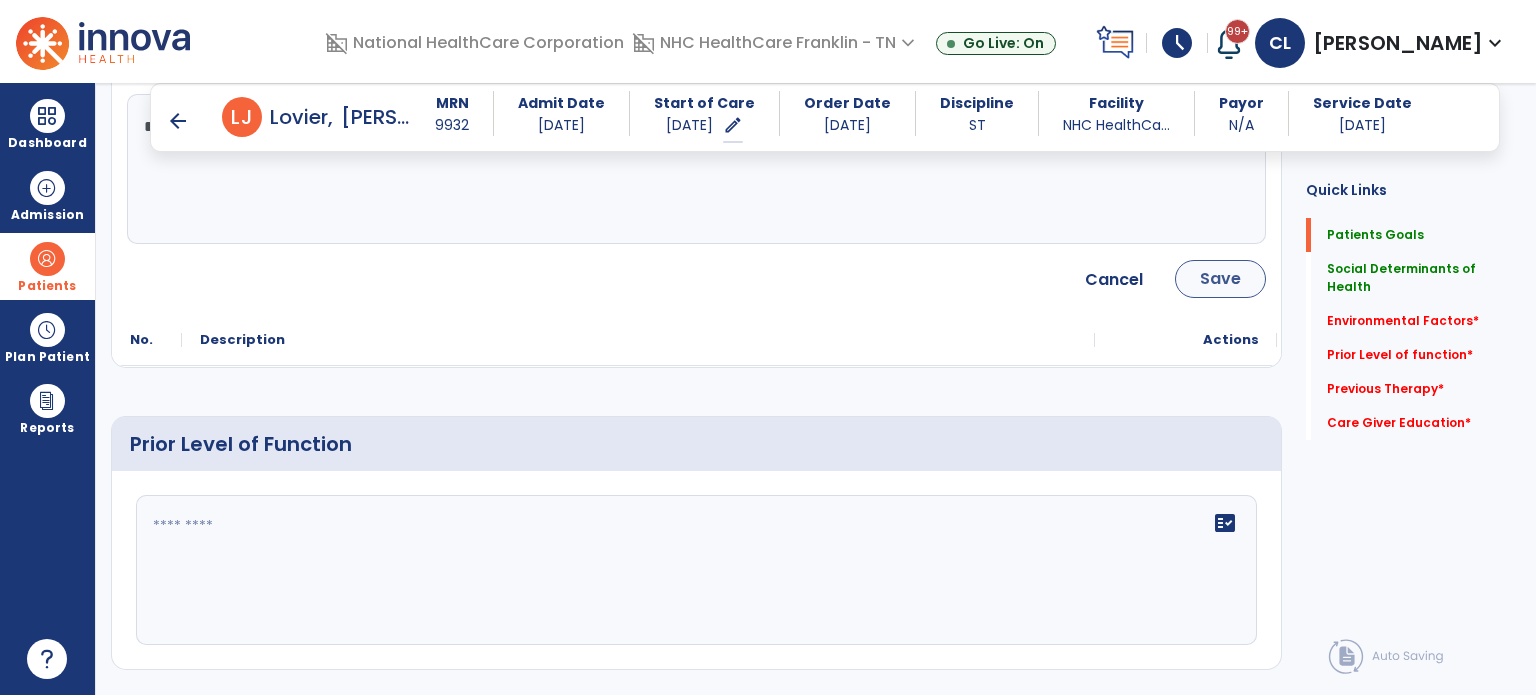 type on "**********" 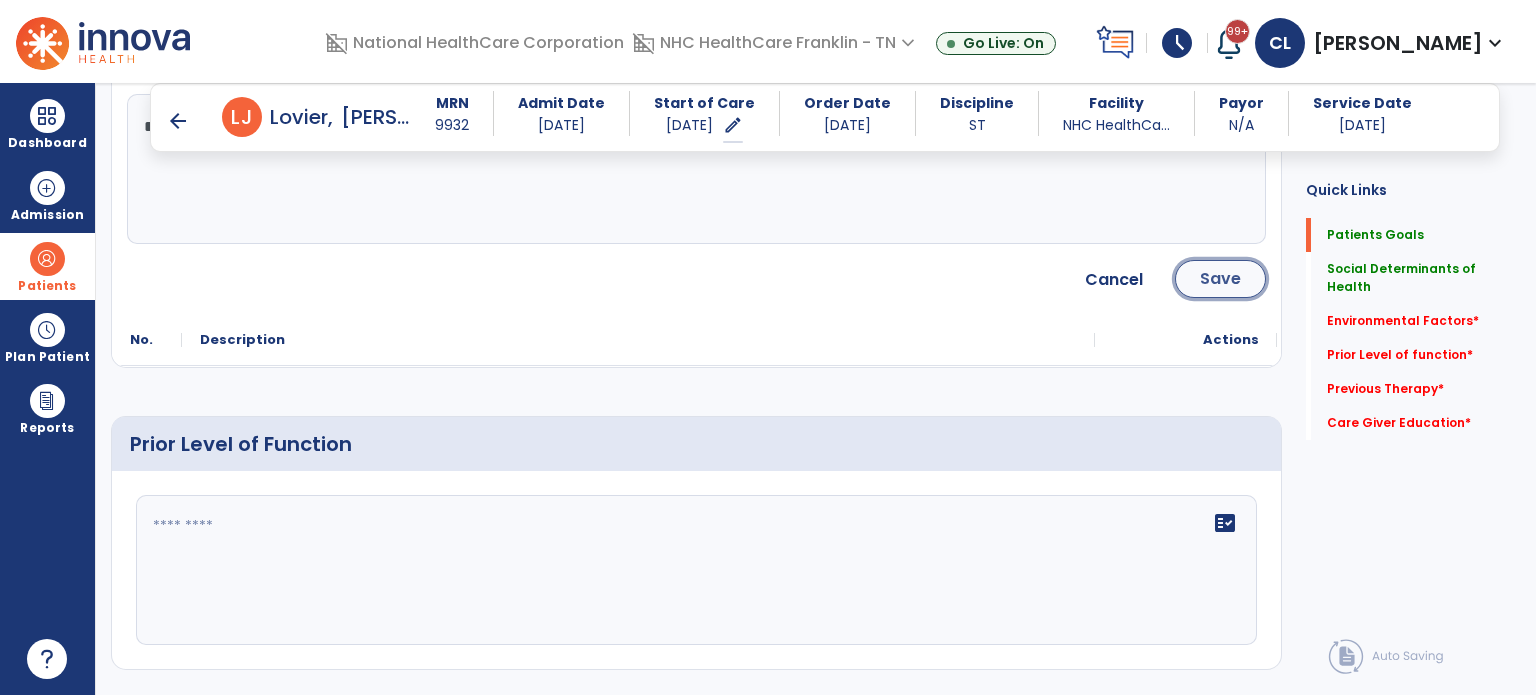 click on "Save" 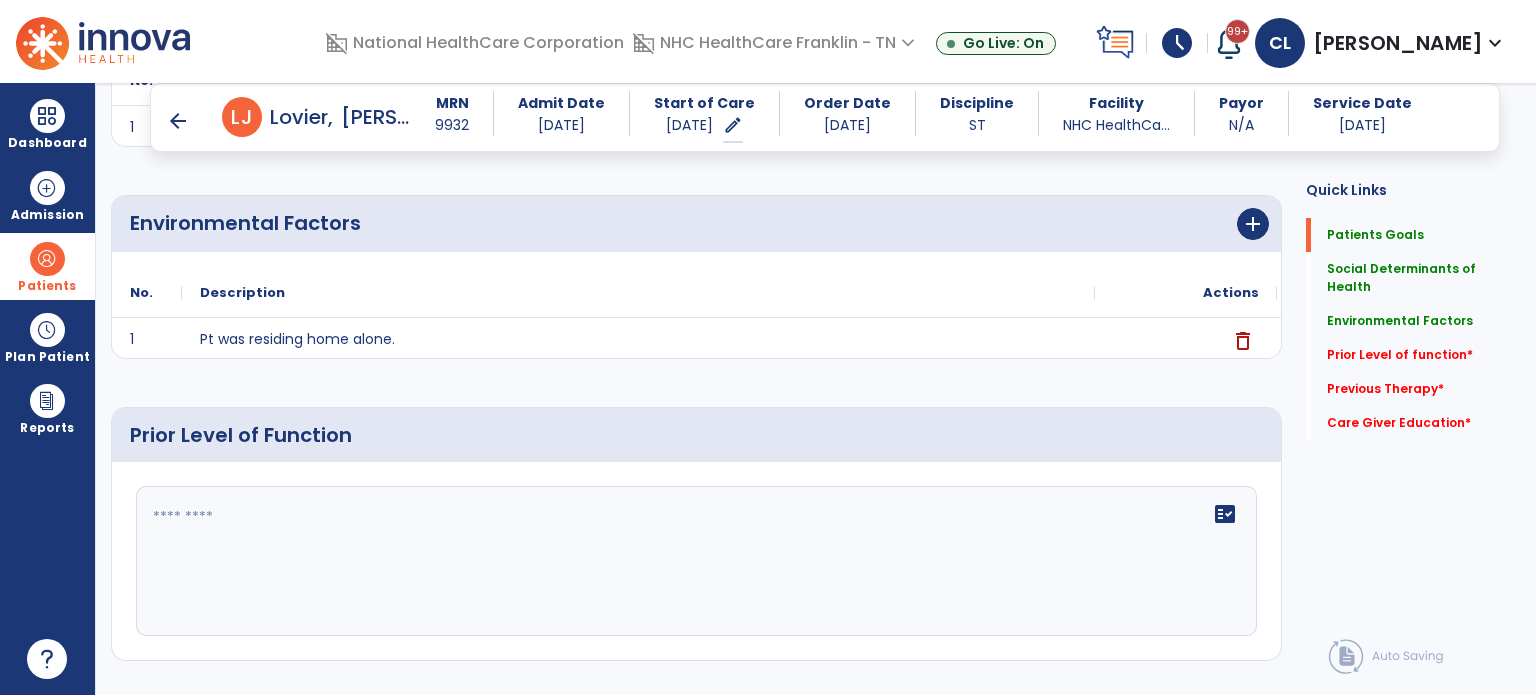 scroll, scrollTop: 698, scrollLeft: 0, axis: vertical 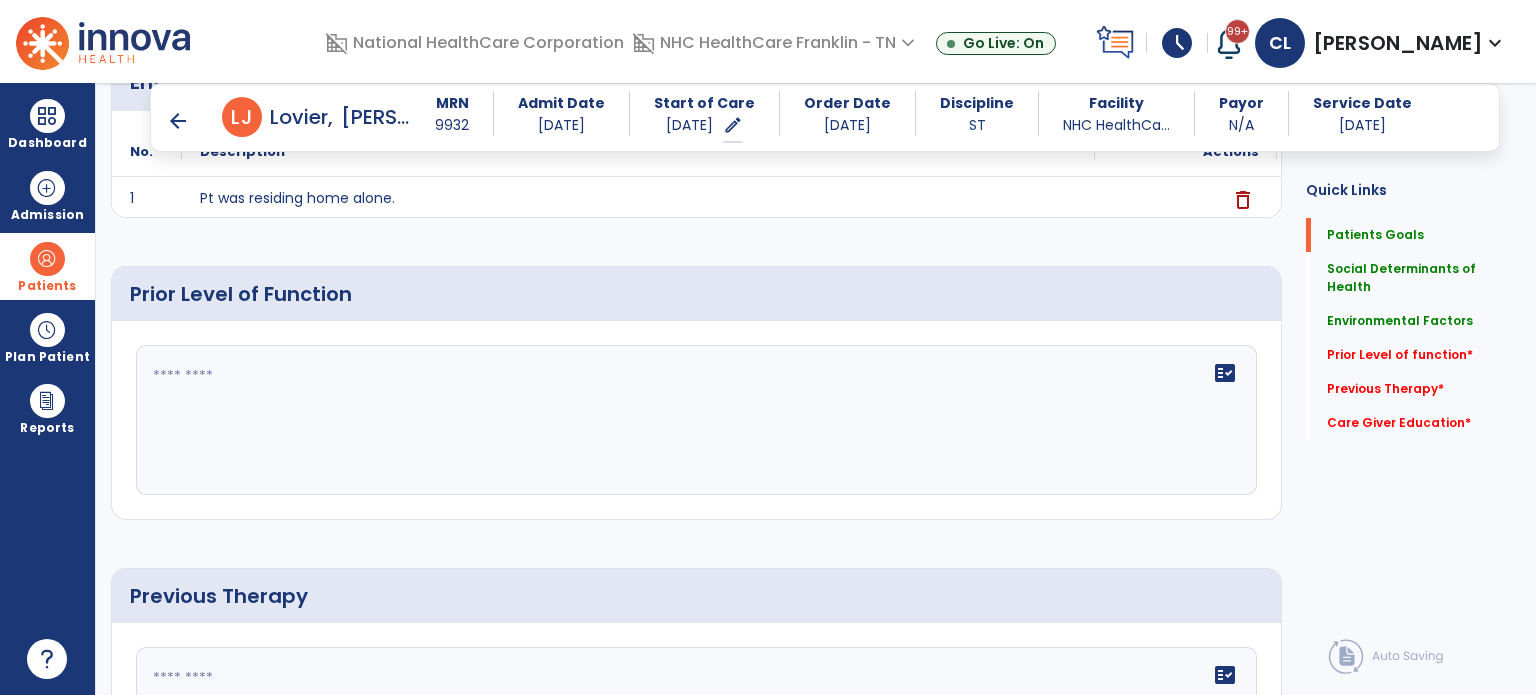 click on "fact_check" 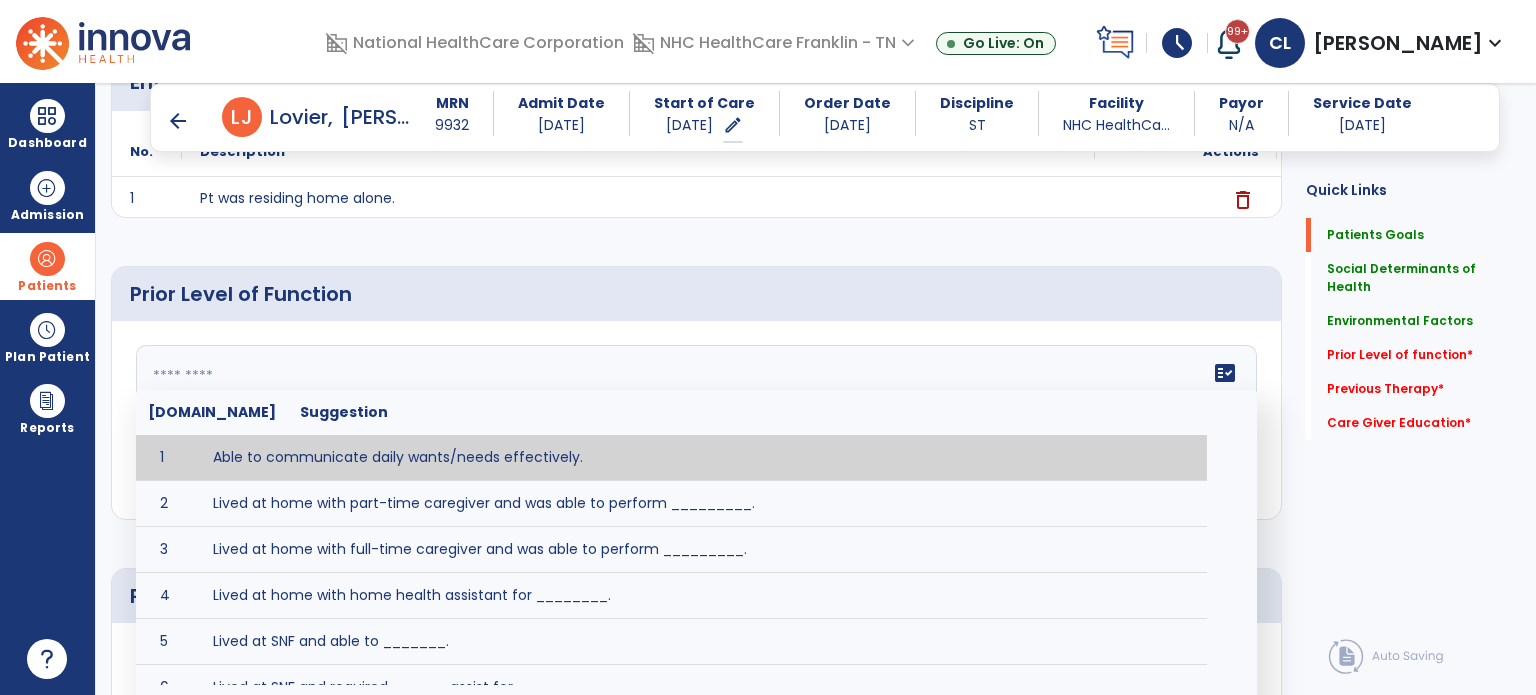paste on "**********" 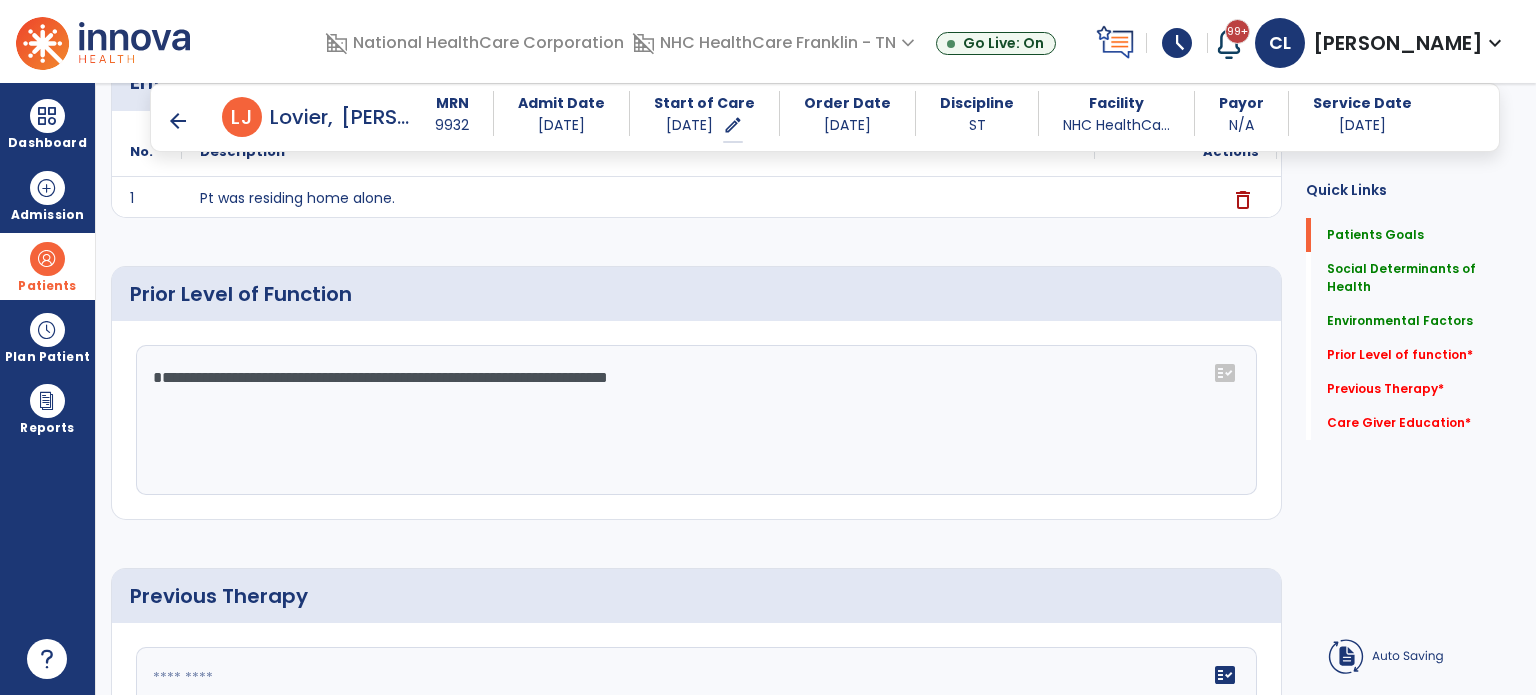 click on "**********" 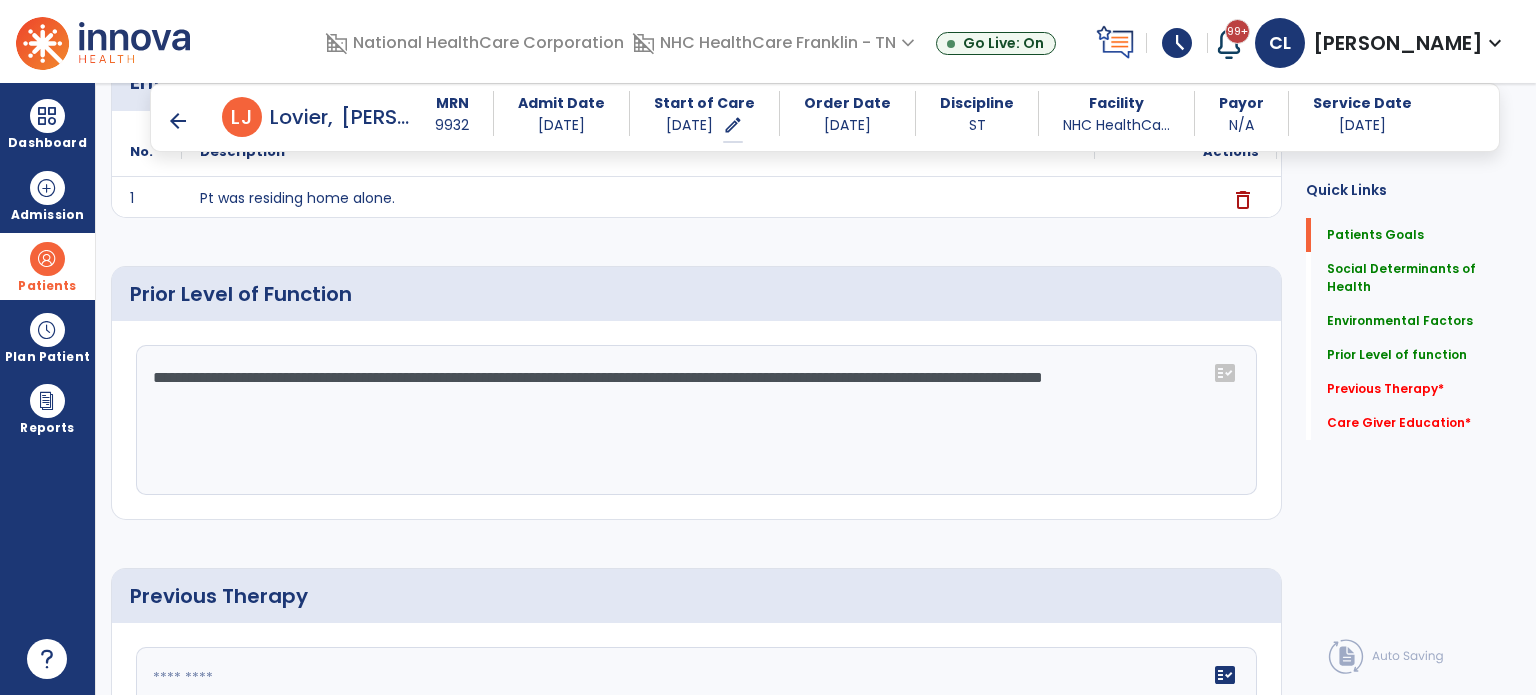 click on "**********" 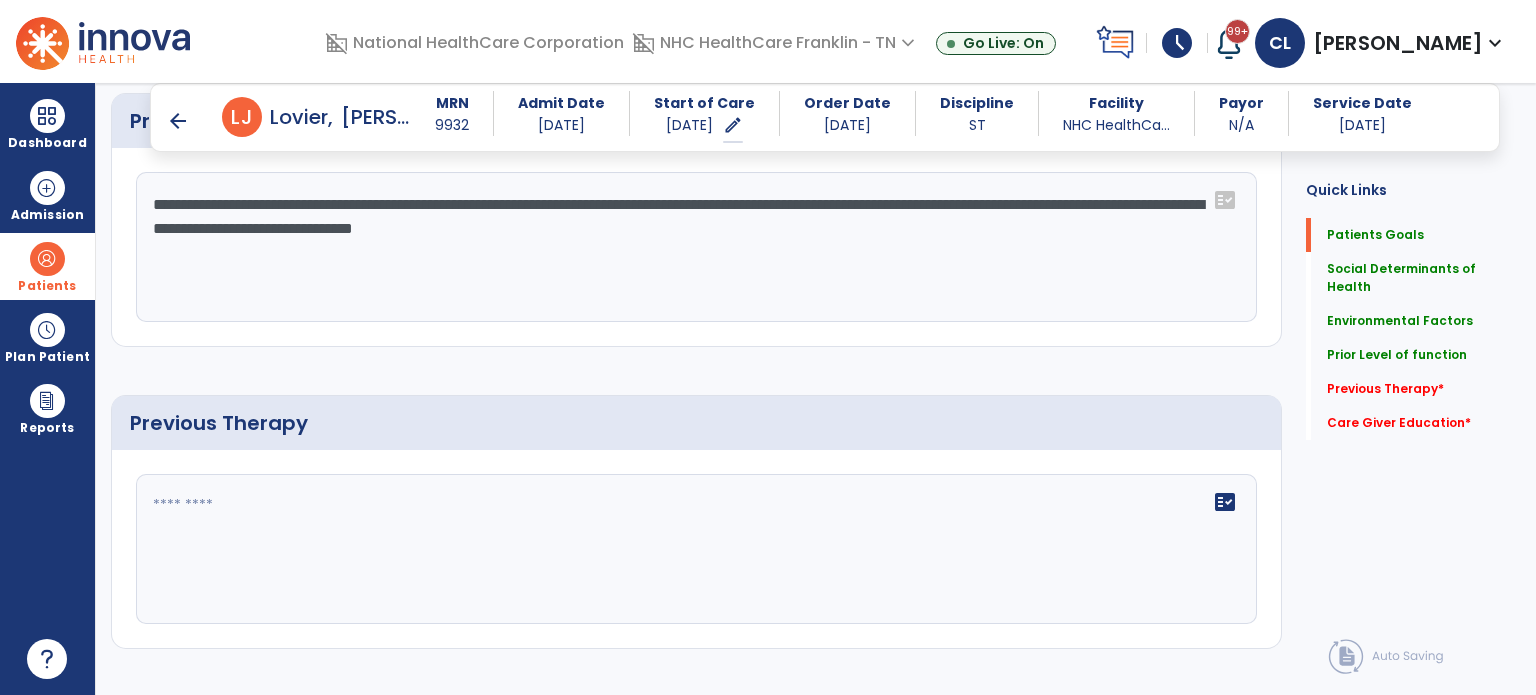scroll, scrollTop: 883, scrollLeft: 0, axis: vertical 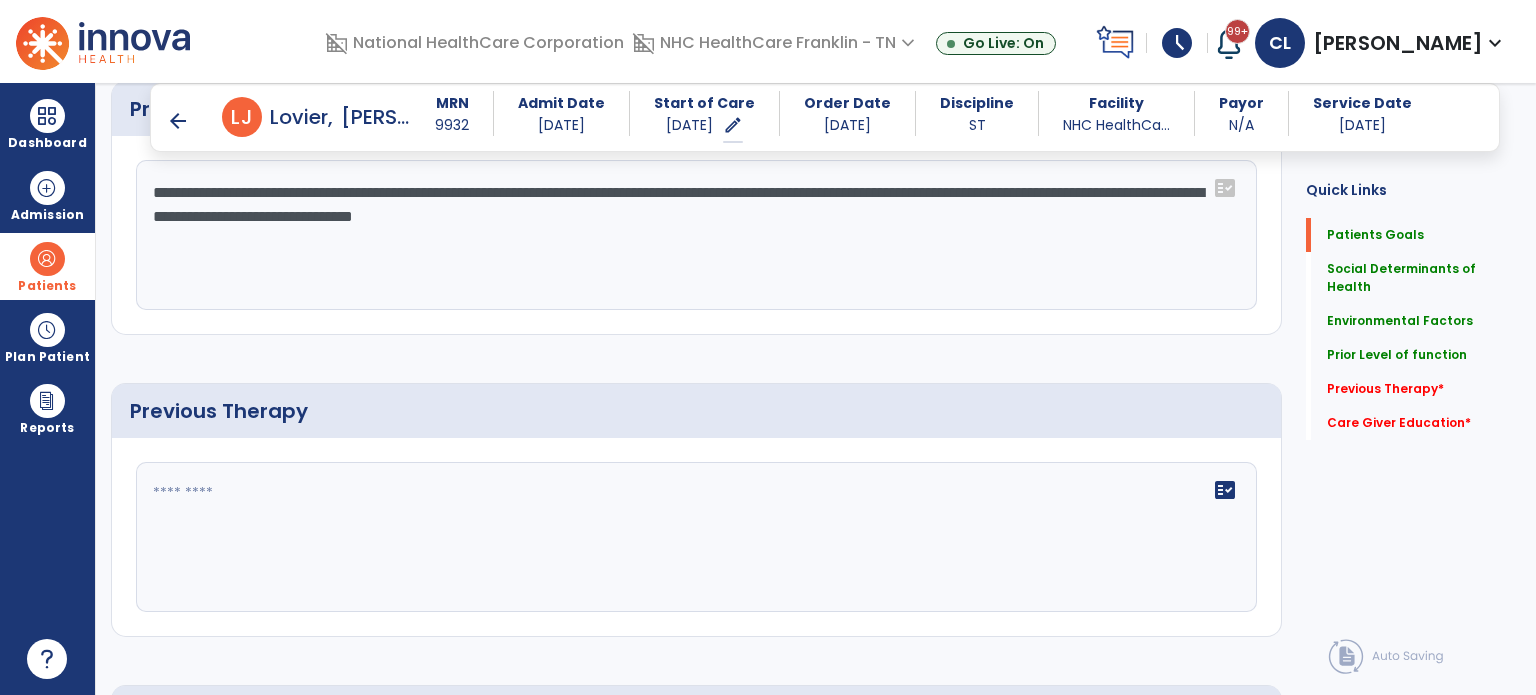 type on "**********" 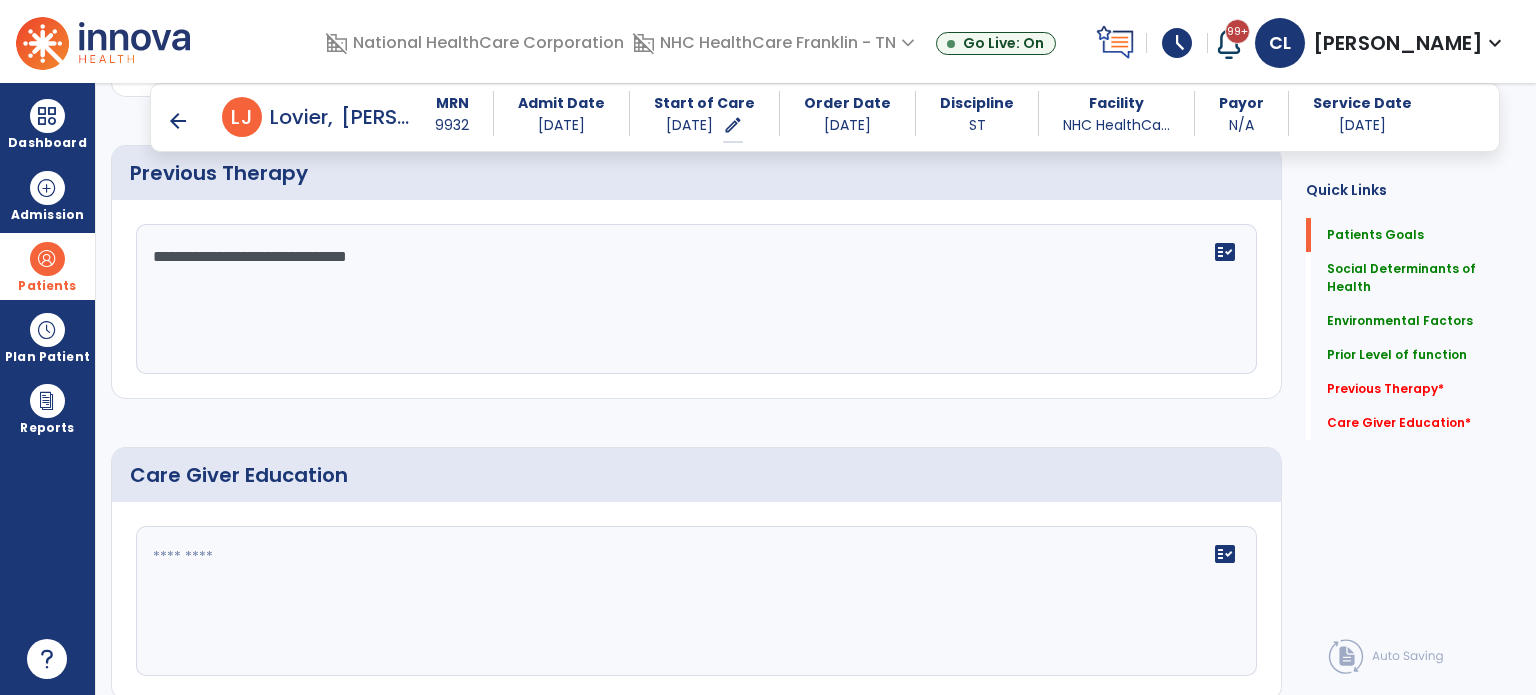 scroll, scrollTop: 1143, scrollLeft: 0, axis: vertical 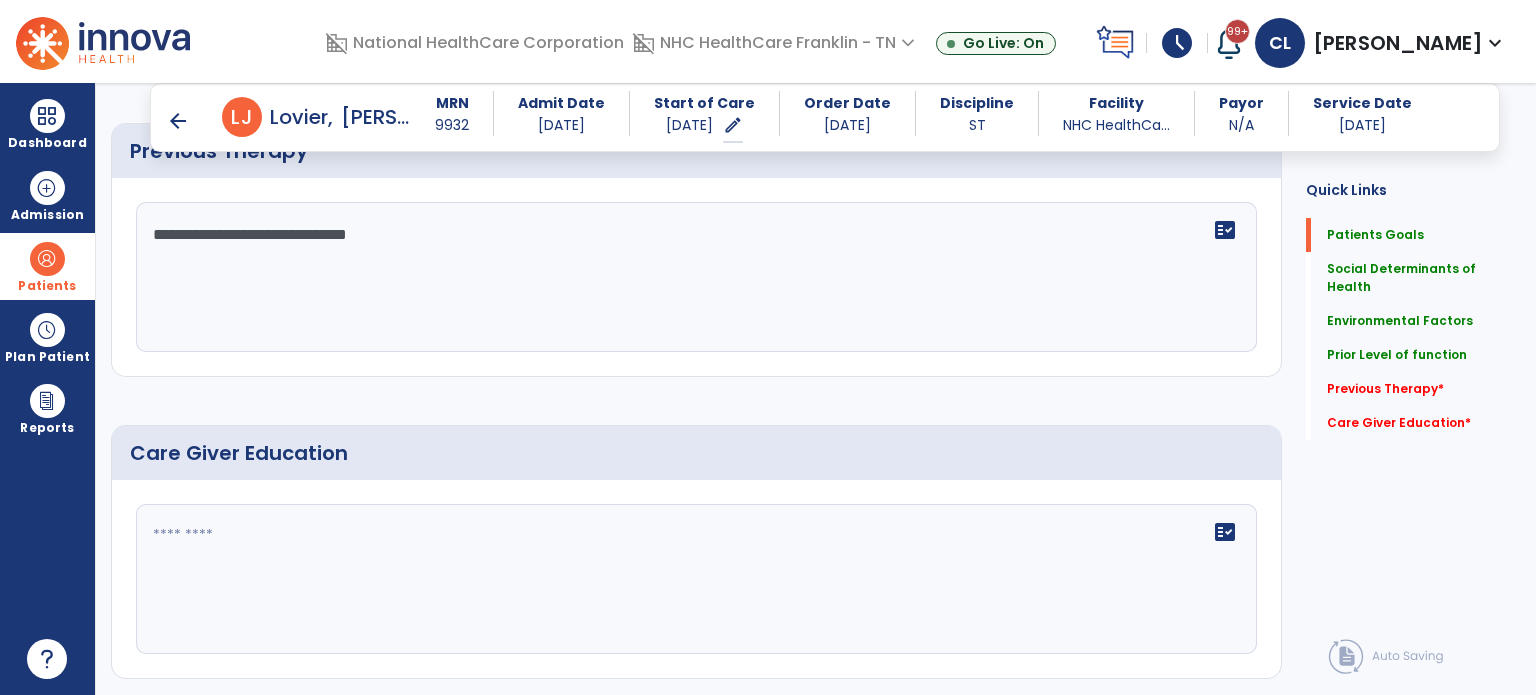 type on "**********" 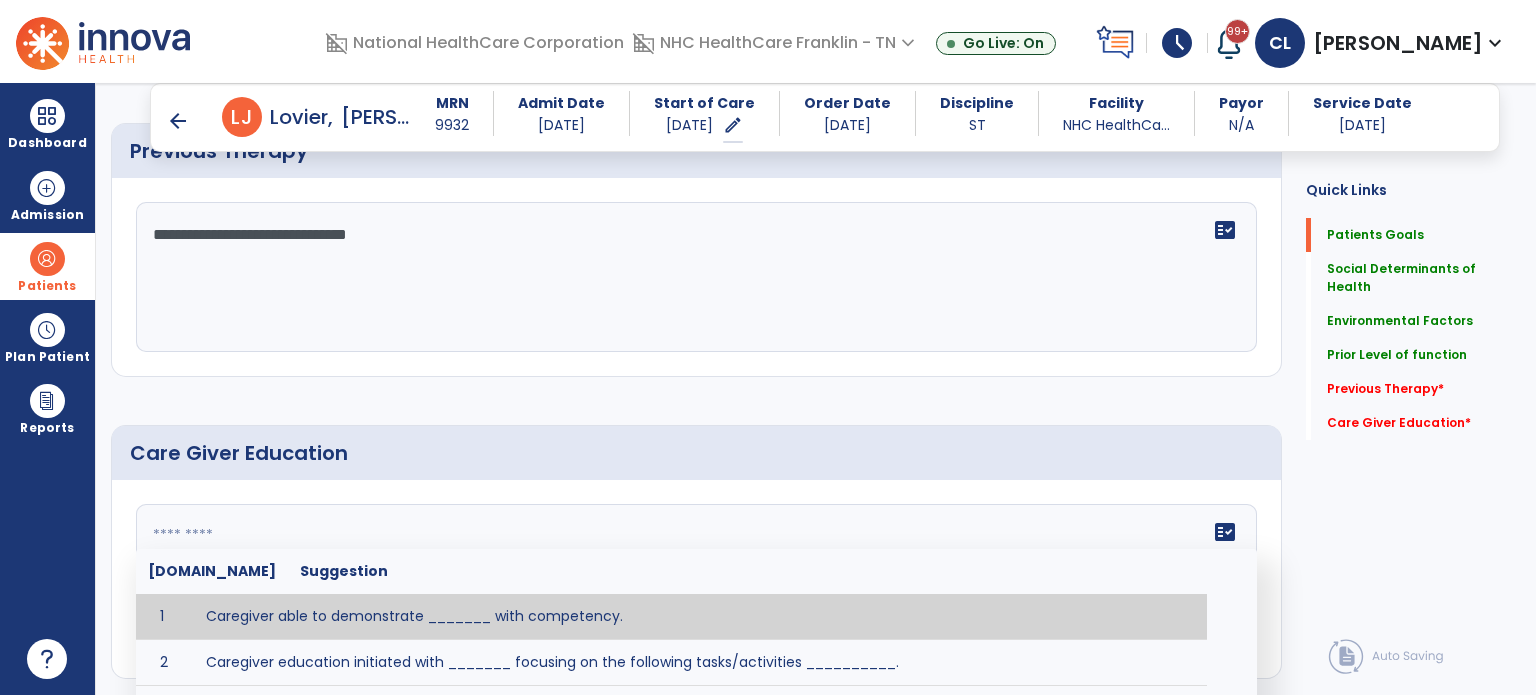 click on "fact_check  [DOMAIN_NAME] Suggestion 1 Caregiver able to demonstrate _______ with competency. 2 Caregiver education initiated with _______ focusing on the following tasks/activities __________. 3 Home exercise program initiated with caregiver focusing on __________. 4 Patient educated in precautions and is able to recount information with [VALUE]% accuracy." 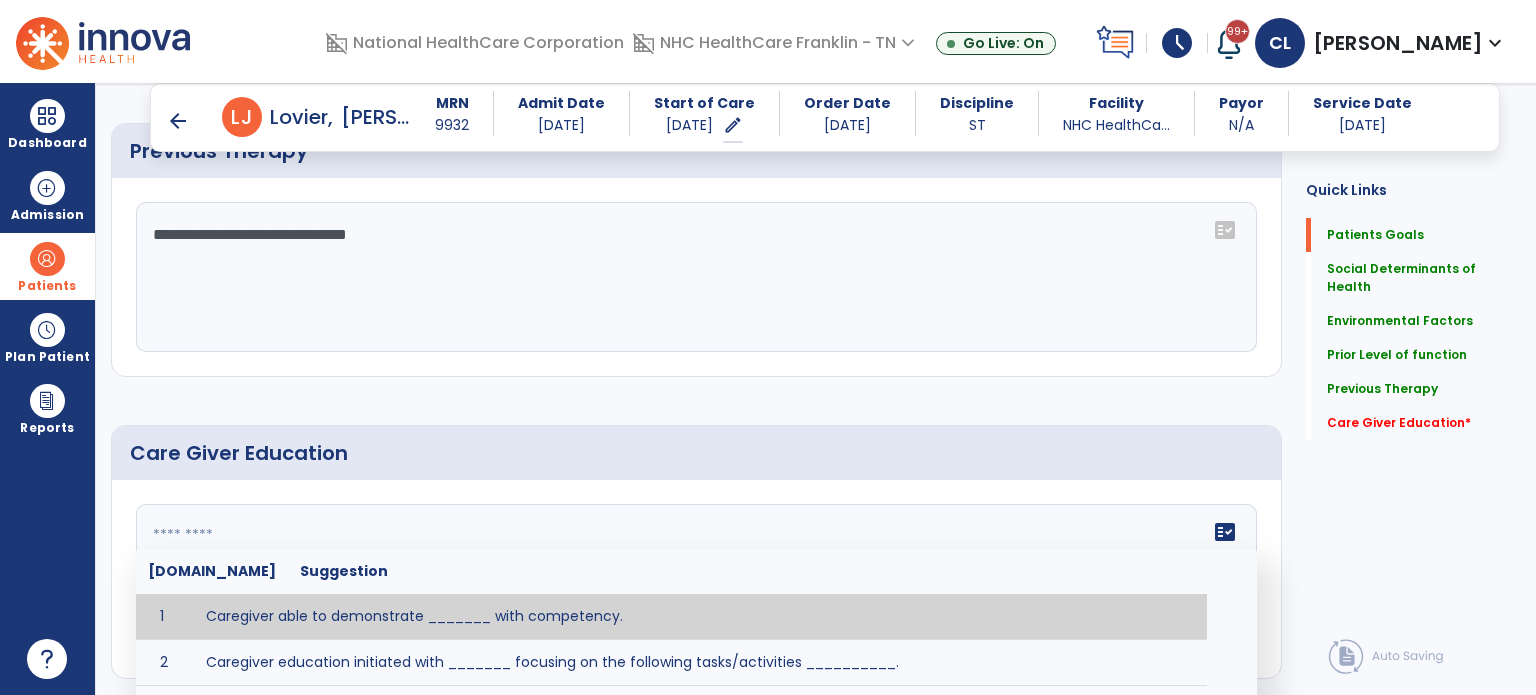 click 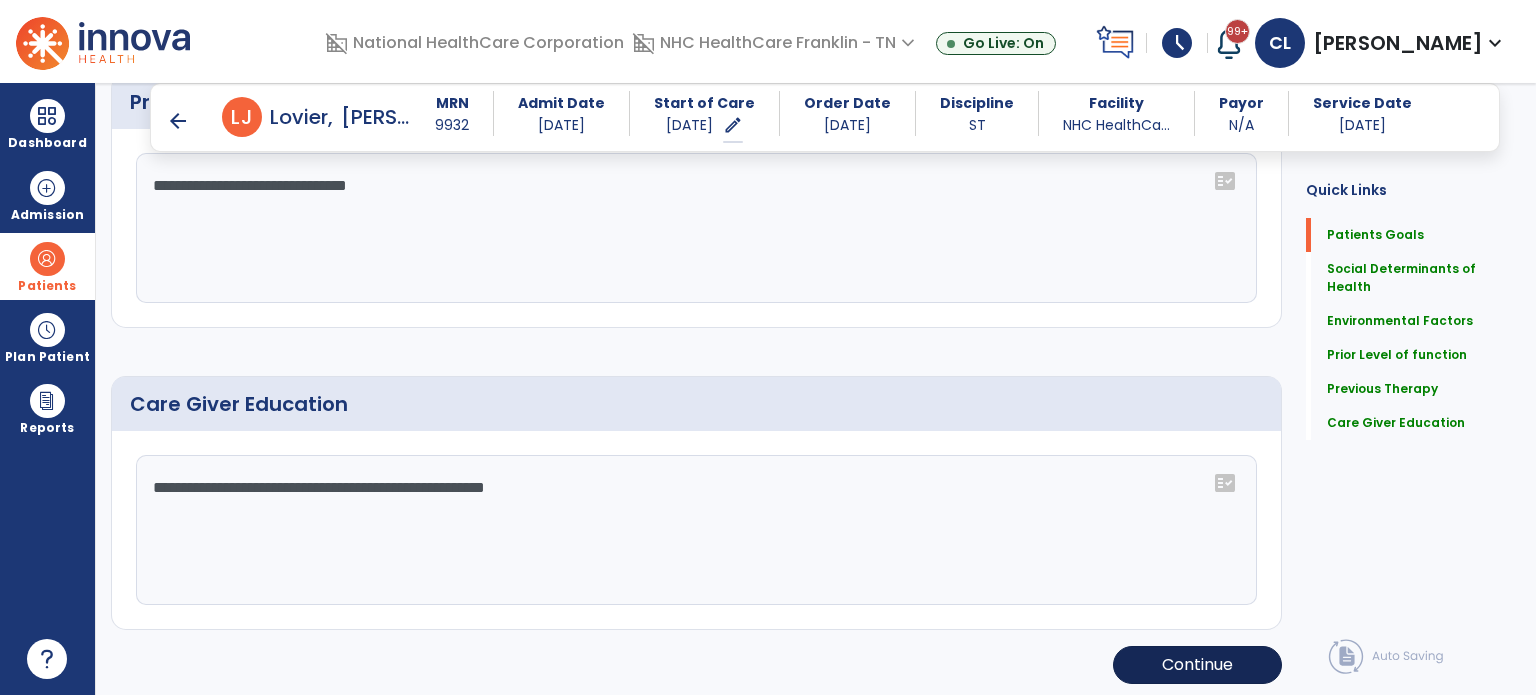 type on "**********" 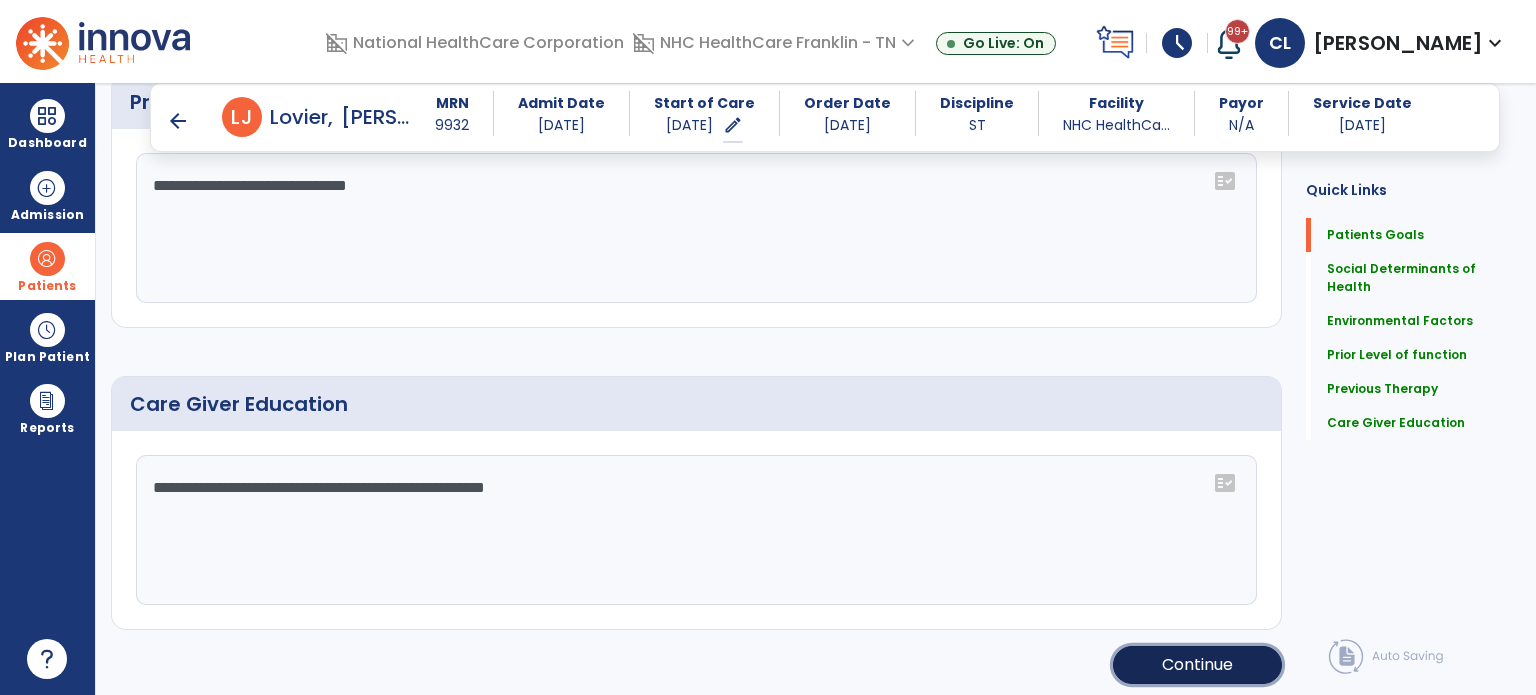 click on "Continue" 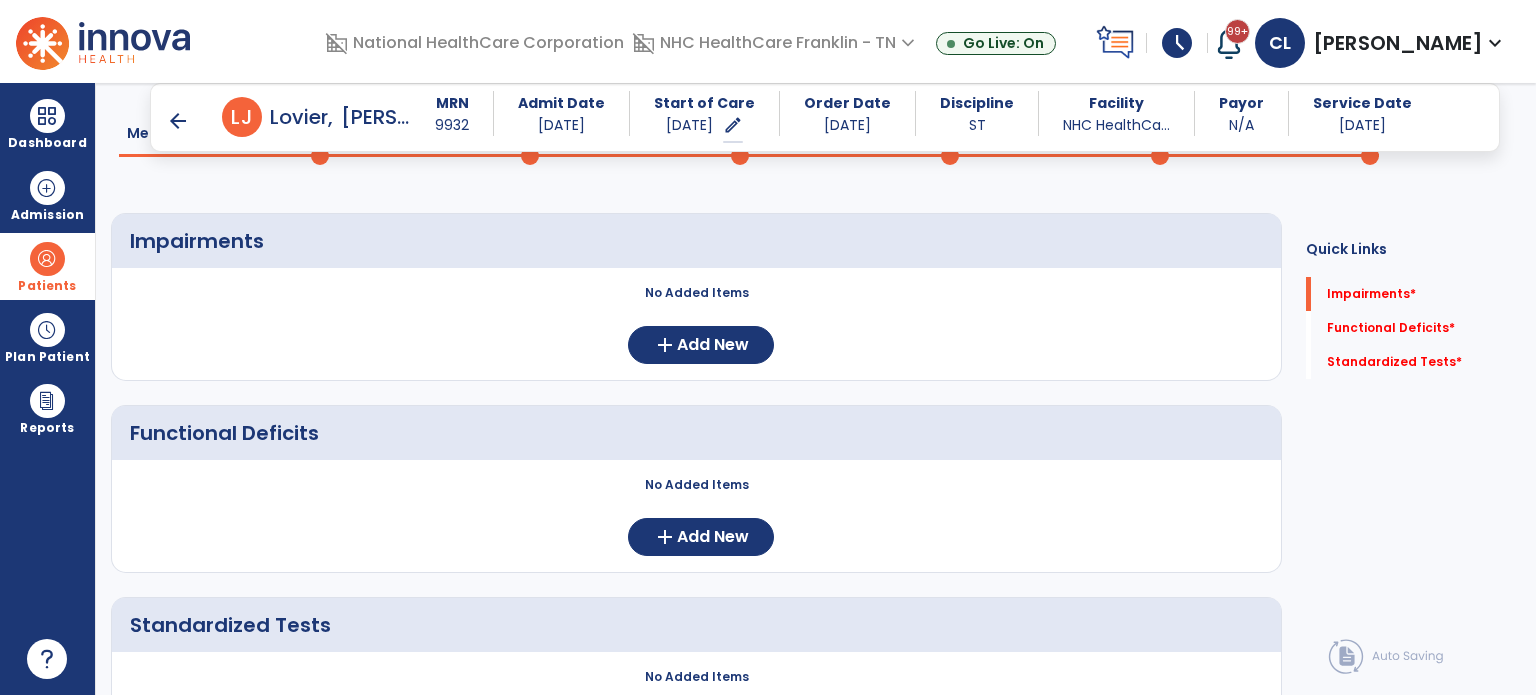 scroll, scrollTop: 107, scrollLeft: 0, axis: vertical 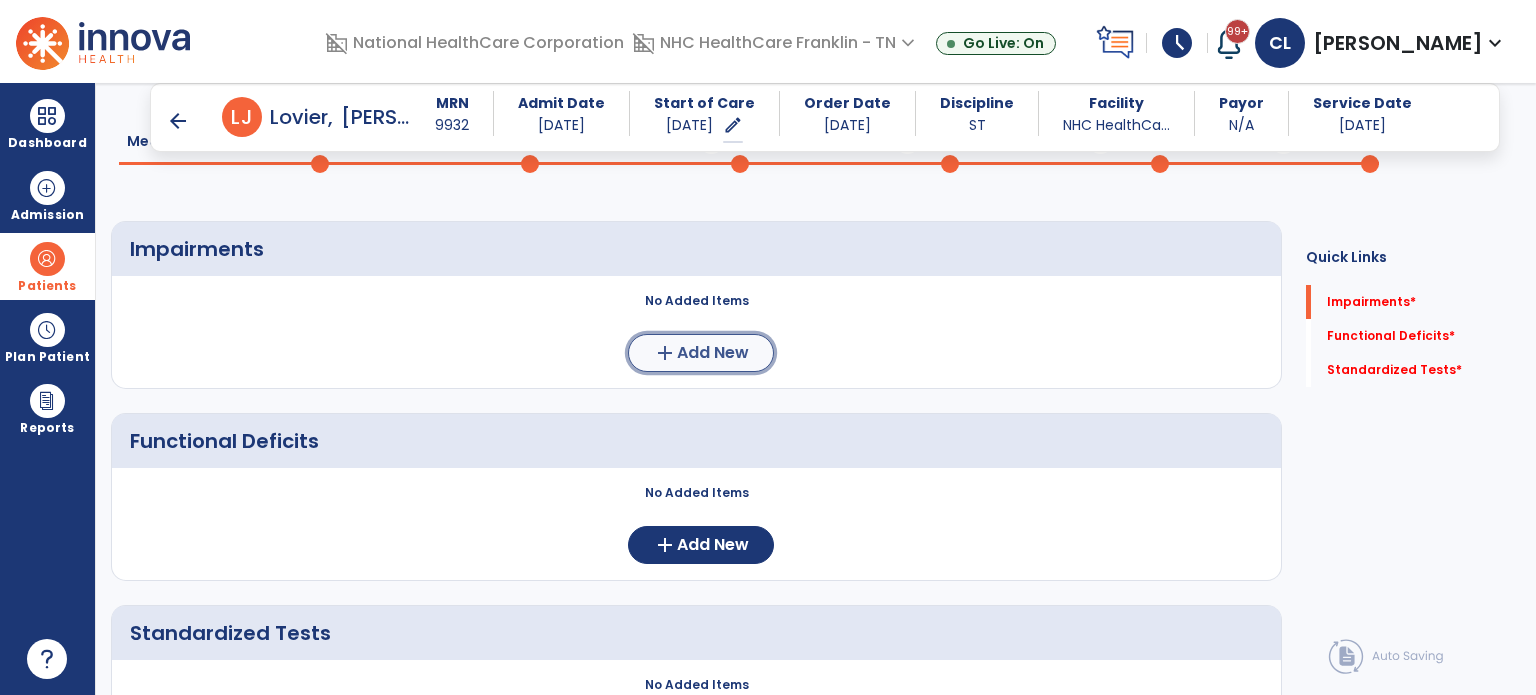 click on "Add New" 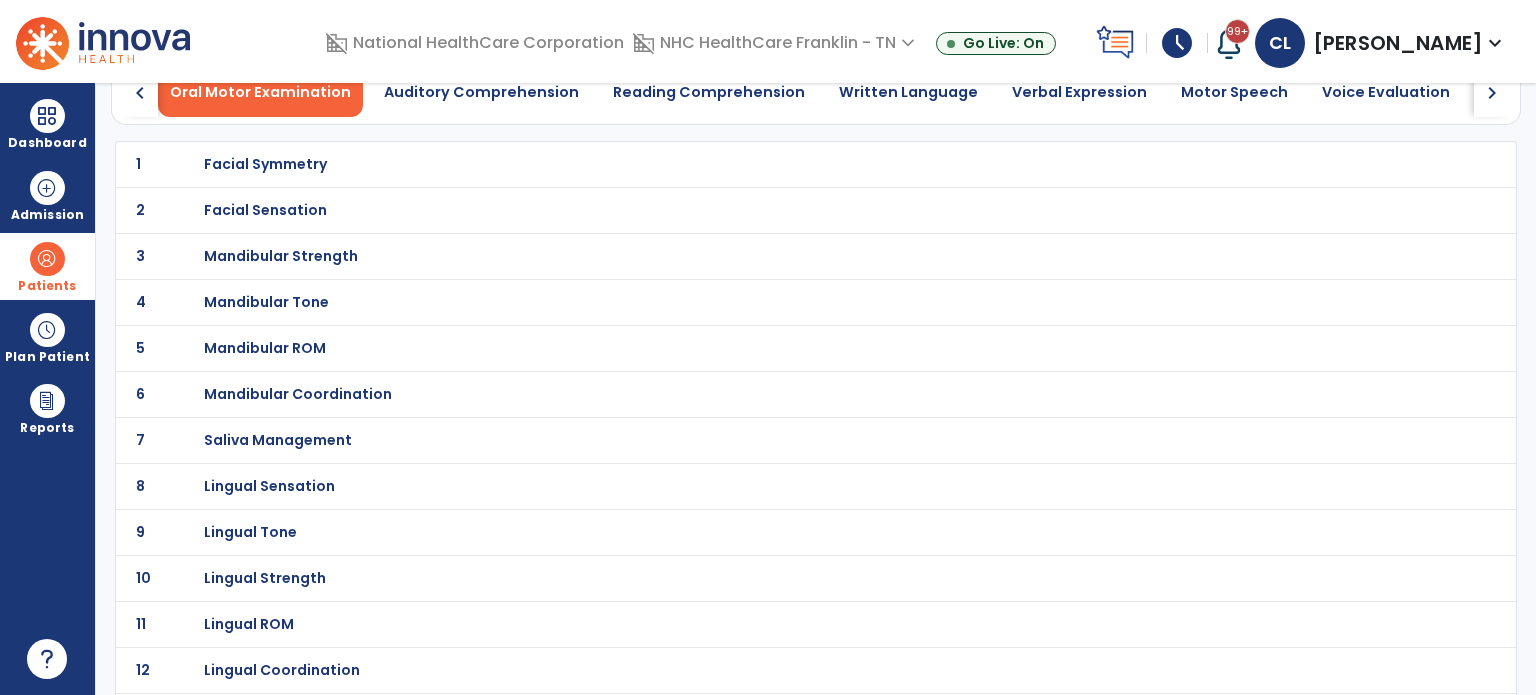 scroll, scrollTop: 0, scrollLeft: 0, axis: both 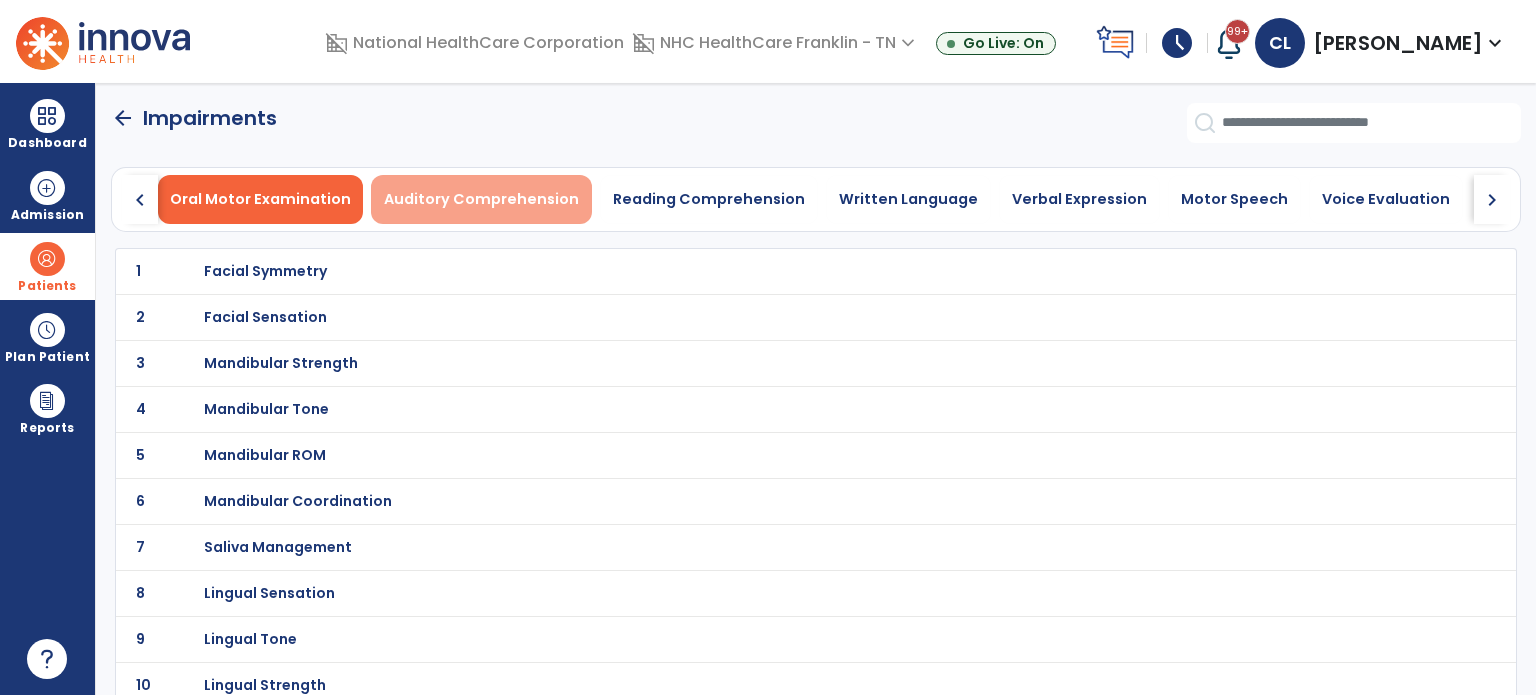 click on "Auditory Comprehension" at bounding box center [481, 199] 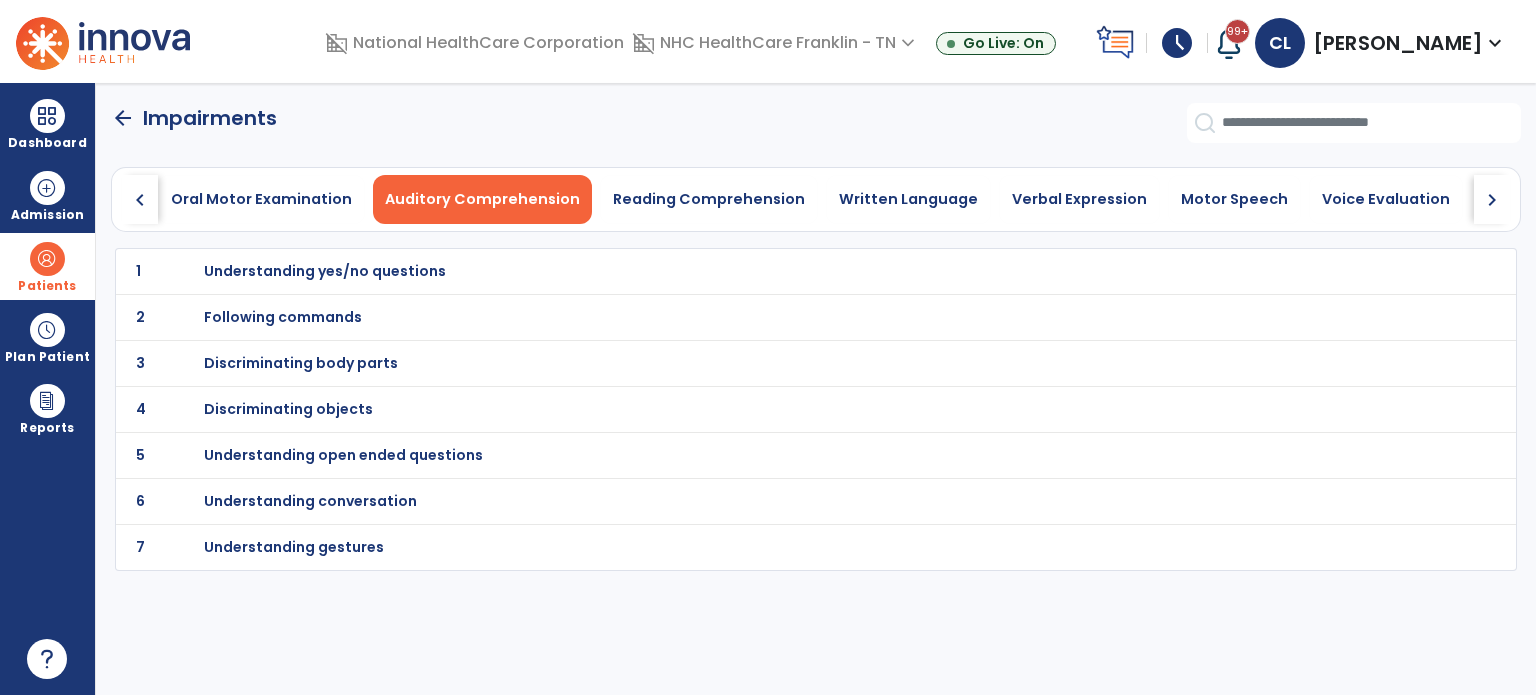 click on "Understanding yes/no questions" at bounding box center [325, 271] 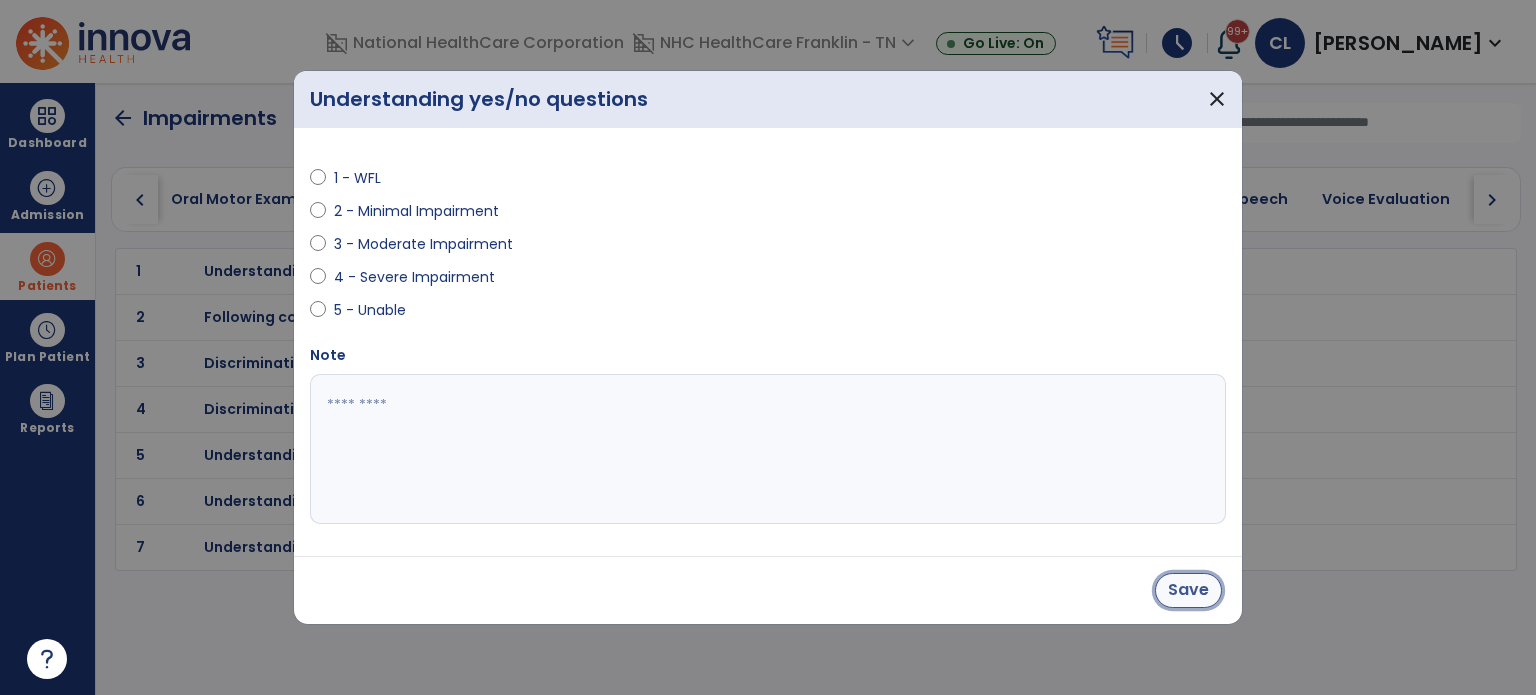 click on "Save" at bounding box center (1188, 590) 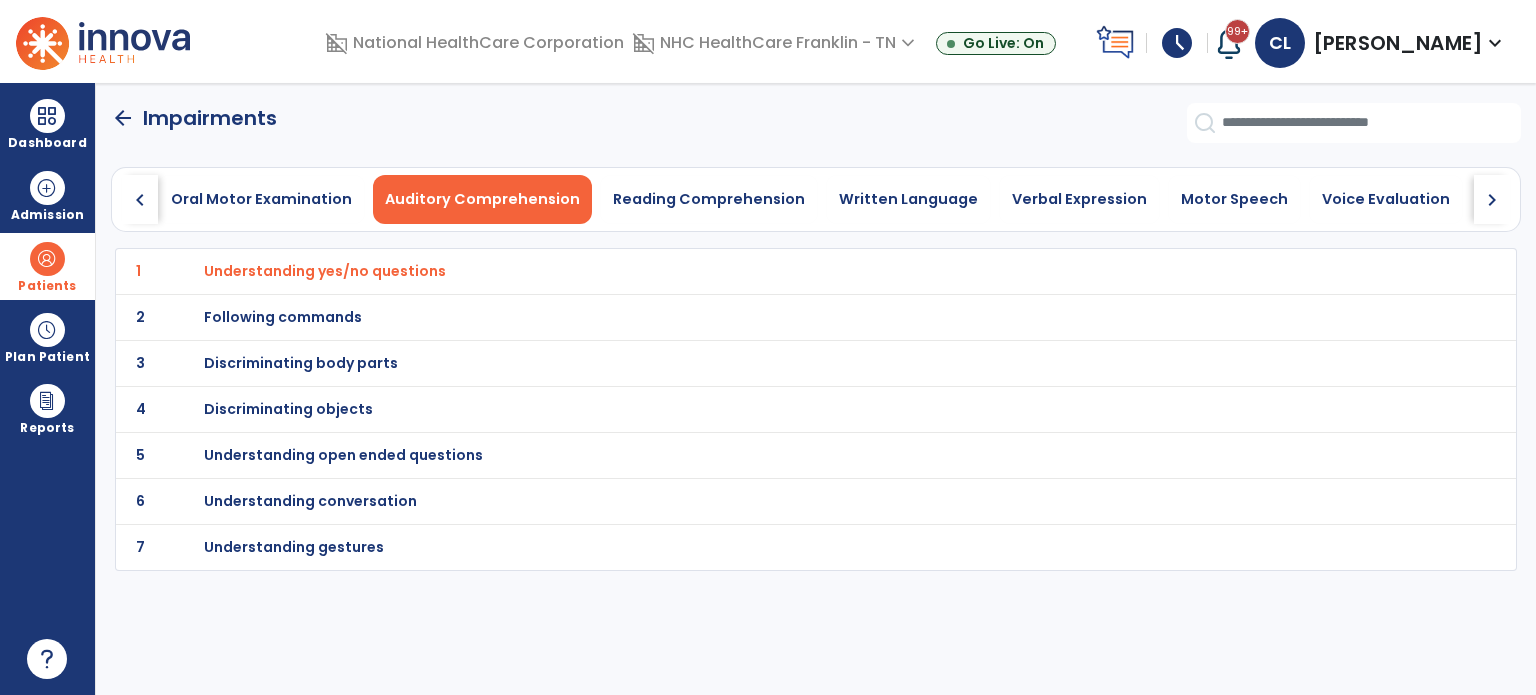 click on "Following commands" at bounding box center [325, 271] 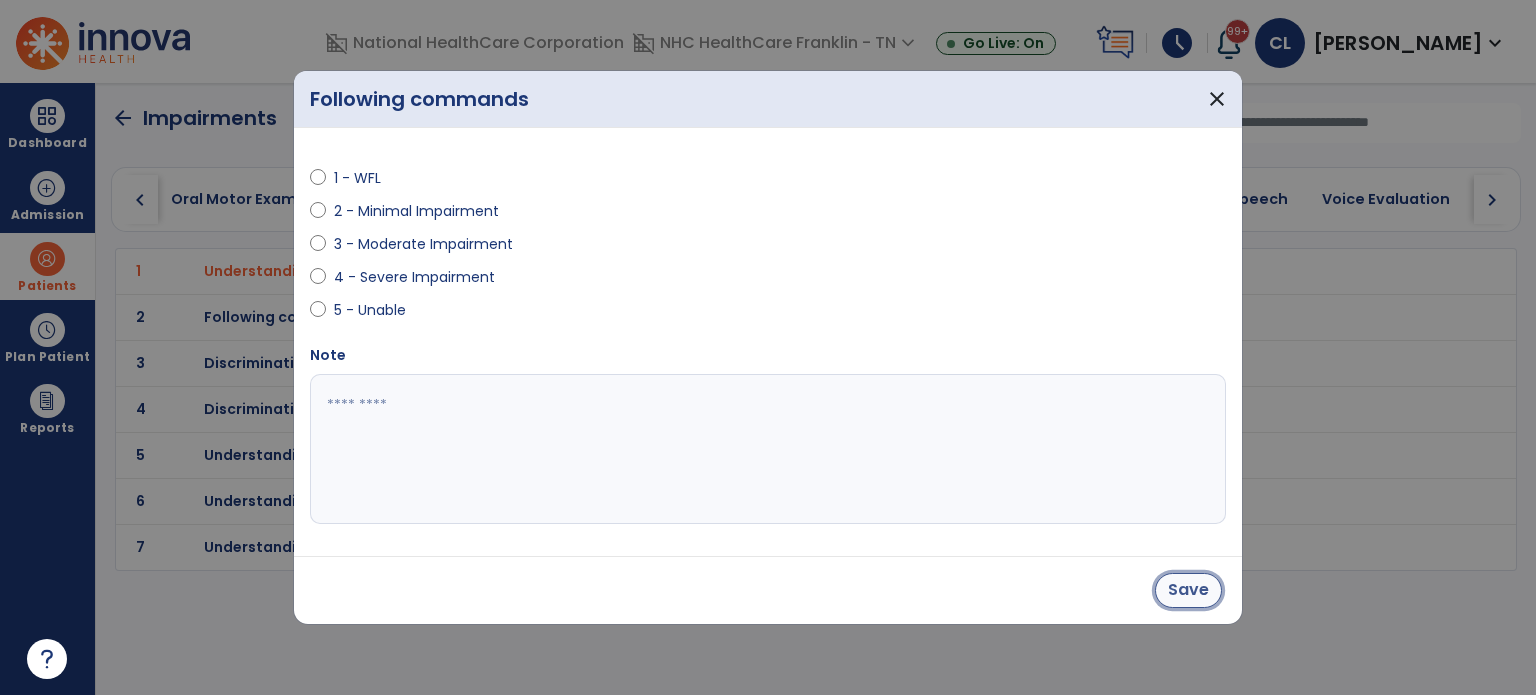 click on "Save" at bounding box center [1188, 590] 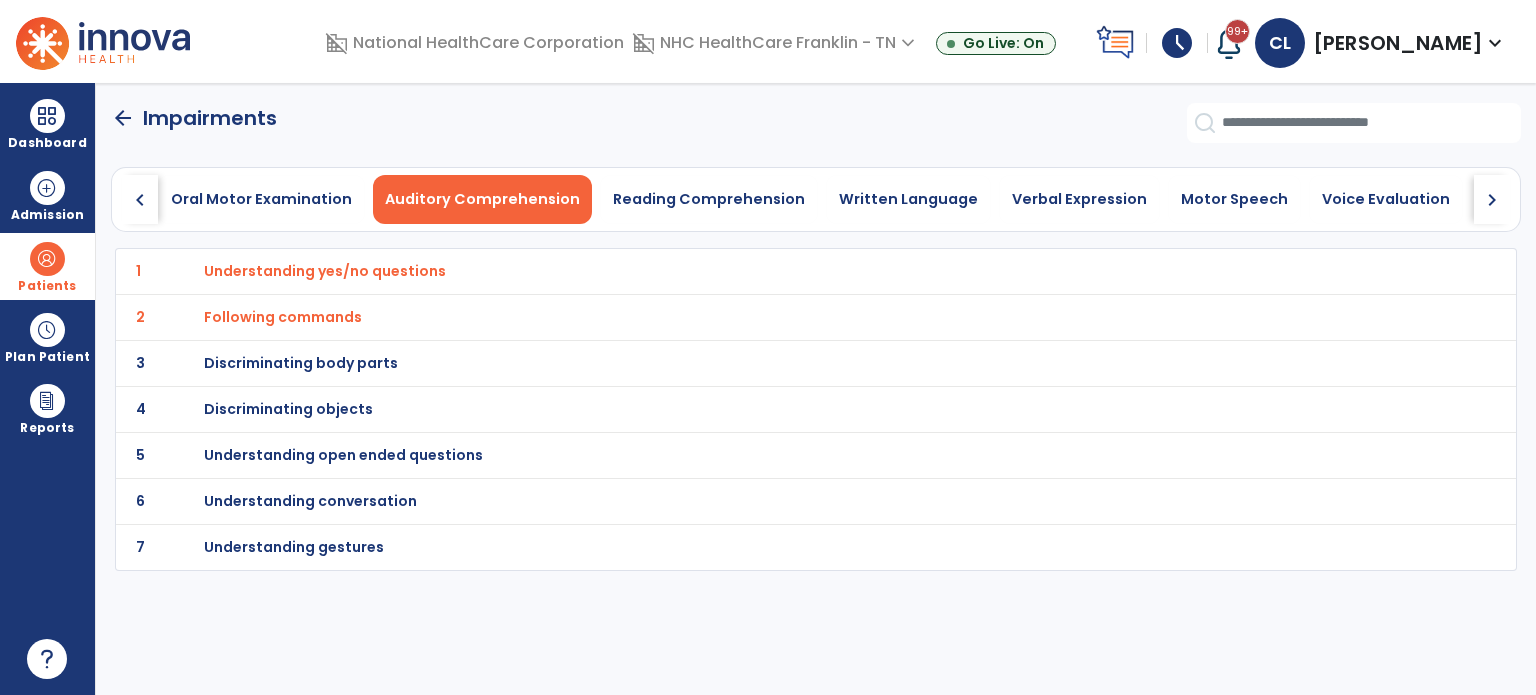 click on "Understanding open ended questions" at bounding box center (325, 271) 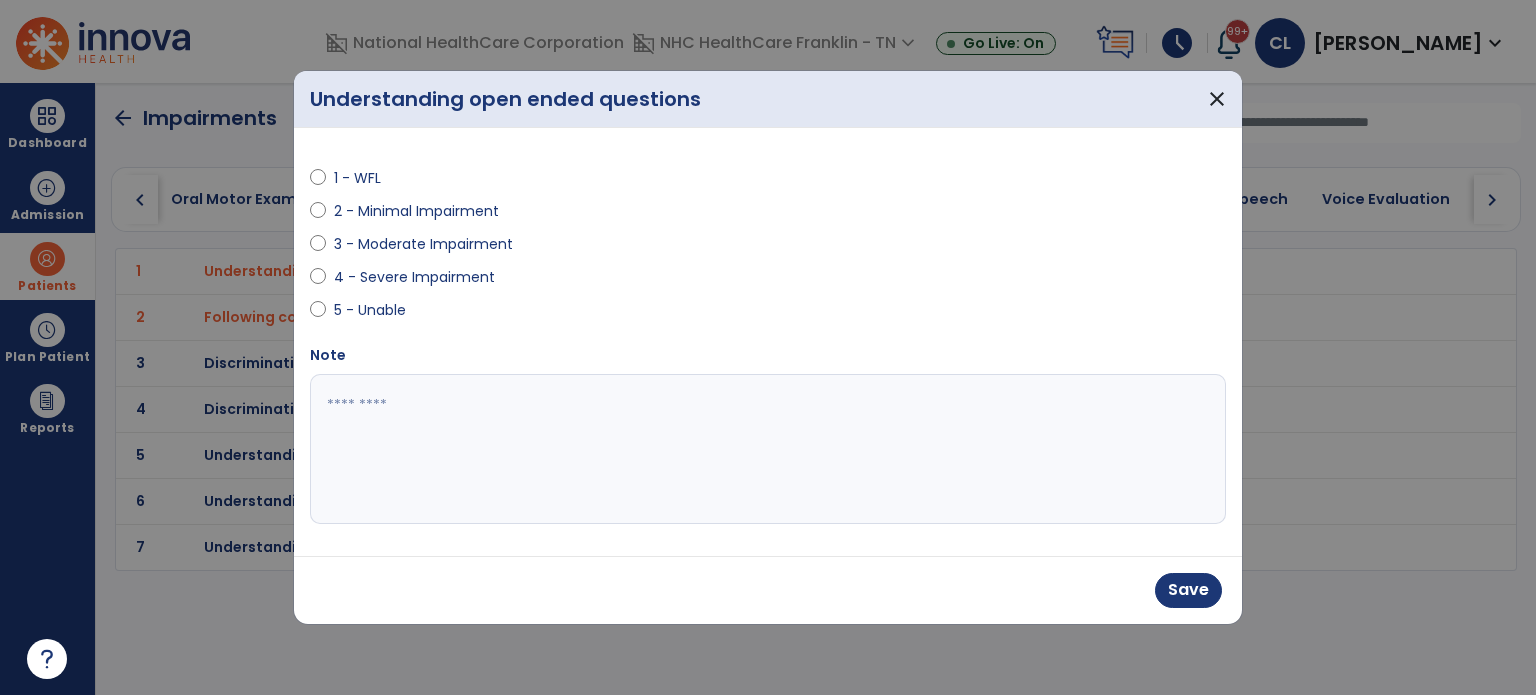 click on "Save" at bounding box center [768, 590] 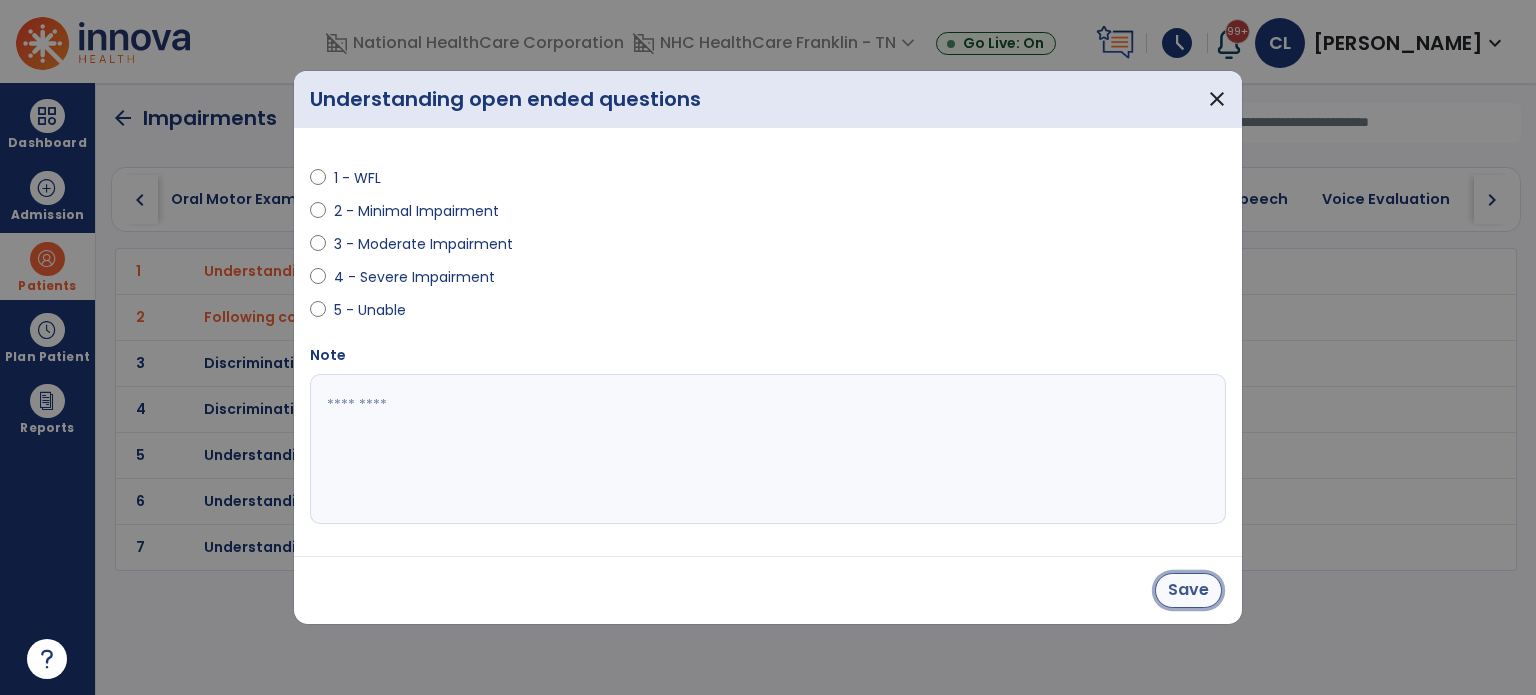 click on "Save" at bounding box center (1188, 590) 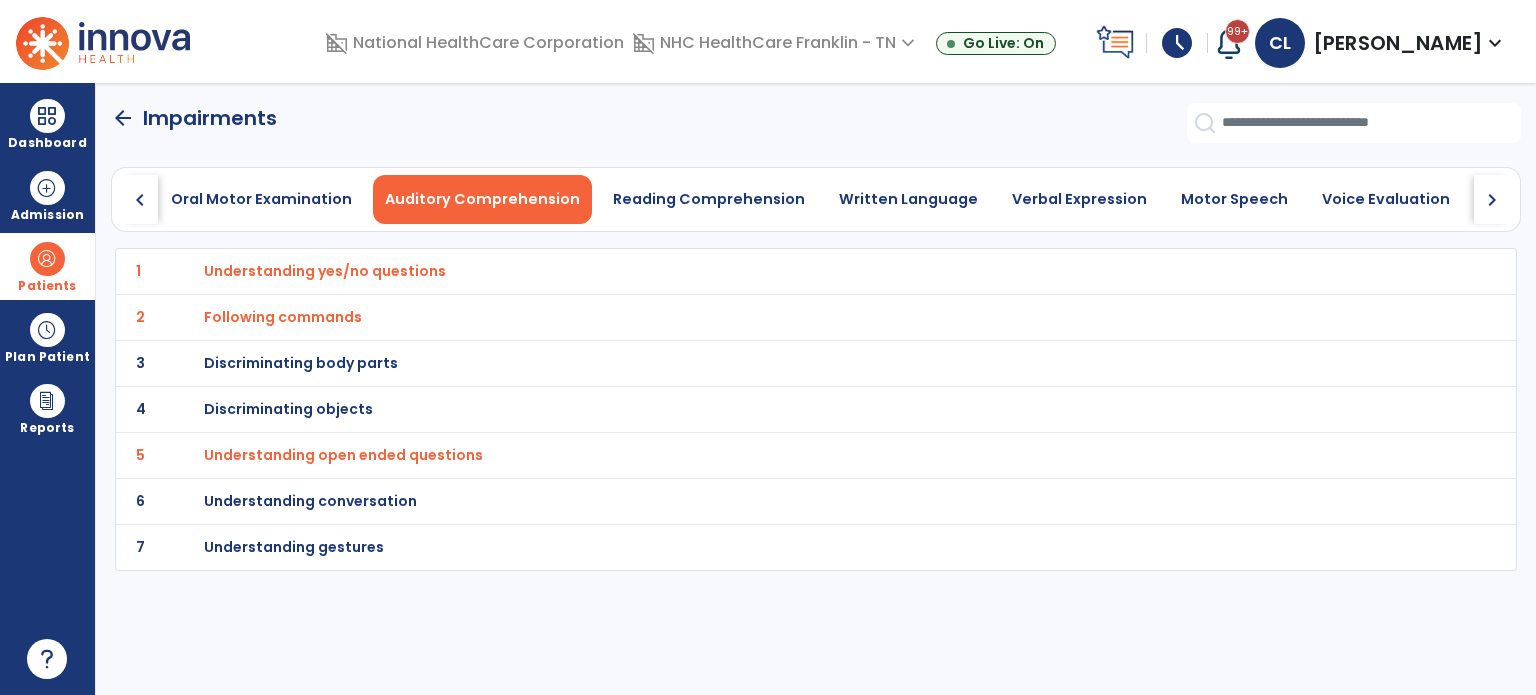 click on "Understanding conversation" at bounding box center [325, 271] 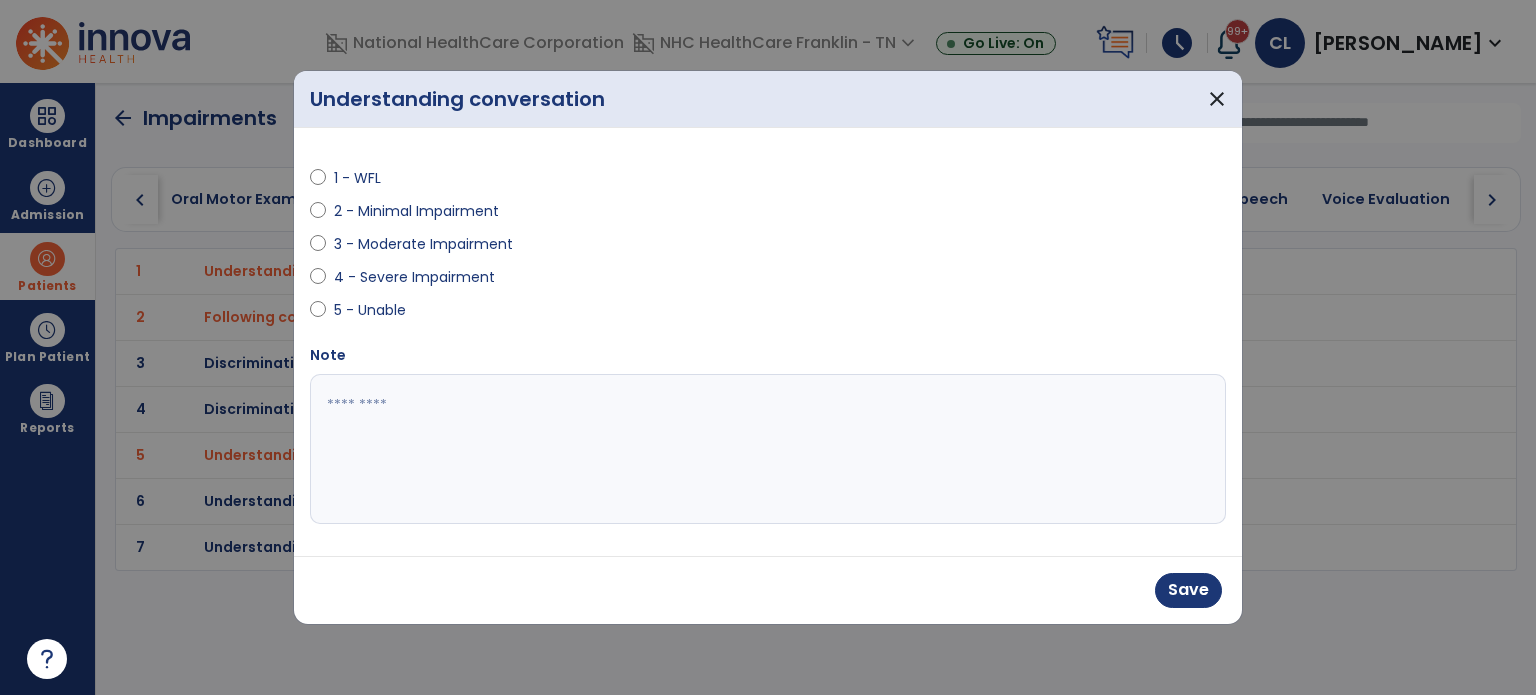 click at bounding box center [768, 449] 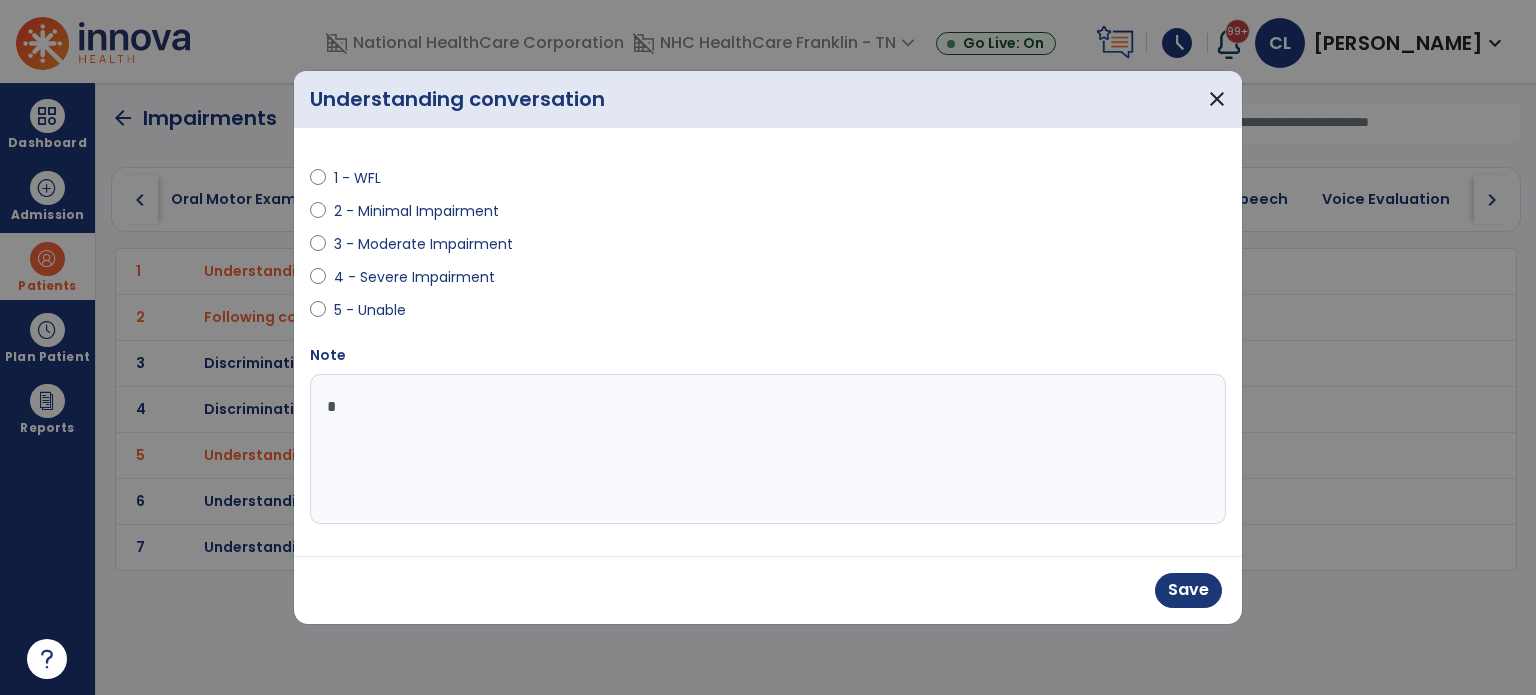 click on "*" at bounding box center [768, 449] 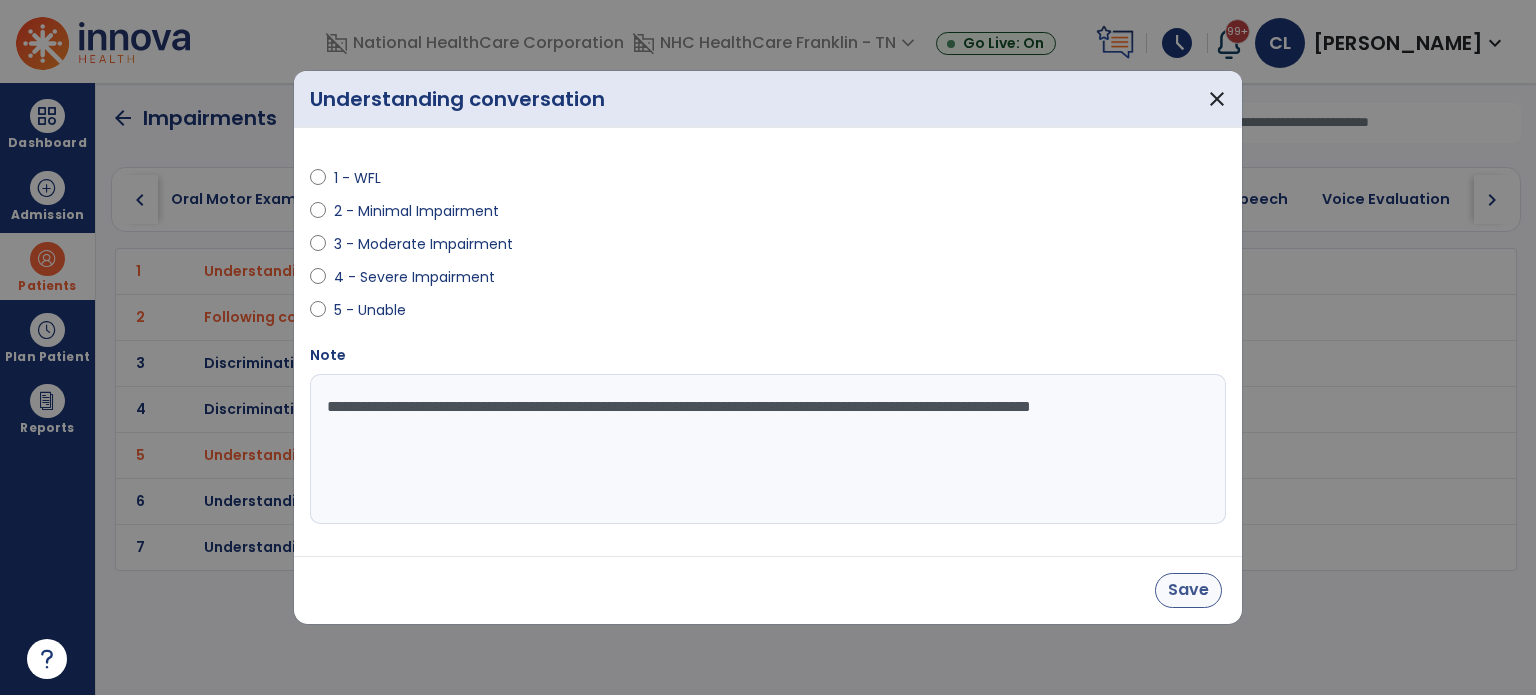 type on "**********" 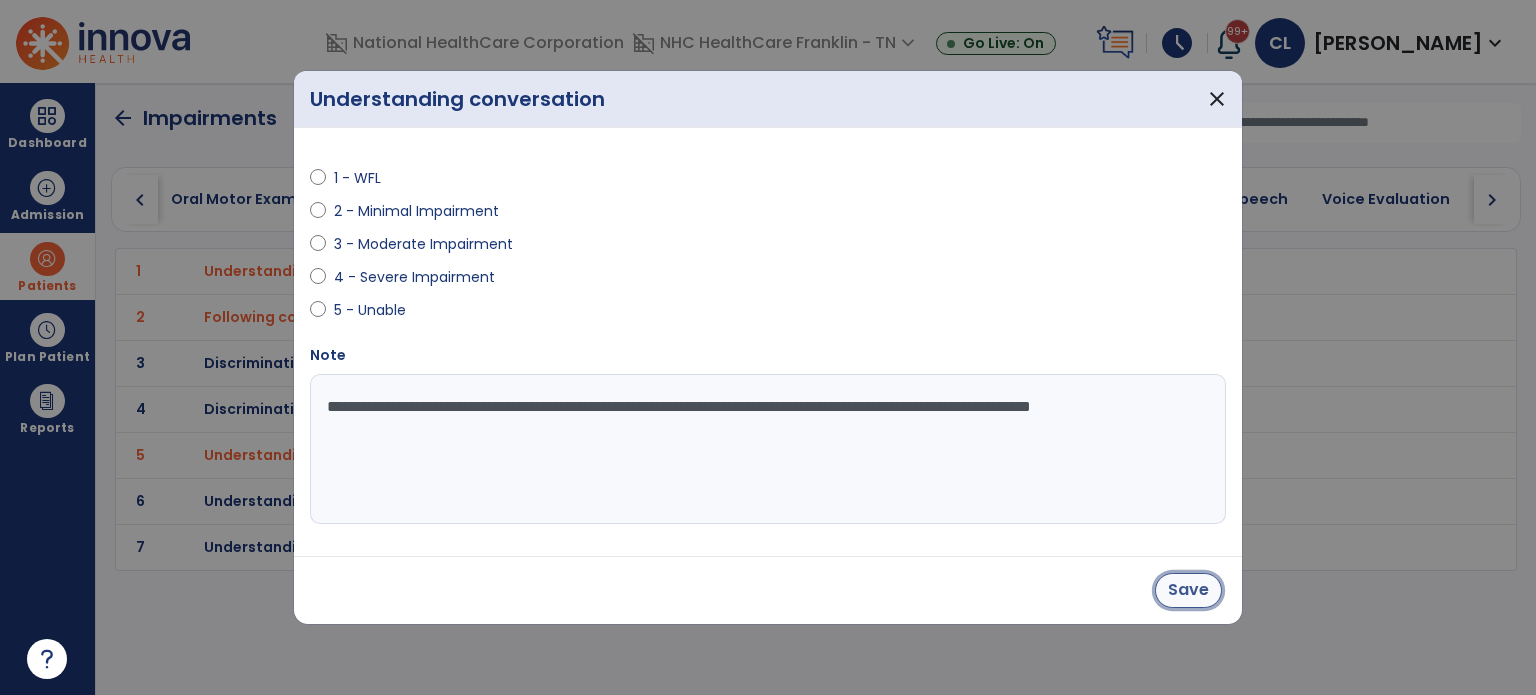 click on "Save" at bounding box center [1188, 590] 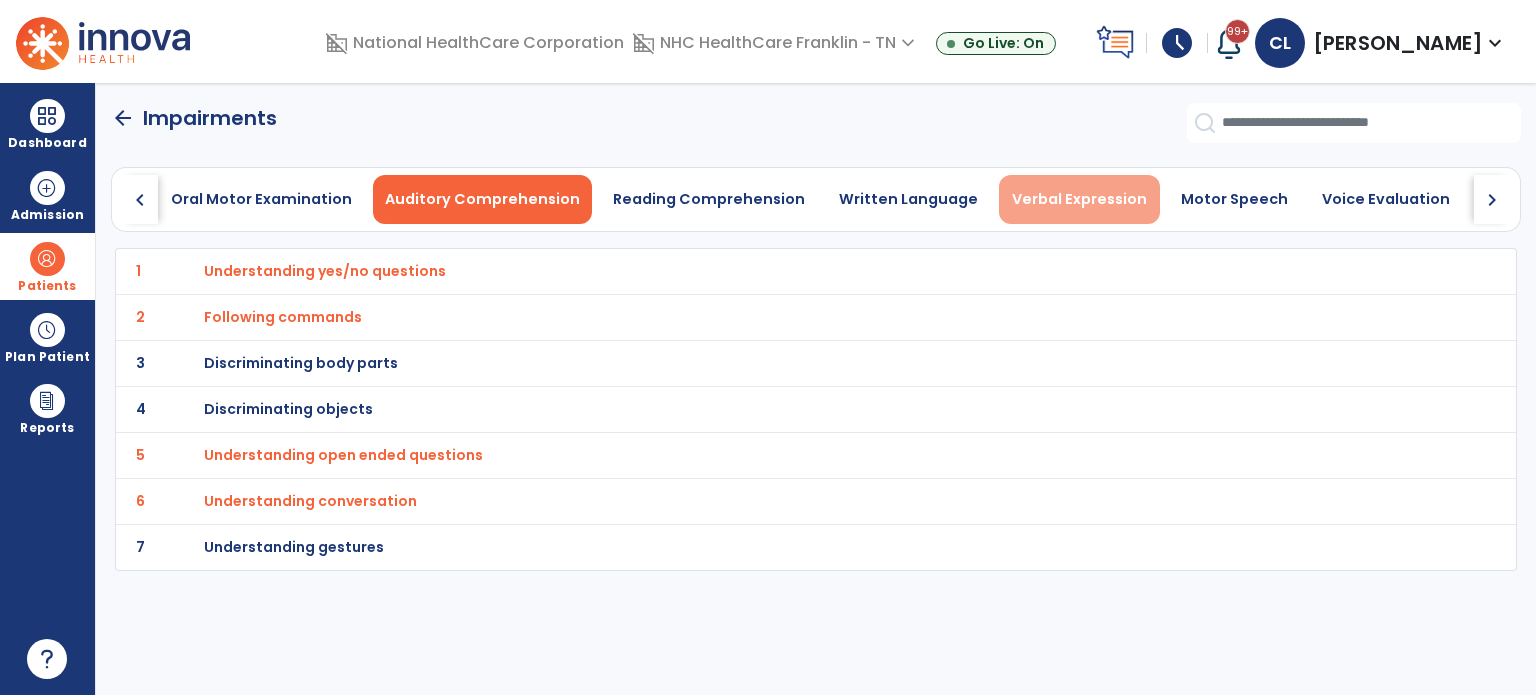 click on "Verbal Expression" at bounding box center [1079, 199] 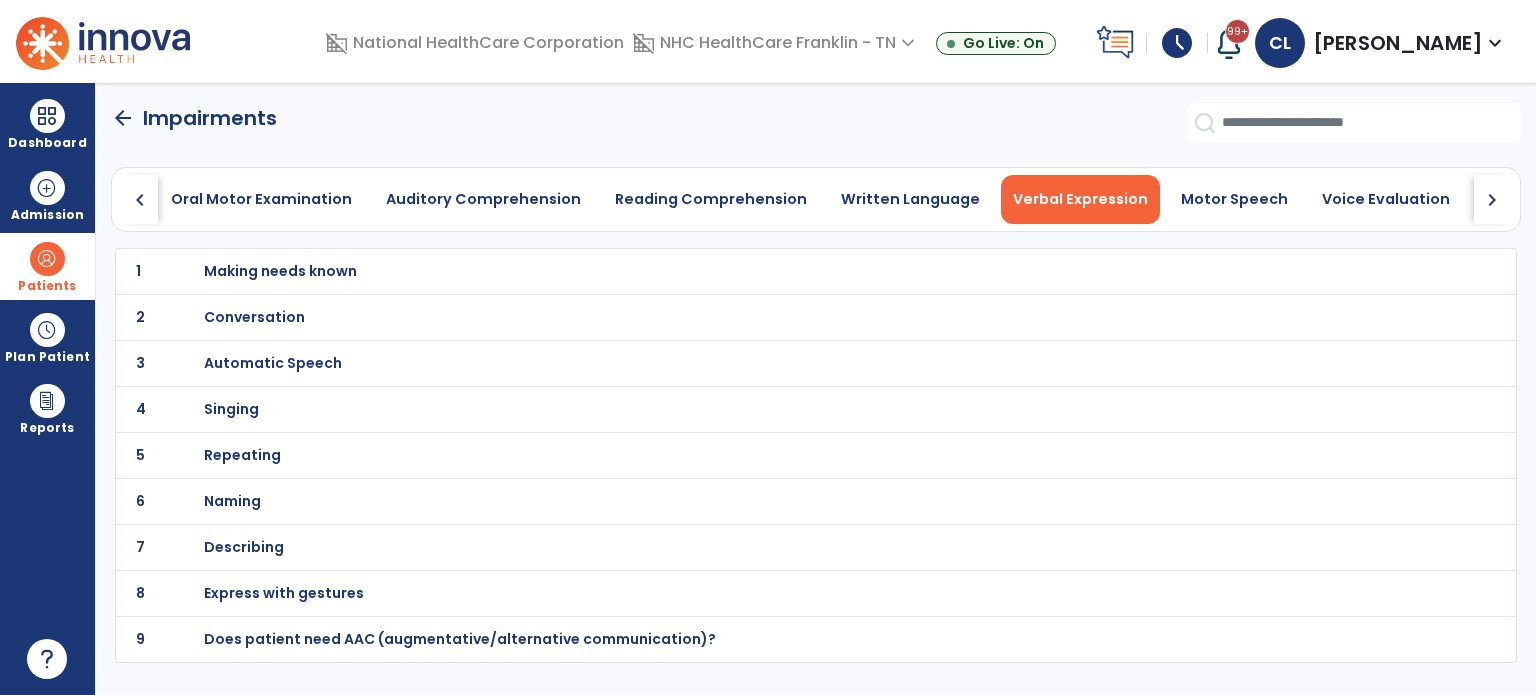 click on "1 Making needs known" 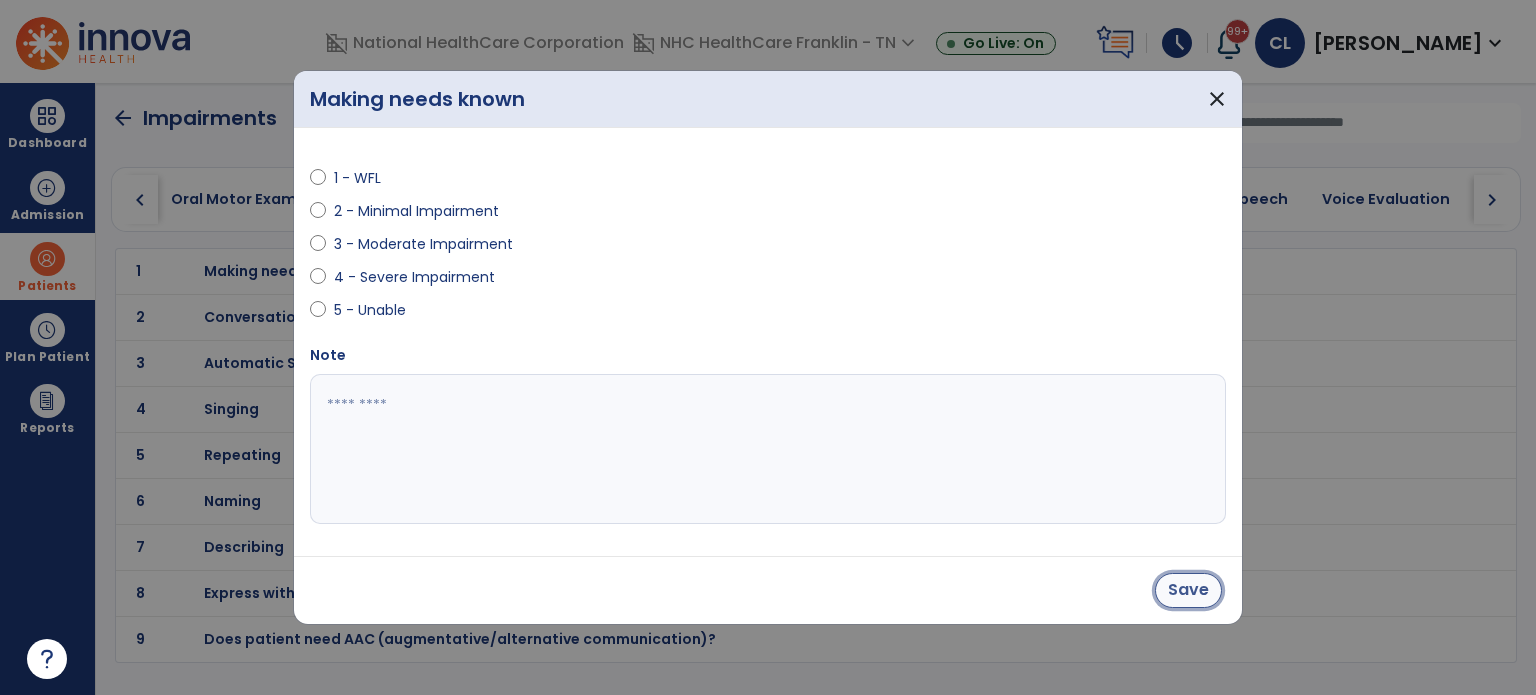 click on "Save" at bounding box center [1188, 590] 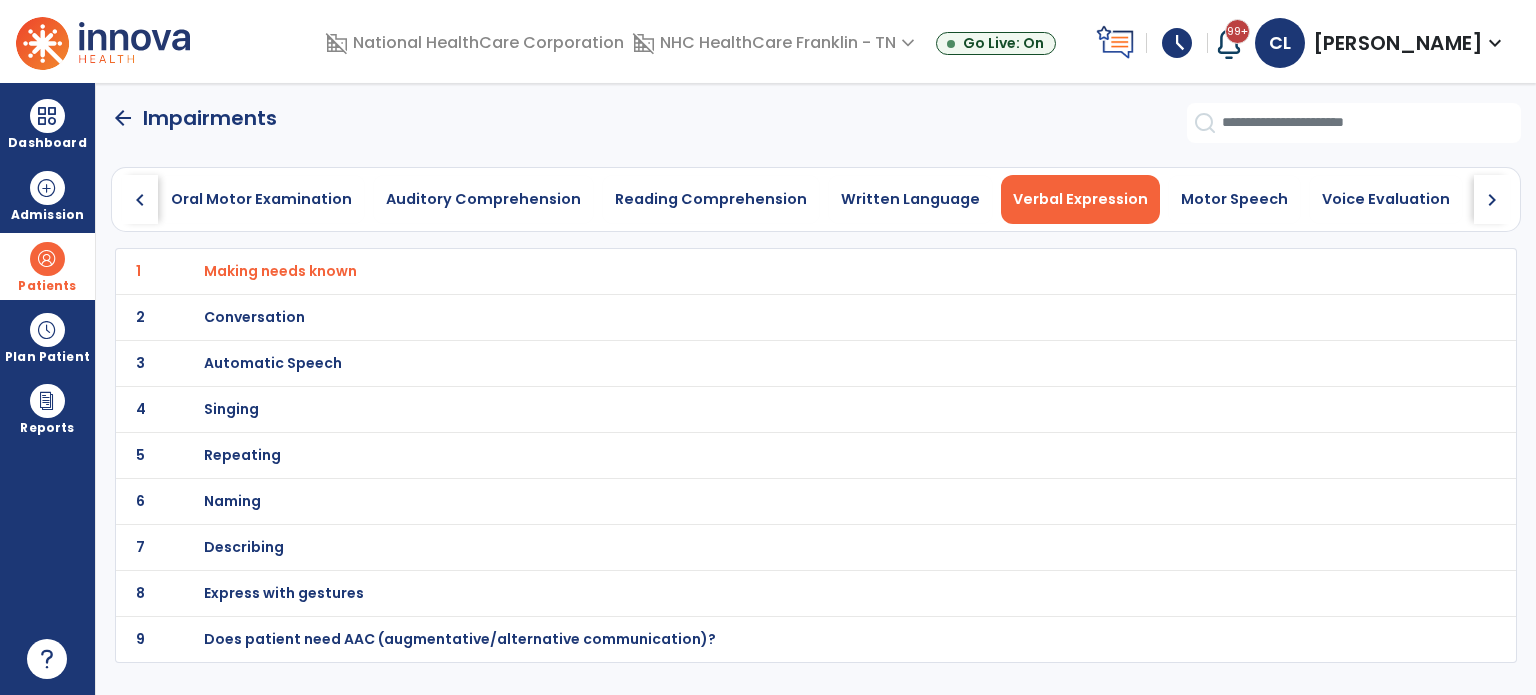 click on "Conversation" at bounding box center (280, 271) 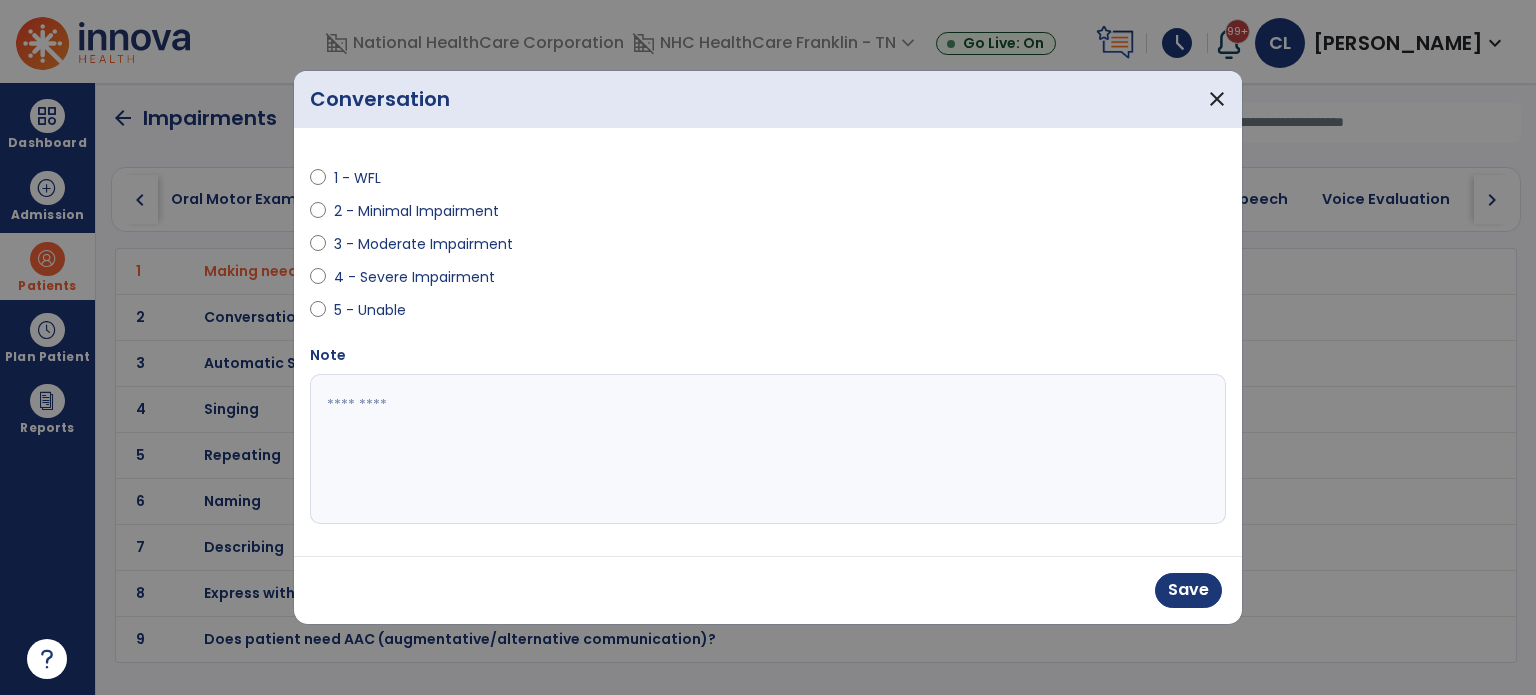 click at bounding box center [768, 449] 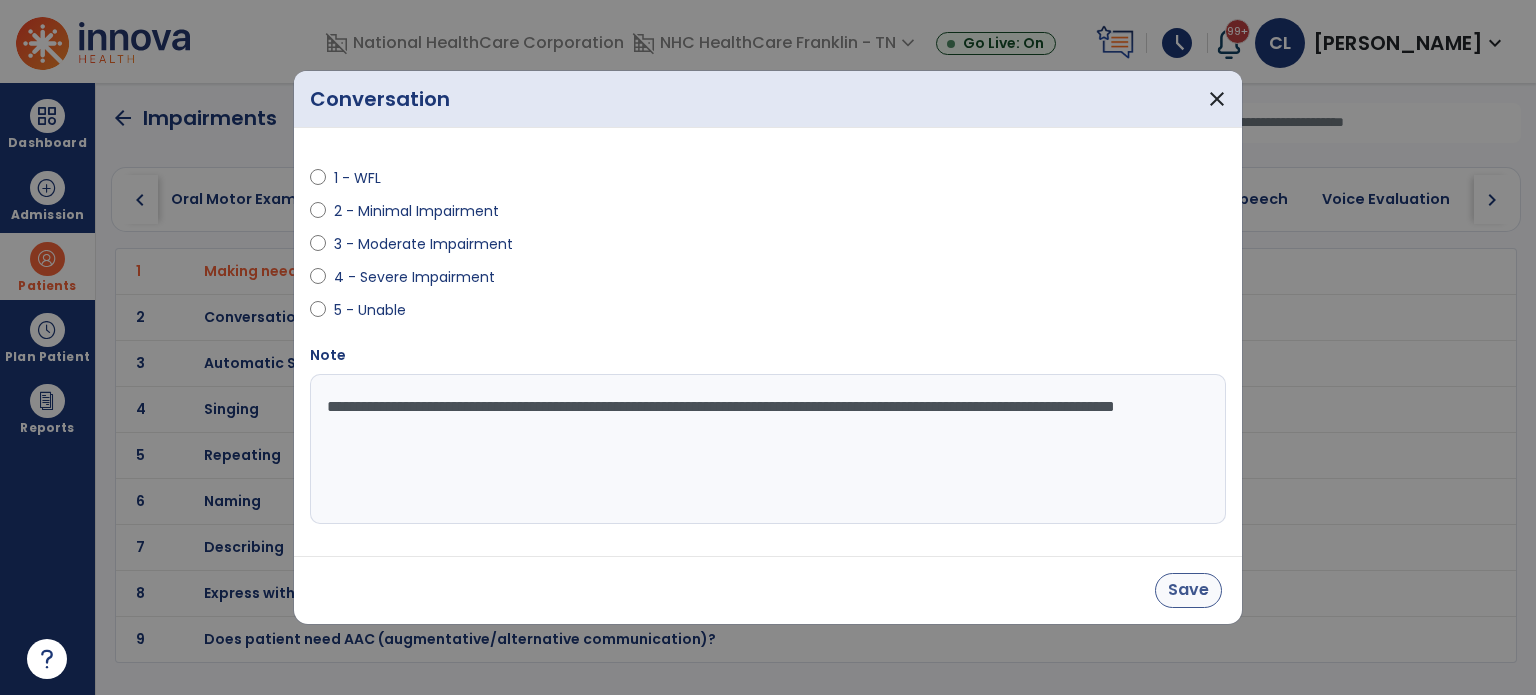 type on "**********" 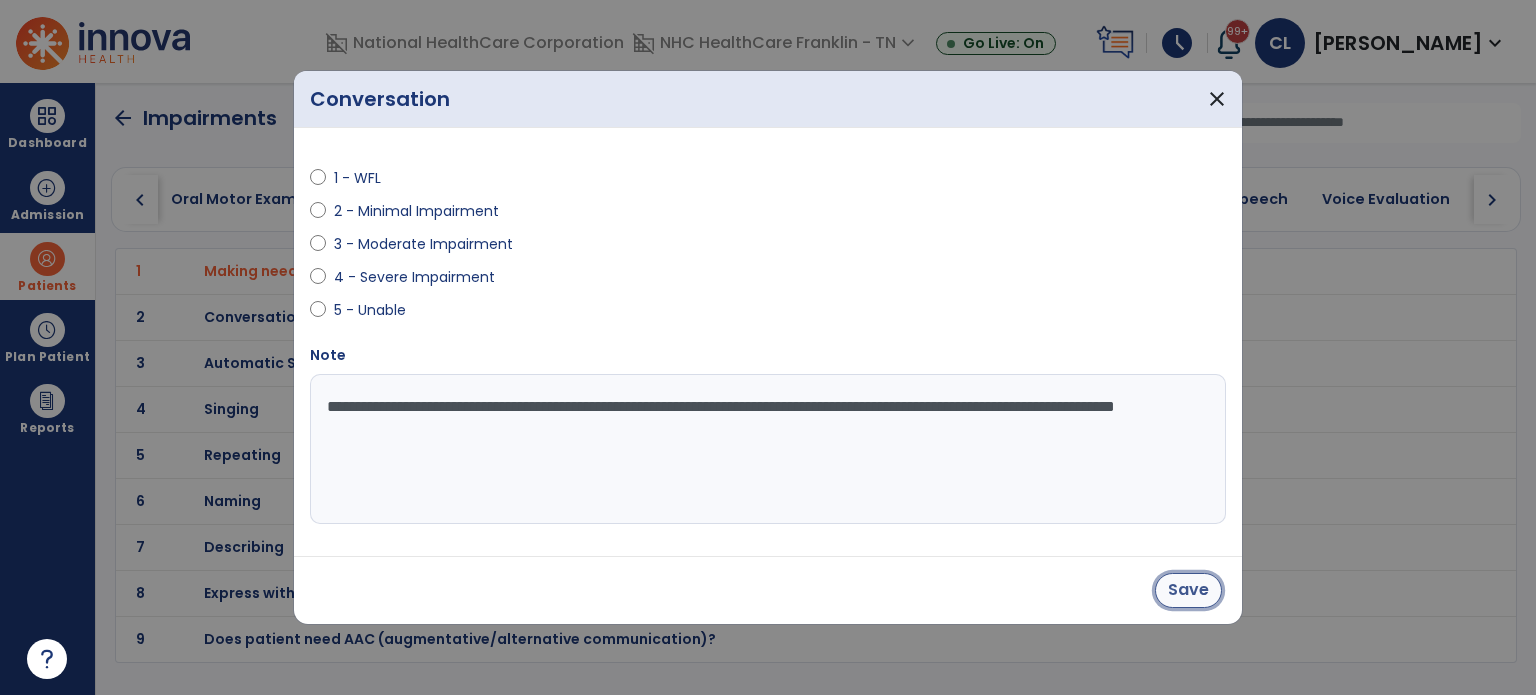 click on "Save" at bounding box center [1188, 590] 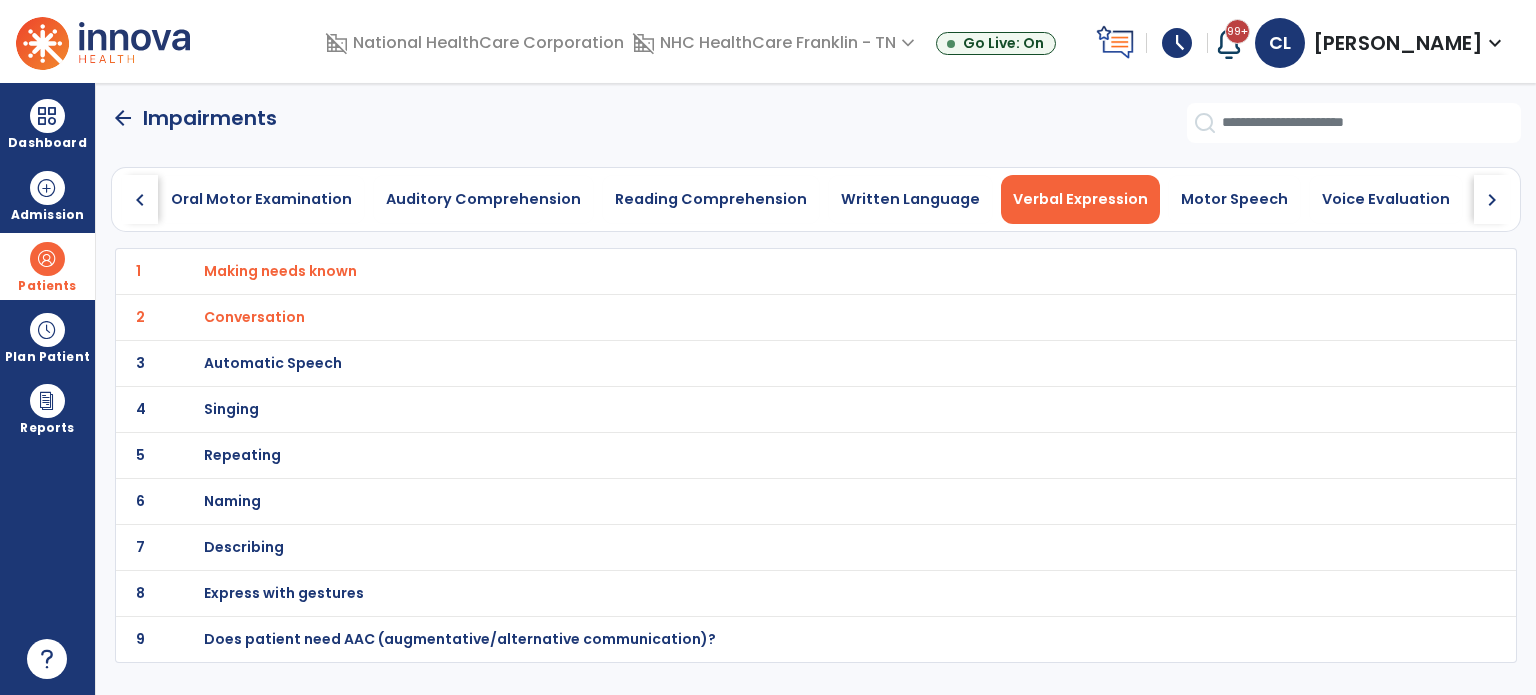 click on "chevron_right" 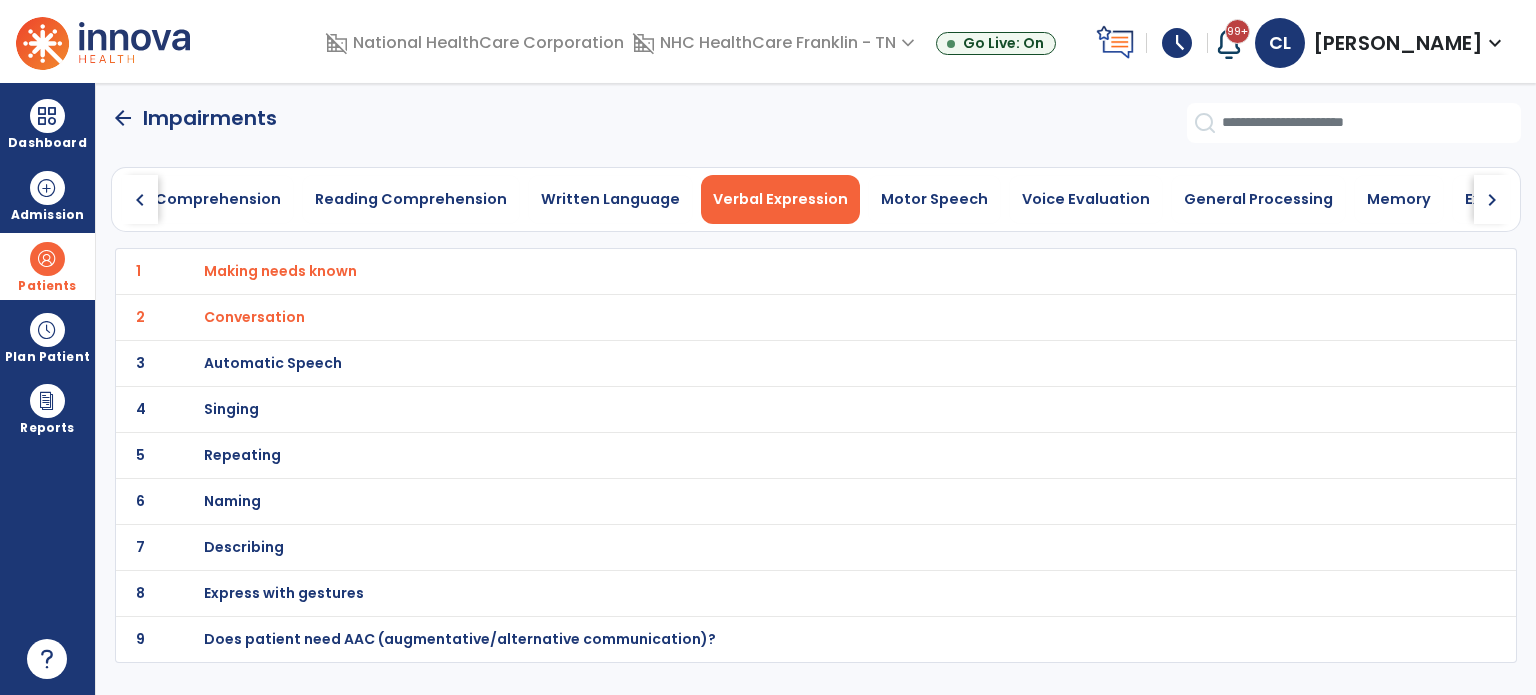 click on "chevron_right" 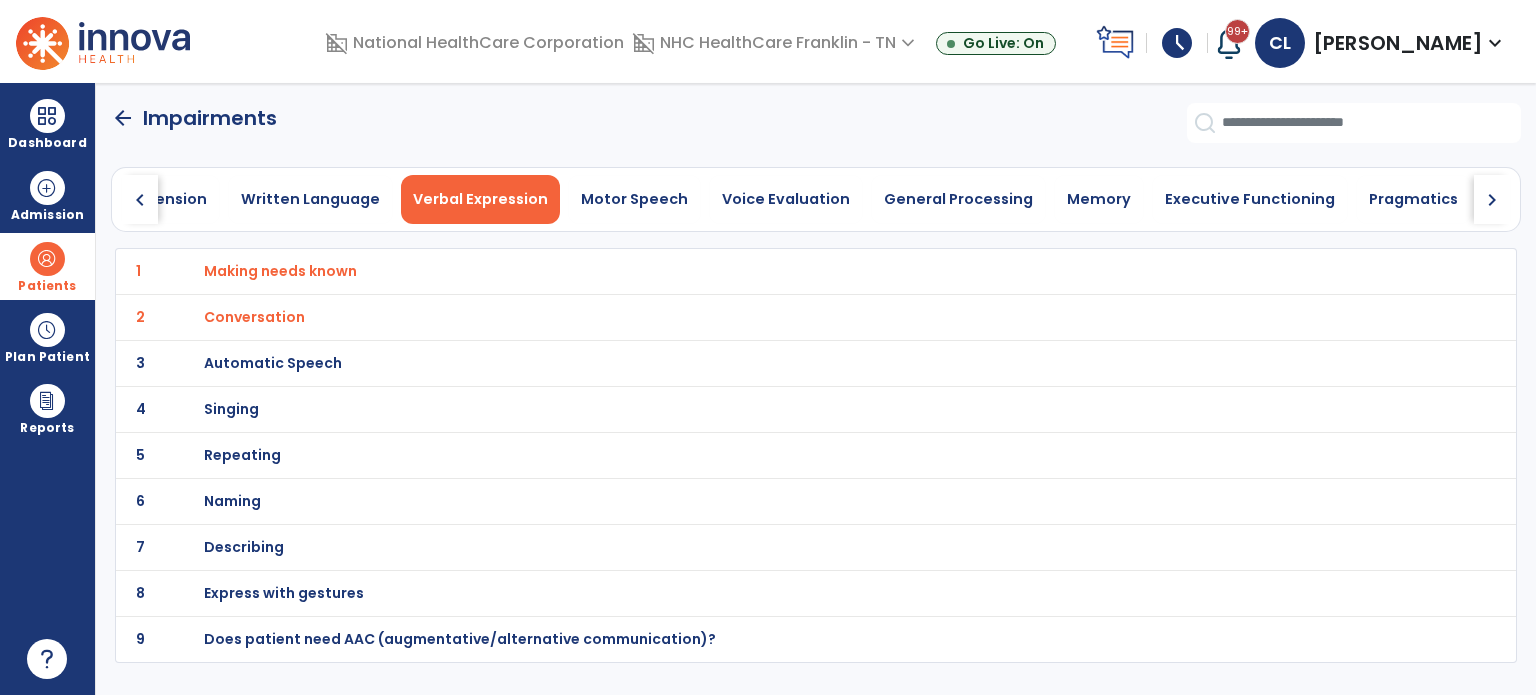 click on "chevron_right" 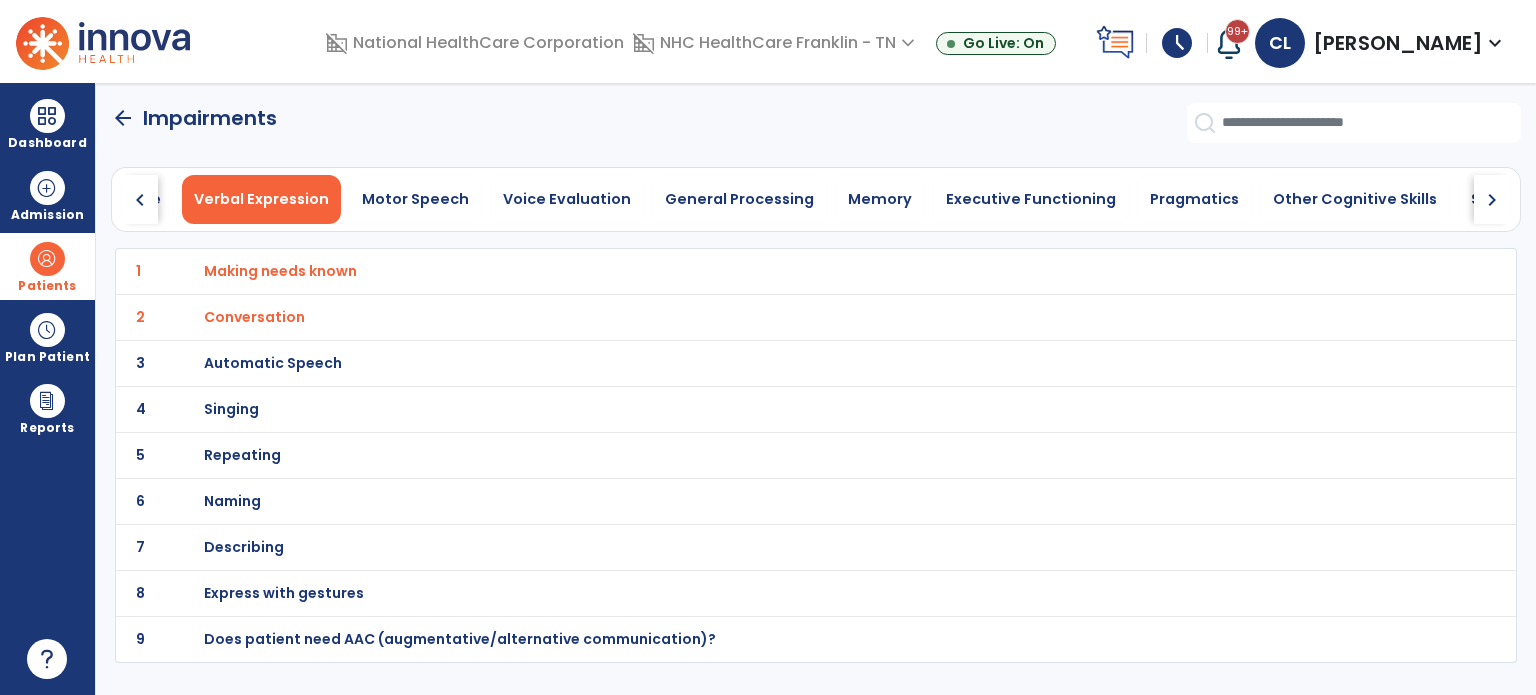 click on "chevron_right" 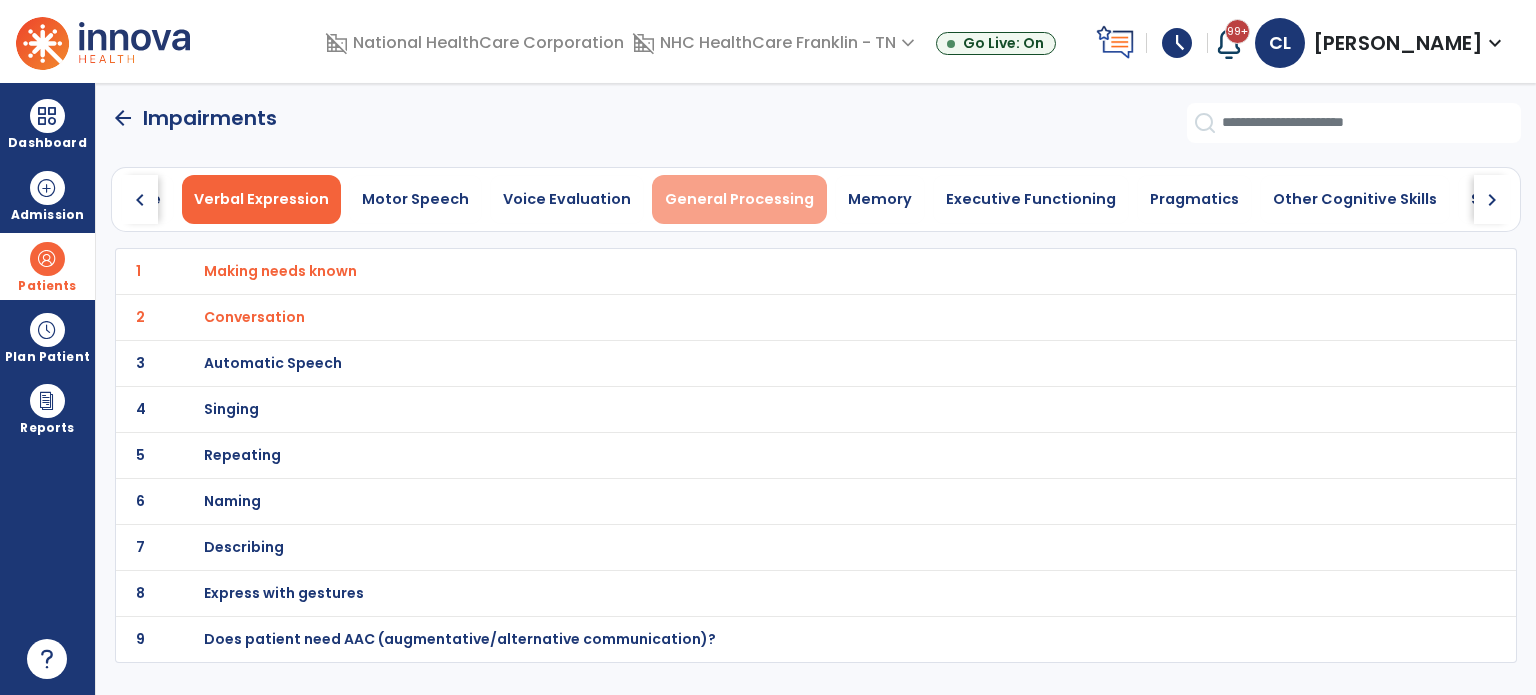 click on "General Processing" at bounding box center [739, 199] 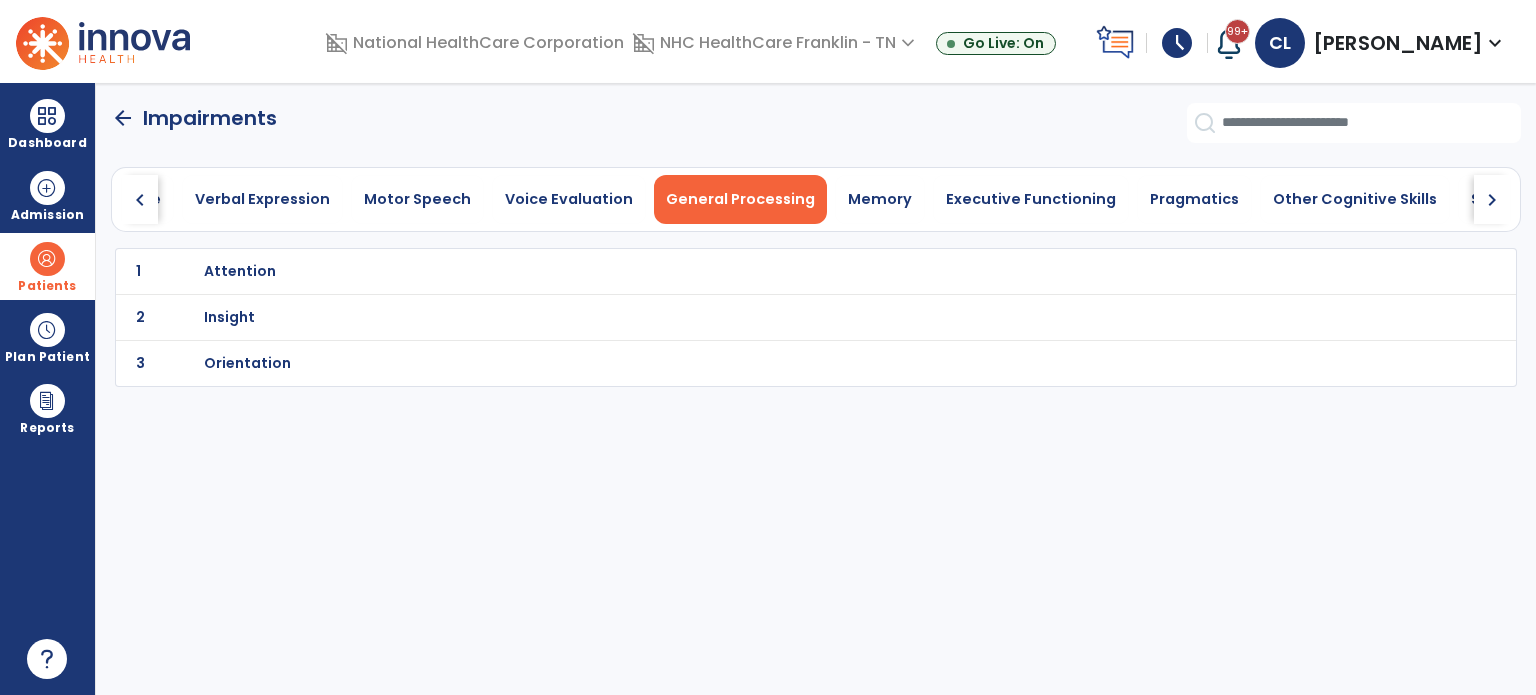 scroll, scrollTop: 0, scrollLeft: 817, axis: horizontal 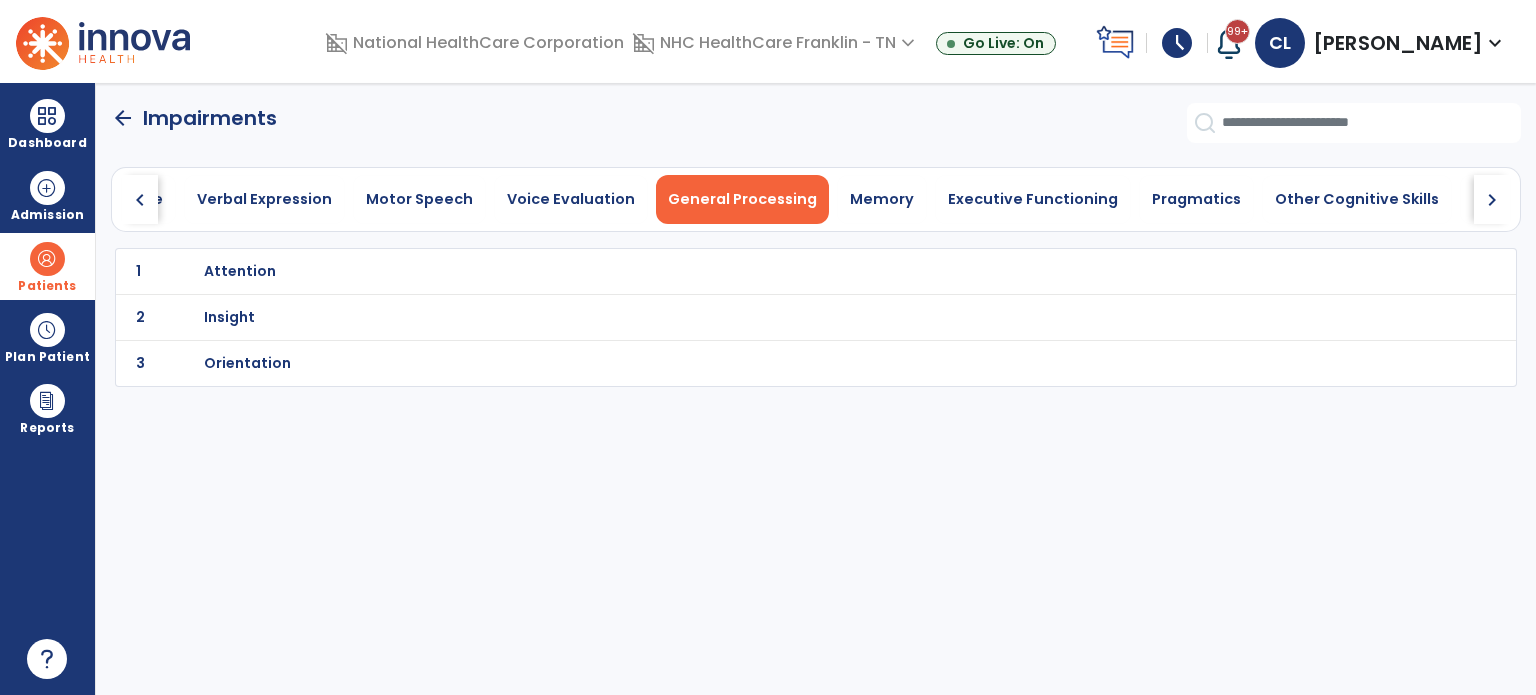 click on "Insight" at bounding box center (772, 271) 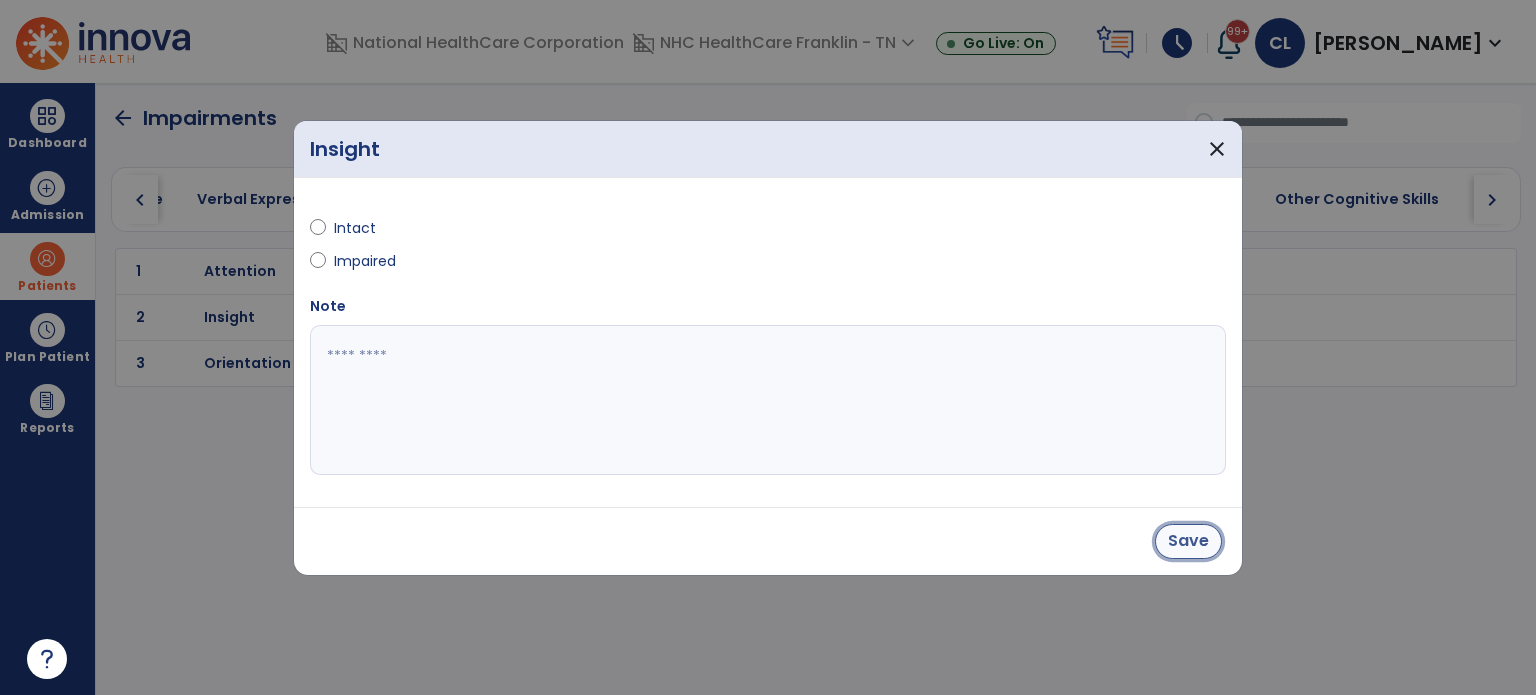 click on "Save" at bounding box center (1188, 541) 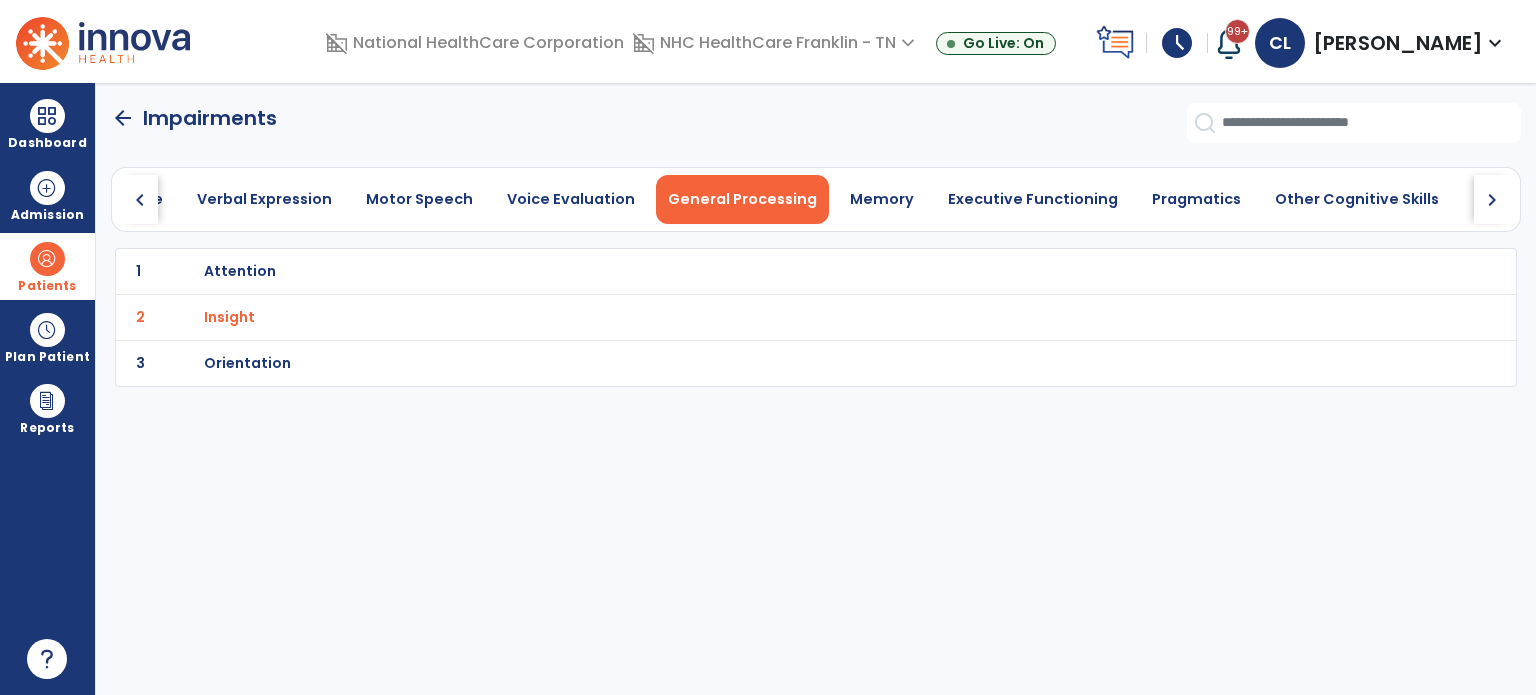 click on "Orientation" at bounding box center [240, 271] 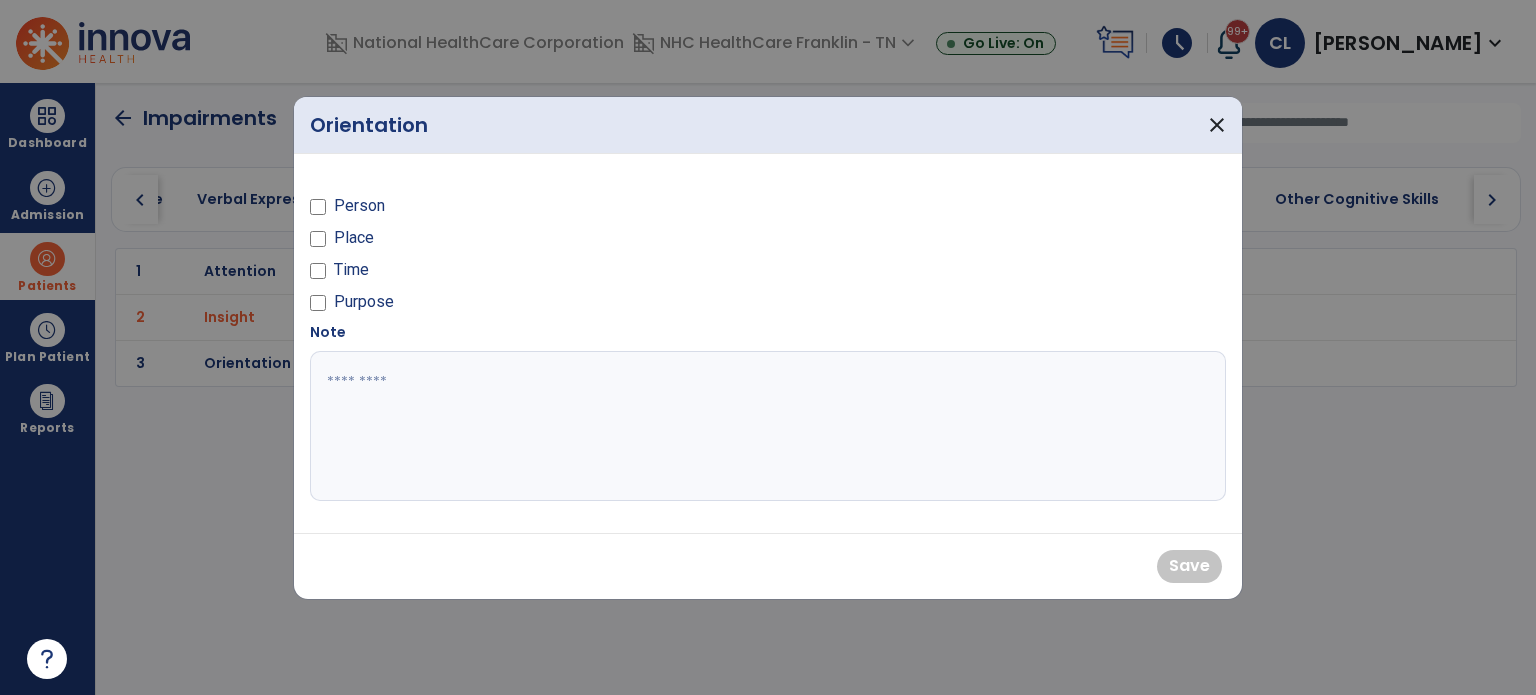 click at bounding box center (318, 210) 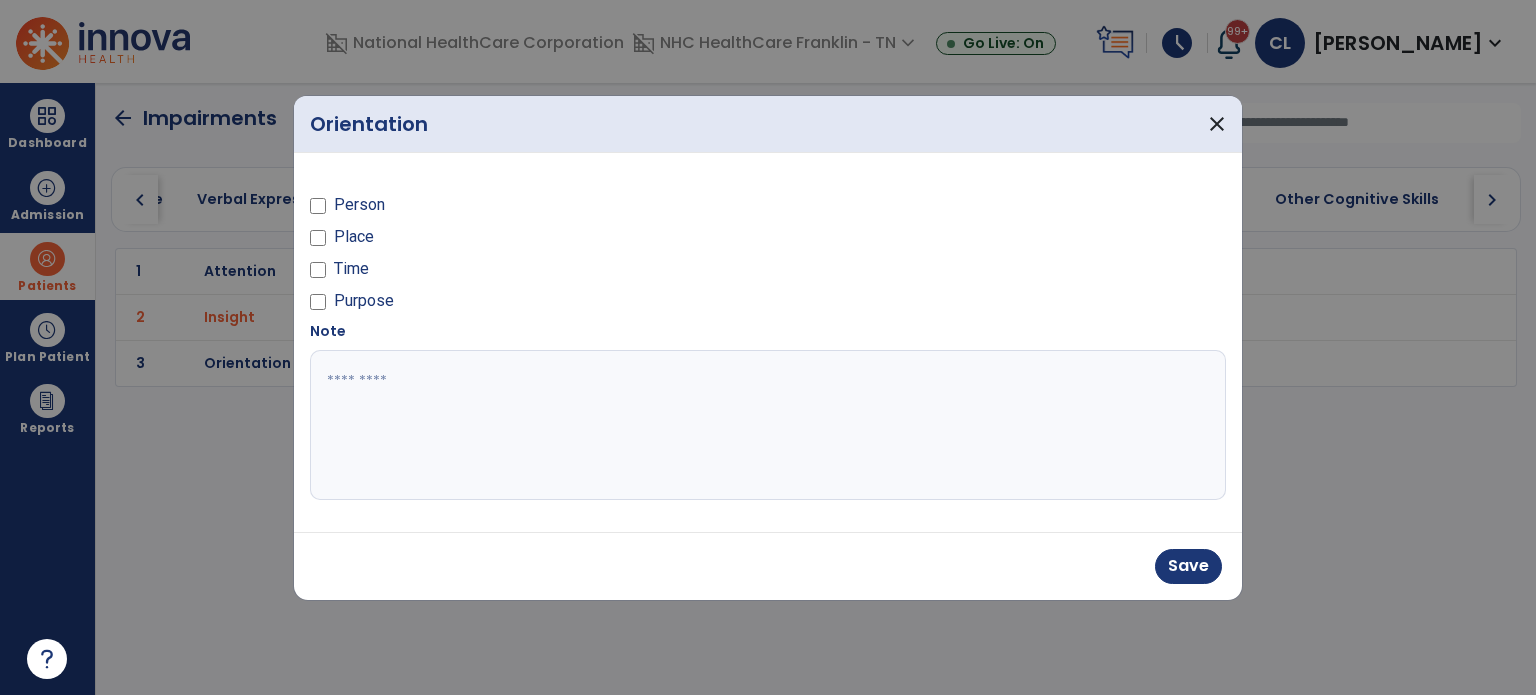 click at bounding box center (768, 425) 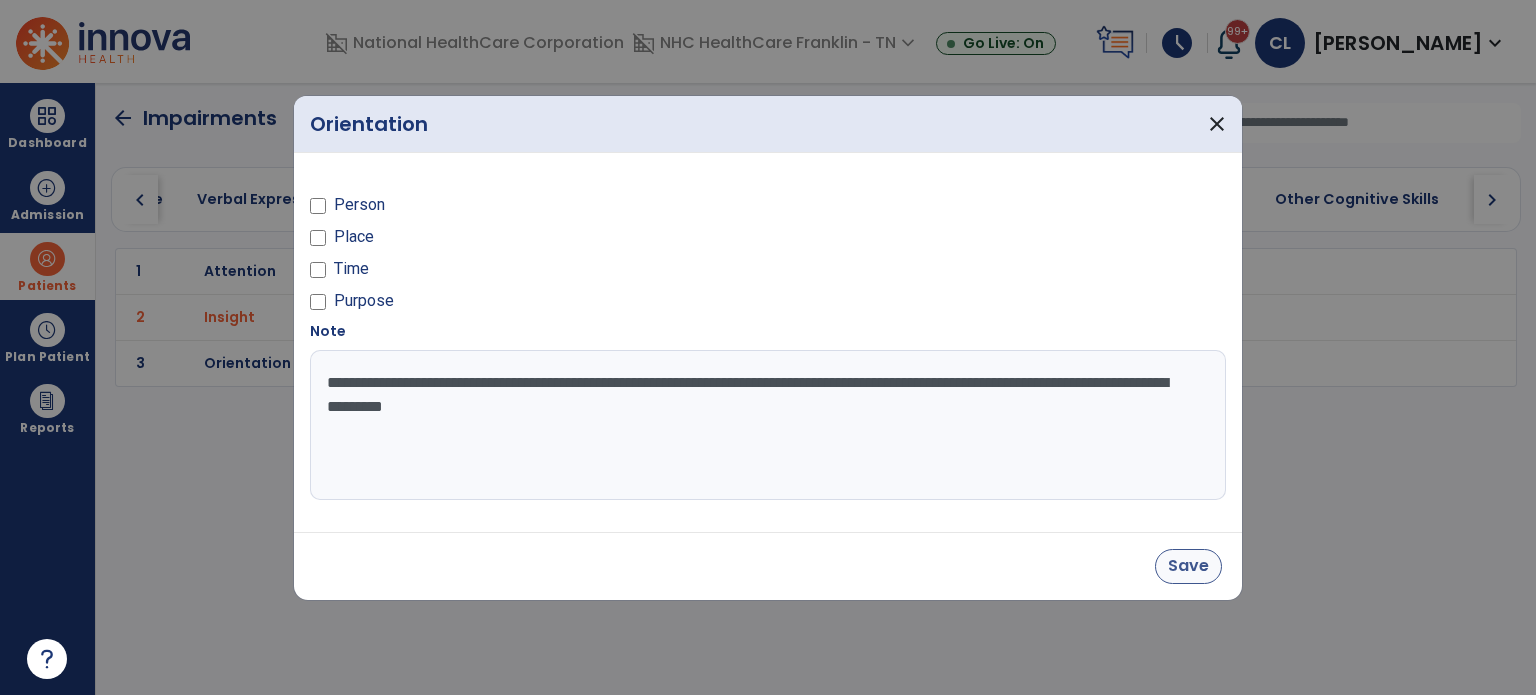 type on "**********" 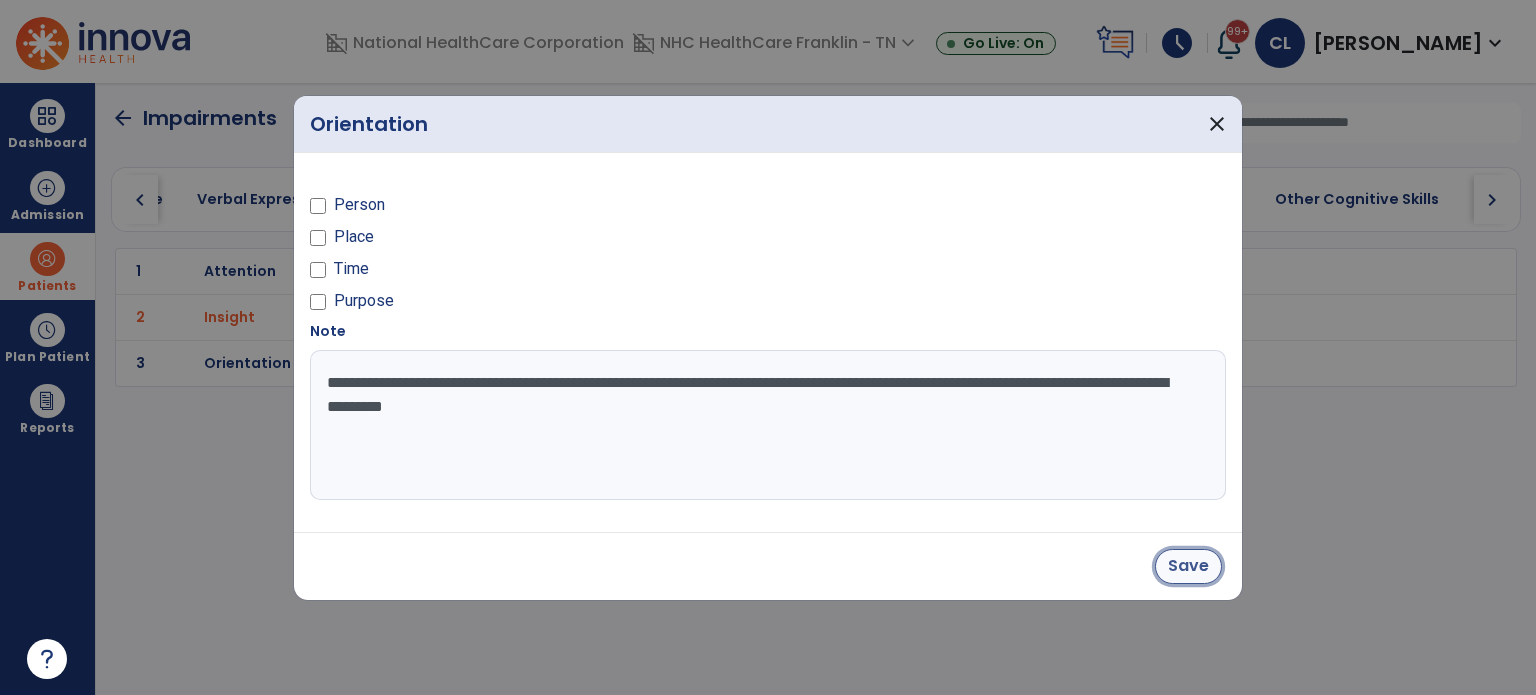 click on "Save" at bounding box center [1188, 566] 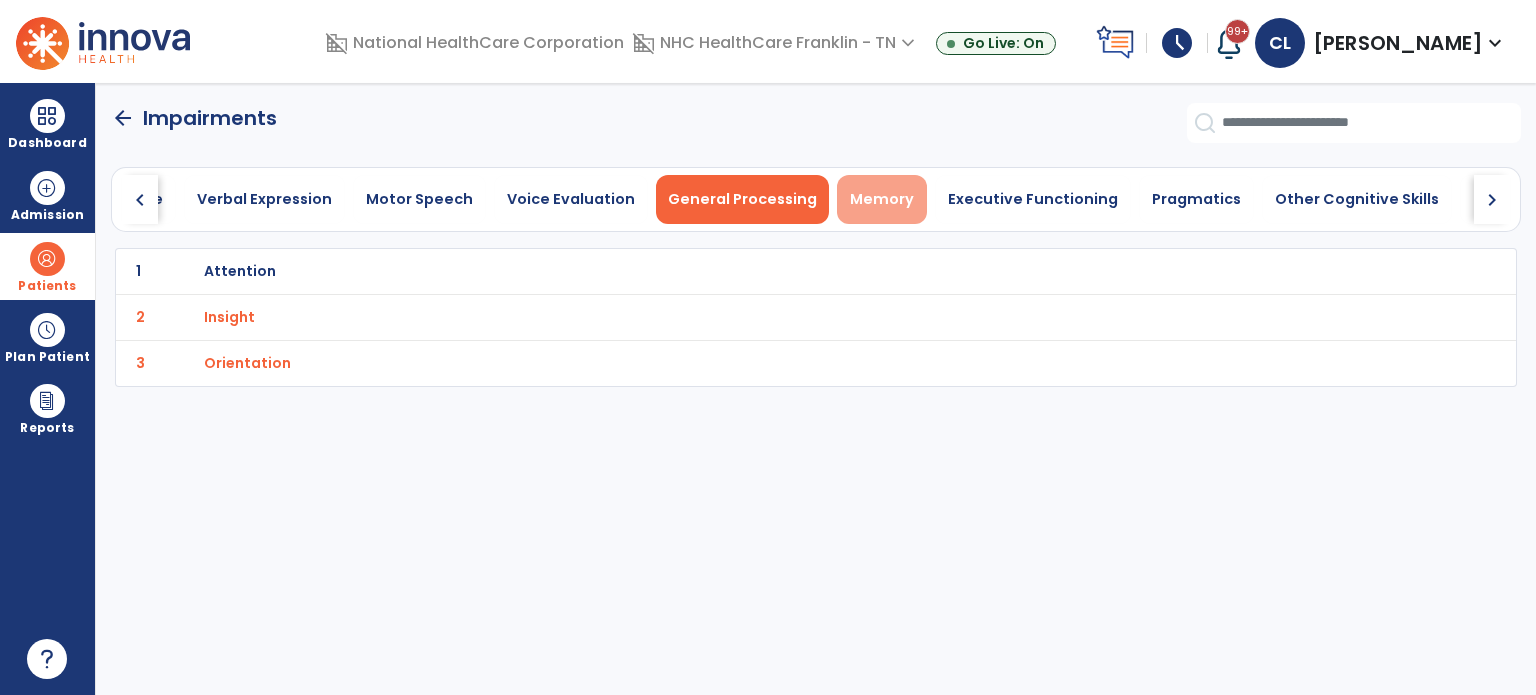 click on "Memory" at bounding box center [882, 199] 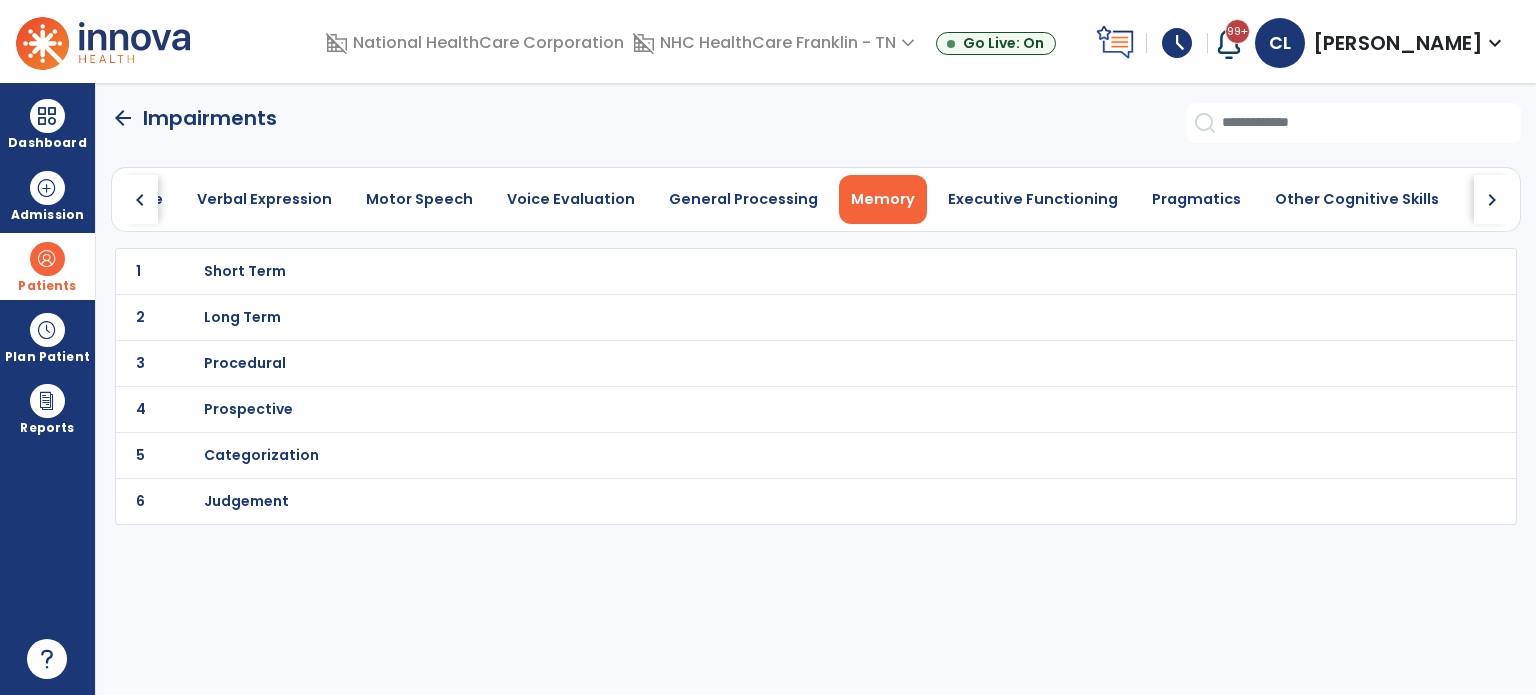 click on "Short Term" at bounding box center [245, 271] 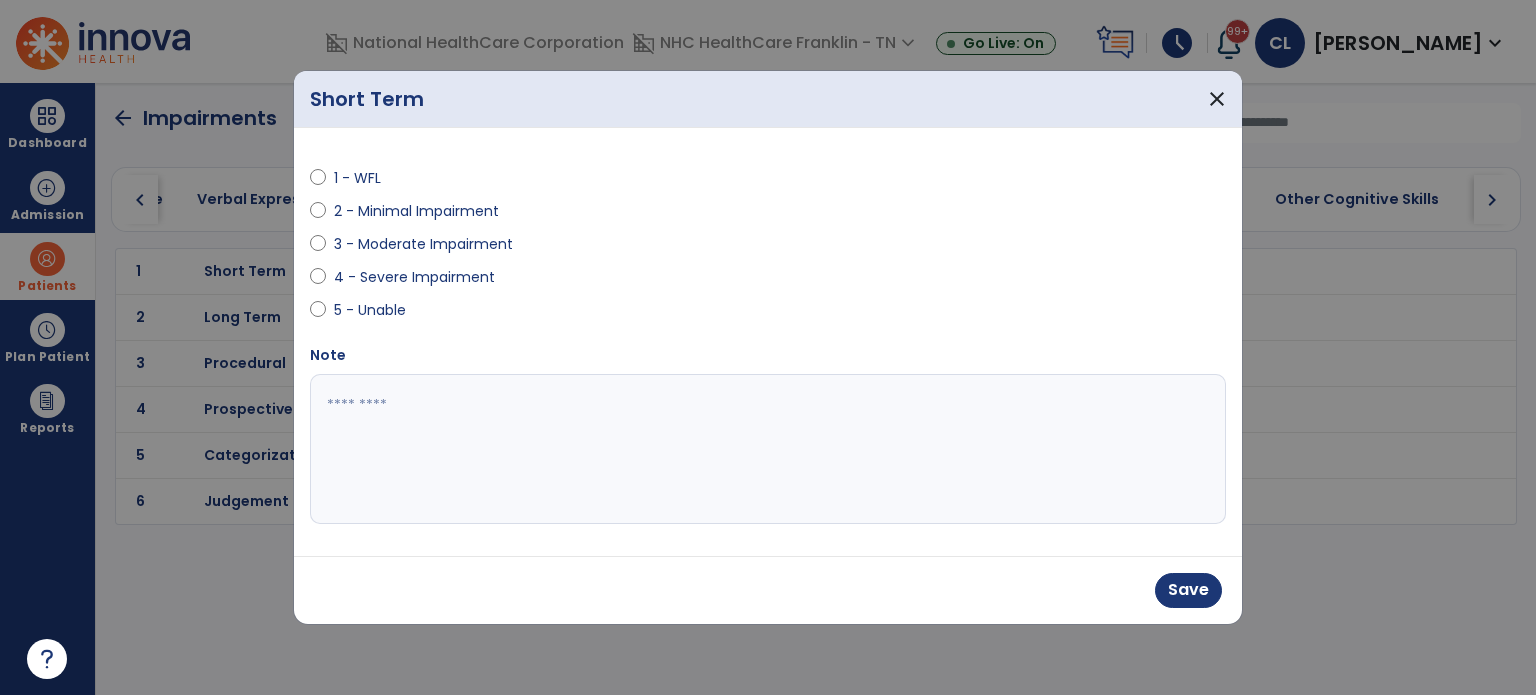 click at bounding box center (768, 449) 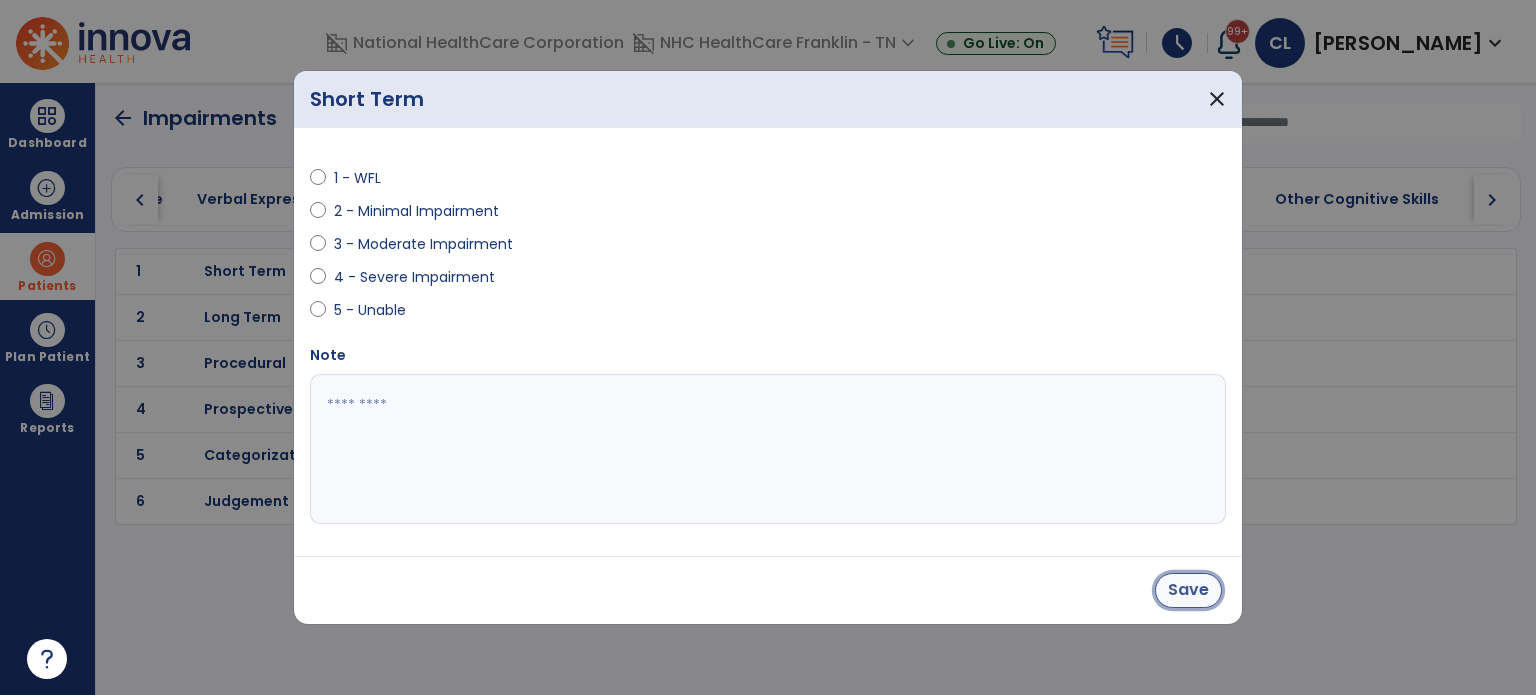 click on "Save" at bounding box center (1188, 590) 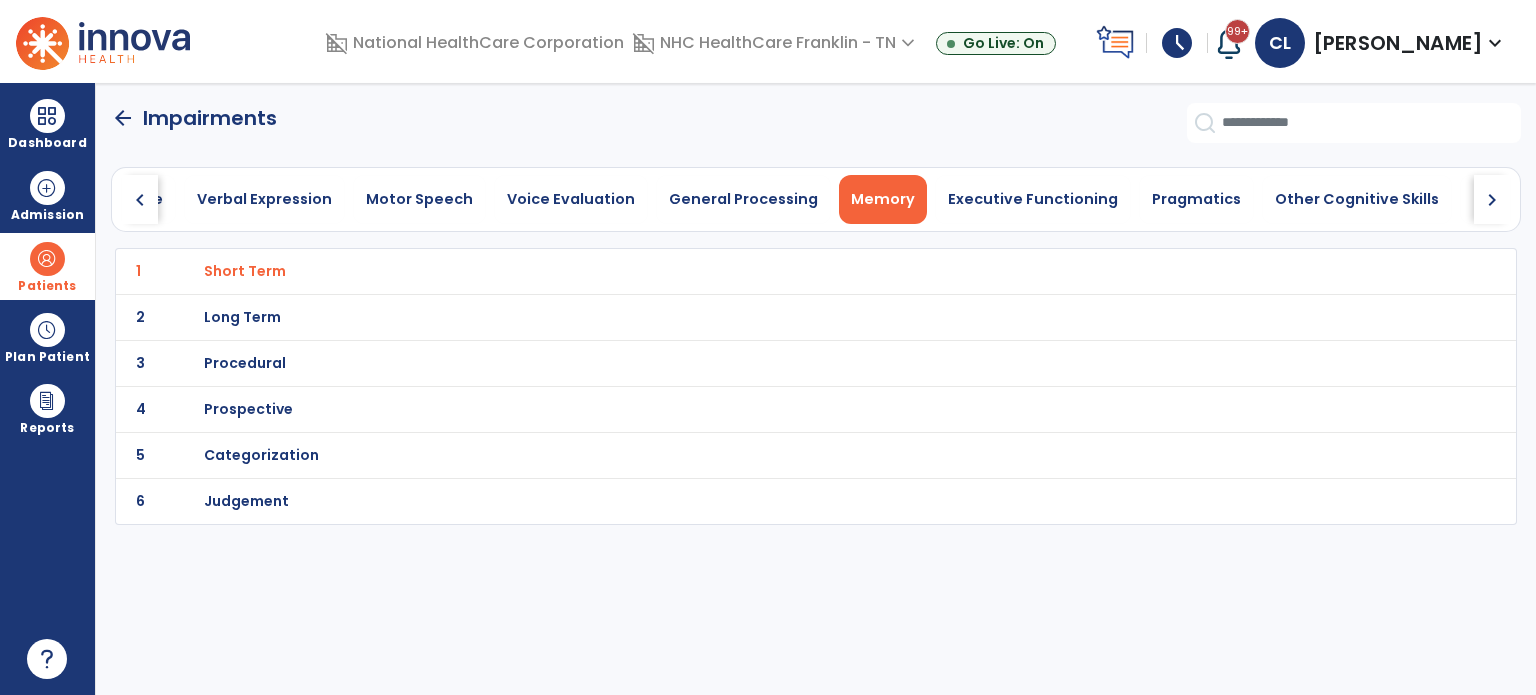click on "Long Term" at bounding box center (245, 271) 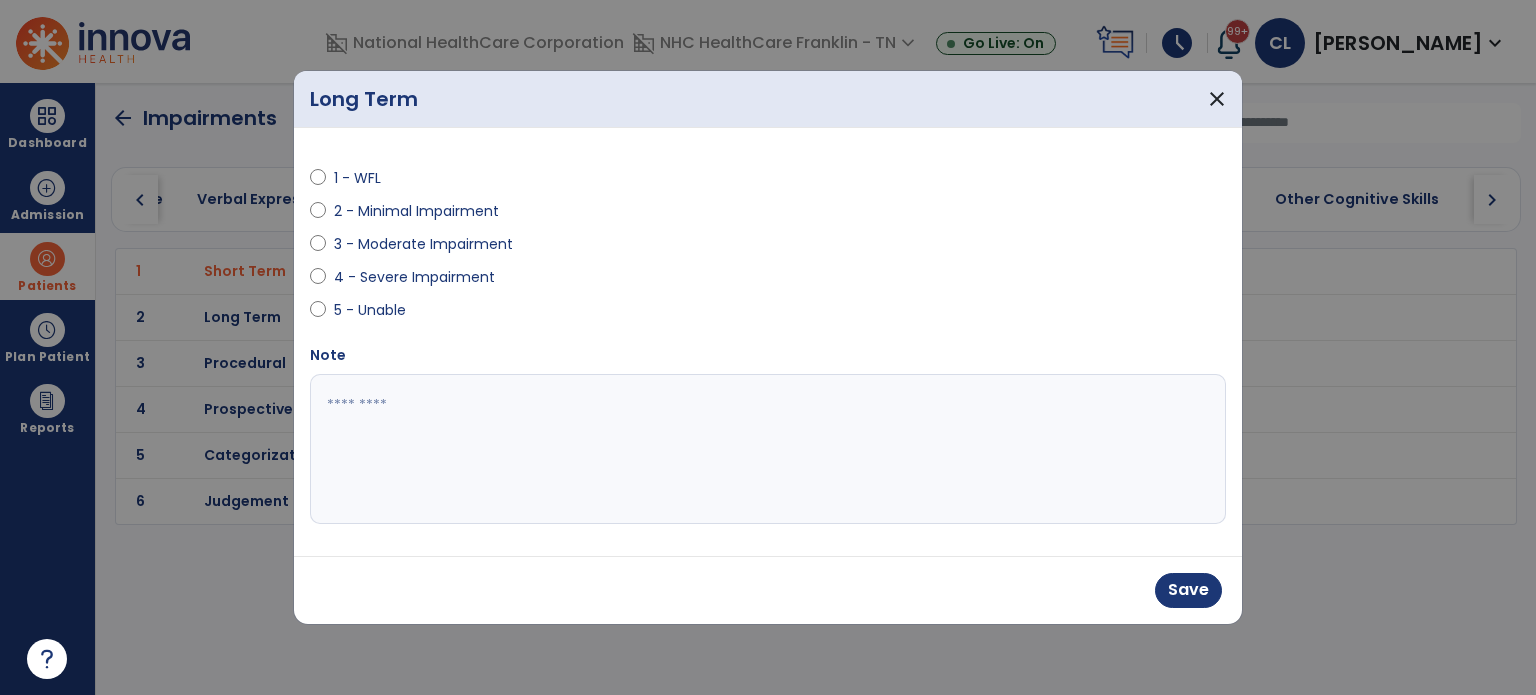 click at bounding box center (768, 449) 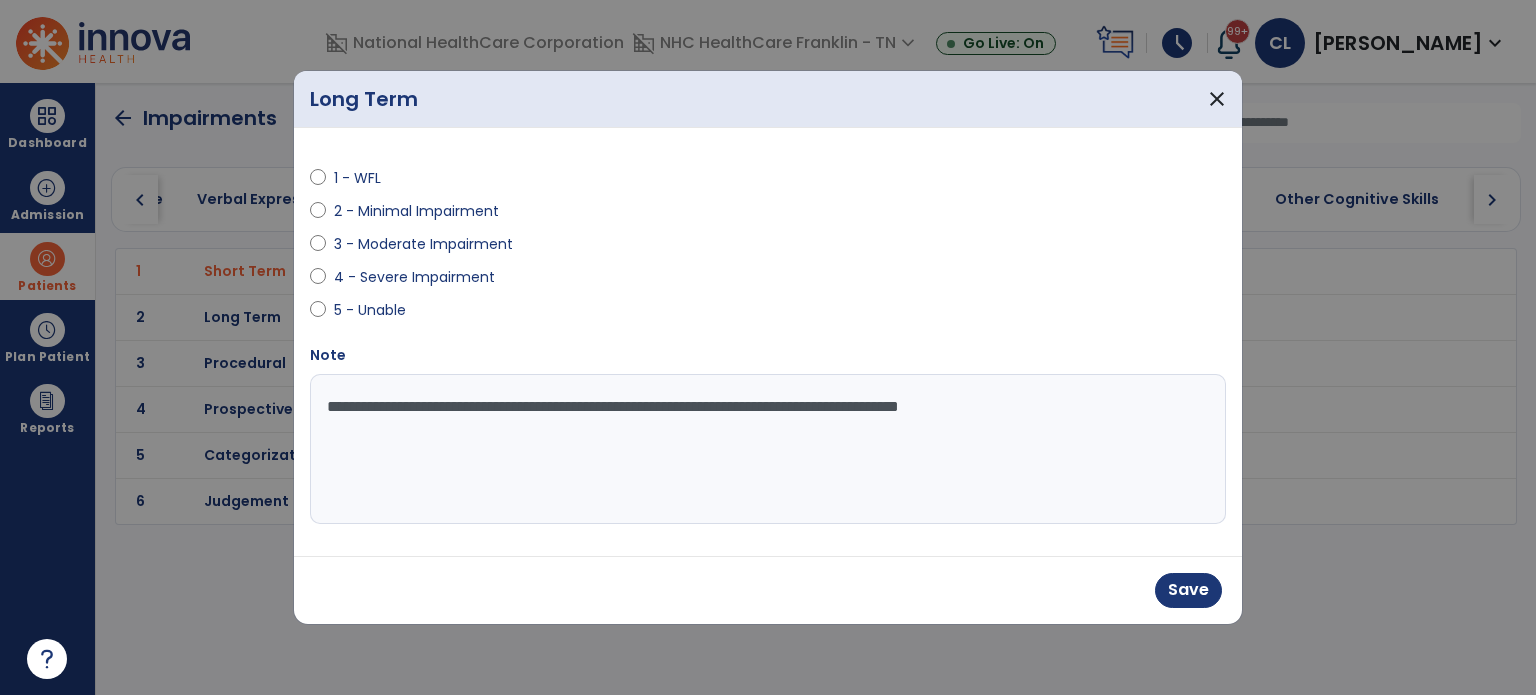 drag, startPoint x: 787, startPoint y: 445, endPoint x: 1197, endPoint y: 493, distance: 412.8002 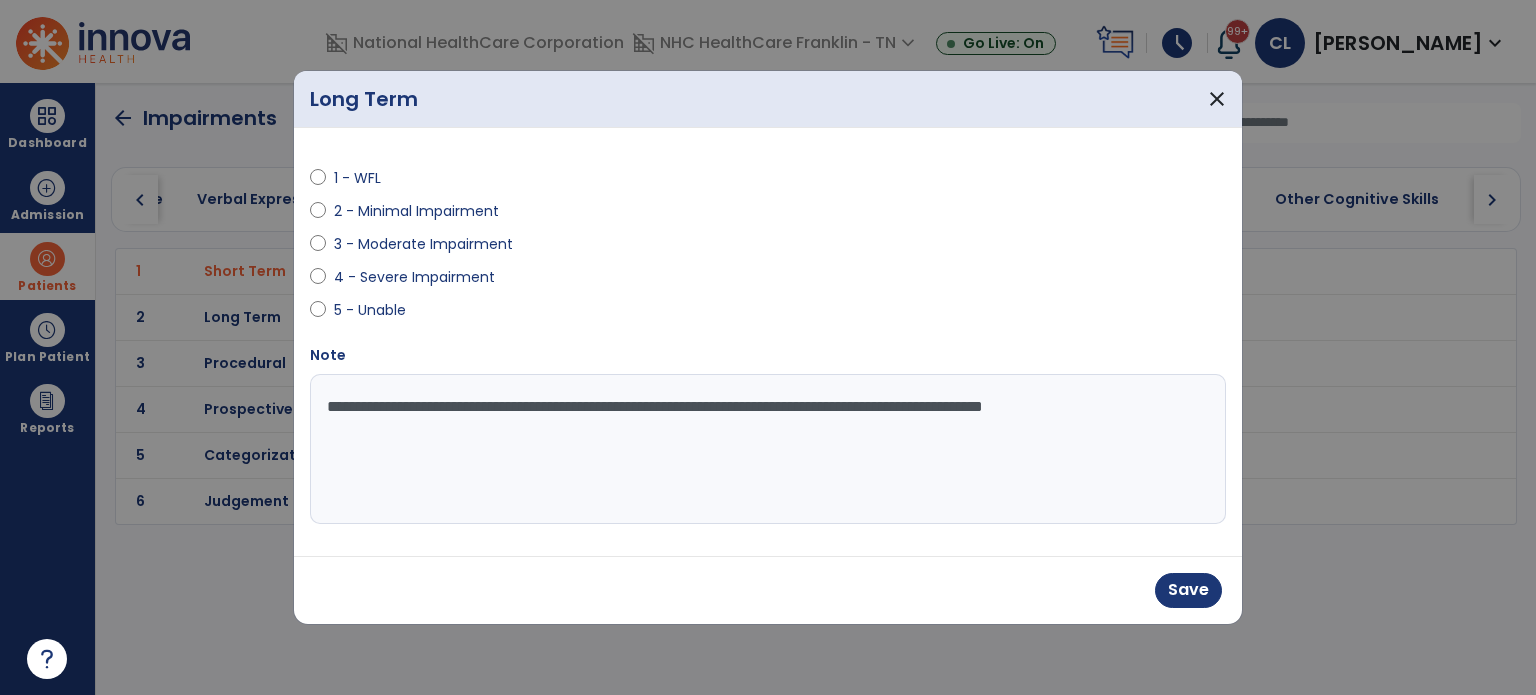 click on "**********" at bounding box center (768, 449) 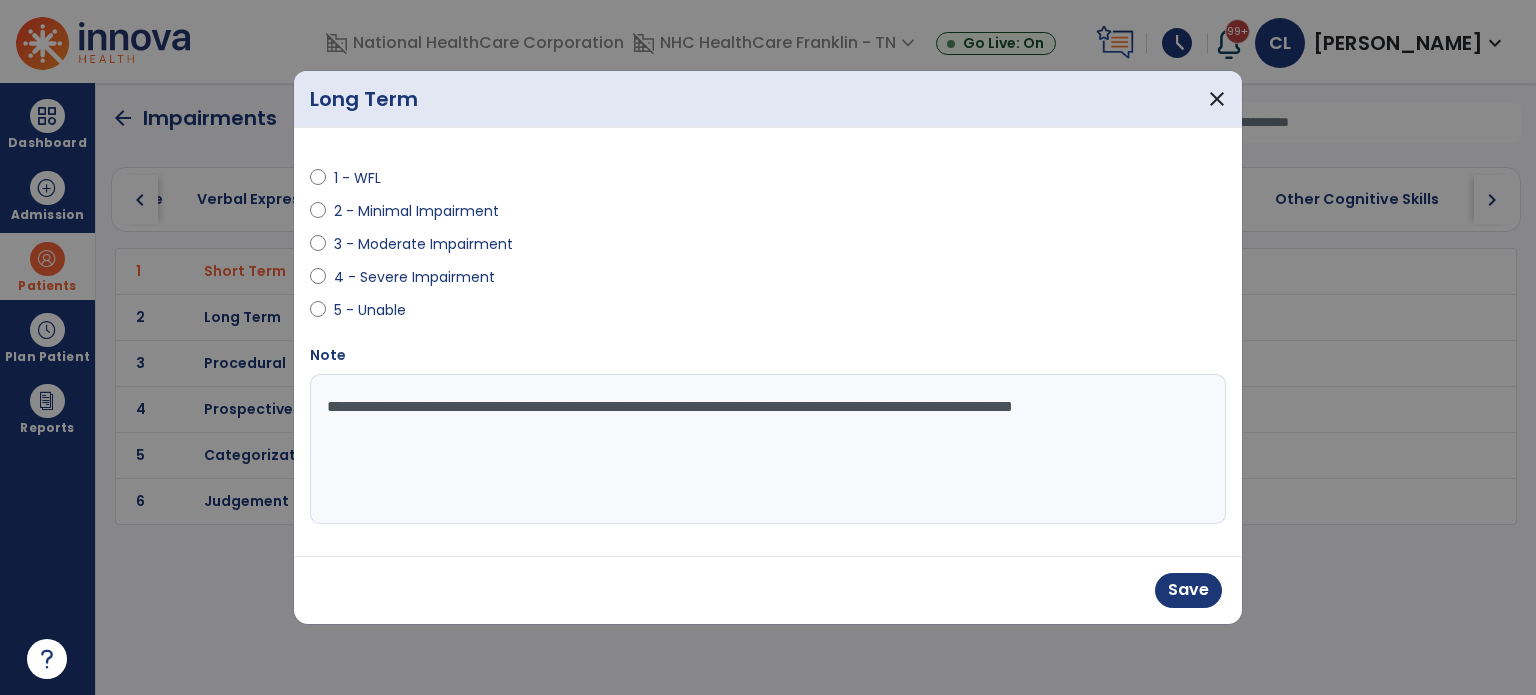 click on "**********" at bounding box center (768, 449) 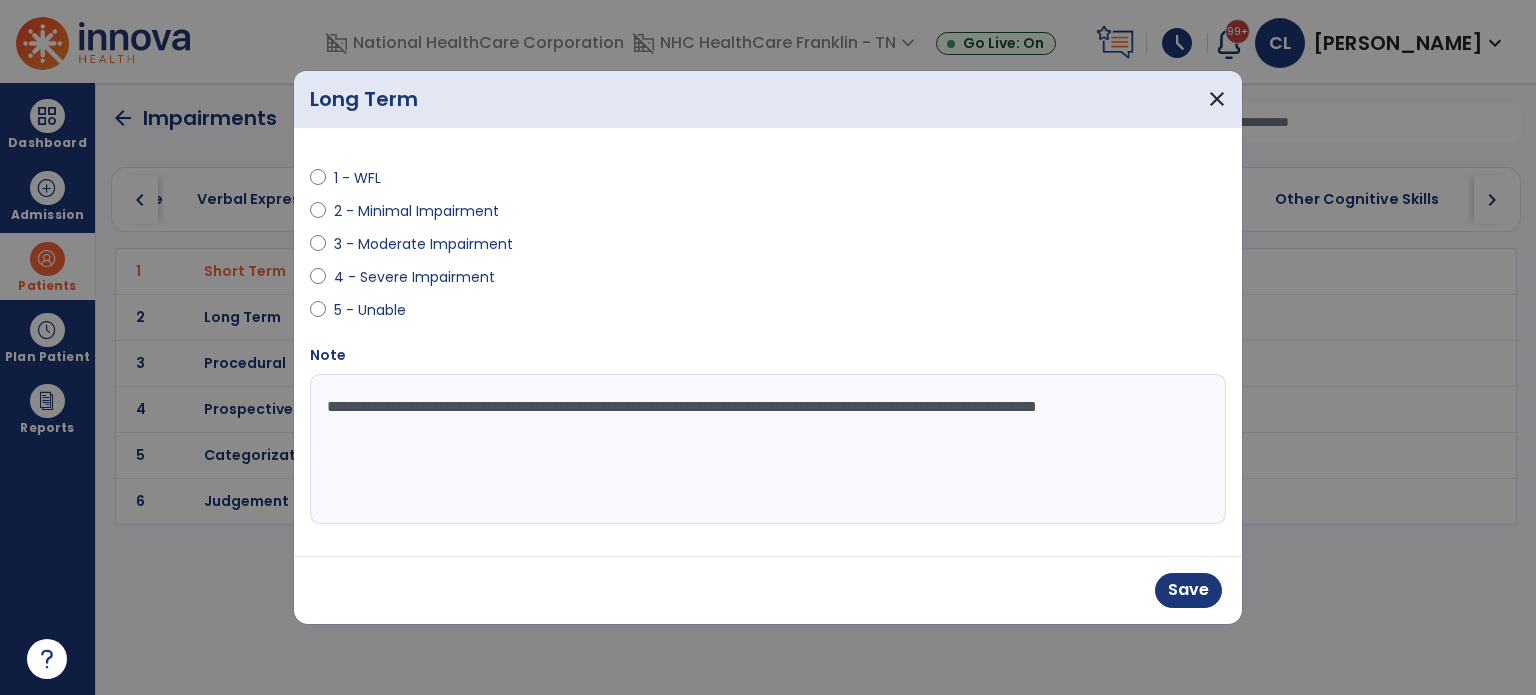 click on "**********" at bounding box center [768, 449] 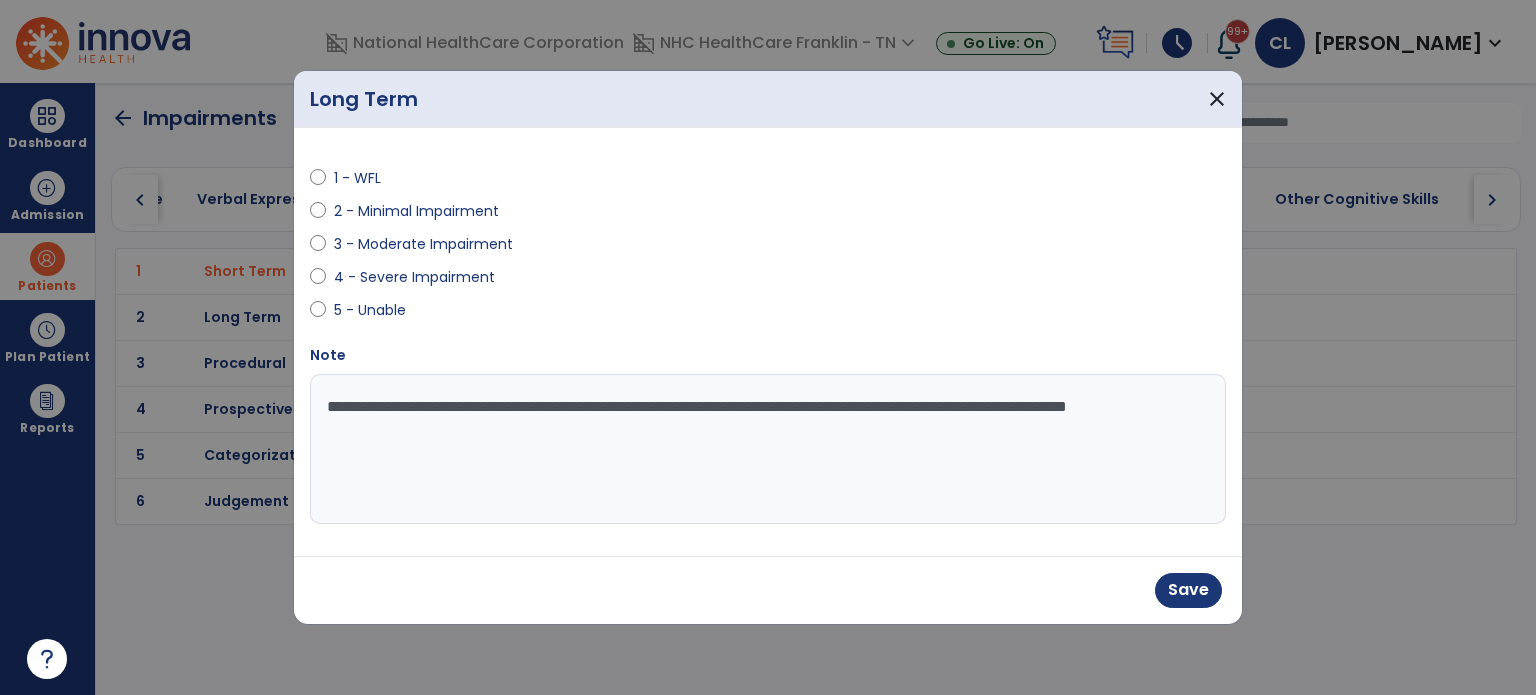 click on "**********" at bounding box center (768, 449) 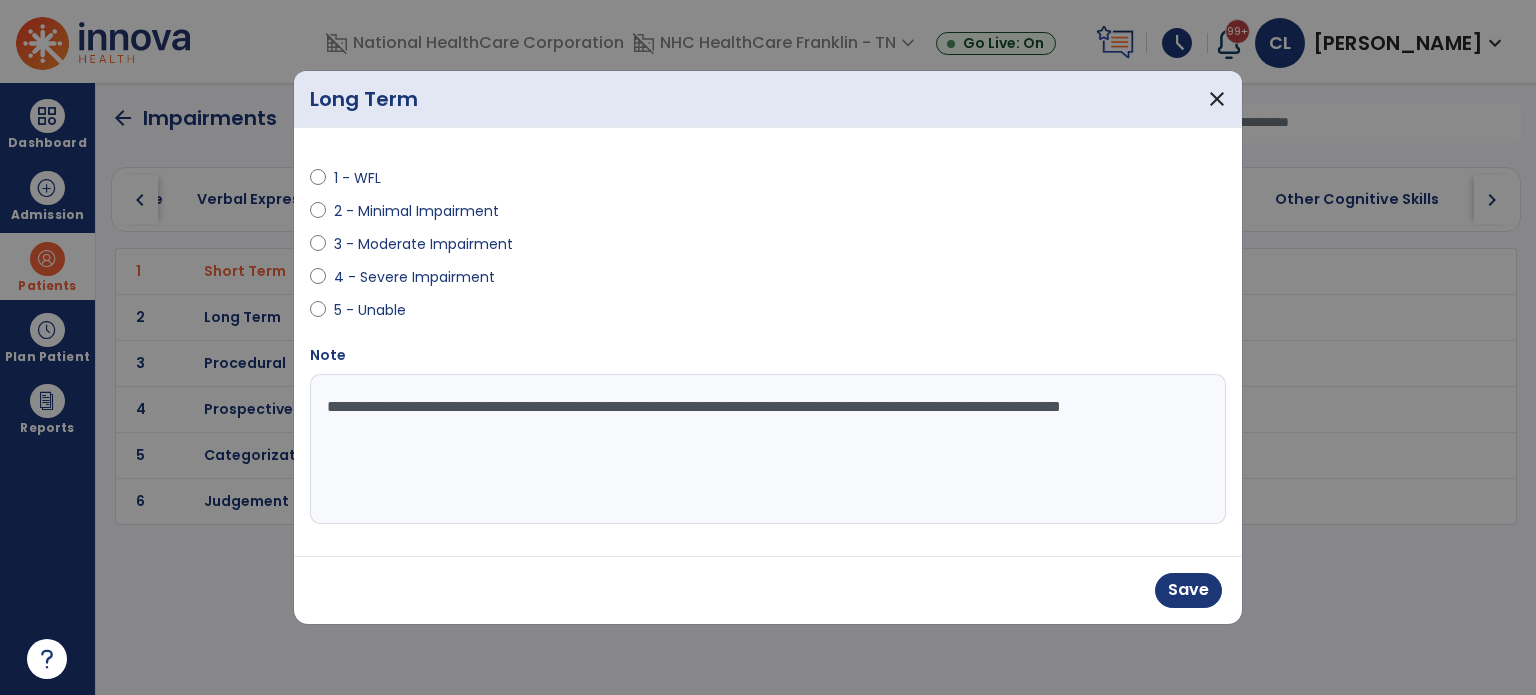 click on "**********" at bounding box center (768, 449) 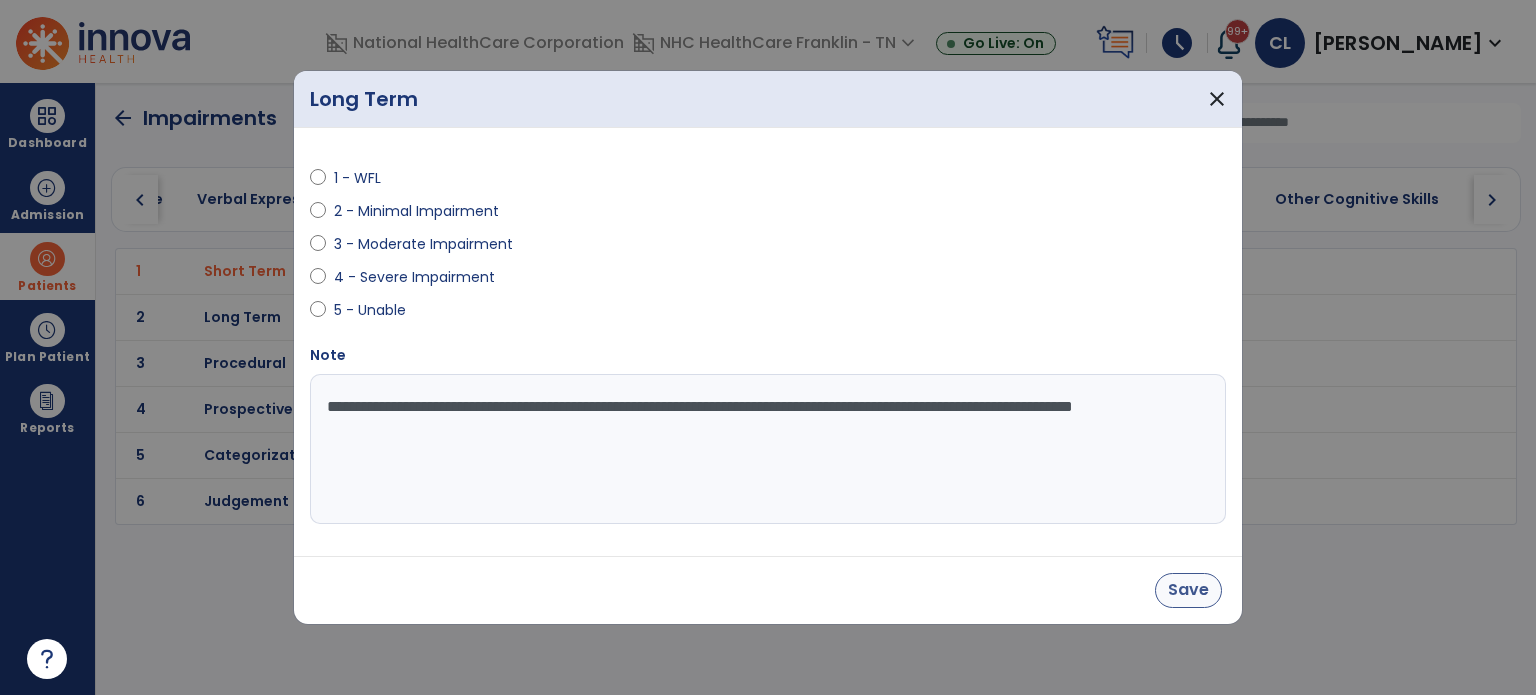 type on "**********" 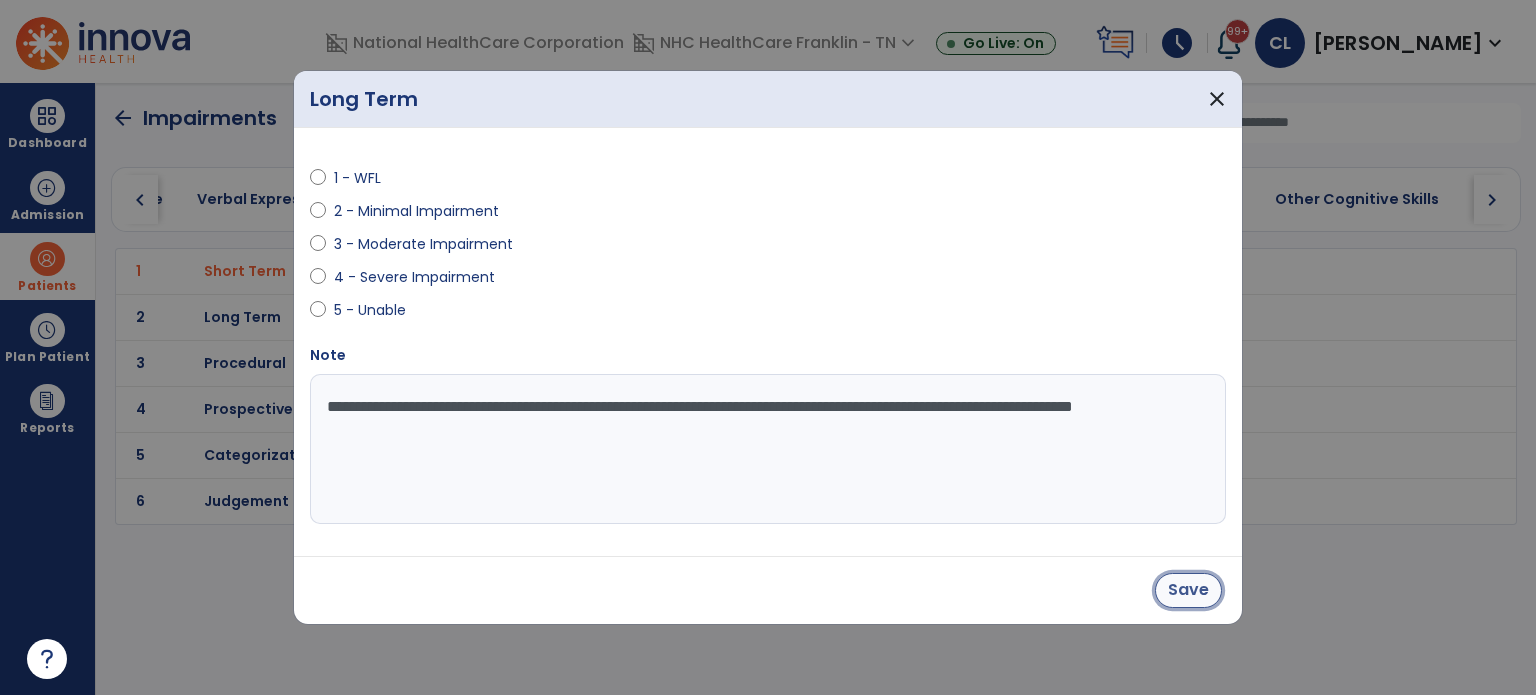 click on "Save" at bounding box center [1188, 590] 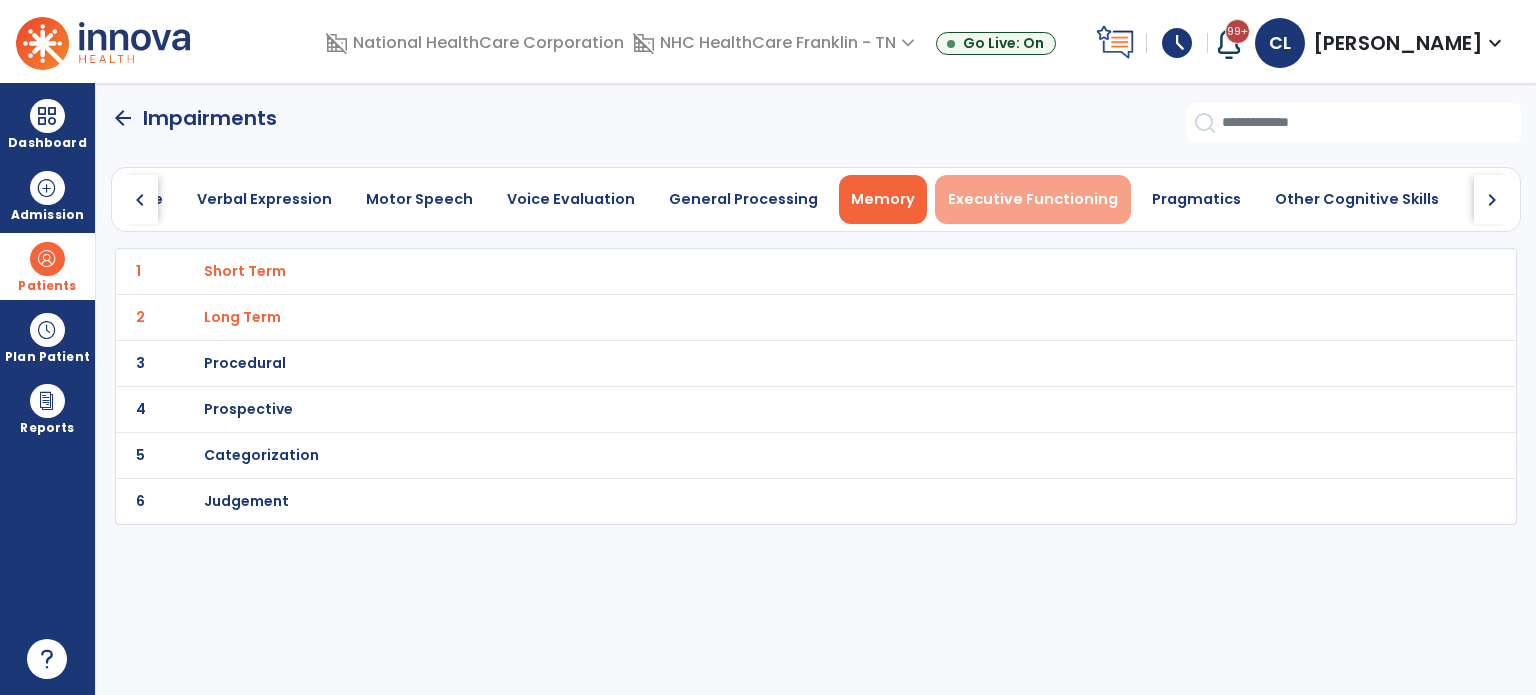 click on "Executive Functioning" at bounding box center (1033, 199) 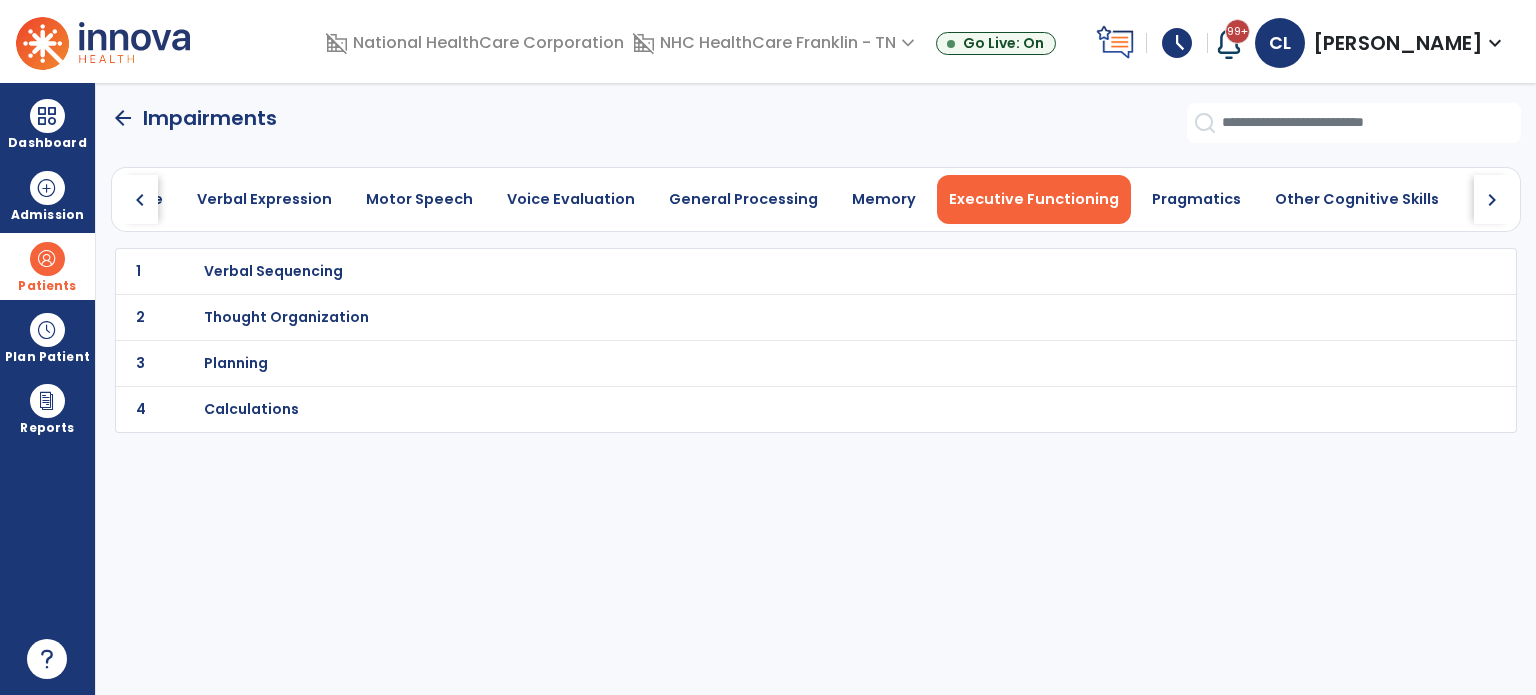 click on "Calculations" at bounding box center (273, 271) 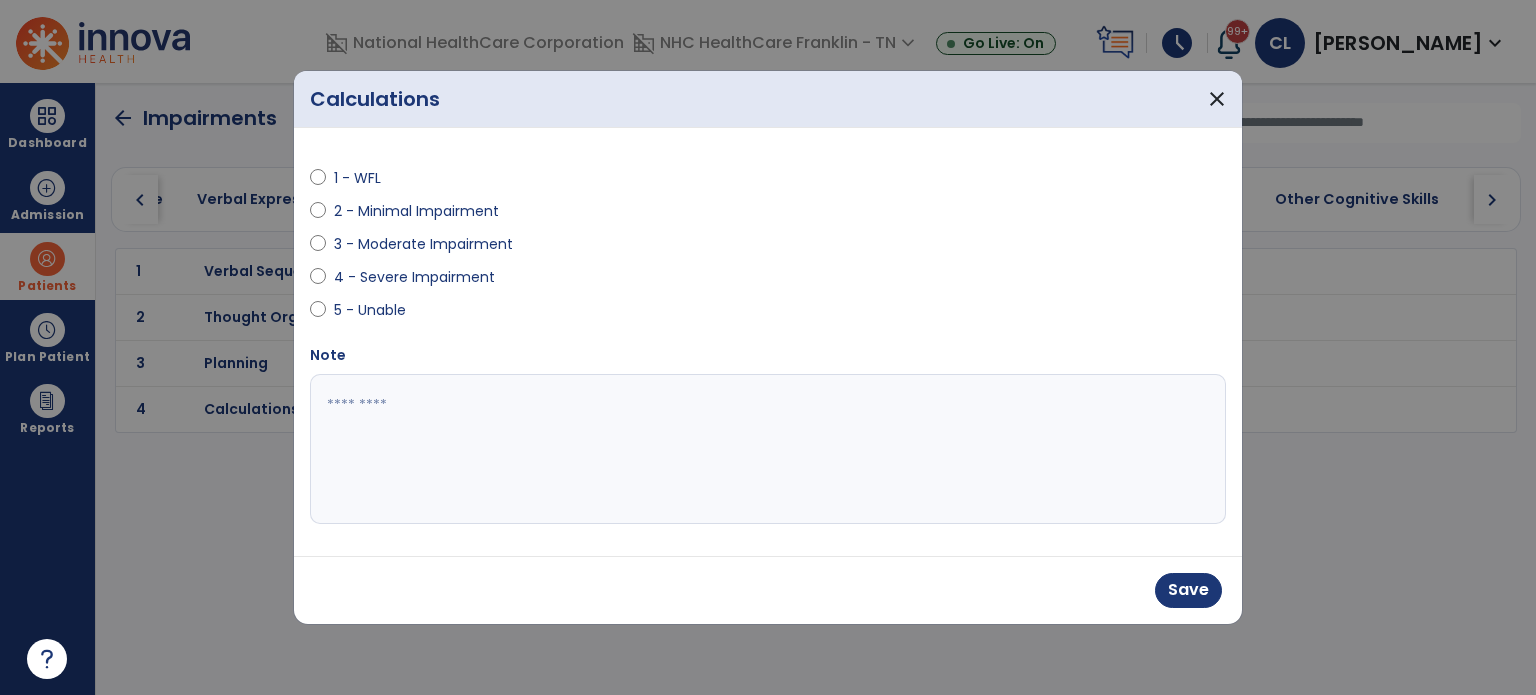 click at bounding box center [768, 449] 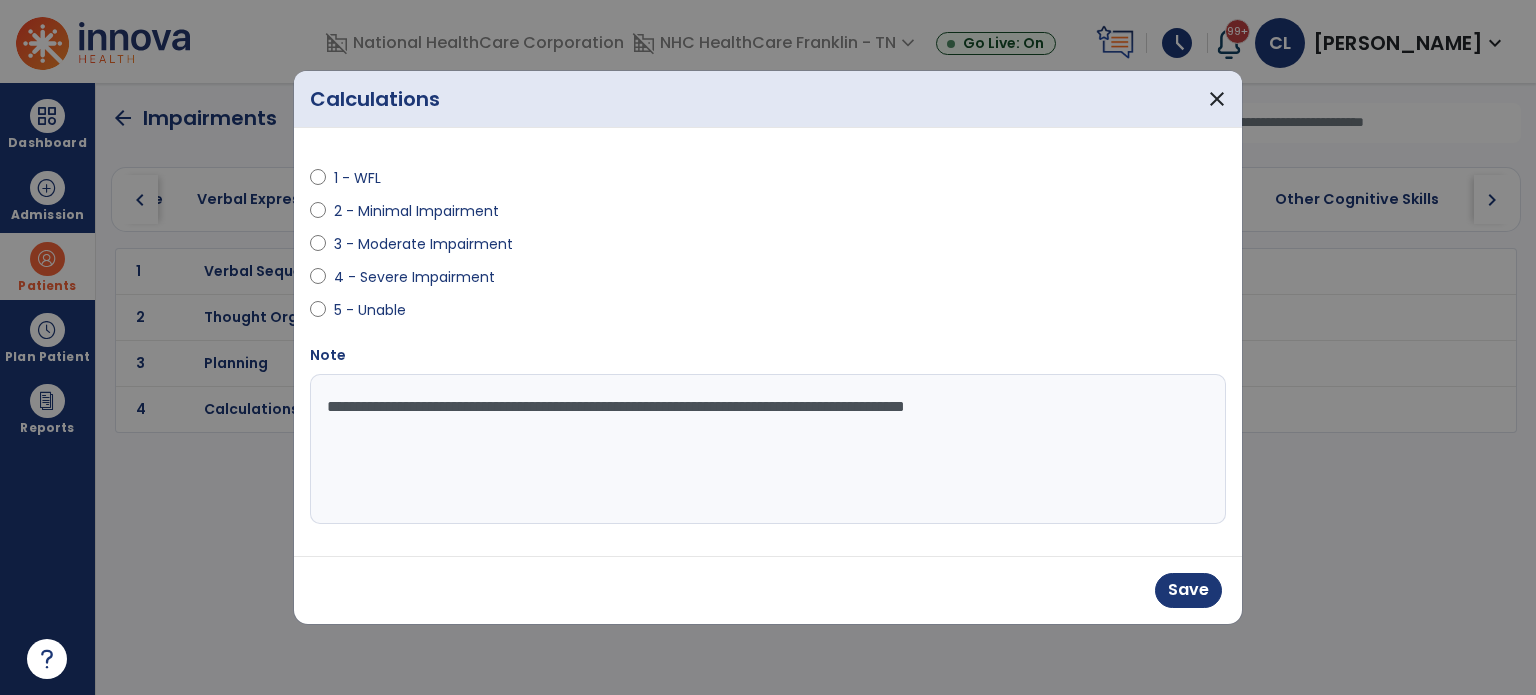click on "**********" at bounding box center [768, 449] 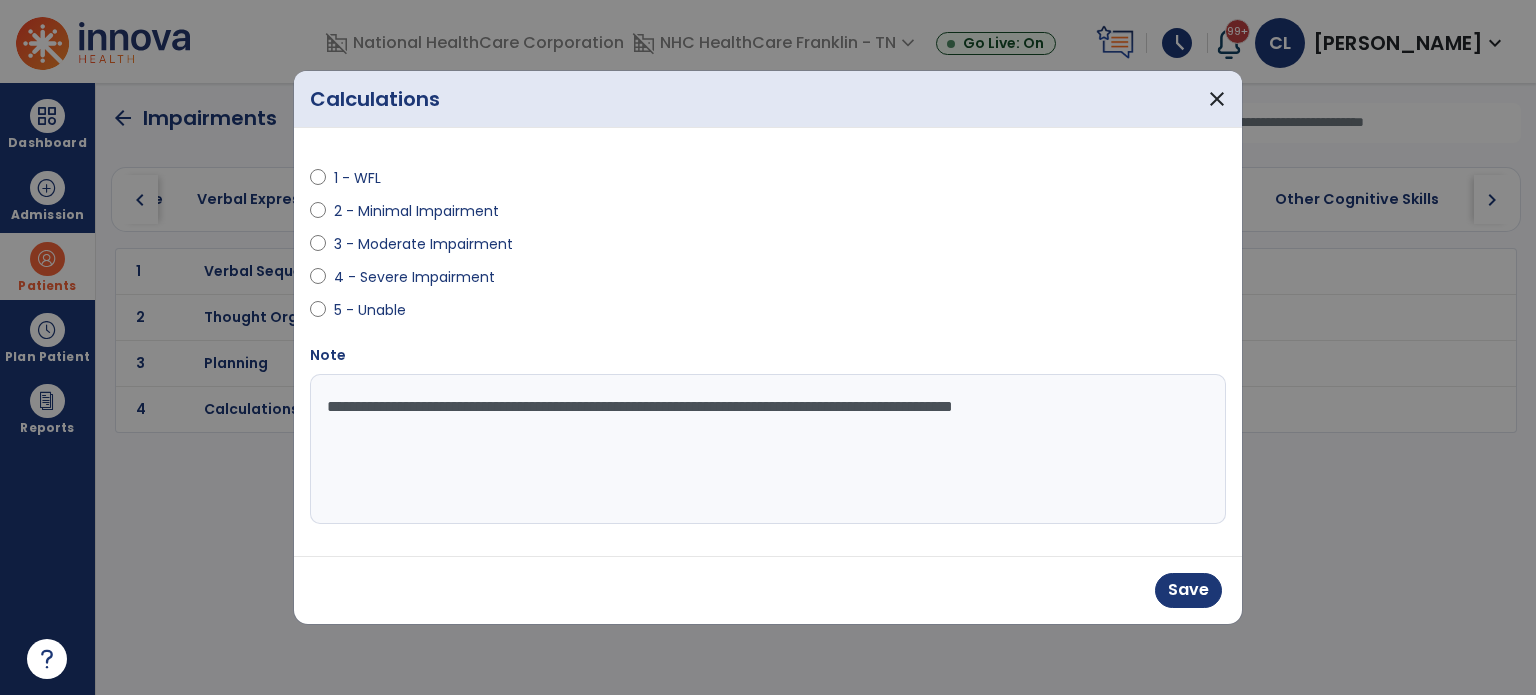 click on "**********" at bounding box center (768, 449) 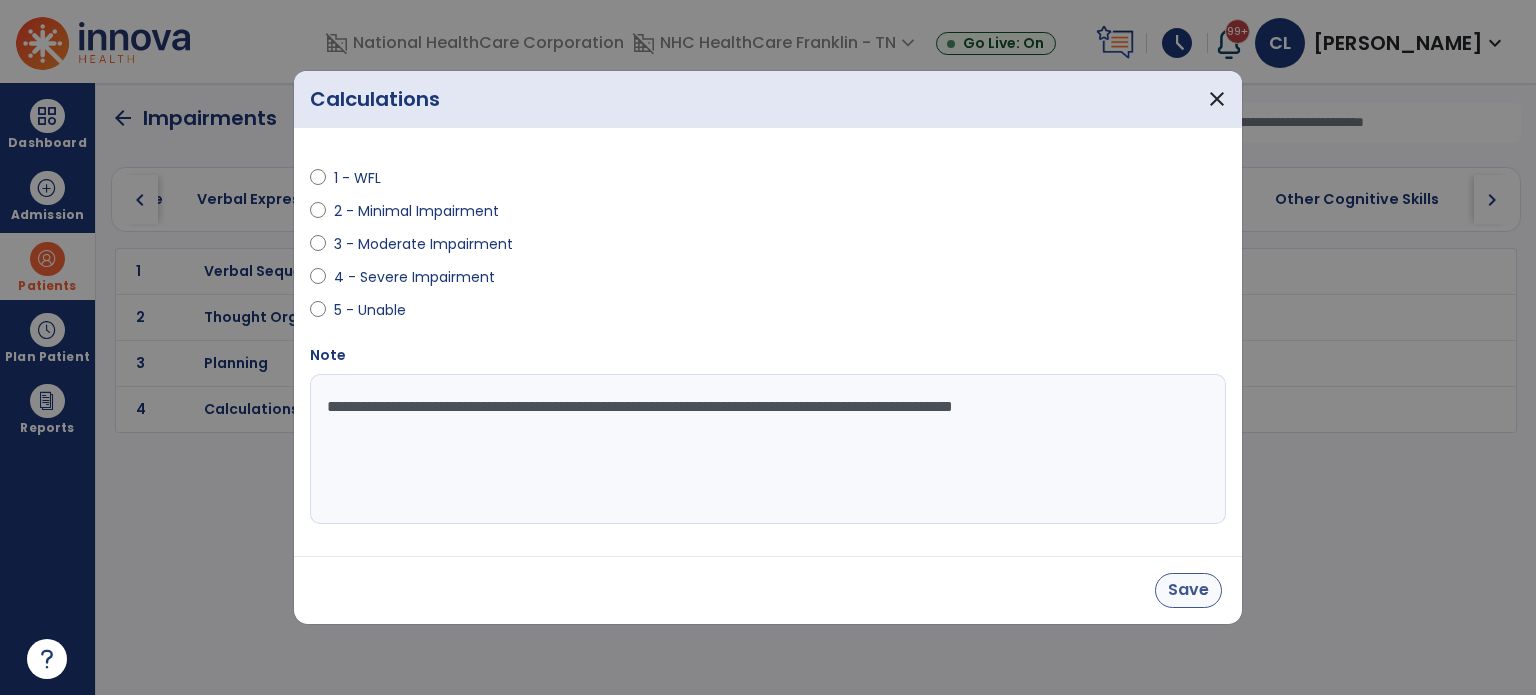 type on "**********" 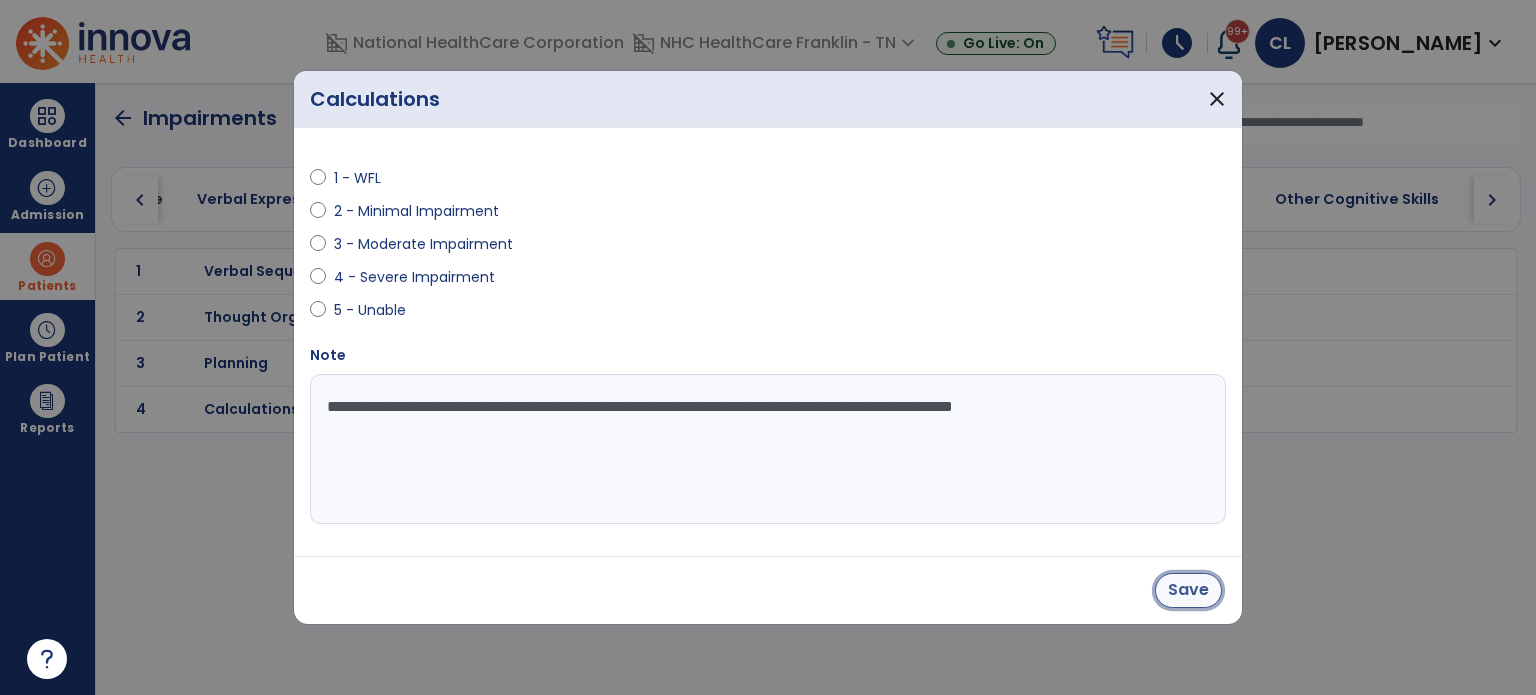 click on "Save" at bounding box center [1188, 590] 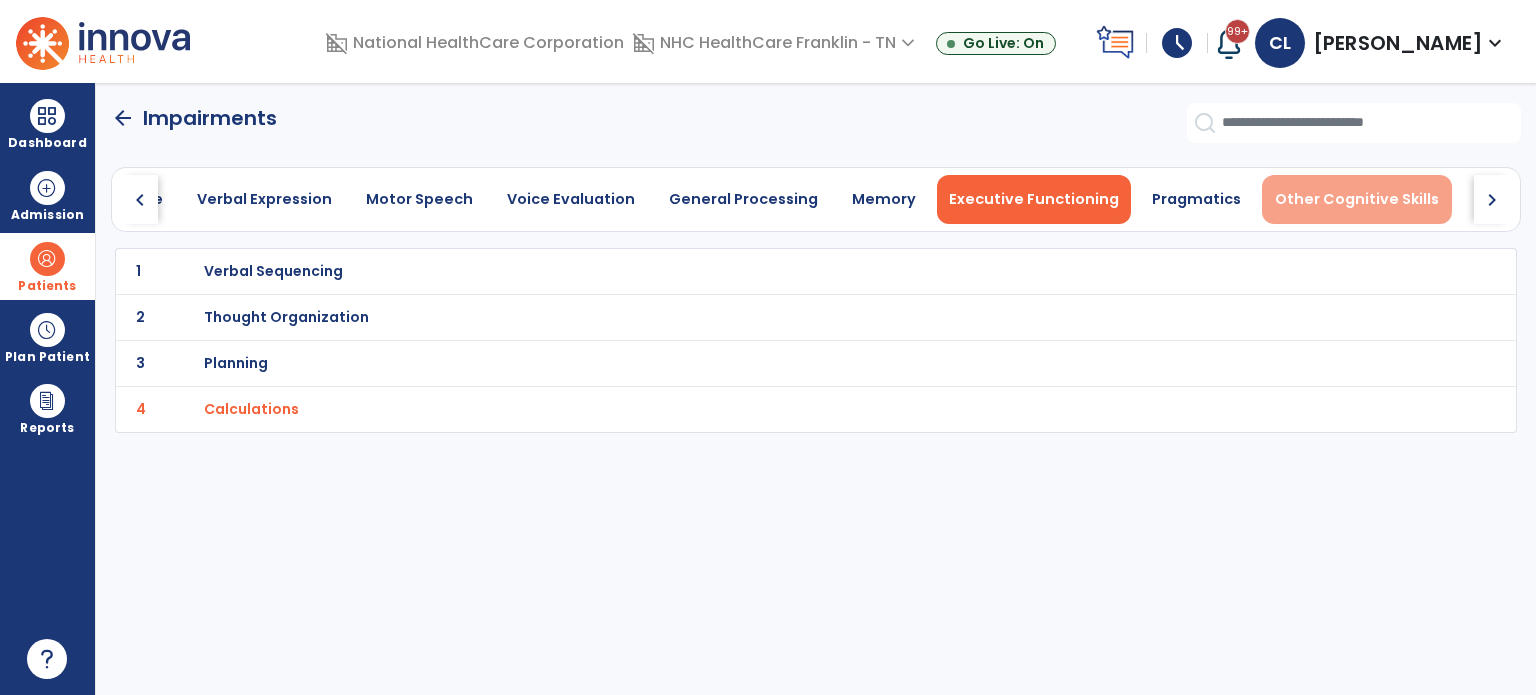 click on "Other Cognitive Skills" at bounding box center (1357, 199) 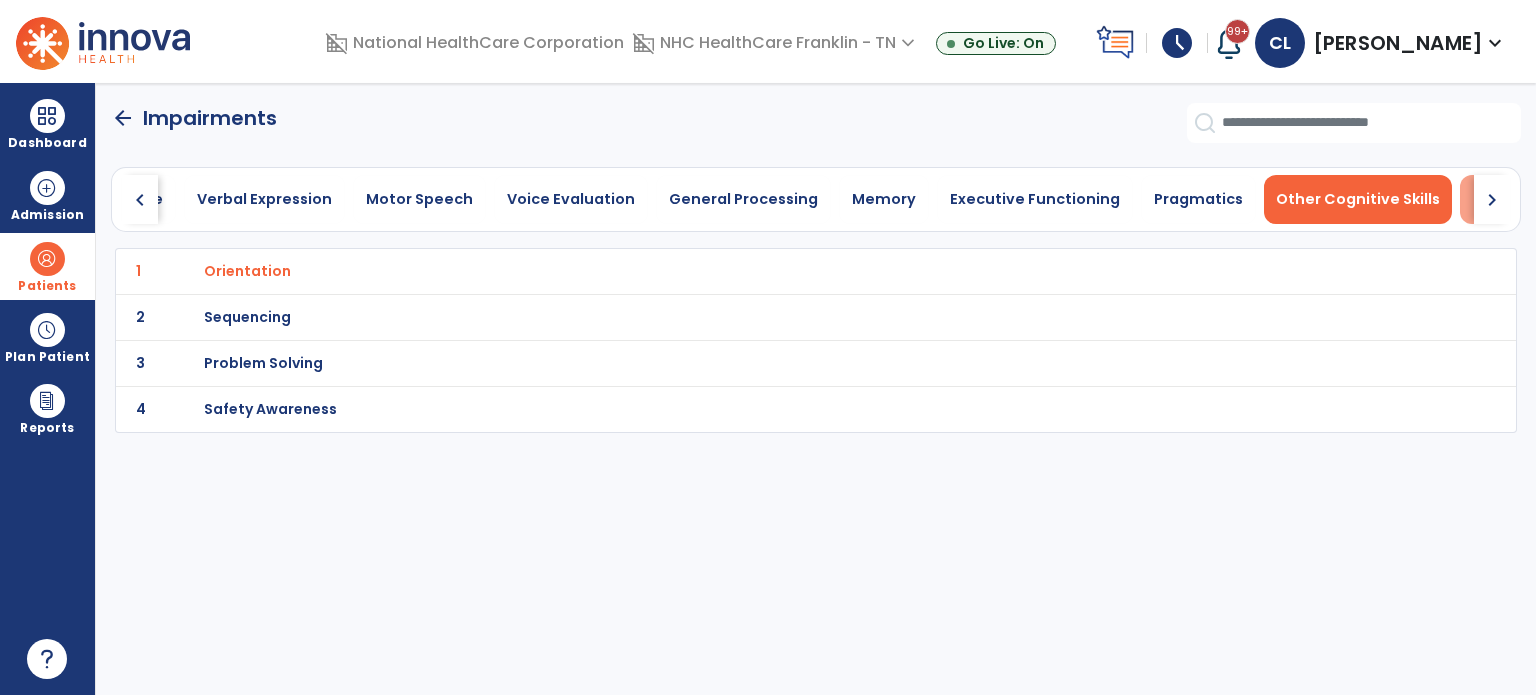 click on "Swallowing" at bounding box center [1515, 199] 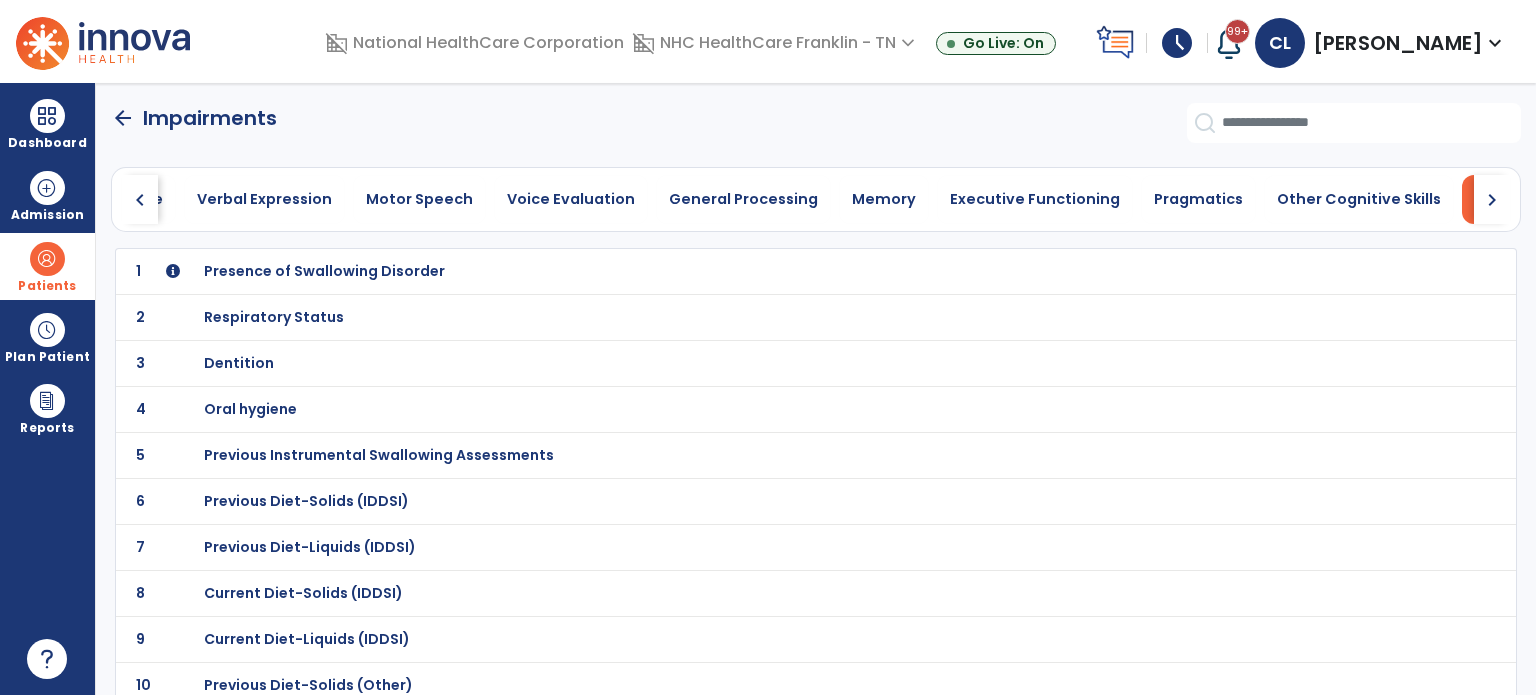 click on "arrow_back" 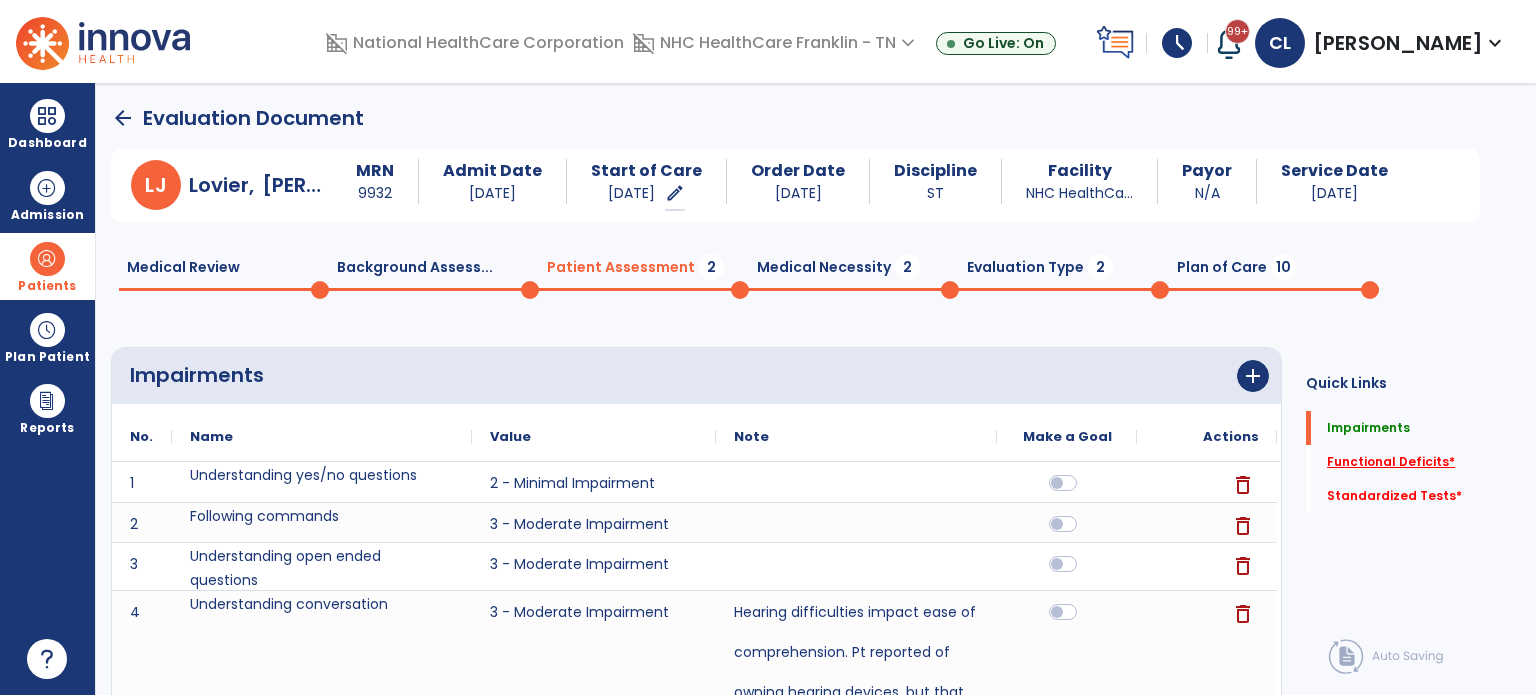 click on "Functional Deficits   *" 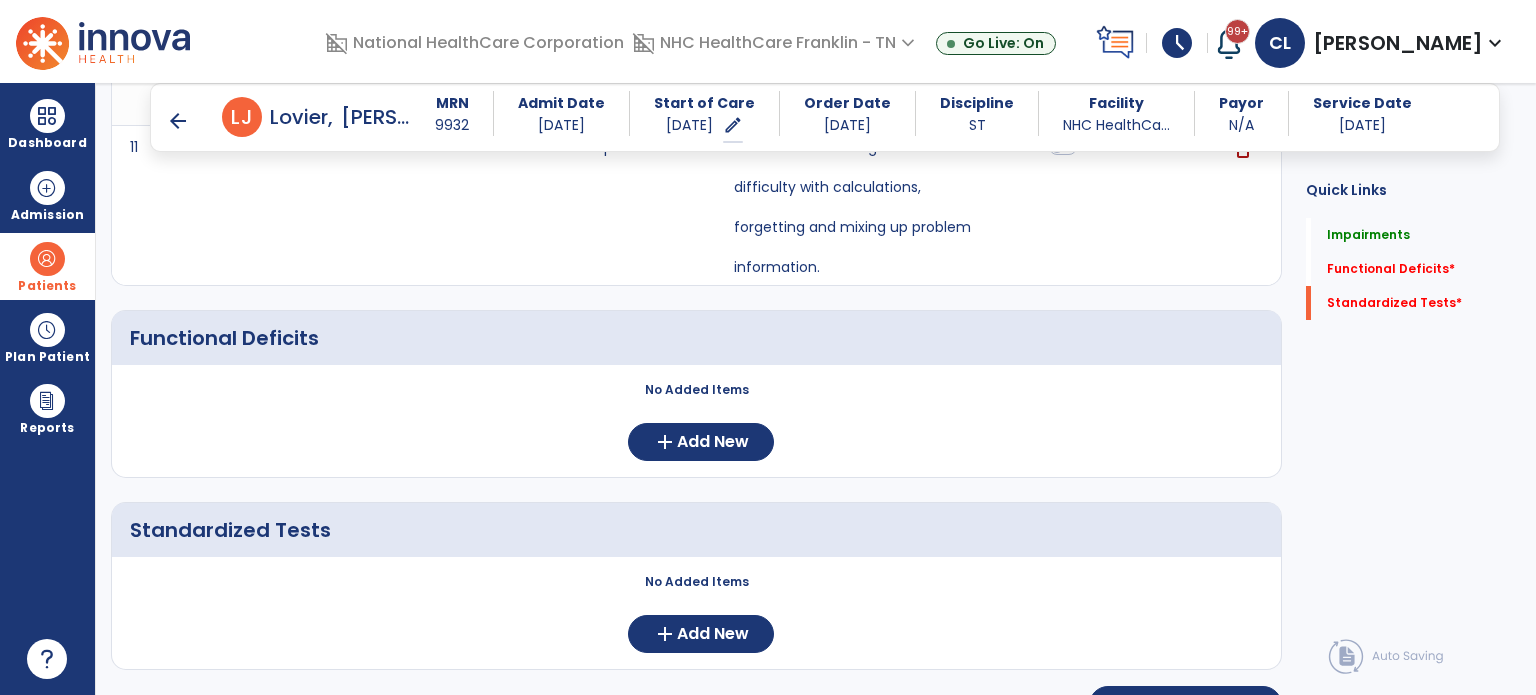 scroll, scrollTop: 1269, scrollLeft: 0, axis: vertical 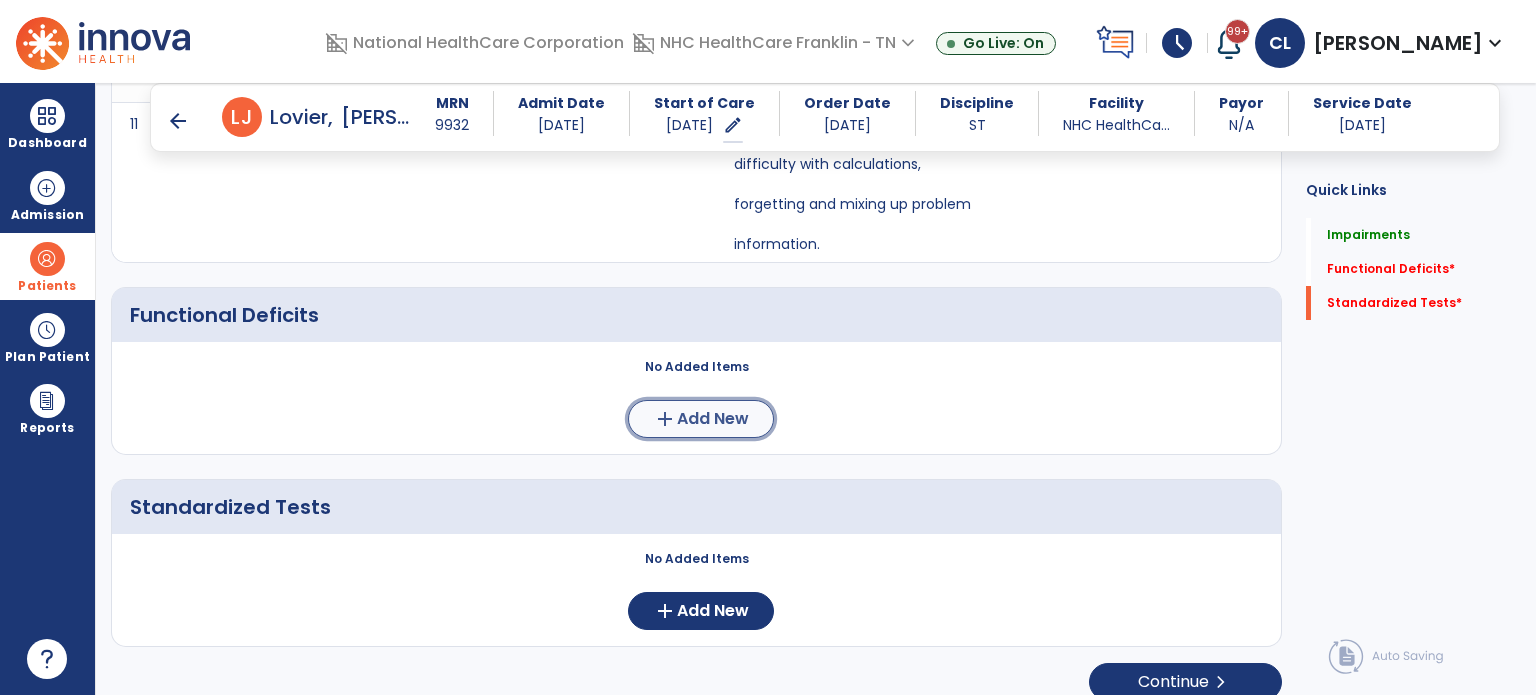 click on "Add New" 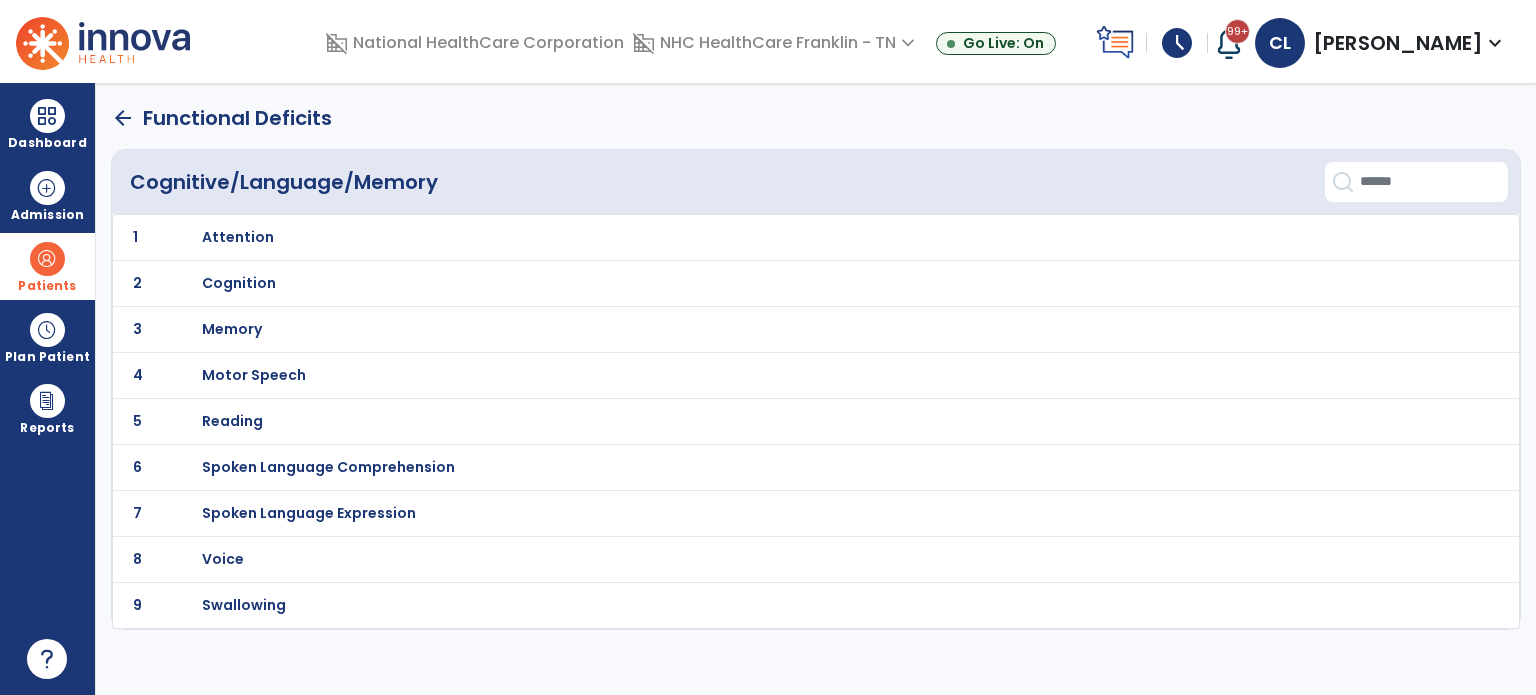 scroll, scrollTop: 0, scrollLeft: 0, axis: both 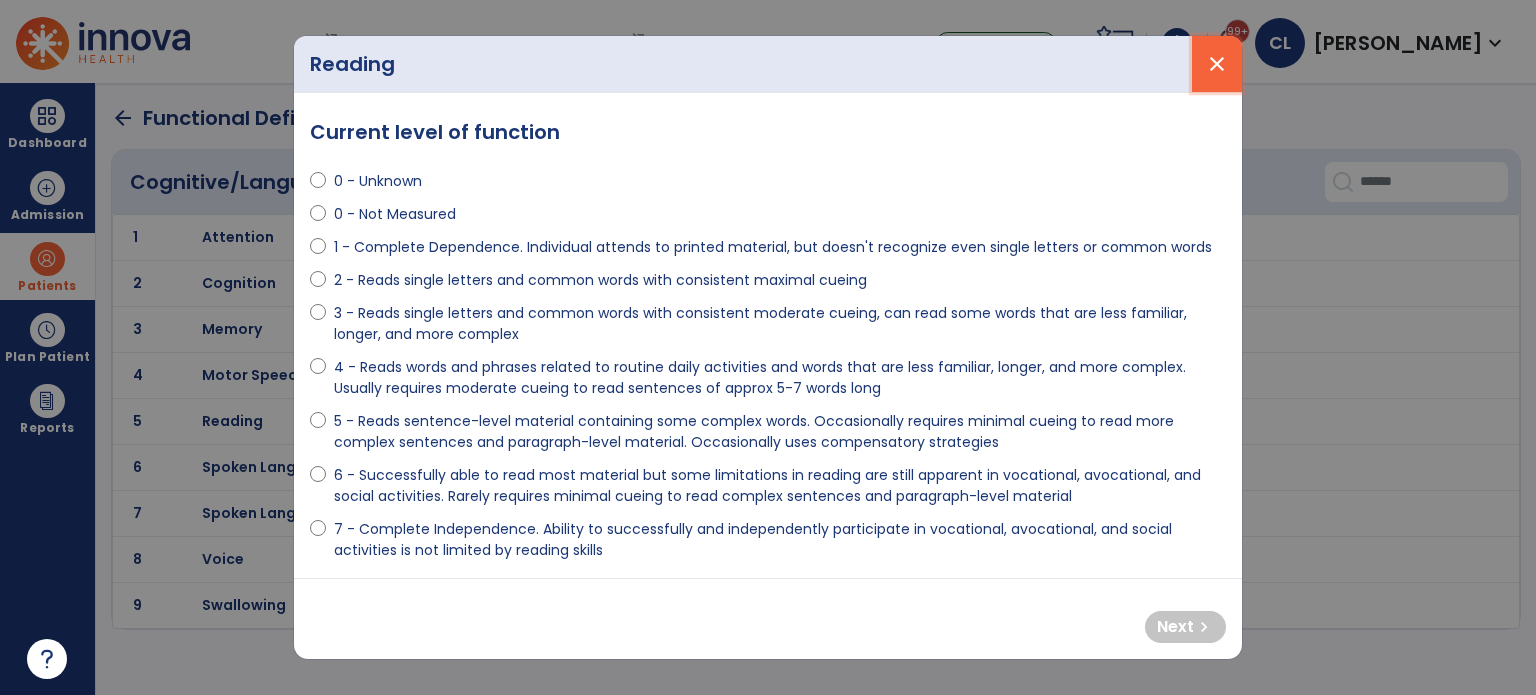 click on "close" at bounding box center [1217, 64] 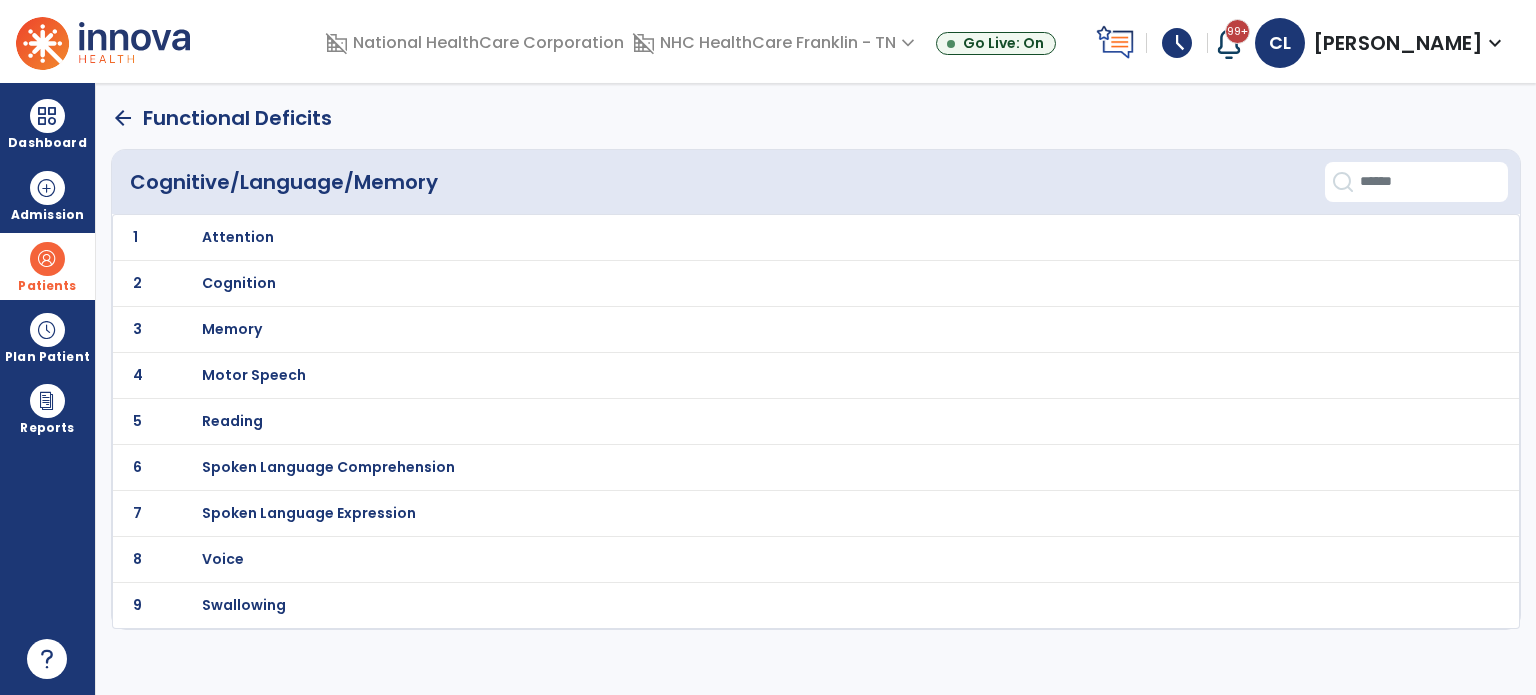 click on "Cognition" at bounding box center (772, 237) 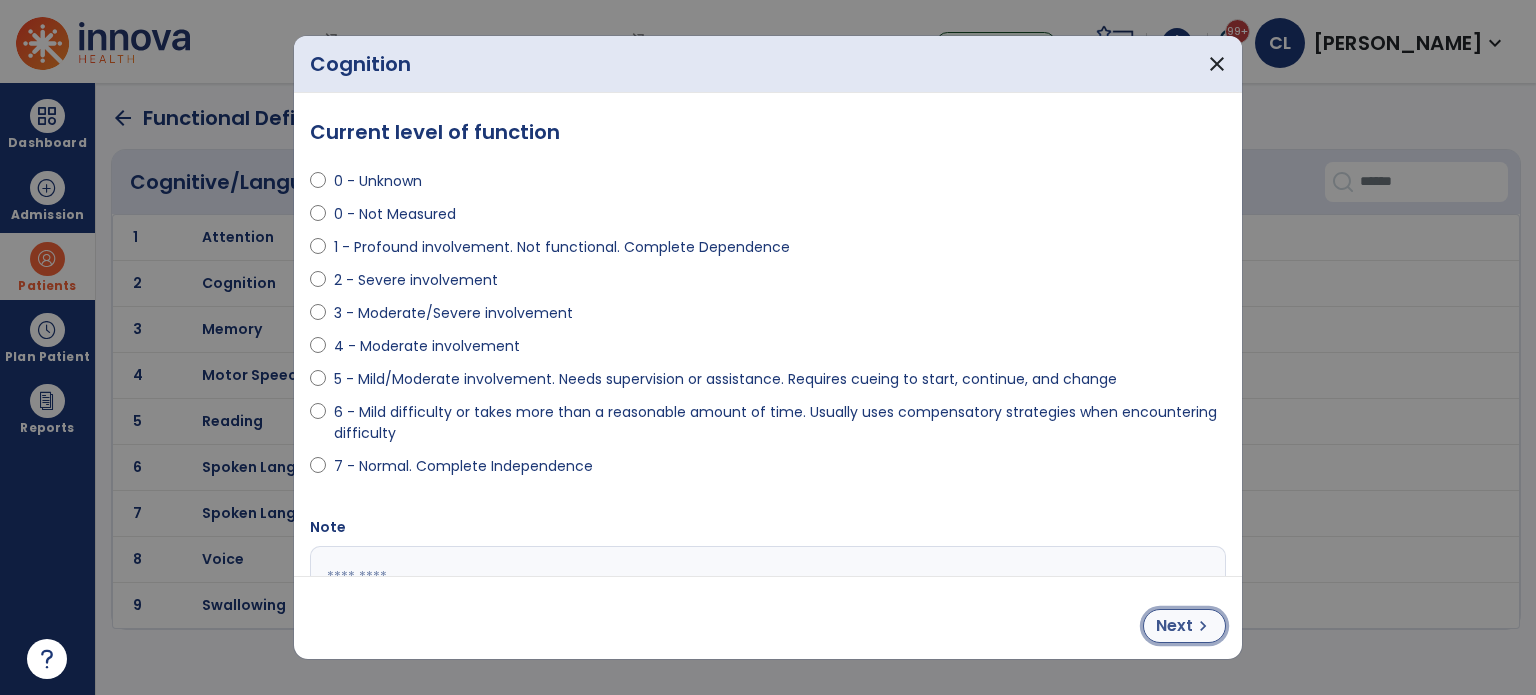 click on "Next" at bounding box center (1174, 626) 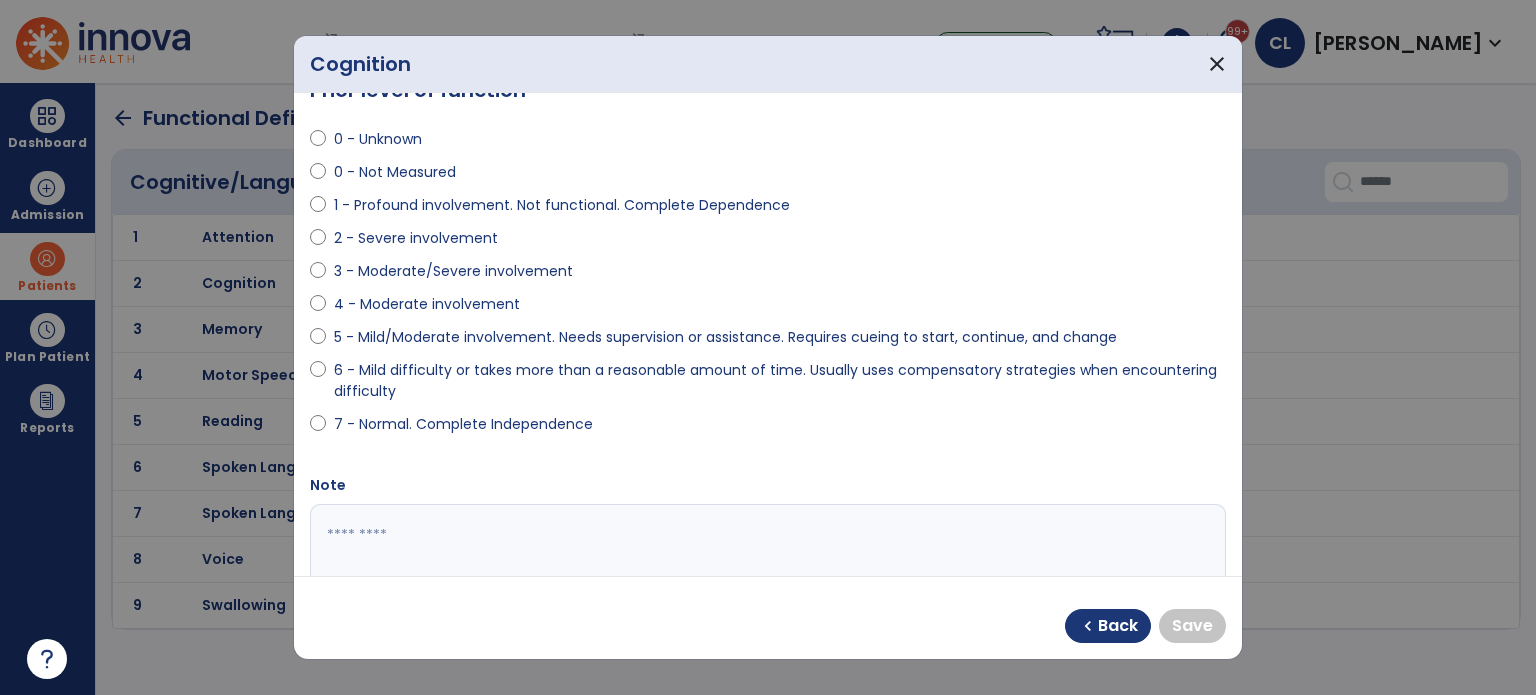 scroll, scrollTop: 56, scrollLeft: 0, axis: vertical 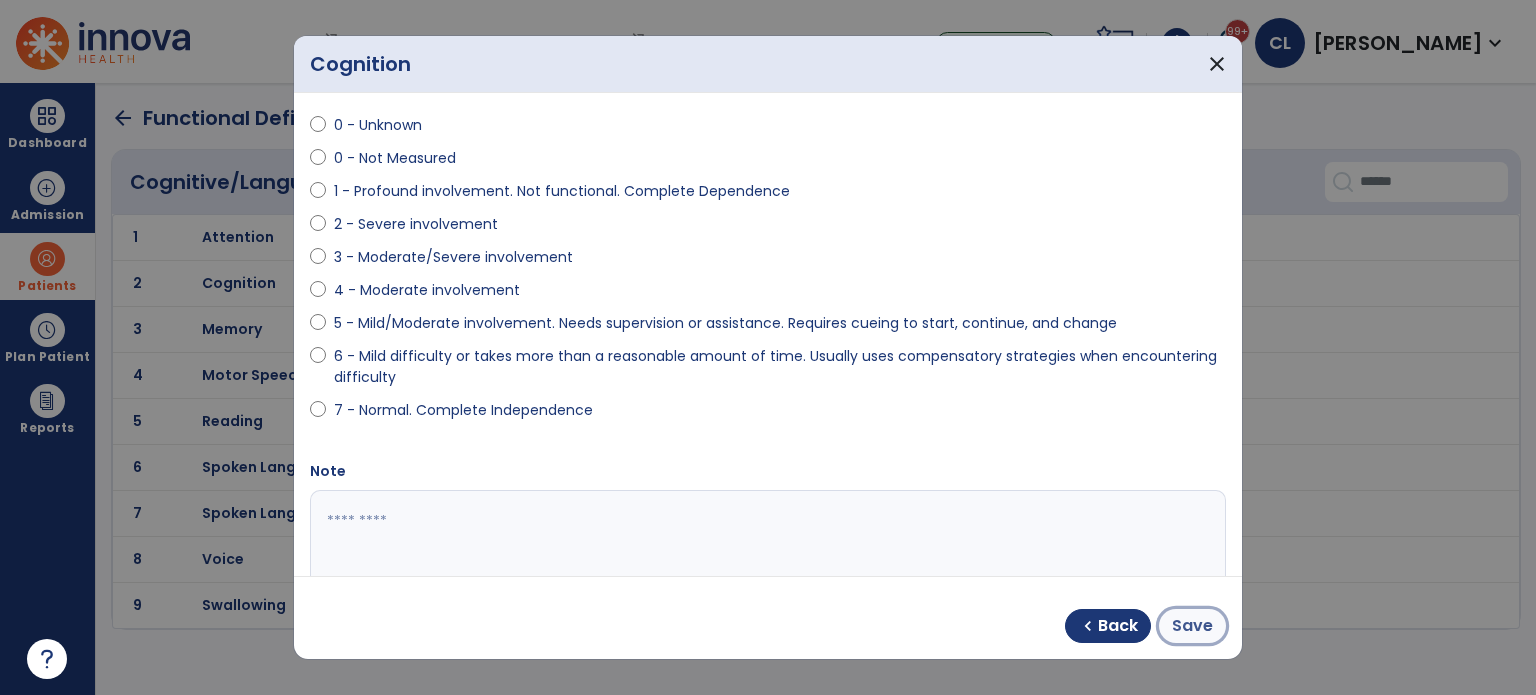 click on "Save" at bounding box center (1192, 626) 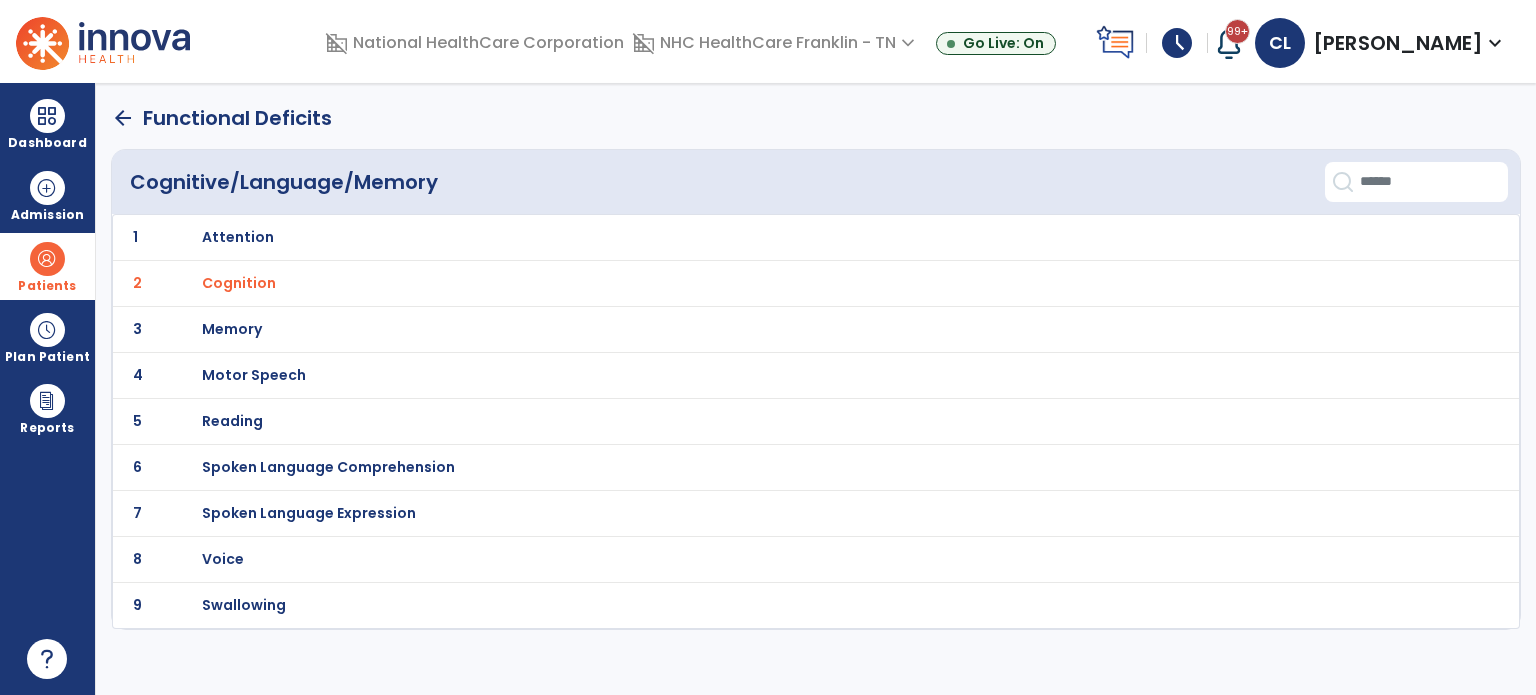 click on "arrow_back" 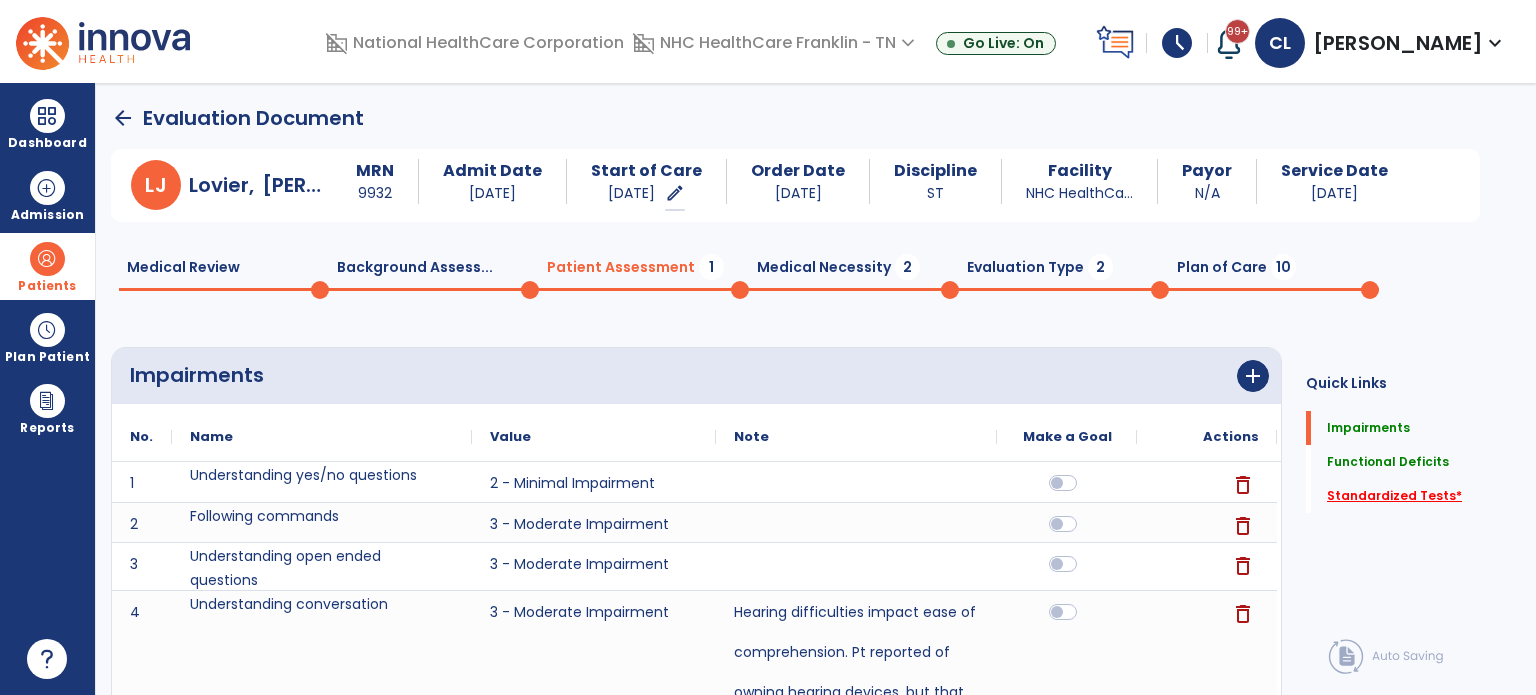click on "Standardized Tests   *" 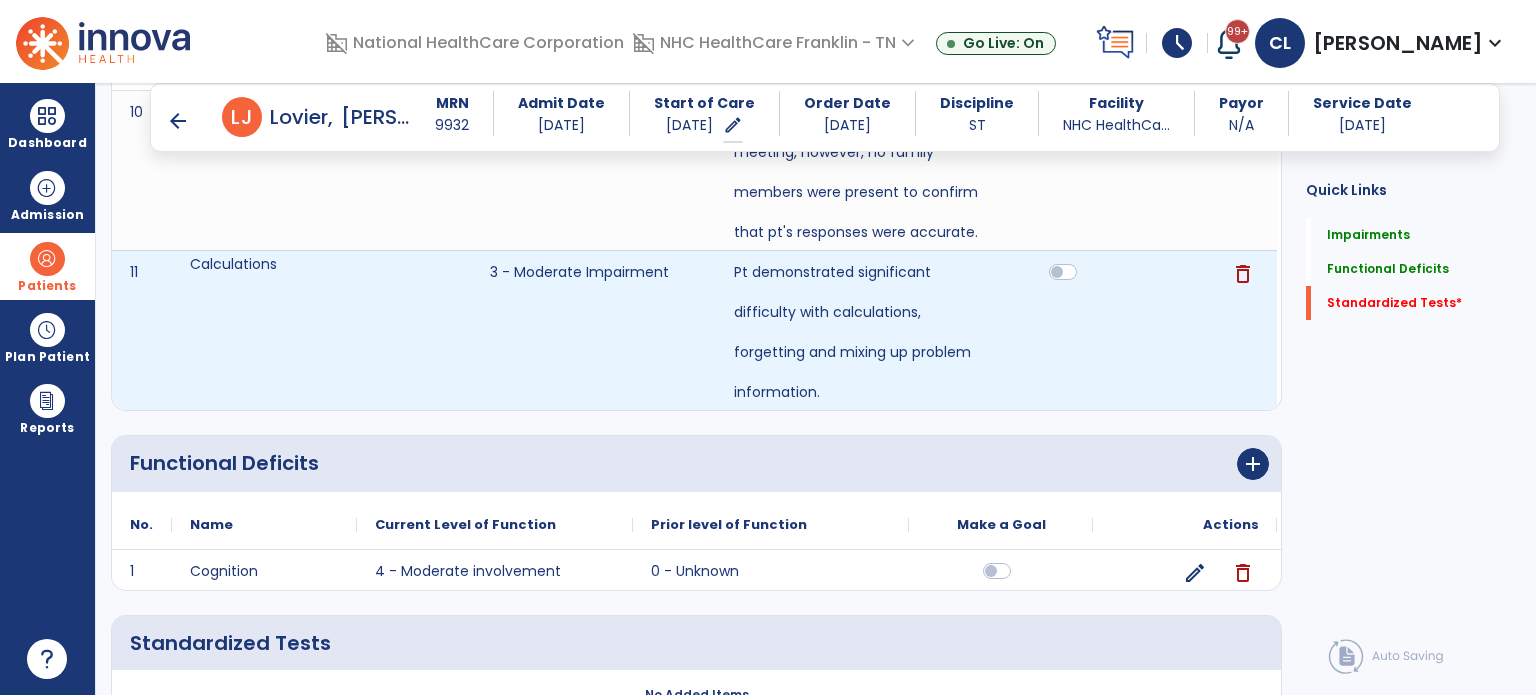 scroll, scrollTop: 1276, scrollLeft: 0, axis: vertical 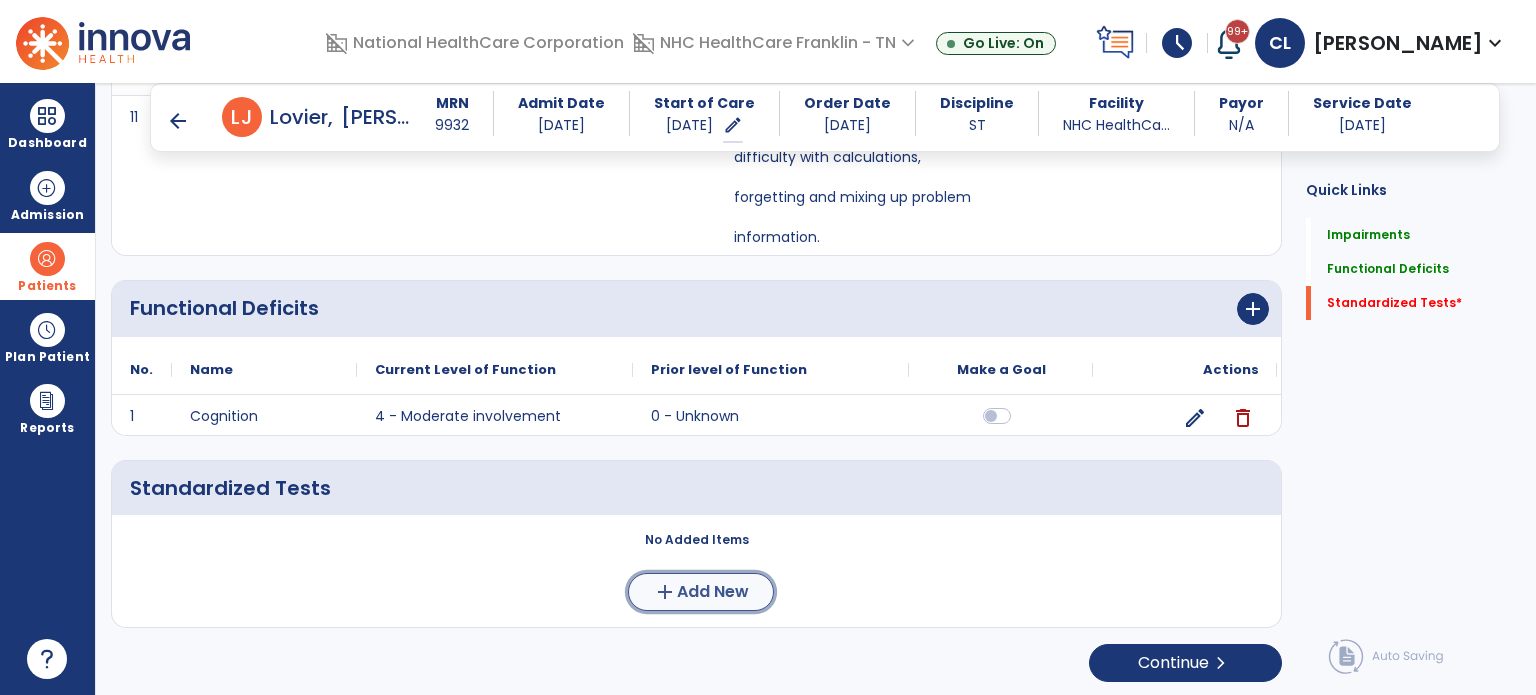 click on "Add New" 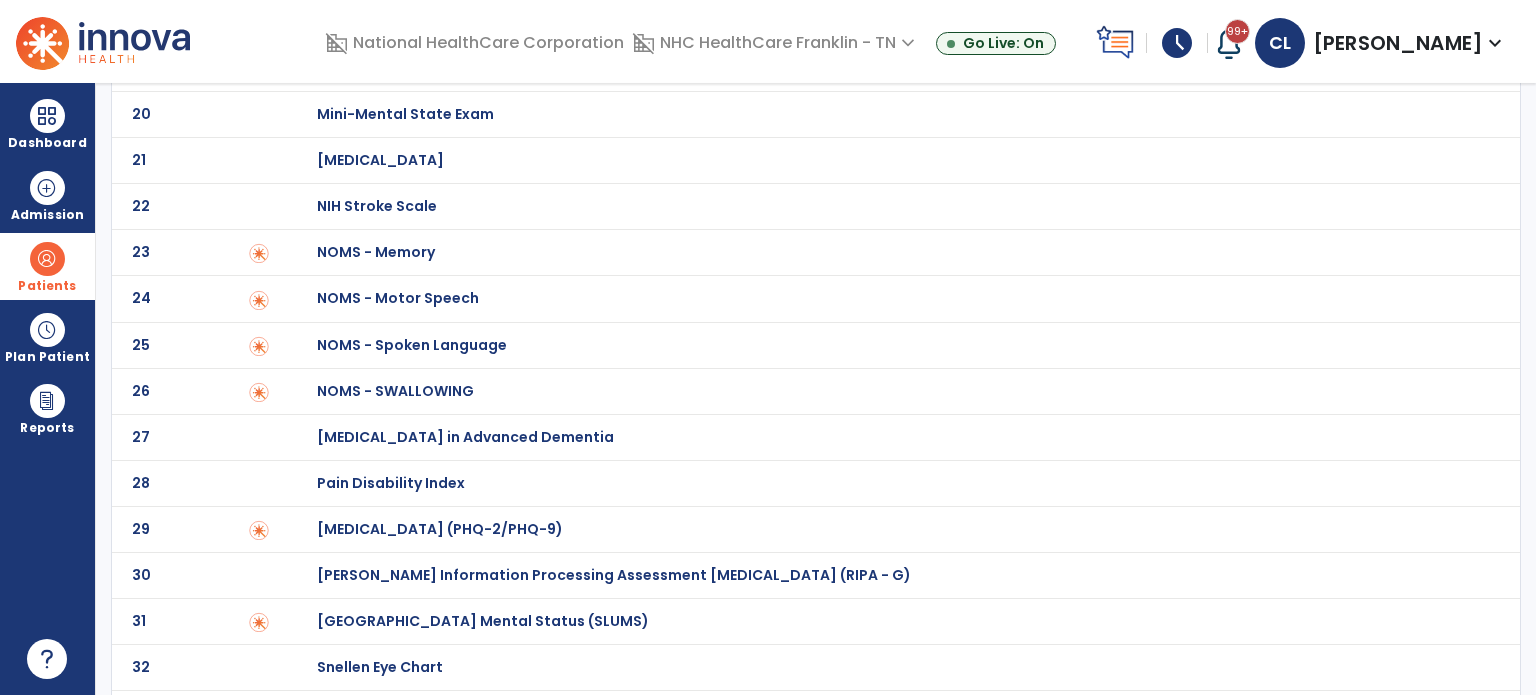 scroll, scrollTop: 996, scrollLeft: 0, axis: vertical 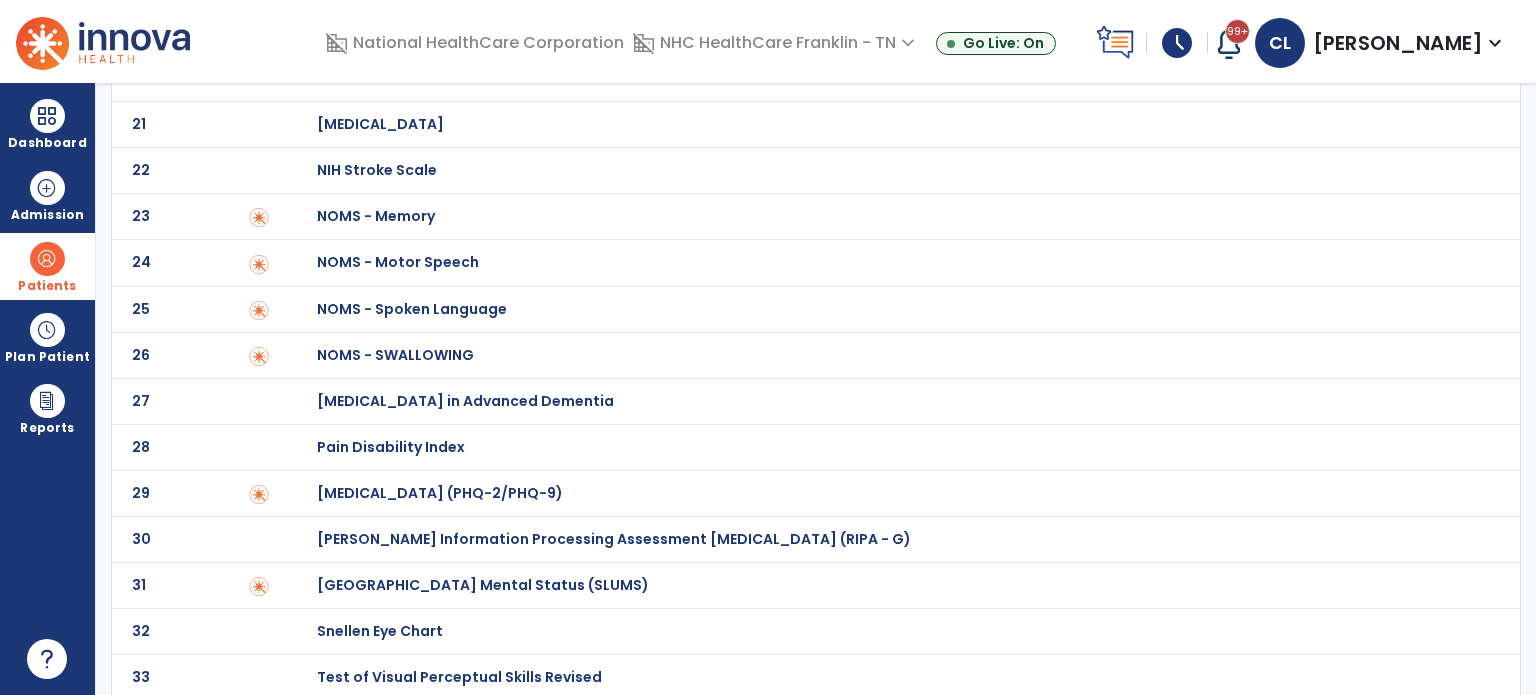 click on "[GEOGRAPHIC_DATA] Mental Status (SLUMS)" at bounding box center [438, -796] 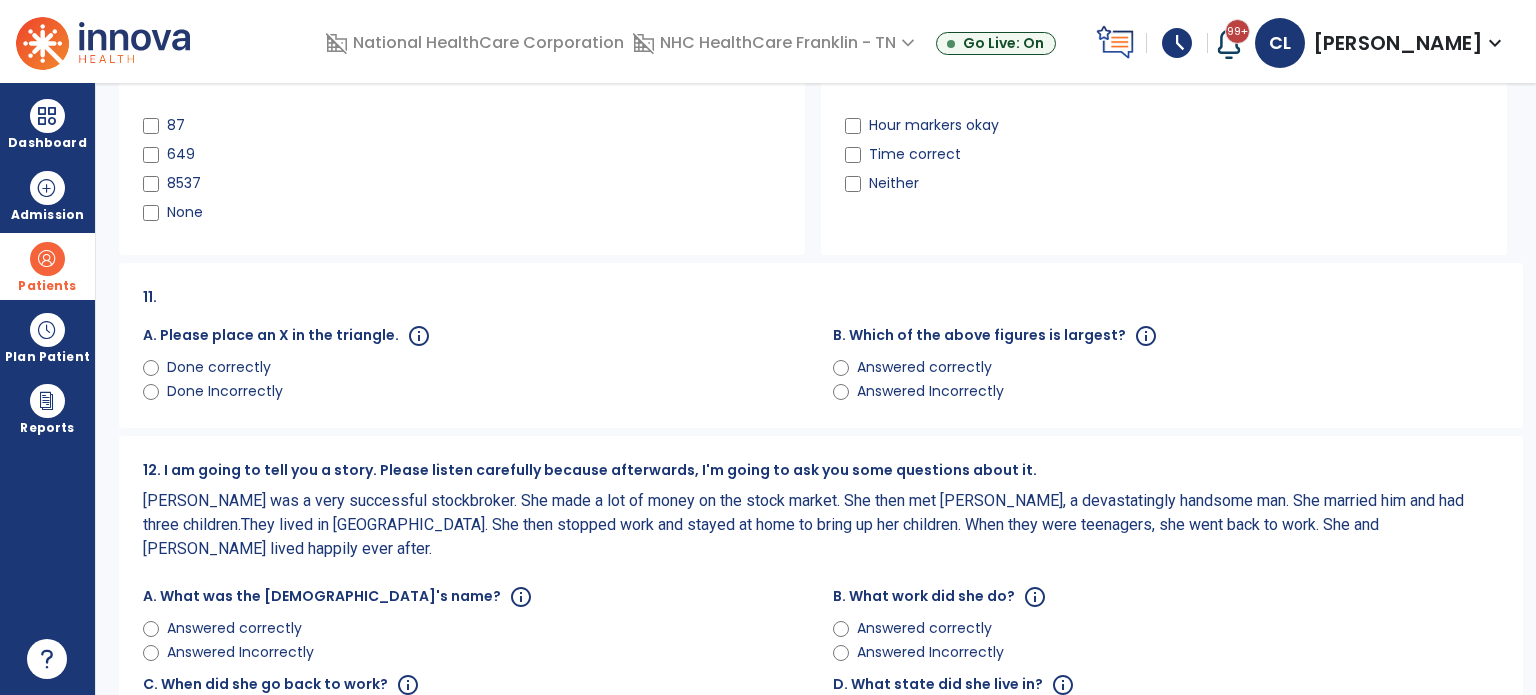 scroll, scrollTop: 0, scrollLeft: 0, axis: both 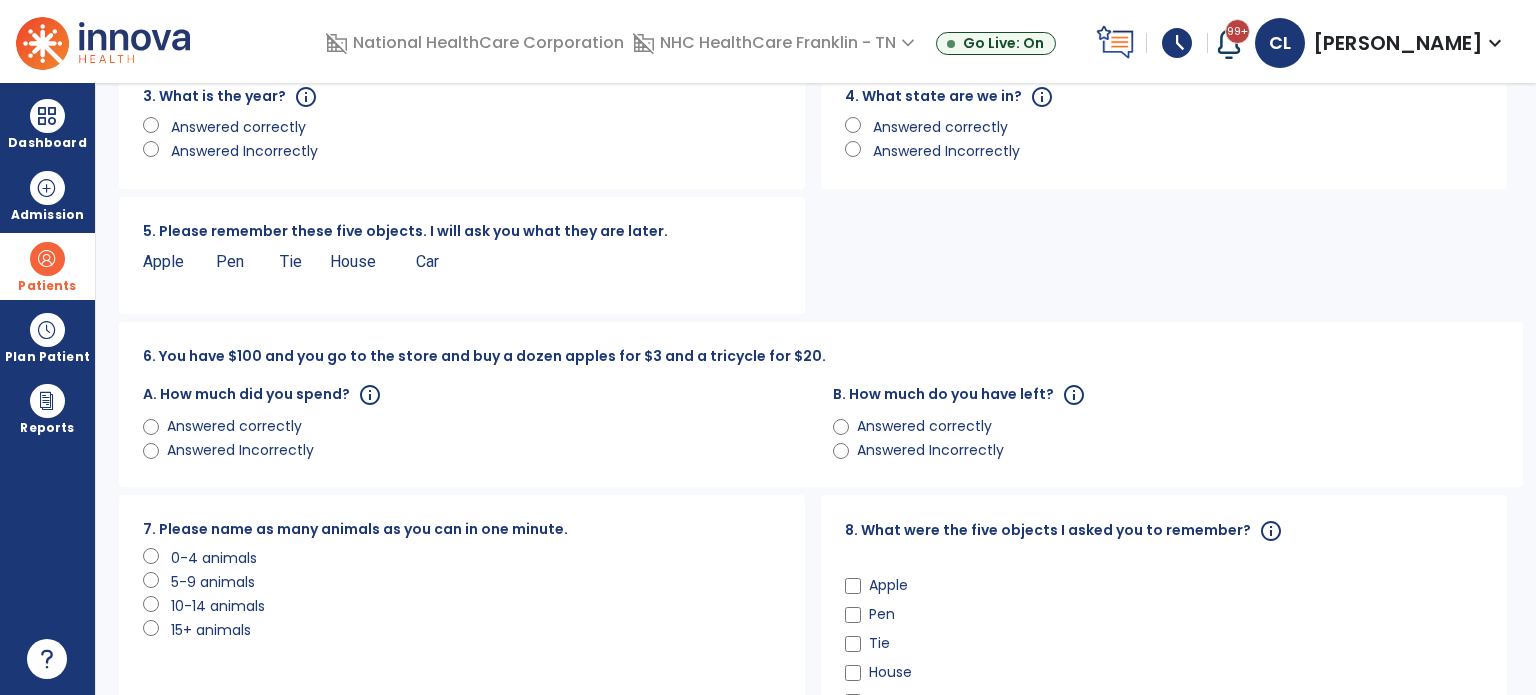 click on "B.  How much do you have left?  info      Answered correctly      Answered Incorrectly" 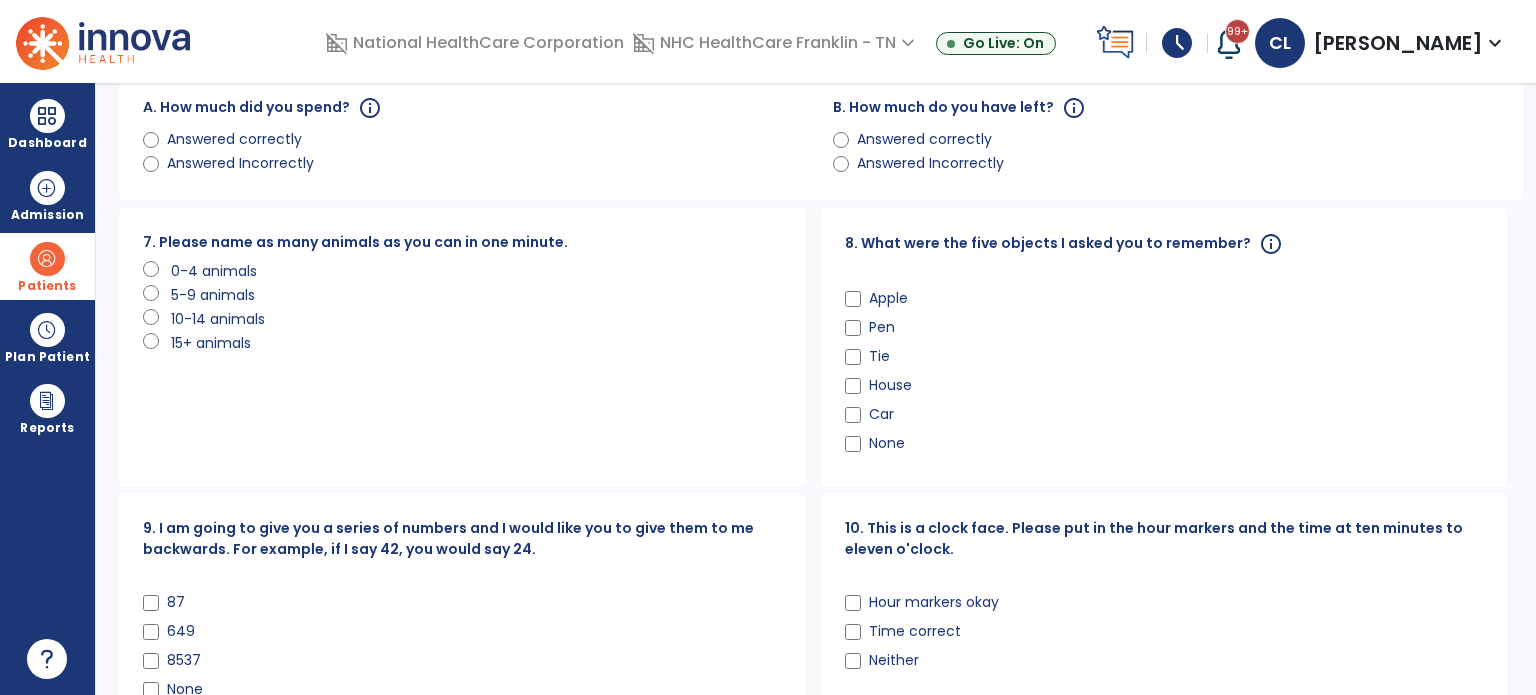 scroll, scrollTop: 552, scrollLeft: 0, axis: vertical 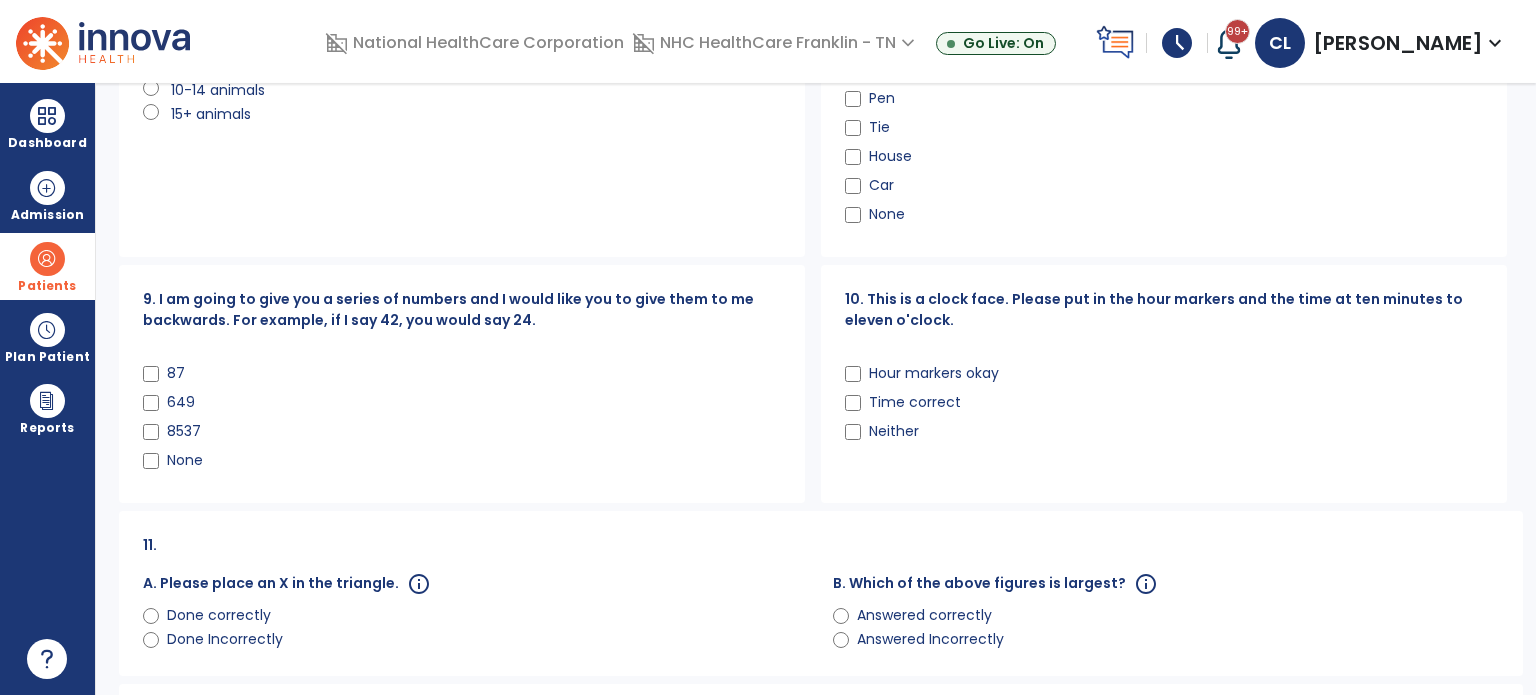 click 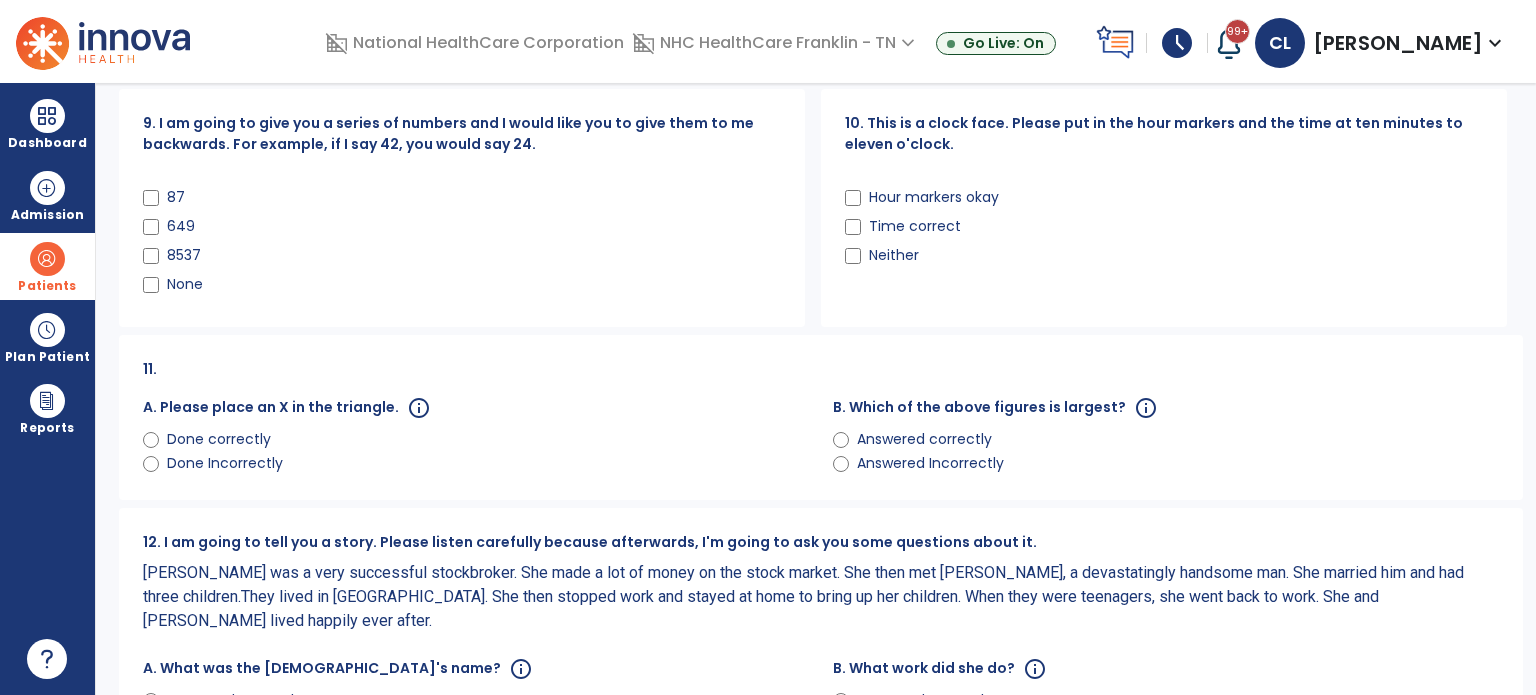 scroll, scrollTop: 930, scrollLeft: 0, axis: vertical 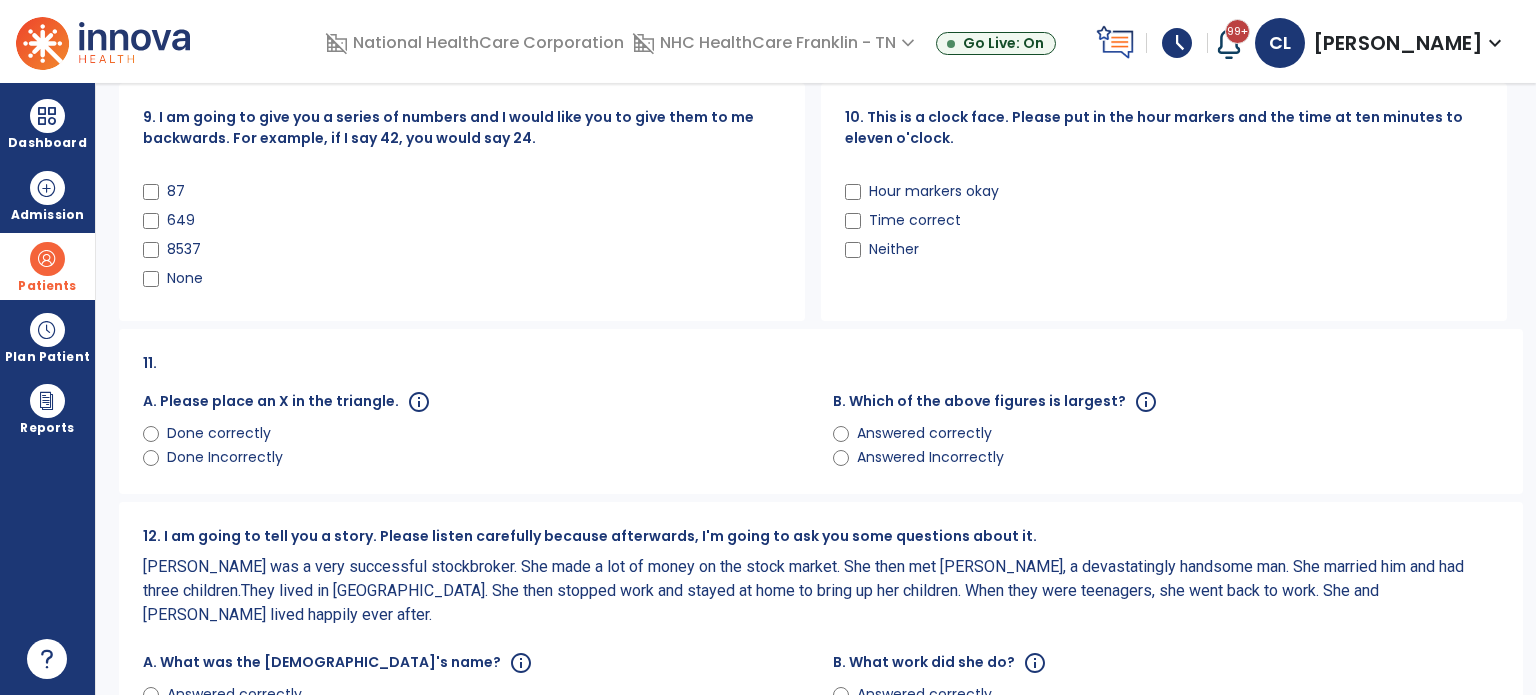click on "Answered Incorrectly" 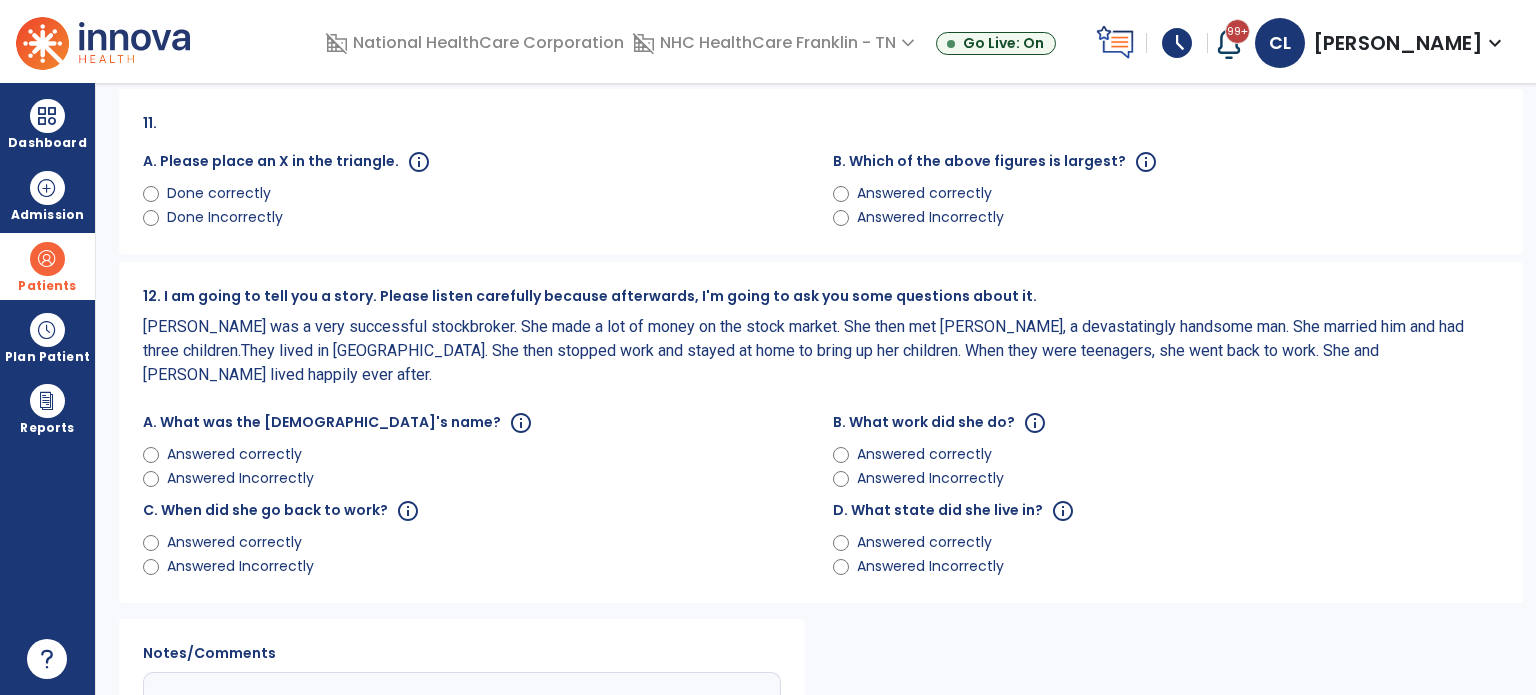 scroll, scrollTop: 1171, scrollLeft: 0, axis: vertical 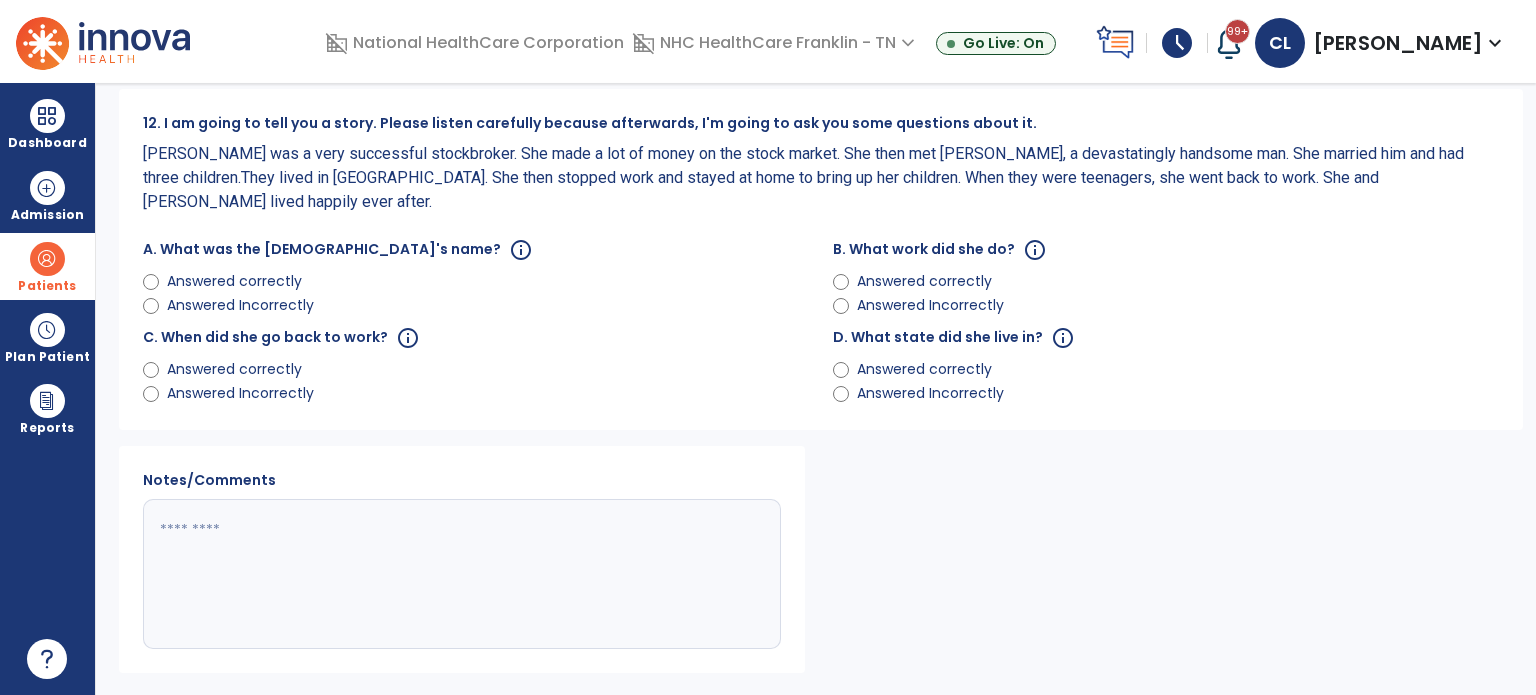click 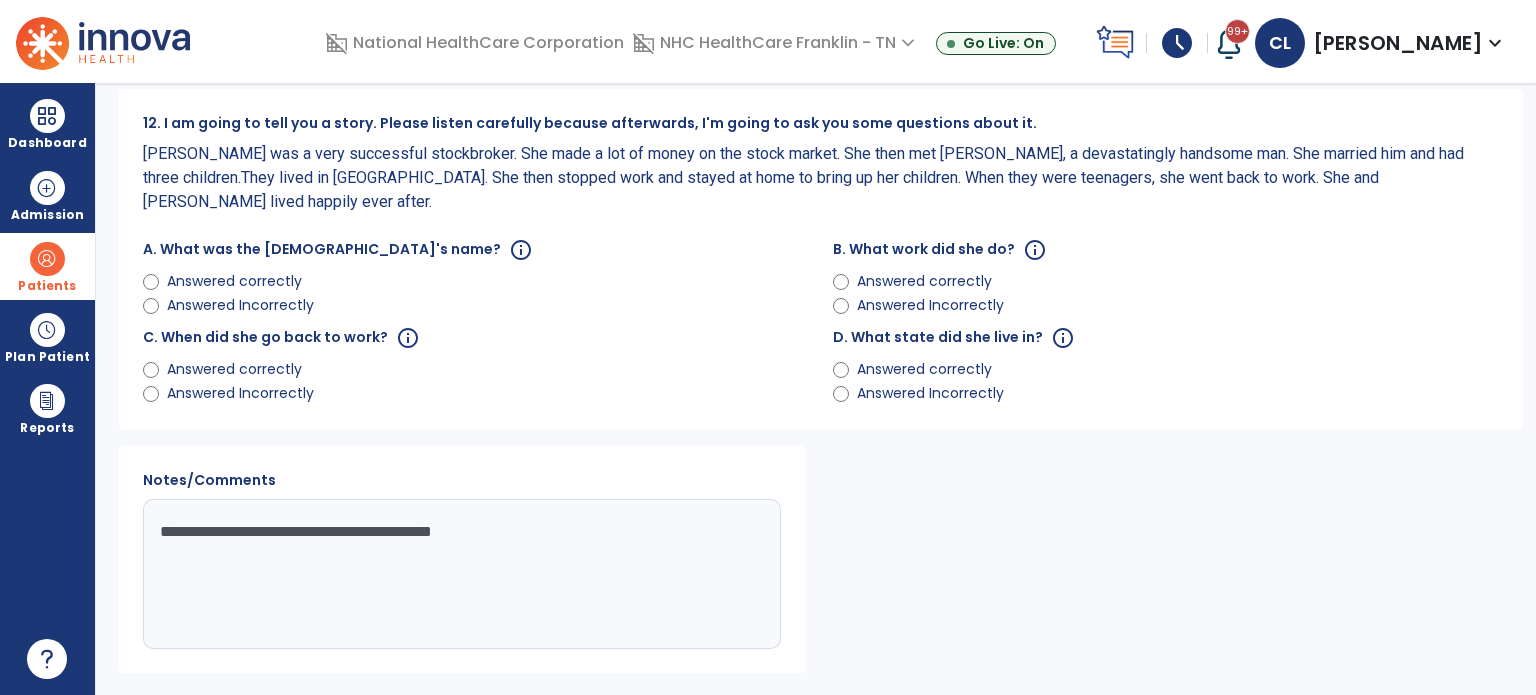 scroll, scrollTop: 1379, scrollLeft: 0, axis: vertical 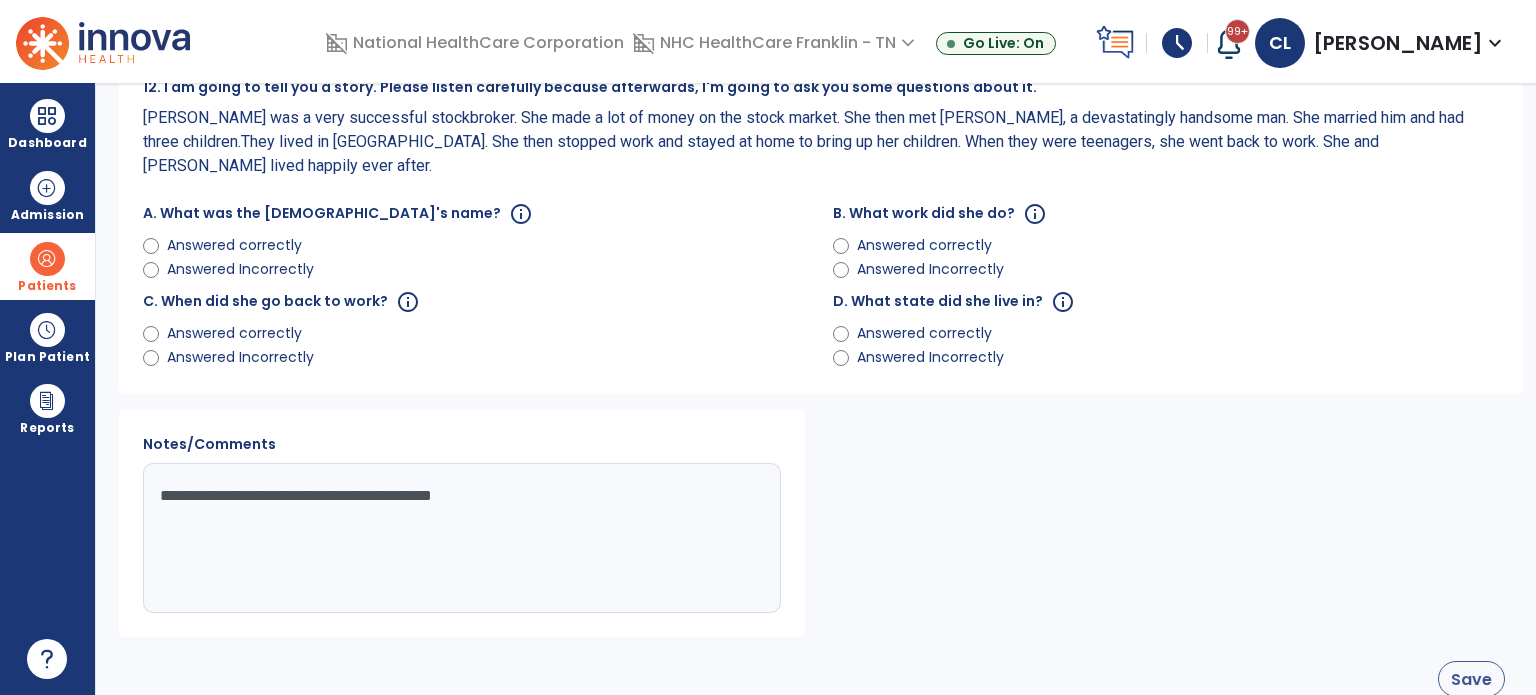 type on "**********" 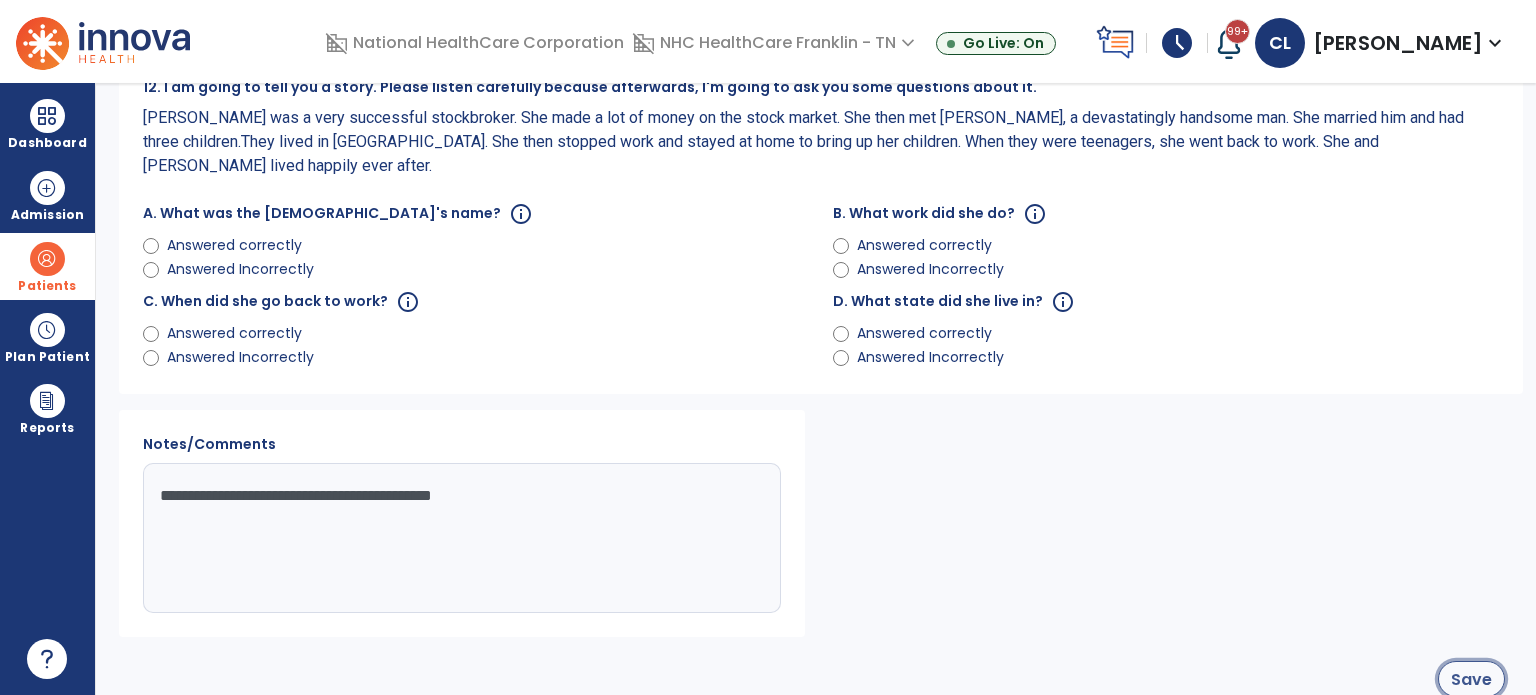 click on "Save" 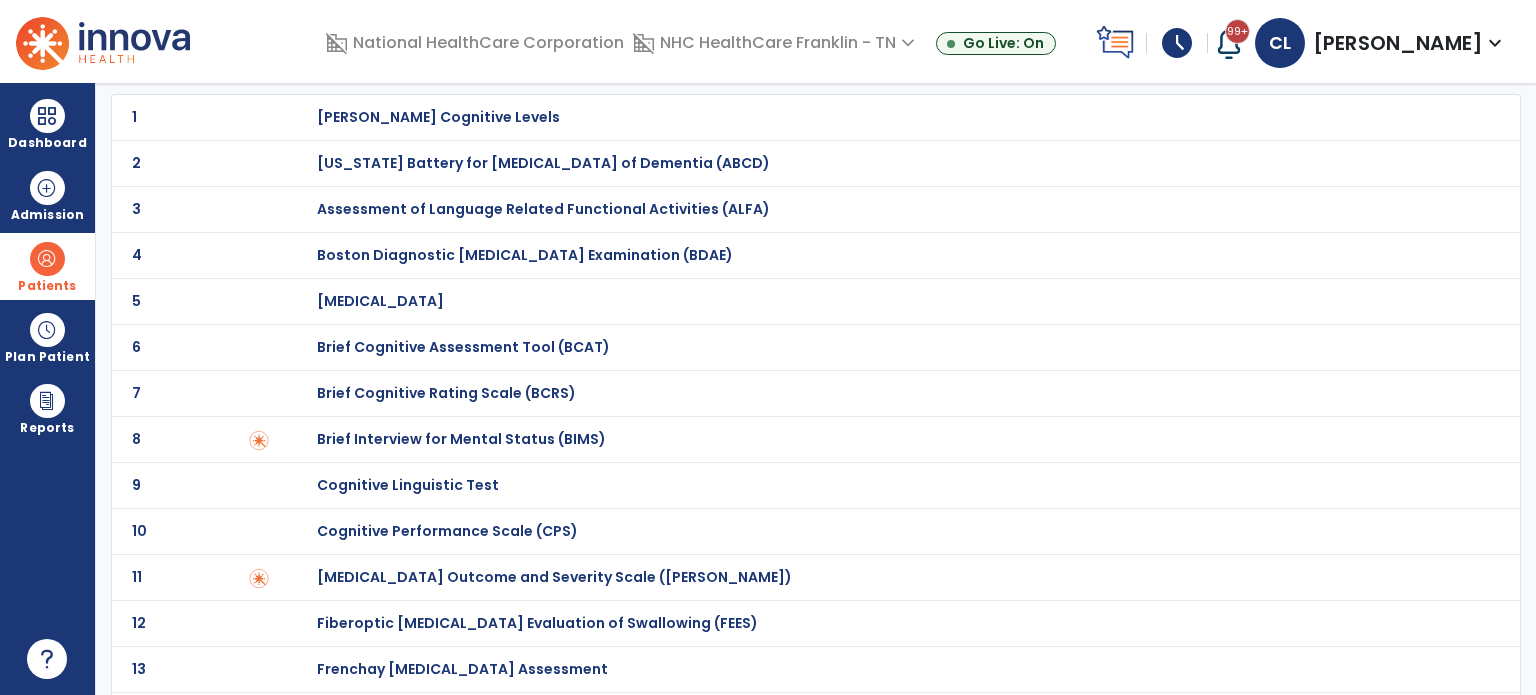 scroll, scrollTop: 77, scrollLeft: 0, axis: vertical 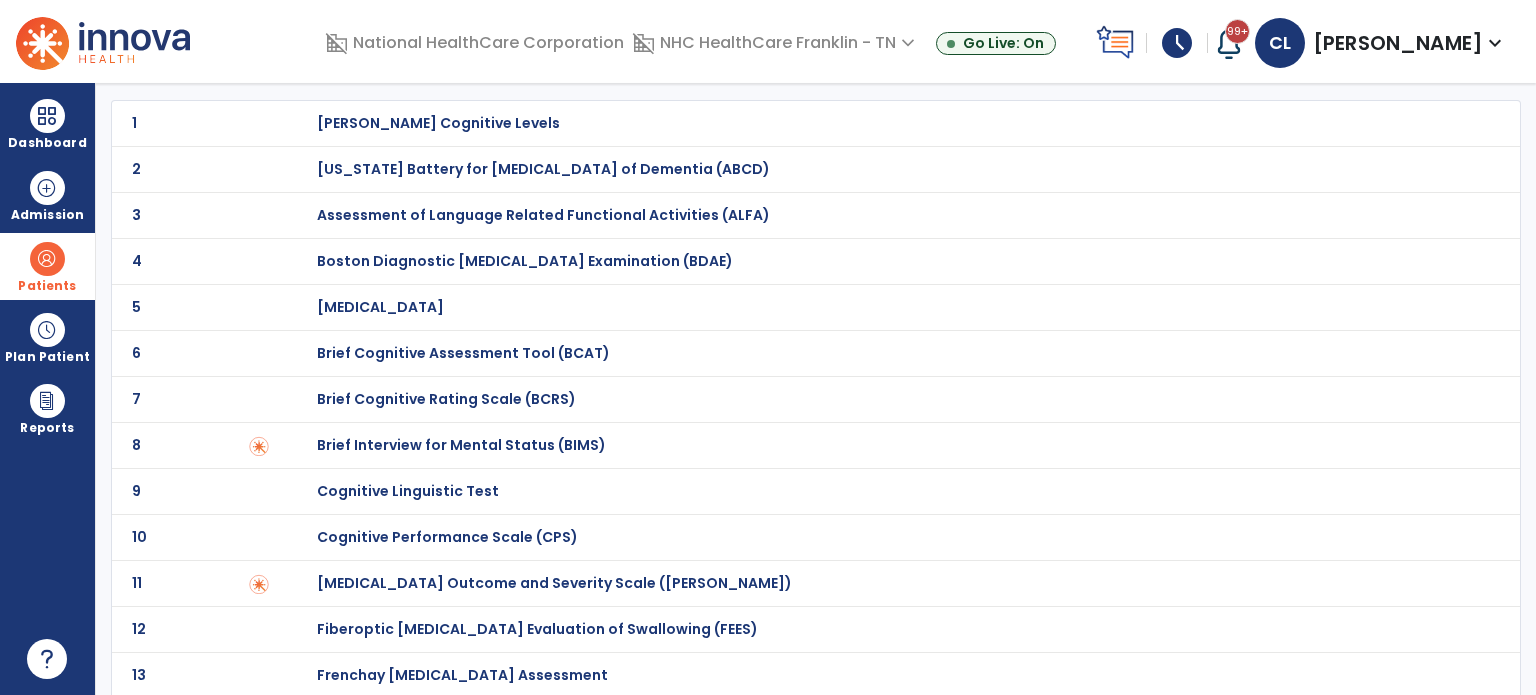 click on "Brief Cognitive Rating Scale (BCRS)" at bounding box center [438, 123] 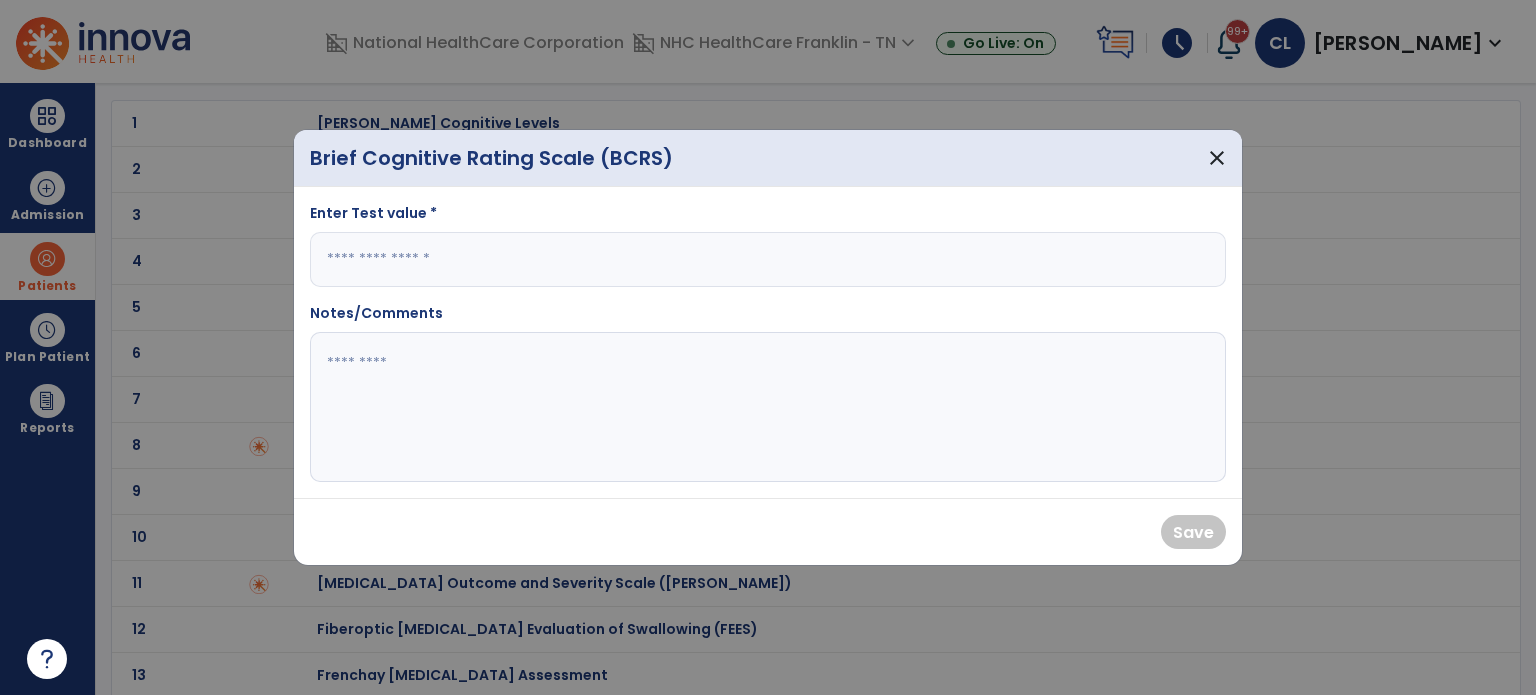 click at bounding box center (768, 259) 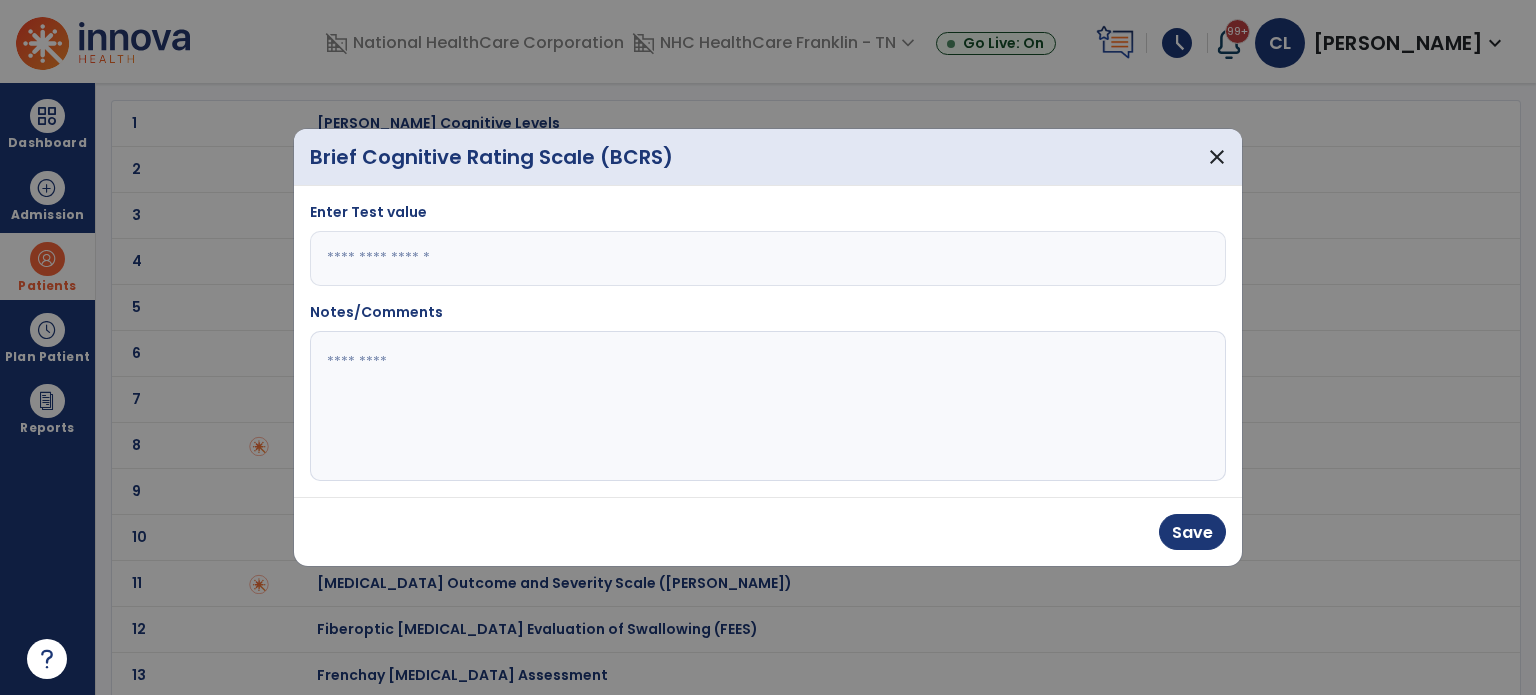type on "***" 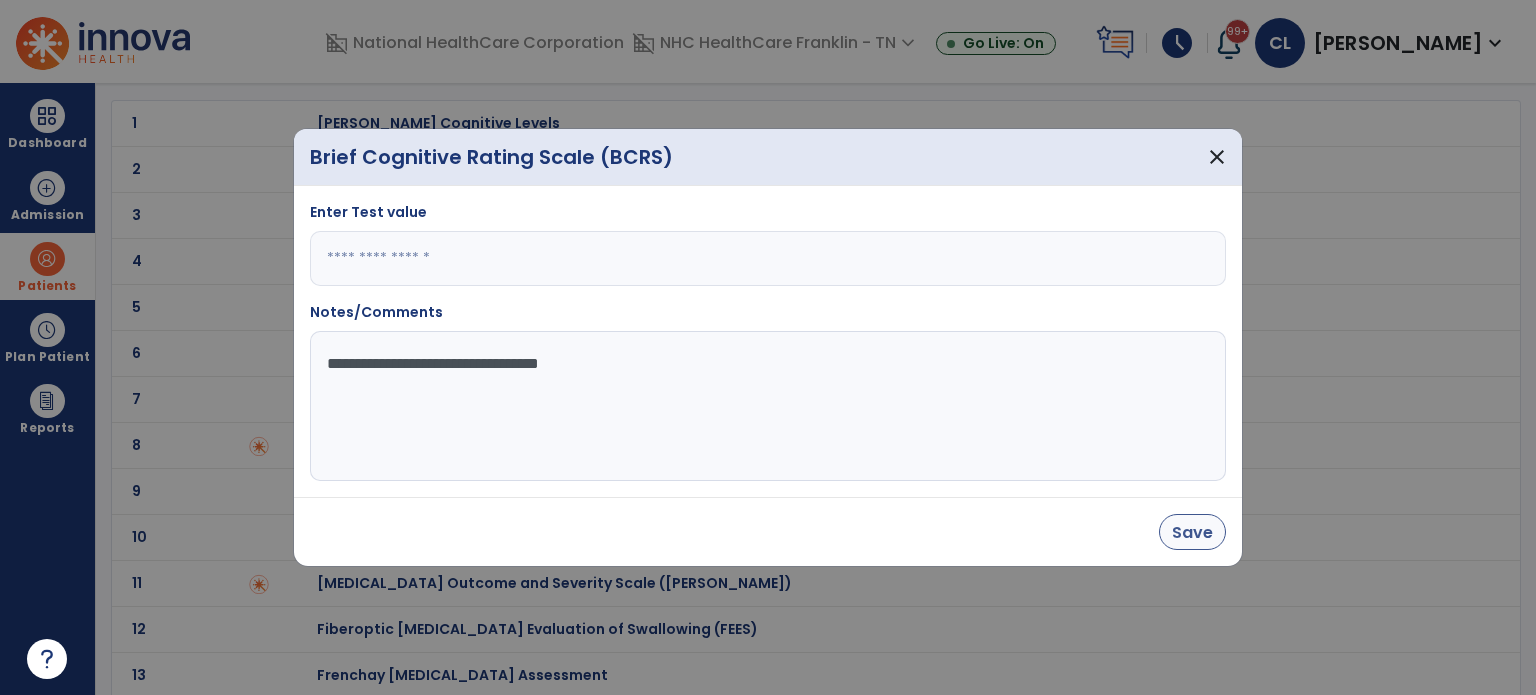 type on "**********" 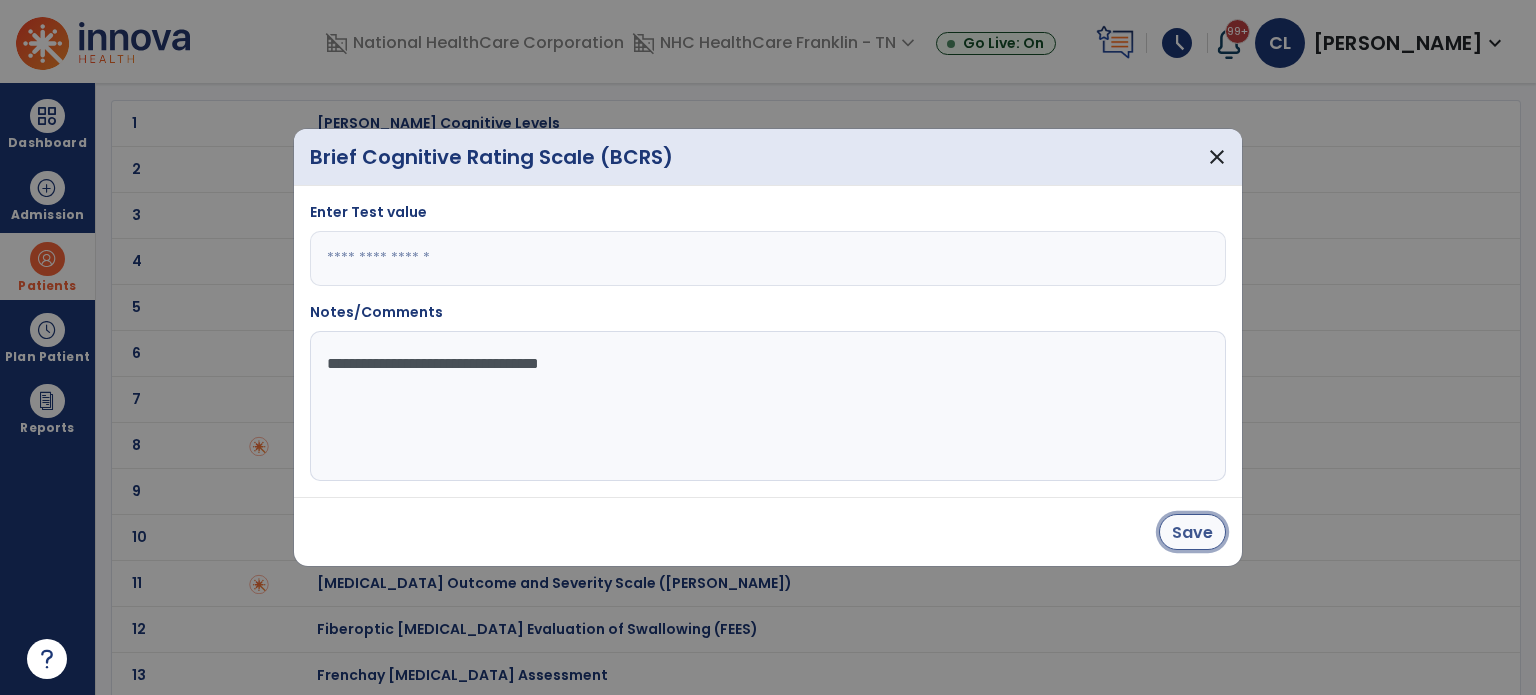 click on "Save" at bounding box center (1192, 532) 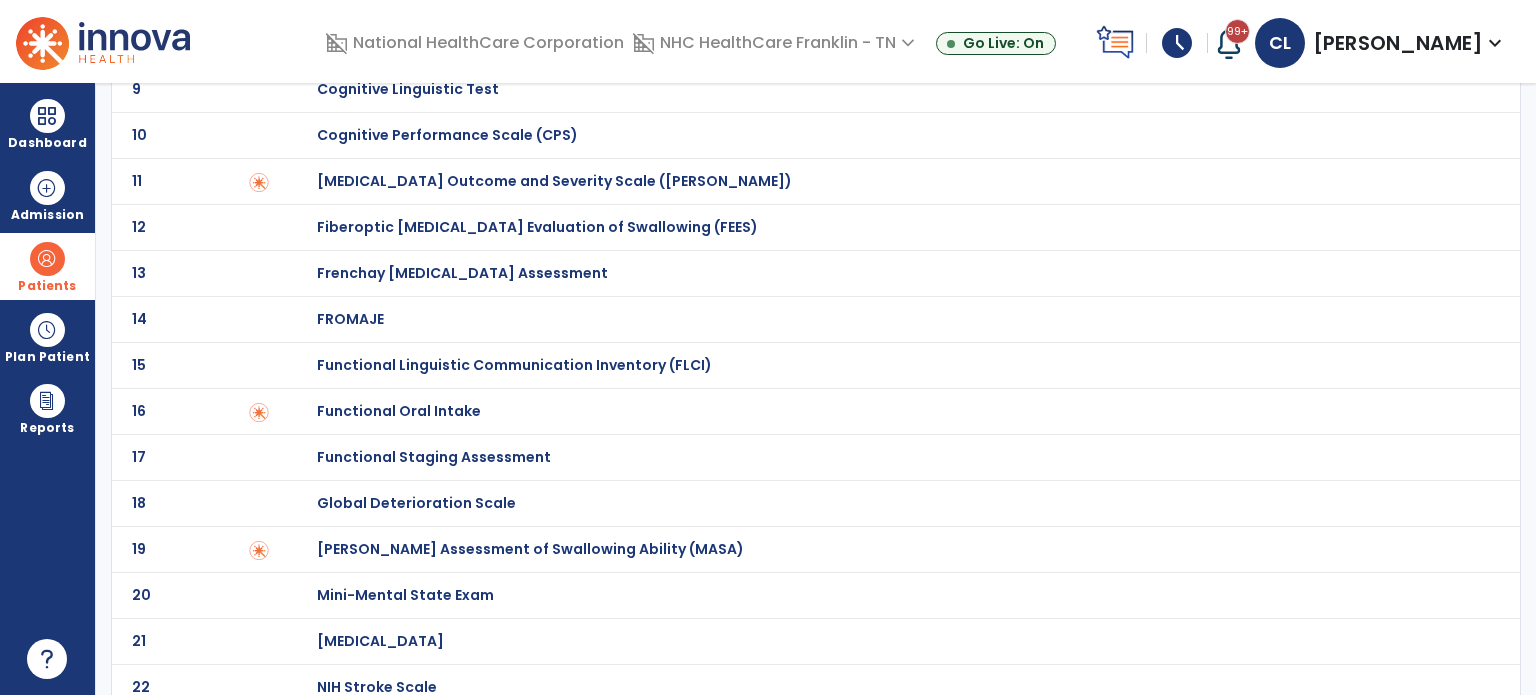 scroll, scrollTop: 480, scrollLeft: 0, axis: vertical 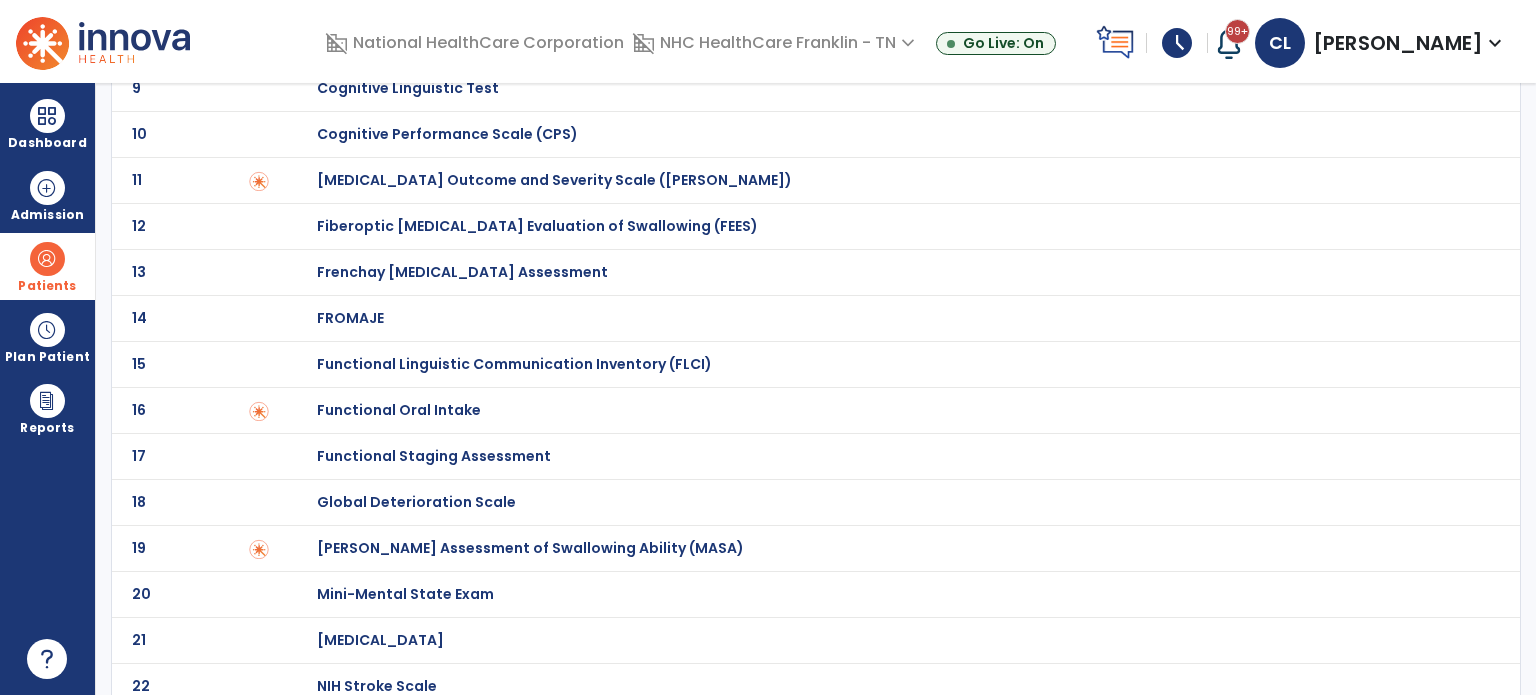 click on "Global Deterioration Scale" at bounding box center (438, -280) 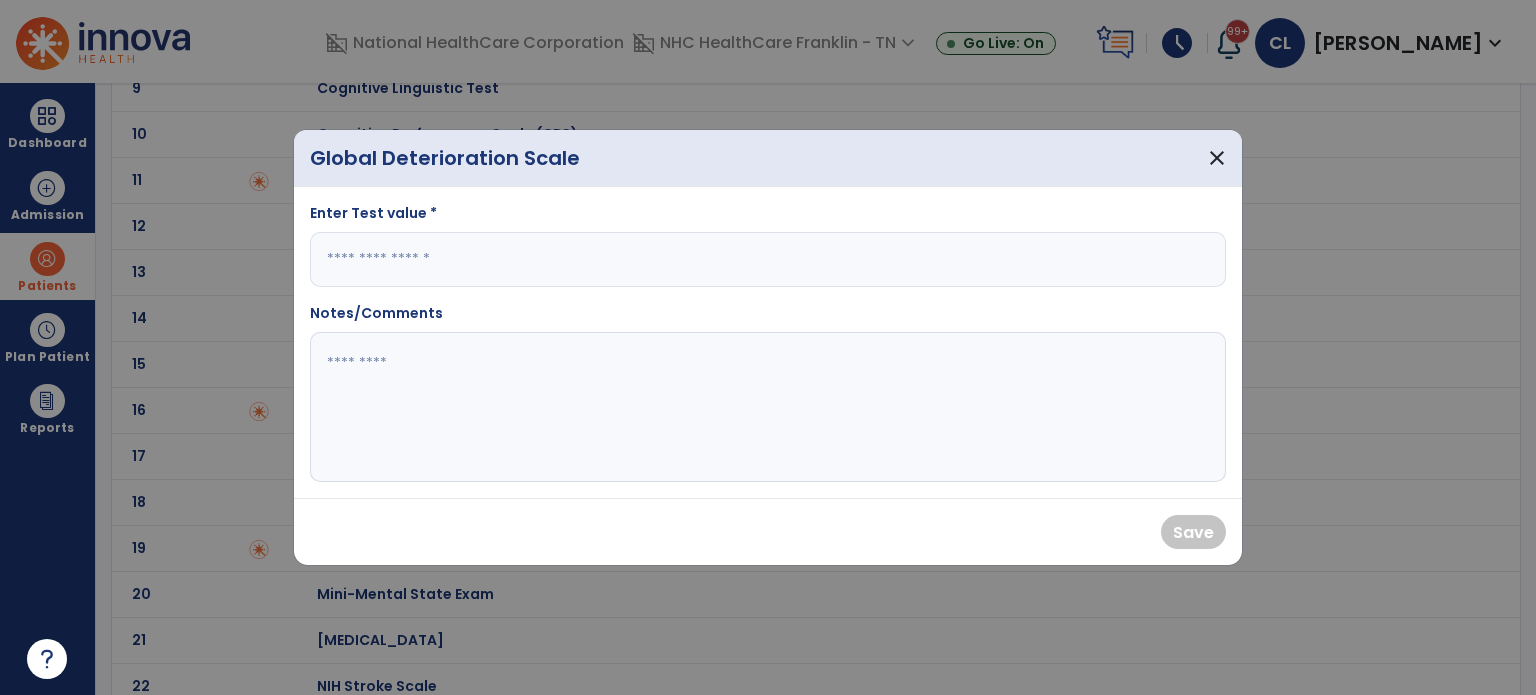 click on "Enter Test value * Notes/Comments" at bounding box center (768, 342) 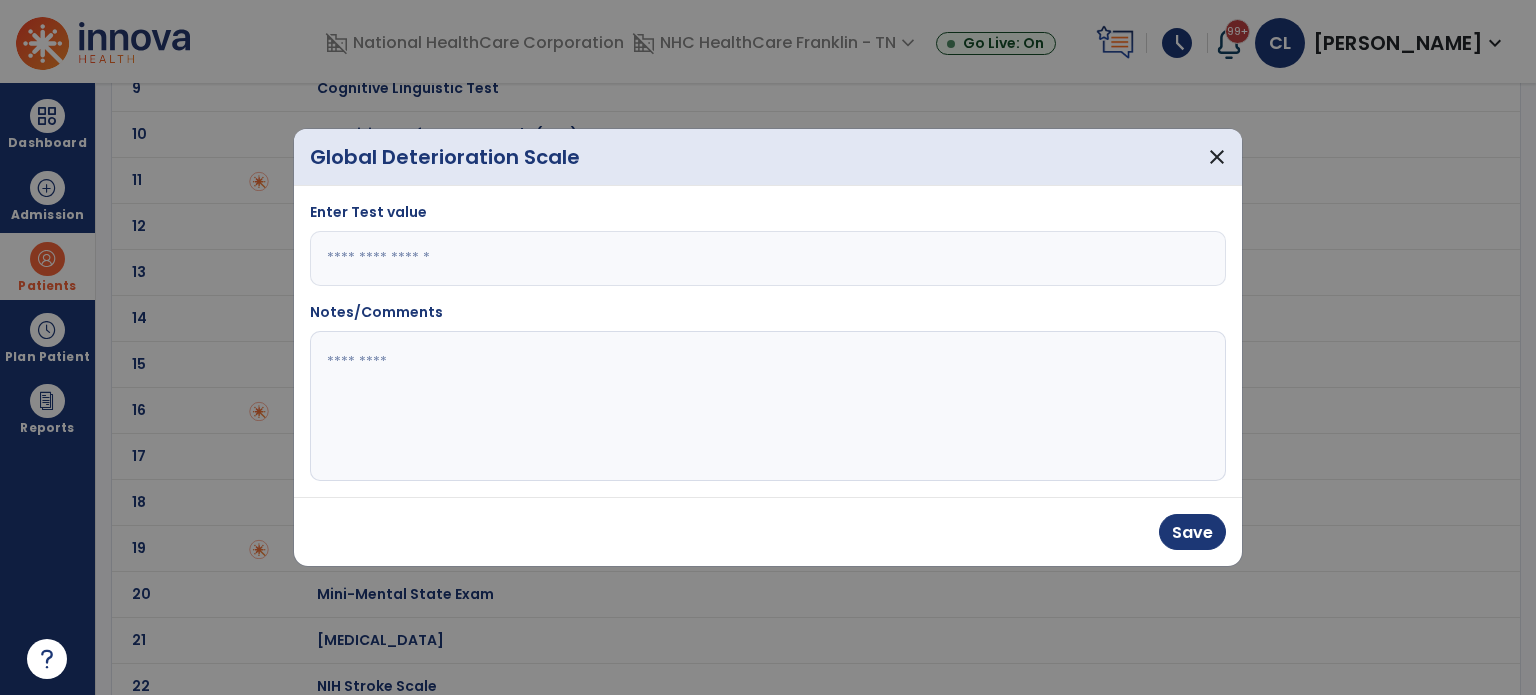 type on "*" 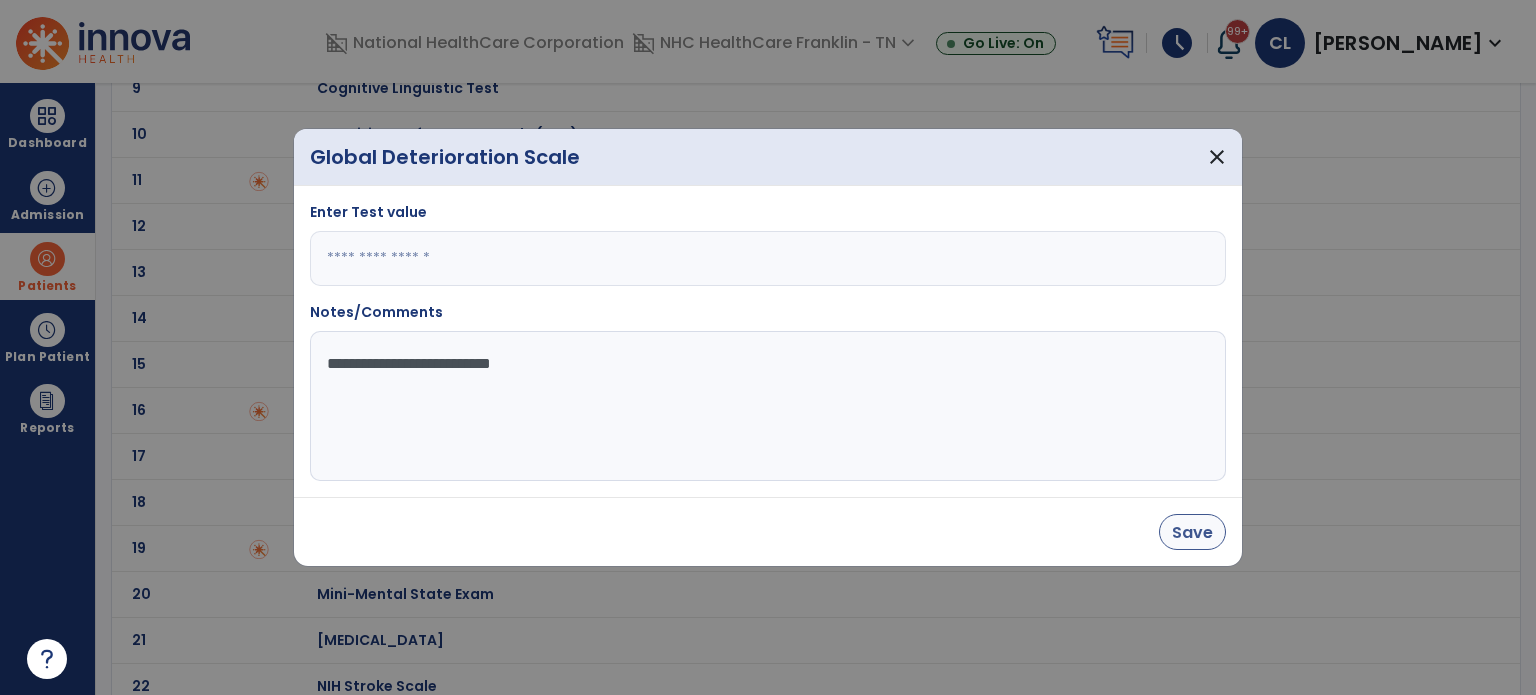 type on "**********" 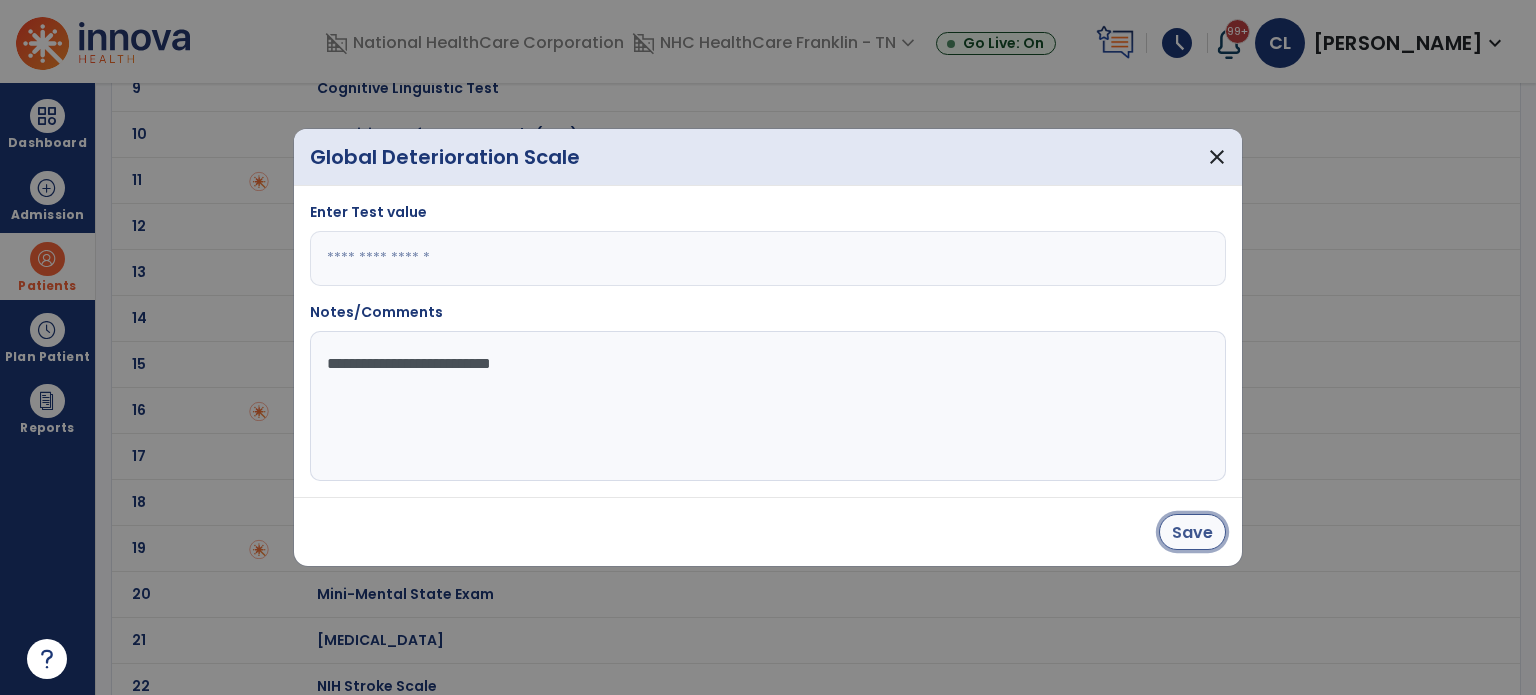 click on "Save" at bounding box center [1192, 532] 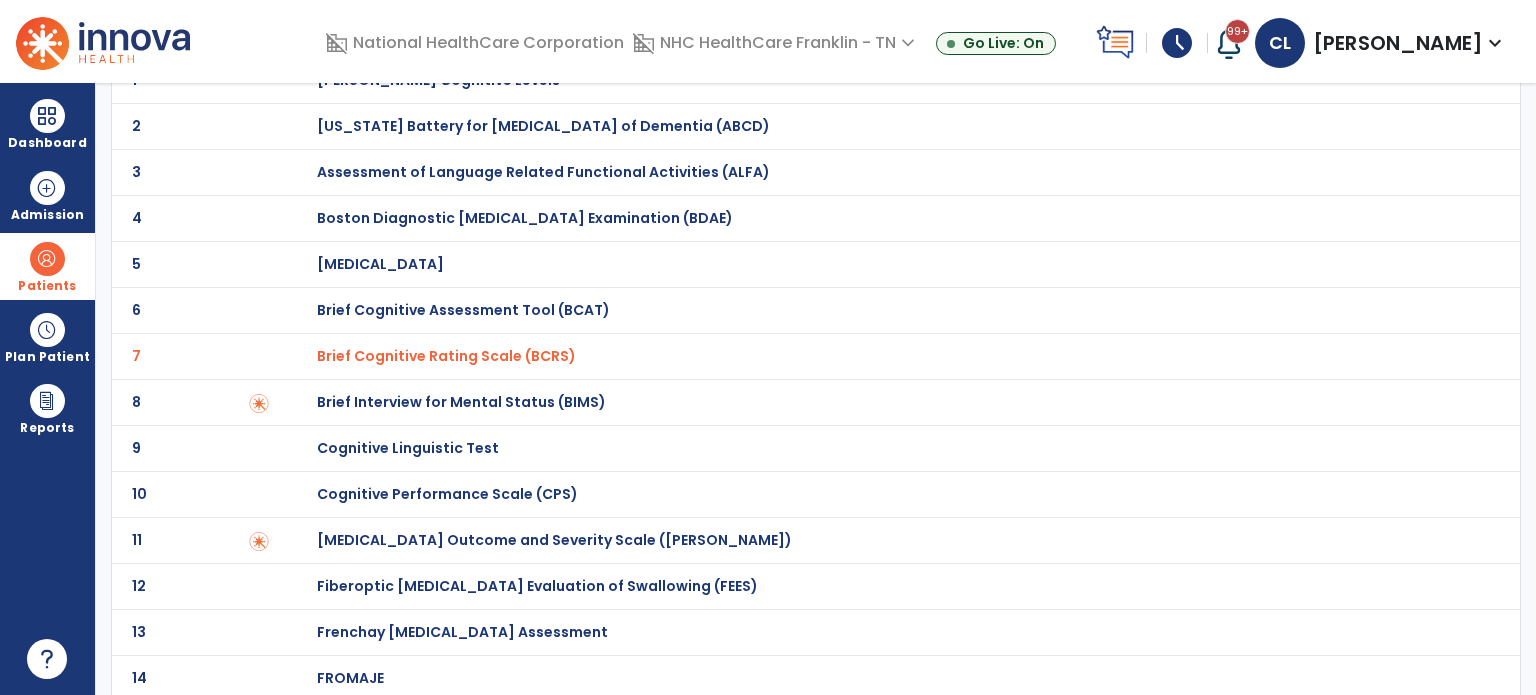 scroll, scrollTop: 0, scrollLeft: 0, axis: both 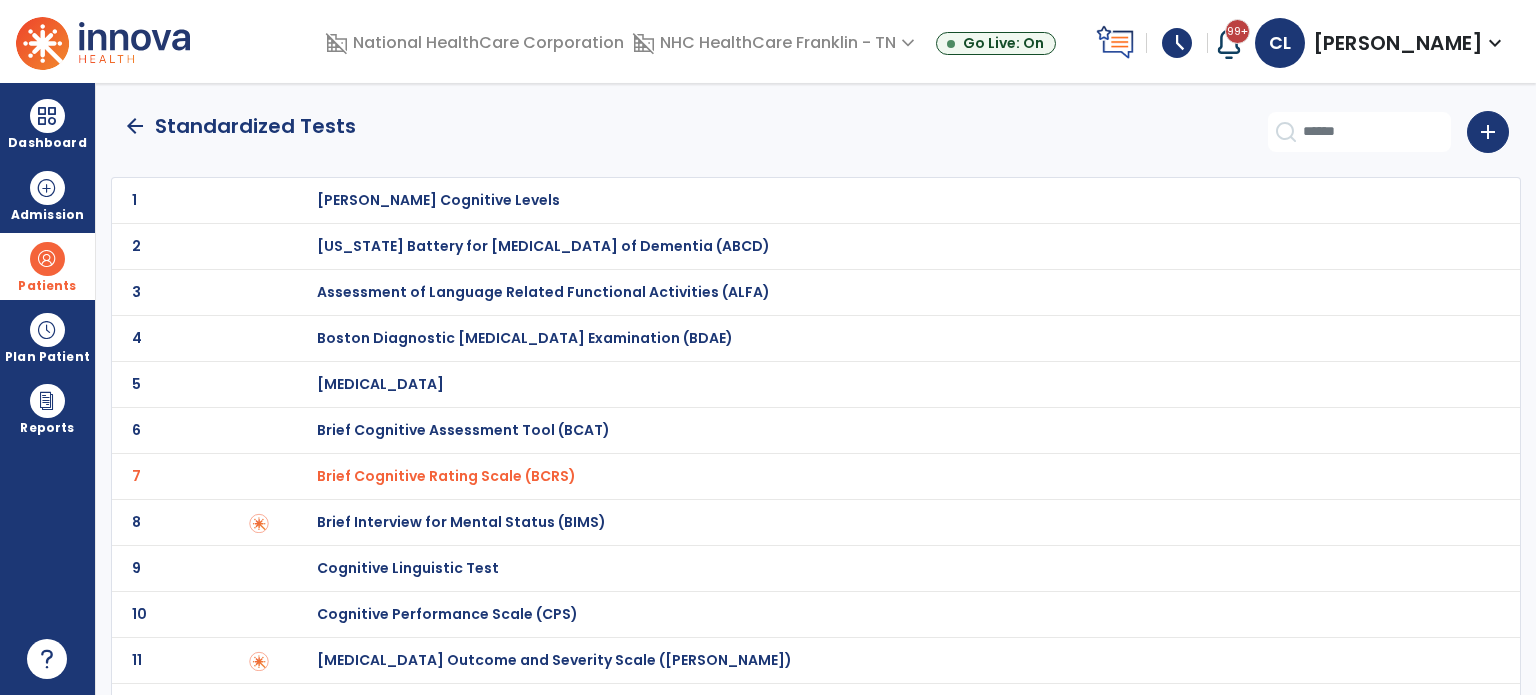 click on "arrow_back" 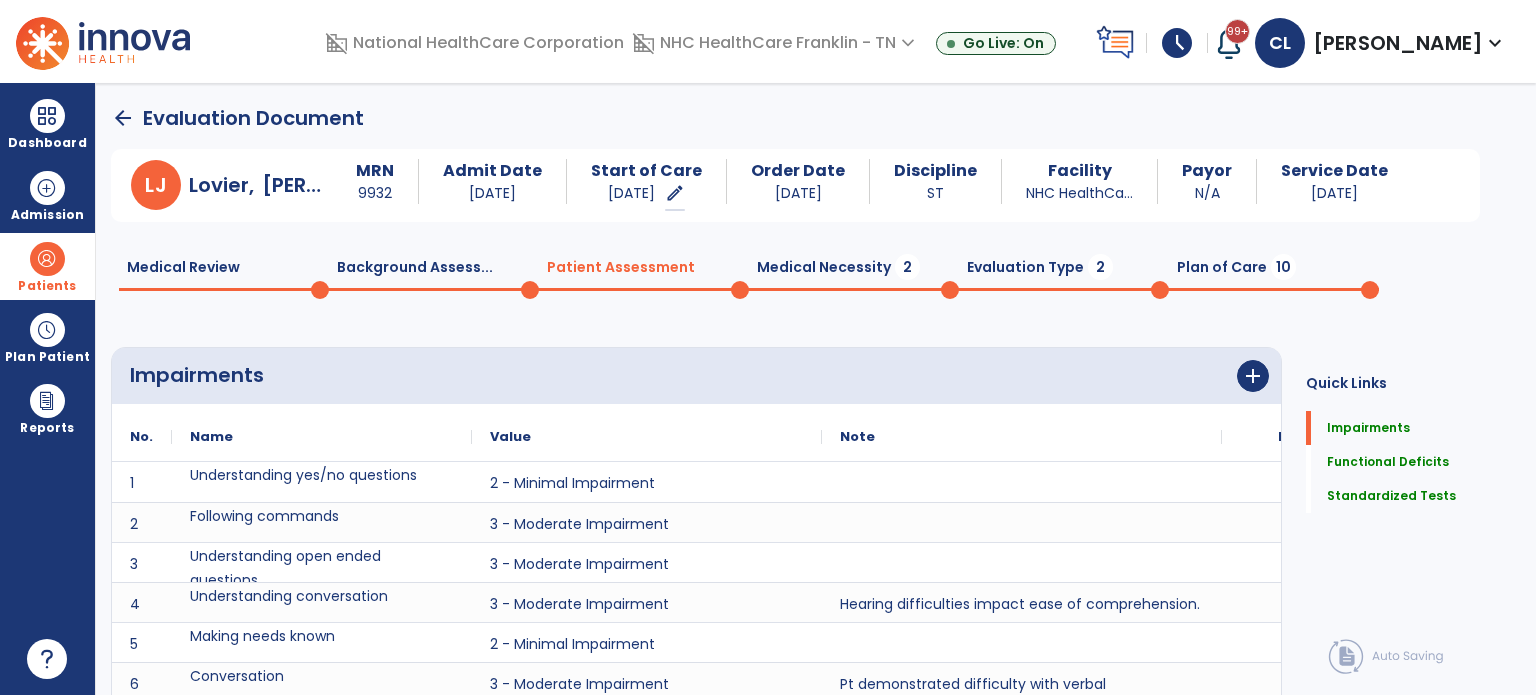 scroll, scrollTop: 20, scrollLeft: 0, axis: vertical 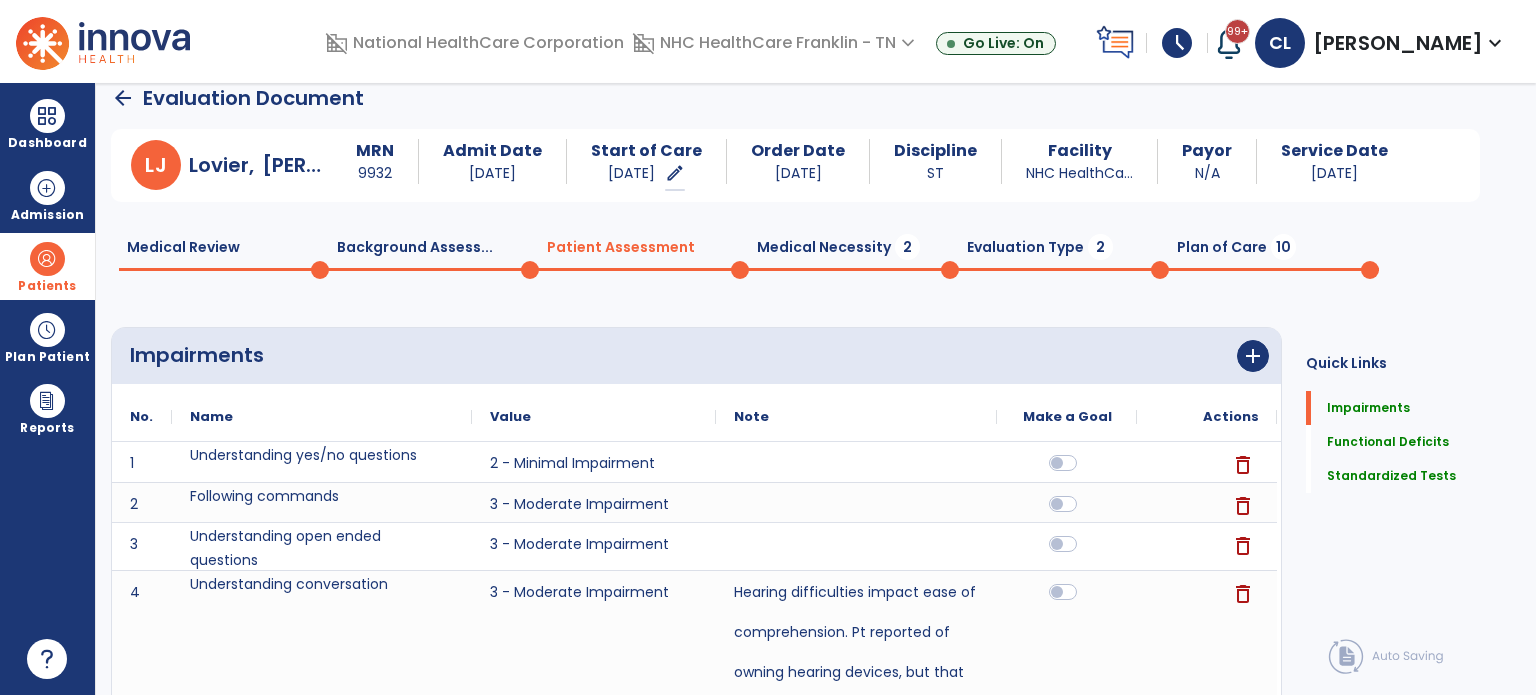 click on "Medical Necessity  2" 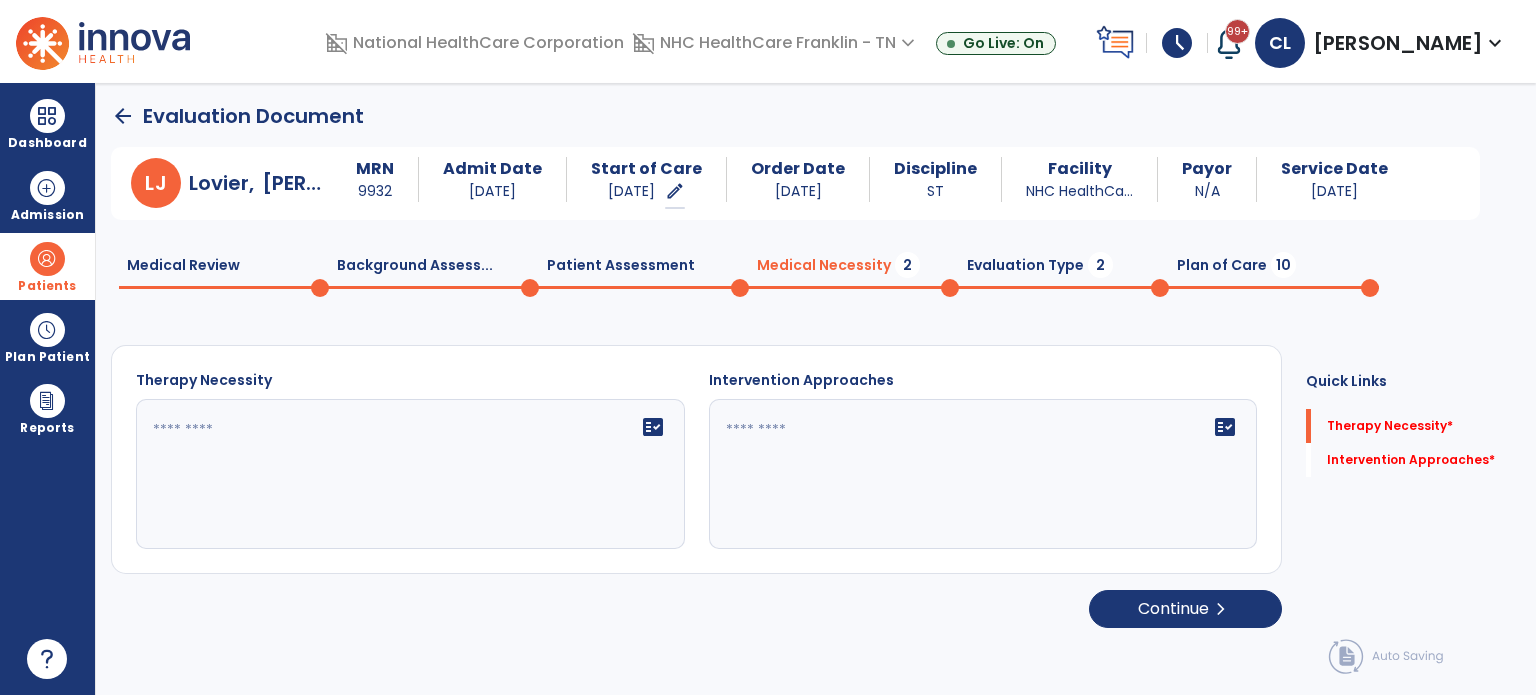 scroll, scrollTop: 0, scrollLeft: 0, axis: both 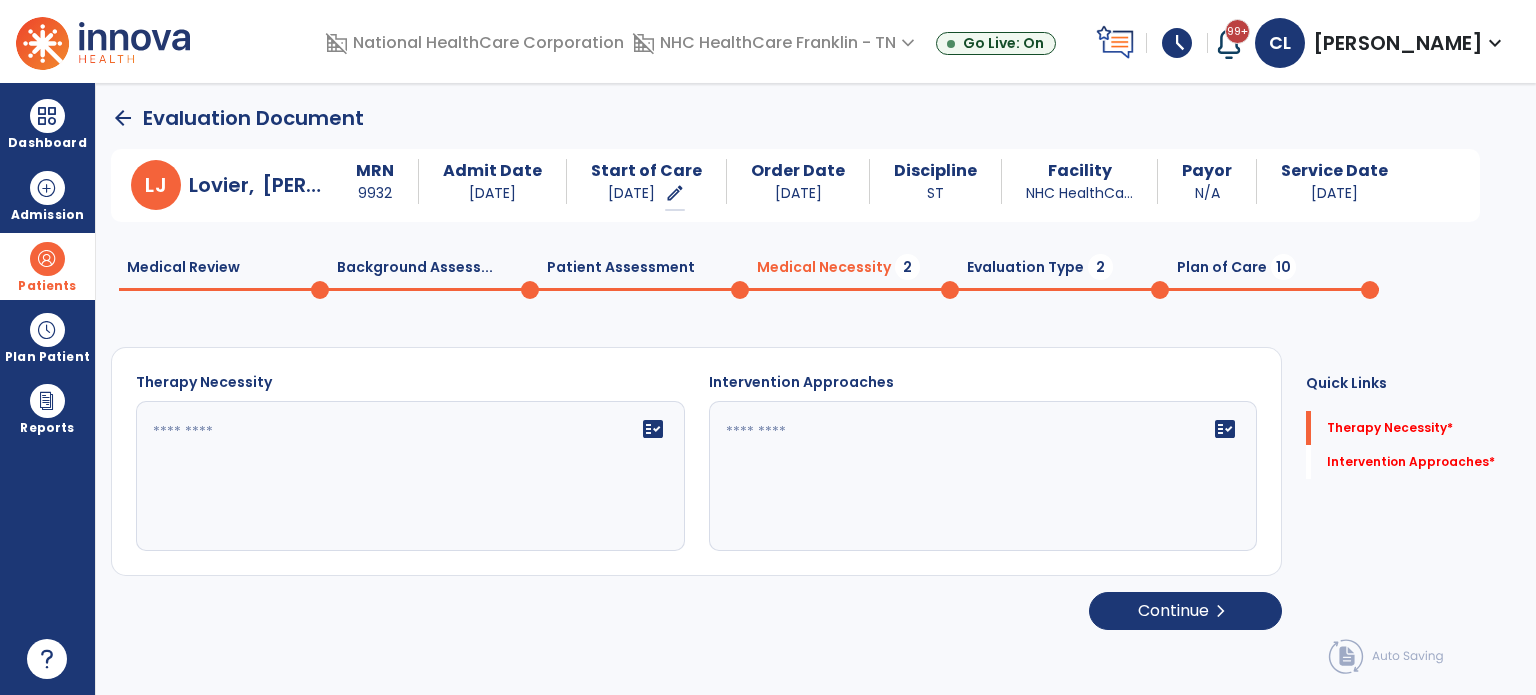 click 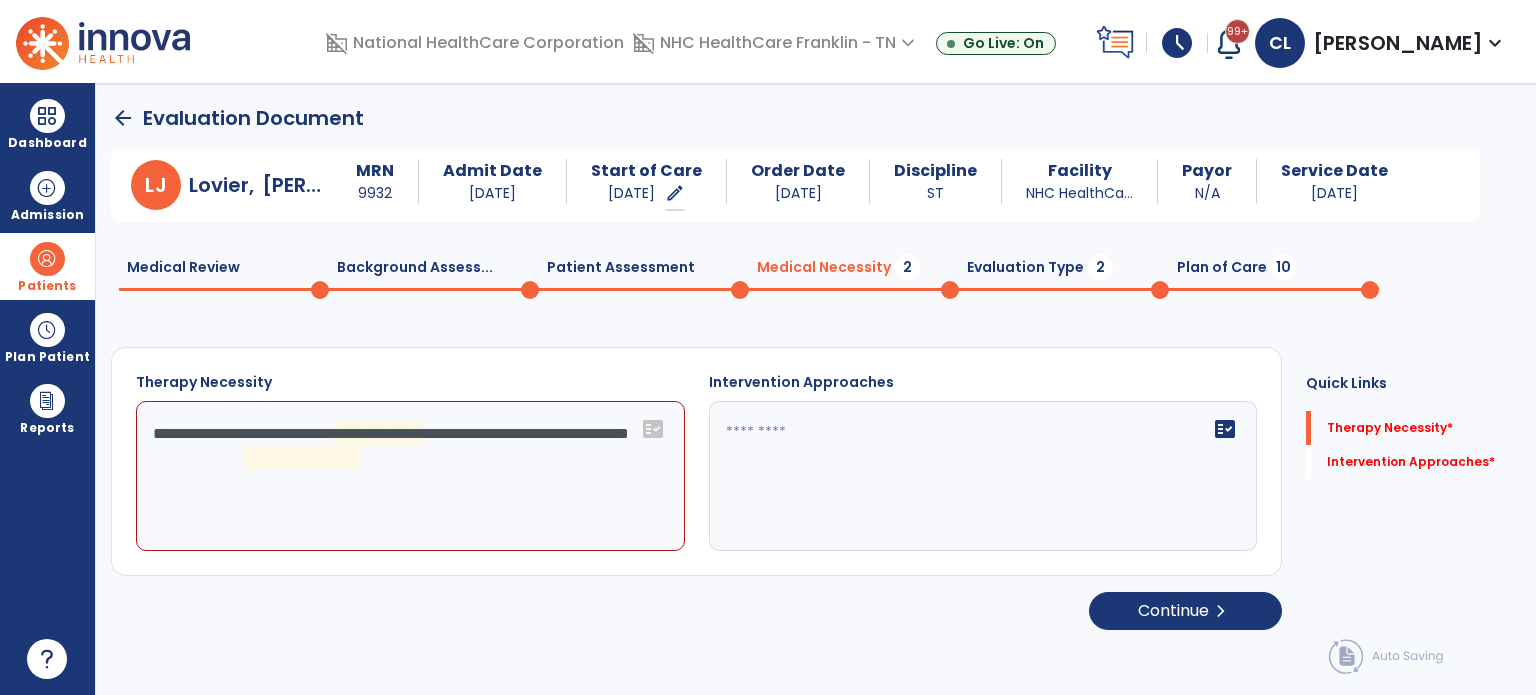 click on "**********" 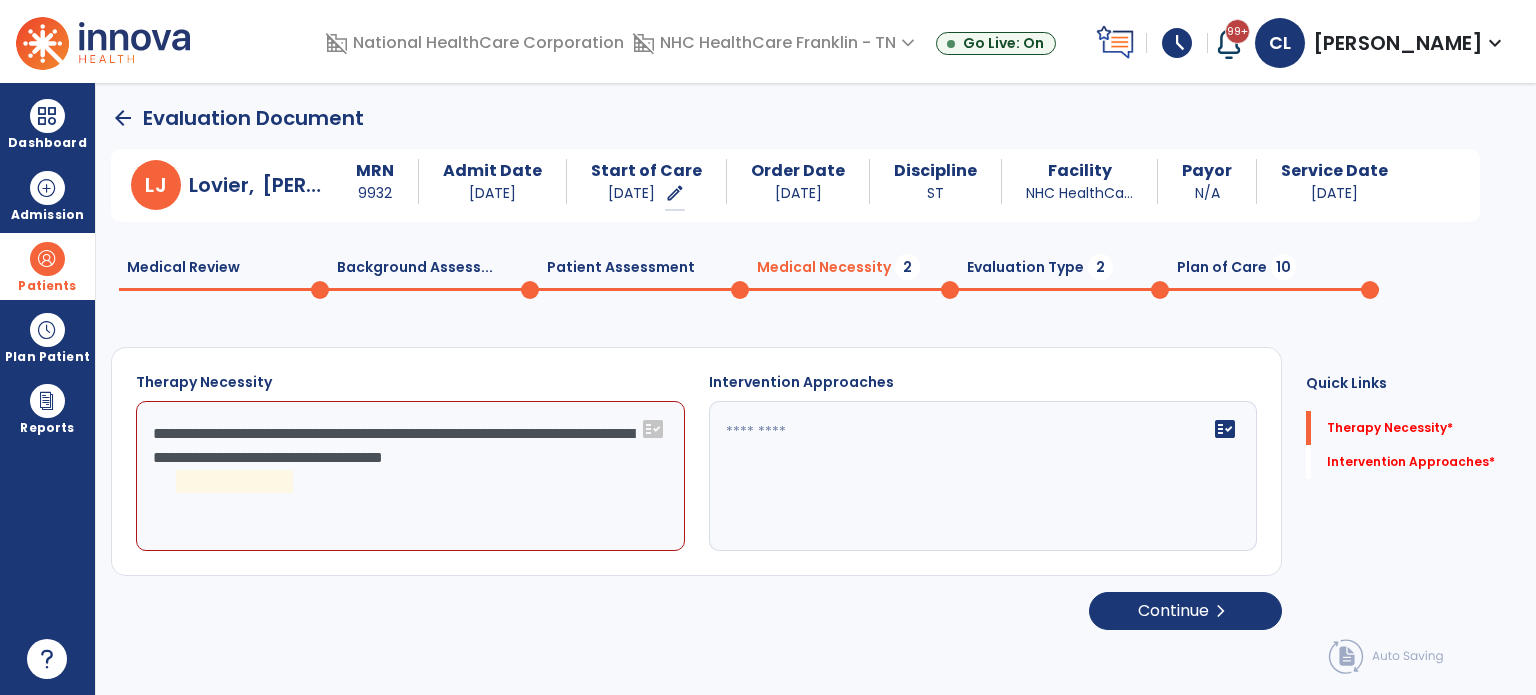 click on "**********" 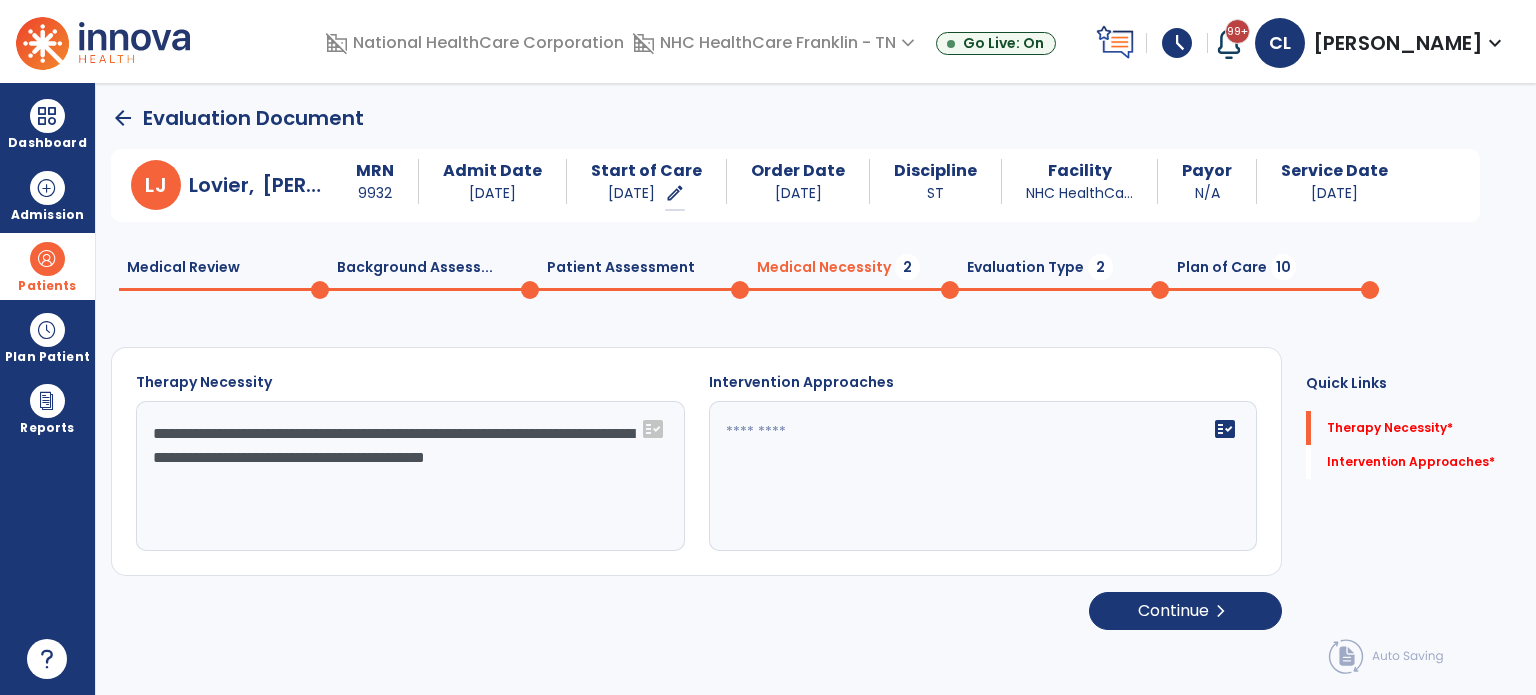type on "**********" 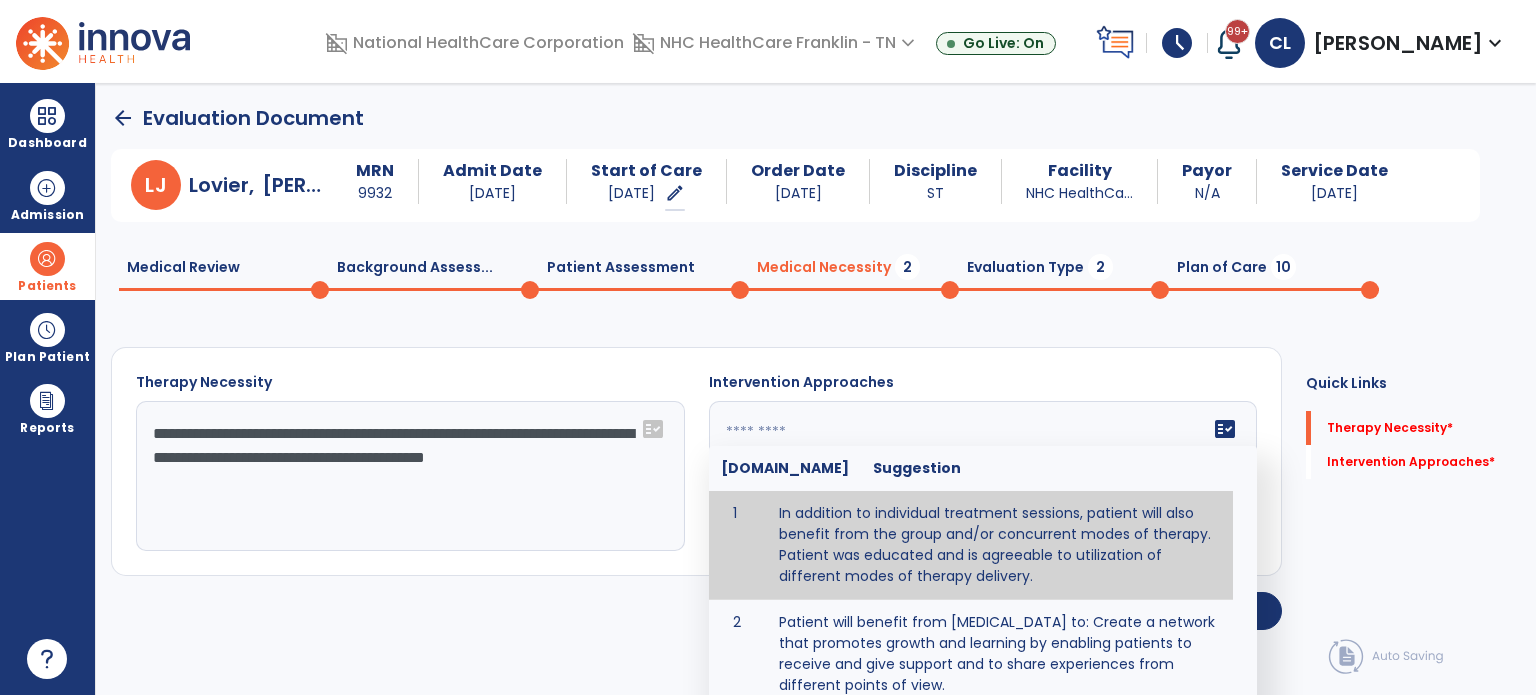click 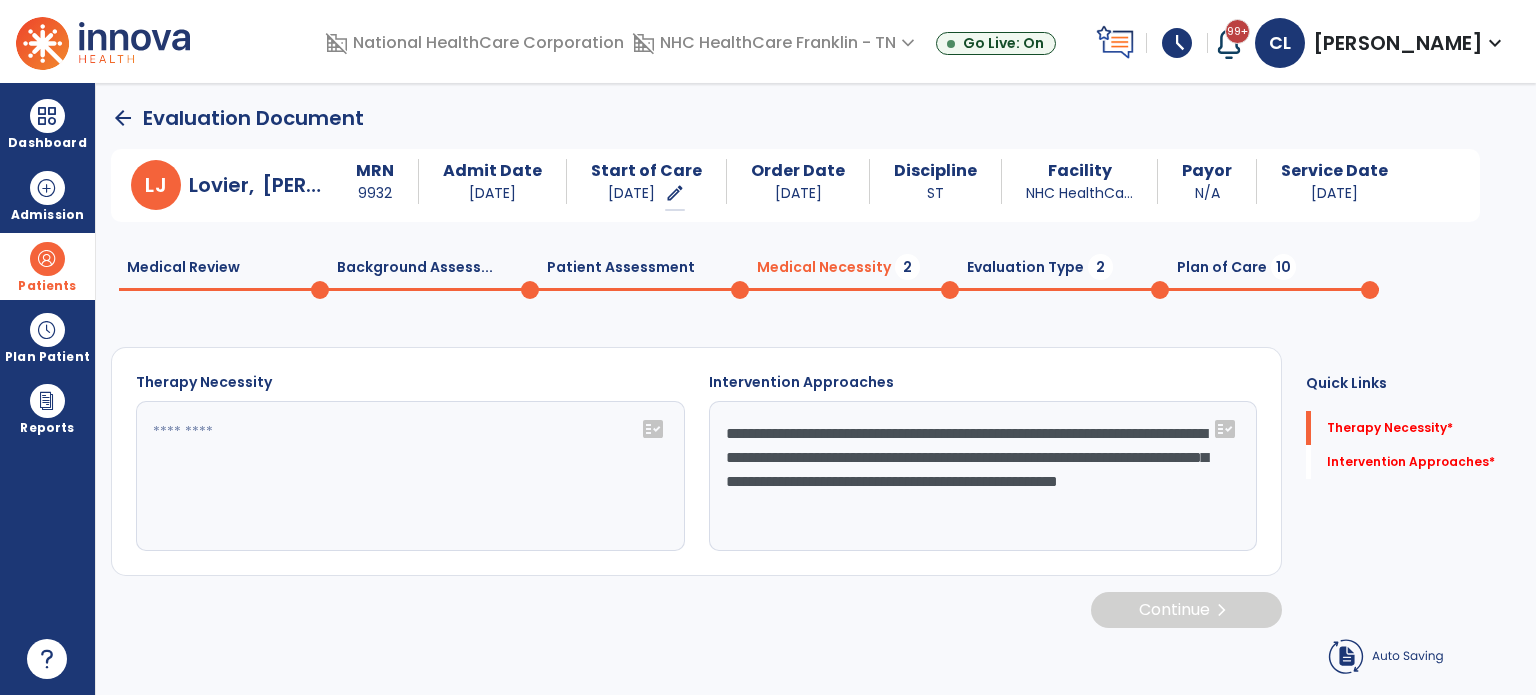 type on "**********" 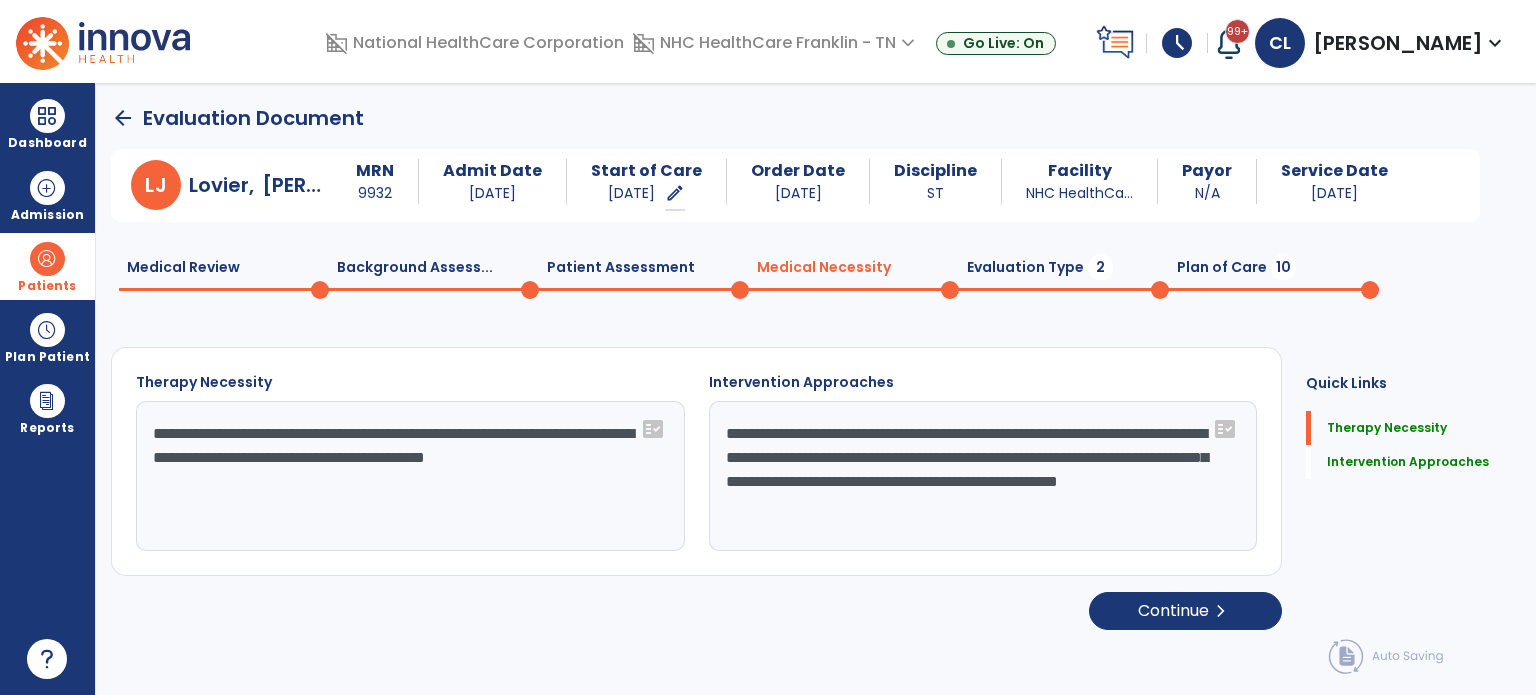 drag, startPoint x: 796, startPoint y: 479, endPoint x: 1161, endPoint y: 543, distance: 370.56848 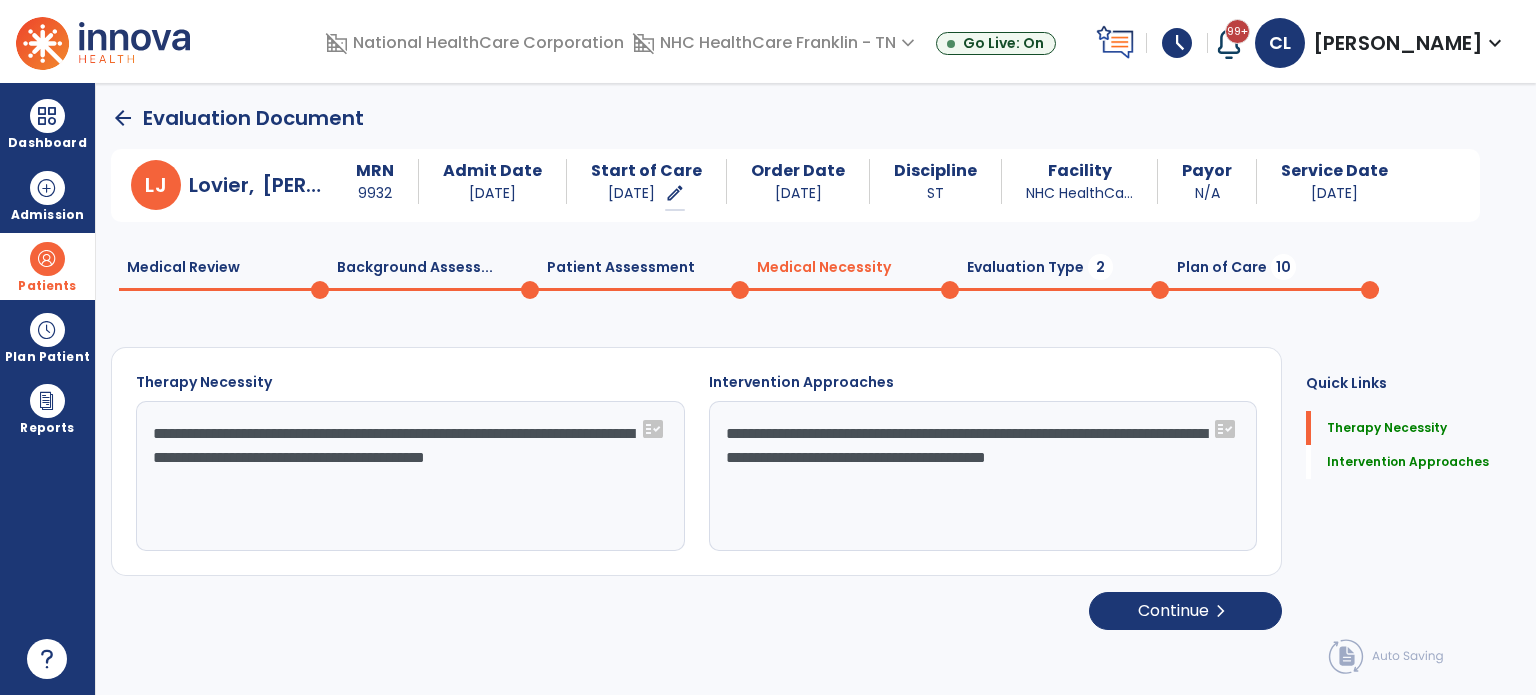 click on "**********" 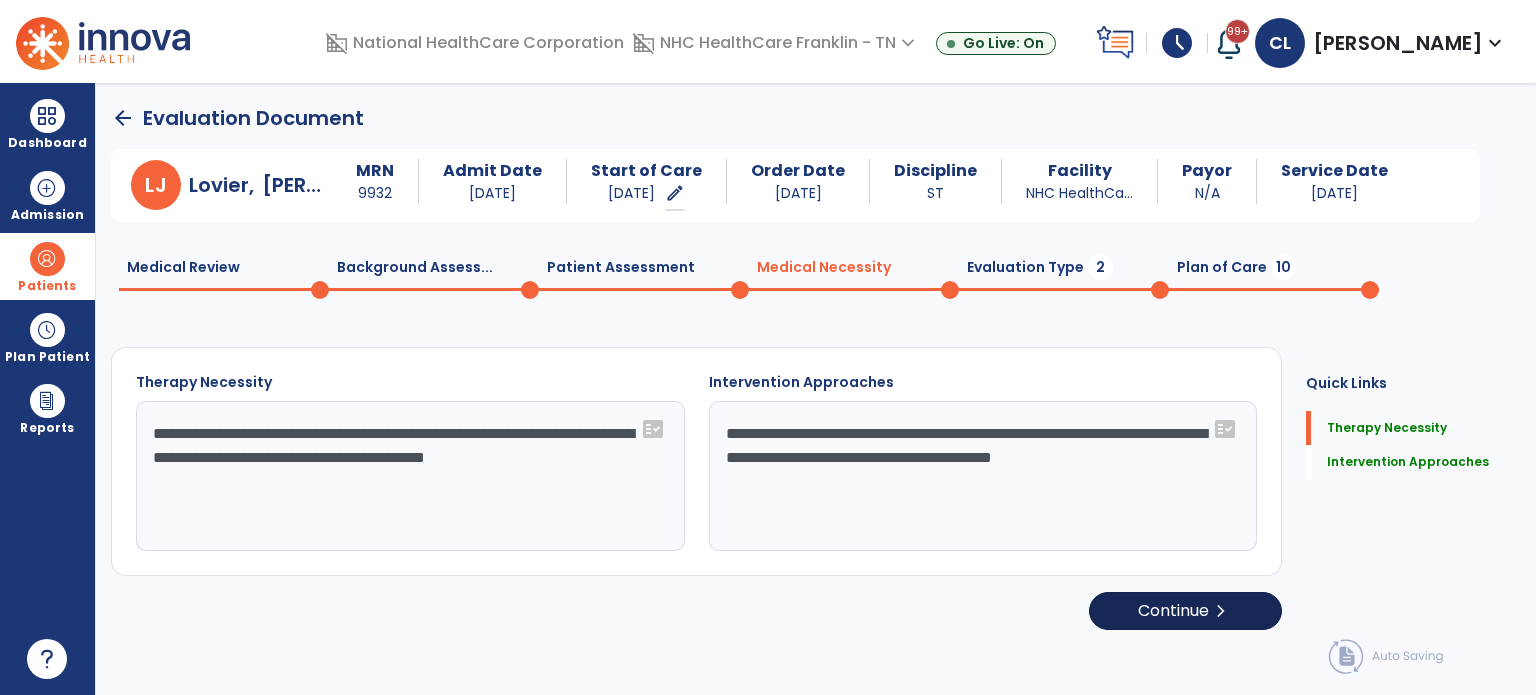 type on "**********" 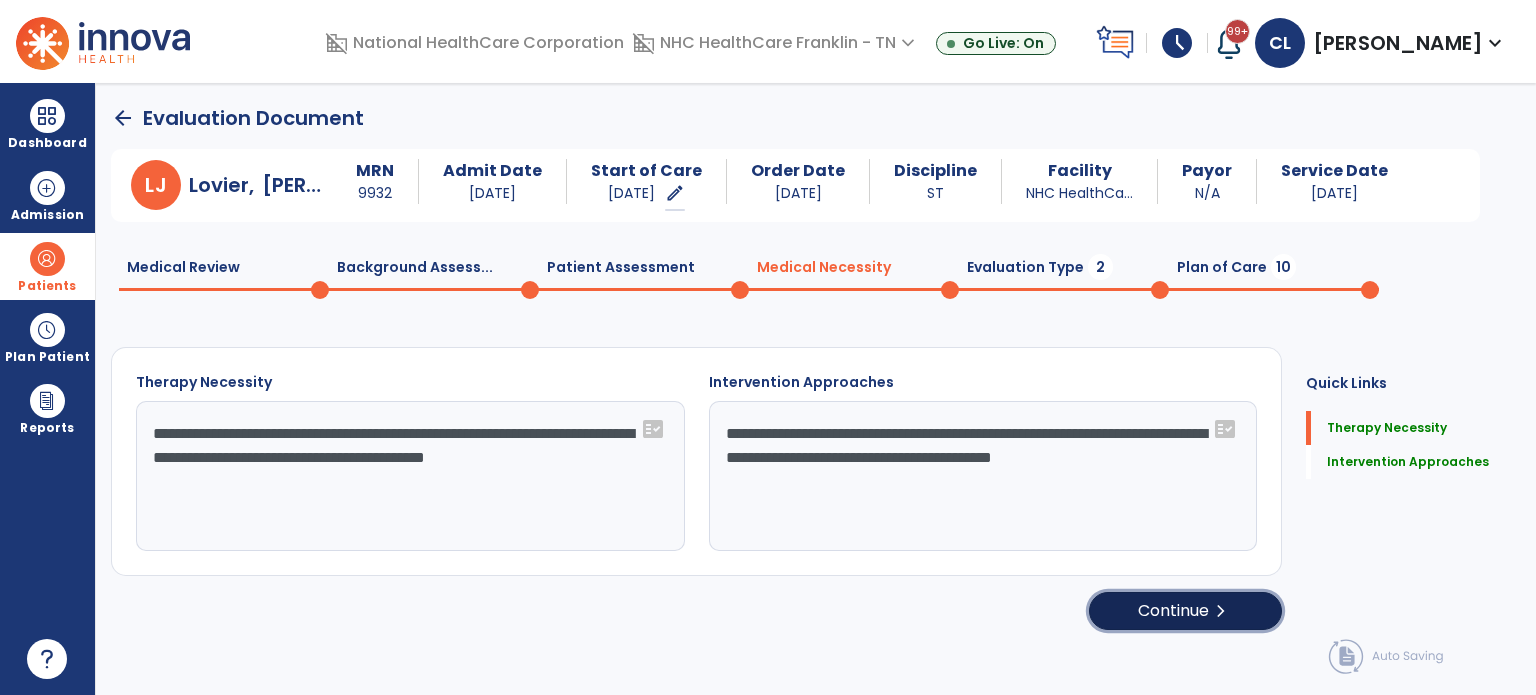 click on "Continue  chevron_right" 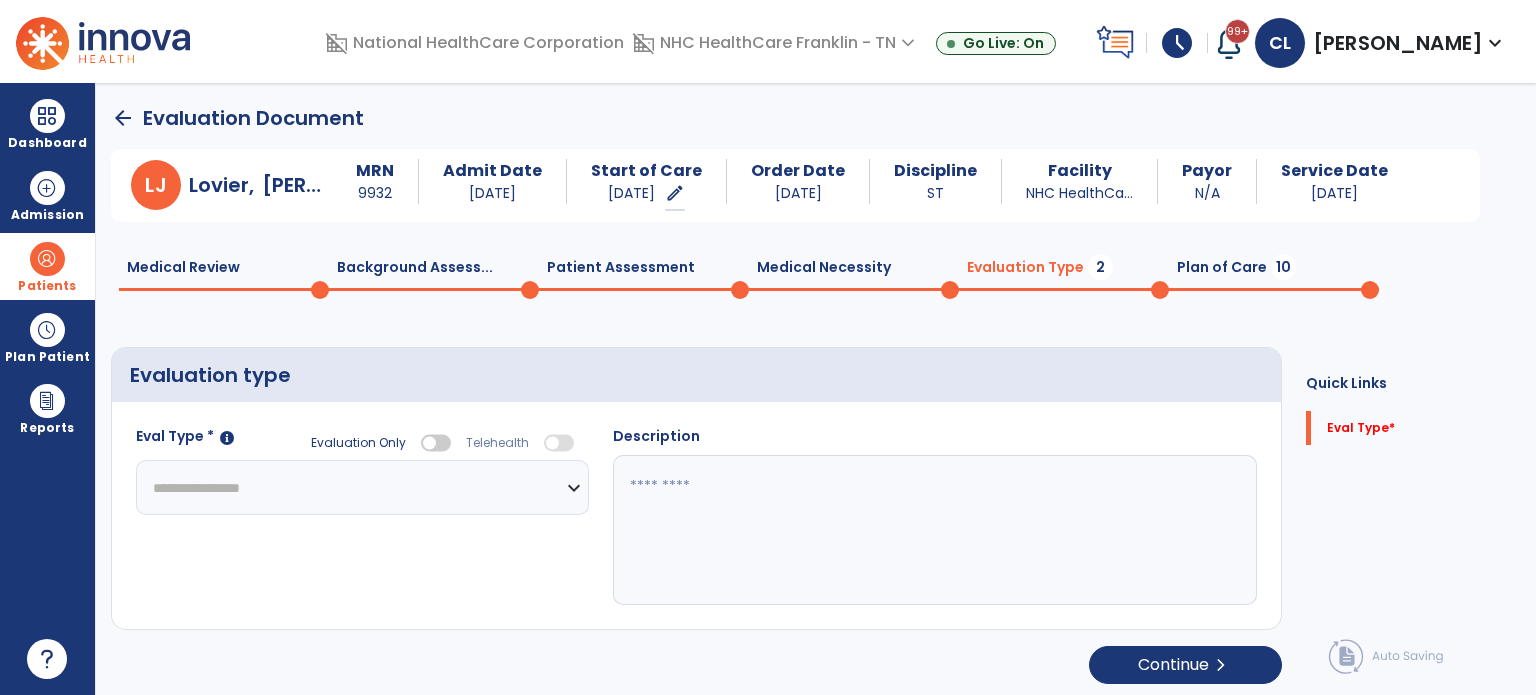 click on "**********" 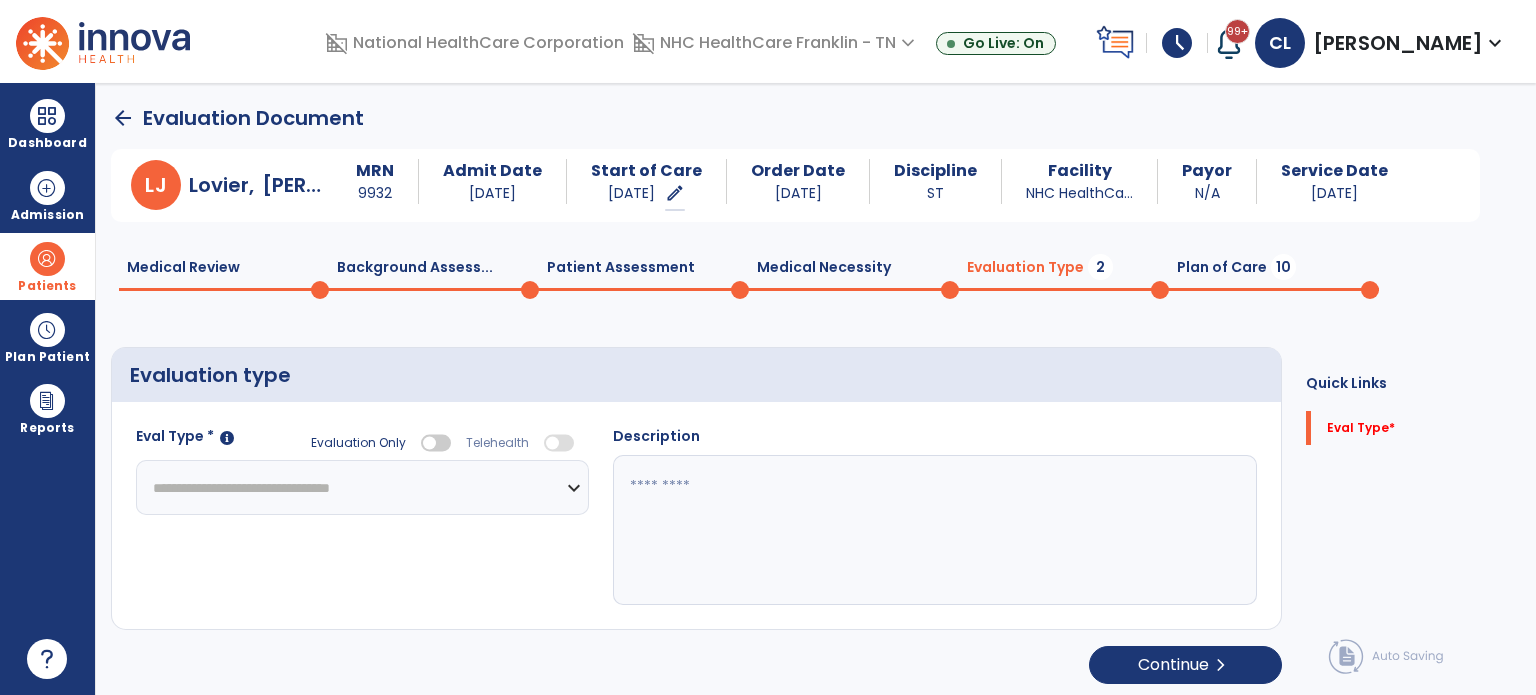click on "**********" 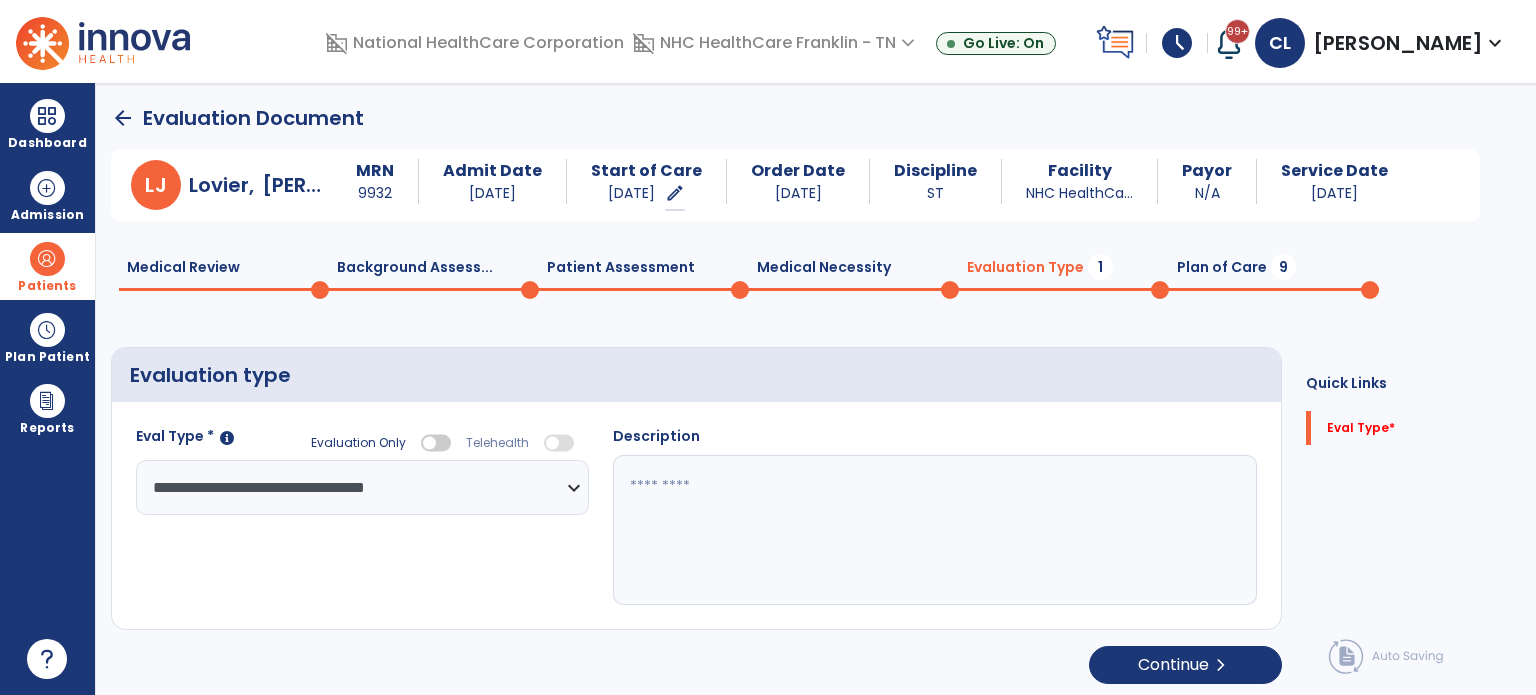 click 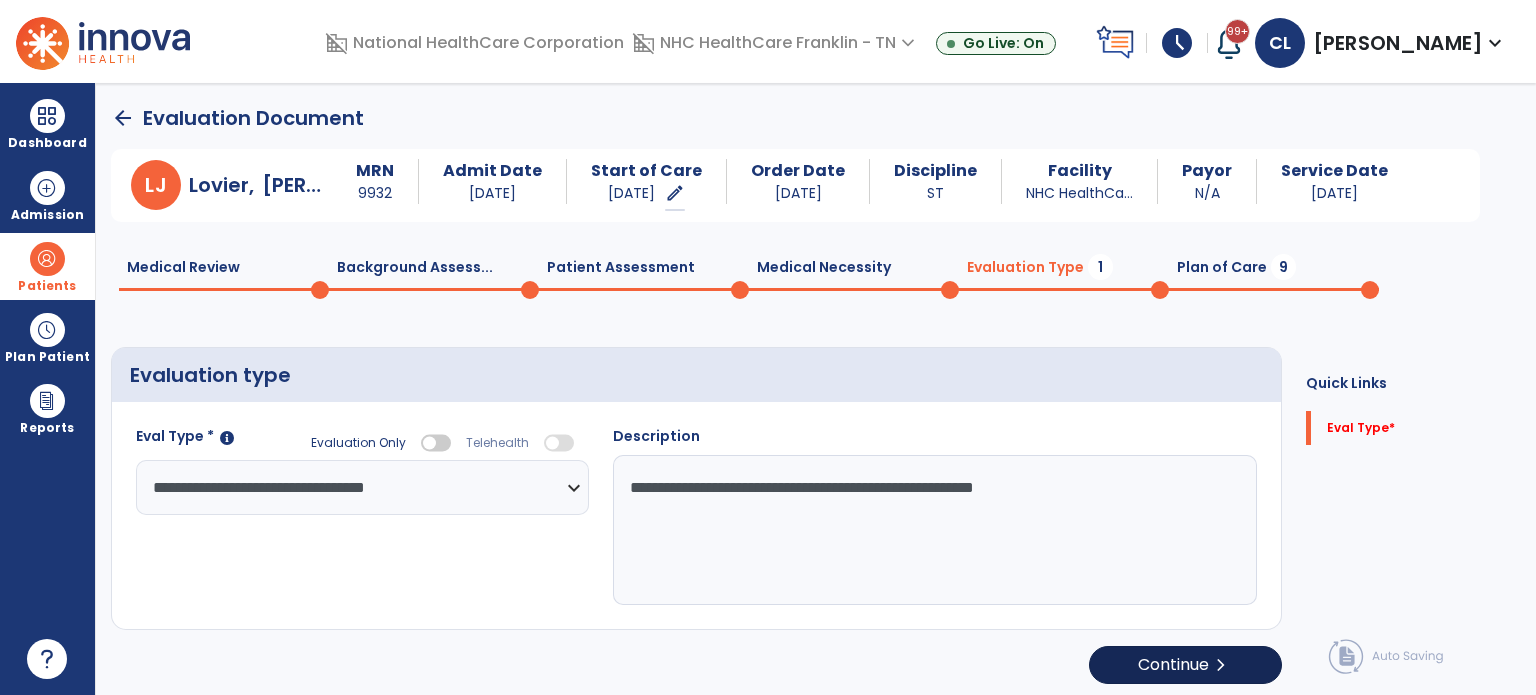 type on "**********" 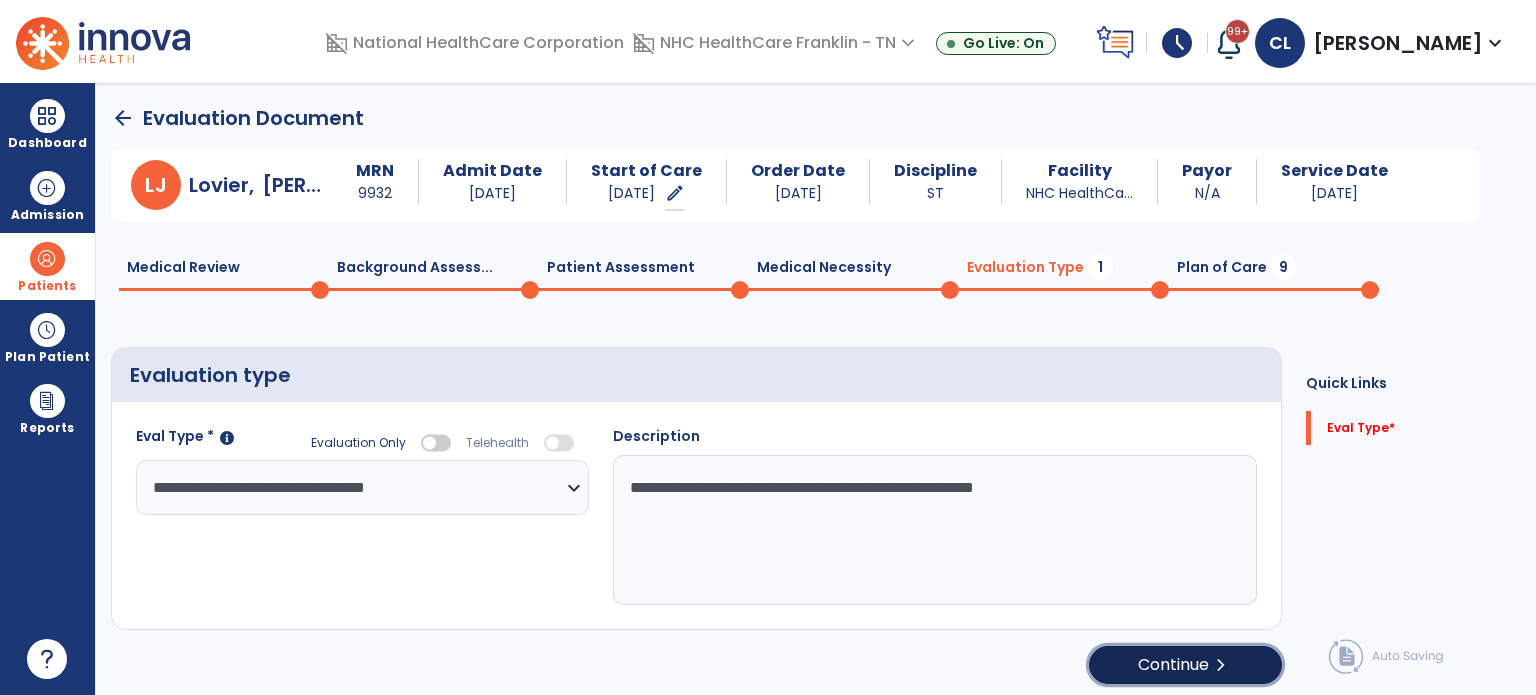 click on "chevron_right" 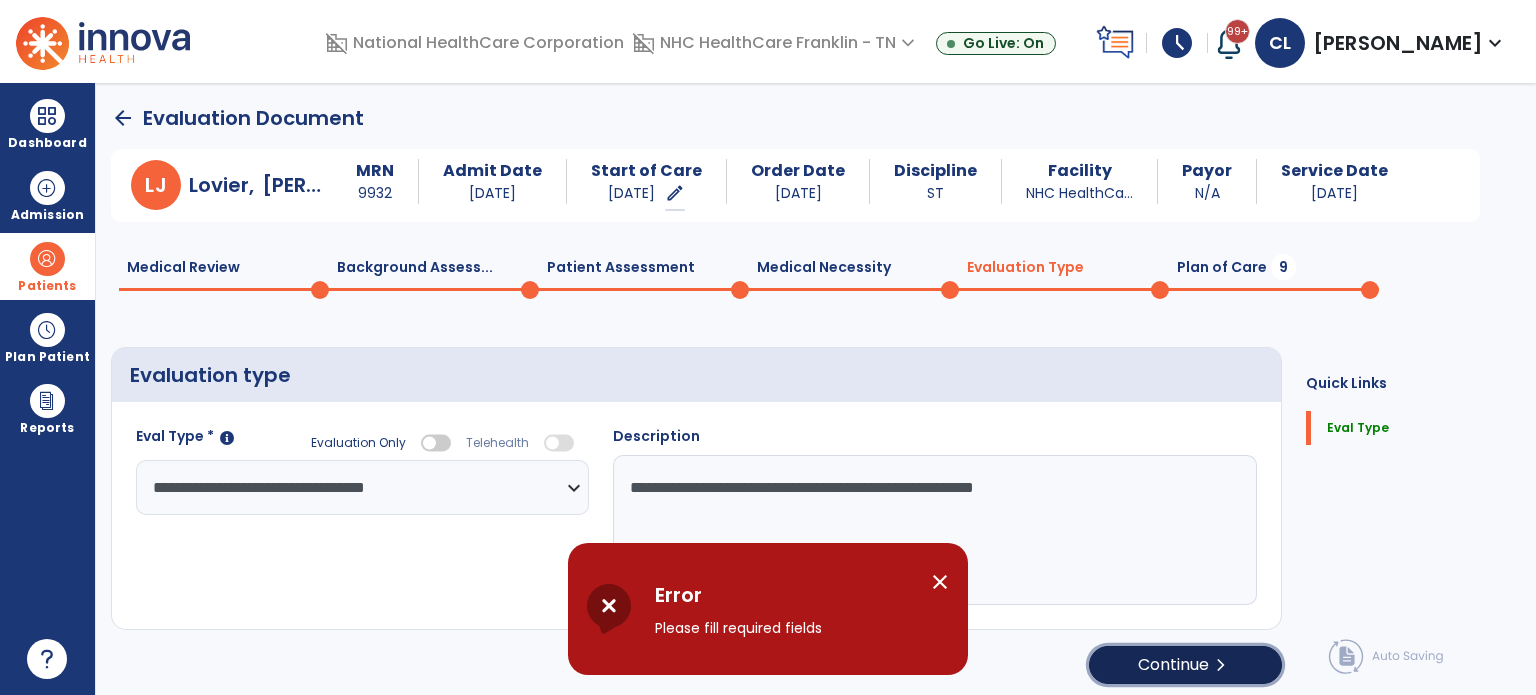 click on "Continue  chevron_right" 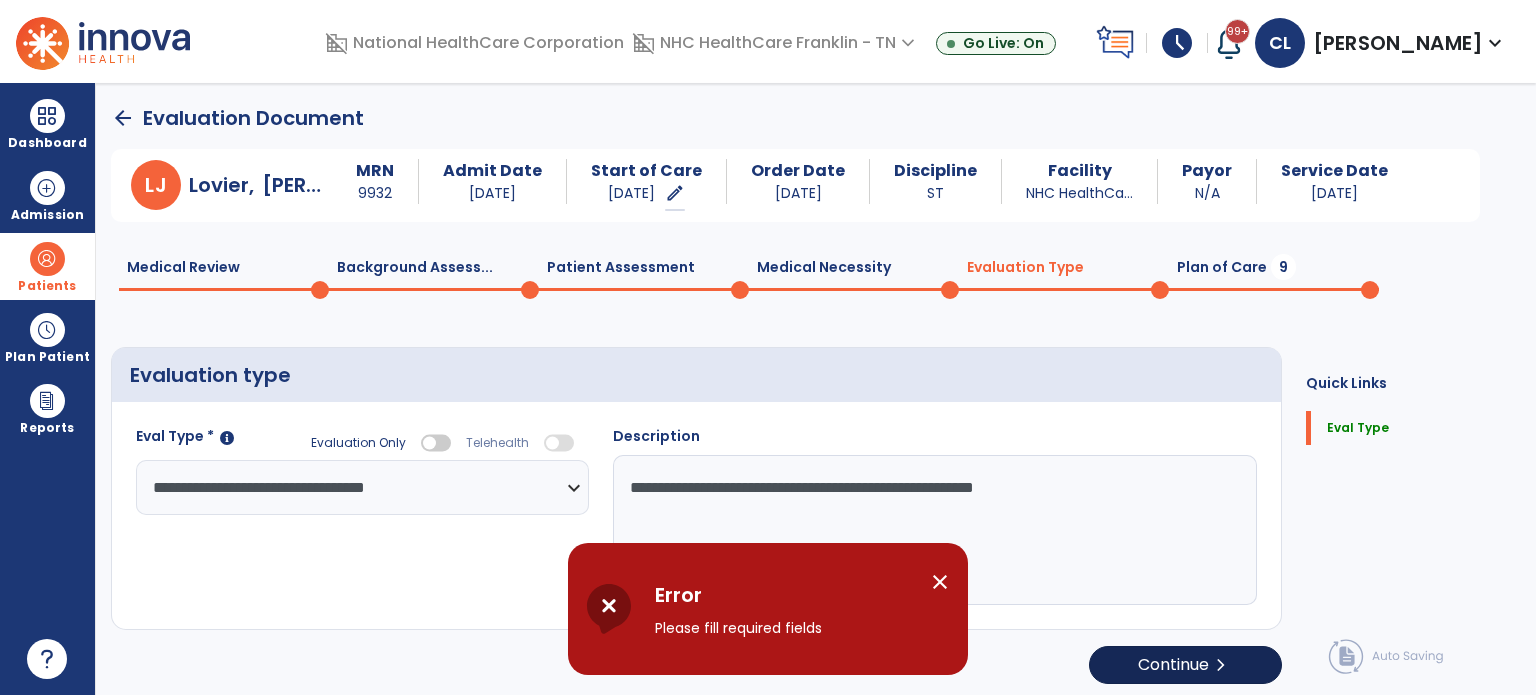 select on "*****" 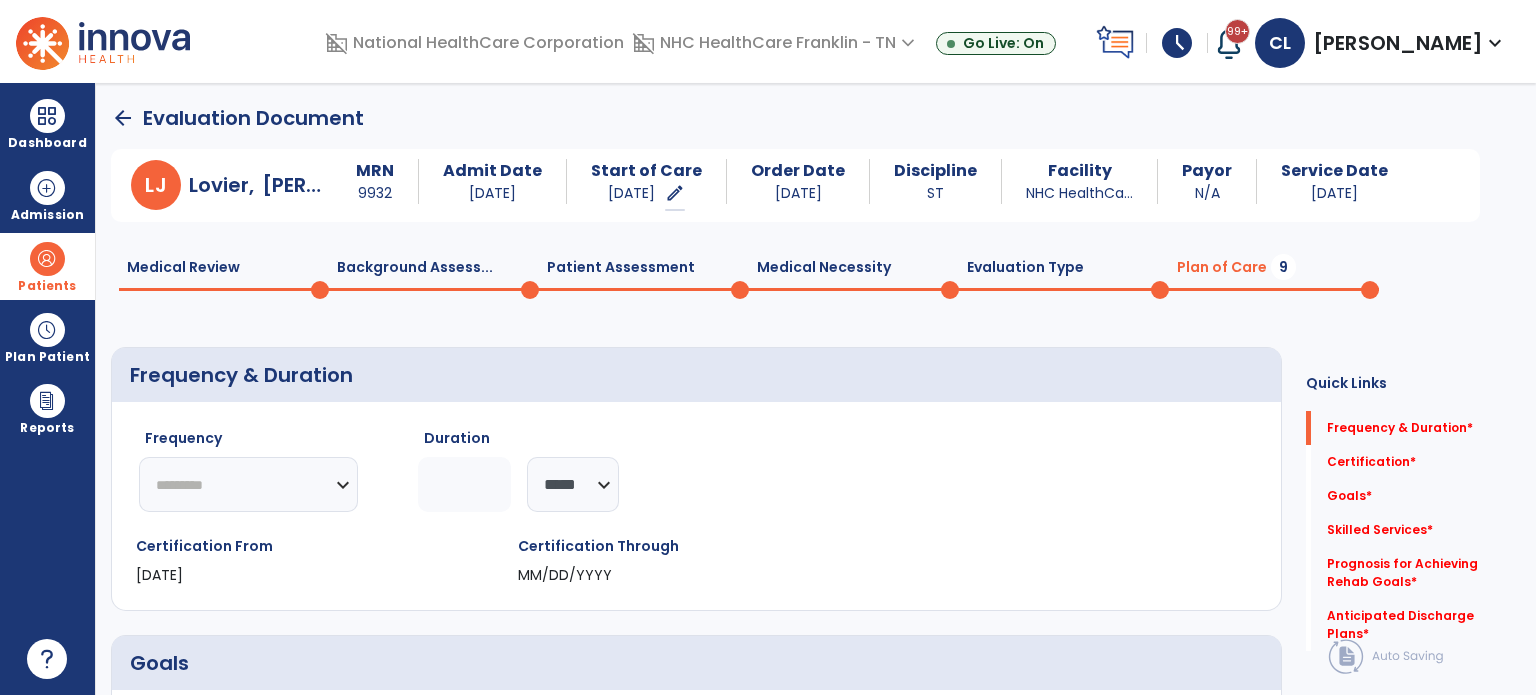 click on "********* ** ** ** ** ** ** **" 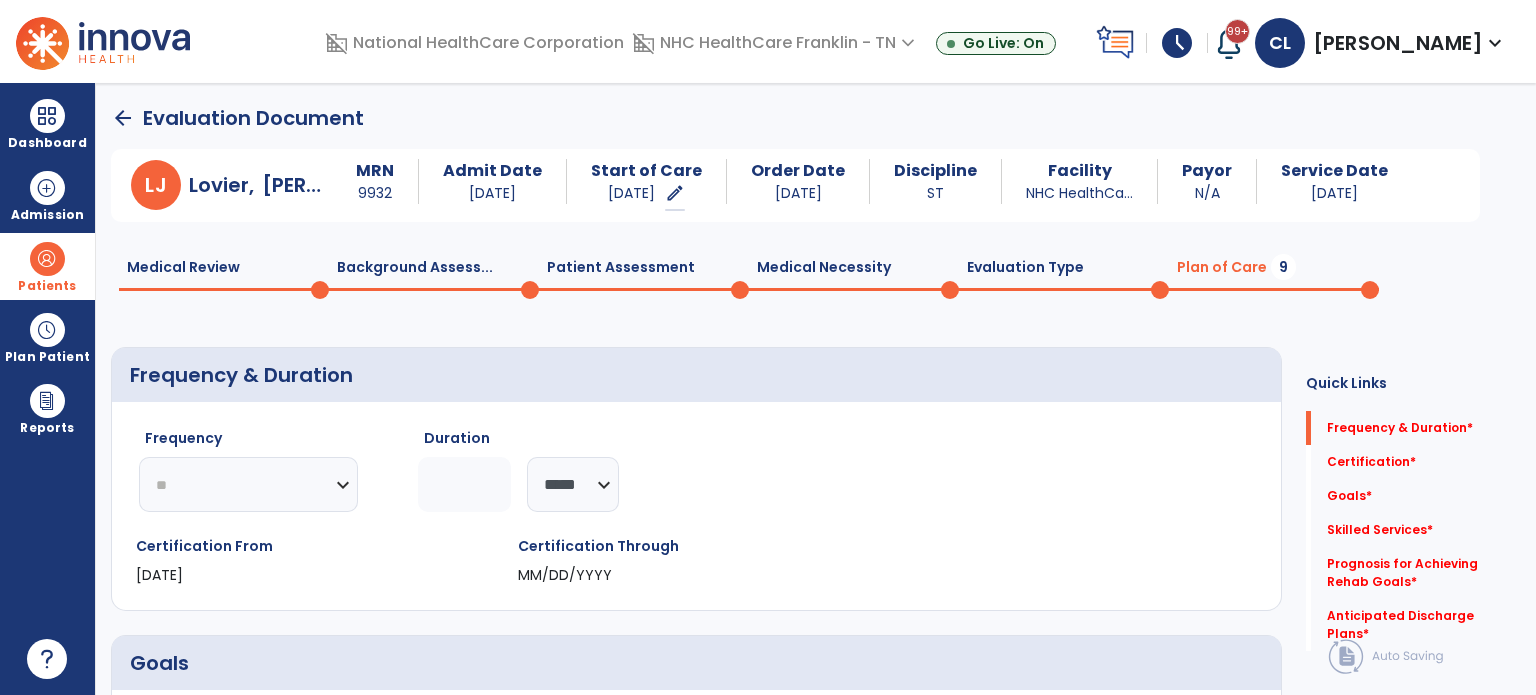 click on "********* ** ** ** ** ** ** **" 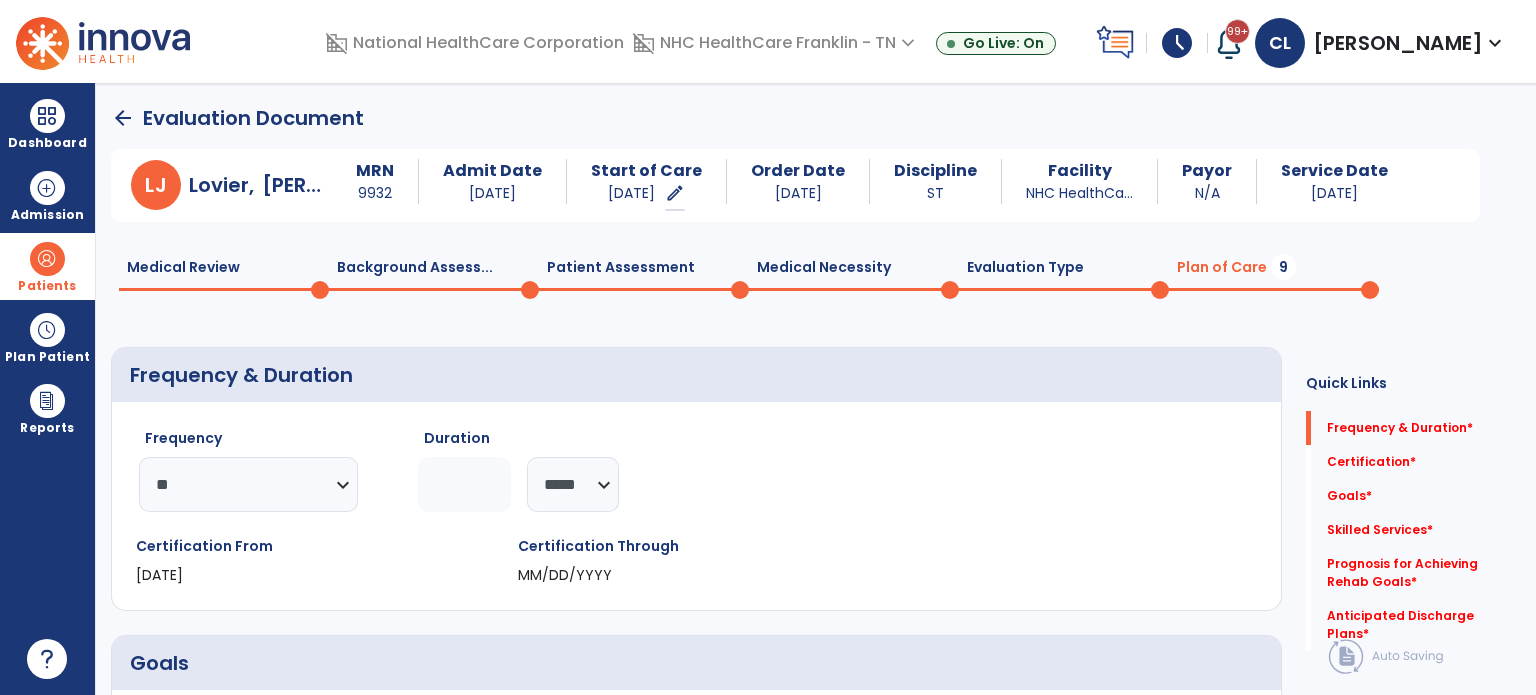 click 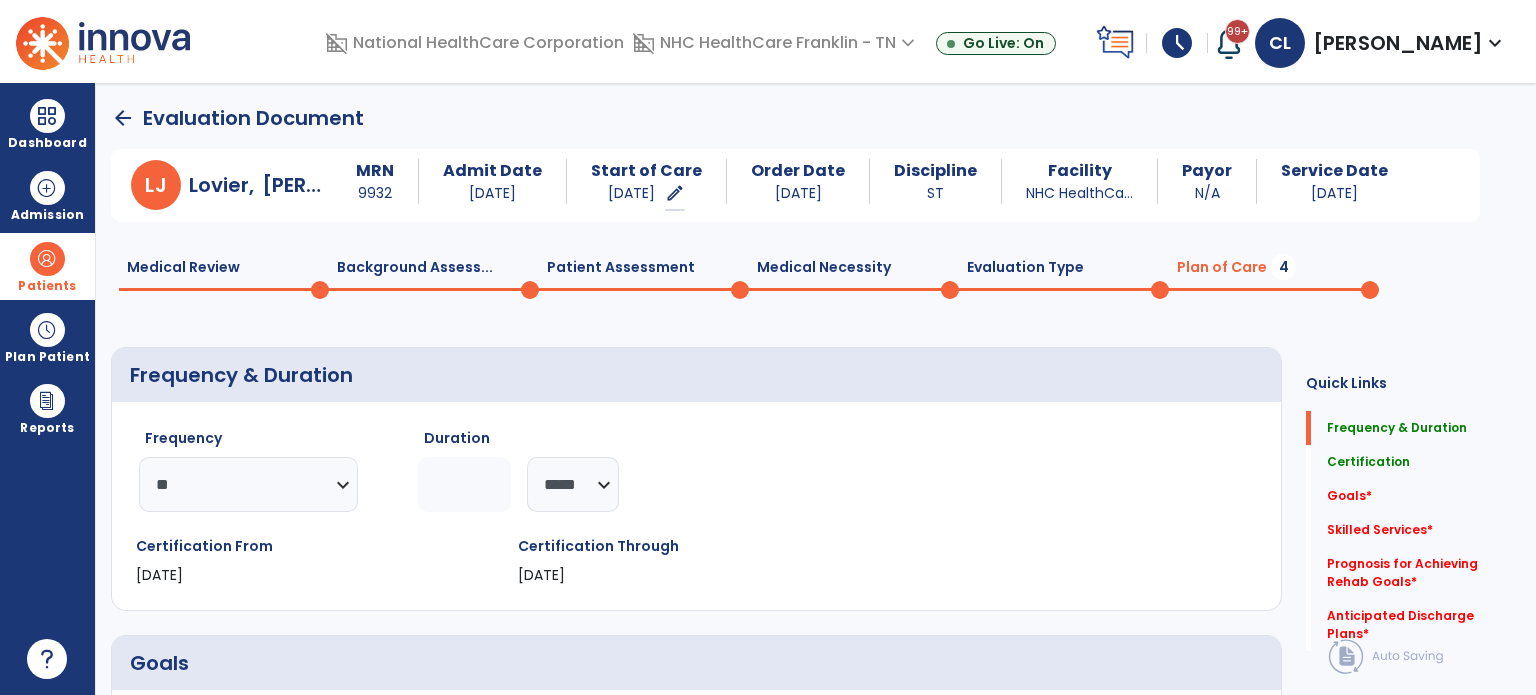type on "*" 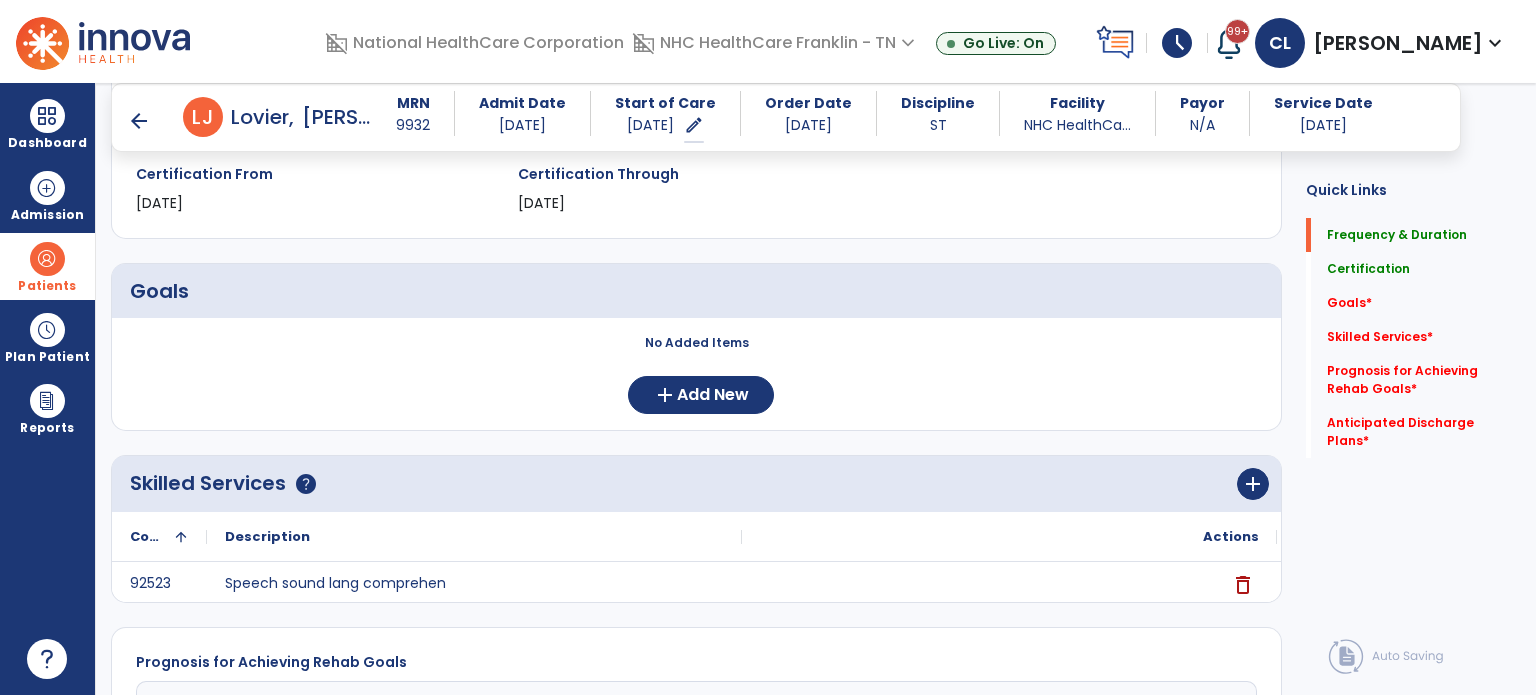 scroll, scrollTop: 356, scrollLeft: 0, axis: vertical 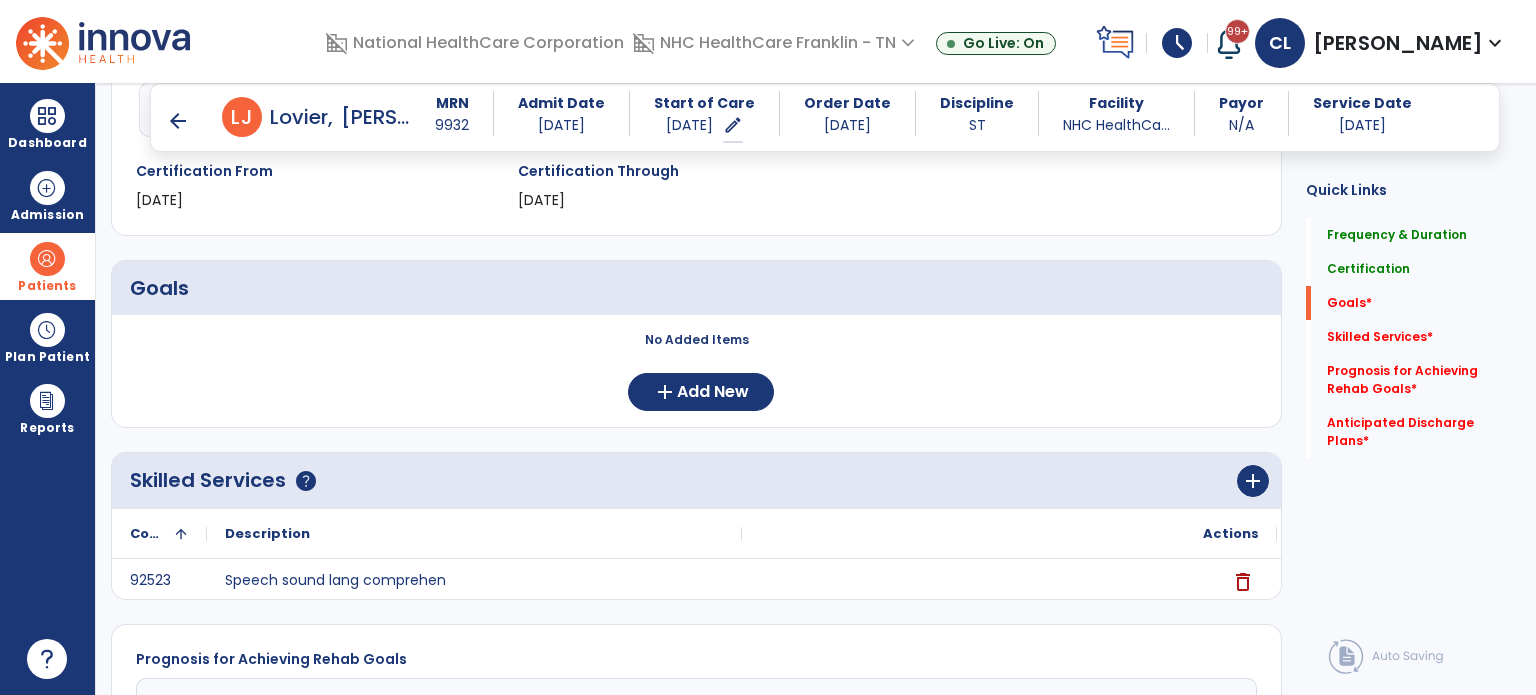 click on "No Added Items  add  Add New" at bounding box center [696, 371] 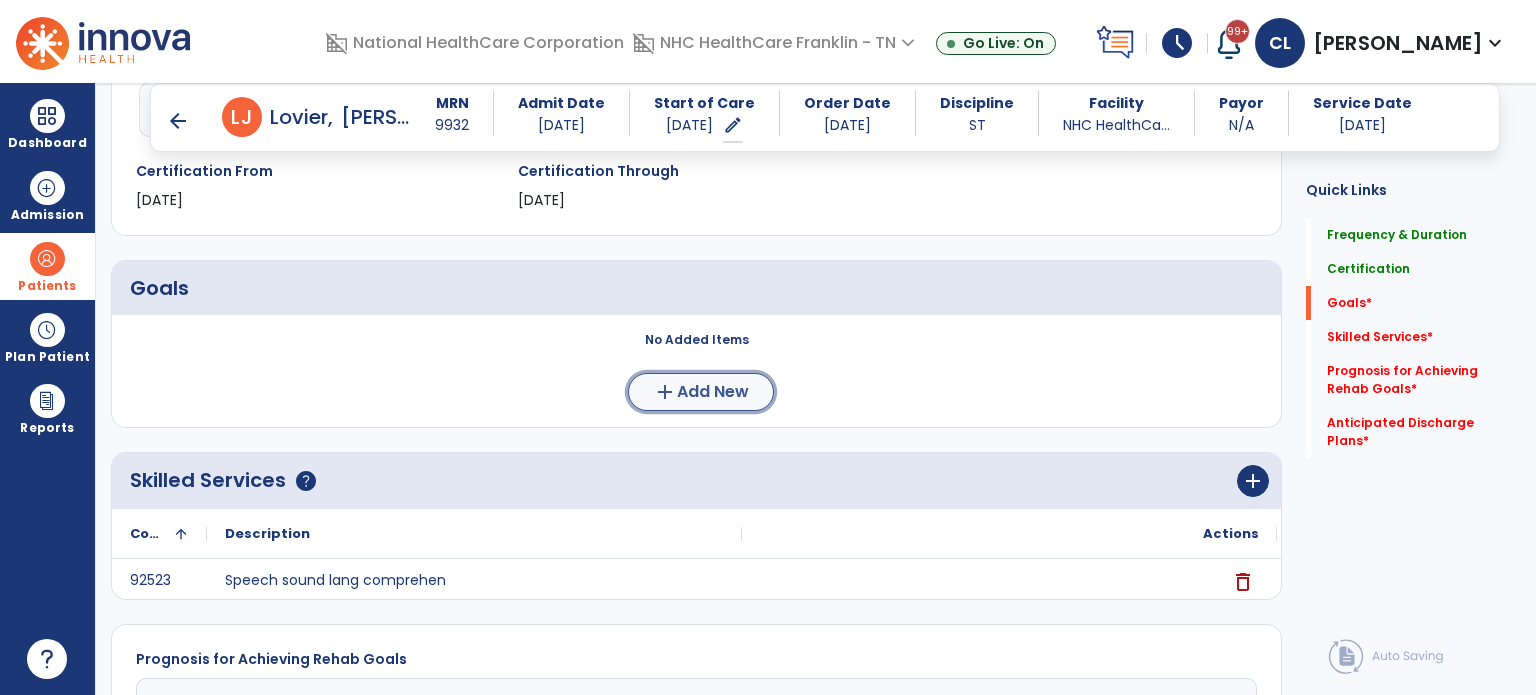 click on "Add New" at bounding box center [713, 392] 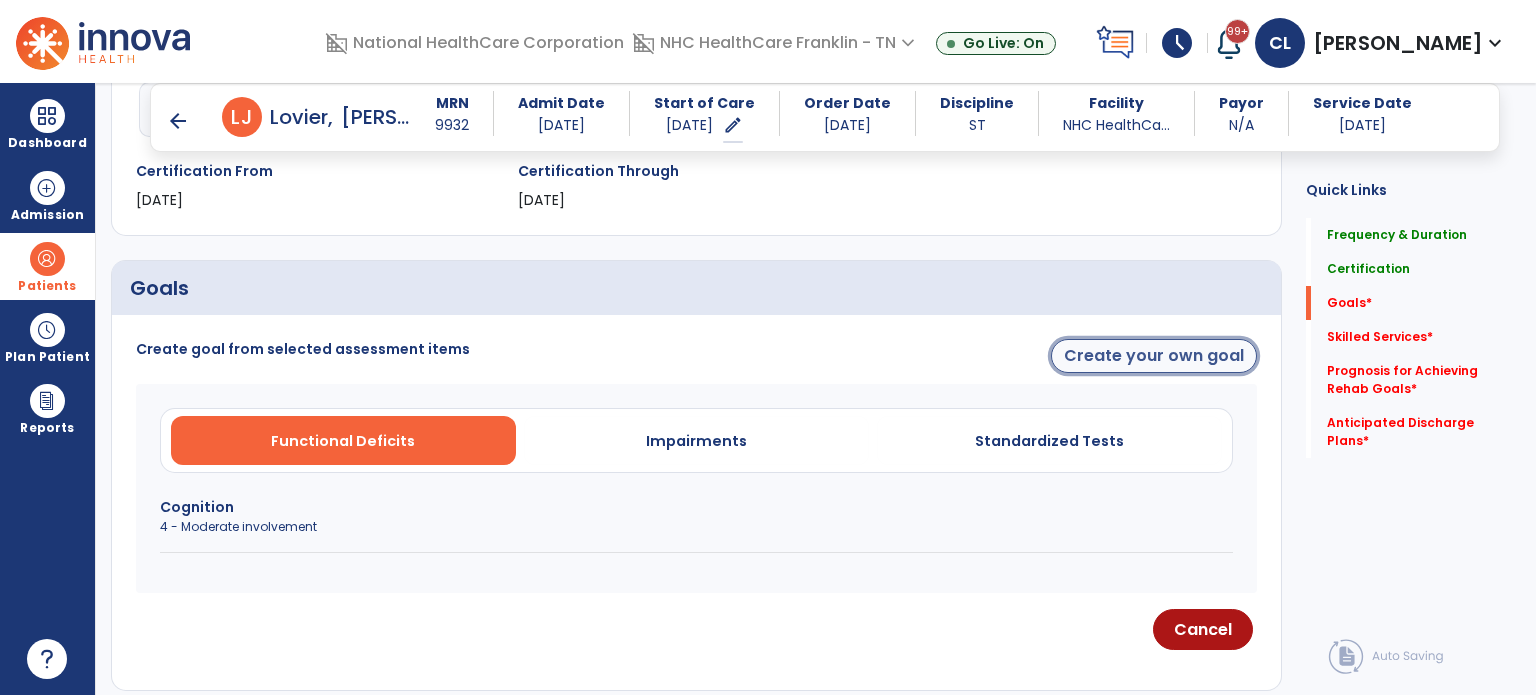 click on "Create your own goal" at bounding box center (1154, 356) 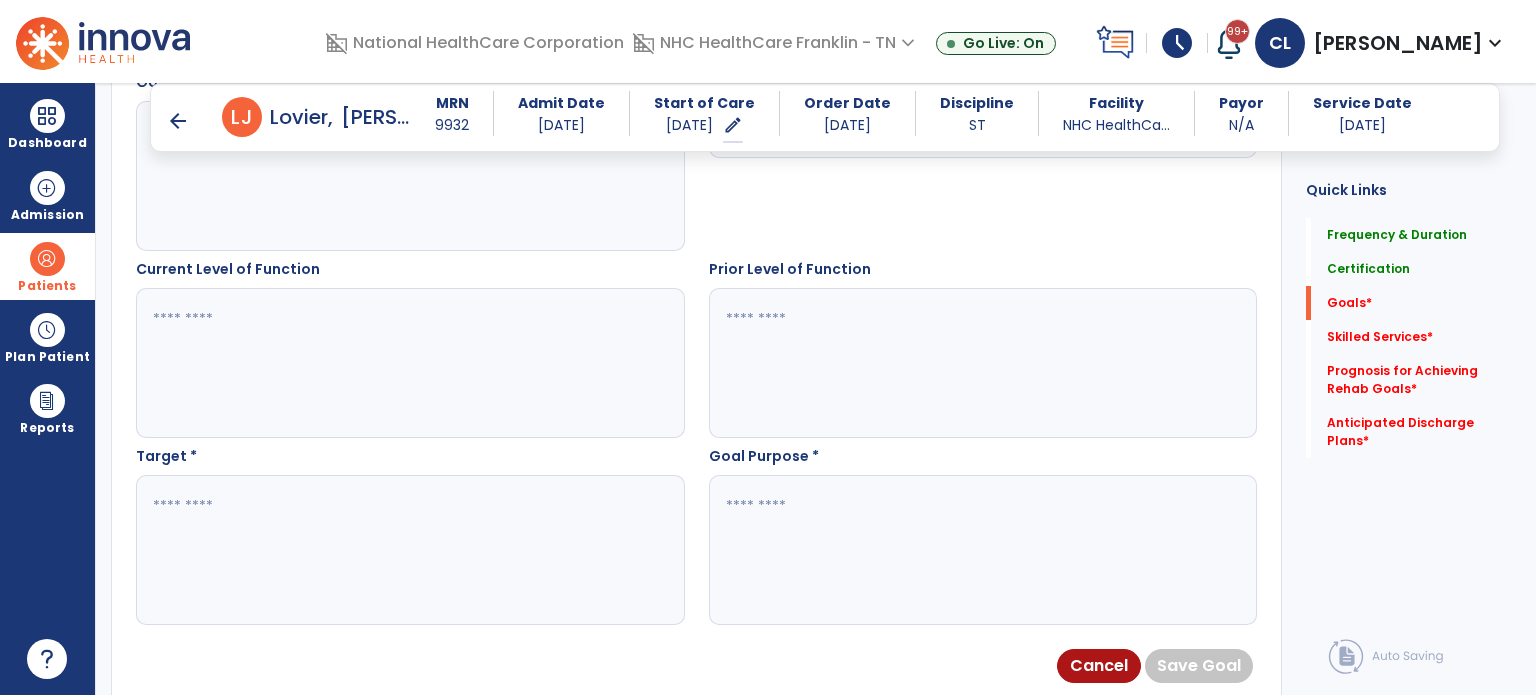 scroll, scrollTop: 660, scrollLeft: 0, axis: vertical 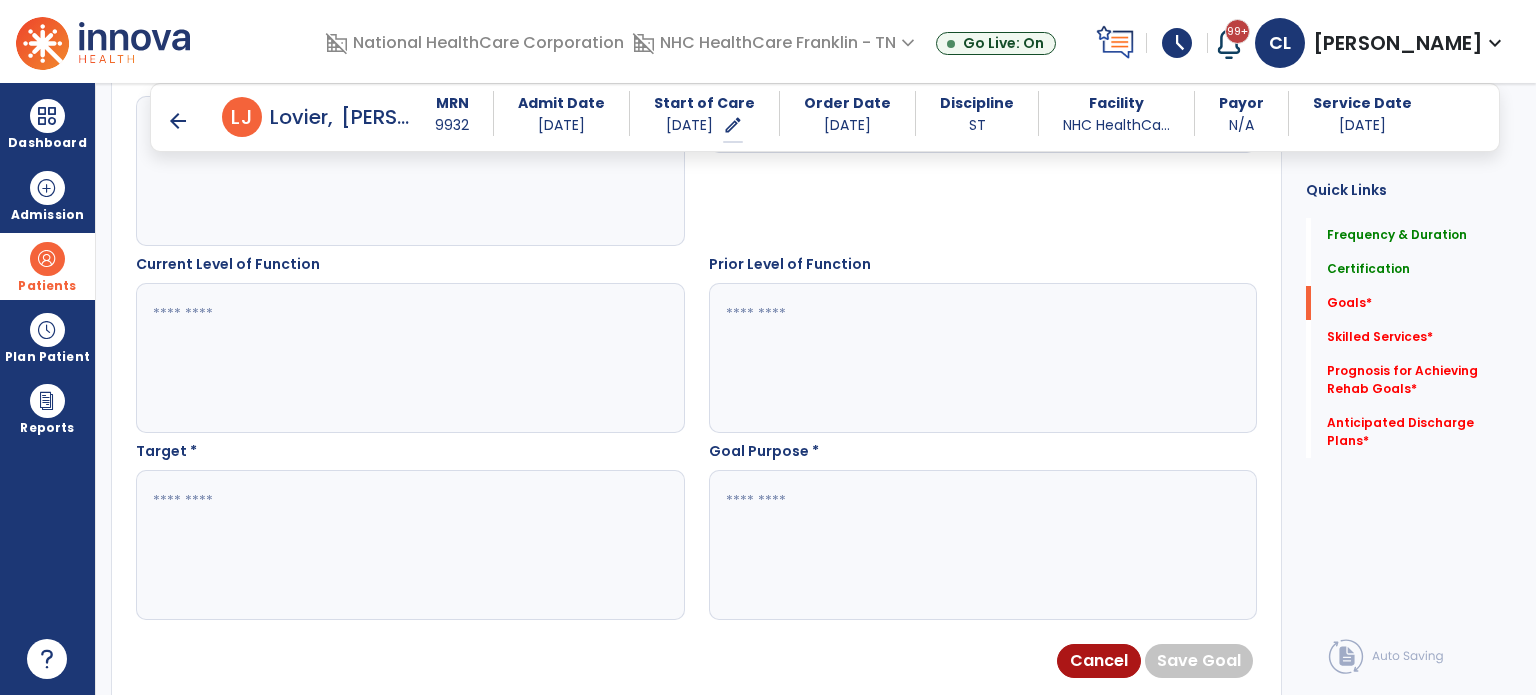 click at bounding box center (982, 358) 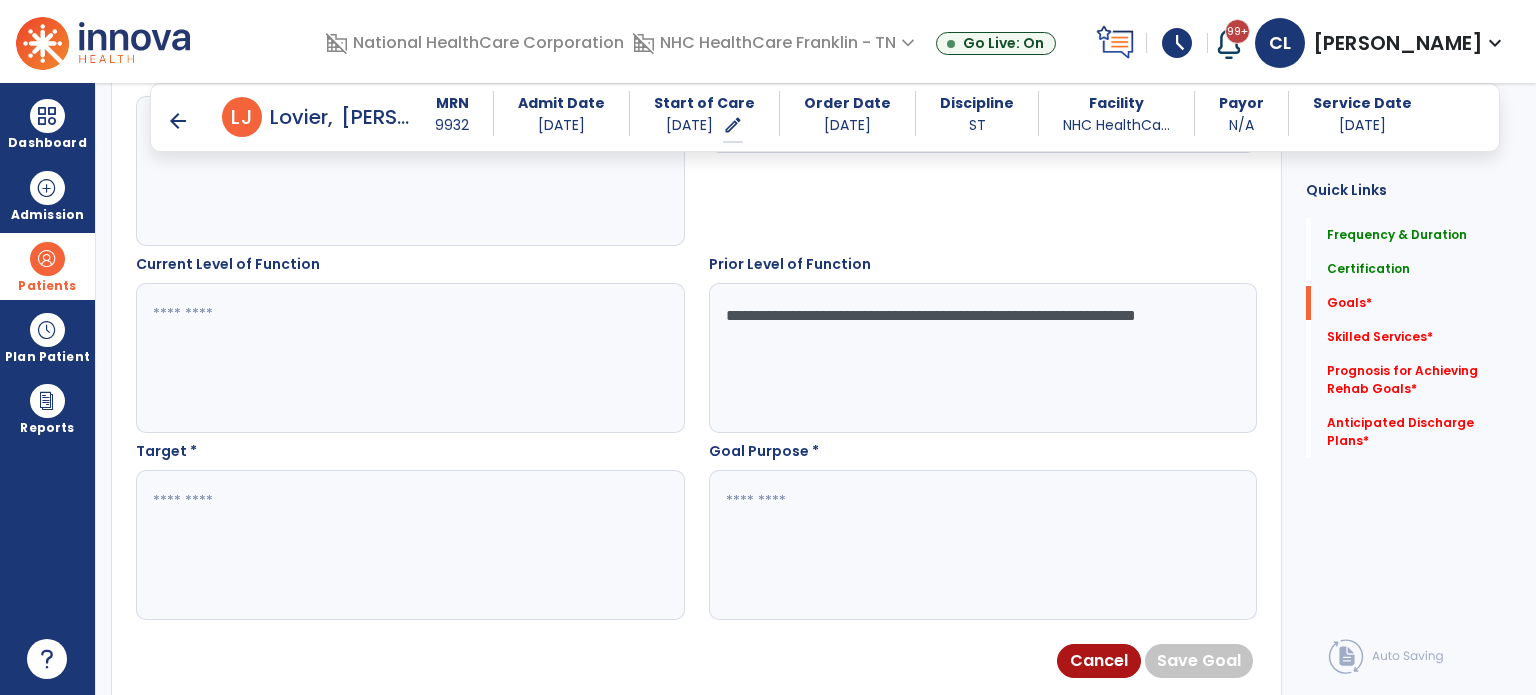 type on "**********" 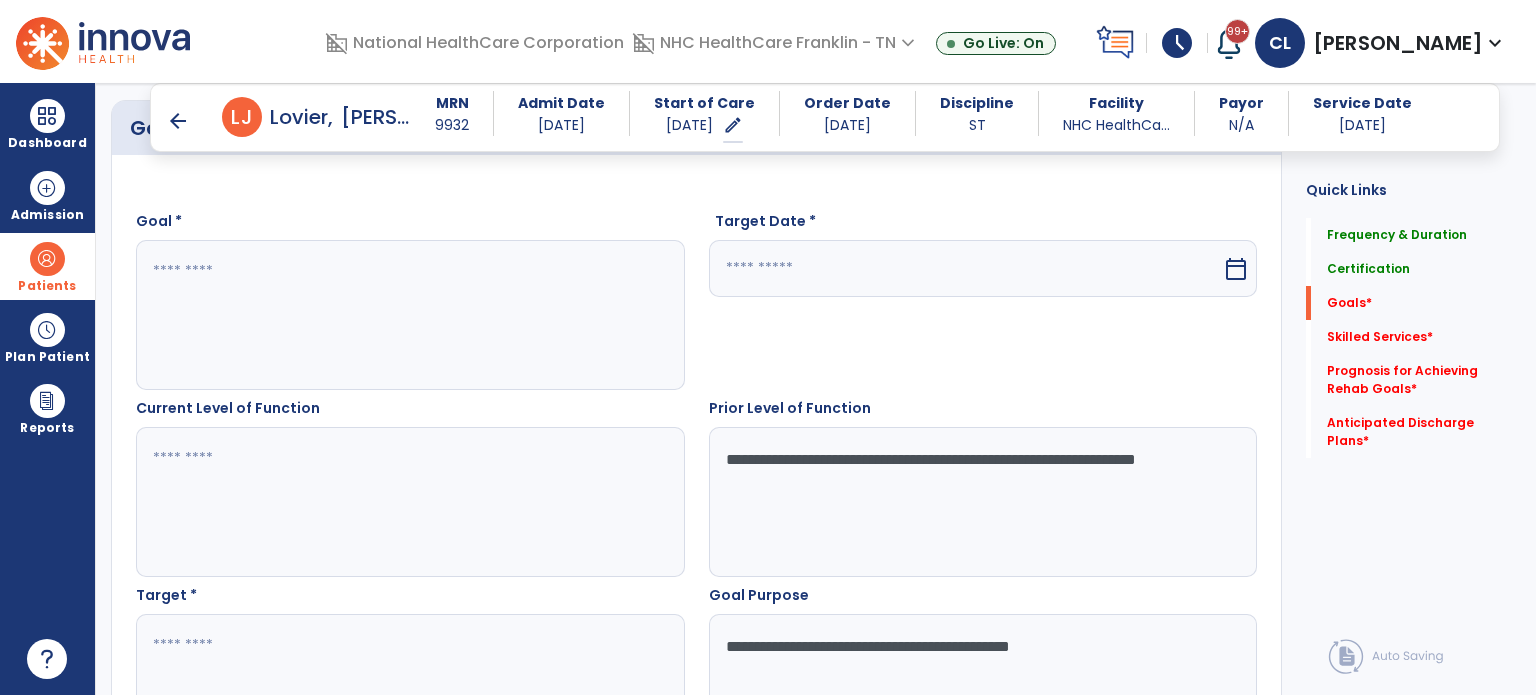 scroll, scrollTop: 512, scrollLeft: 0, axis: vertical 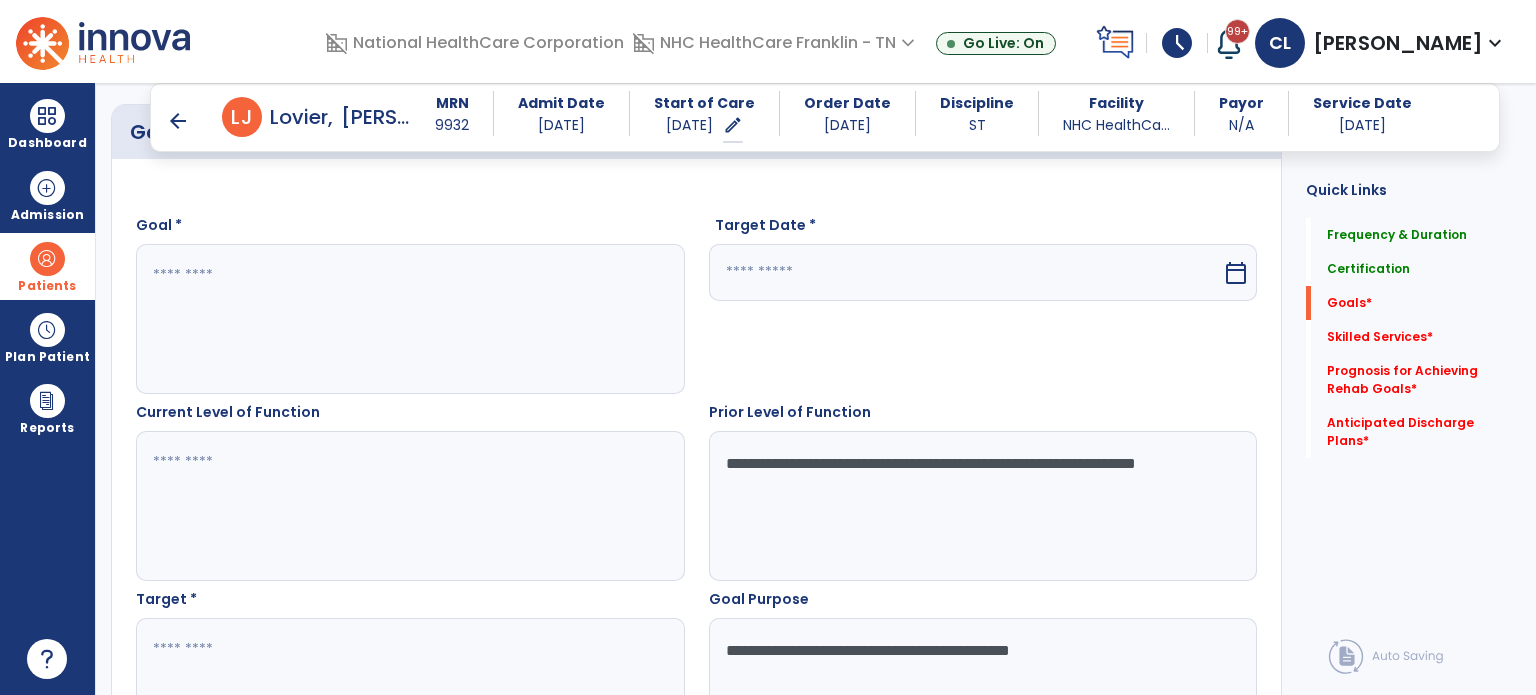 type on "**********" 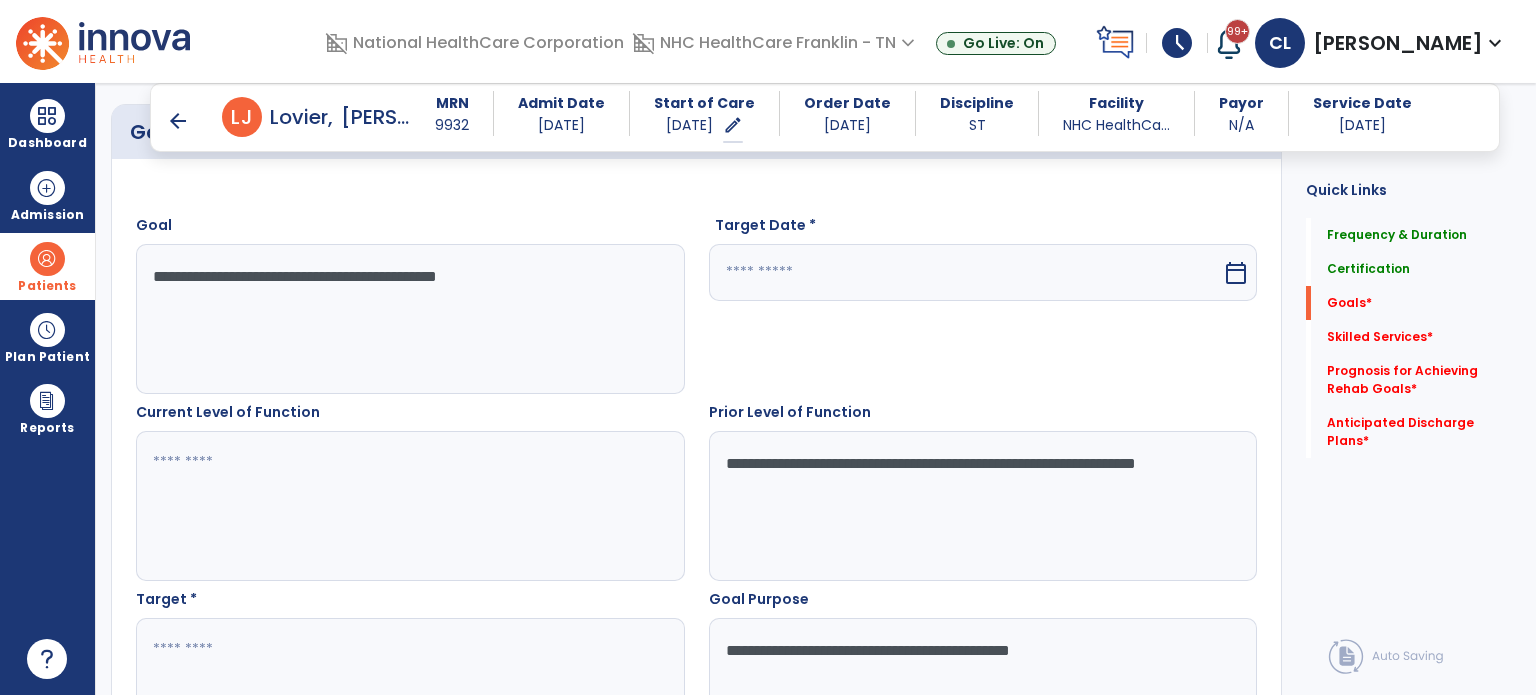 type on "**********" 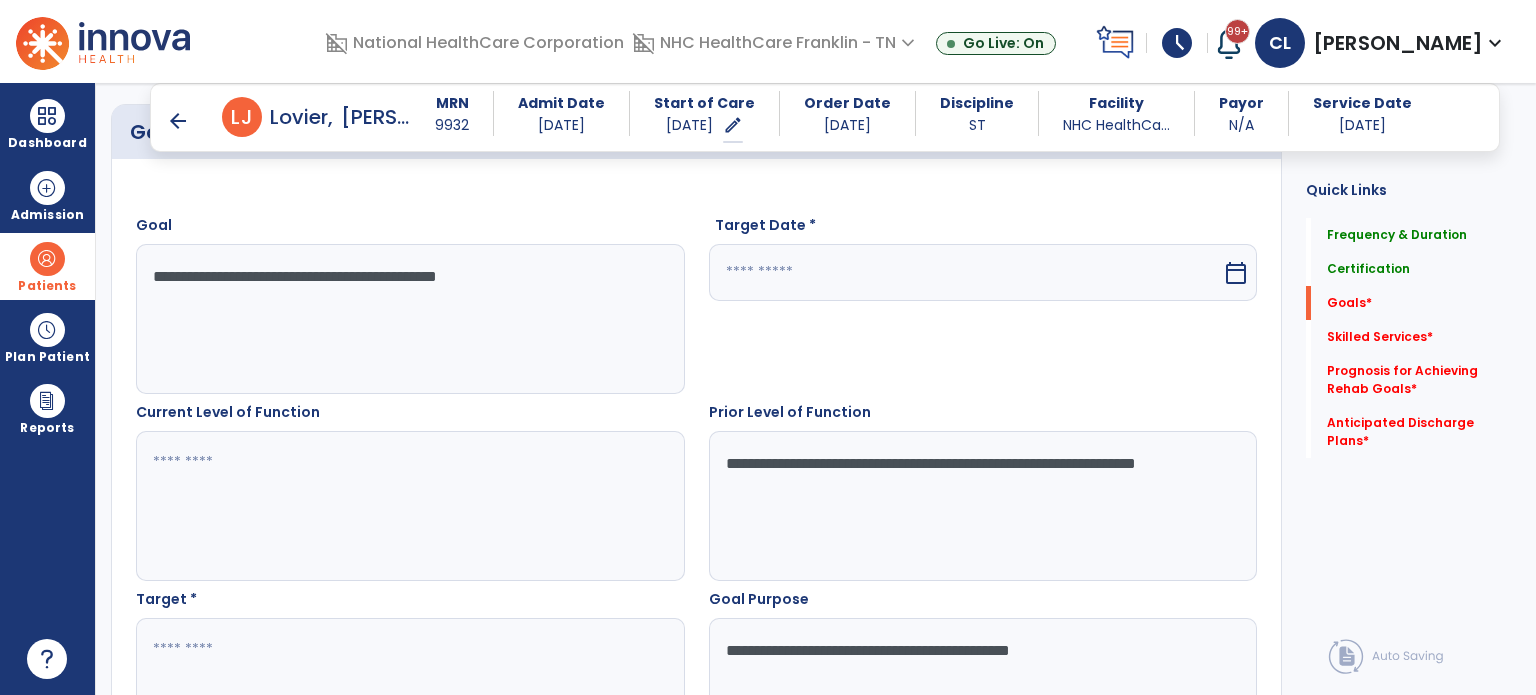 click at bounding box center (966, 272) 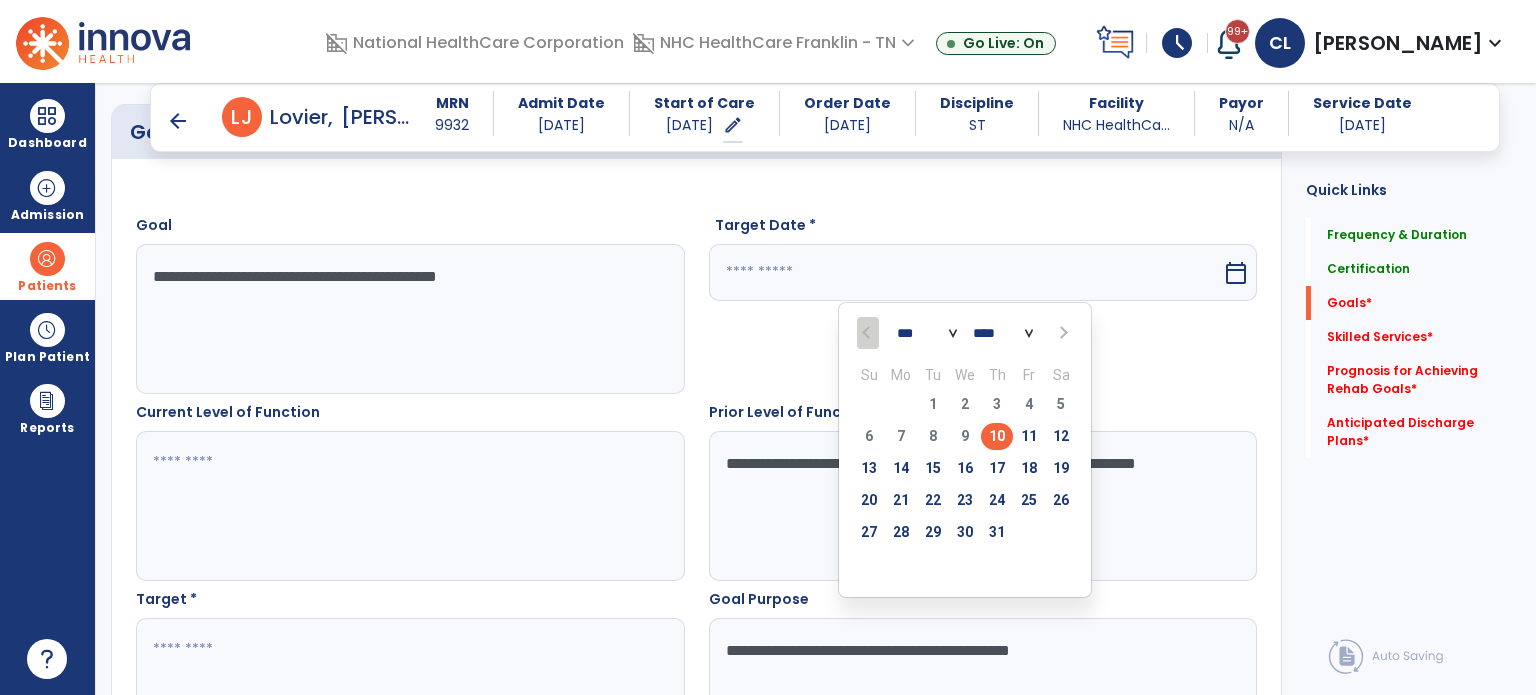 click at bounding box center [1061, 333] 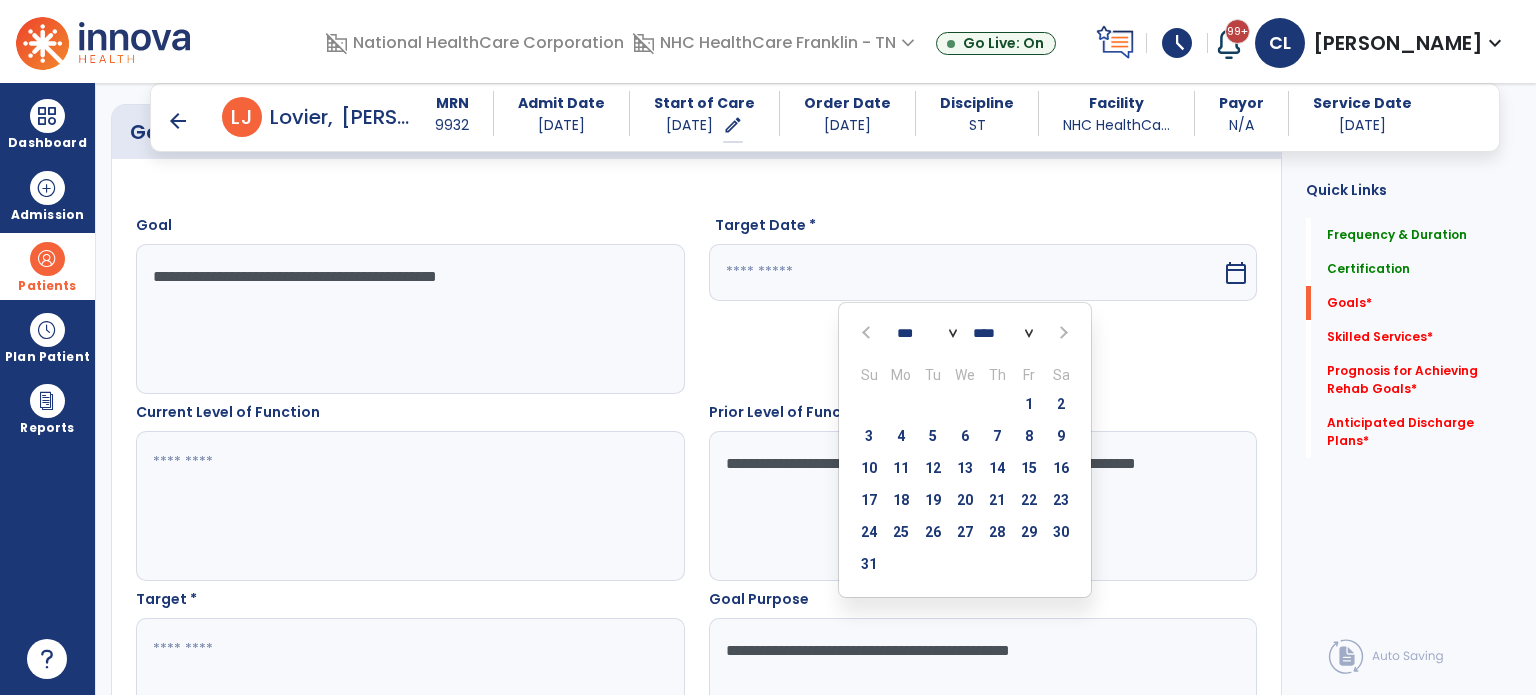click at bounding box center (1061, 333) 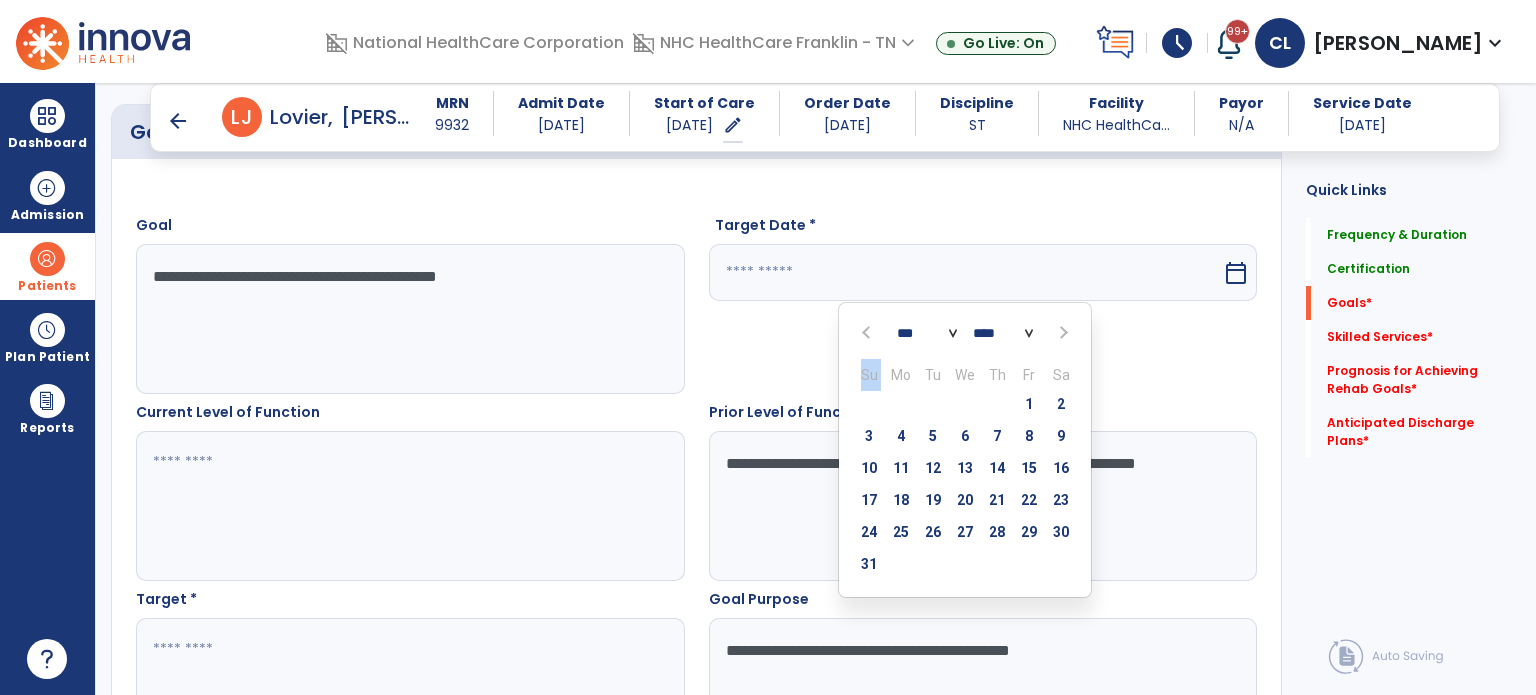 click at bounding box center [1061, 333] 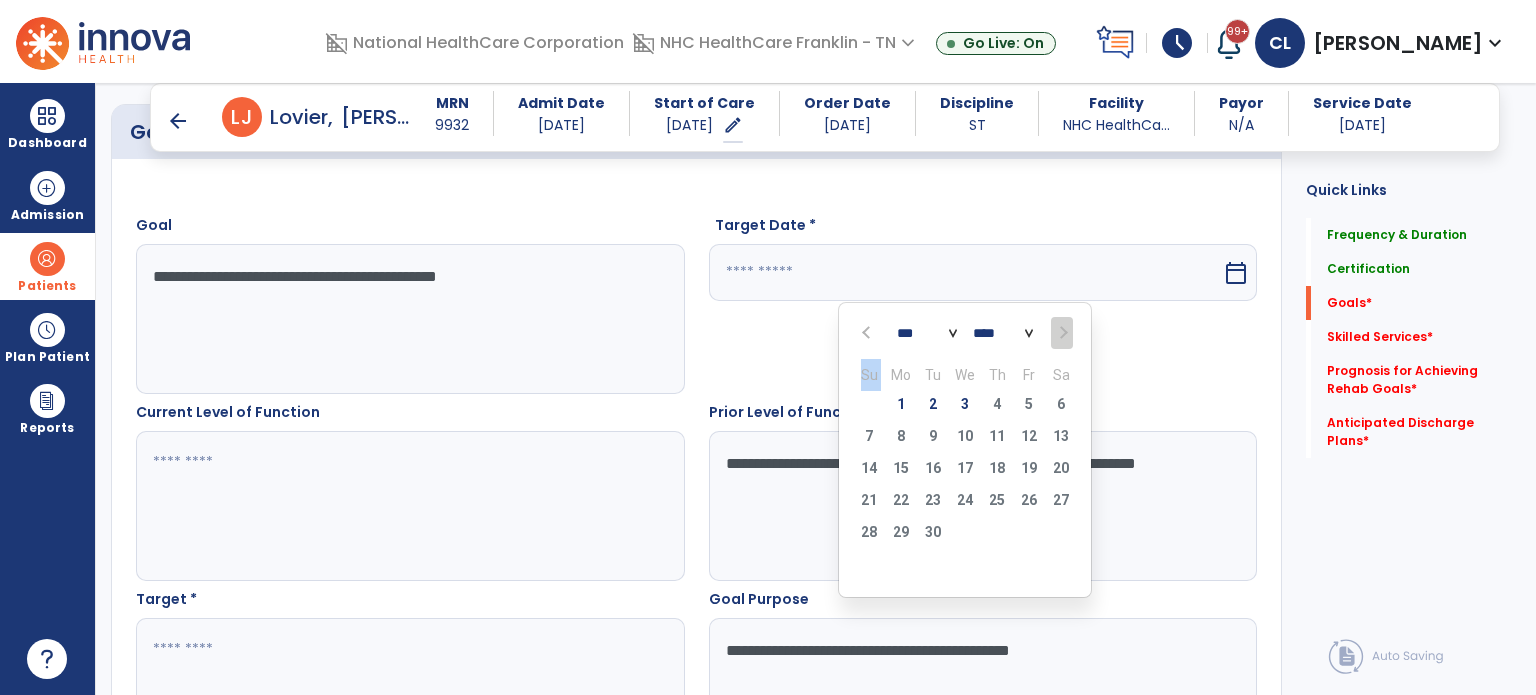click at bounding box center [1061, 333] 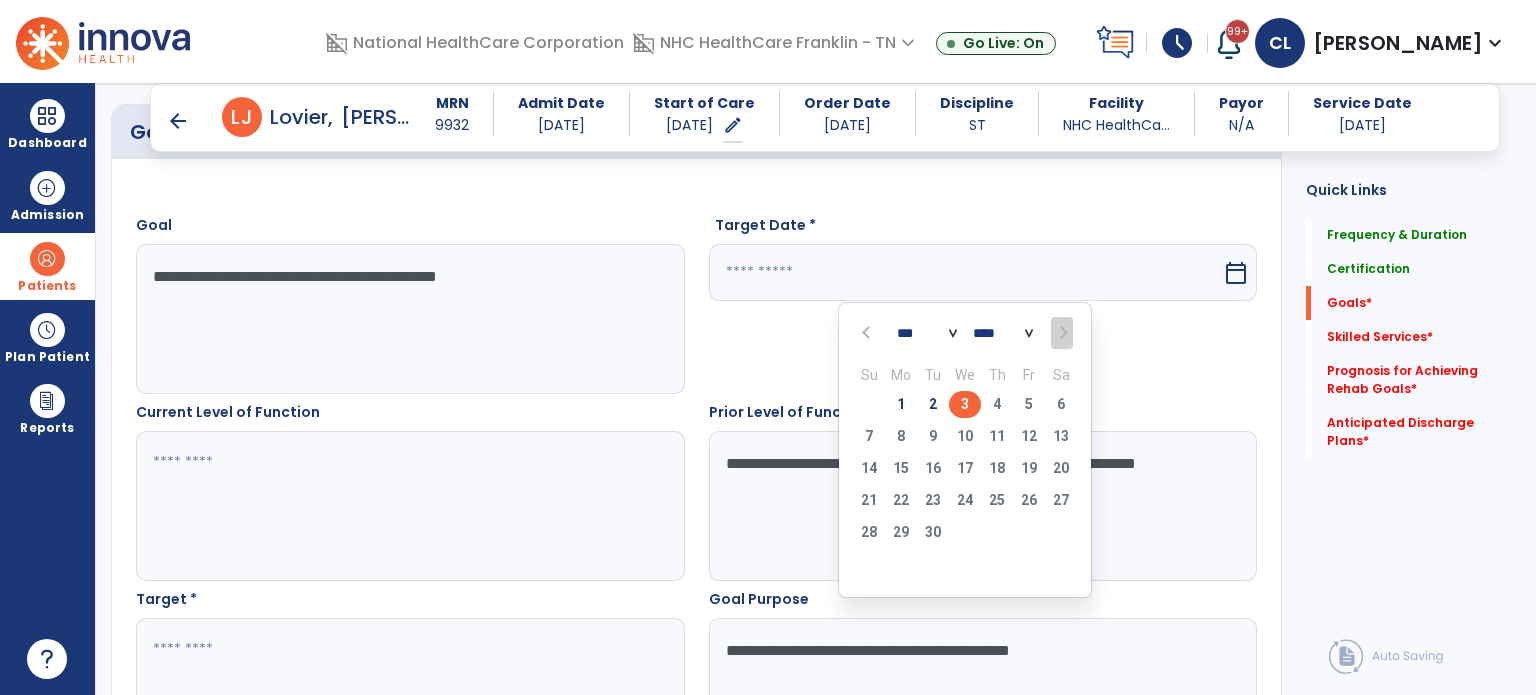 click on "3" at bounding box center (965, 404) 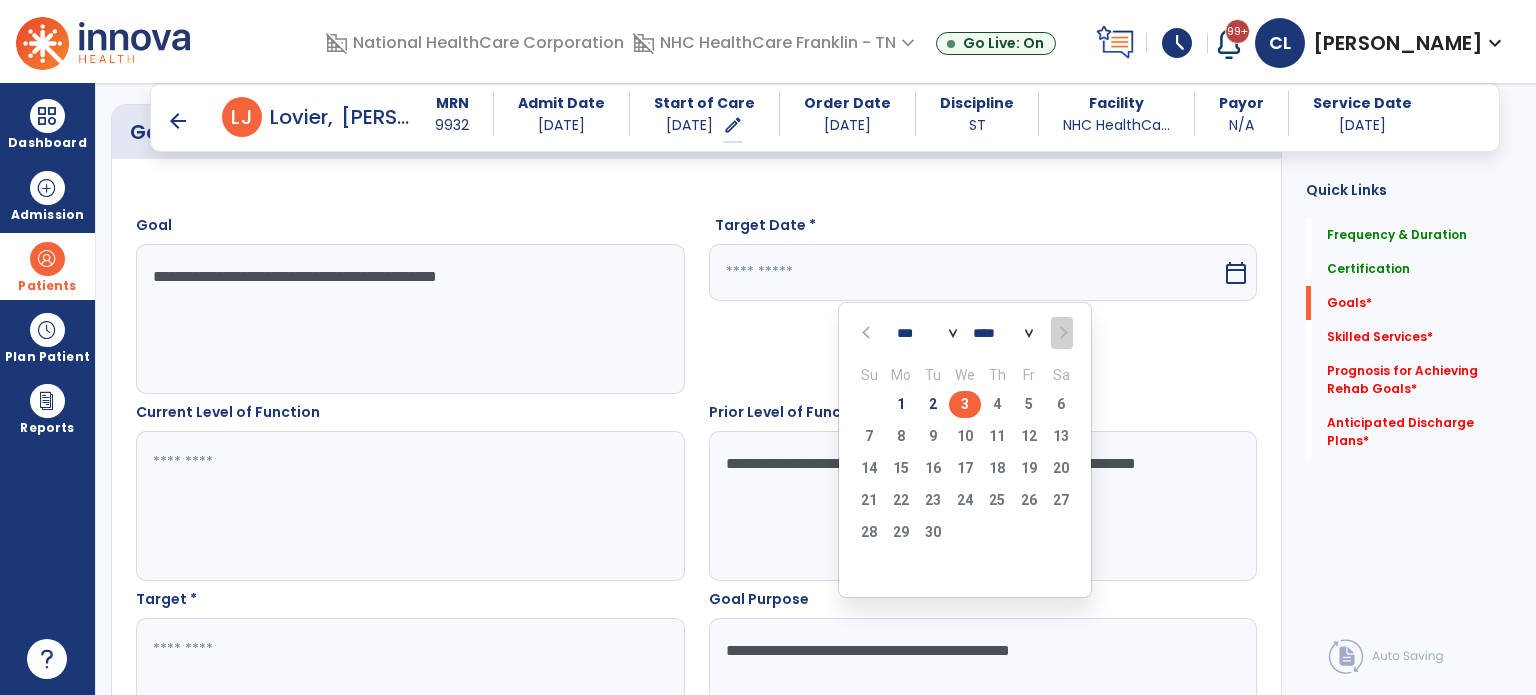type on "********" 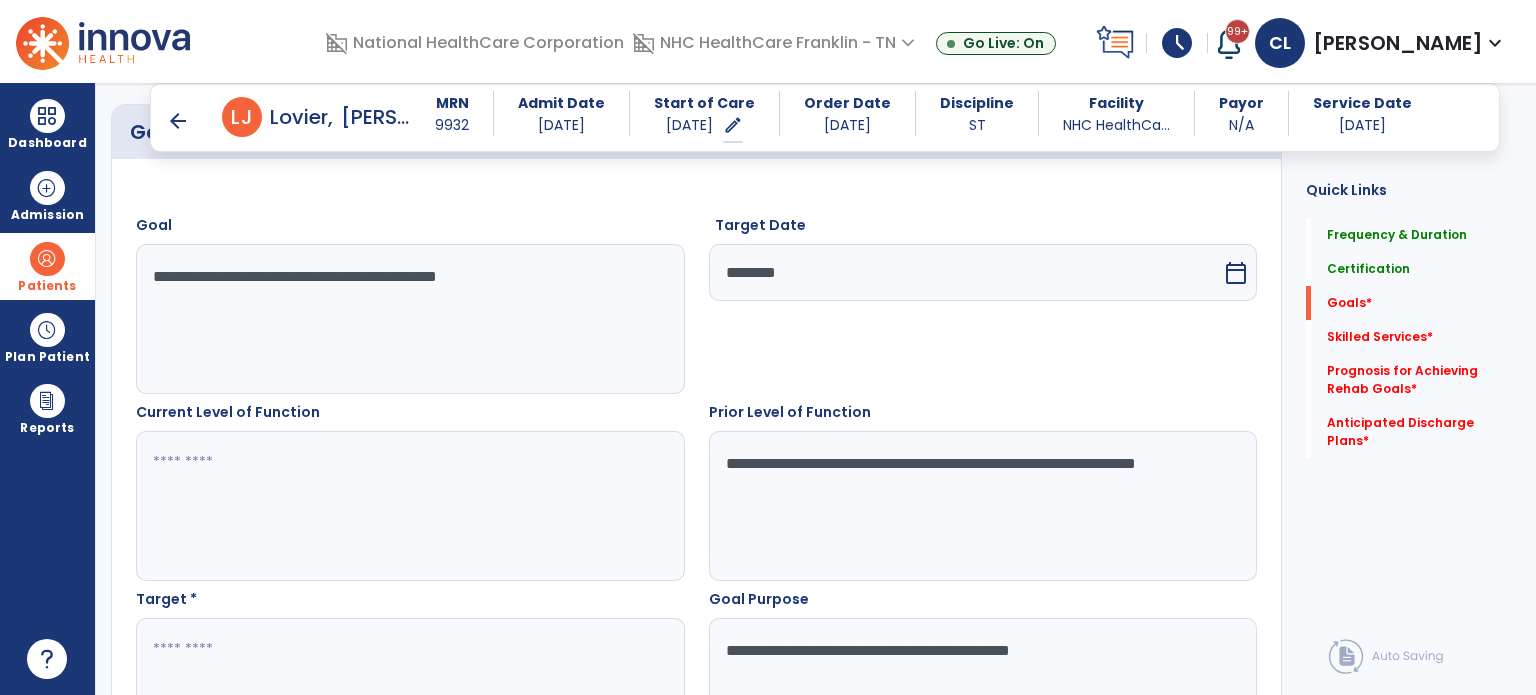 click on "Target Date  ********  calendar_today" at bounding box center (983, 304) 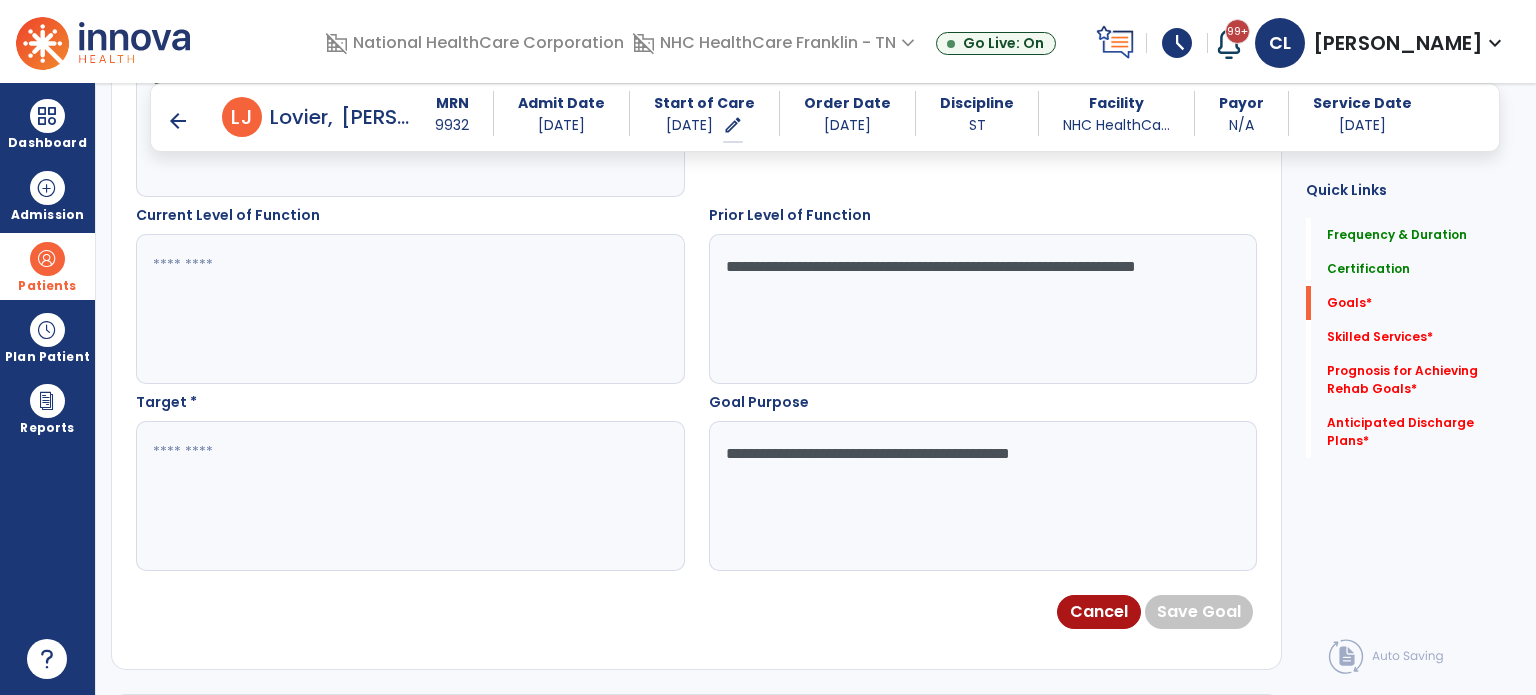 scroll, scrollTop: 720, scrollLeft: 0, axis: vertical 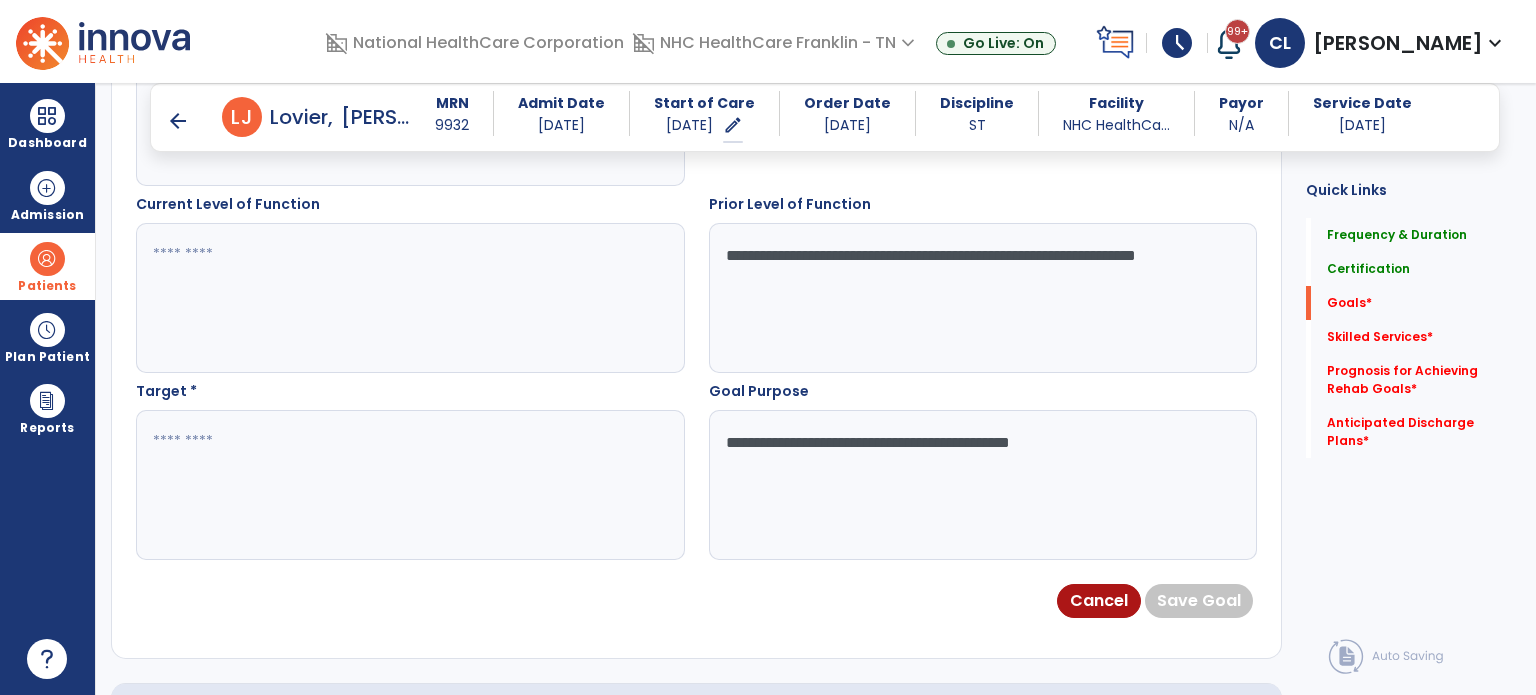 click at bounding box center [409, 485] 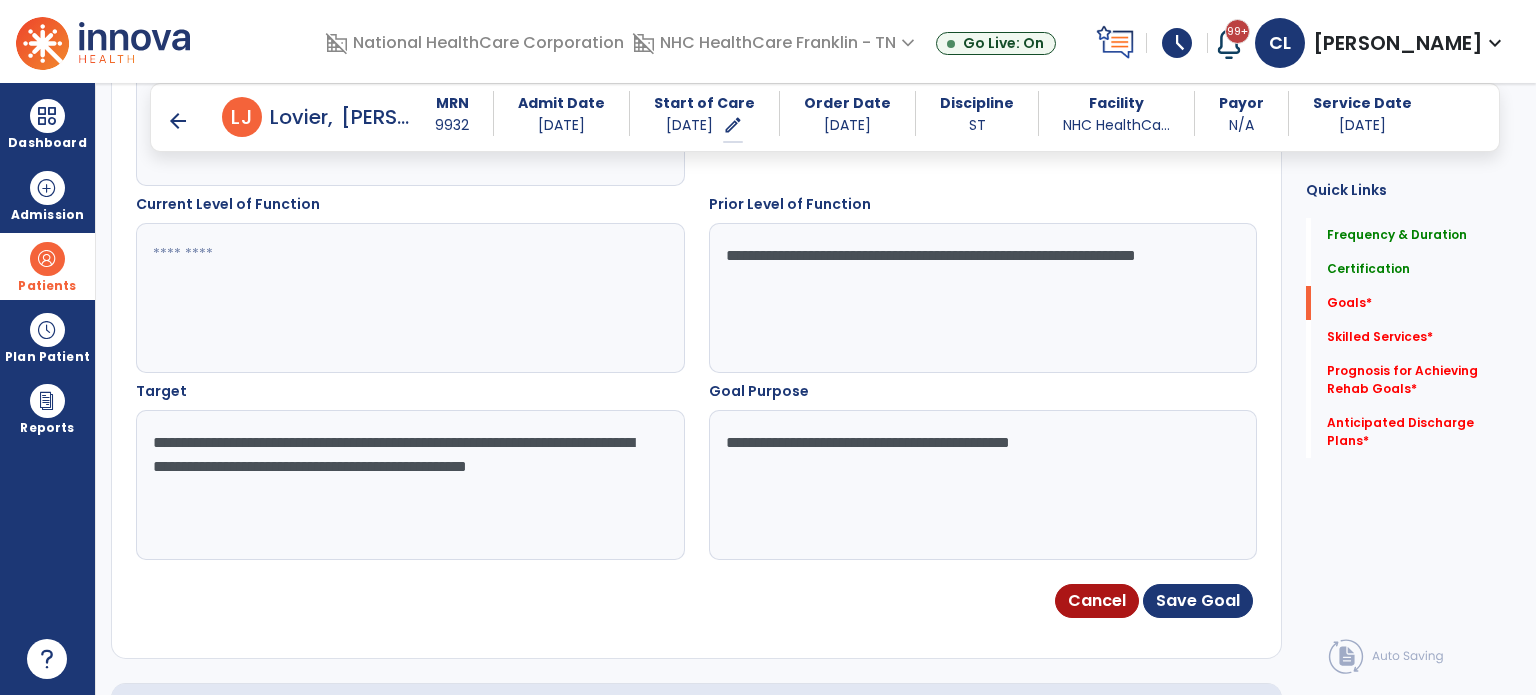 type on "**********" 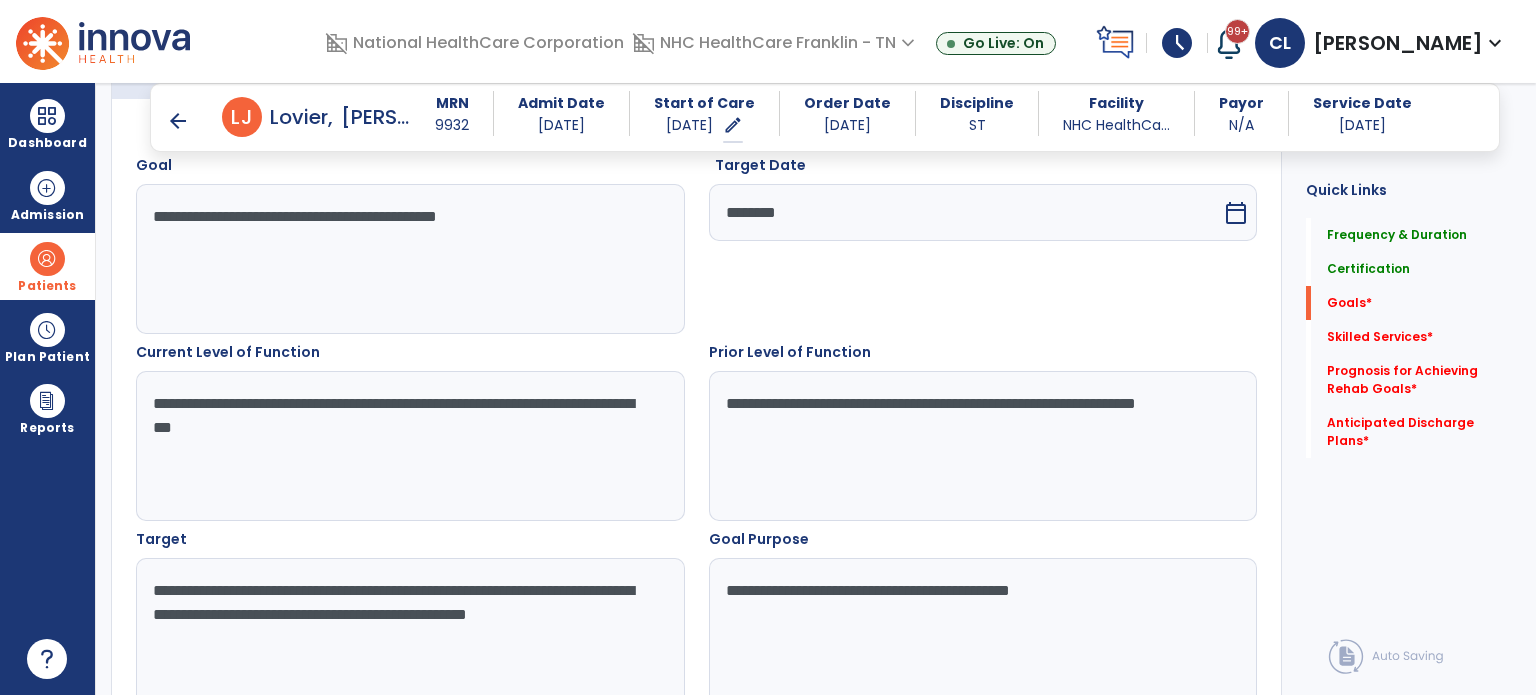 scroll, scrollTop: 573, scrollLeft: 0, axis: vertical 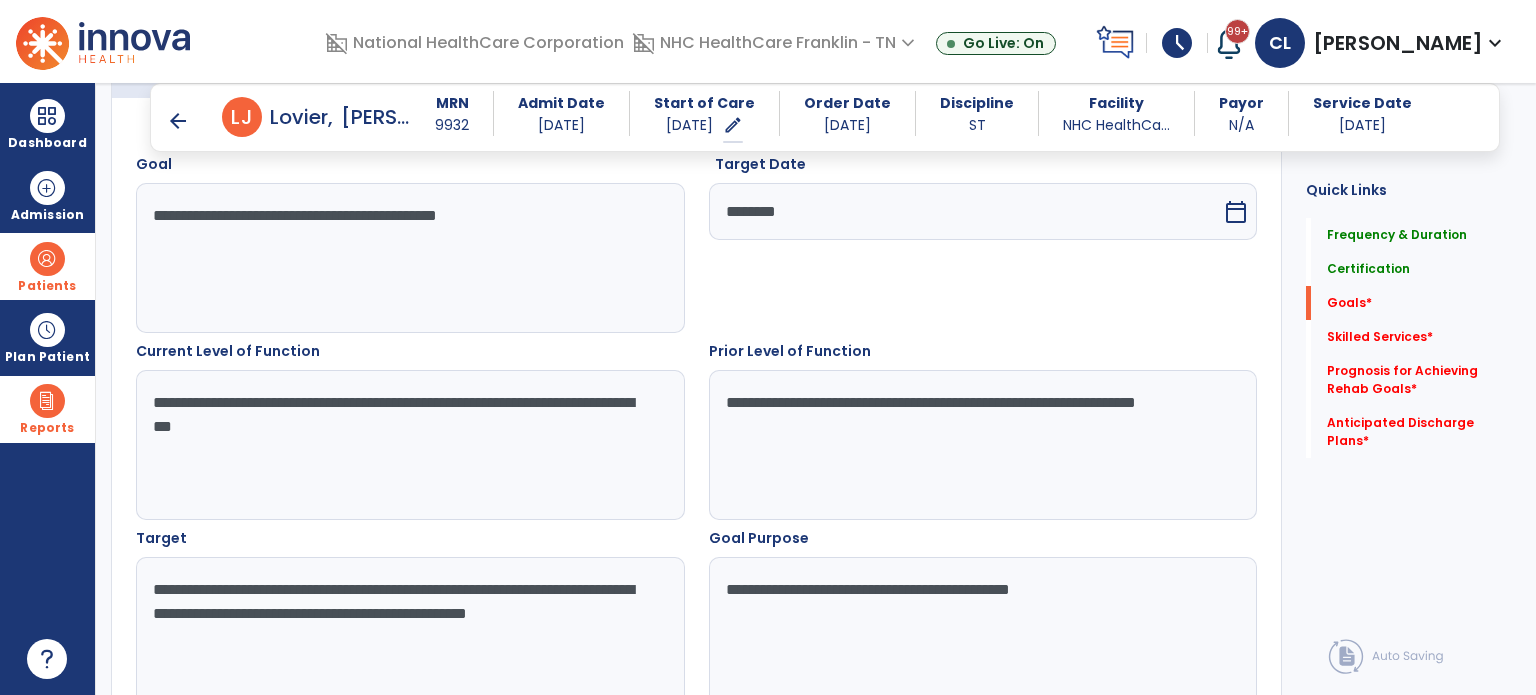 drag, startPoint x: 467, startPoint y: 442, endPoint x: 0, endPoint y: 395, distance: 469.35913 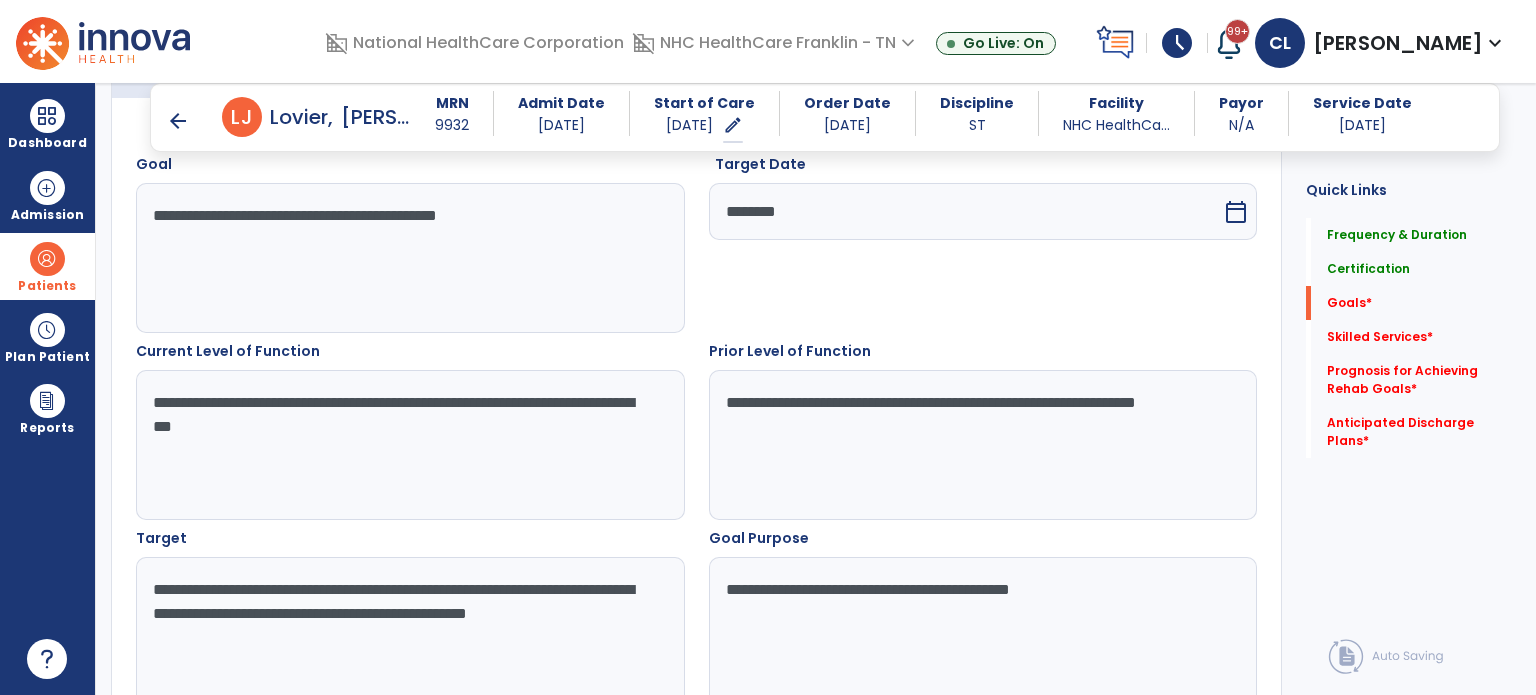 click on "**********" at bounding box center (409, 445) 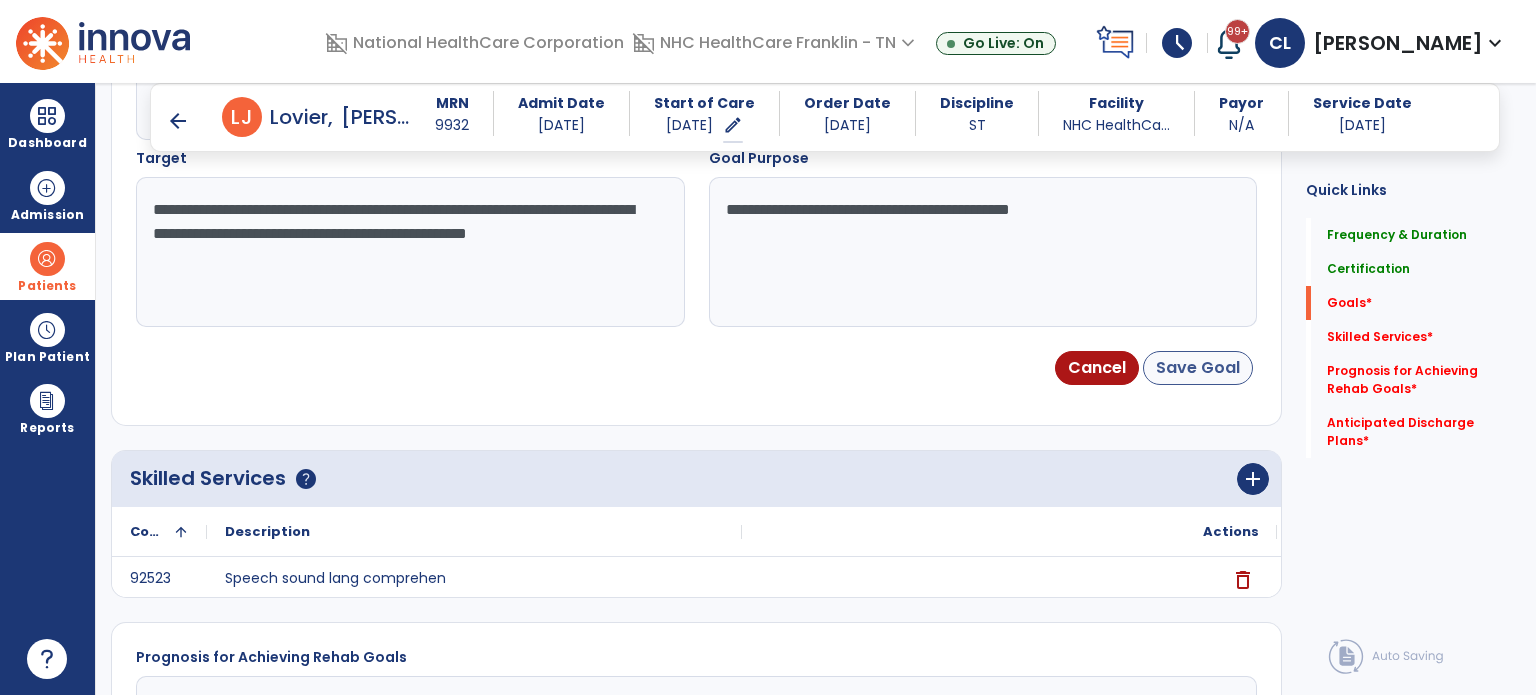 type on "**********" 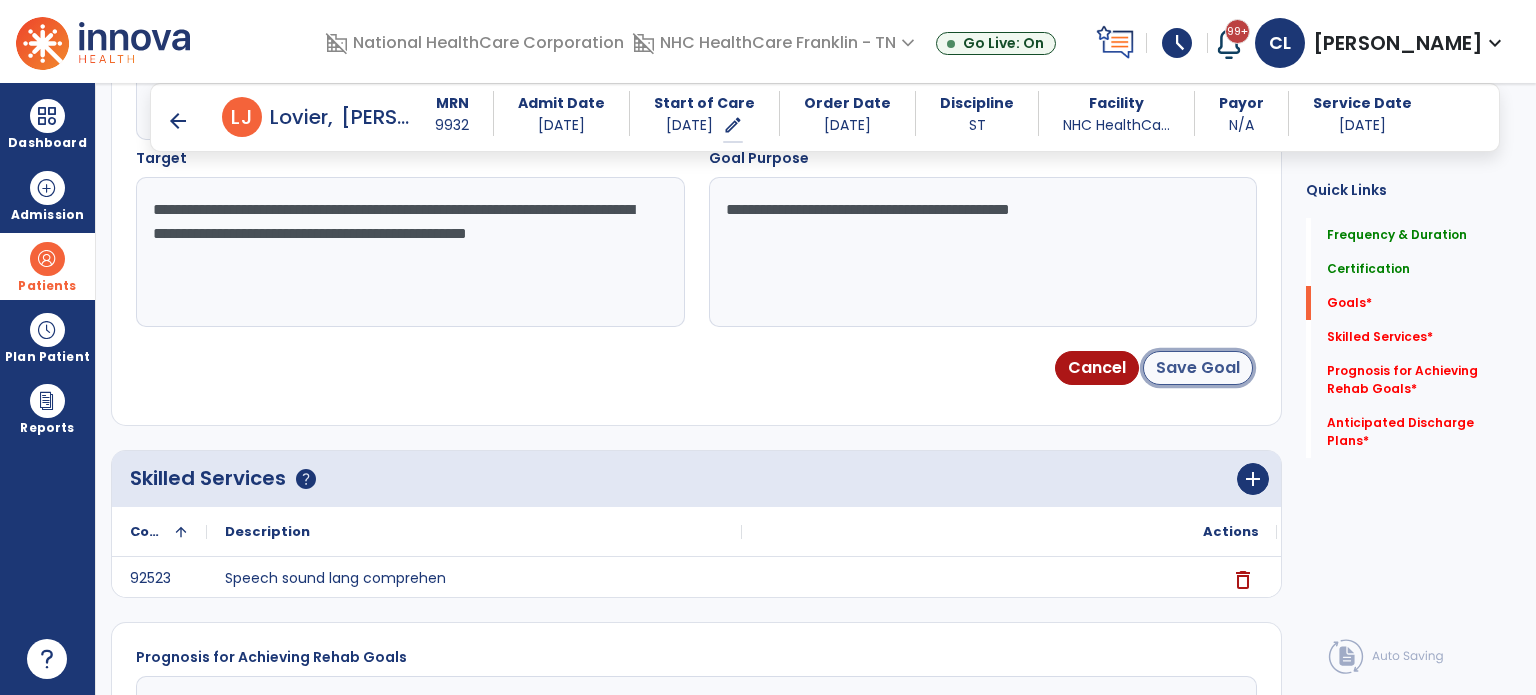 click on "Save Goal" at bounding box center (1198, 368) 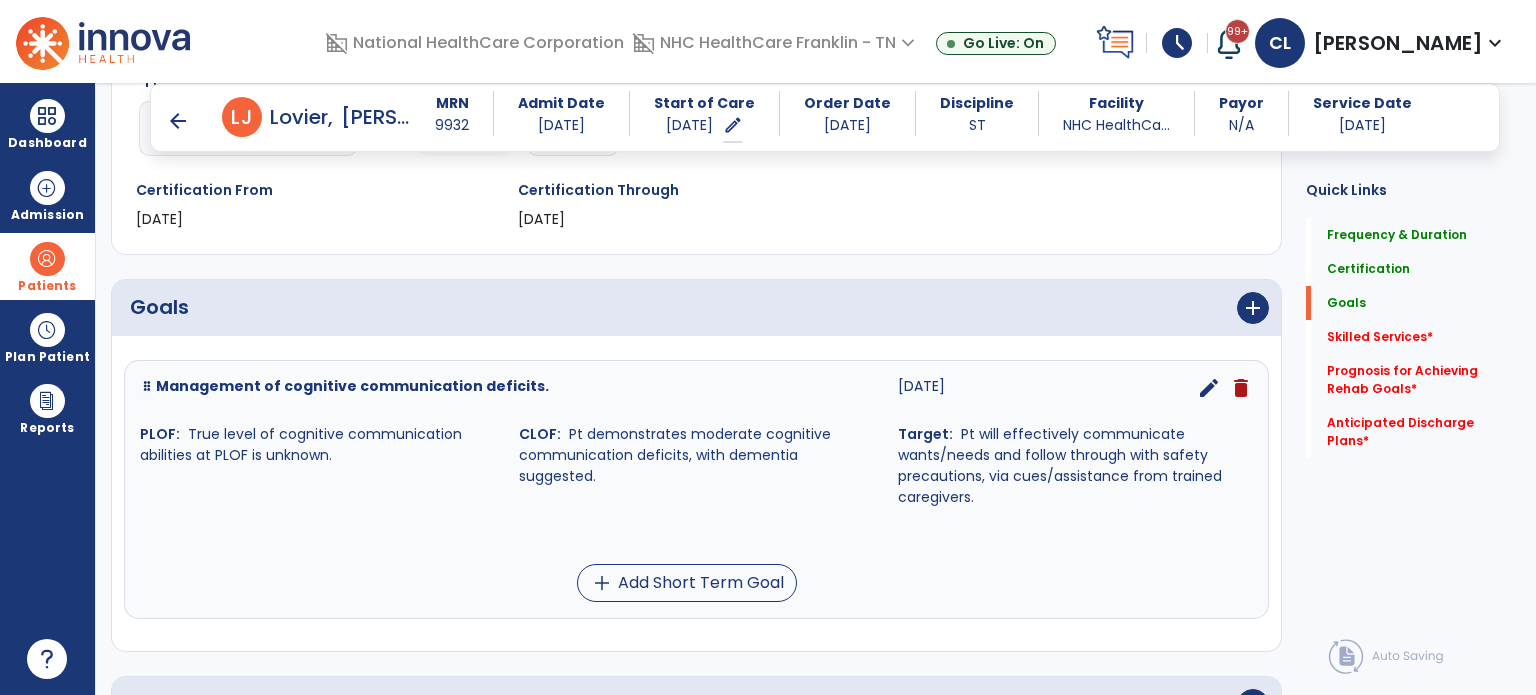 scroll, scrollTop: 338, scrollLeft: 0, axis: vertical 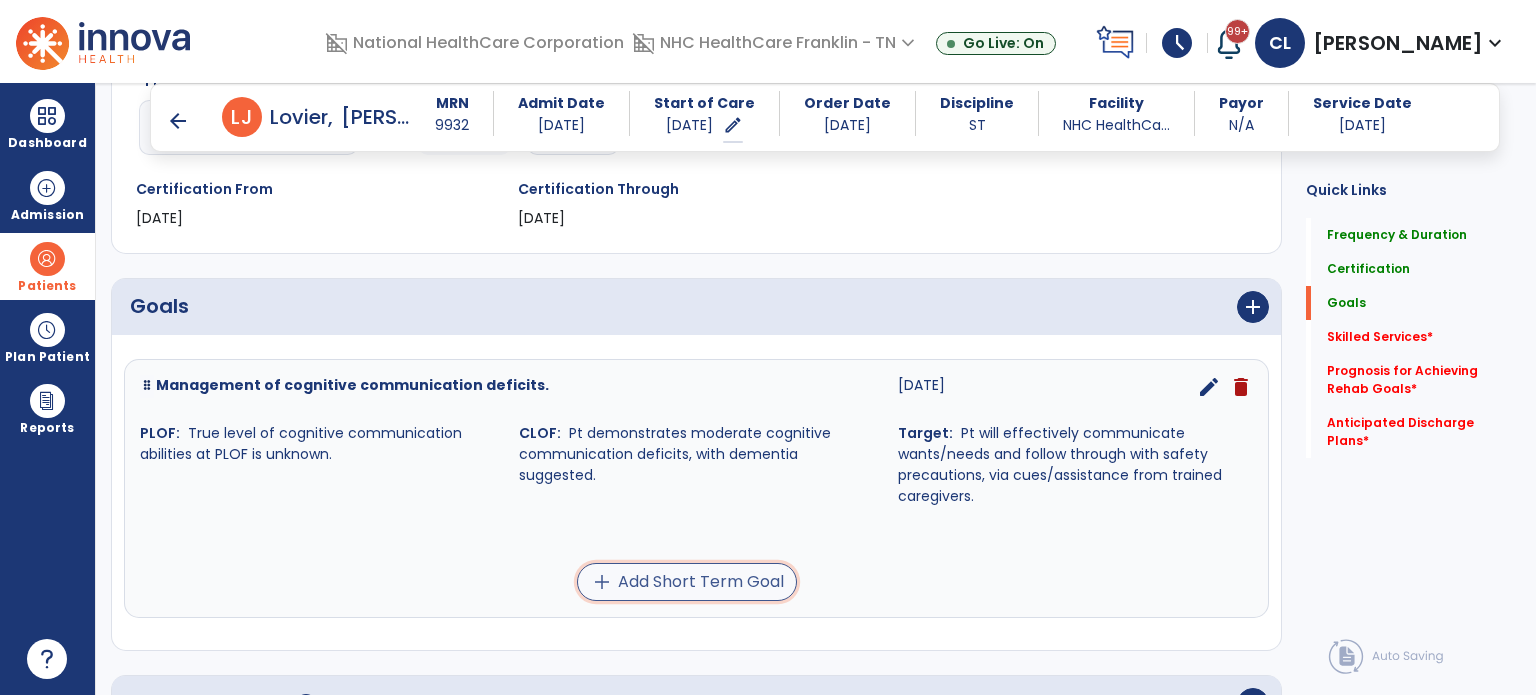 click on "add  Add Short Term Goal" at bounding box center (687, 582) 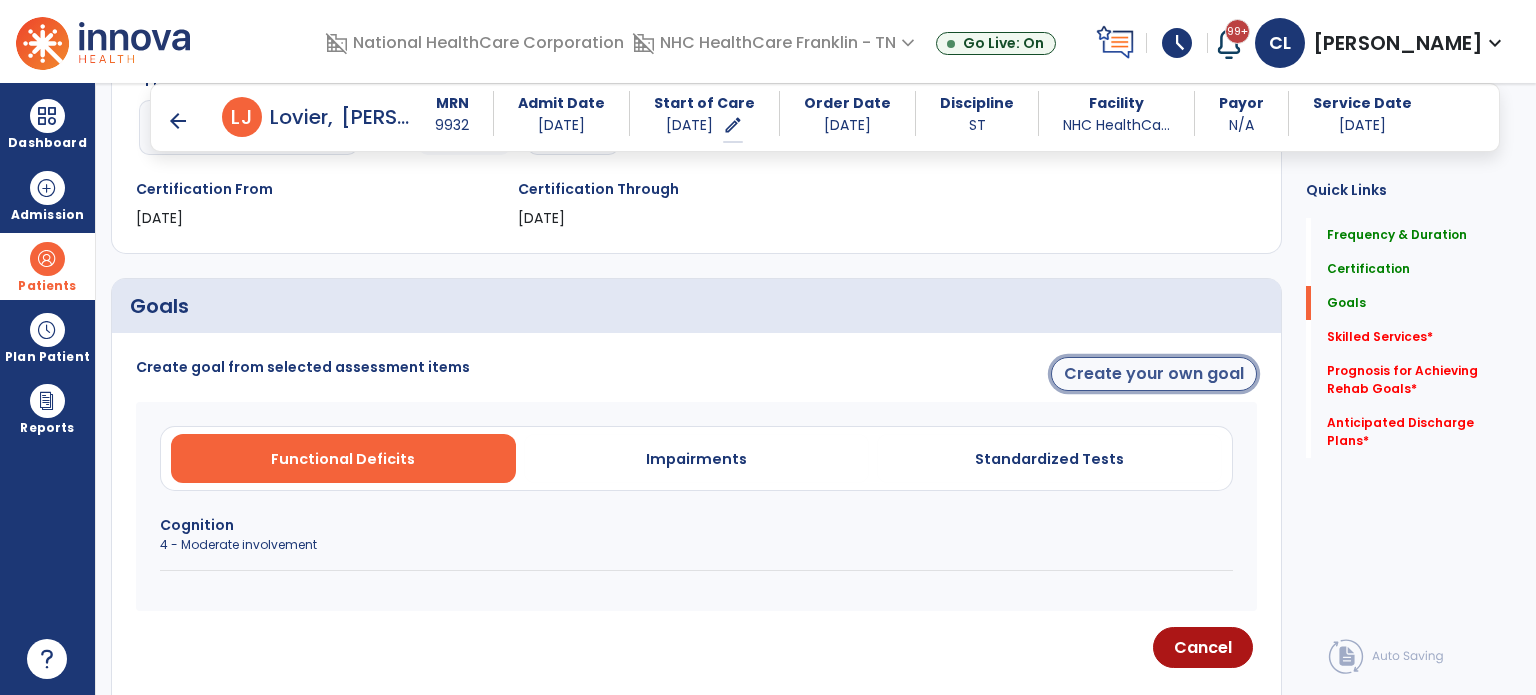 click on "Create your own goal" at bounding box center [1154, 374] 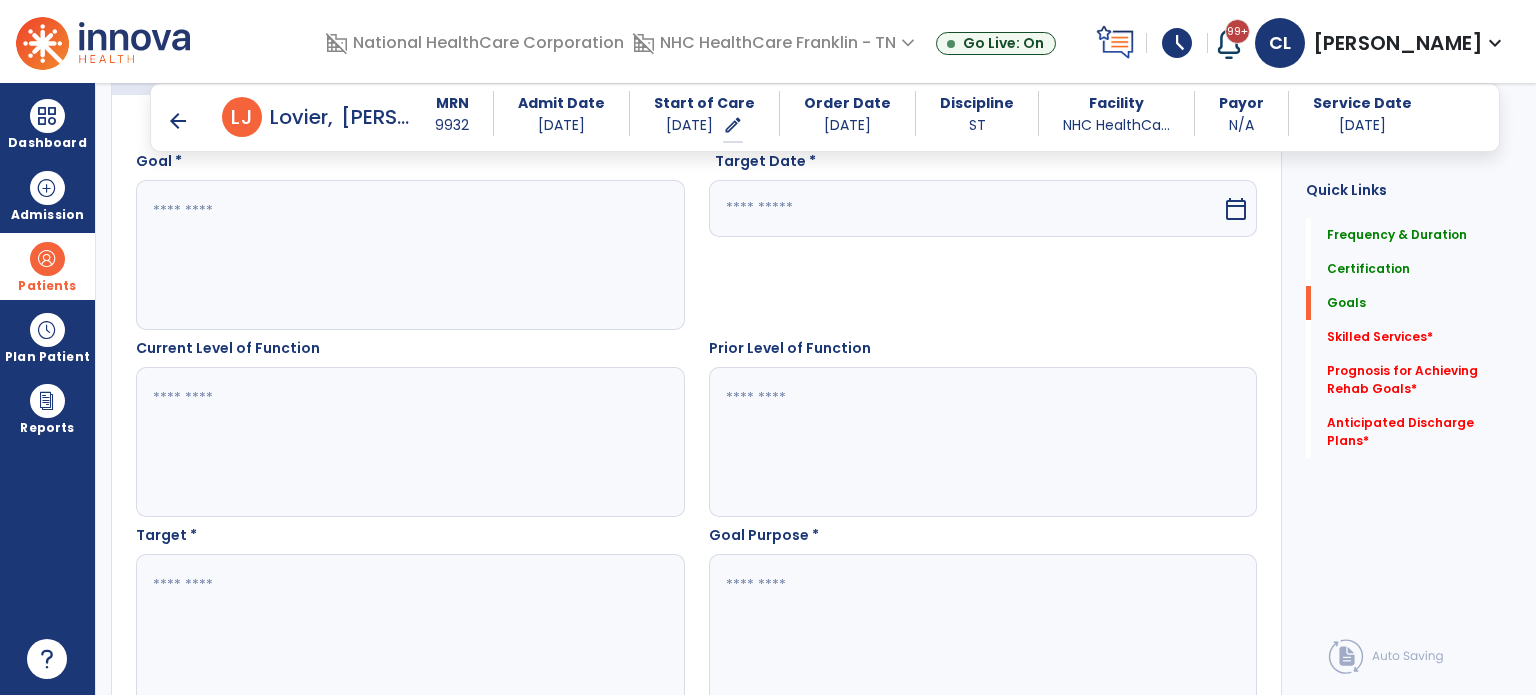 scroll, scrollTop: 588, scrollLeft: 0, axis: vertical 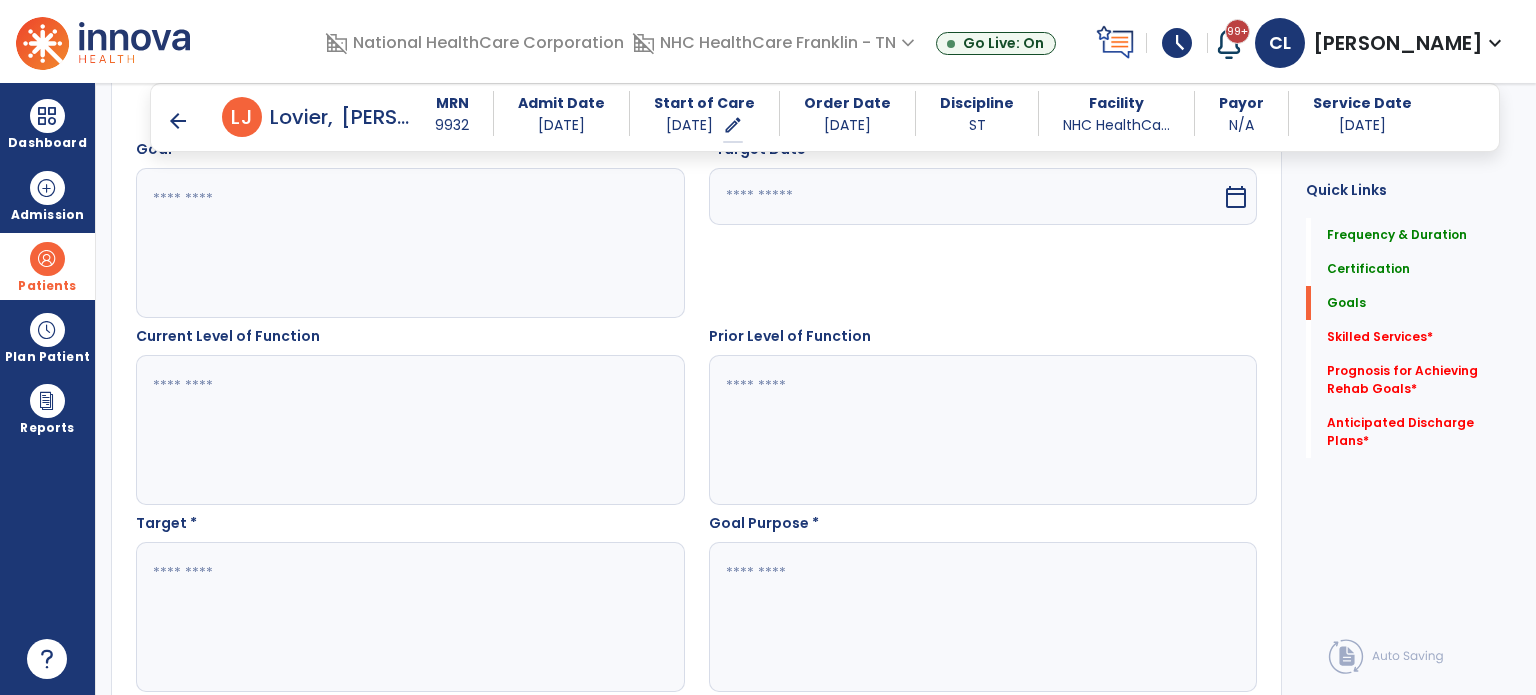 click at bounding box center [409, 430] 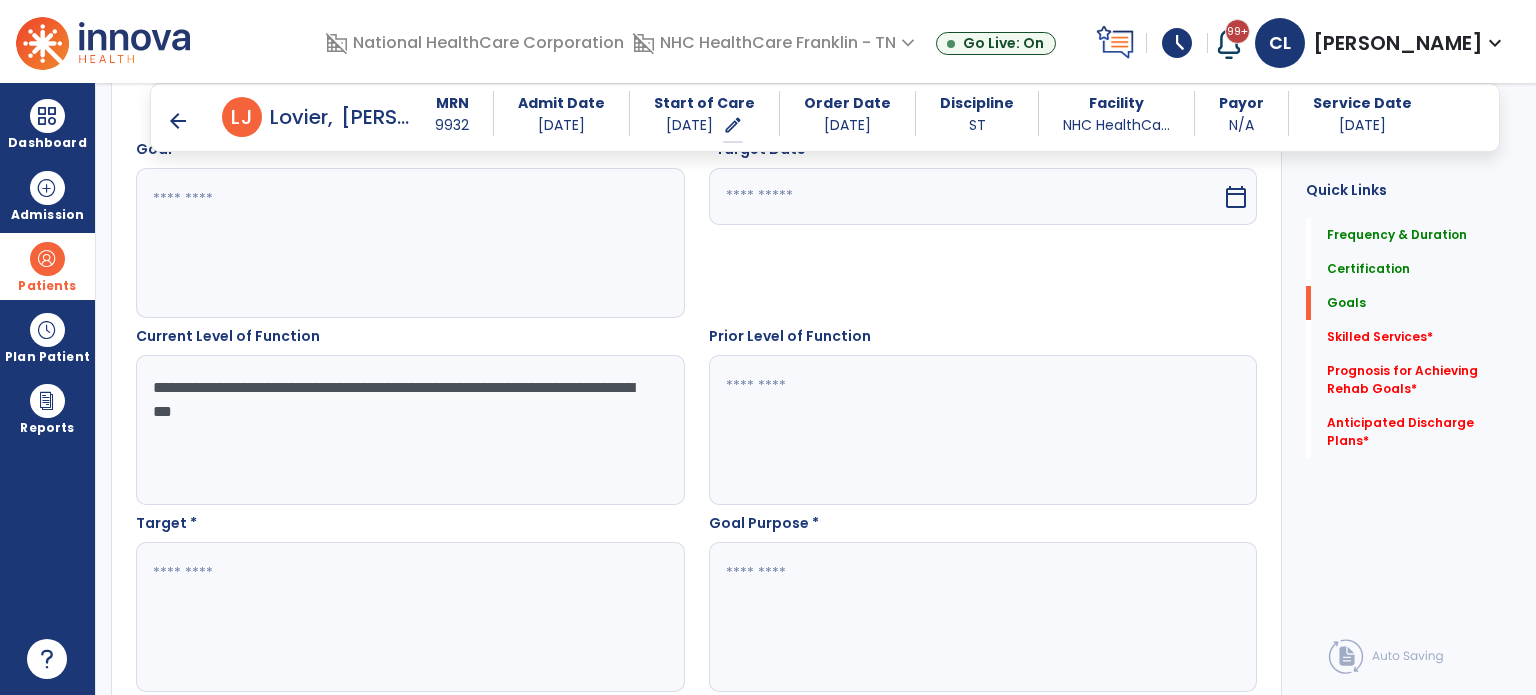 type on "**********" 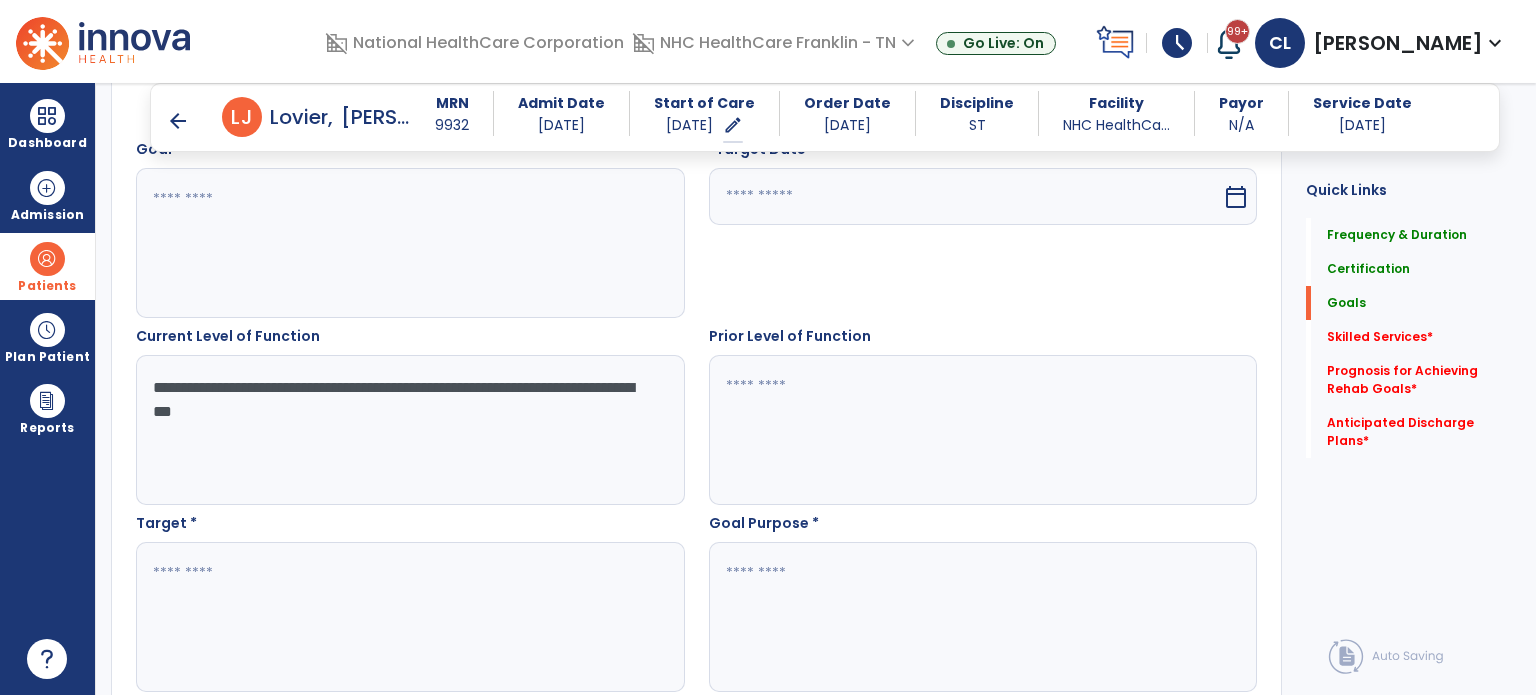 click at bounding box center (409, 617) 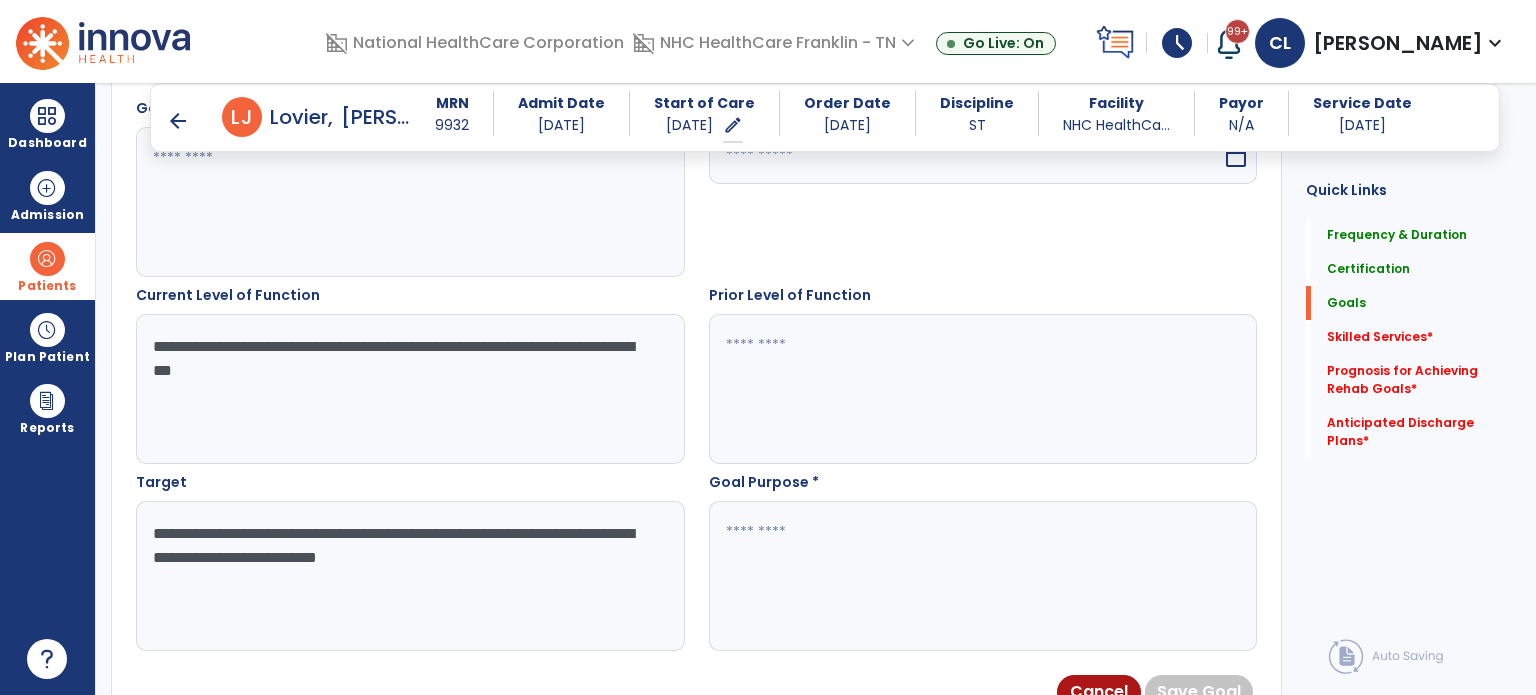 scroll, scrollTop: 632, scrollLeft: 0, axis: vertical 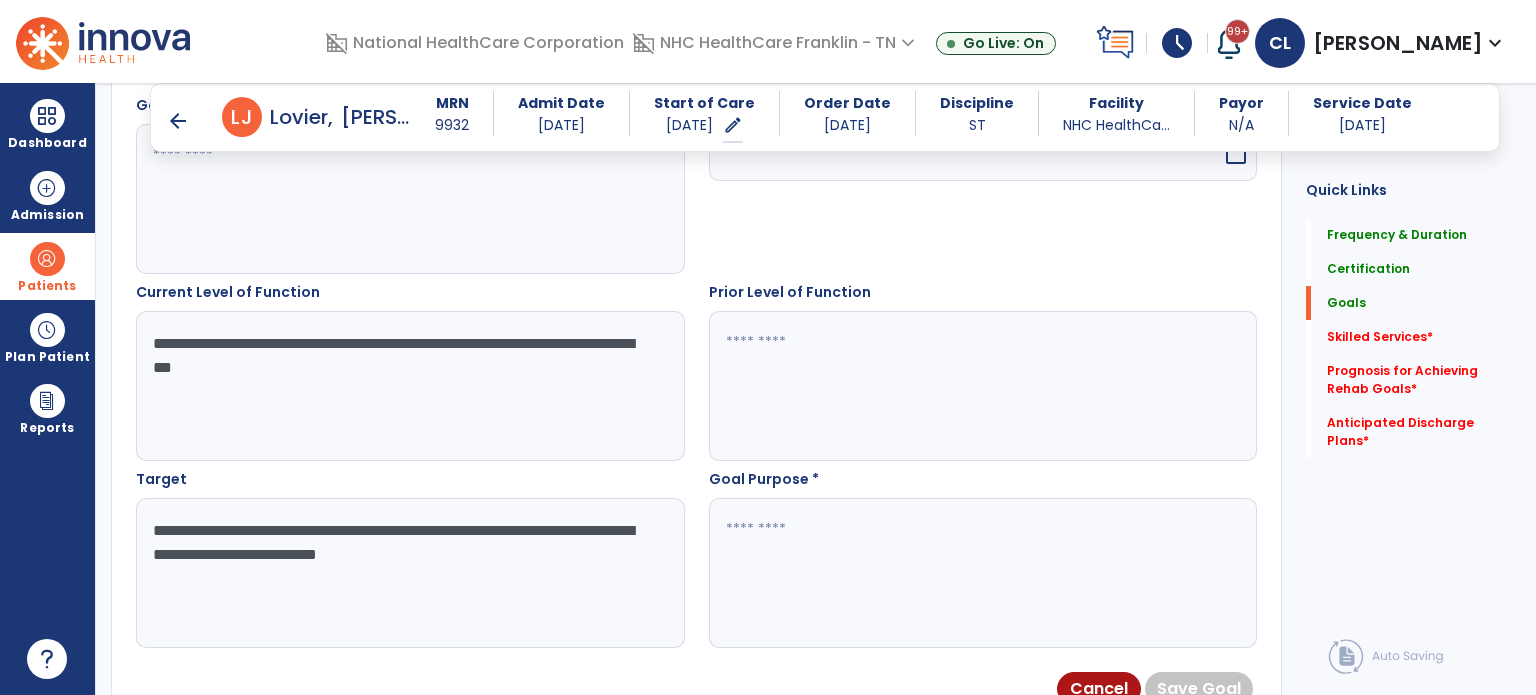 type on "**********" 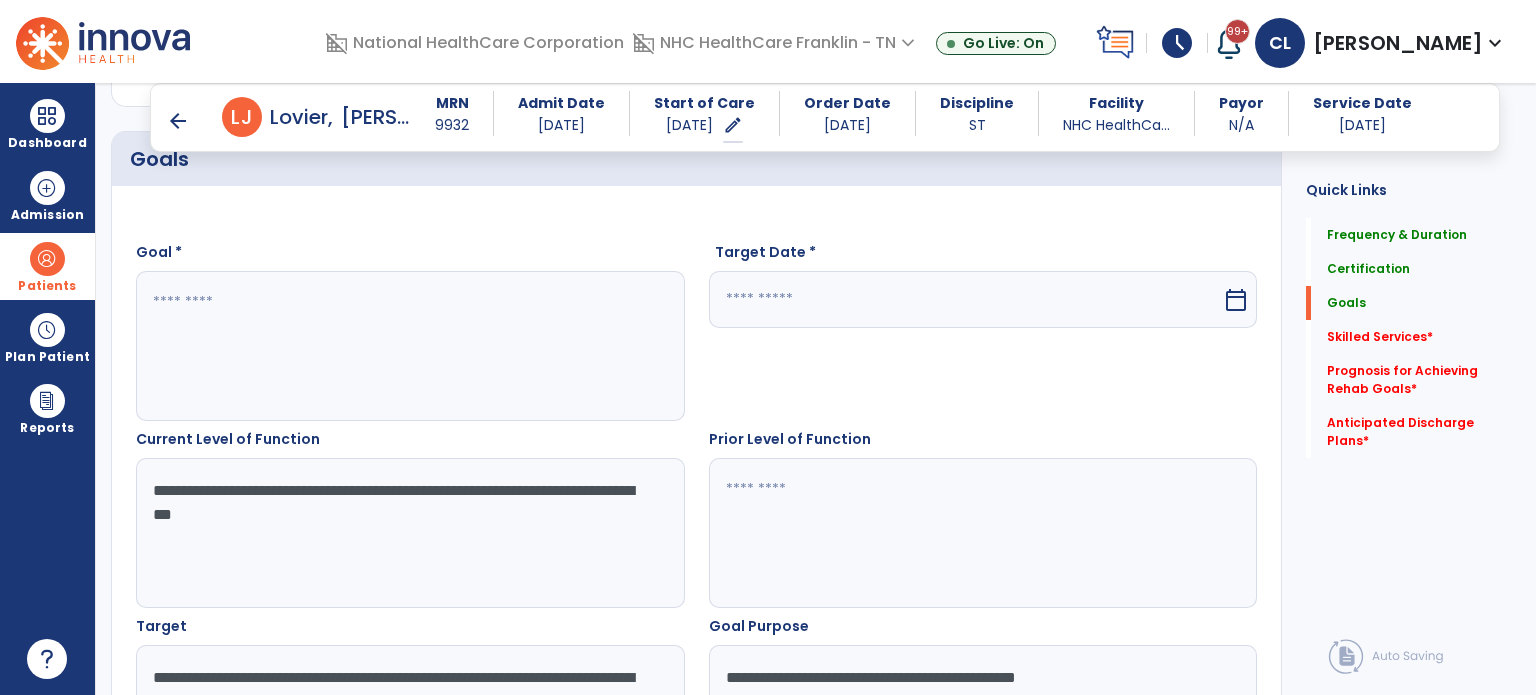 scroll, scrollTop: 480, scrollLeft: 0, axis: vertical 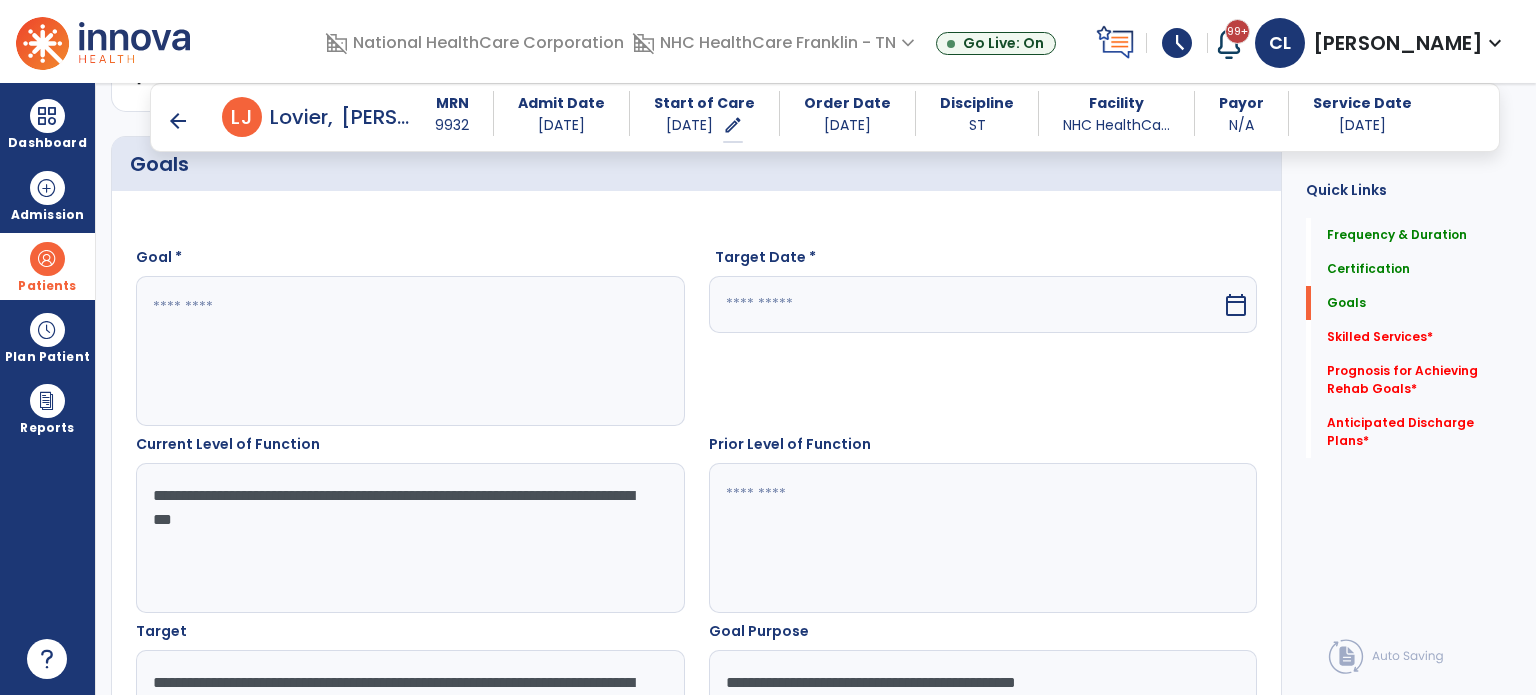 type on "**********" 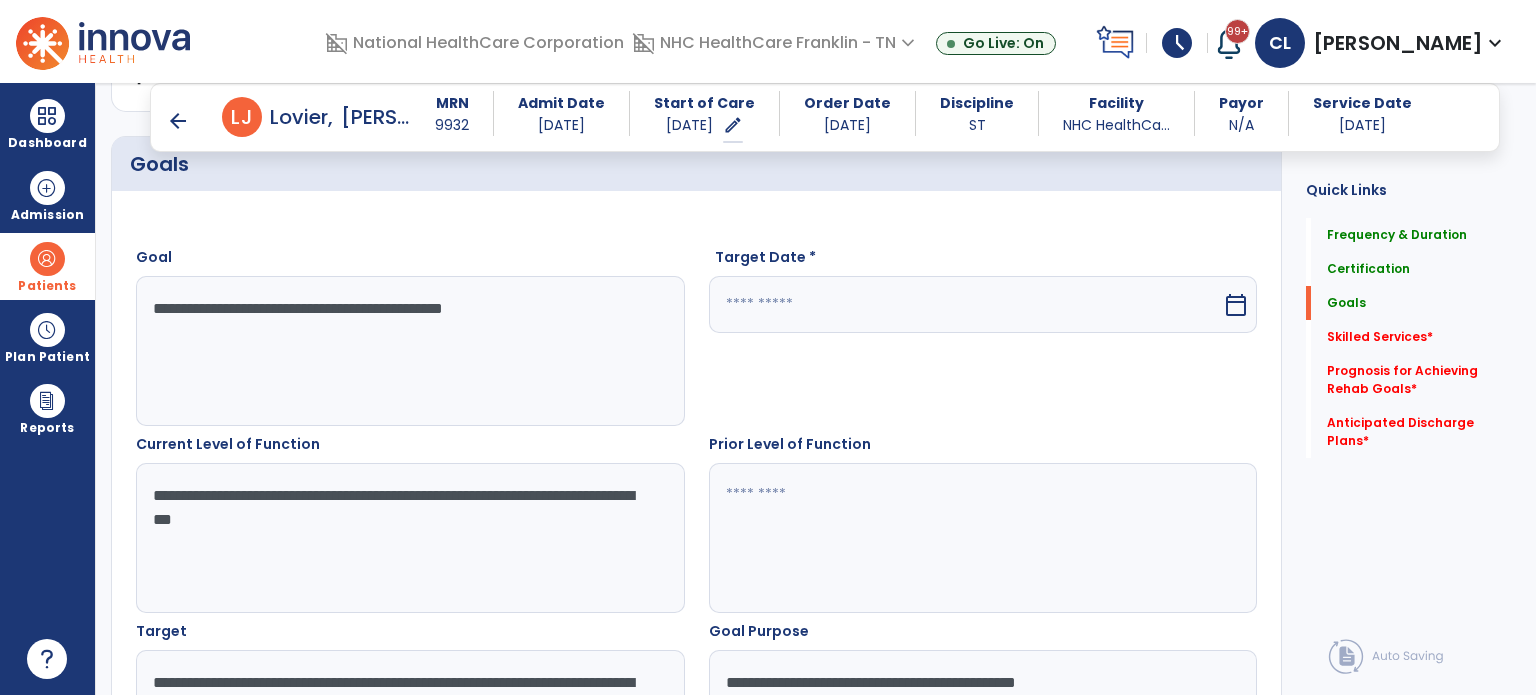 type on "**********" 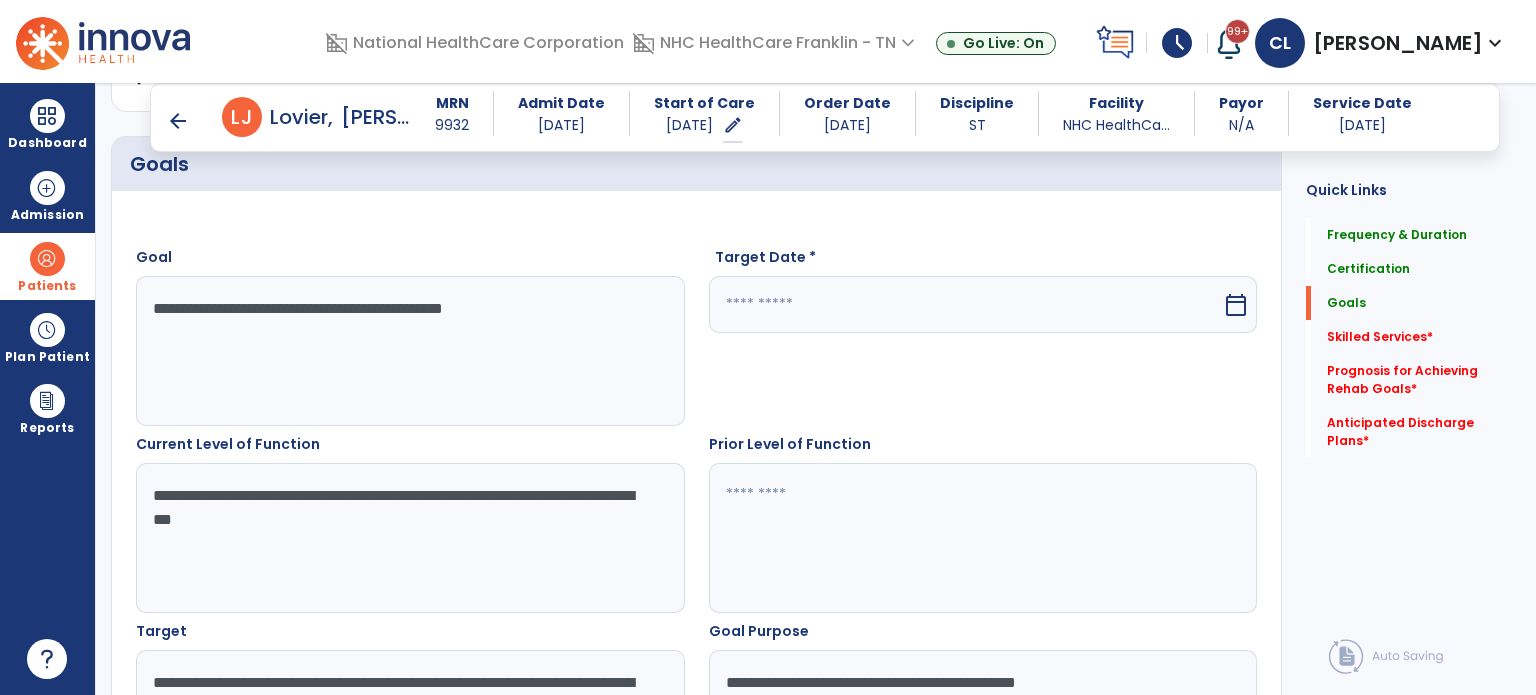 click at bounding box center [966, 304] 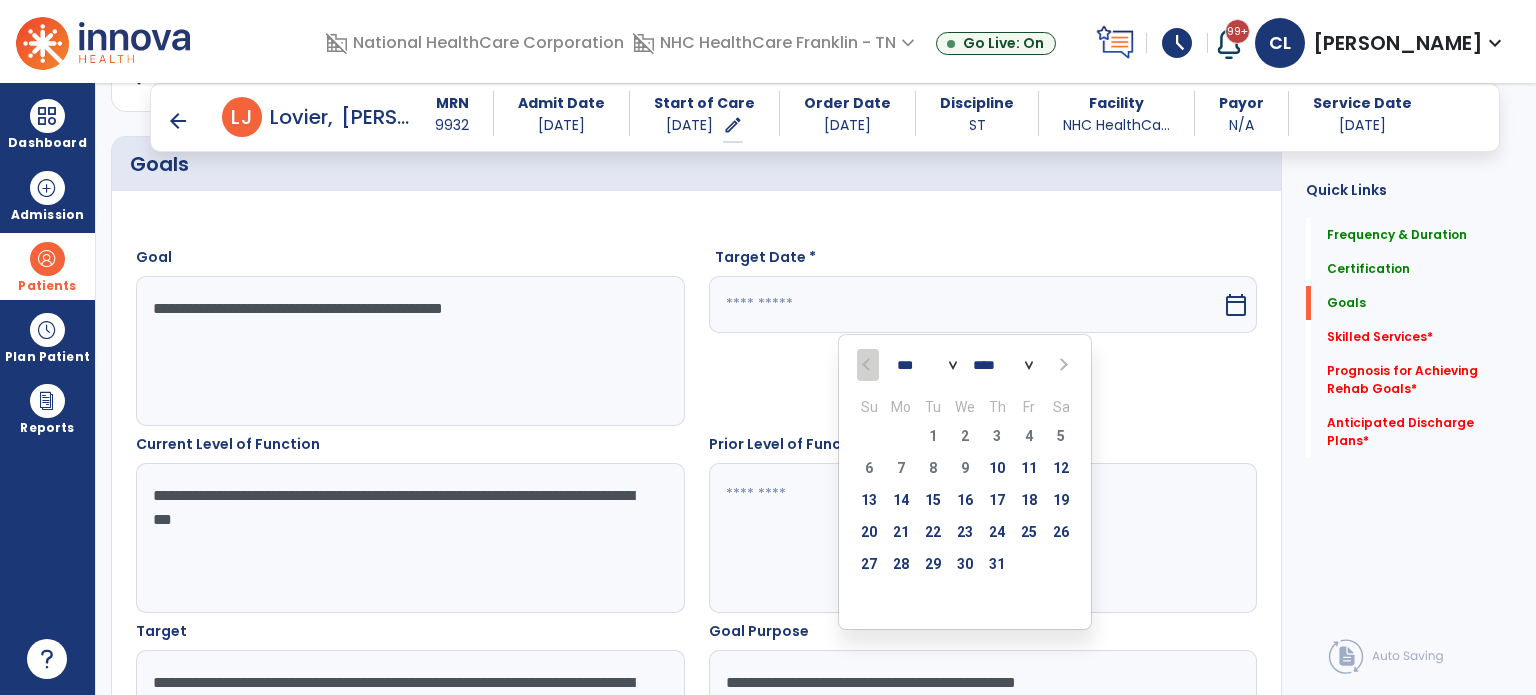 click at bounding box center (1061, 365) 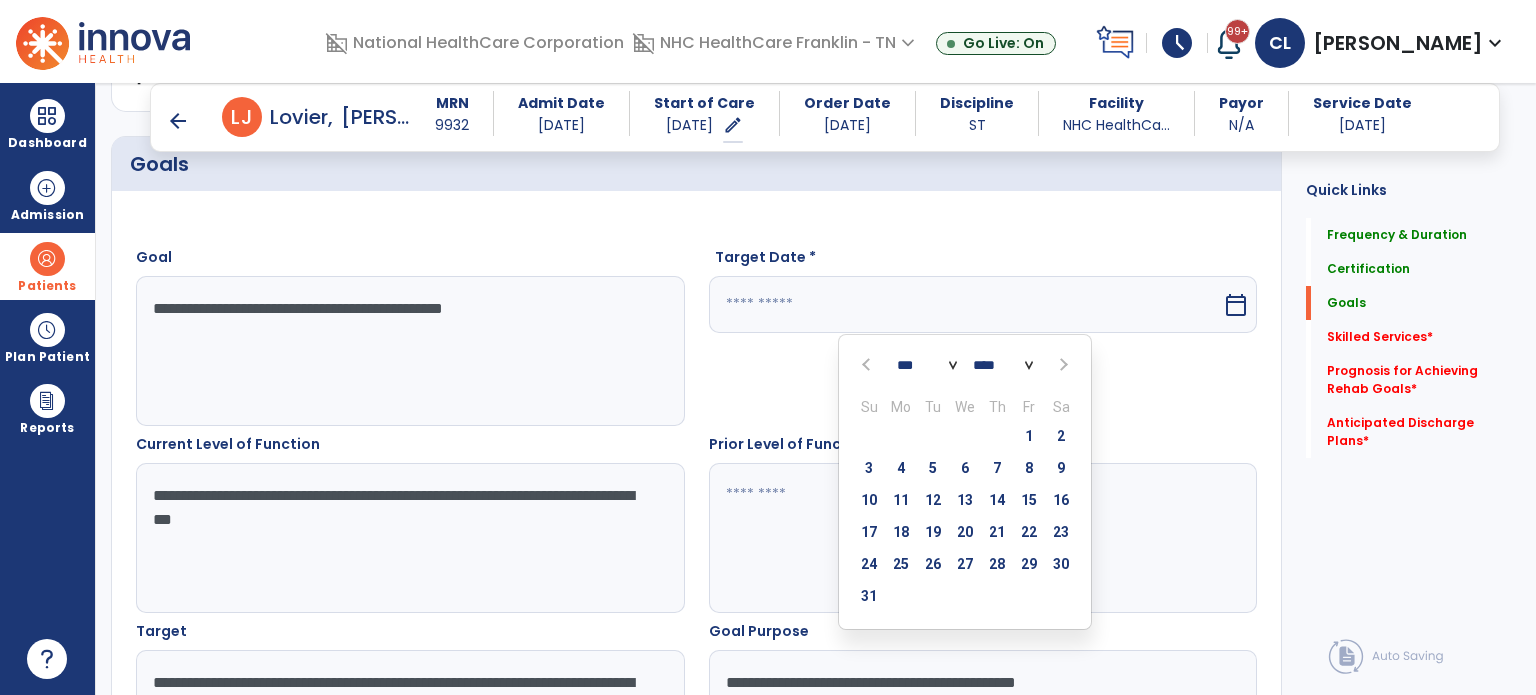 click at bounding box center [1061, 365] 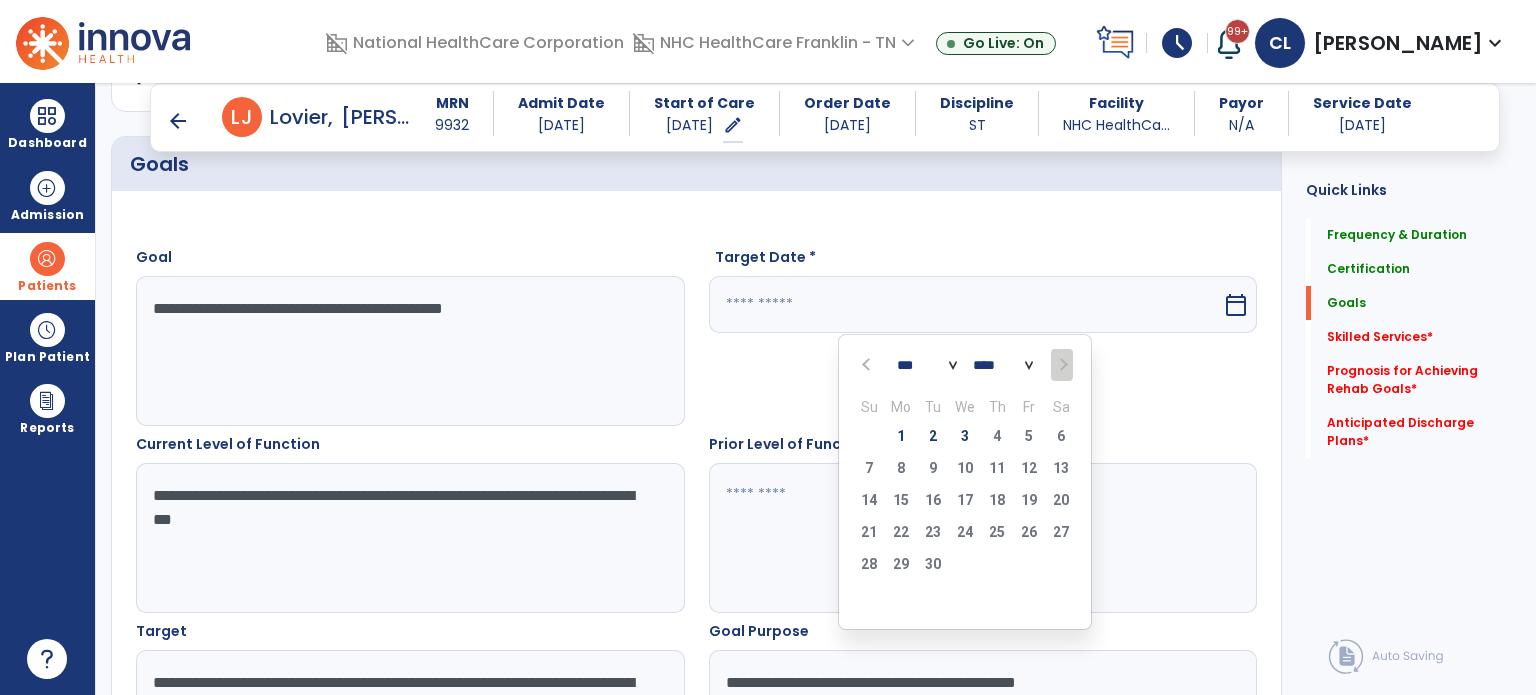 click at bounding box center [868, 365] 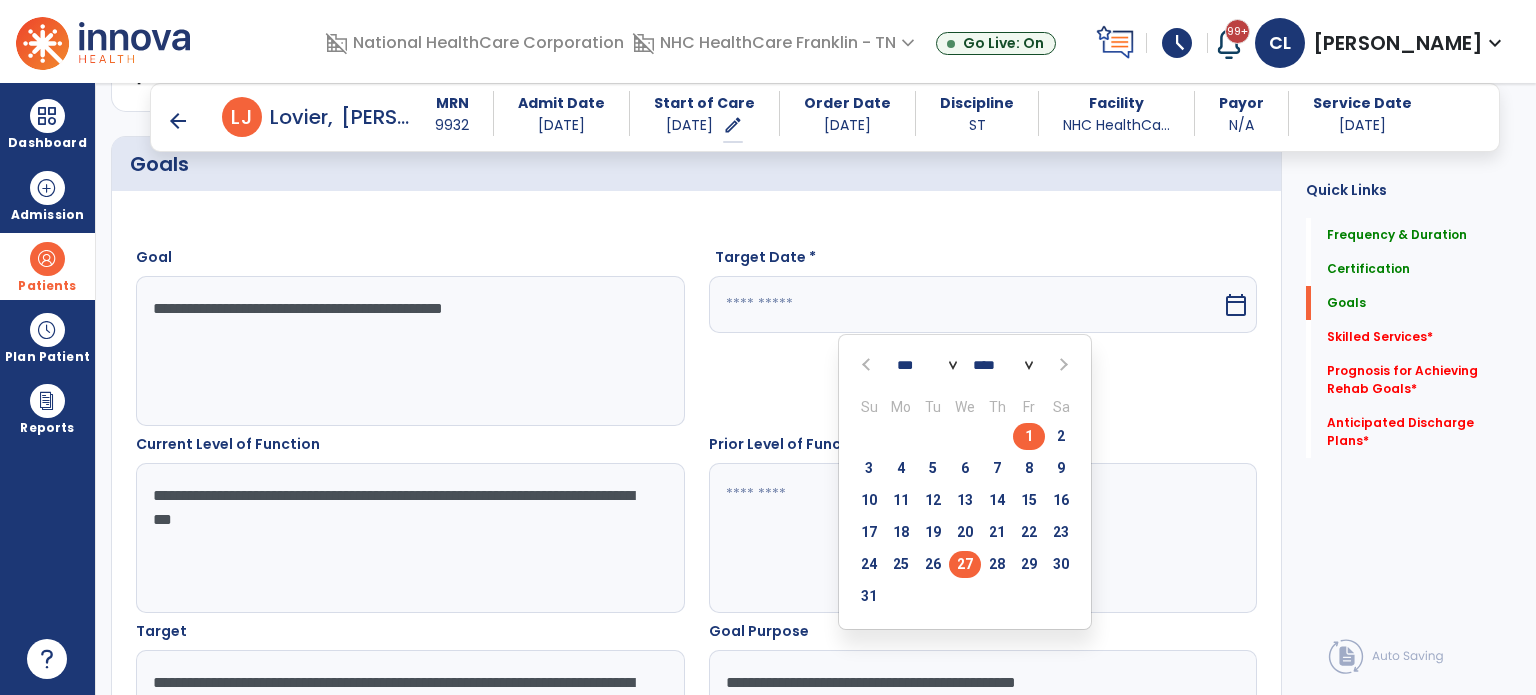 click on "27" at bounding box center (965, 564) 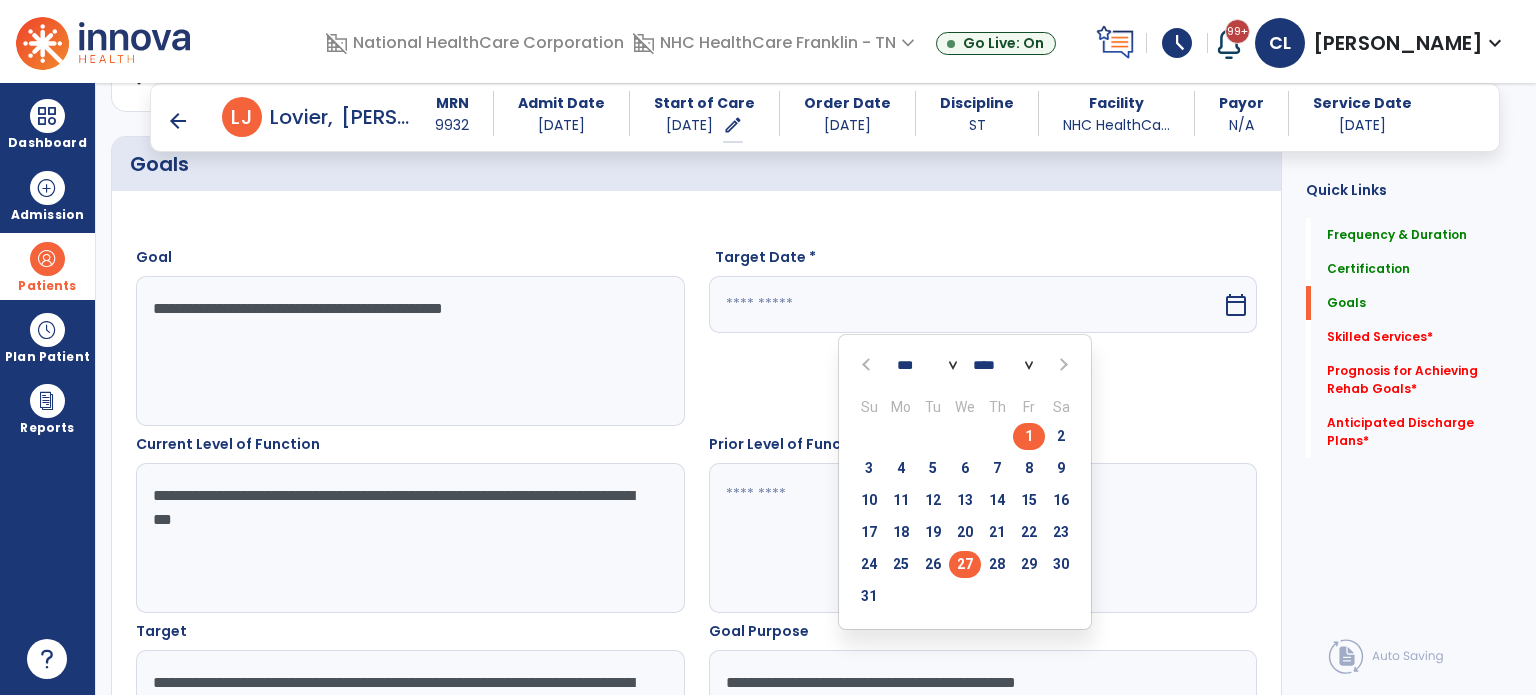 type on "*********" 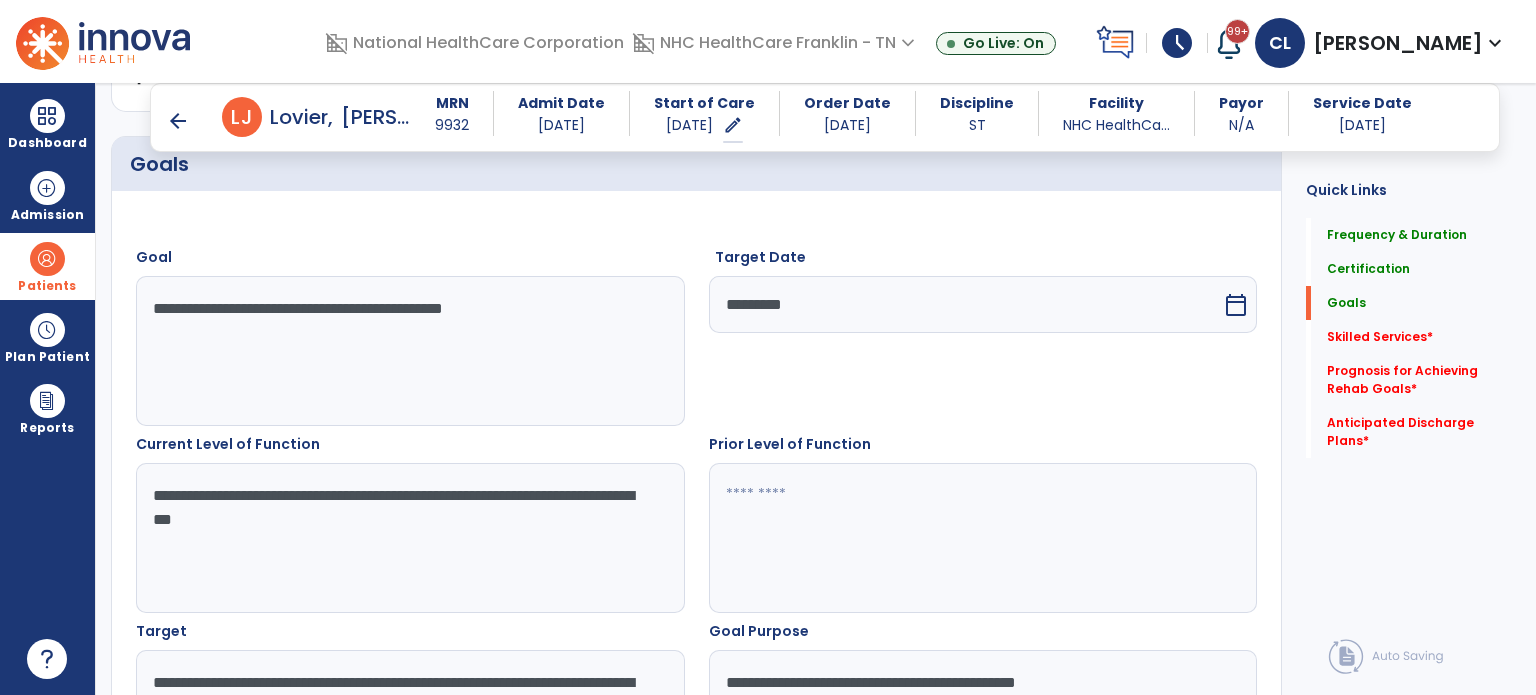 click on "Prior Level of Function" at bounding box center (983, 523) 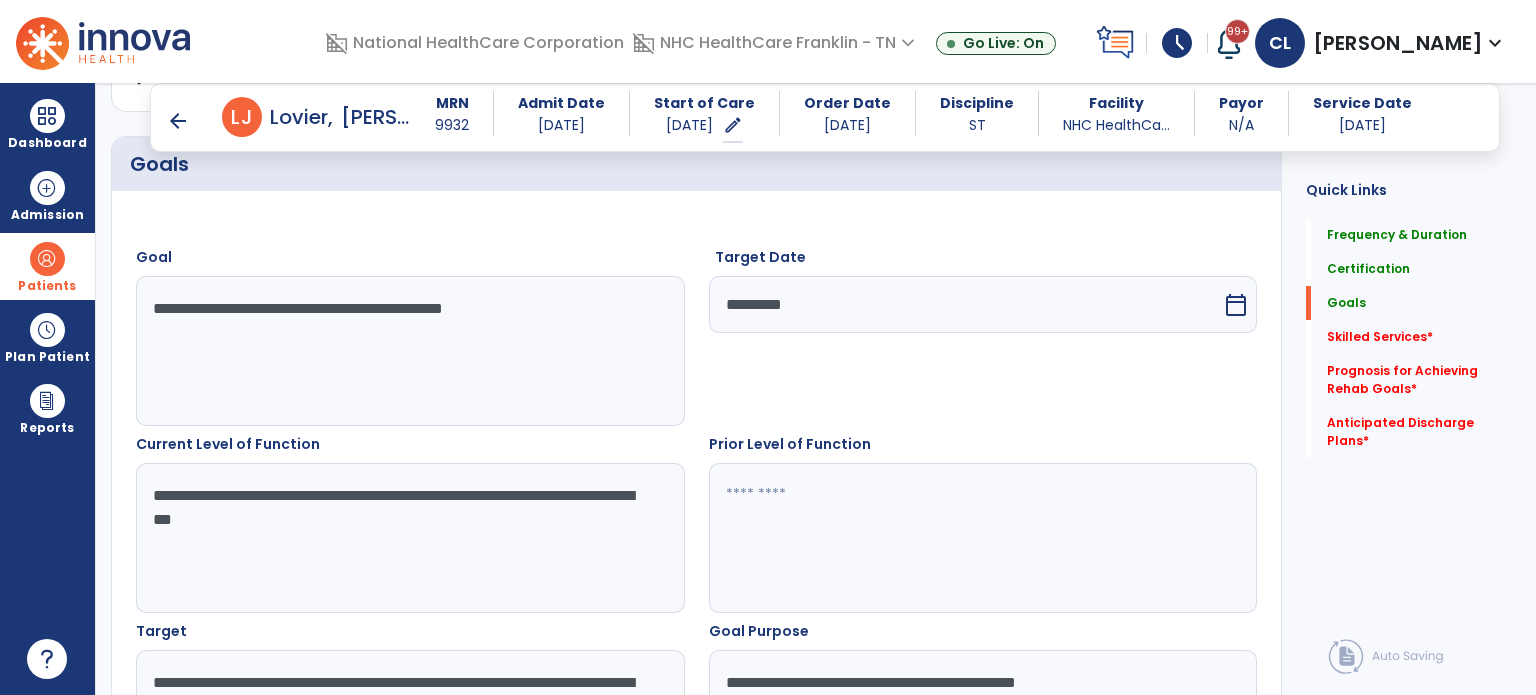 paste on "**********" 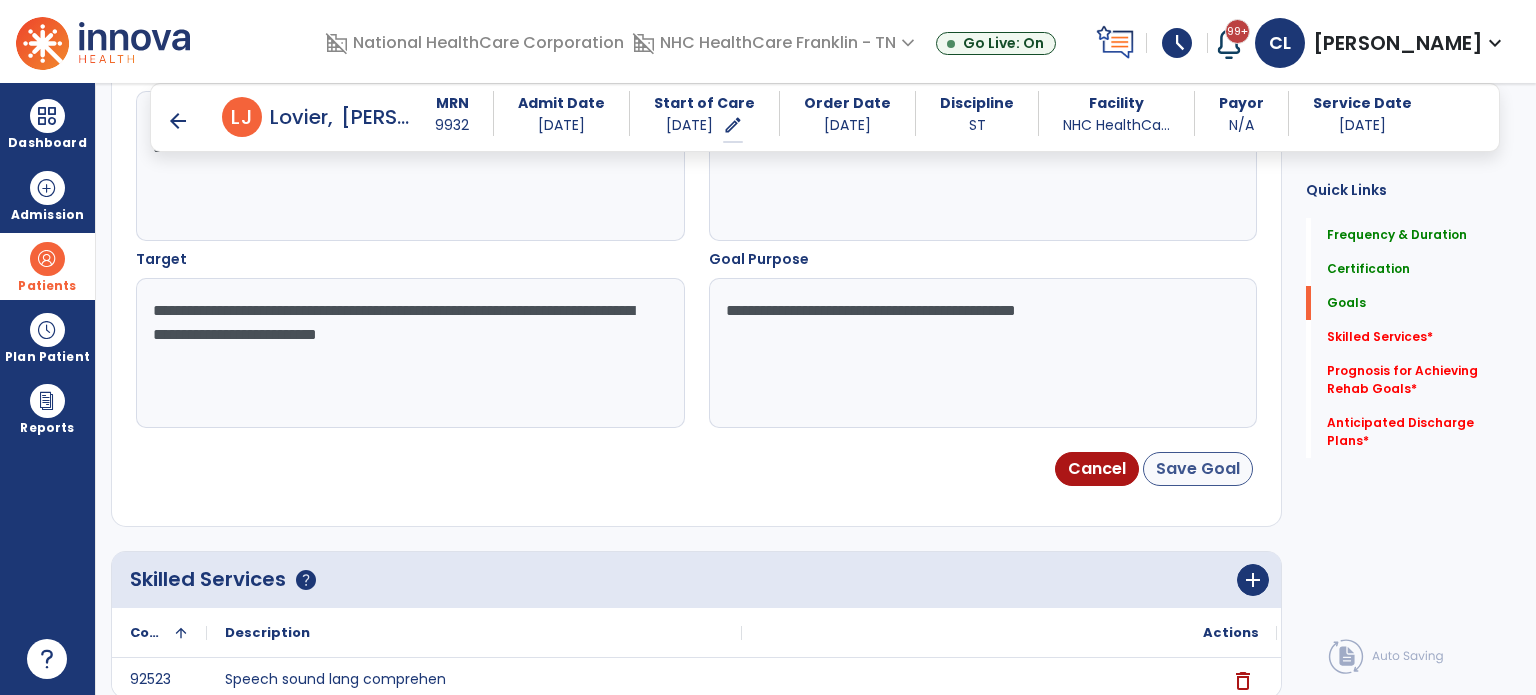 type on "**********" 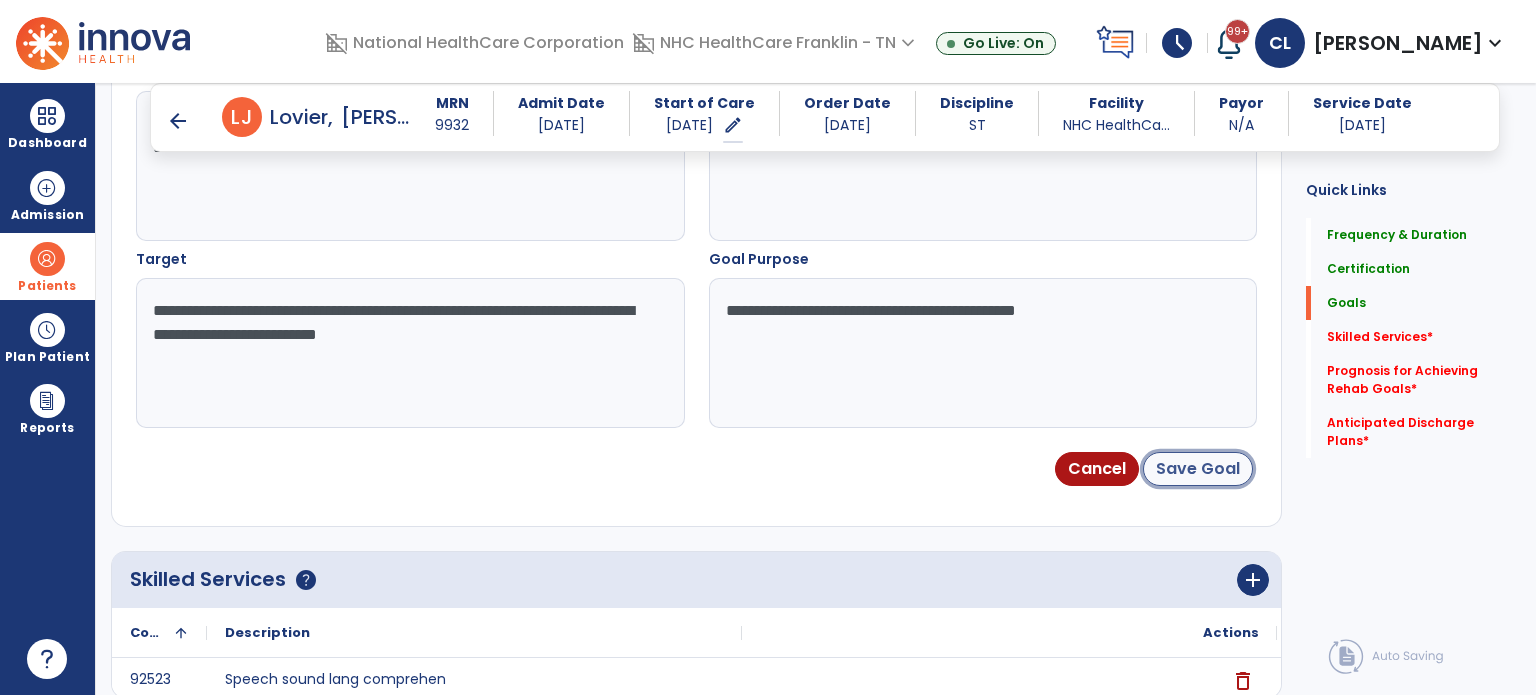 click on "Save Goal" at bounding box center (1198, 469) 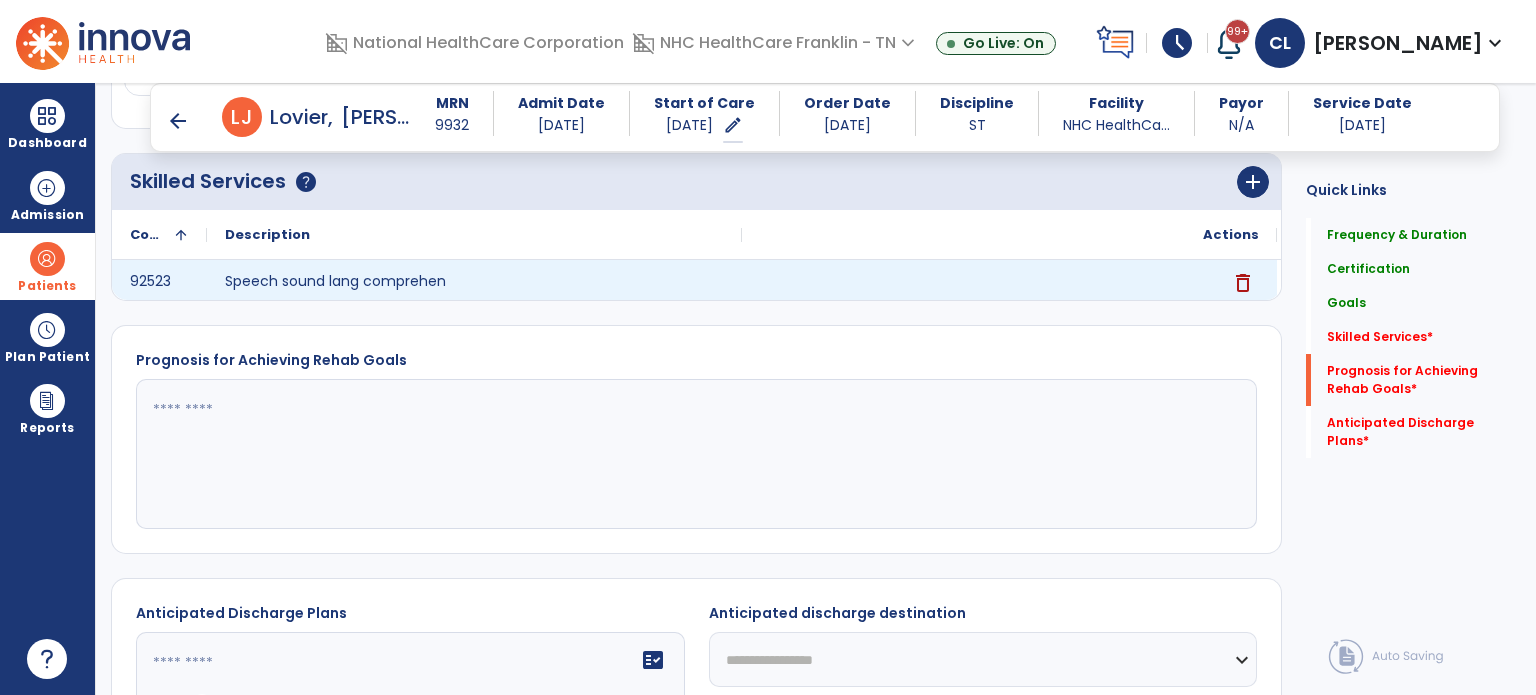 scroll, scrollTop: 925, scrollLeft: 0, axis: vertical 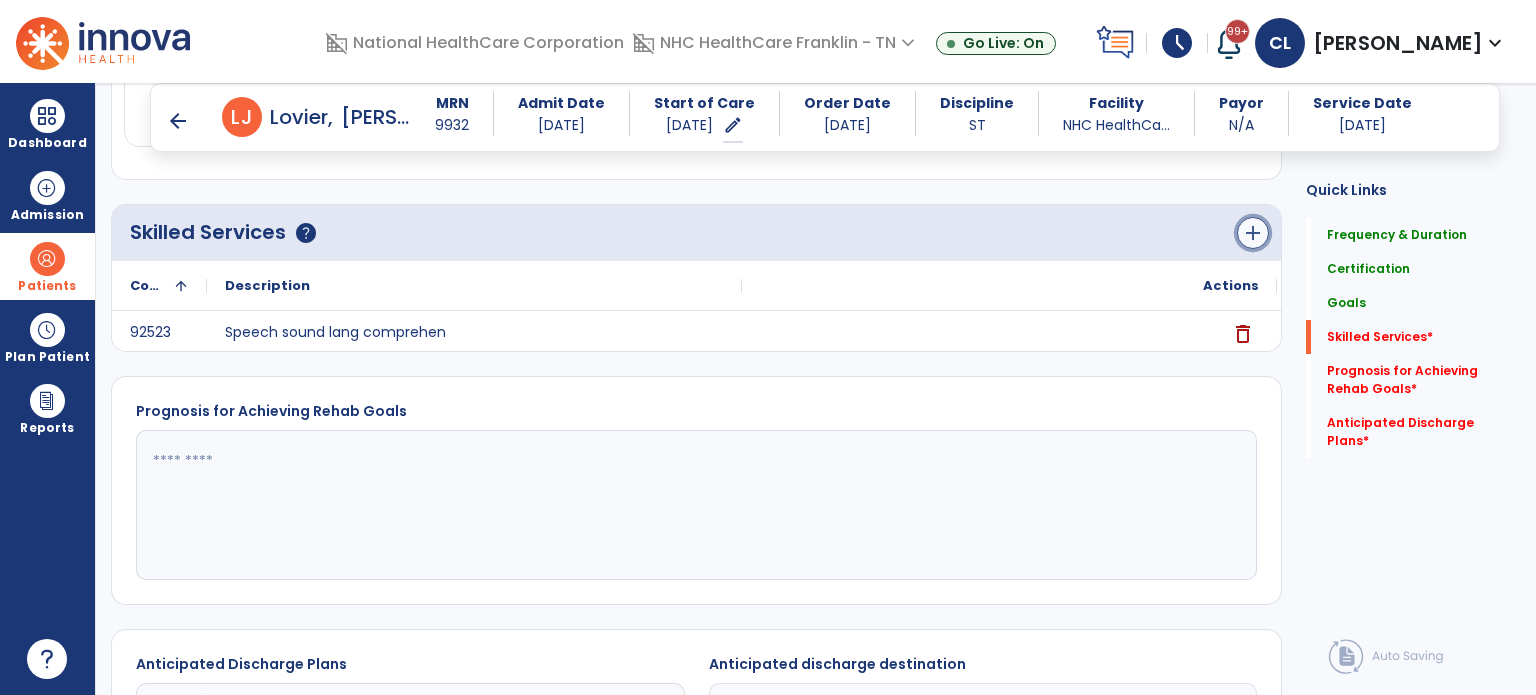 click on "add" 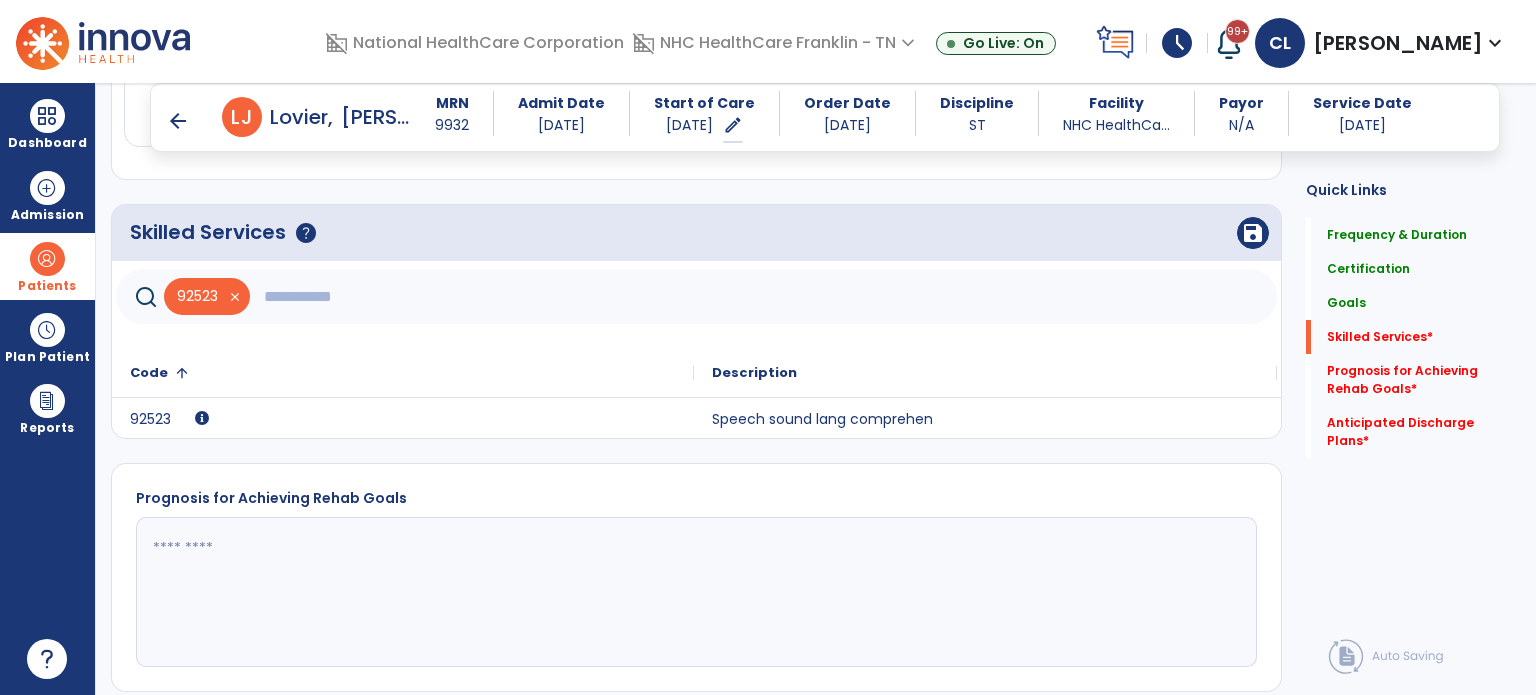 click 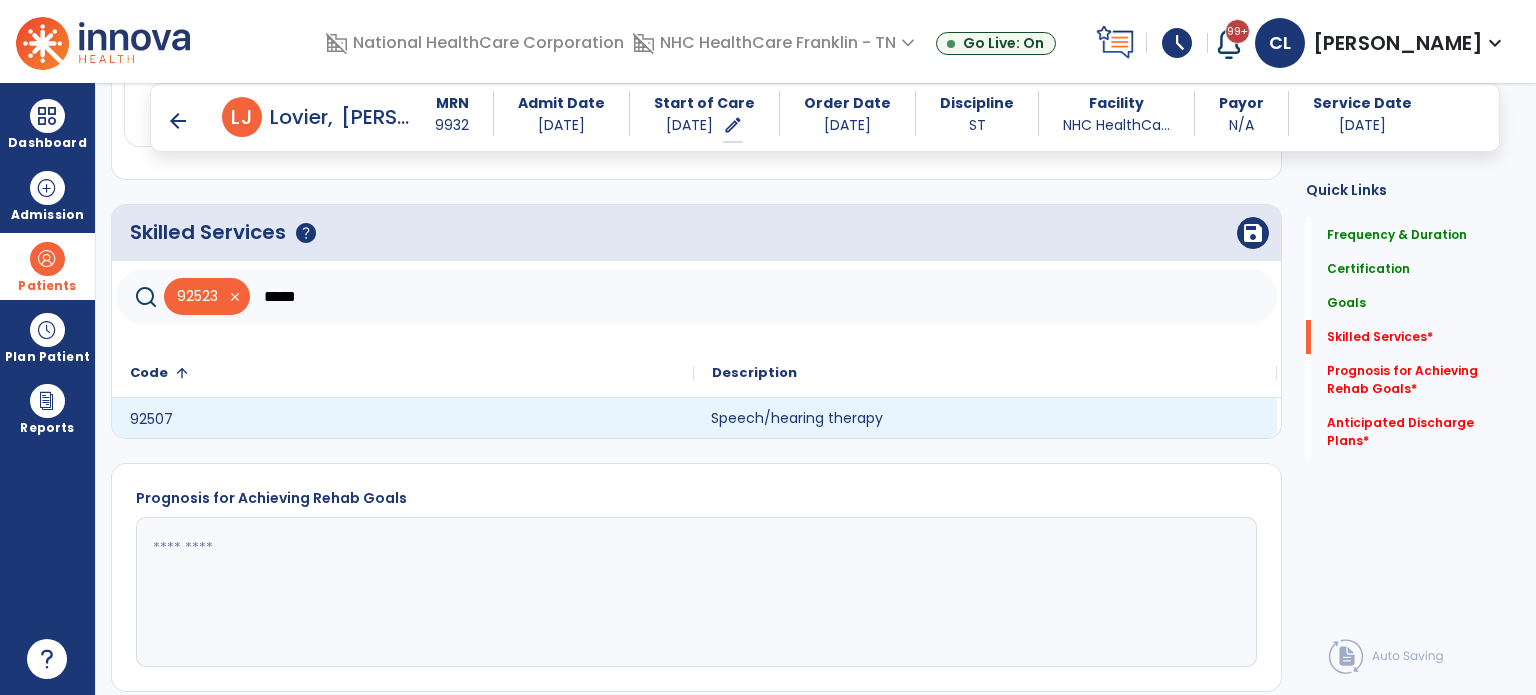 click on "Speech/hearing therapy" 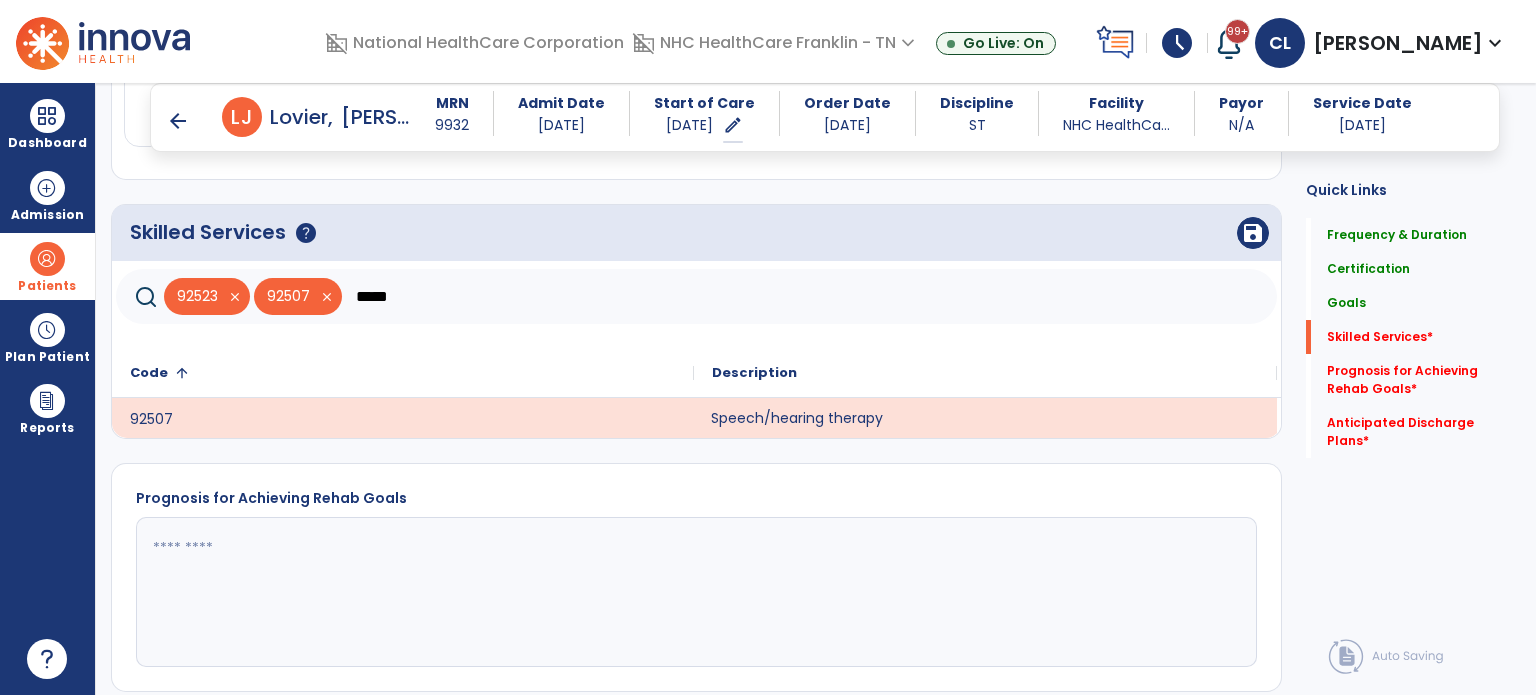 click on "*****" 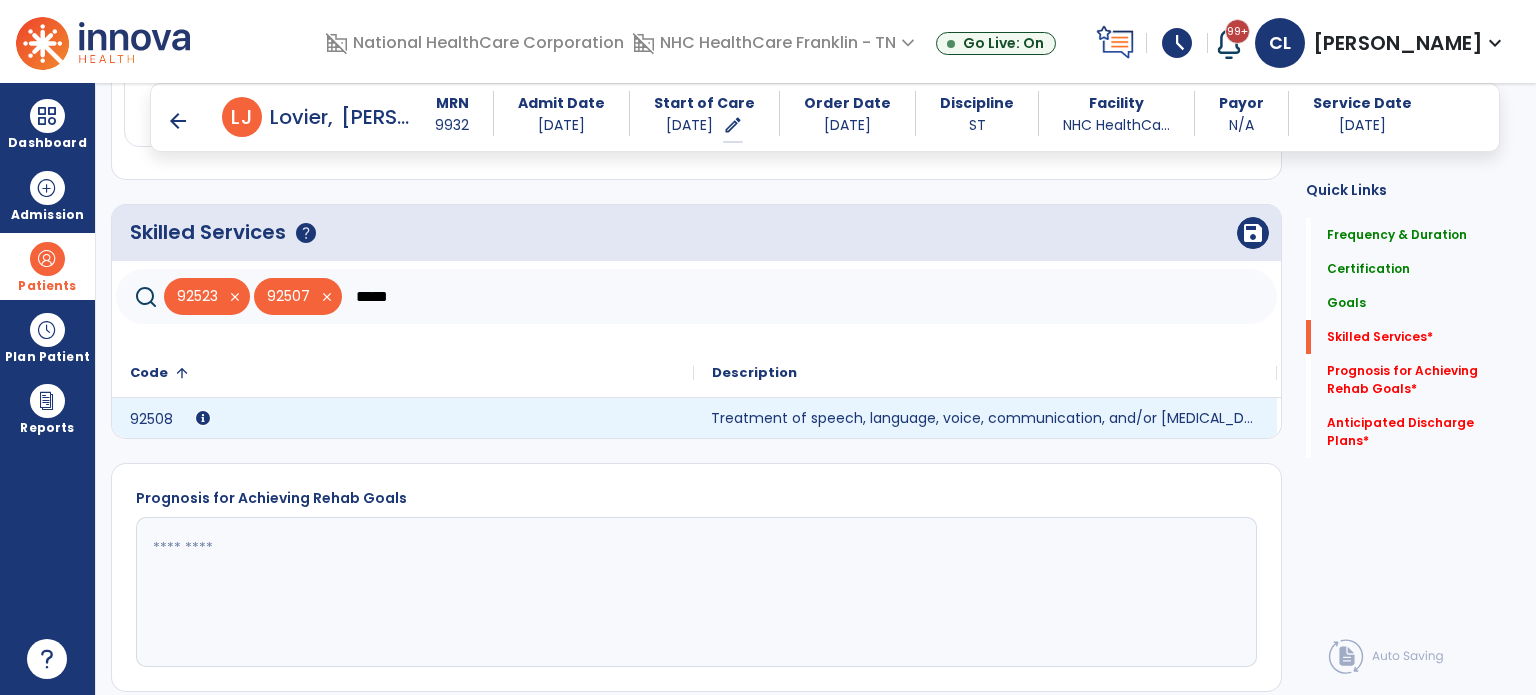 click on "Treatment of speech, language, voice, communication, and/or [MEDICAL_DATA]: group, two or more individuals." 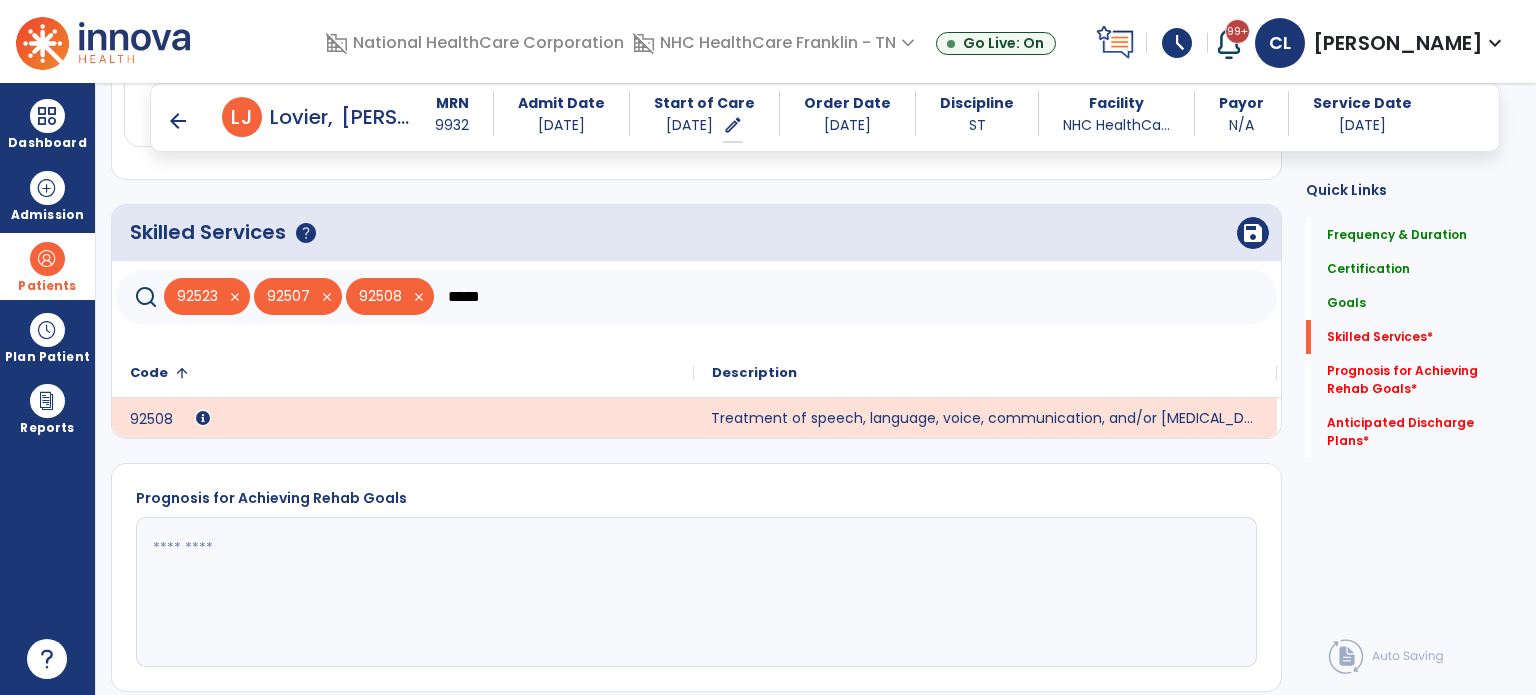 click on "*****" 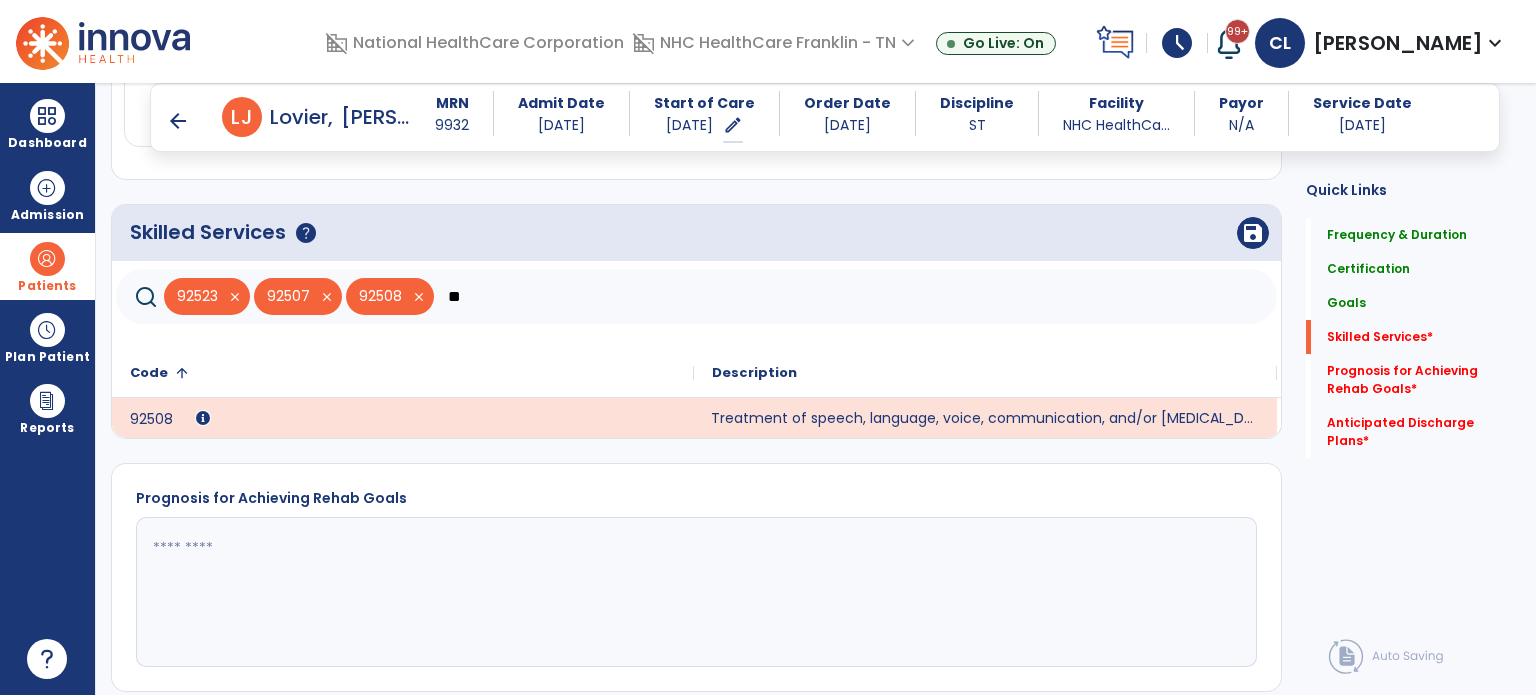 type on "*" 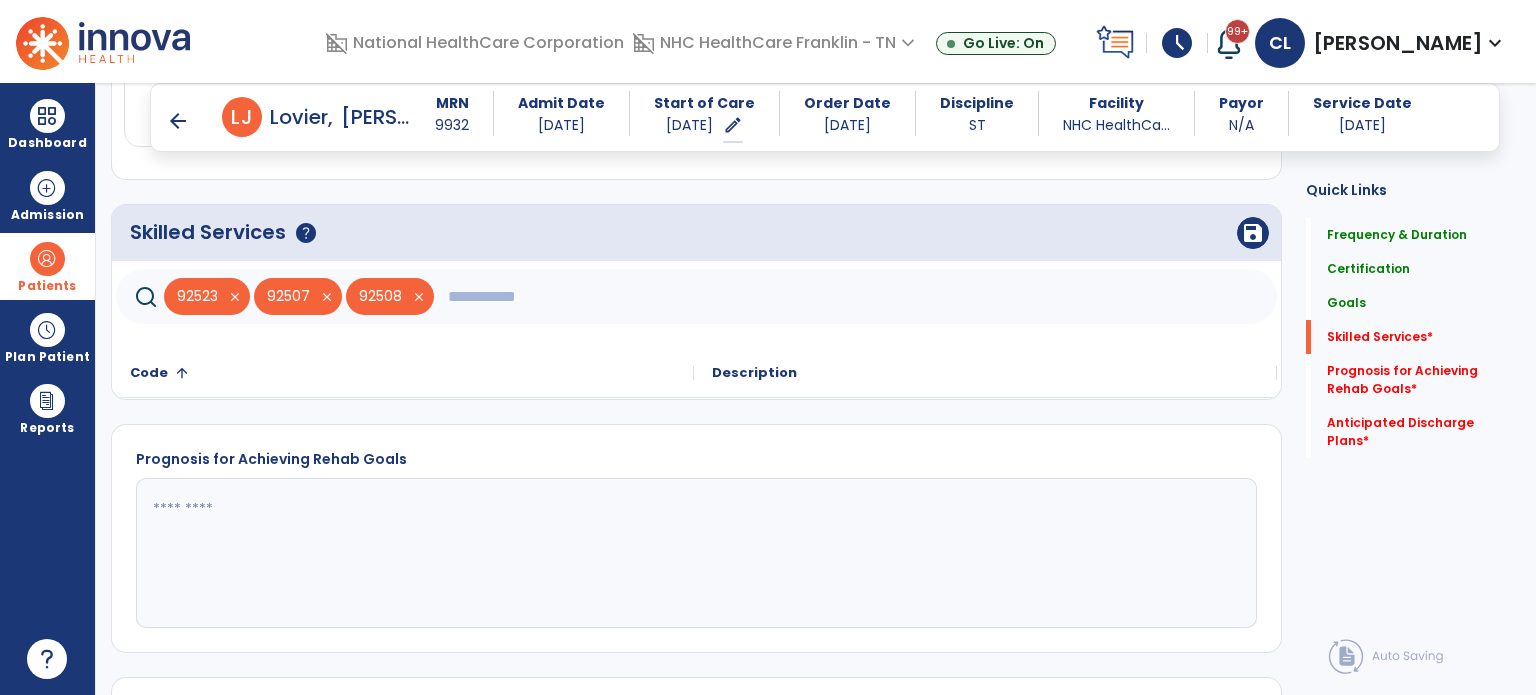 type 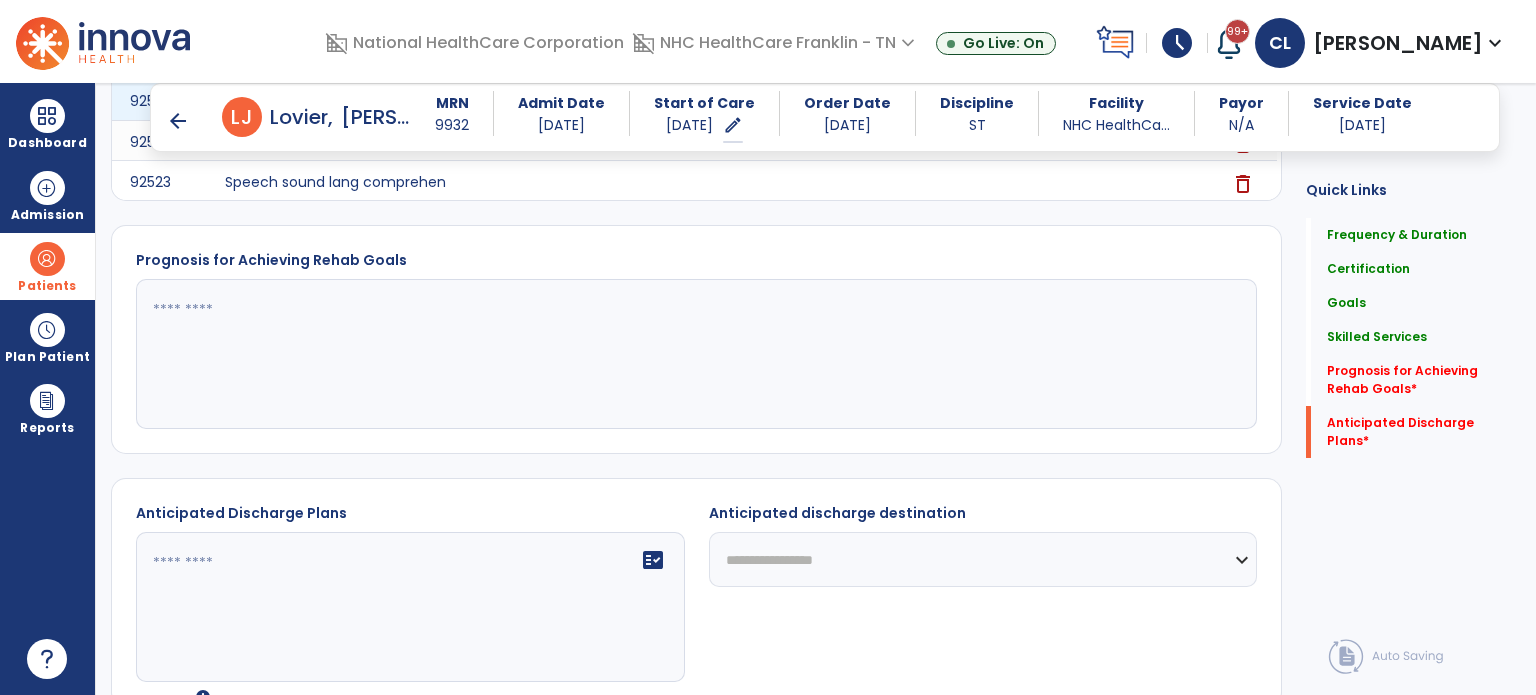 scroll, scrollTop: 1196, scrollLeft: 0, axis: vertical 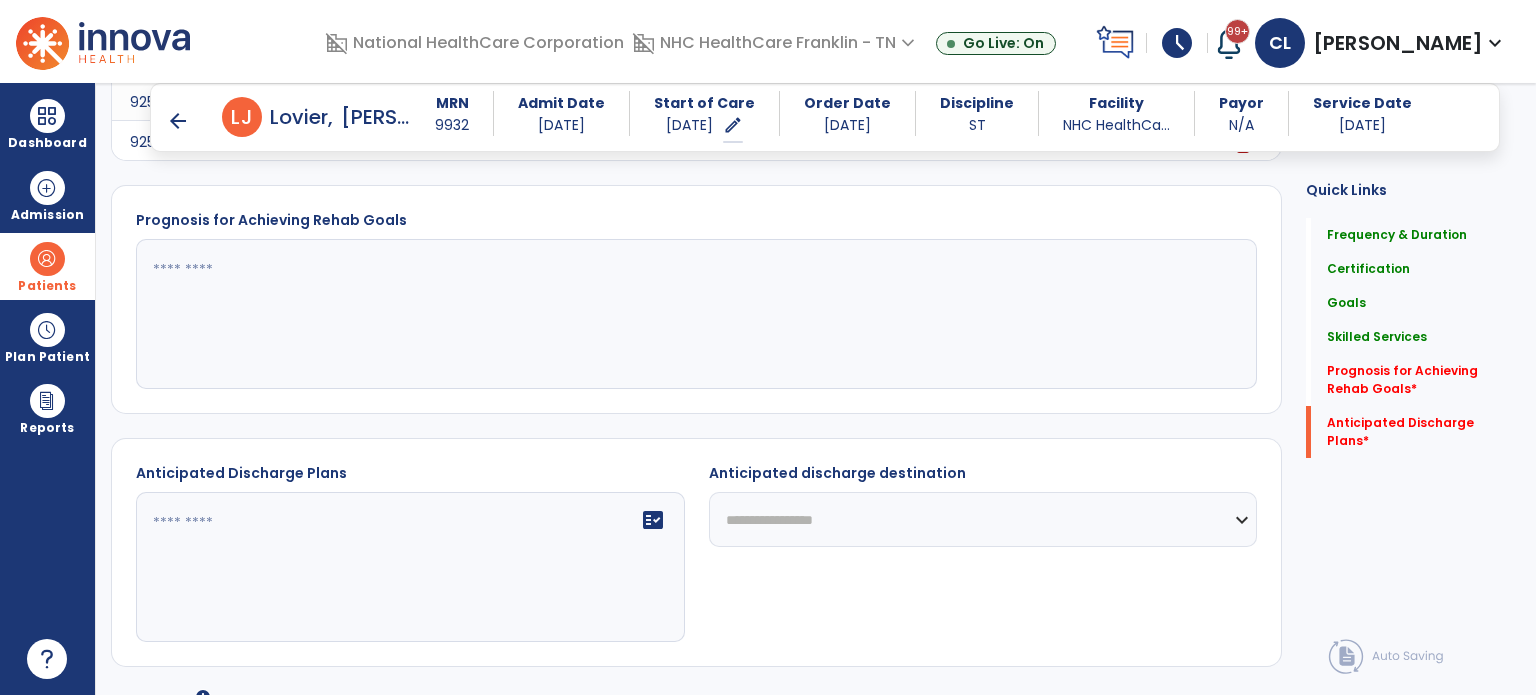 click 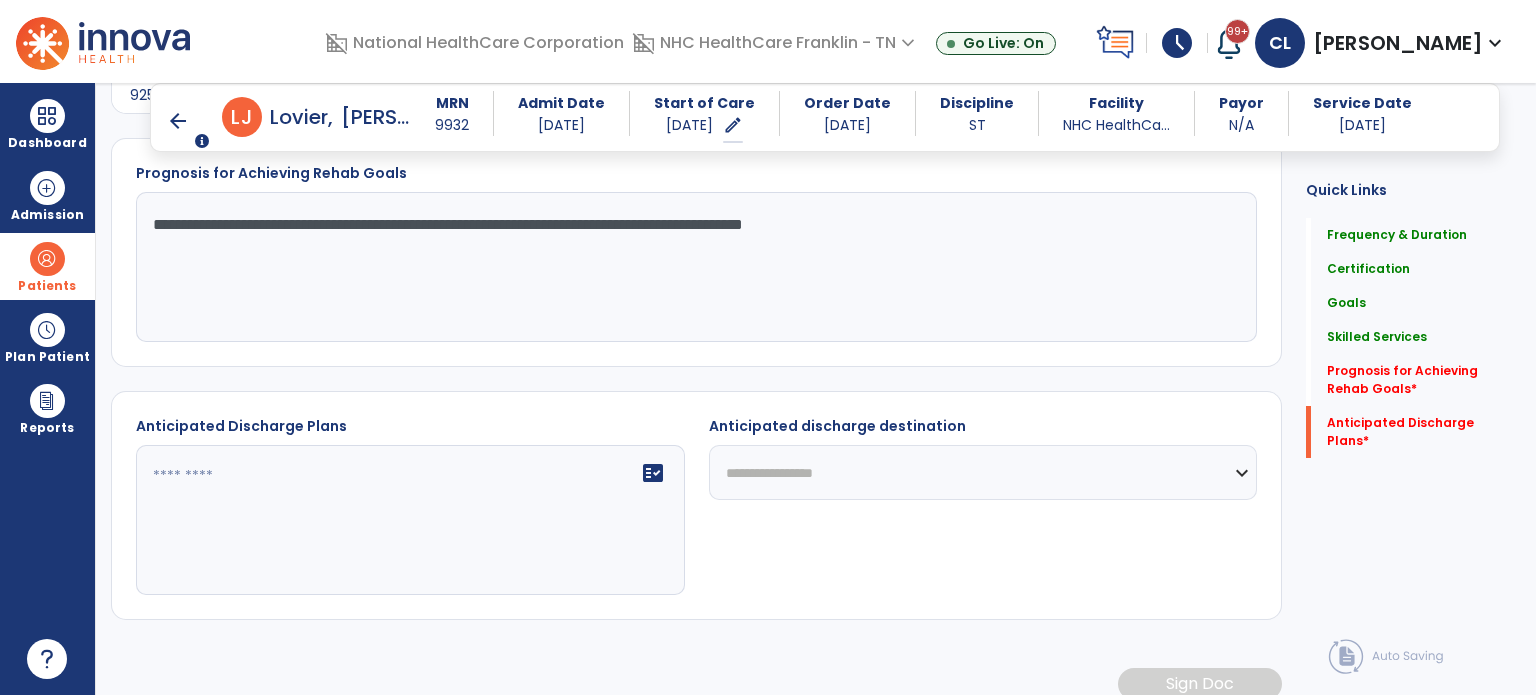 scroll, scrollTop: 1261, scrollLeft: 0, axis: vertical 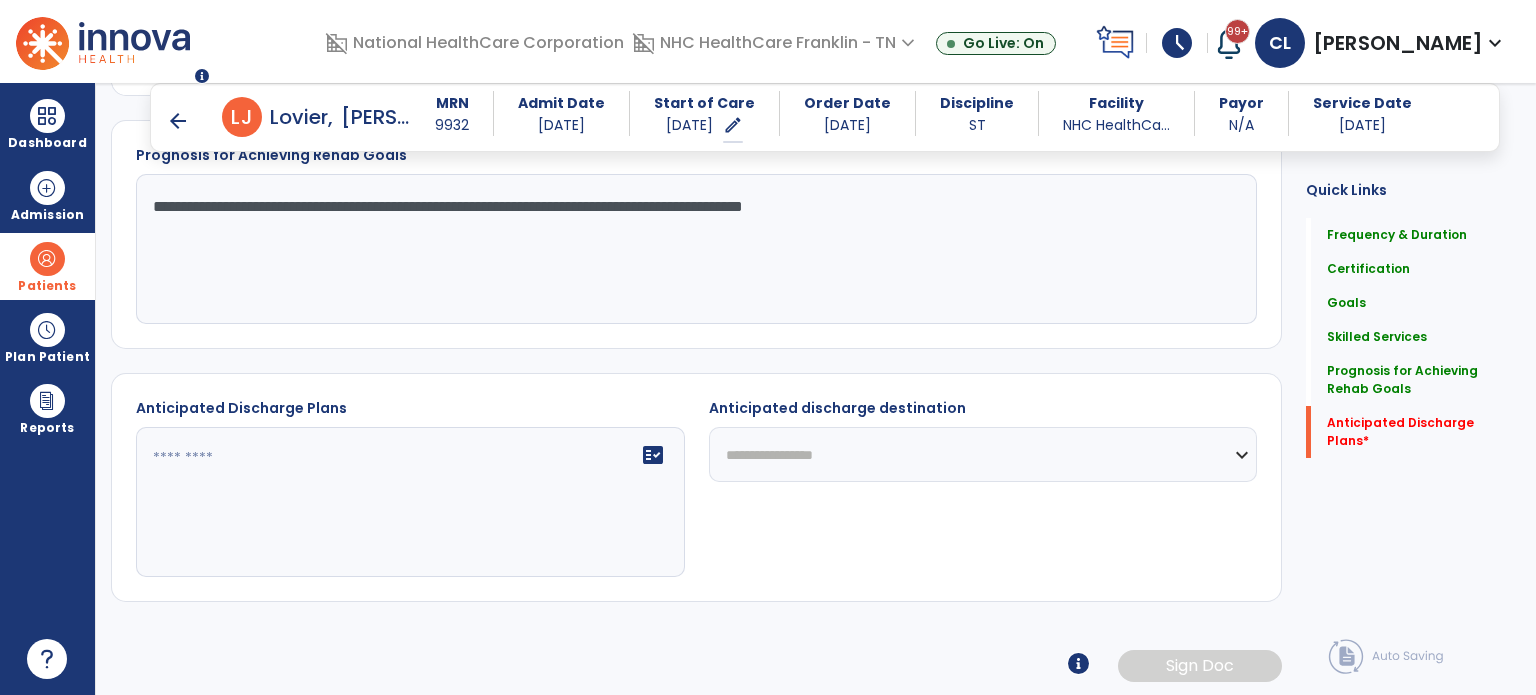 type on "**********" 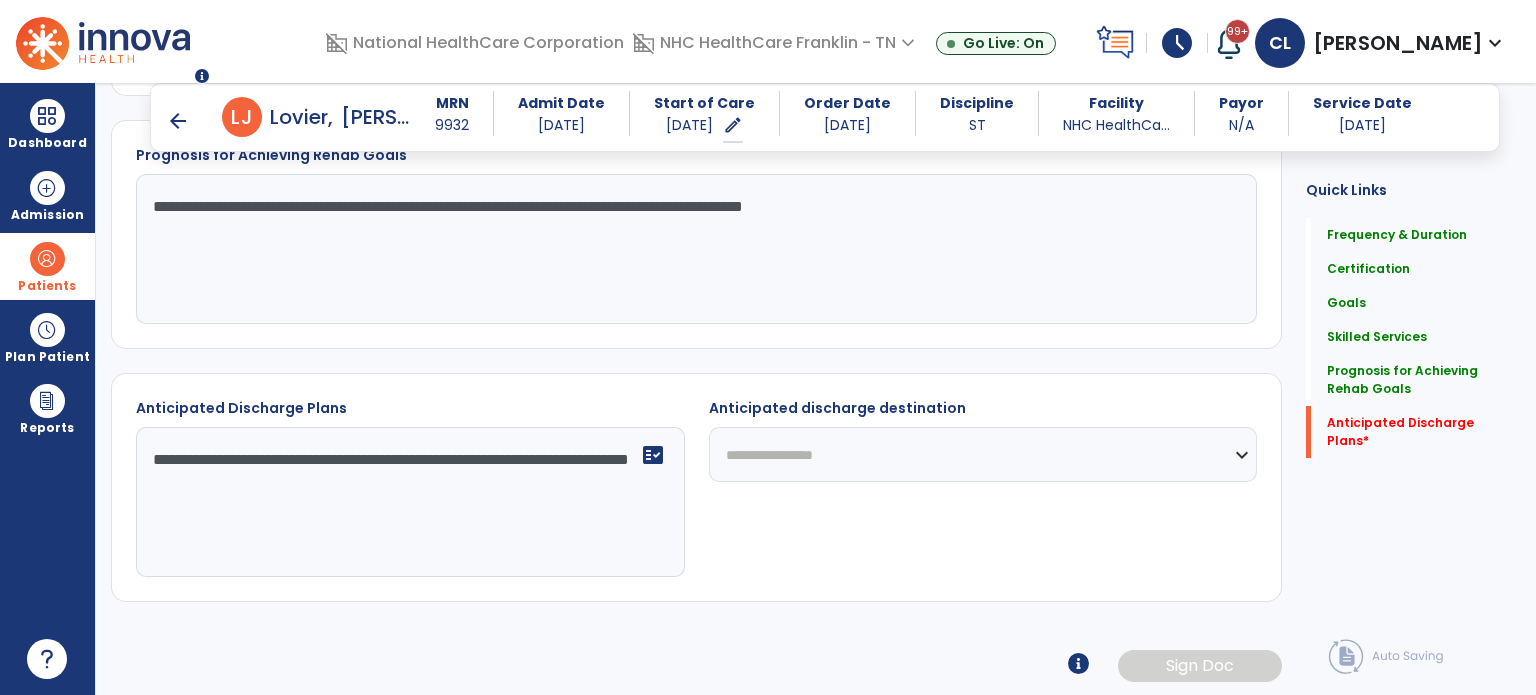 type on "**********" 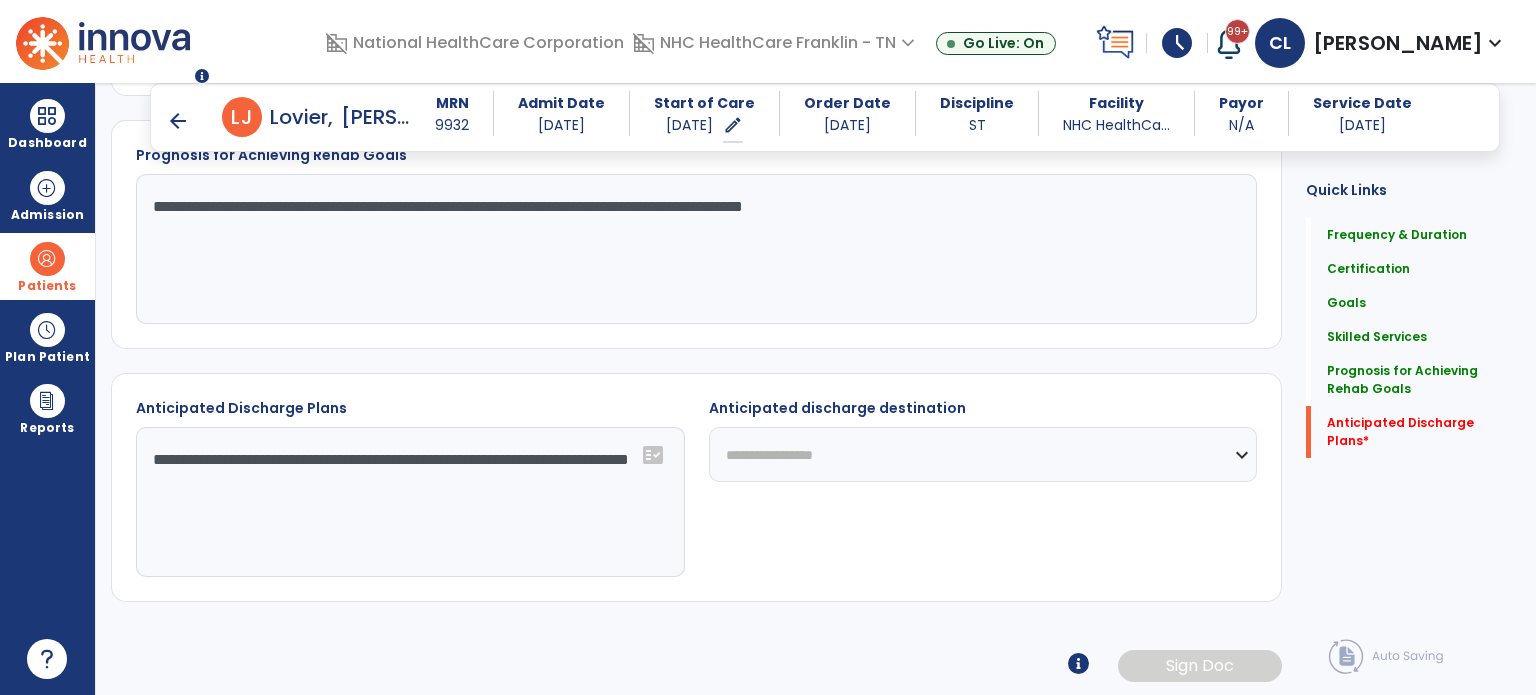 select on "****" 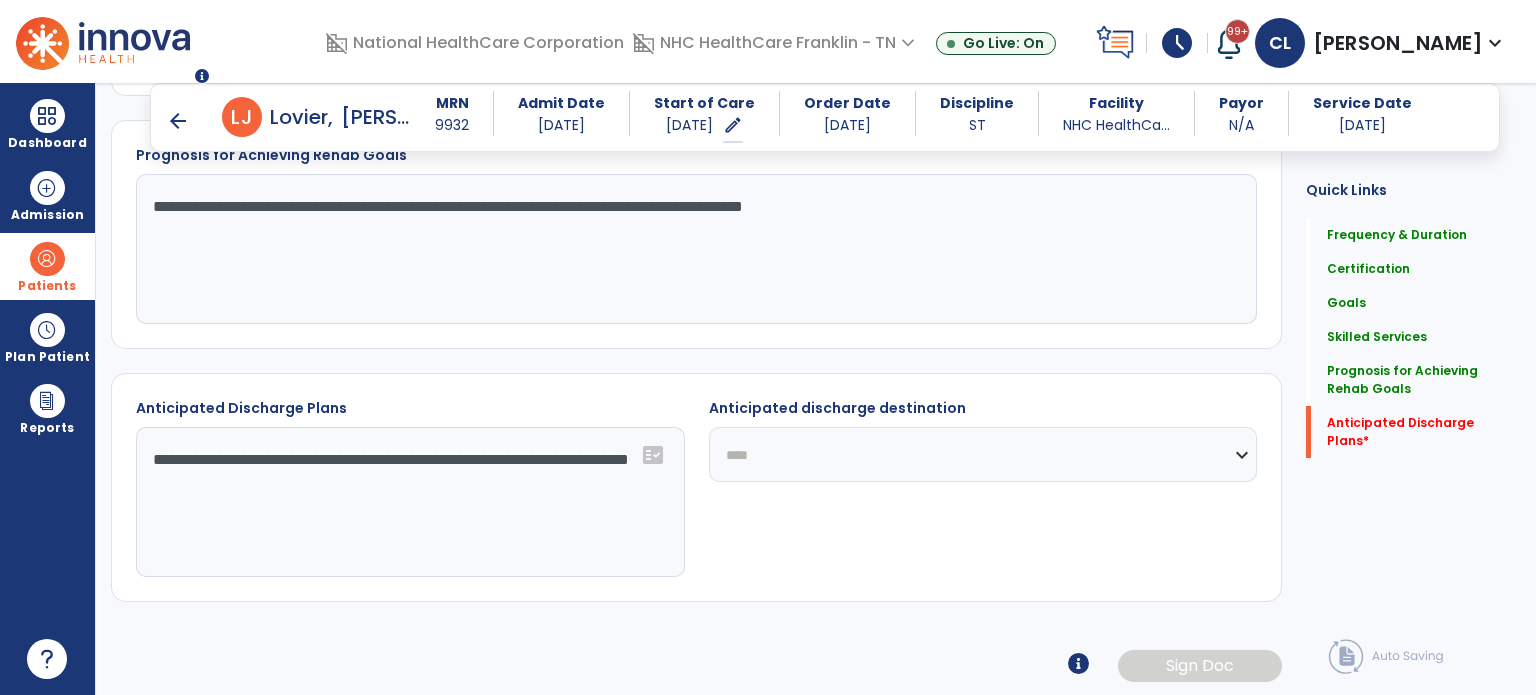 click on "**********" 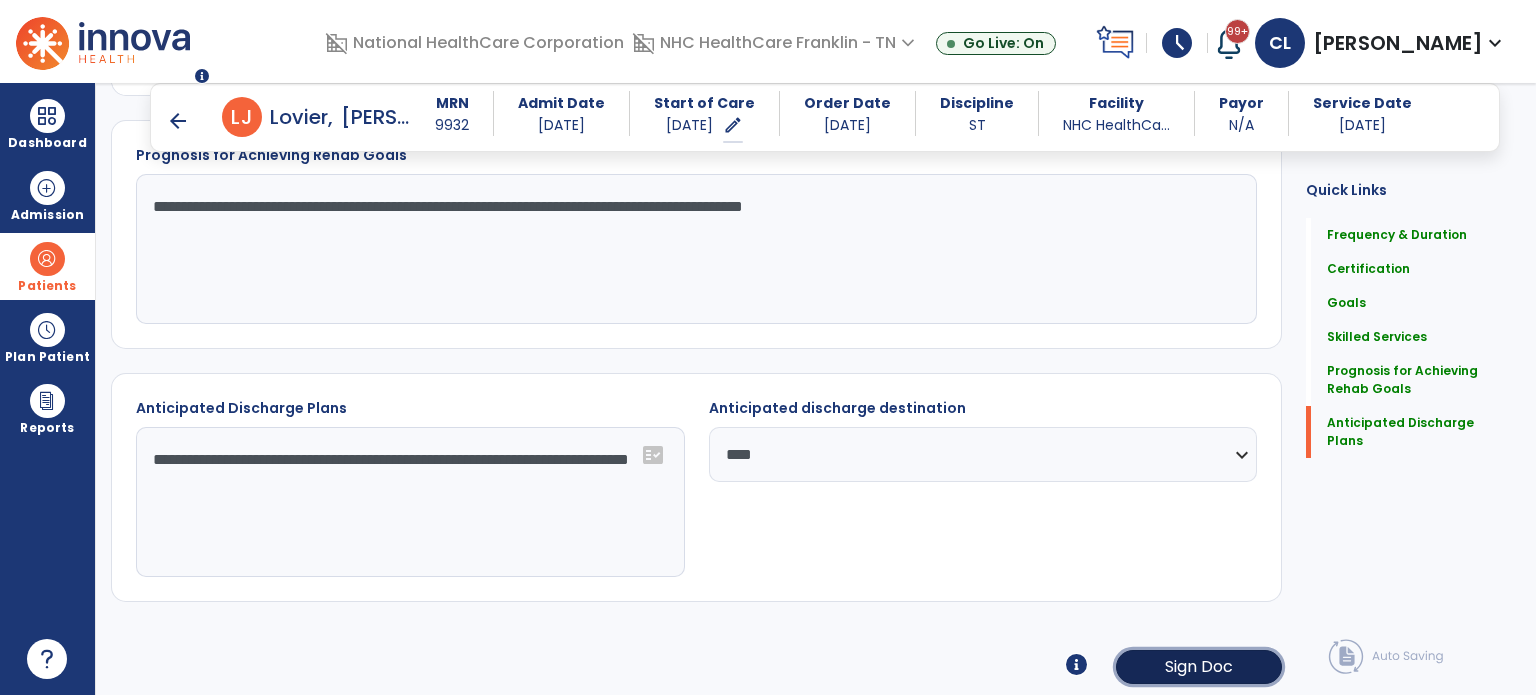 click on "Sign Doc" 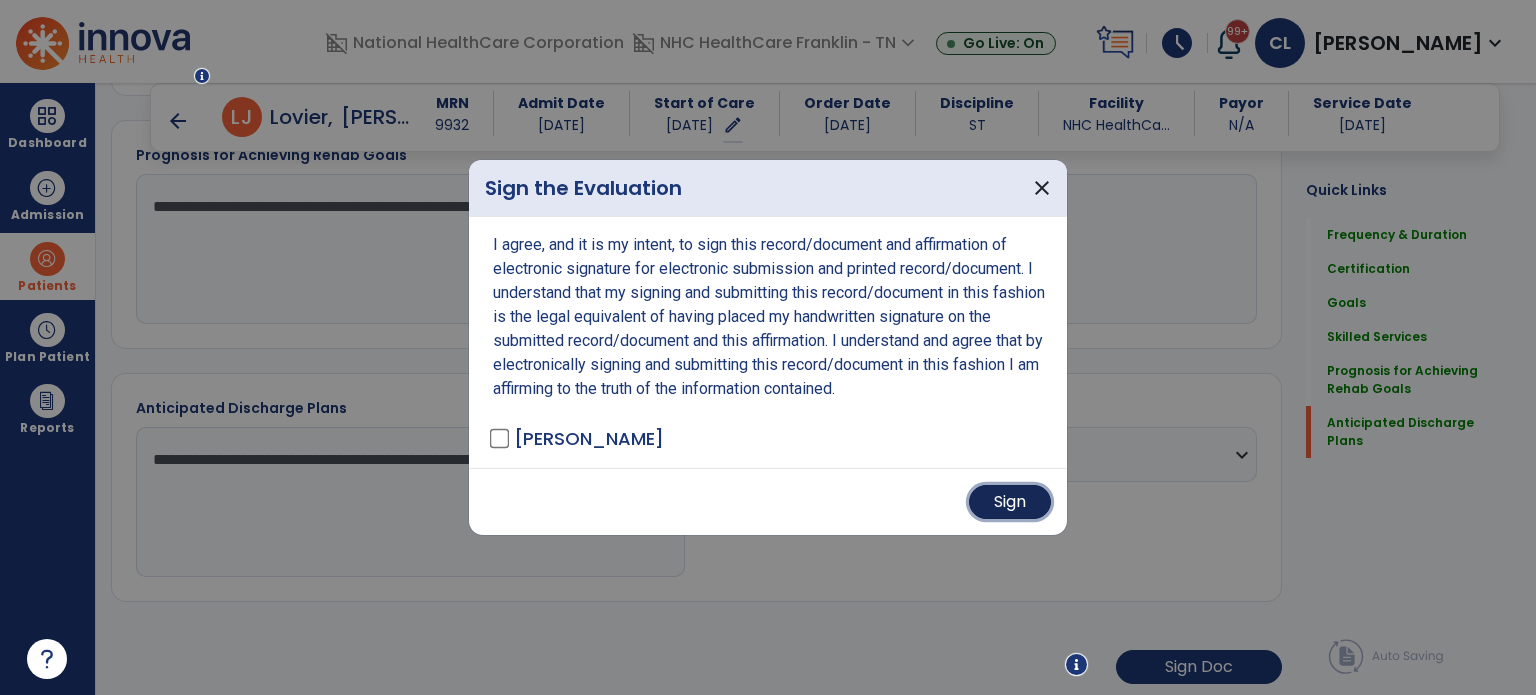 click on "Sign" at bounding box center [1010, 502] 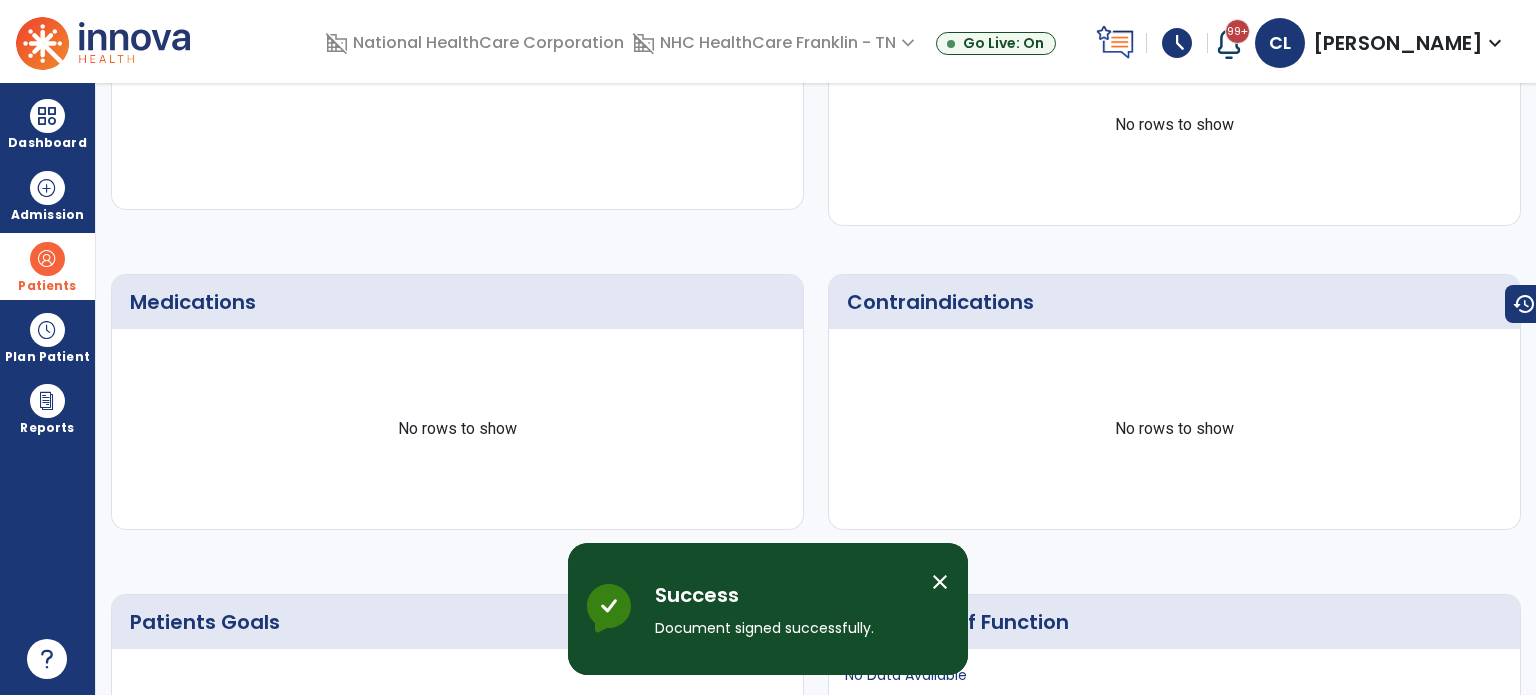 scroll, scrollTop: 0, scrollLeft: 0, axis: both 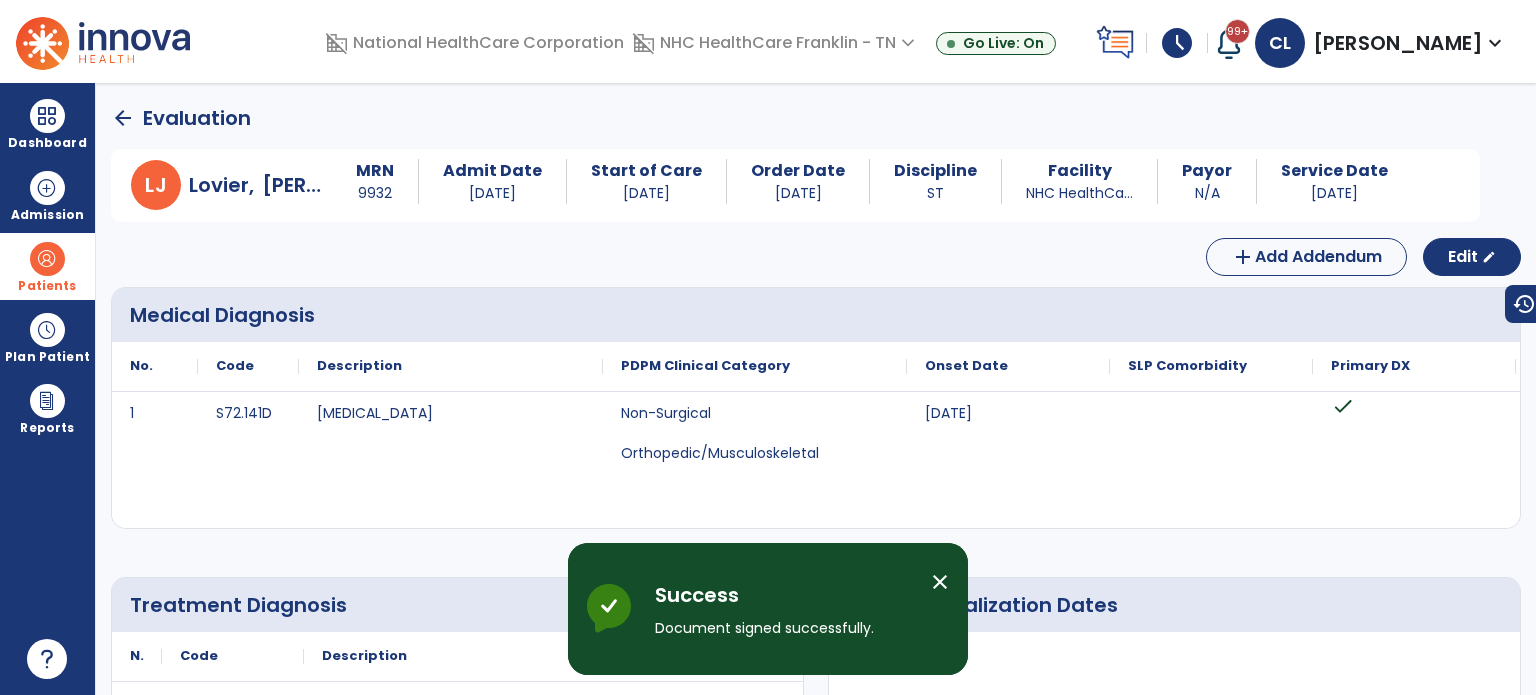 click on "arrow_back" 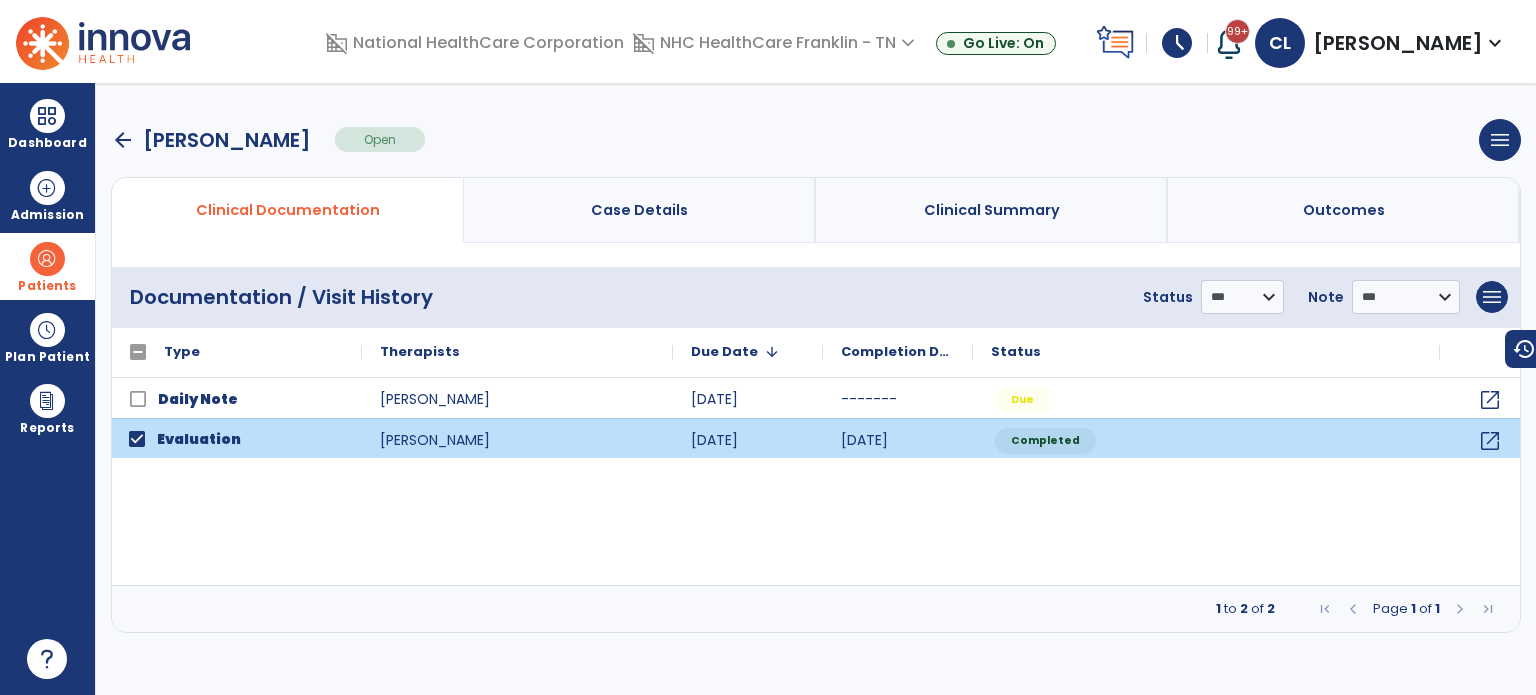 click on "**********" at bounding box center (816, 297) 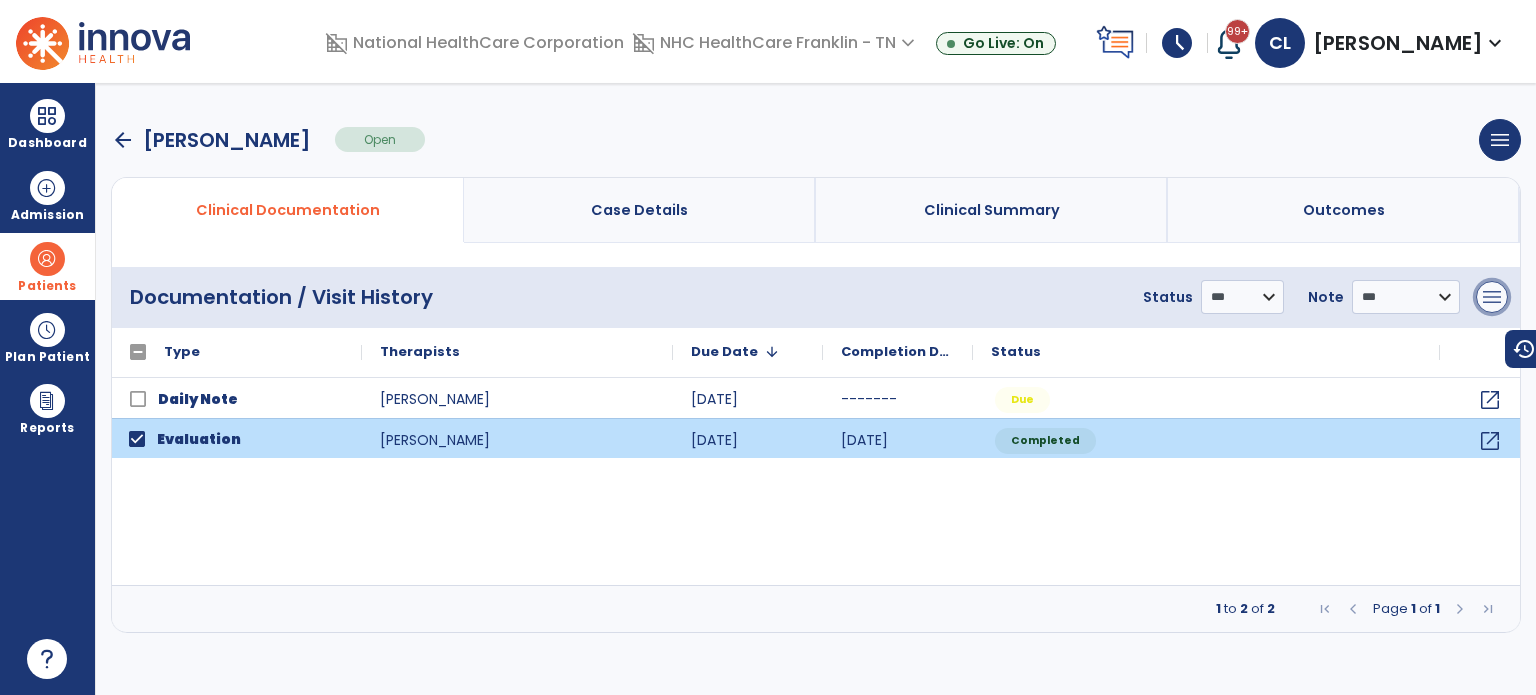 click on "menu" at bounding box center (1492, 297) 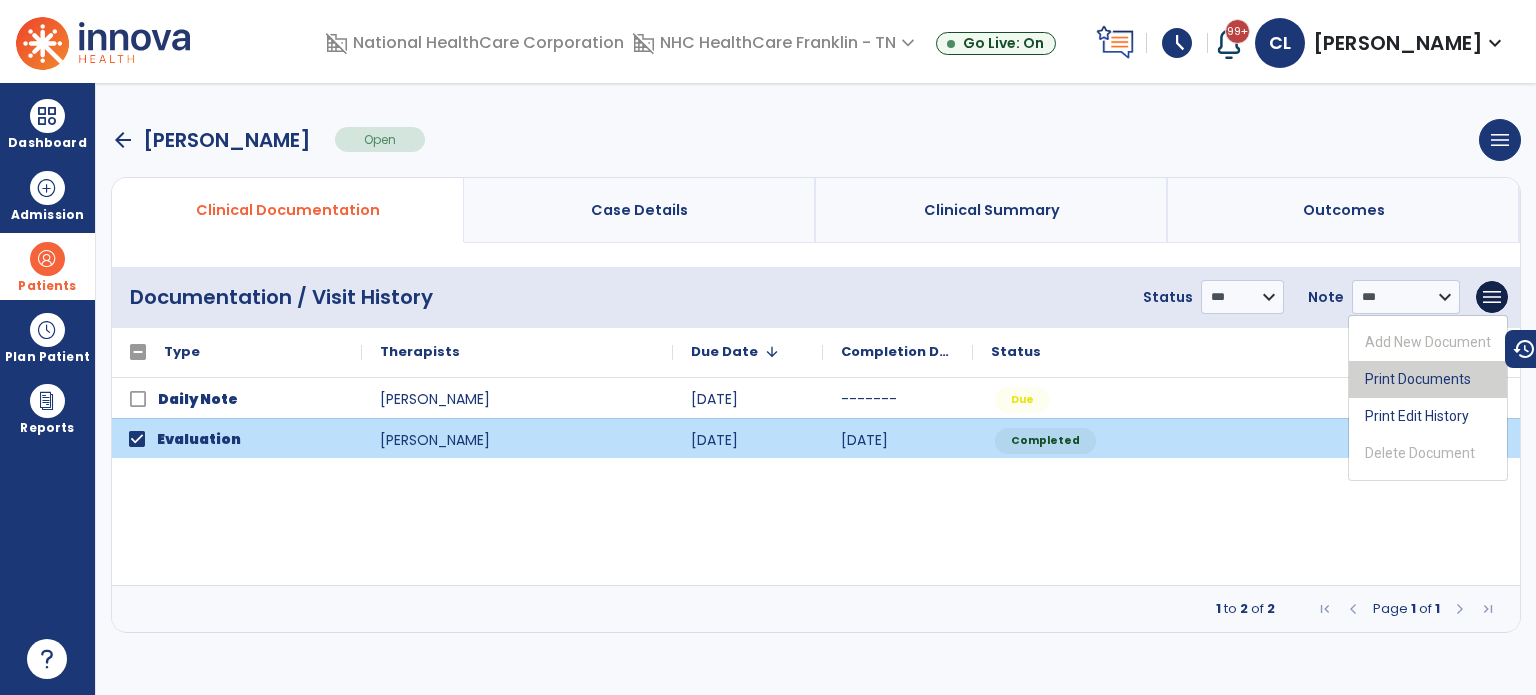 click on "Print Documents" at bounding box center [1428, 379] 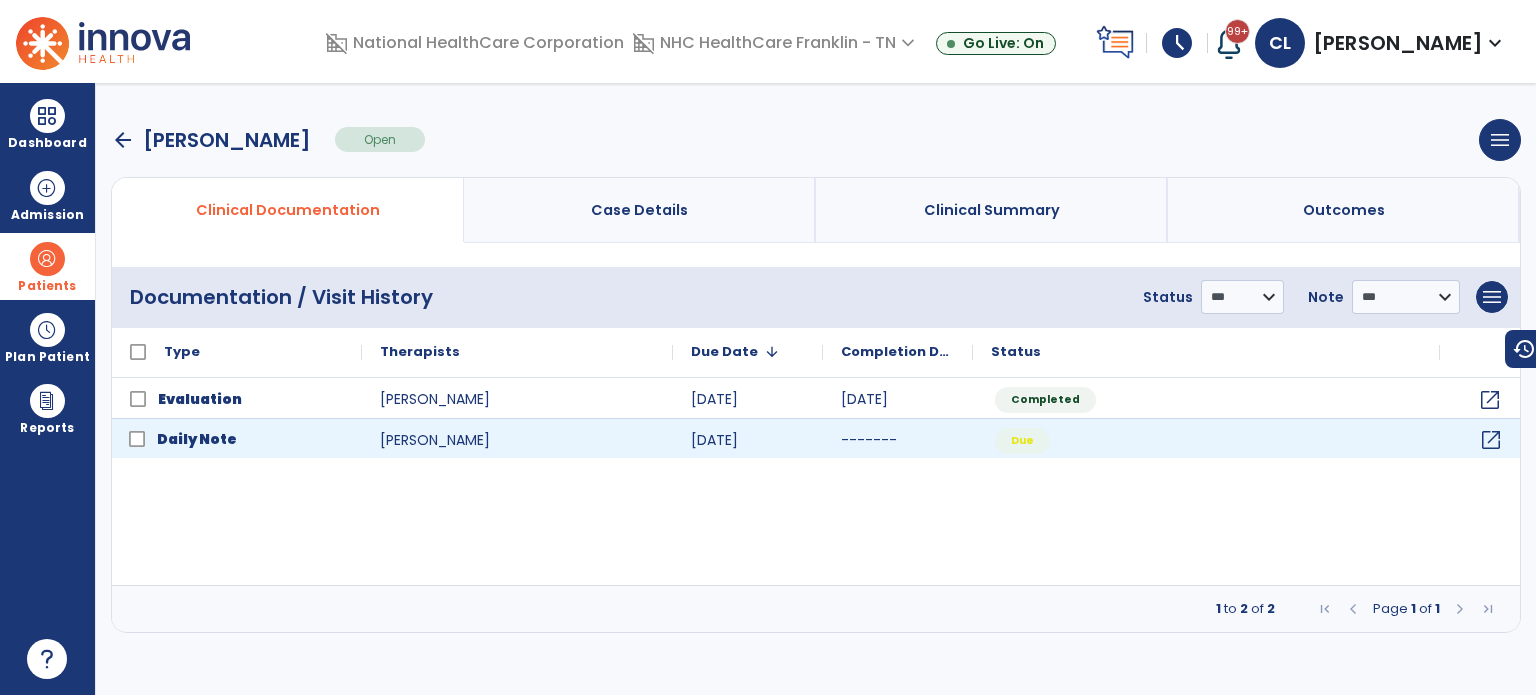 click on "open_in_new" 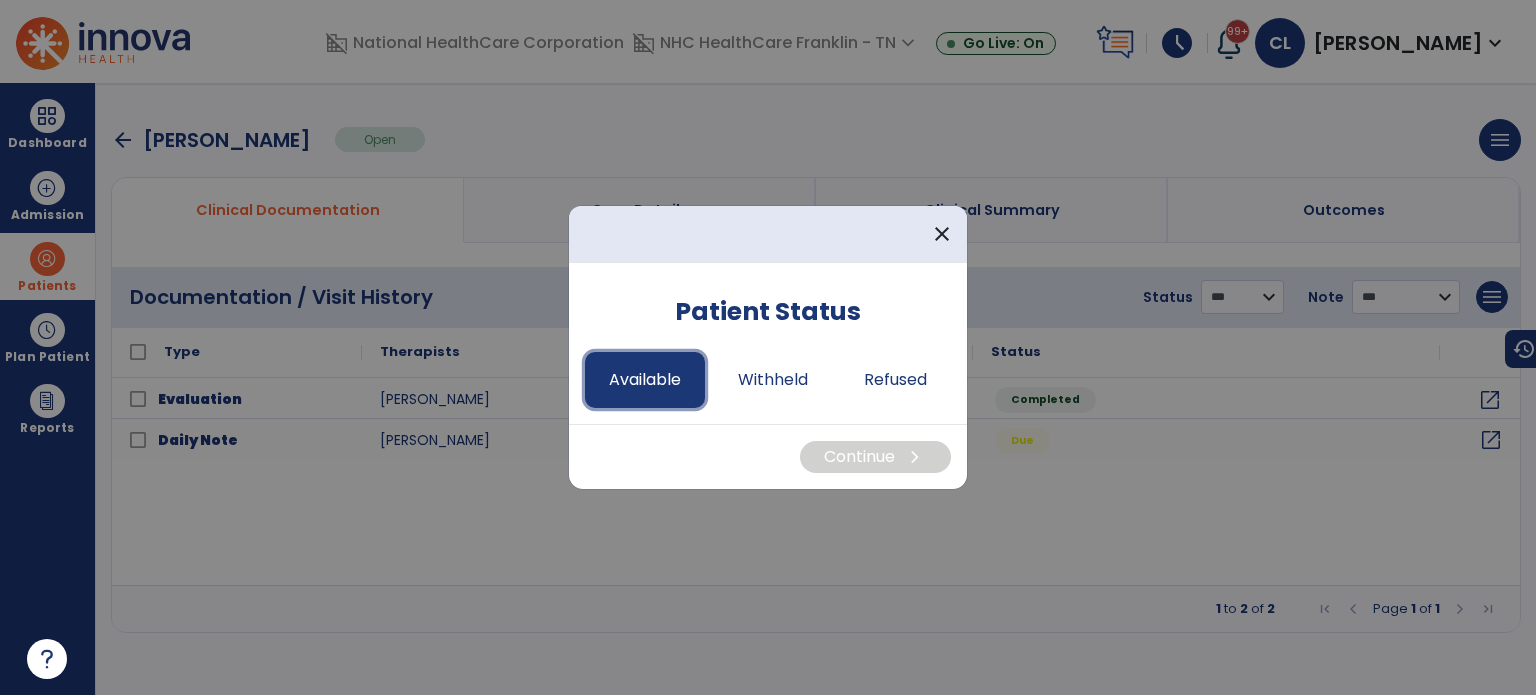 click on "Available" at bounding box center [645, 380] 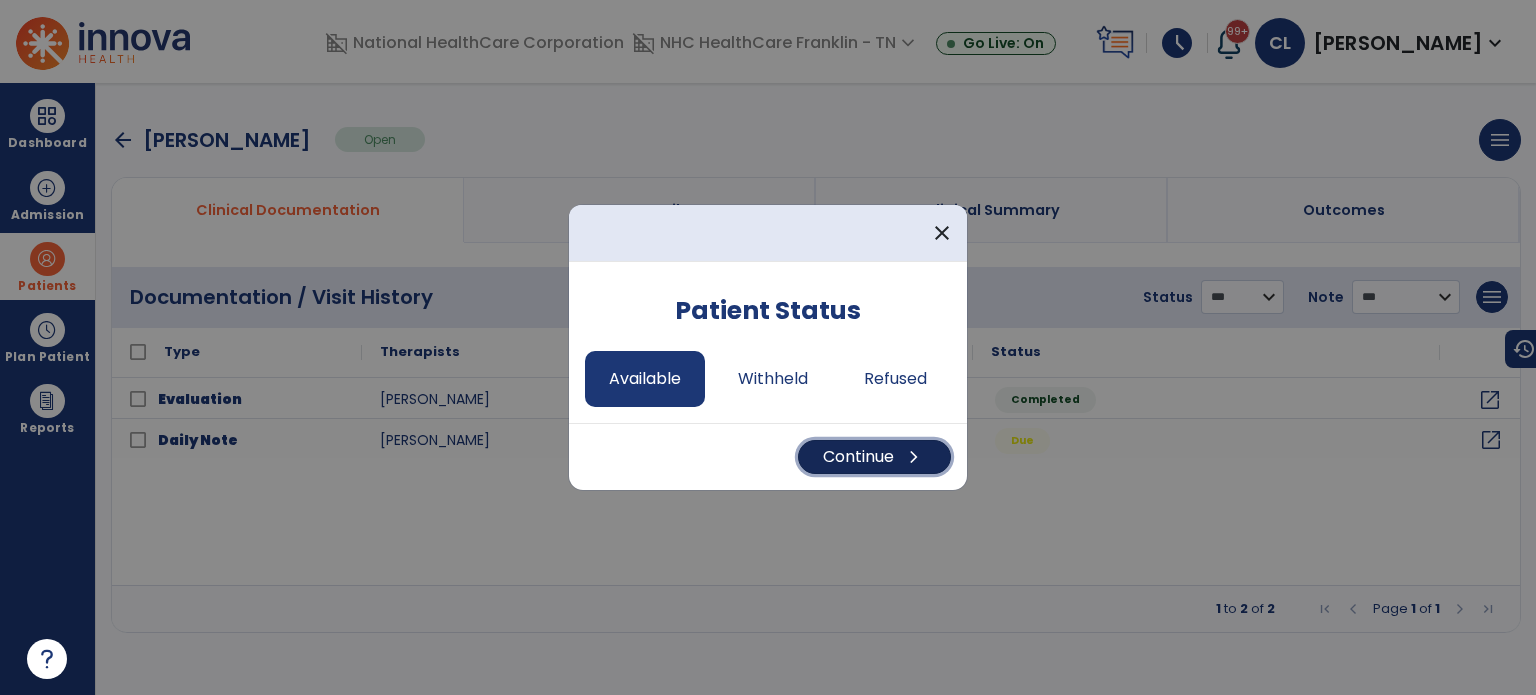 click on "Continue   chevron_right" at bounding box center [874, 457] 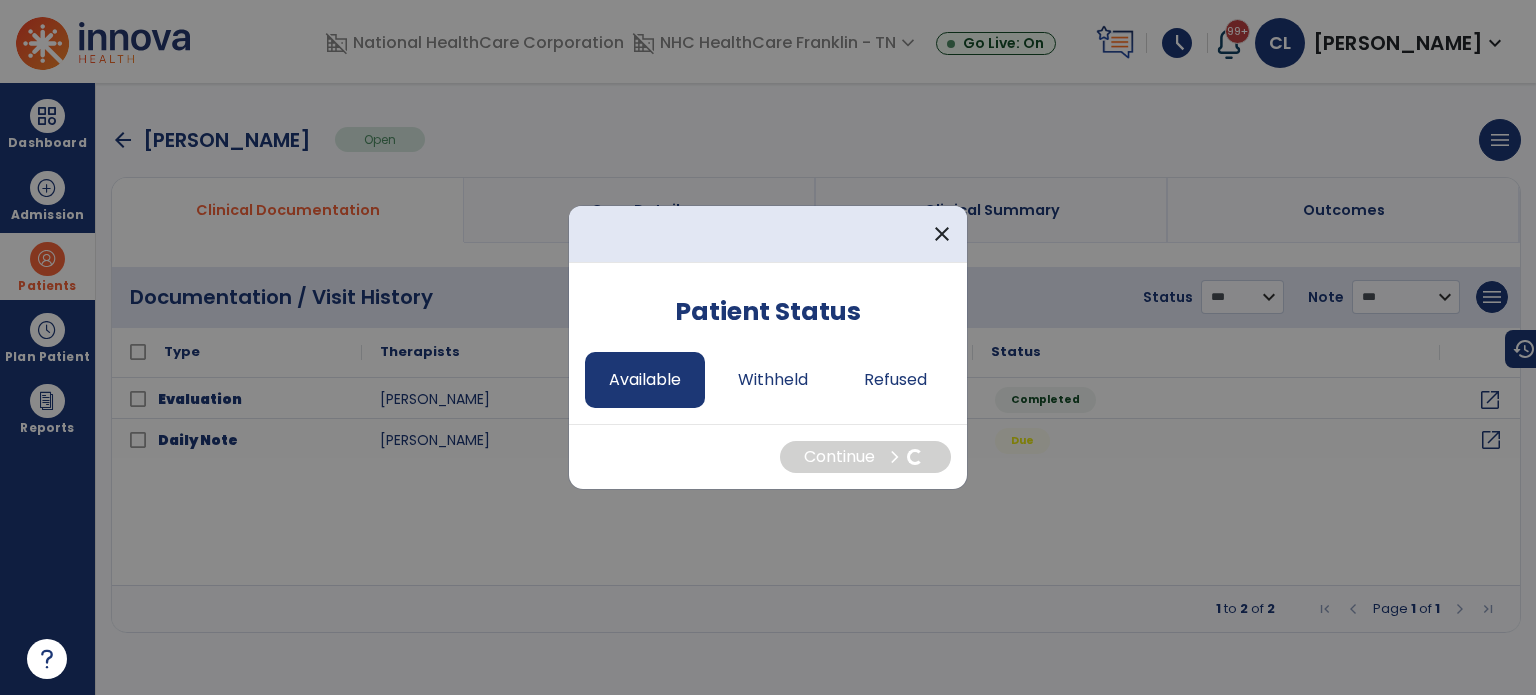select on "*" 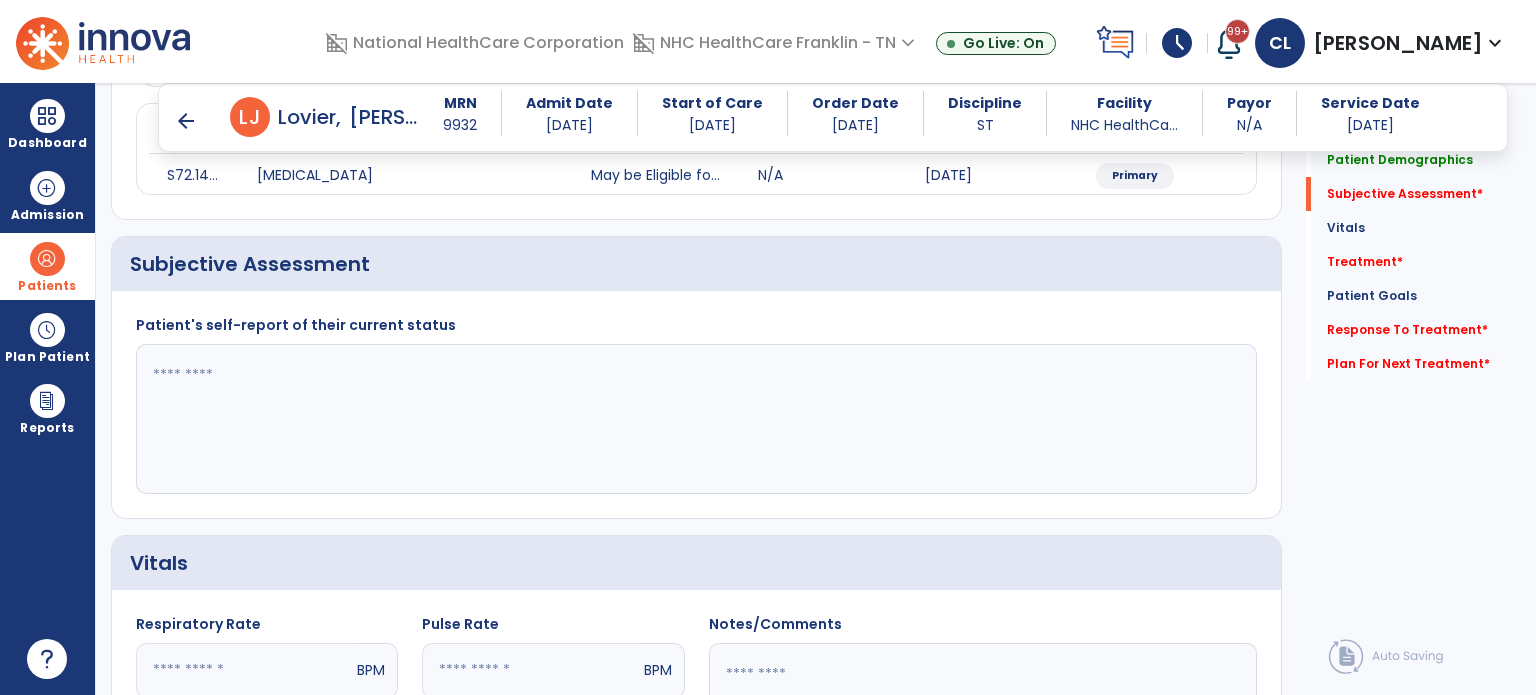 scroll, scrollTop: 303, scrollLeft: 0, axis: vertical 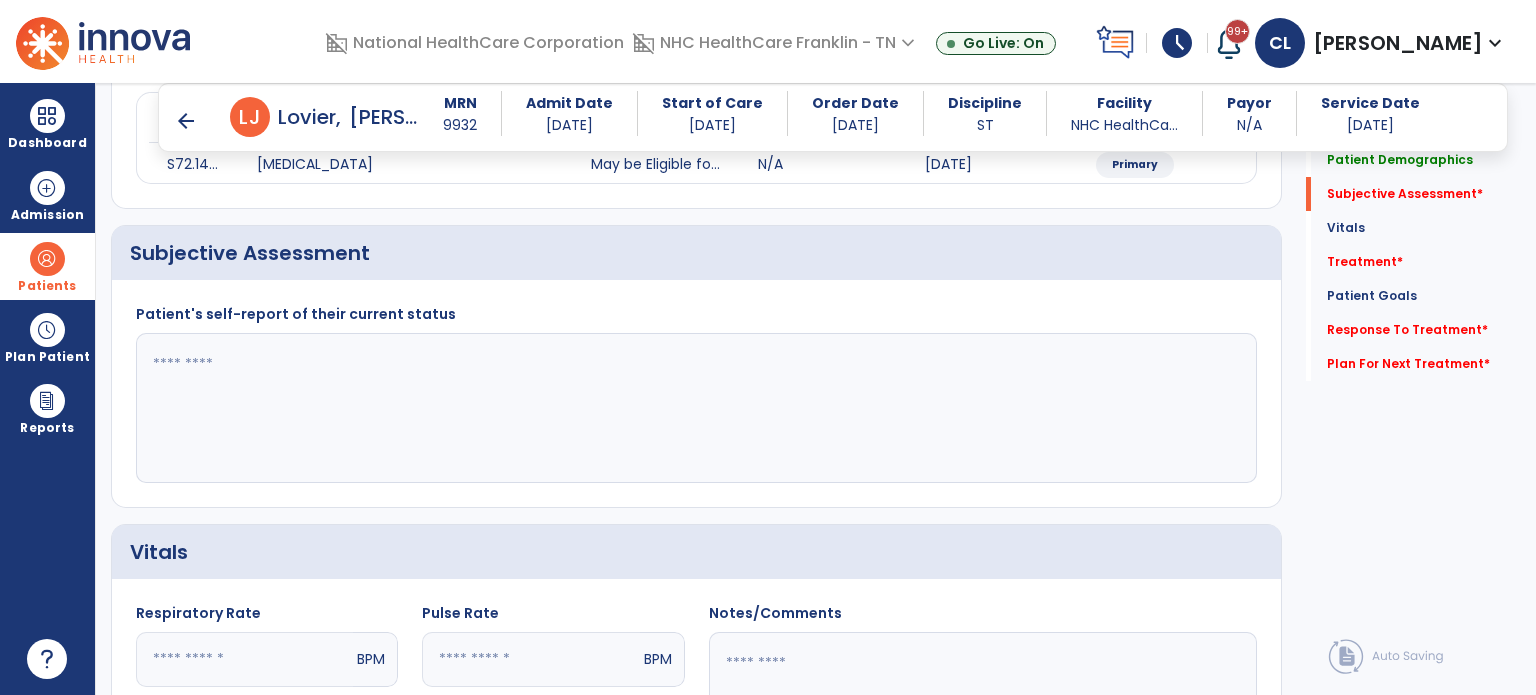 click 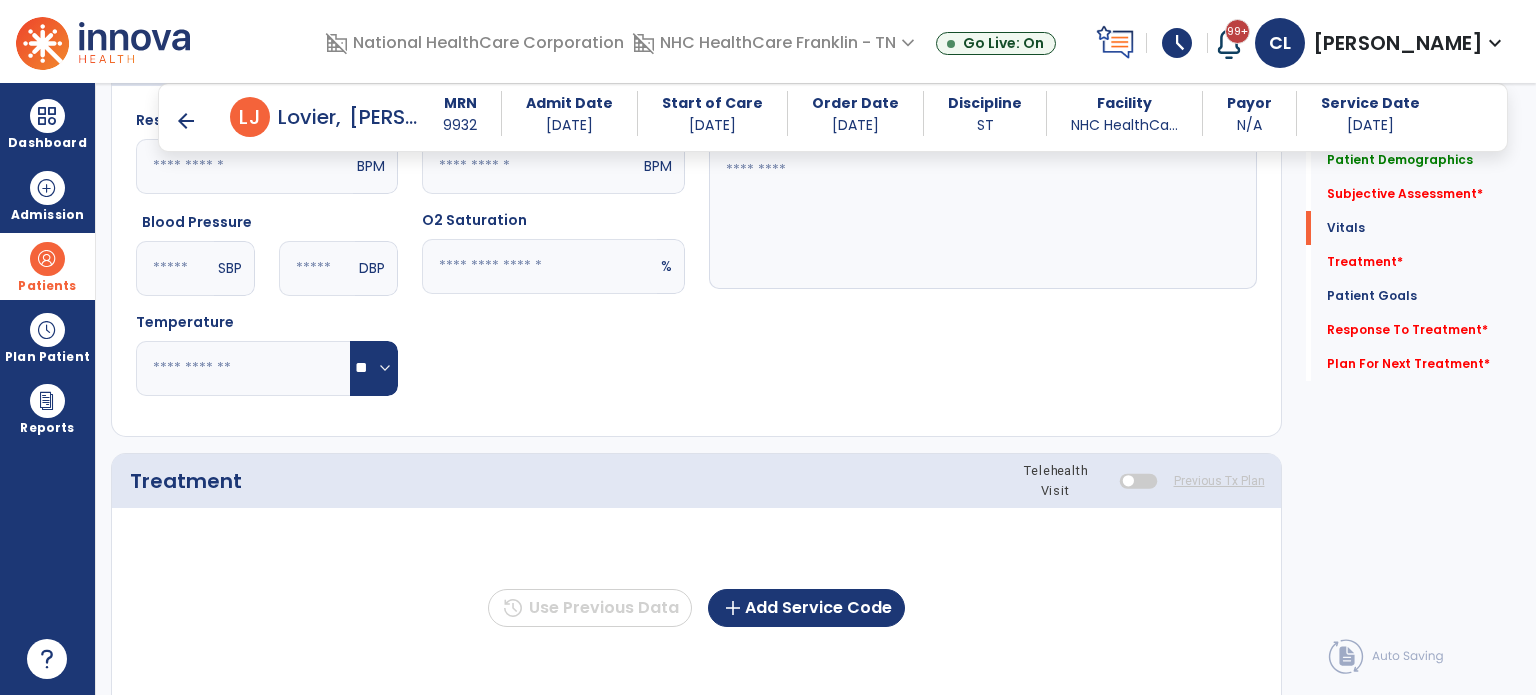 scroll, scrollTop: 819, scrollLeft: 0, axis: vertical 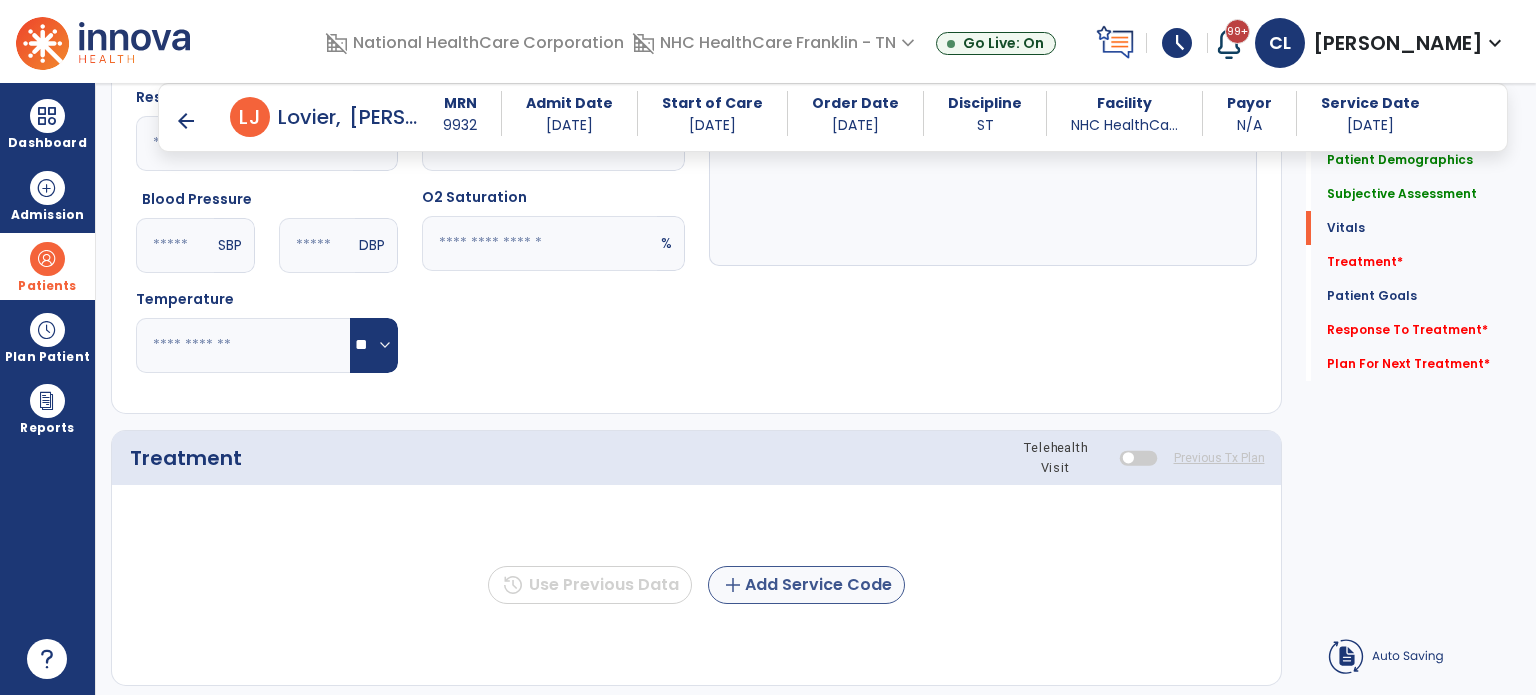 type on "**********" 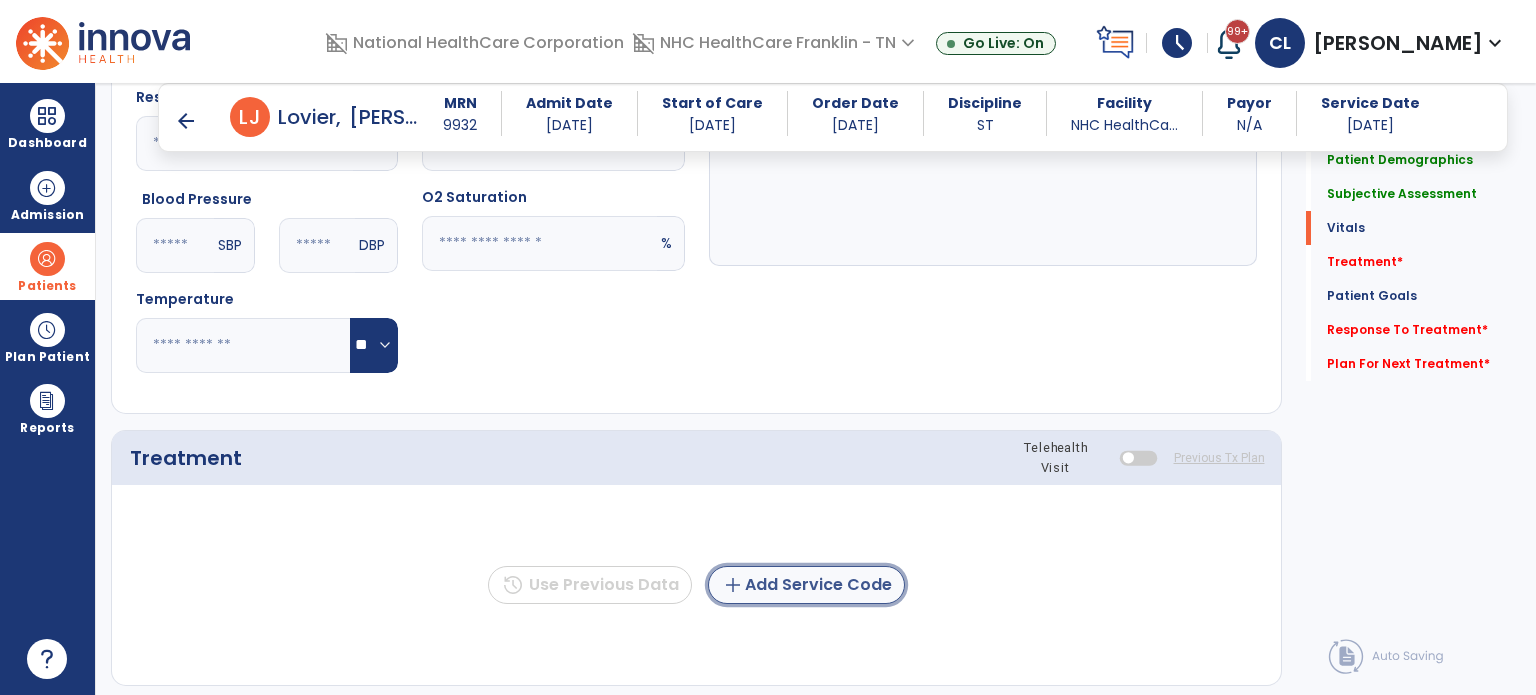 click on "add  Add Service Code" 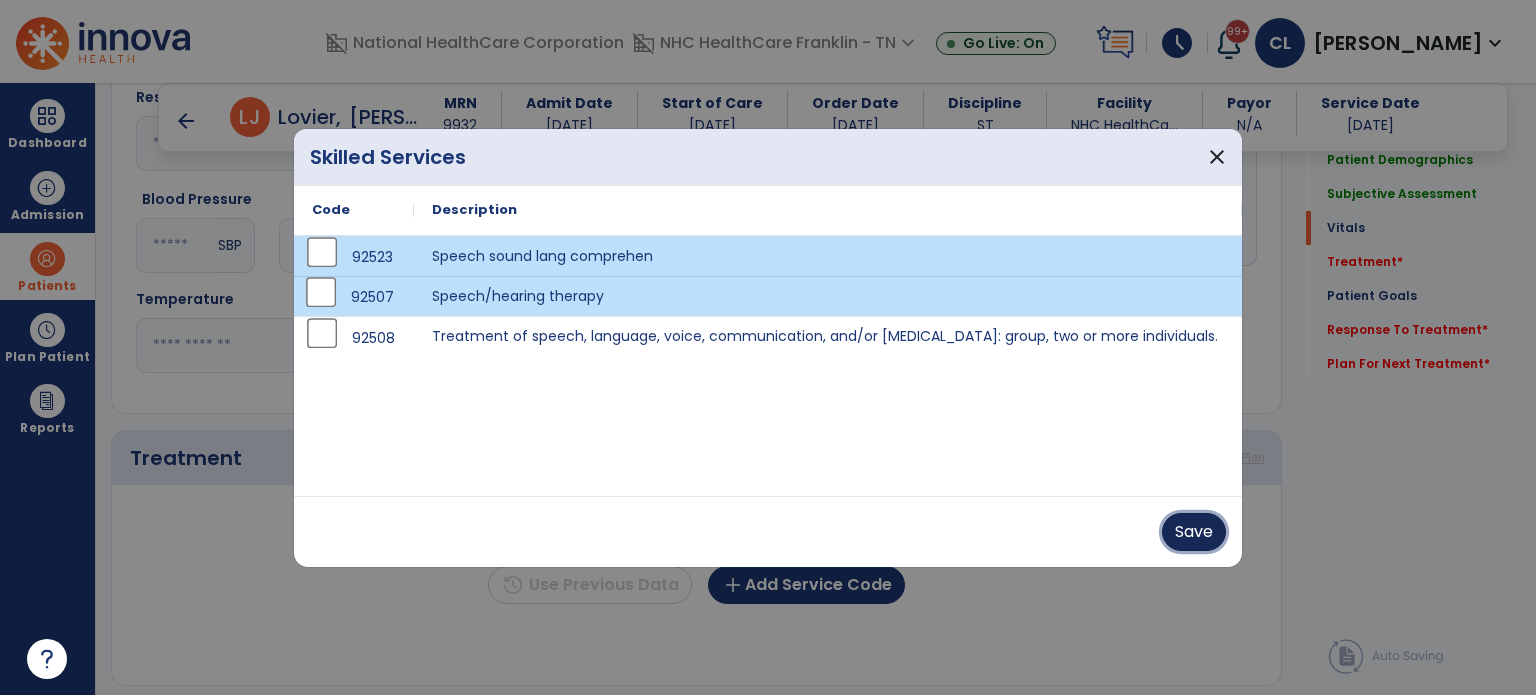 click on "Save" at bounding box center (1194, 532) 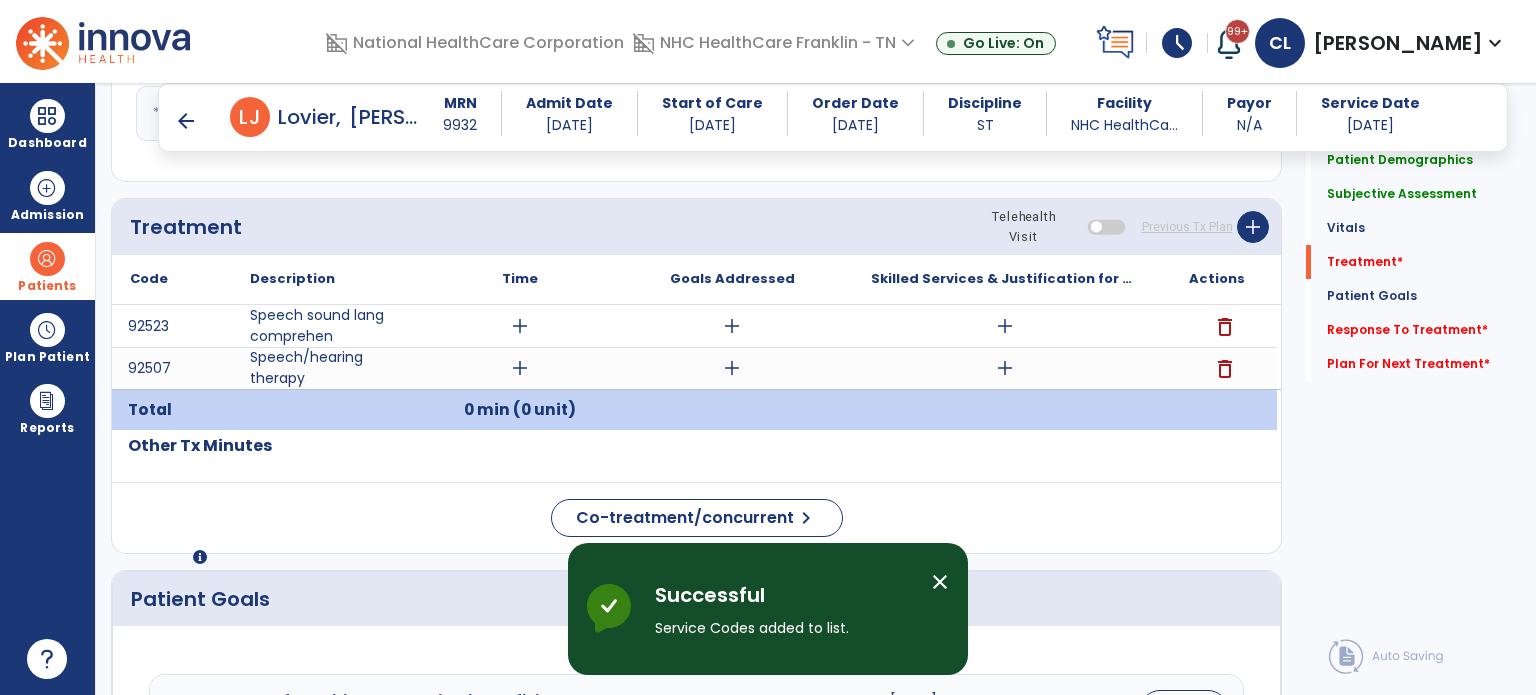 scroll, scrollTop: 1066, scrollLeft: 0, axis: vertical 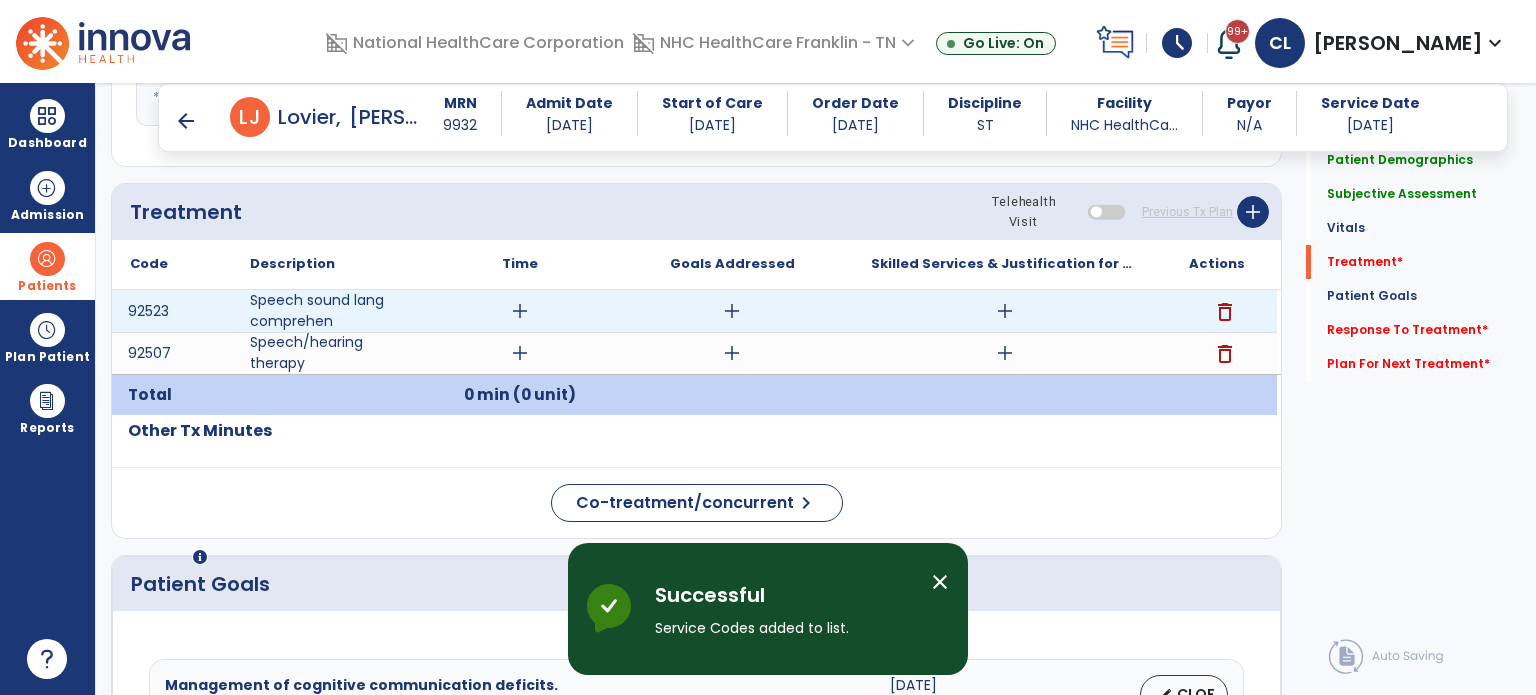 click on "add" at bounding box center [732, 311] 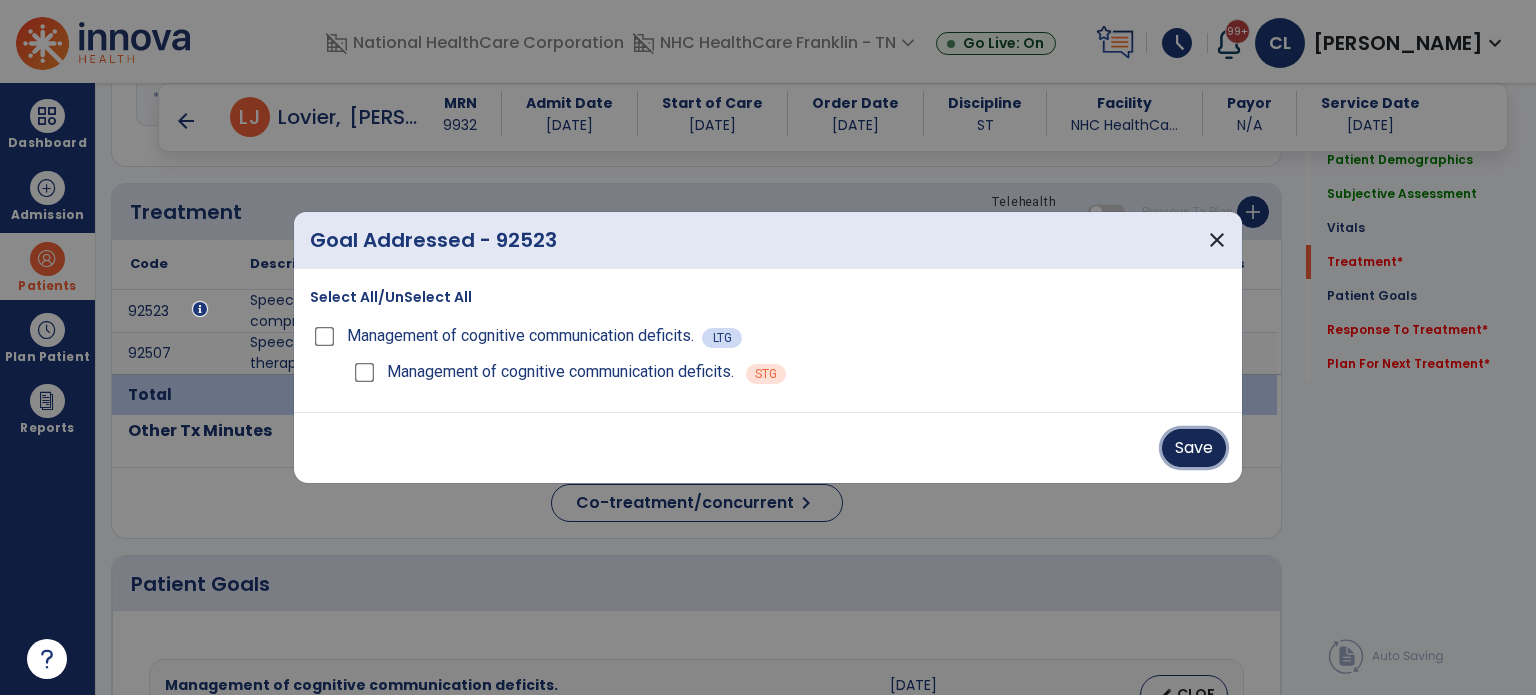 click on "Save" at bounding box center [1194, 448] 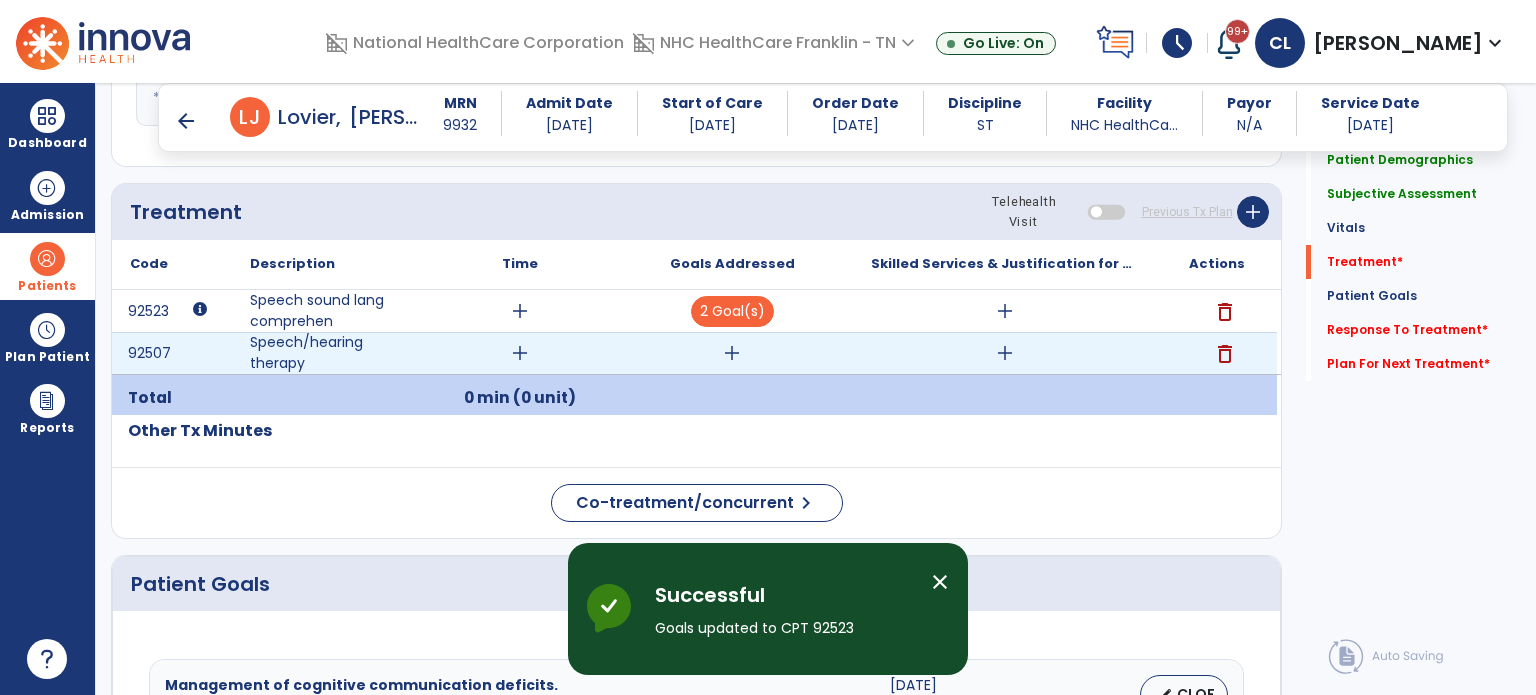 click on "add" at bounding box center [732, 353] 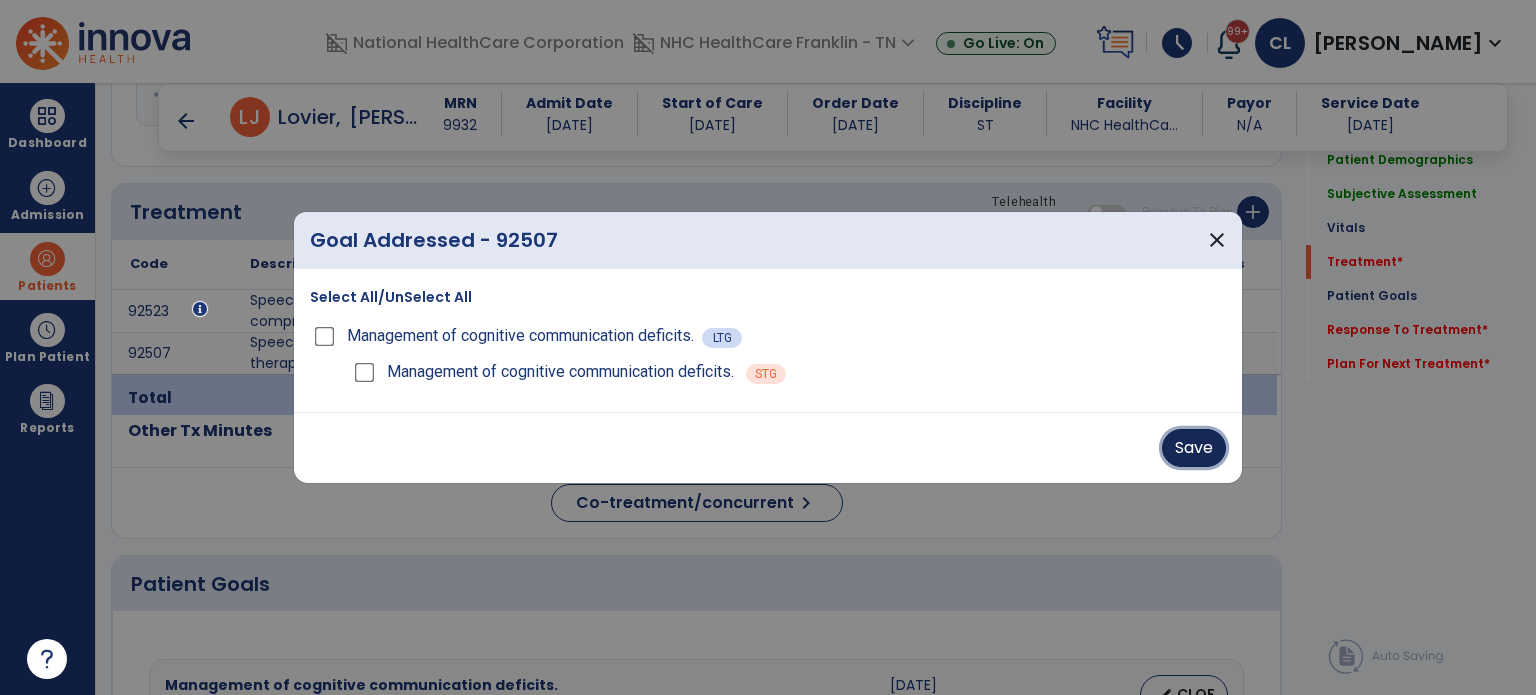 click on "Save" at bounding box center (1194, 448) 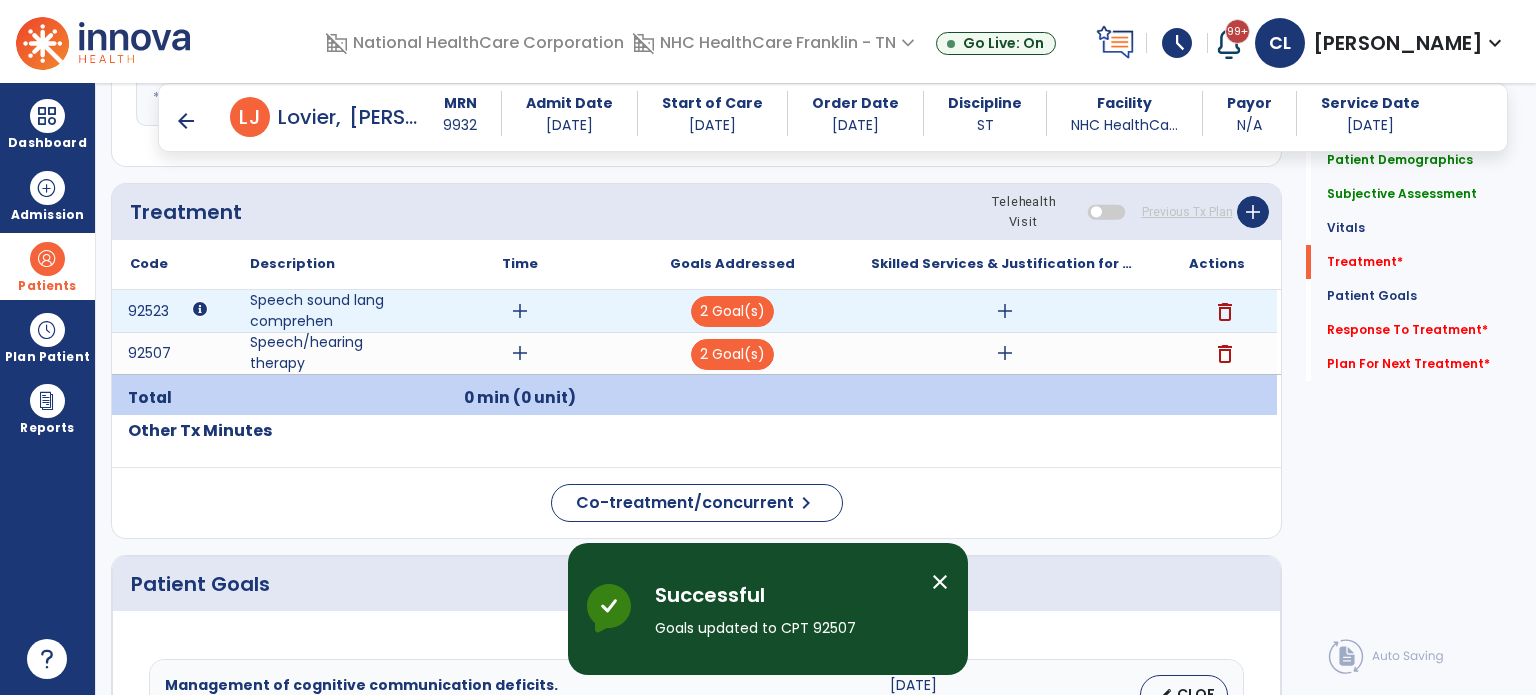click on "add" at bounding box center (1005, 311) 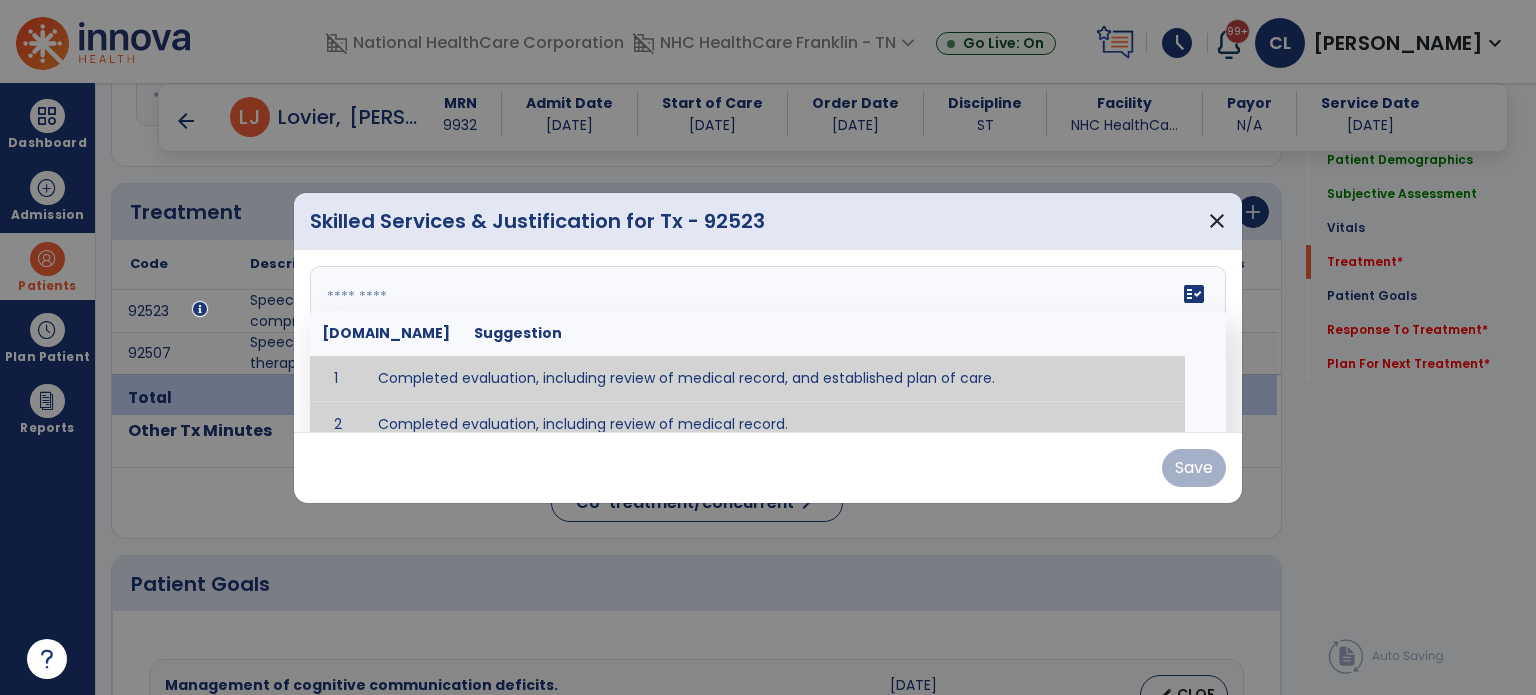 drag, startPoint x: 996, startPoint y: 314, endPoint x: 614, endPoint y: 401, distance: 391.78183 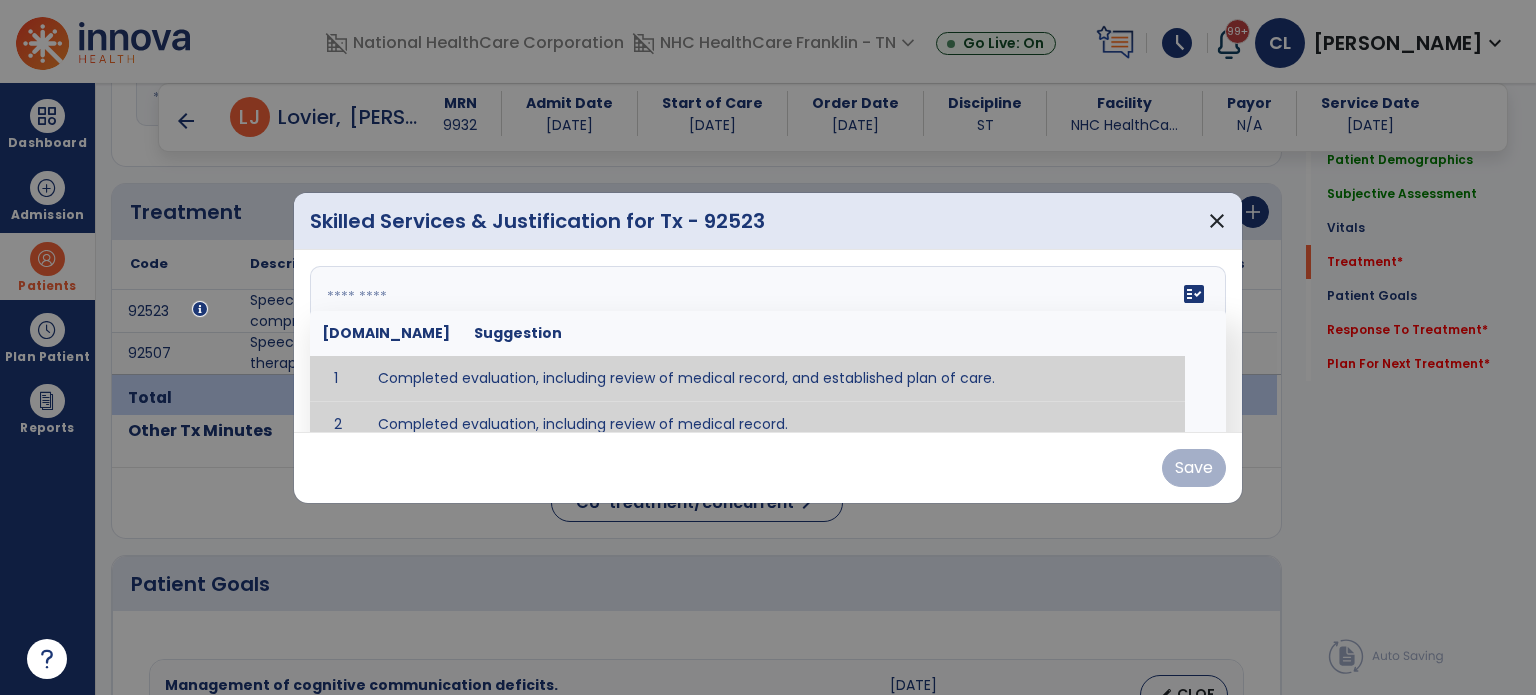 click on "fact_check  [DOMAIN_NAME] Suggestion 1 Completed evaluation, including review of medical record, and established plan of care. 2 Completed evaluation, including review of medical record." at bounding box center (768, 341) 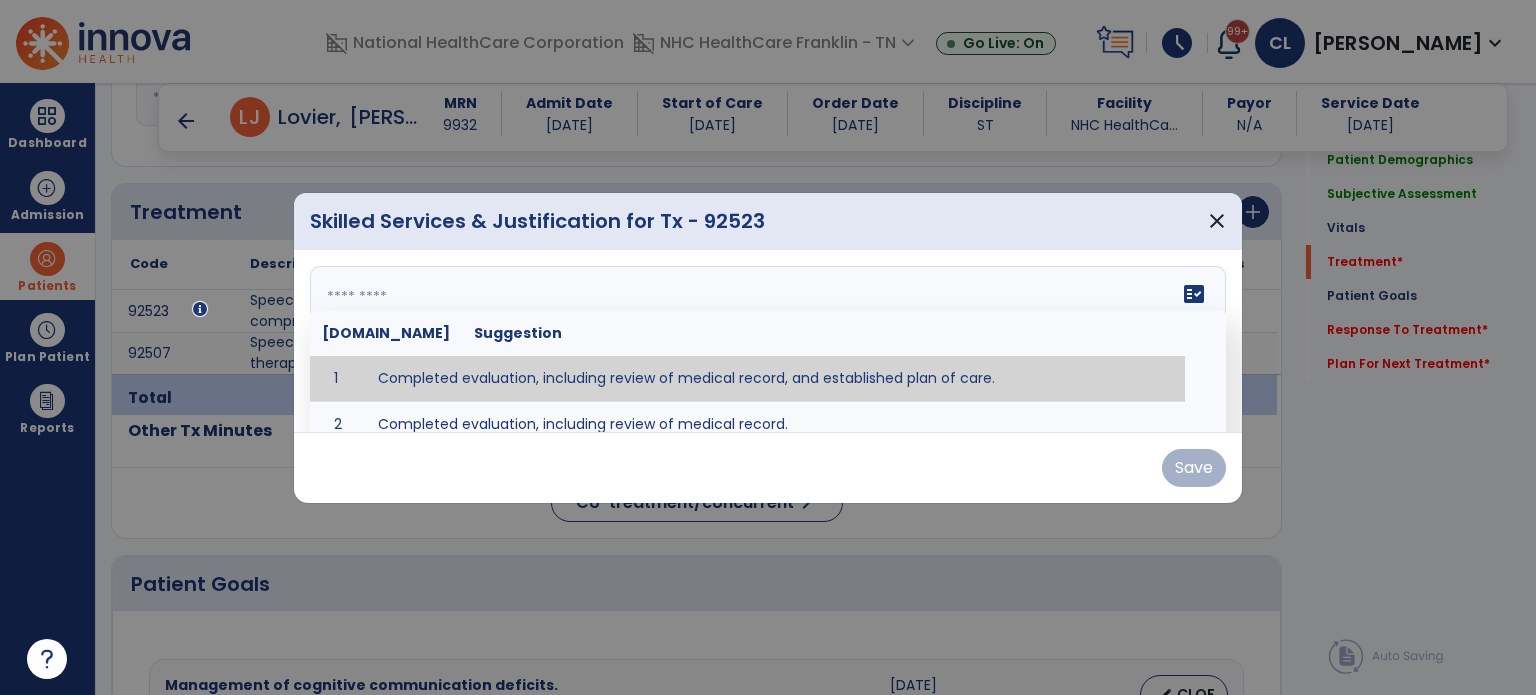 type on "**********" 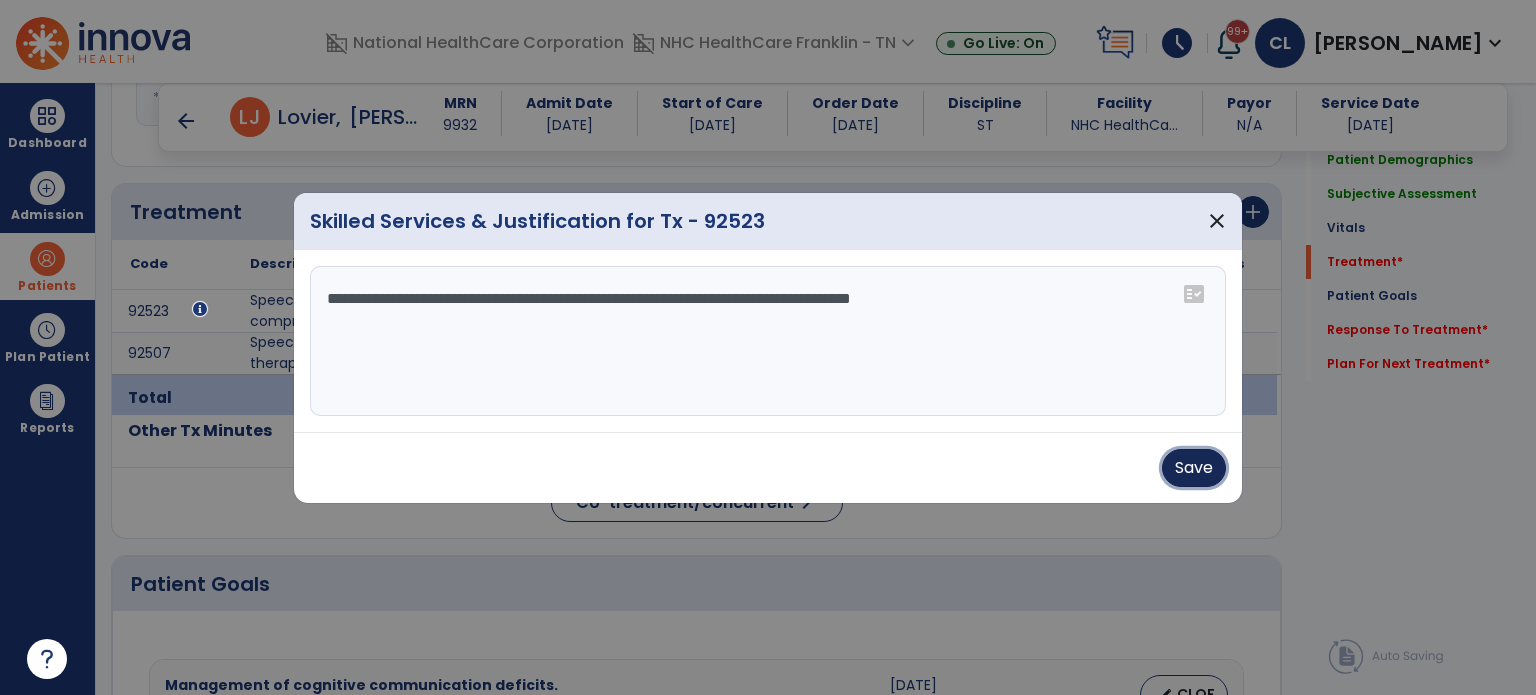 click on "Save" at bounding box center [1194, 468] 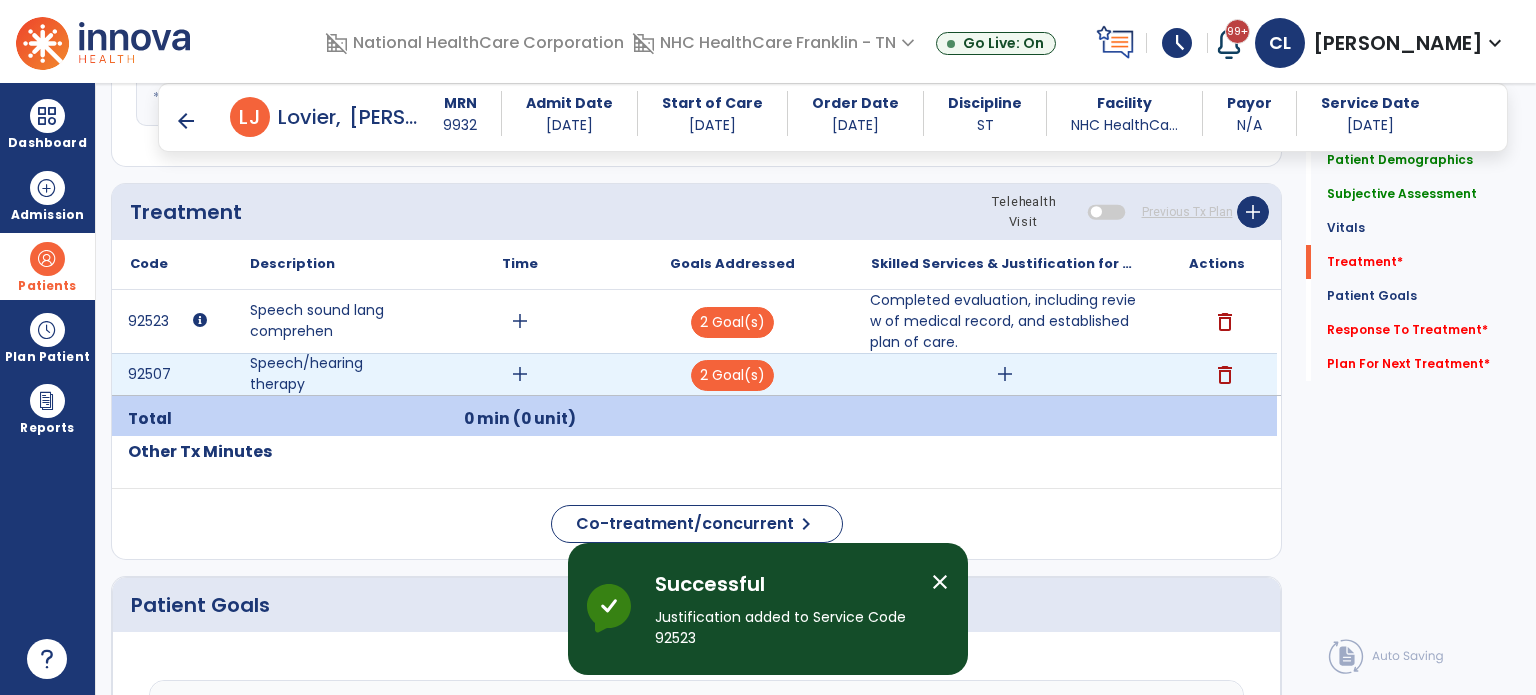 click on "add" at bounding box center [1004, 374] 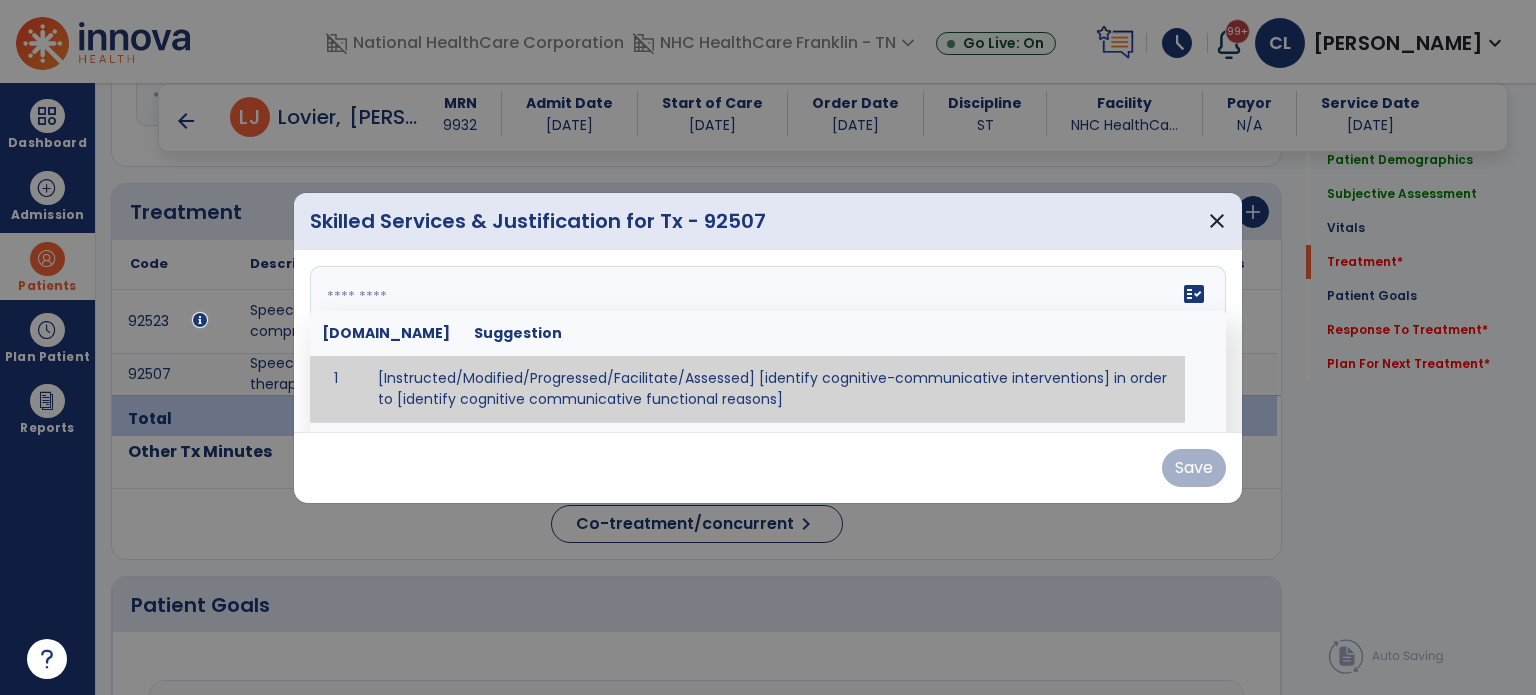 click on "fact_check  [DOMAIN_NAME] Suggestion 1 [Instructed/Modified/Progressed/Facilitate/Assessed] [identify cognitive-communicative interventions] in order to [identify cognitive communicative functional reasons] 2 Assessed cognitive-communicative skills using [identify test]." at bounding box center (768, 341) 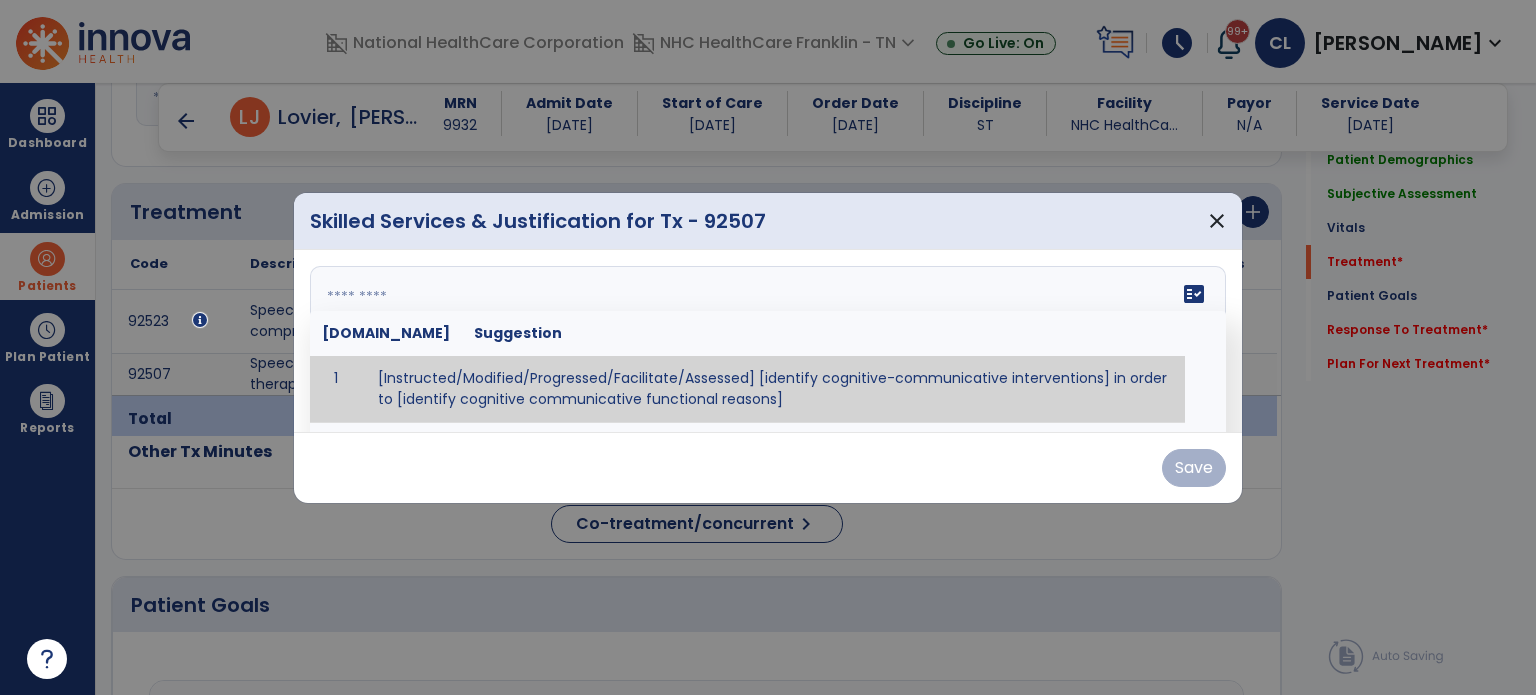 click at bounding box center (766, 341) 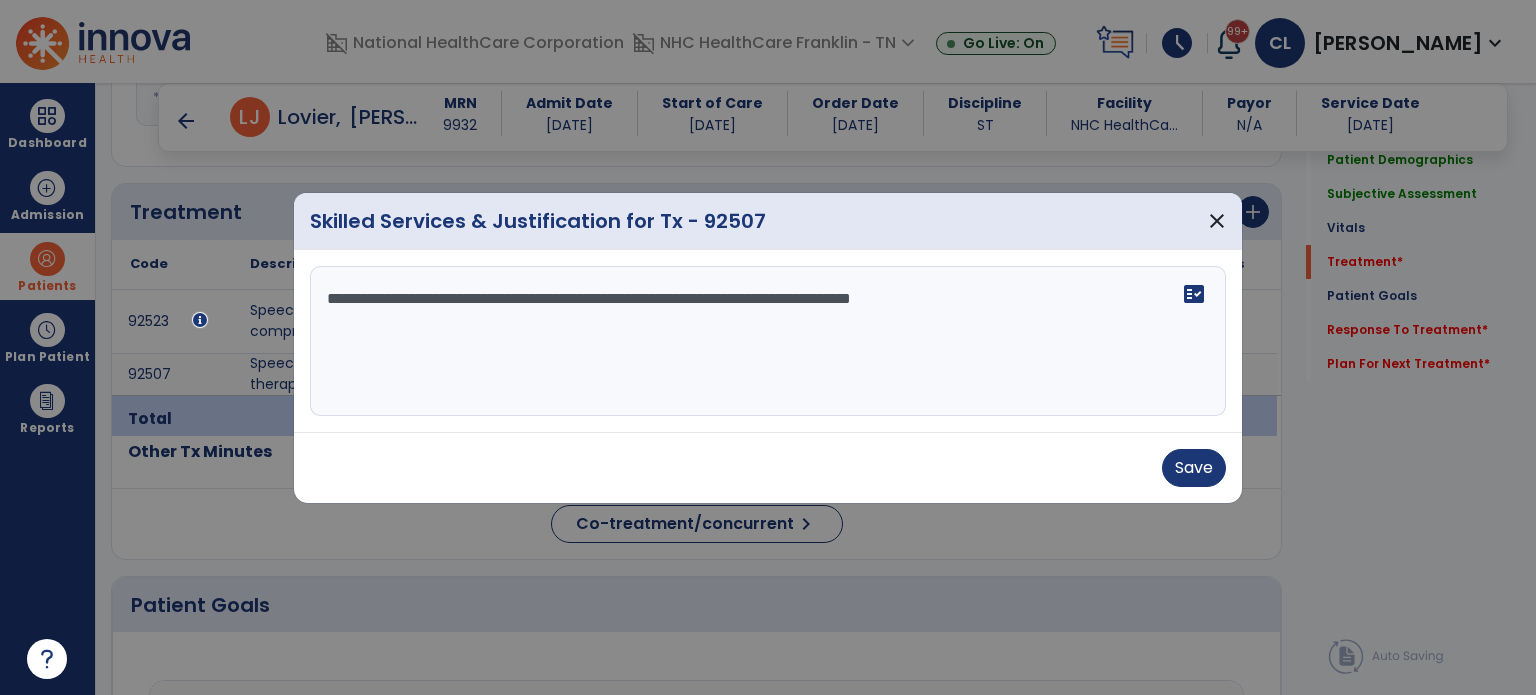 click on "**********" at bounding box center [768, 341] 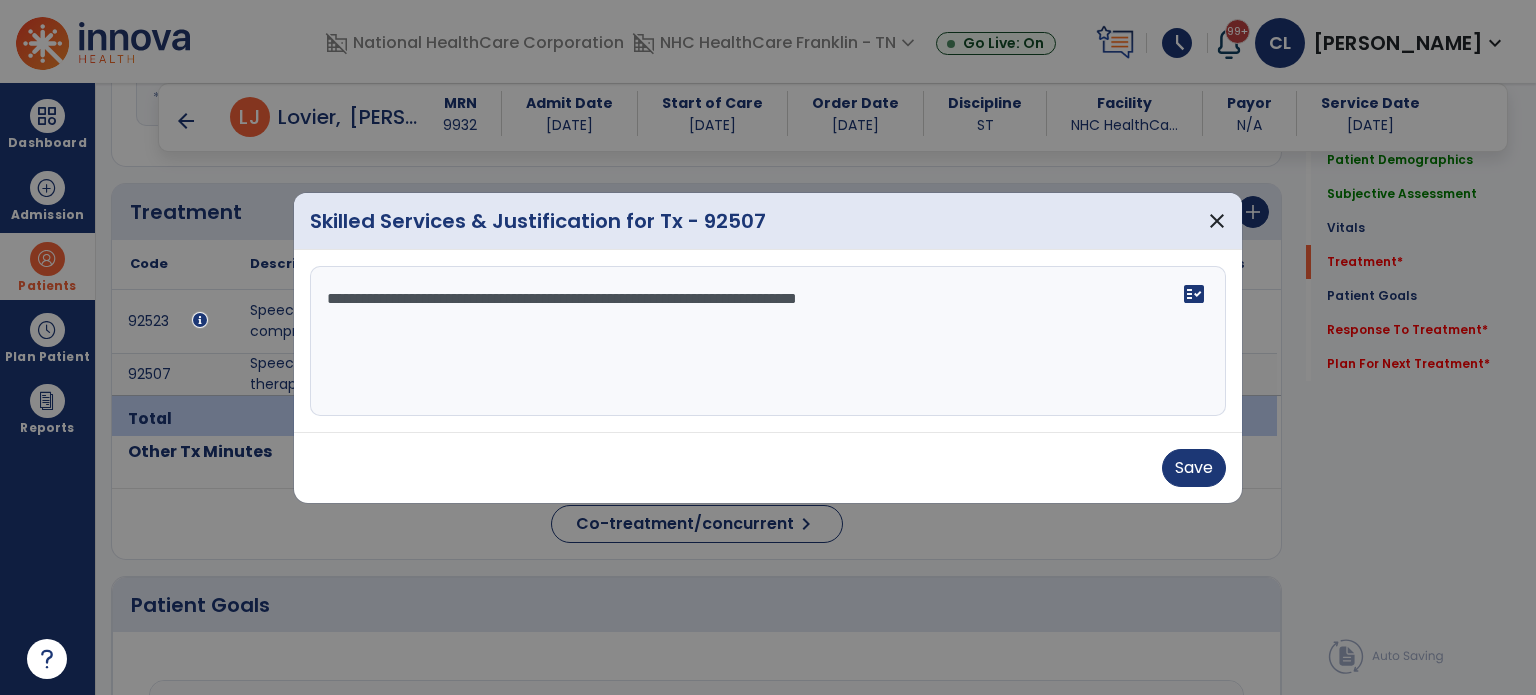 click on "**********" at bounding box center (768, 341) 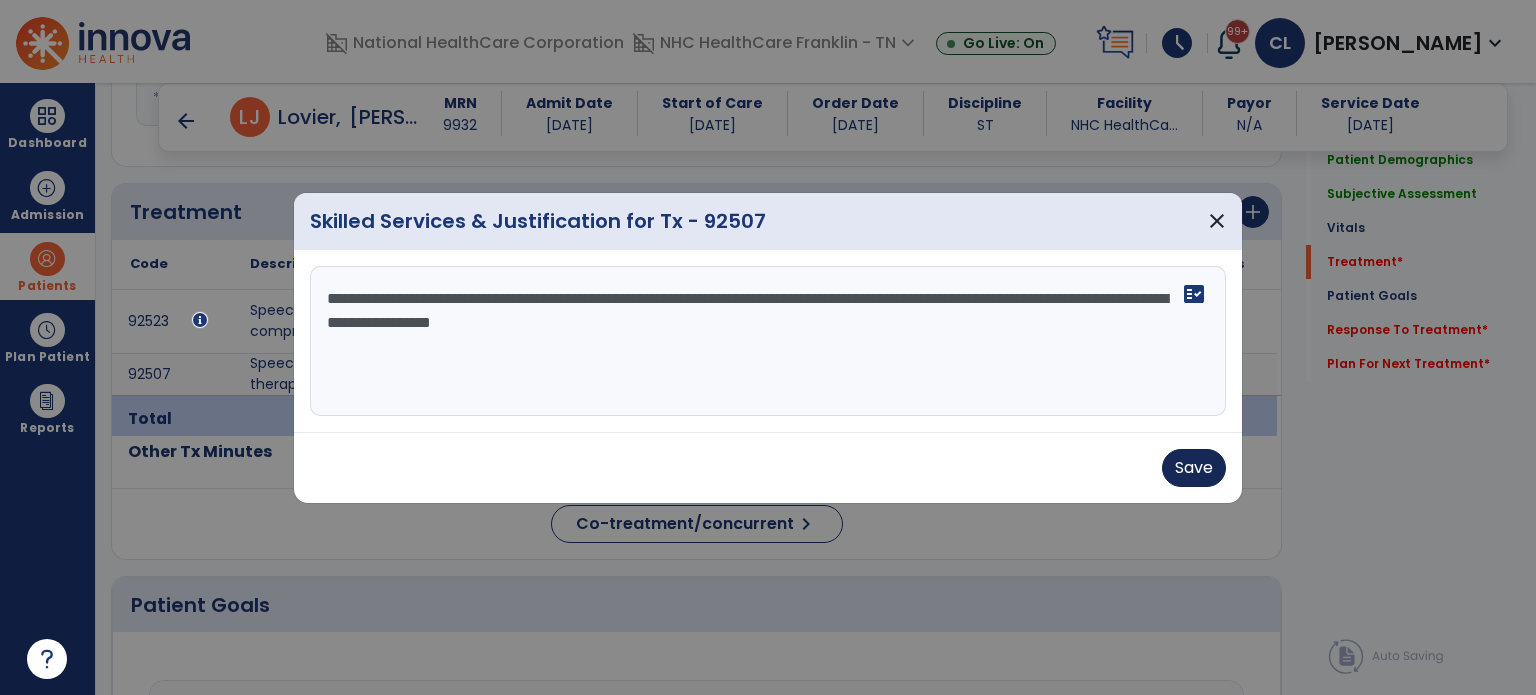 type on "**********" 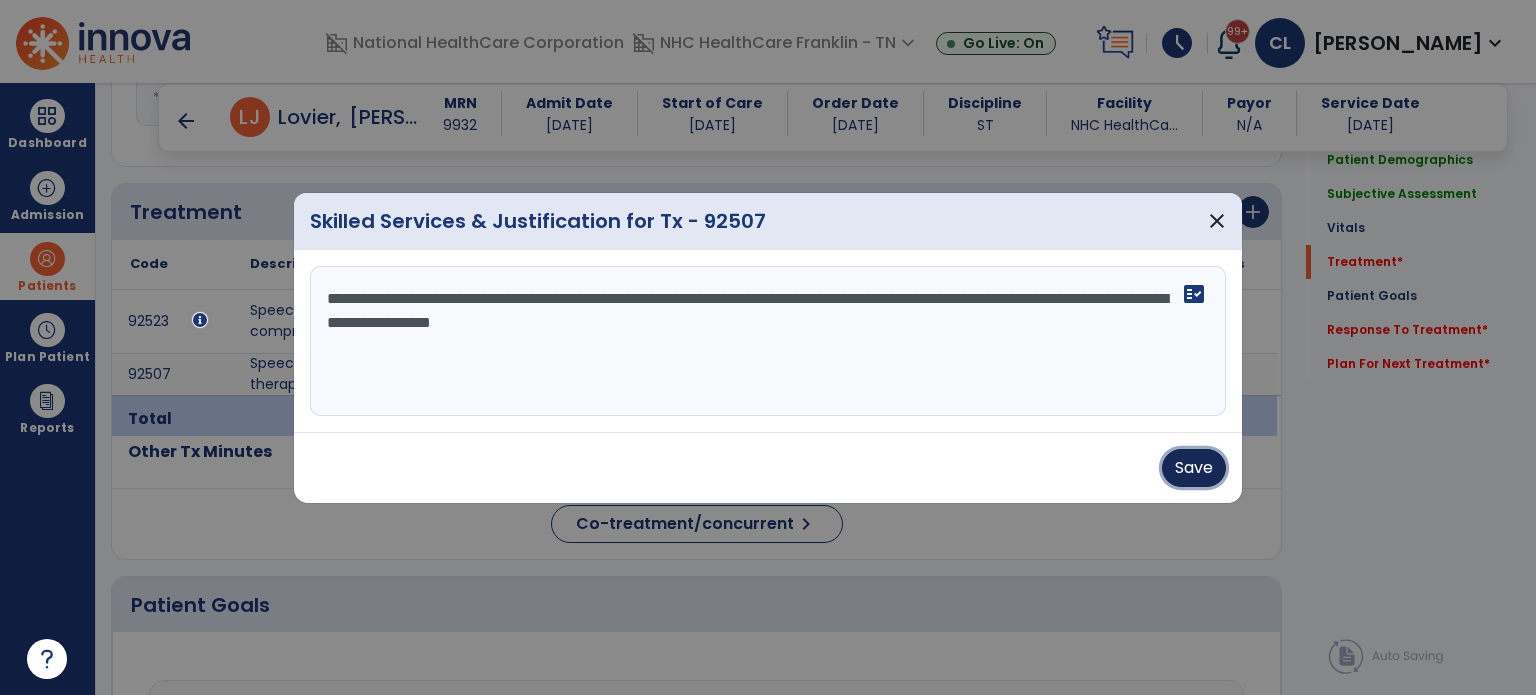 click on "Save" at bounding box center (1194, 468) 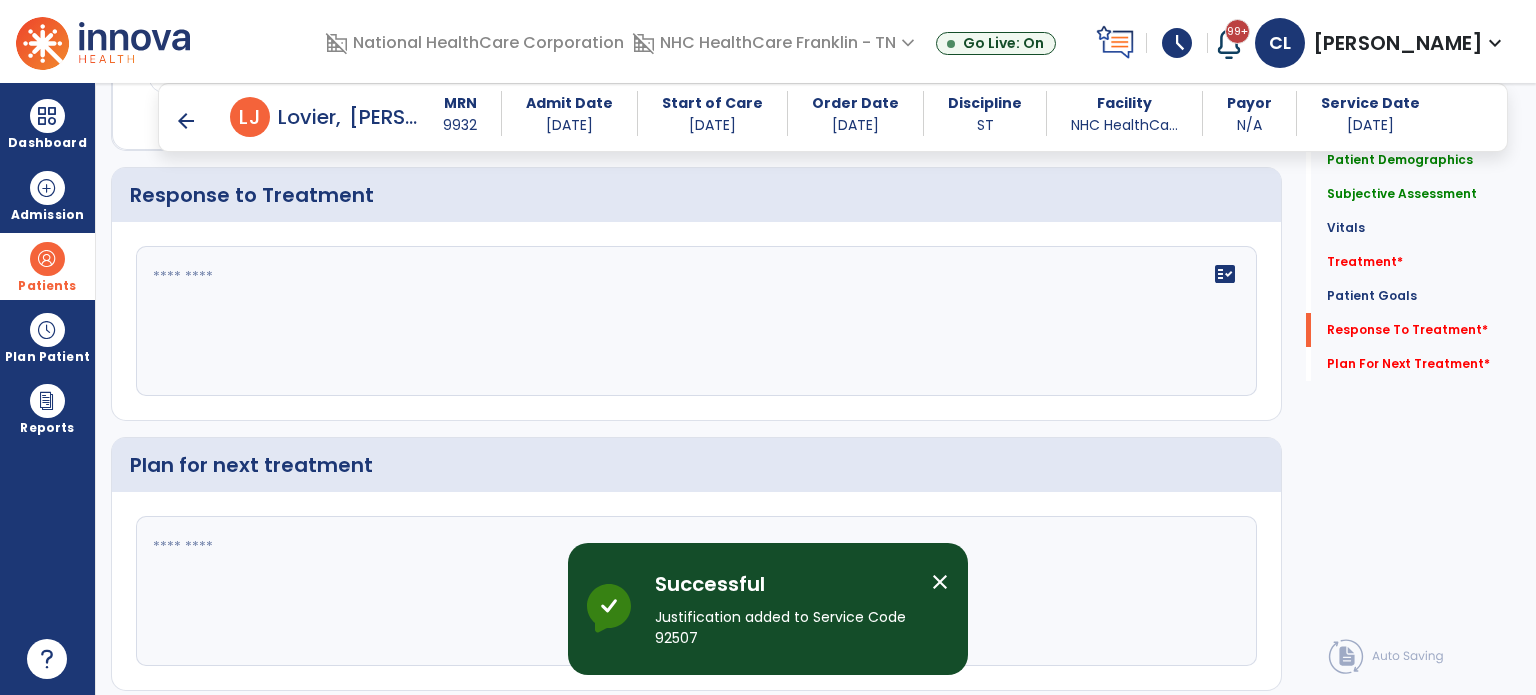 scroll, scrollTop: 2044, scrollLeft: 0, axis: vertical 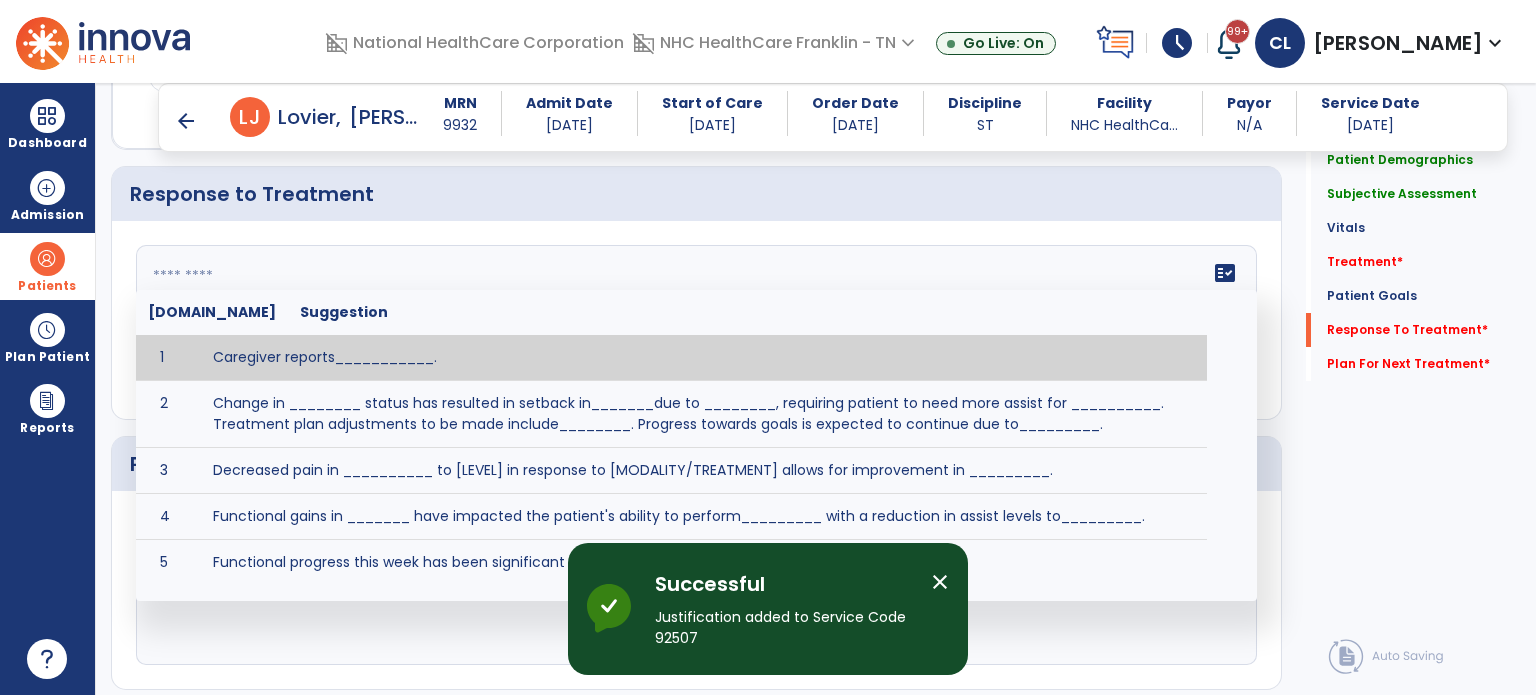 click 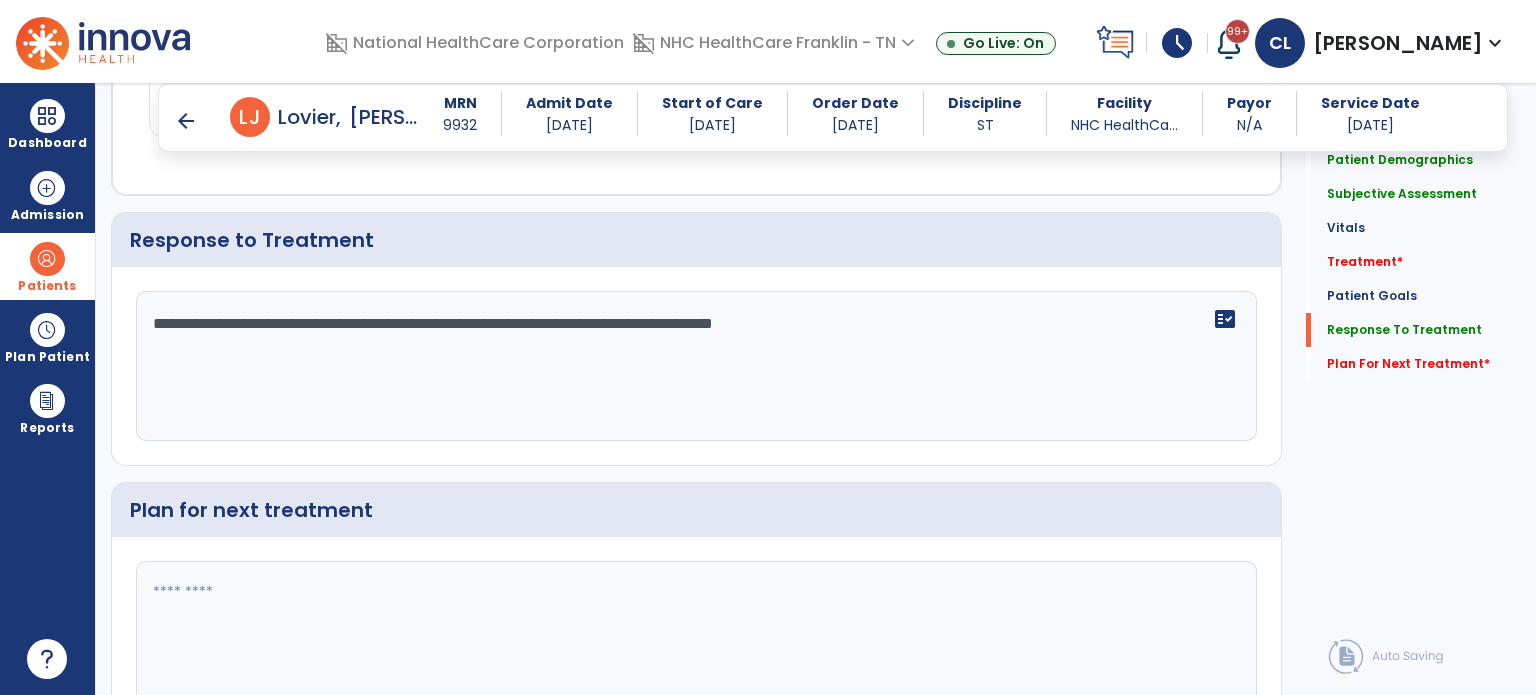 scroll, scrollTop: 2044, scrollLeft: 0, axis: vertical 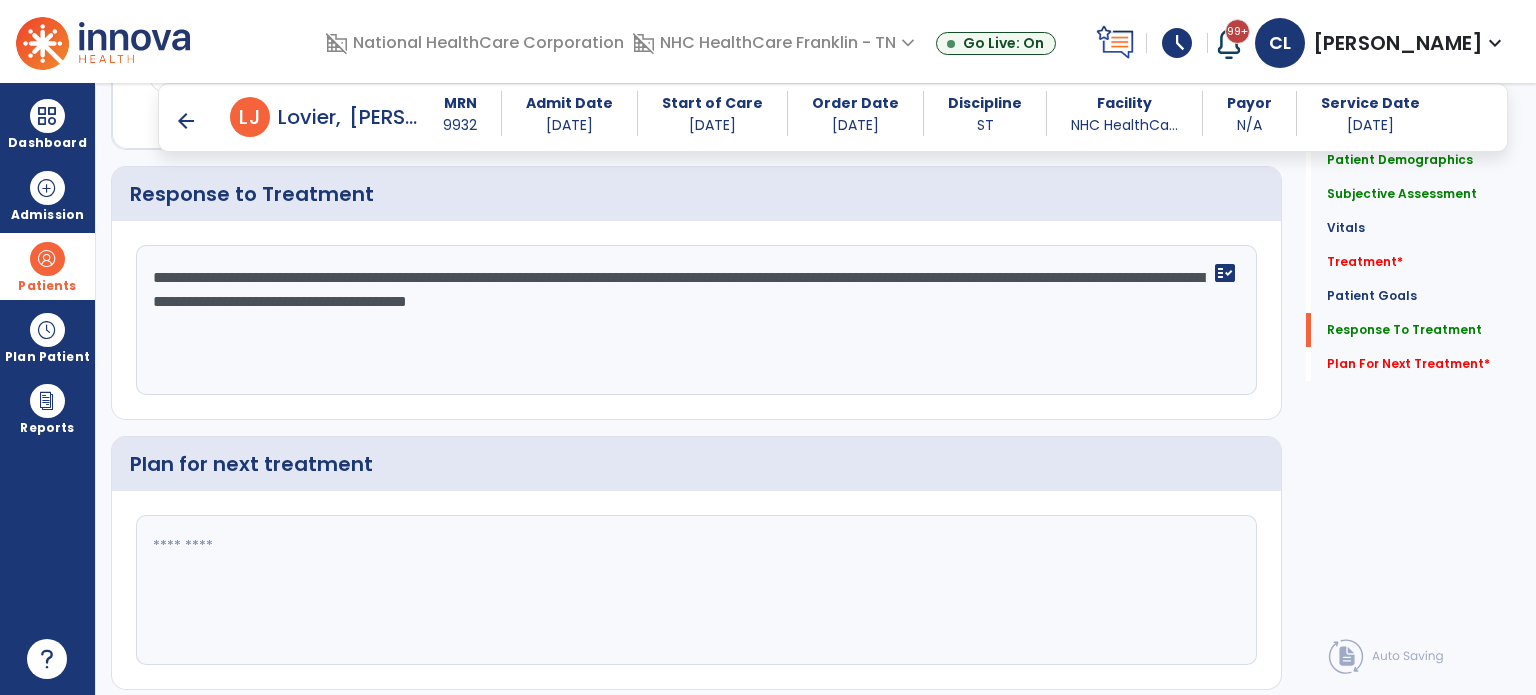 type on "**********" 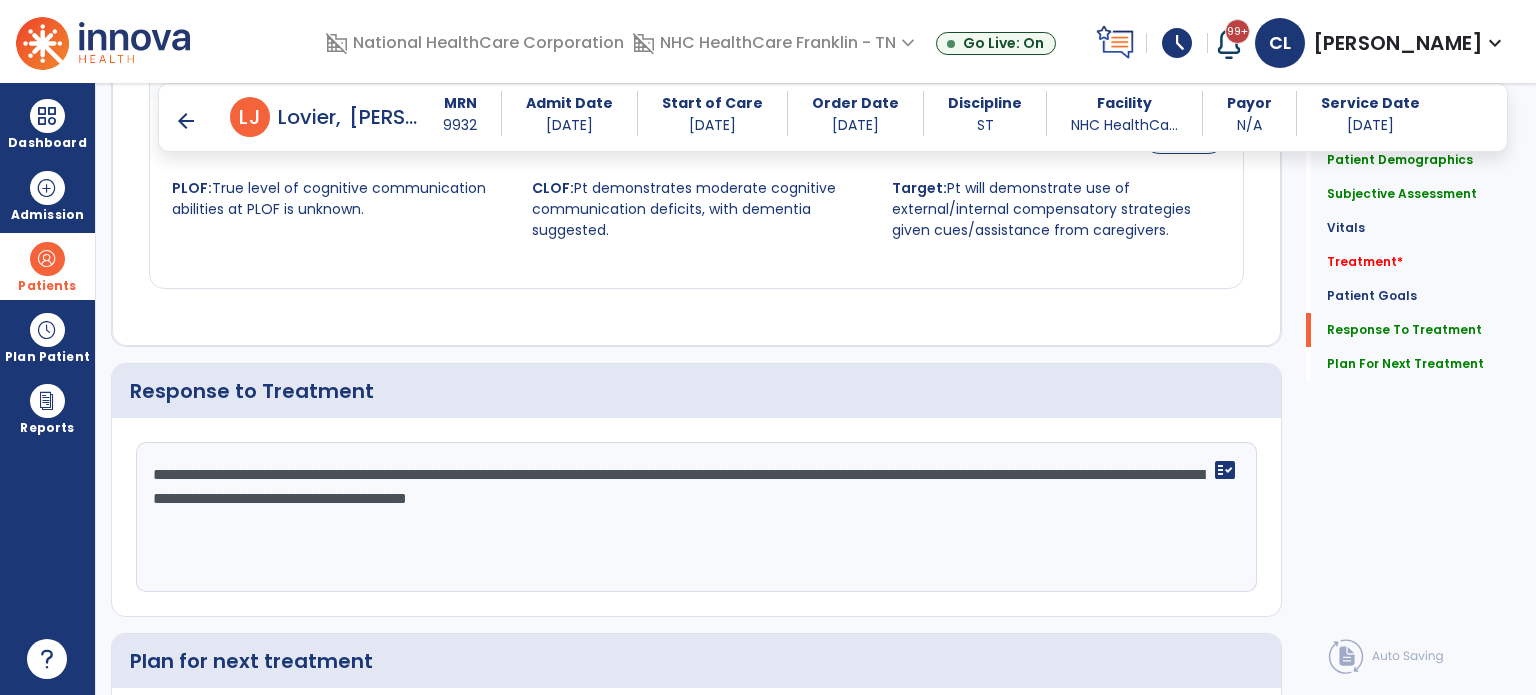 scroll, scrollTop: 1846, scrollLeft: 0, axis: vertical 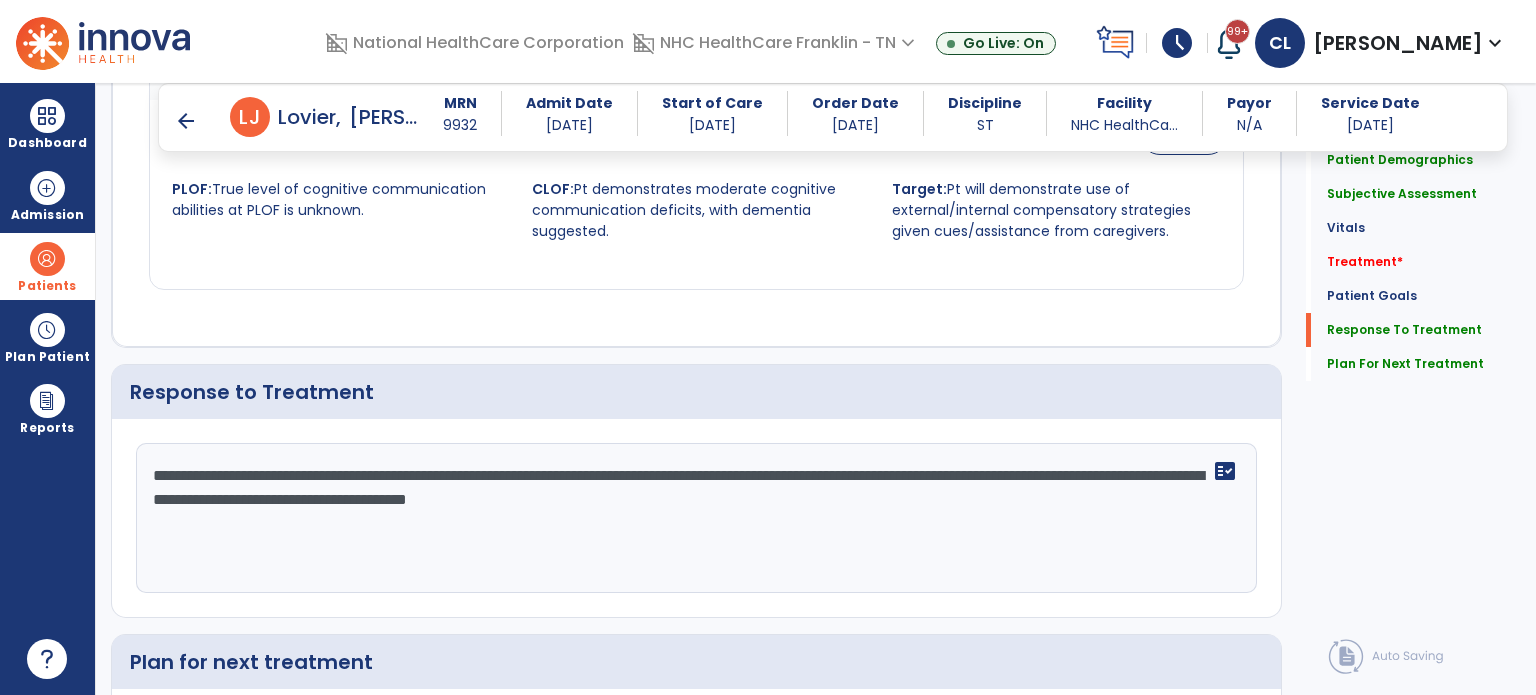 type on "**********" 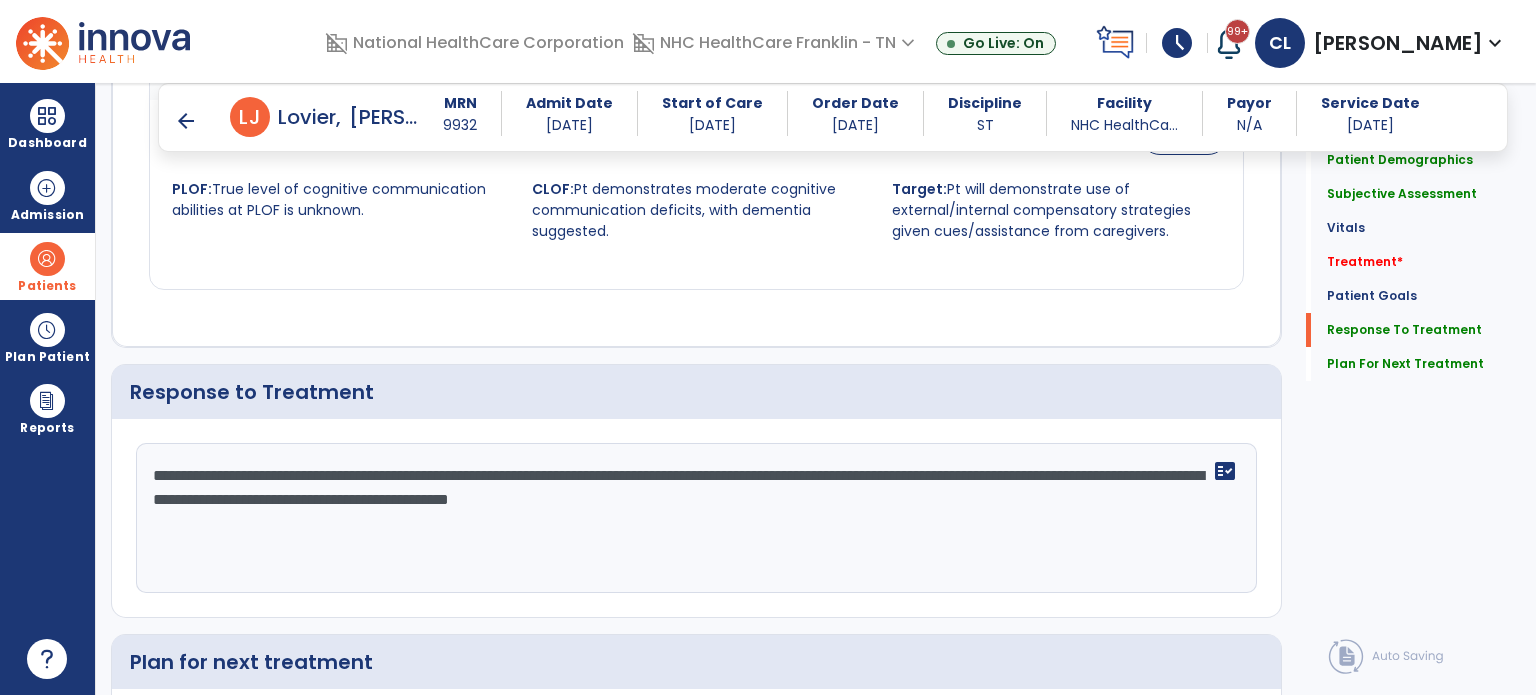 scroll, scrollTop: 1846, scrollLeft: 0, axis: vertical 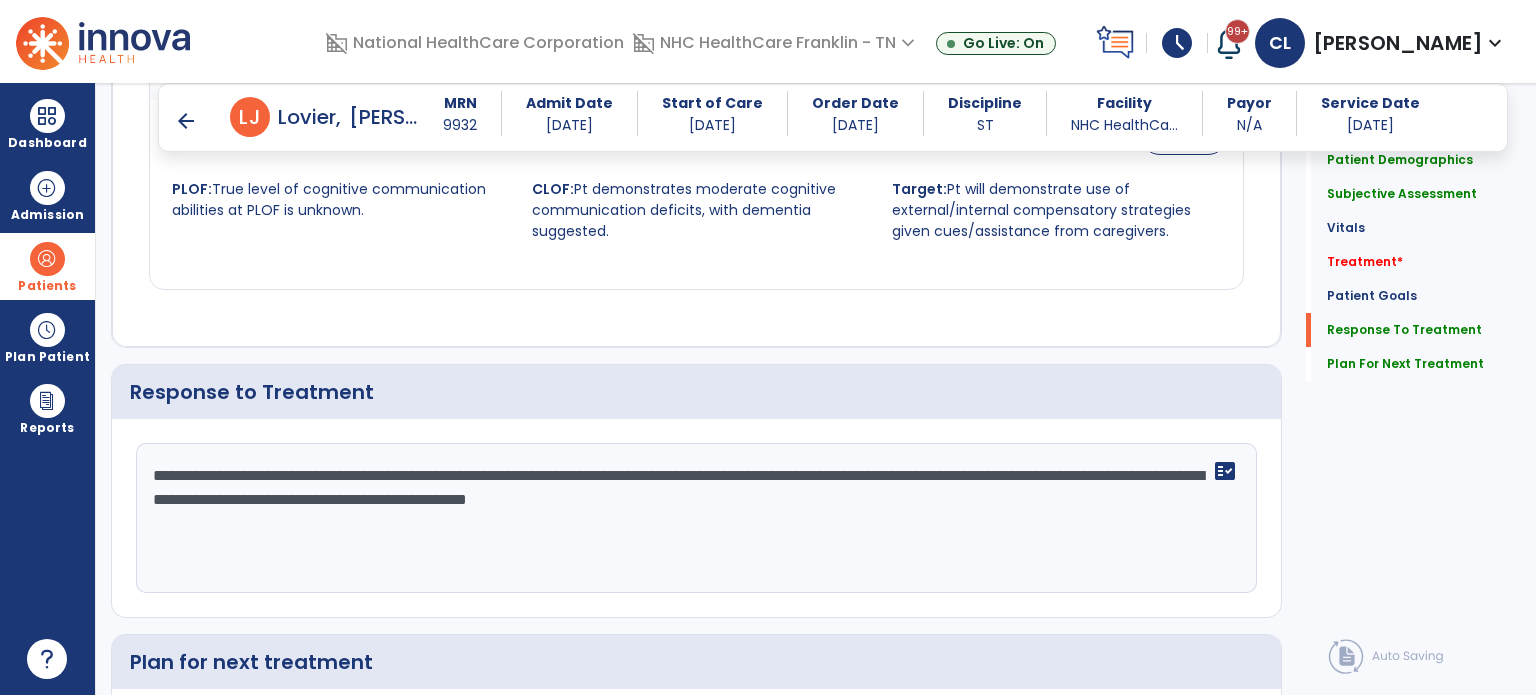 click on "**********" 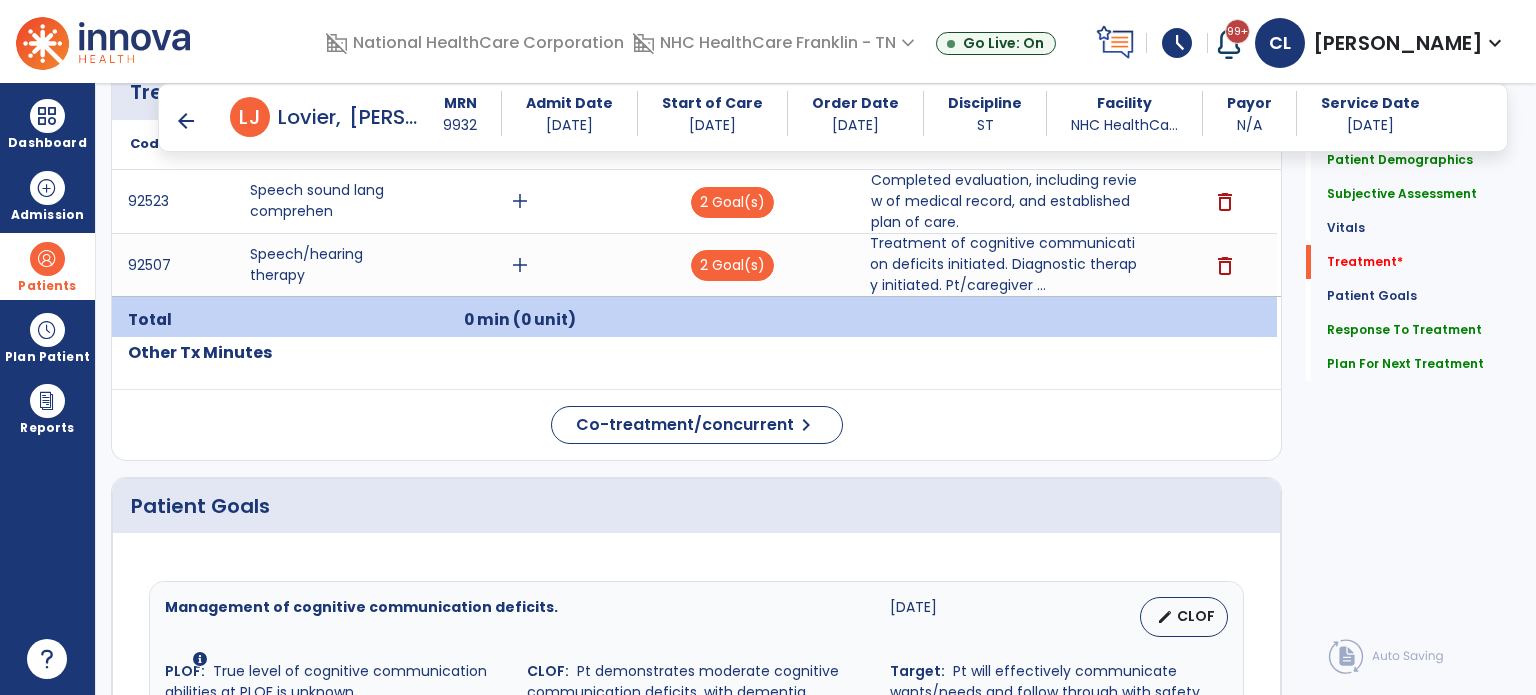 scroll, scrollTop: 1187, scrollLeft: 0, axis: vertical 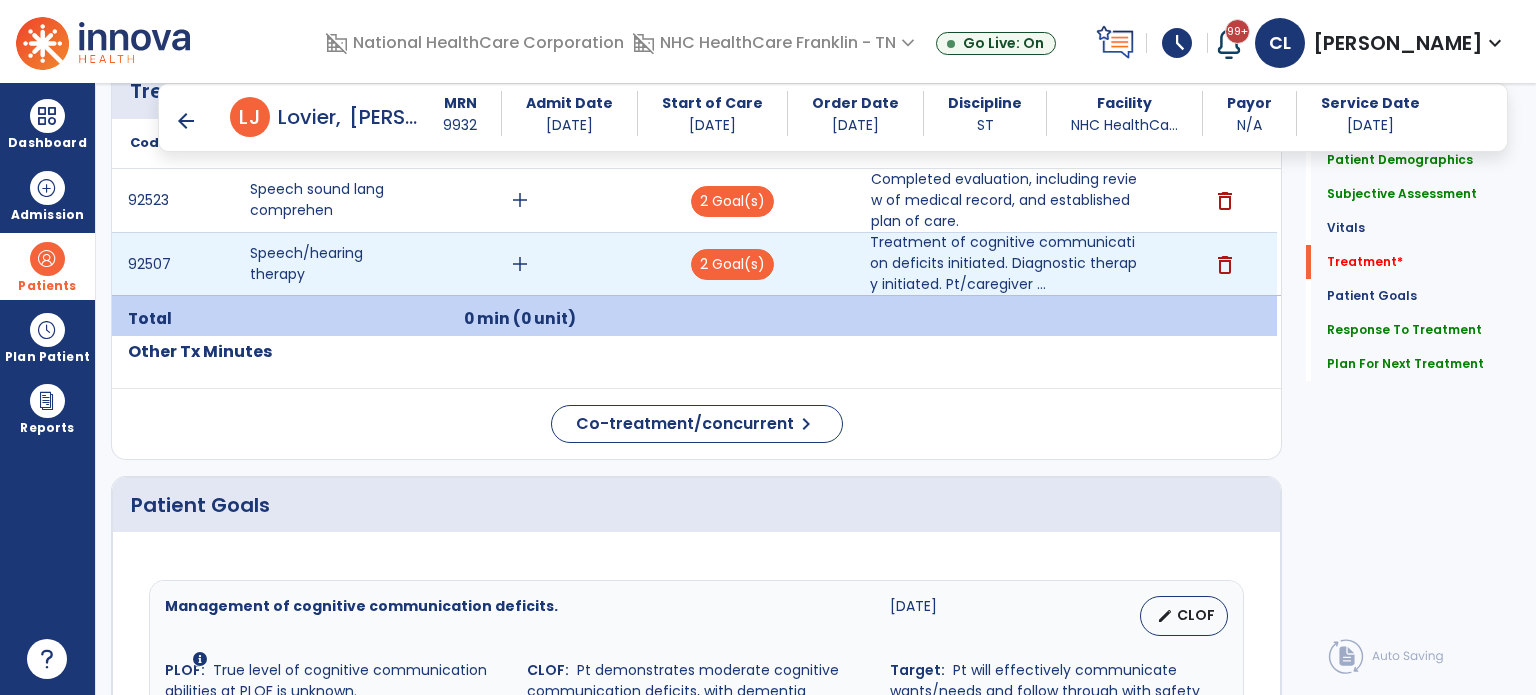 type on "**********" 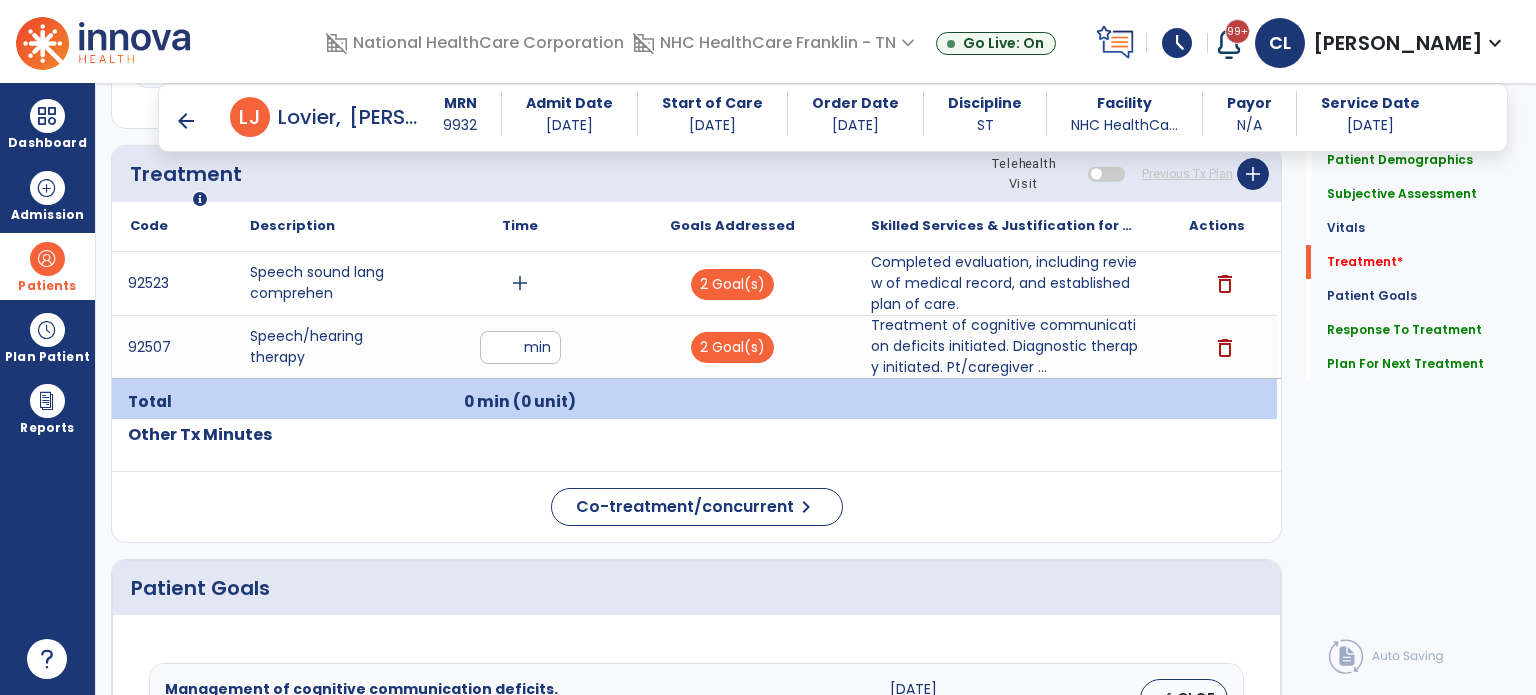 scroll, scrollTop: 1092, scrollLeft: 0, axis: vertical 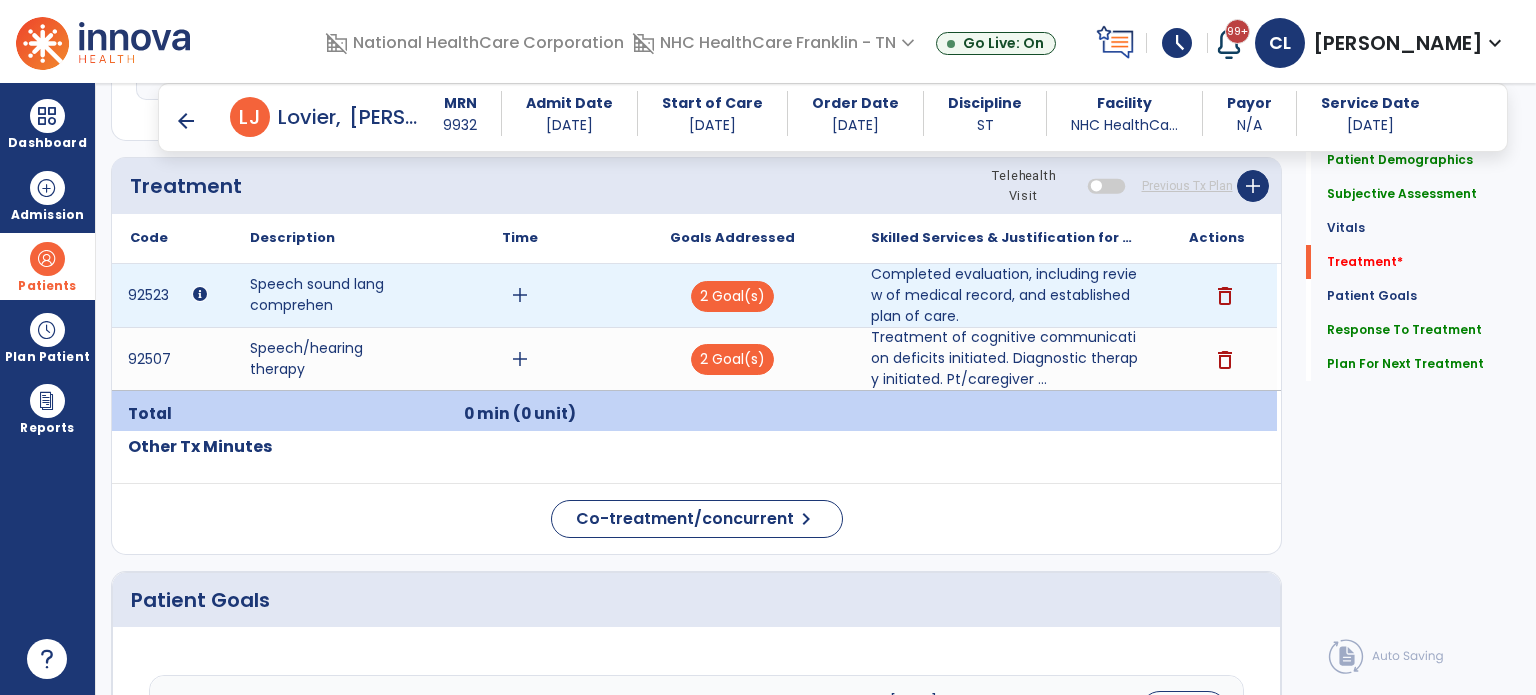 click on "add" at bounding box center (520, 295) 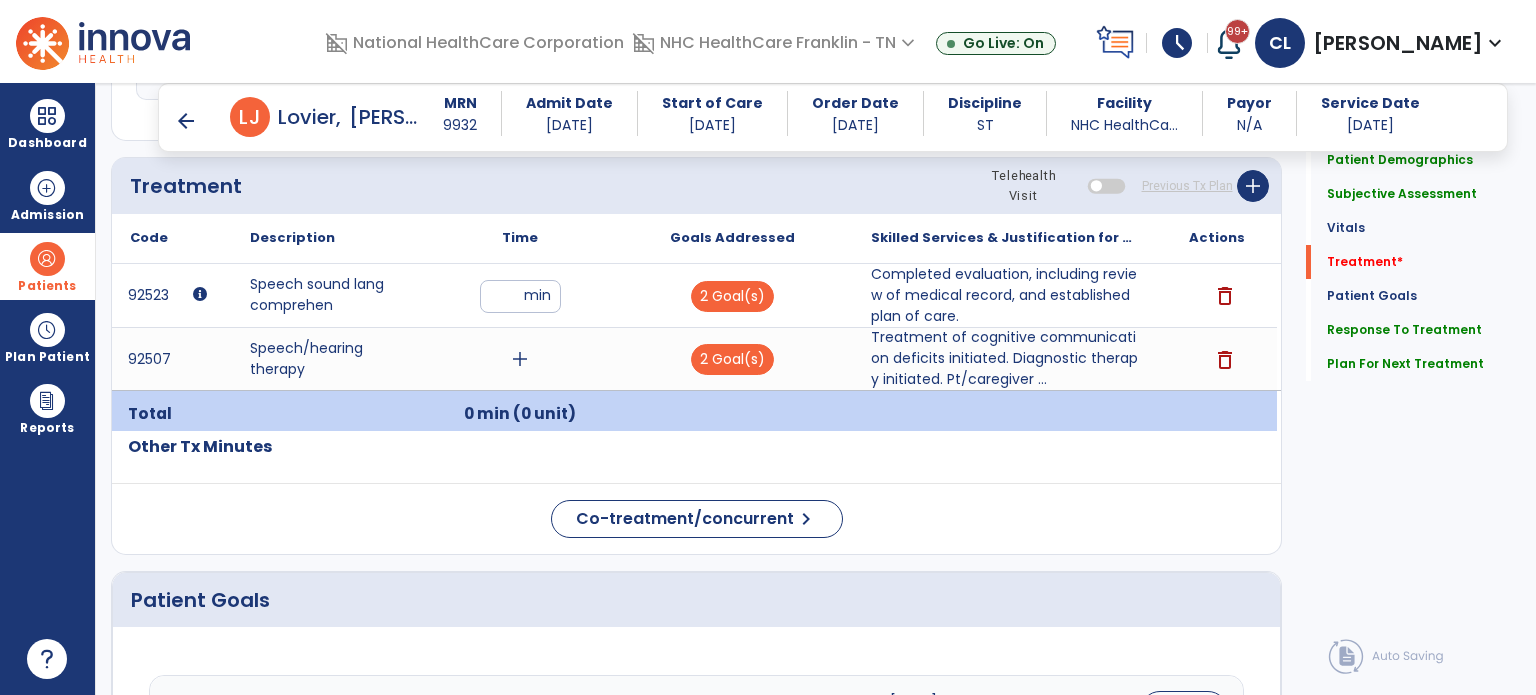 type on "**" 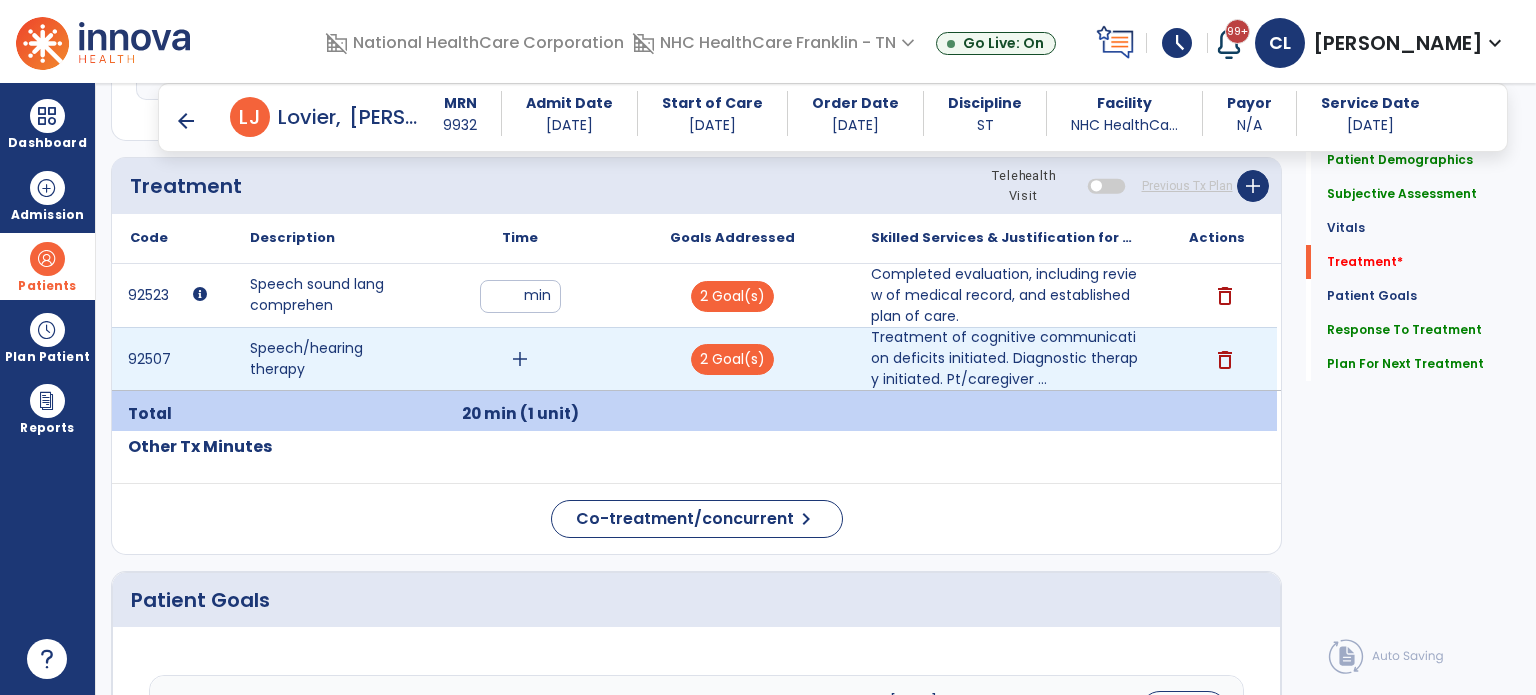 click on "add" at bounding box center [520, 359] 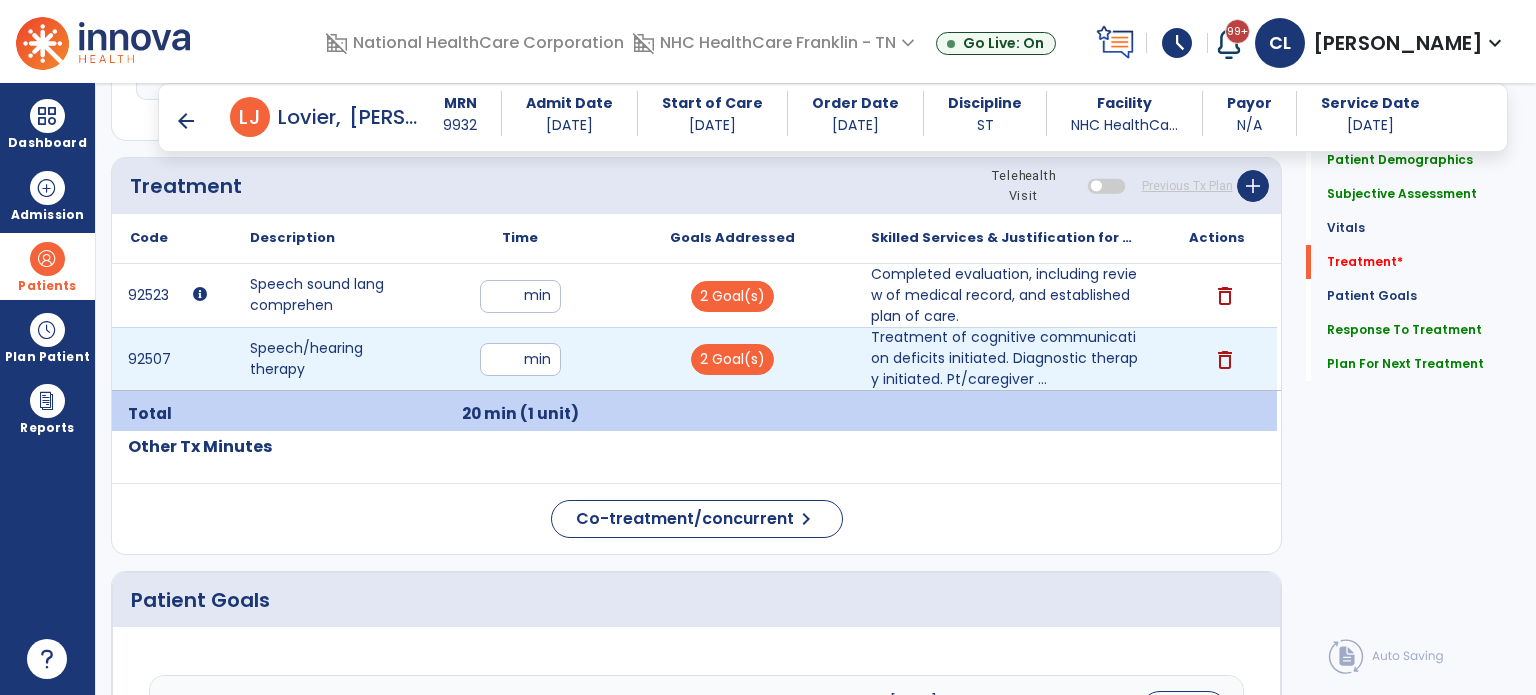 type on "**" 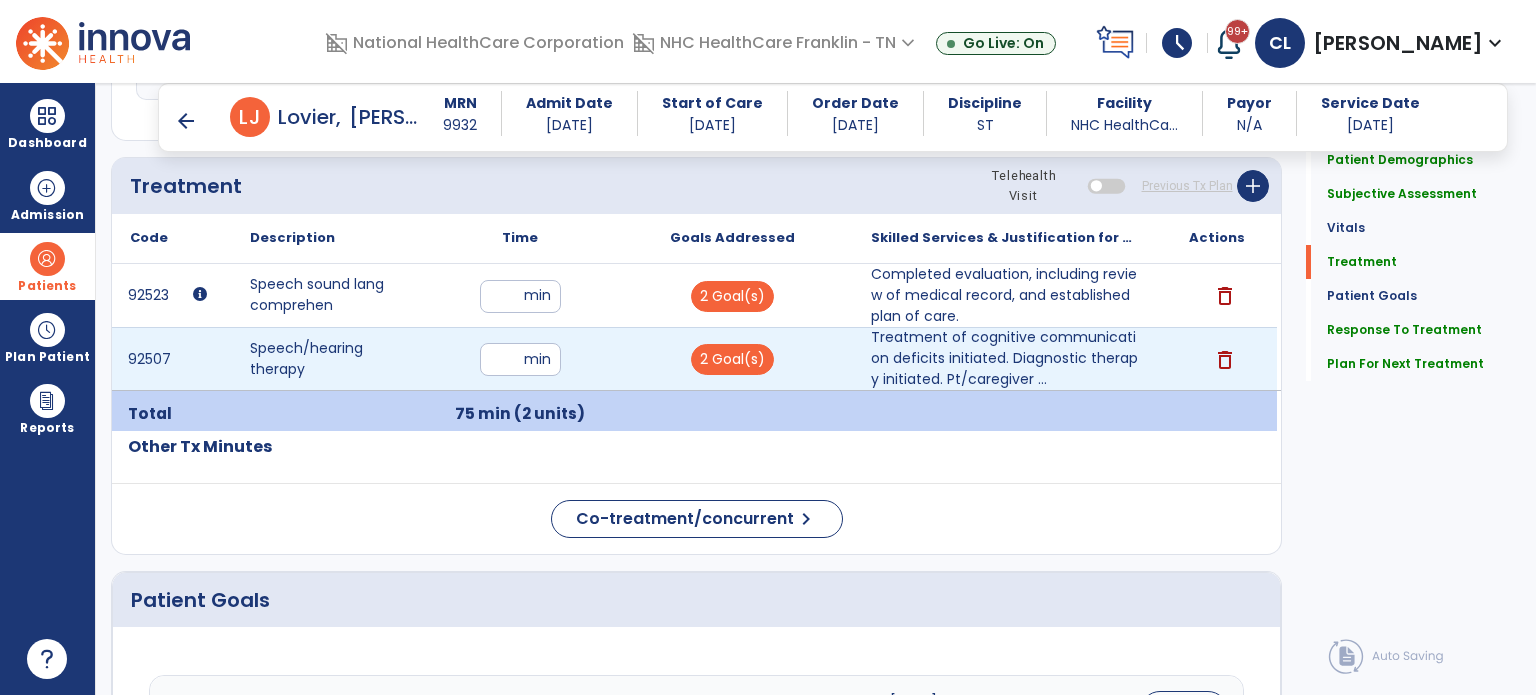 scroll, scrollTop: 2099, scrollLeft: 0, axis: vertical 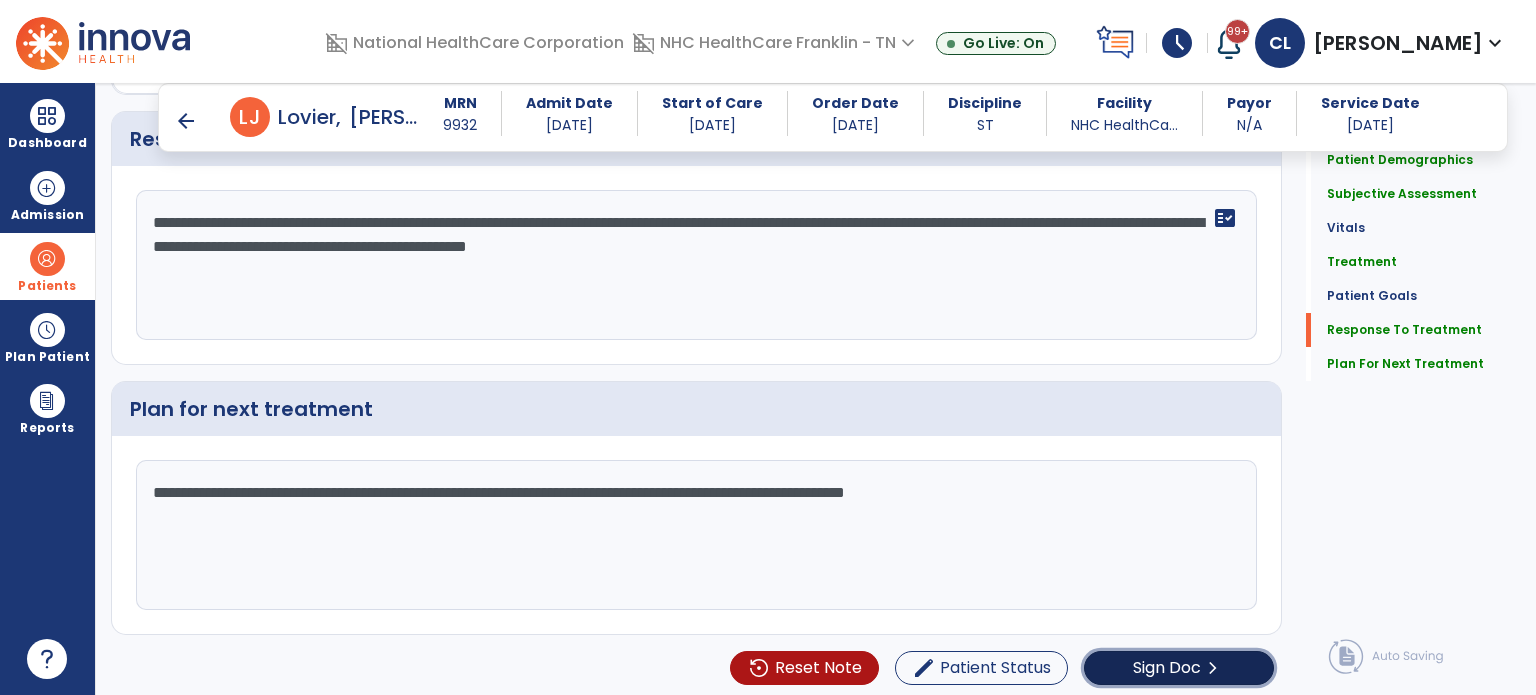 click on "Sign Doc" 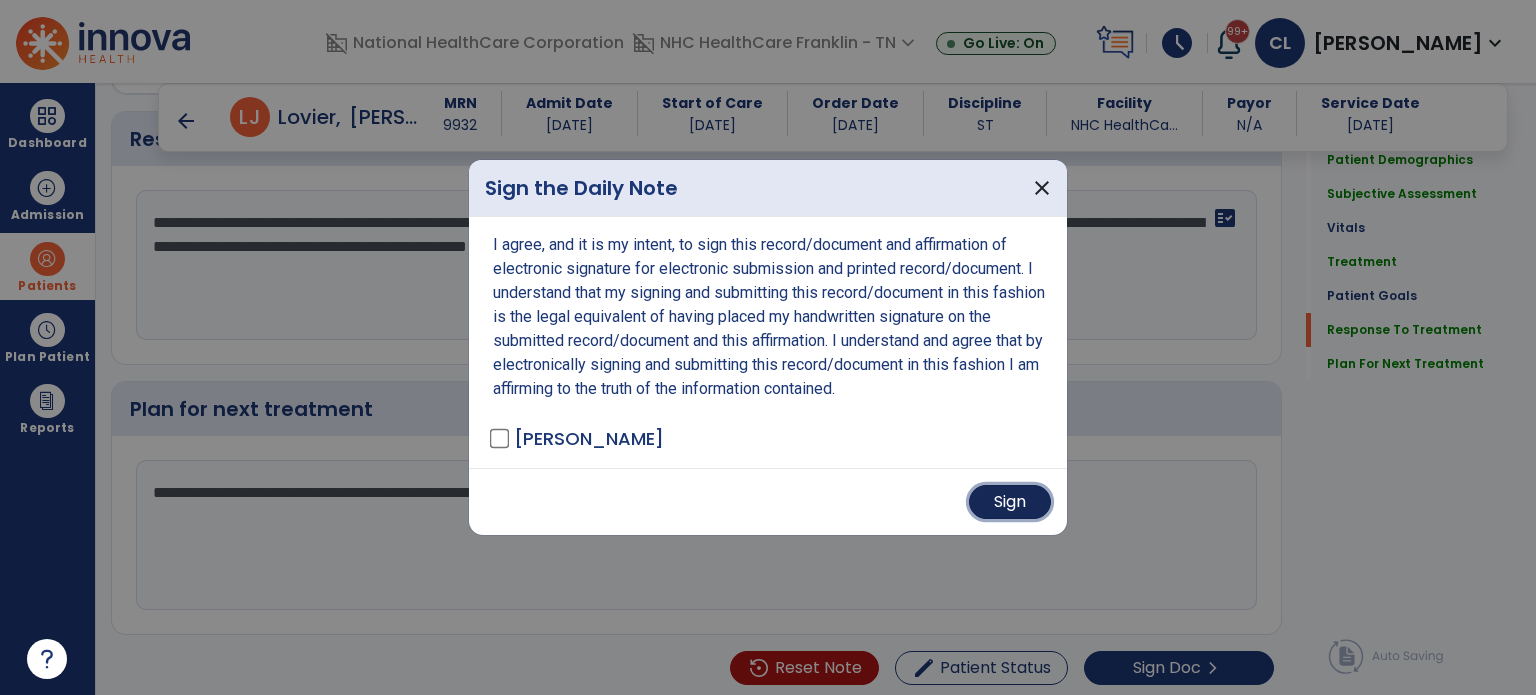 click on "Sign" at bounding box center [1010, 502] 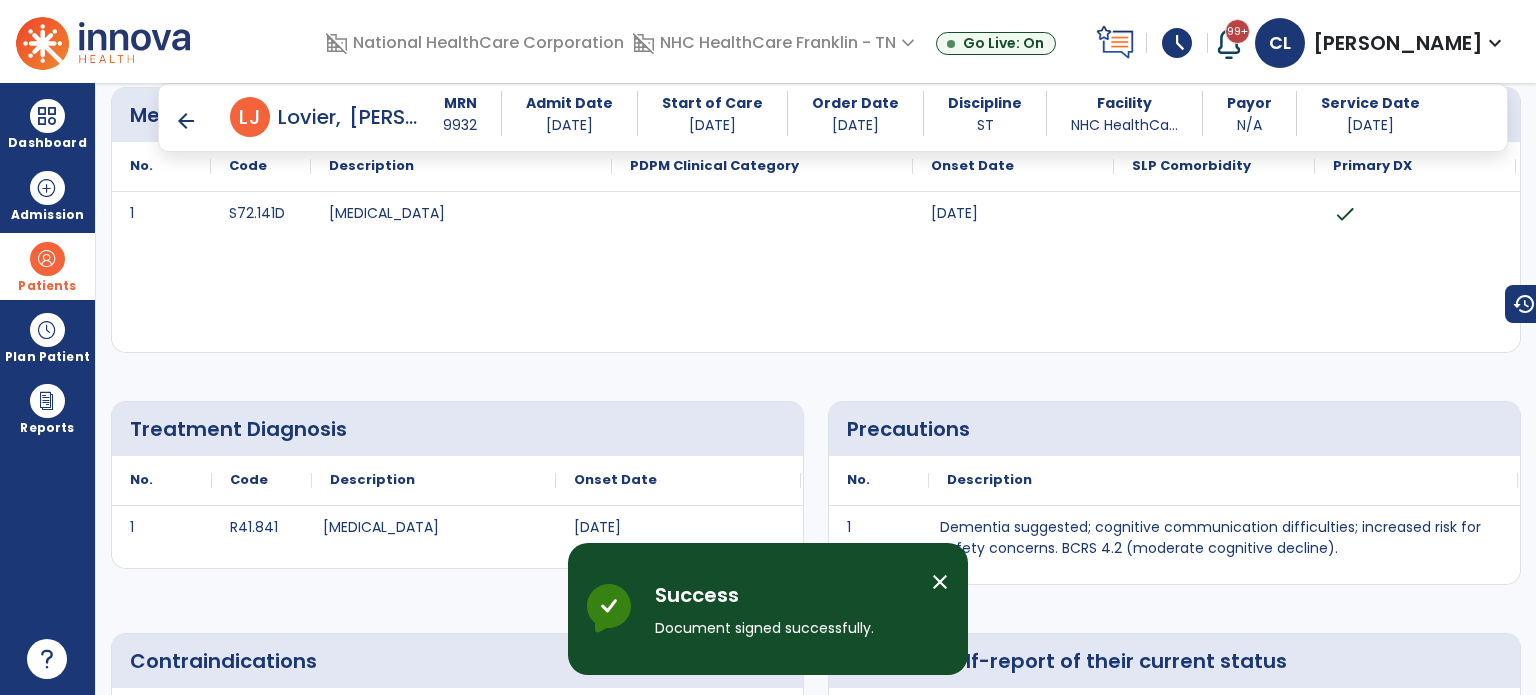 scroll, scrollTop: 0, scrollLeft: 0, axis: both 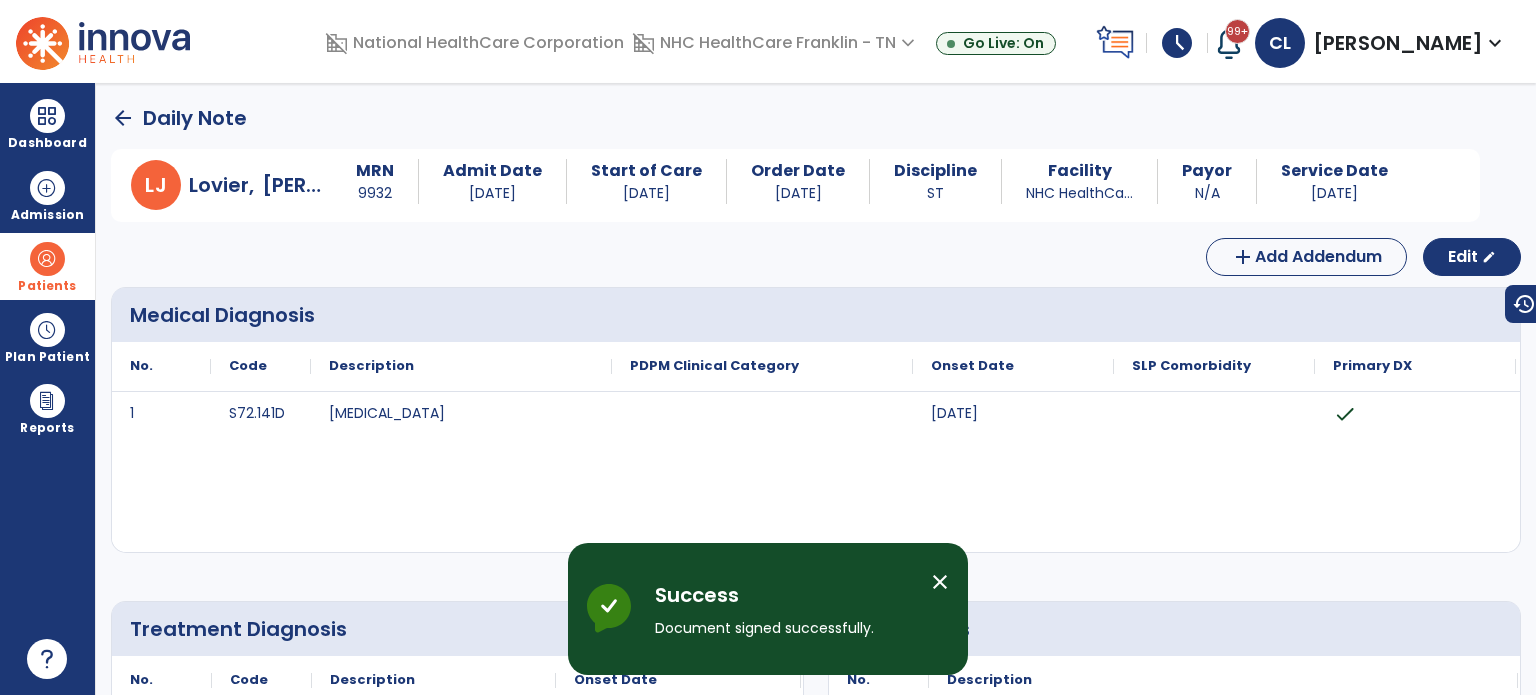 click on "arrow_back" 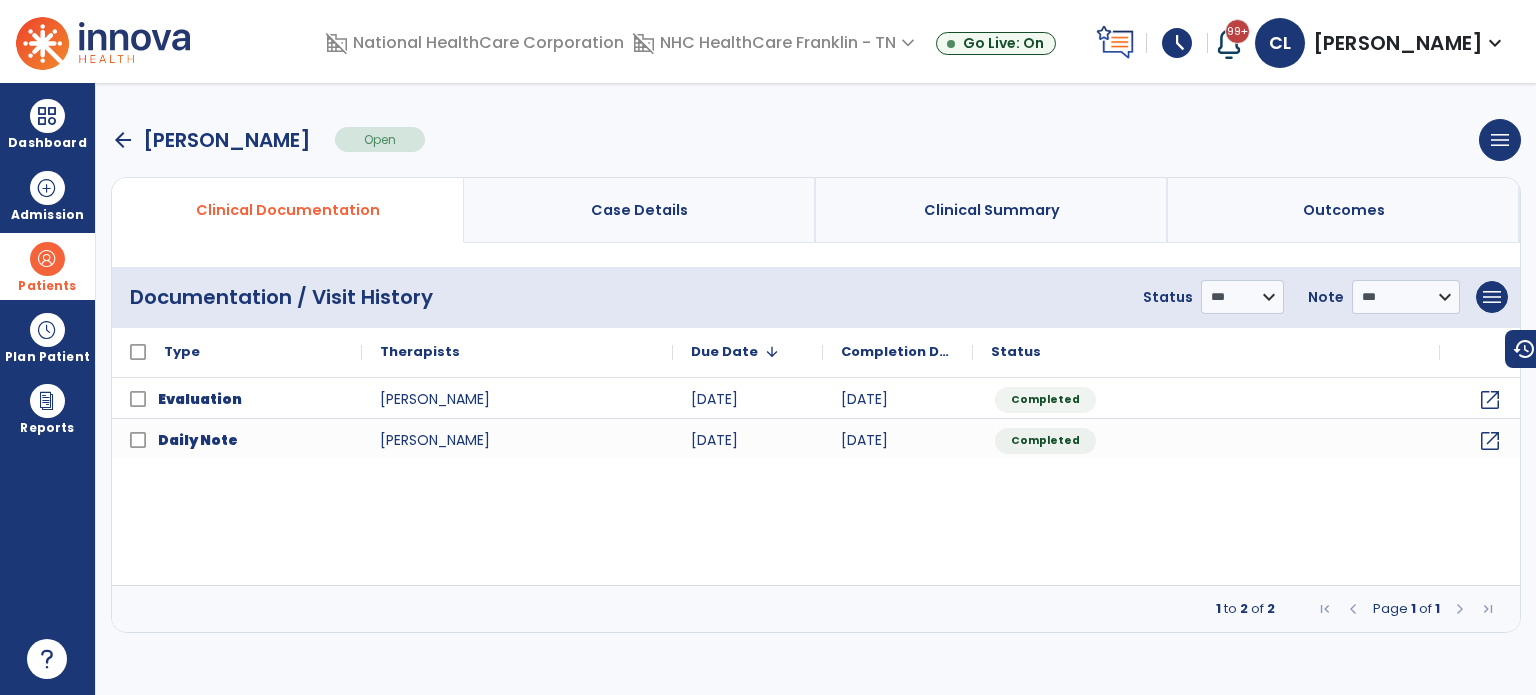 click at bounding box center [47, 259] 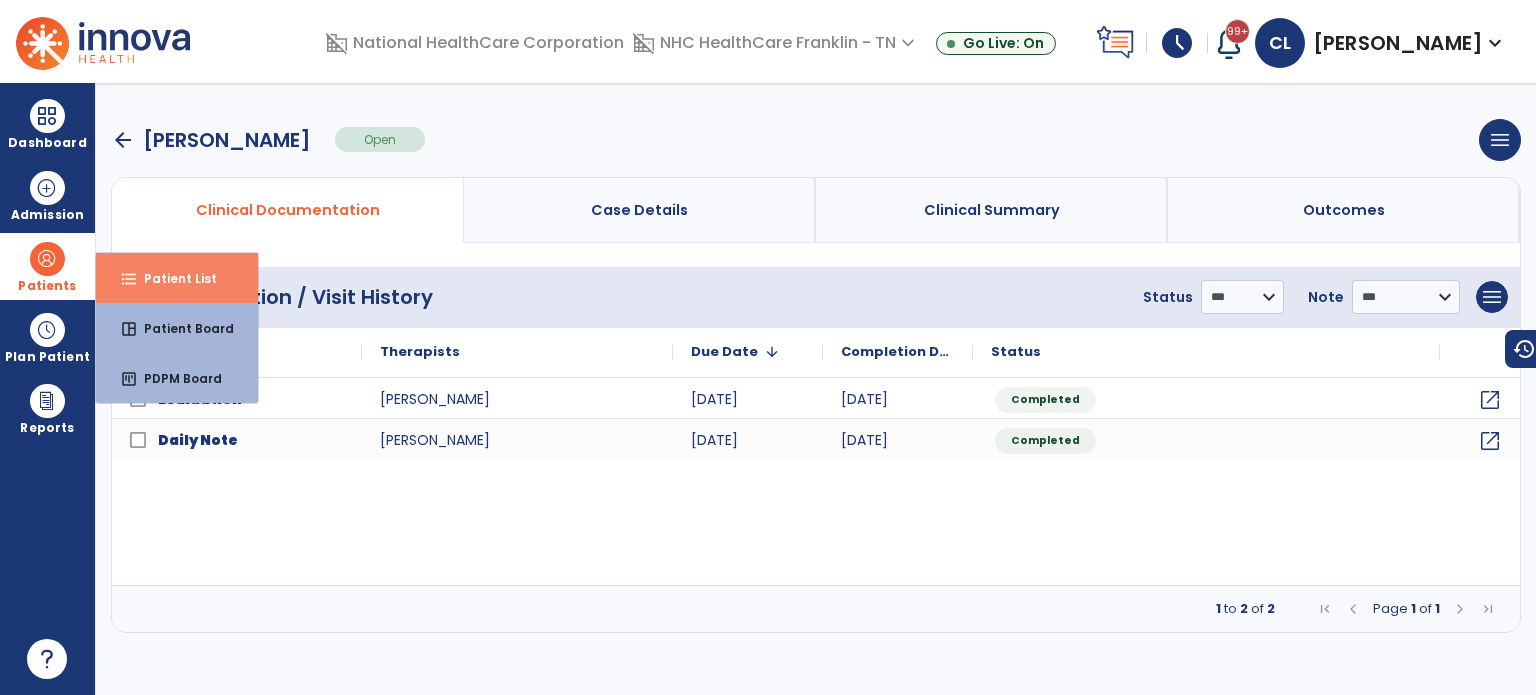 click on "Patient List" at bounding box center (172, 278) 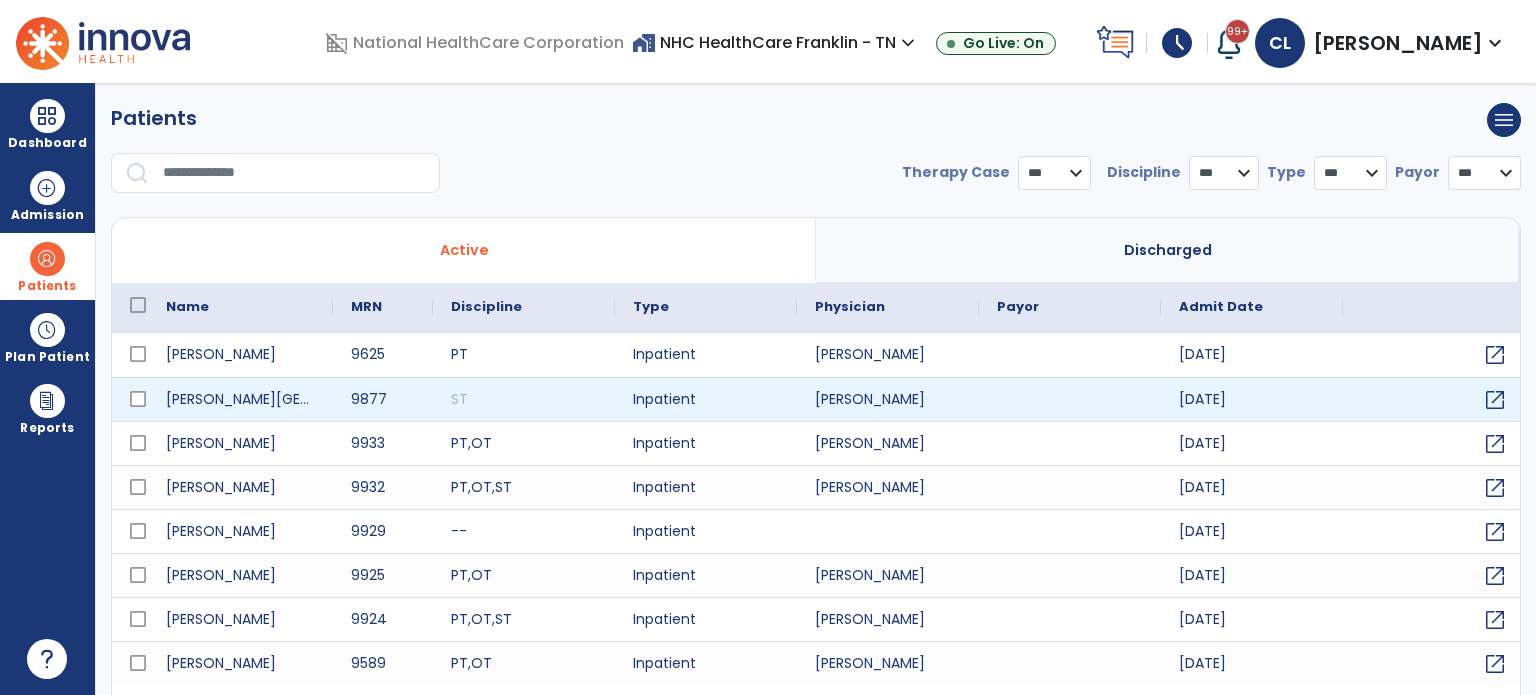 select on "***" 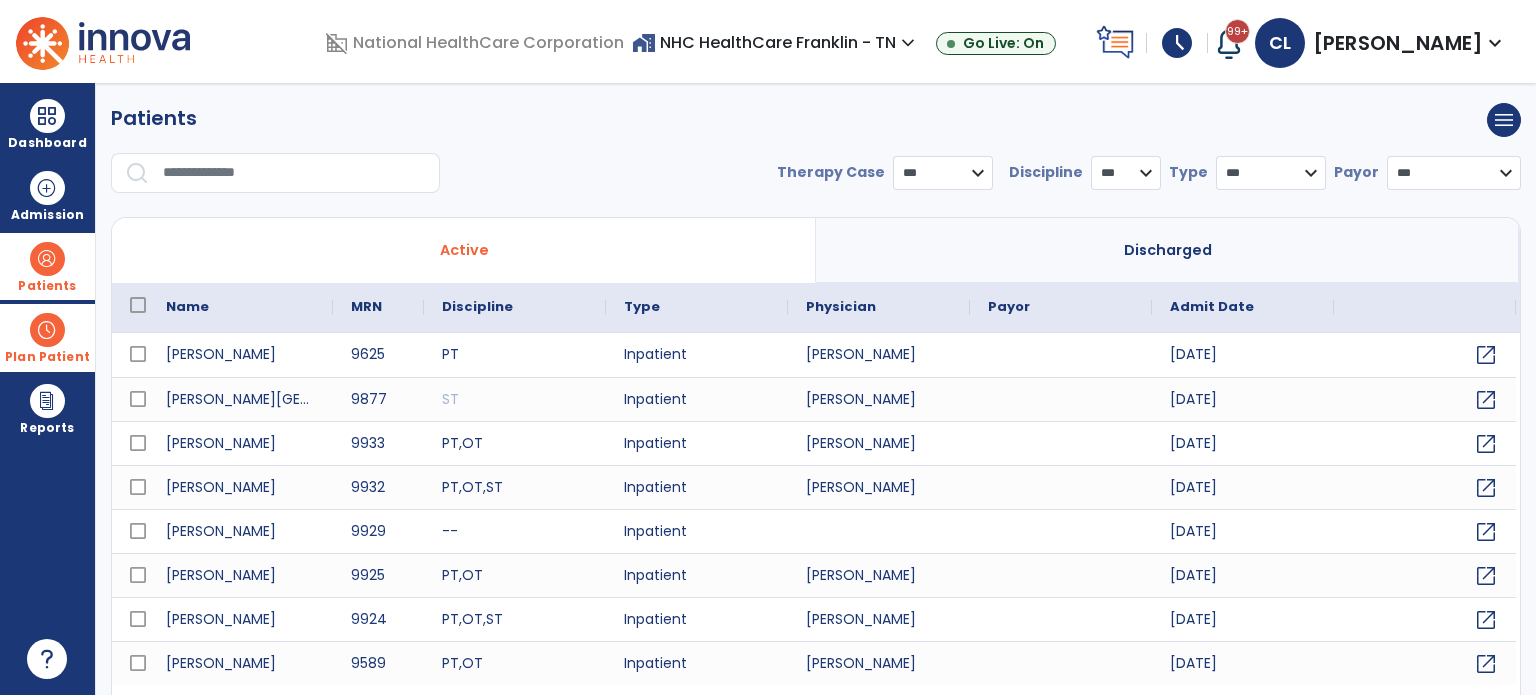 click at bounding box center [47, 330] 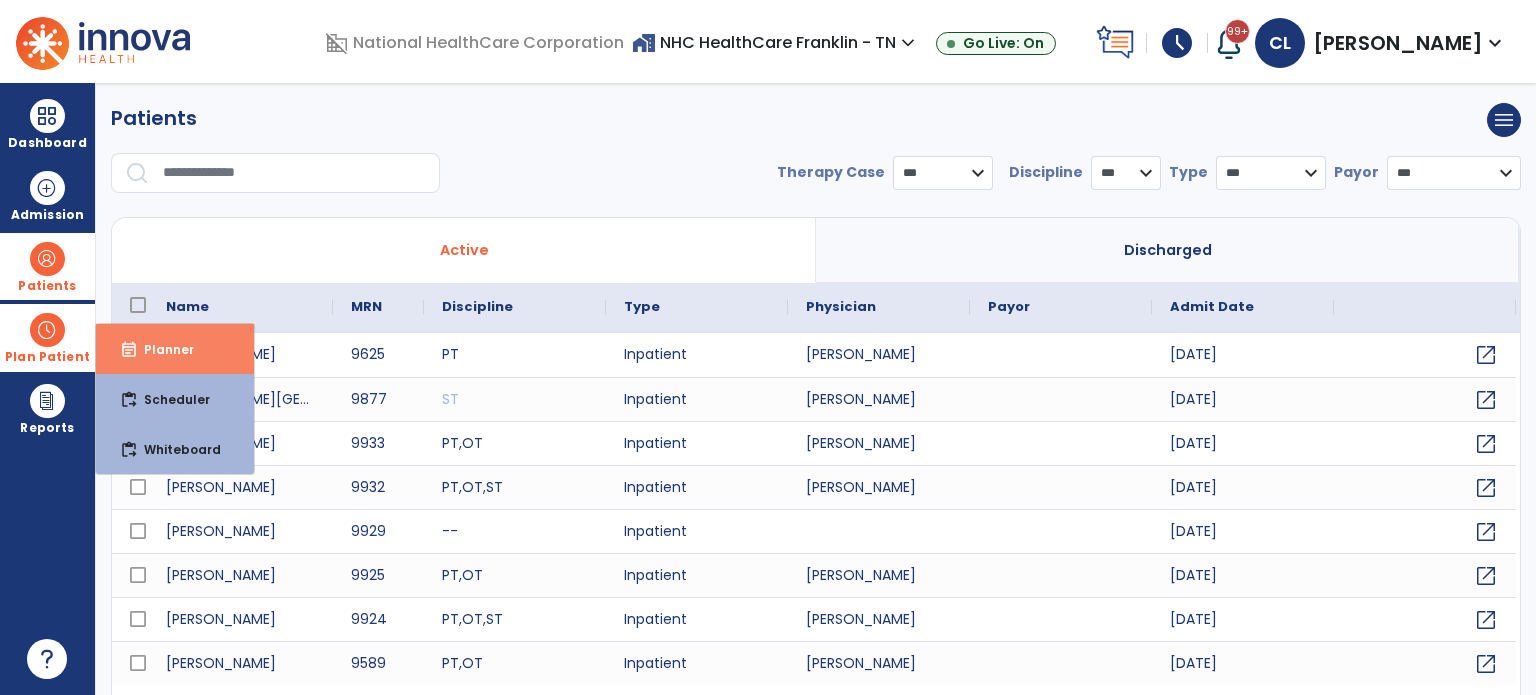 click on "Planner" at bounding box center [161, 349] 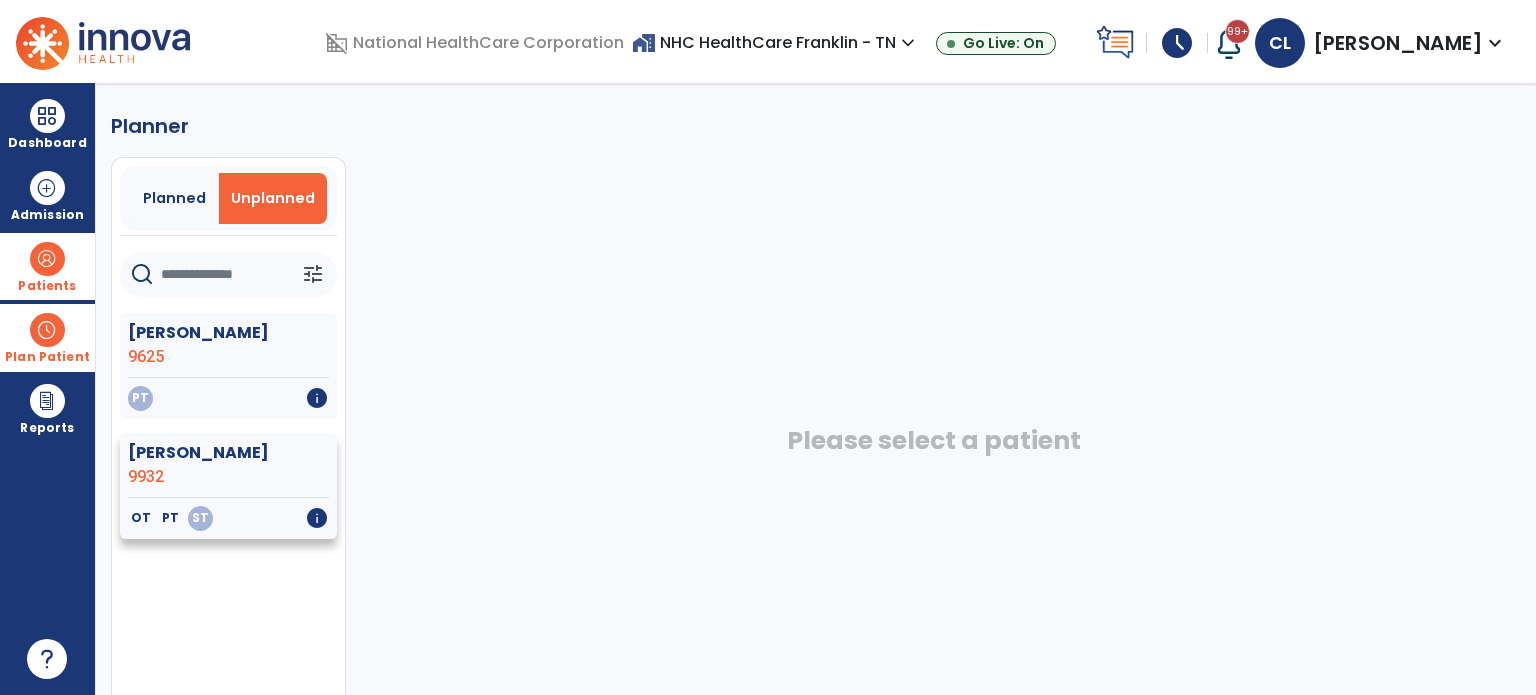 scroll, scrollTop: 36, scrollLeft: 0, axis: vertical 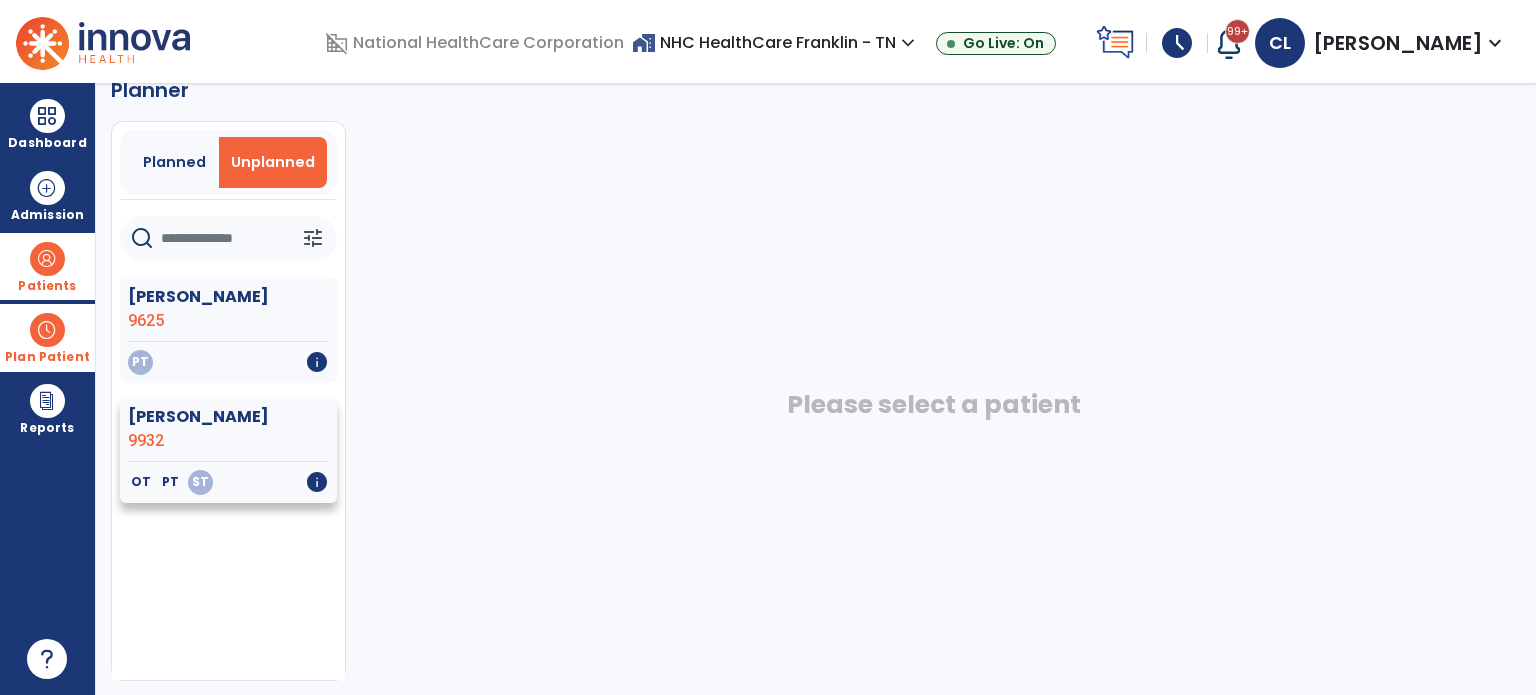 click on "[PERSON_NAME]" 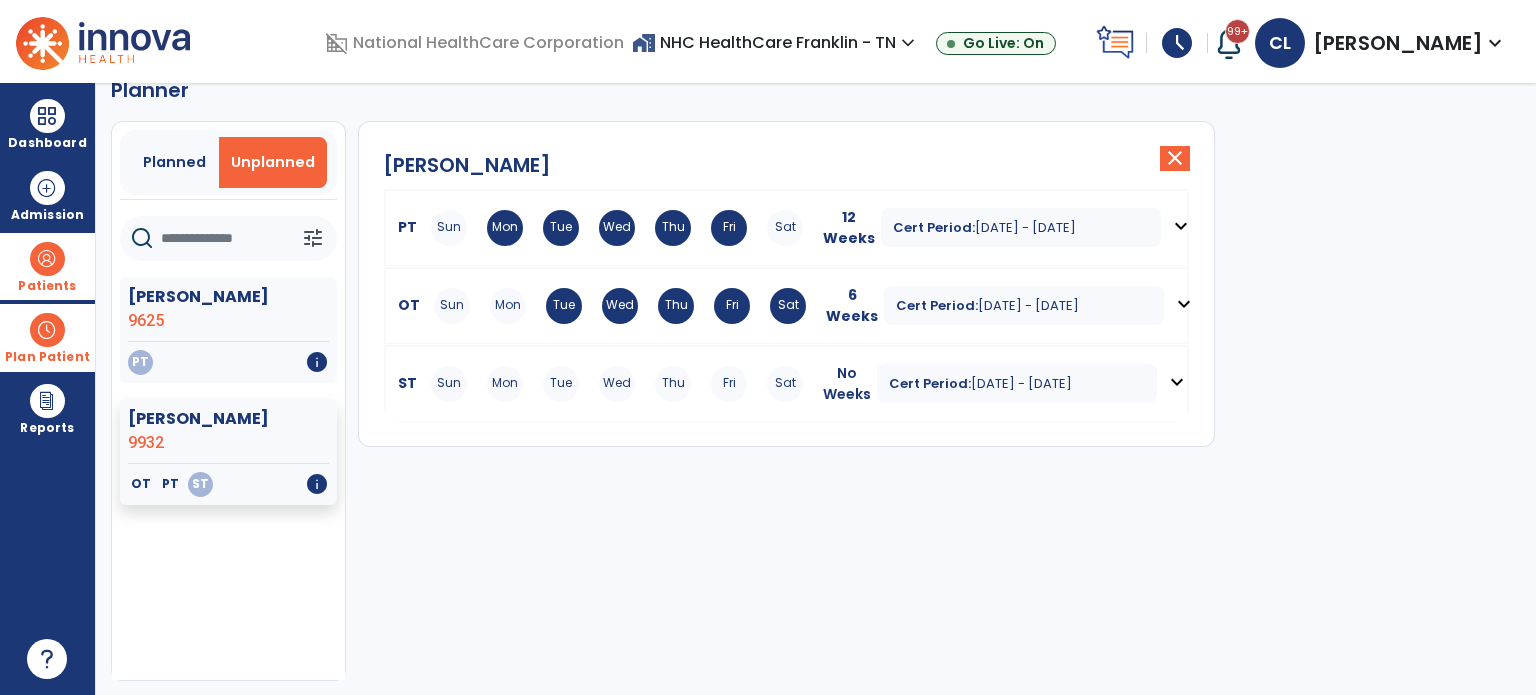 click on "ST Sun Mon Tue Wed Thu Fri Sat No Weeks Cert Period:  [DATE] - [DATE]  expand_more" at bounding box center (786, 384) 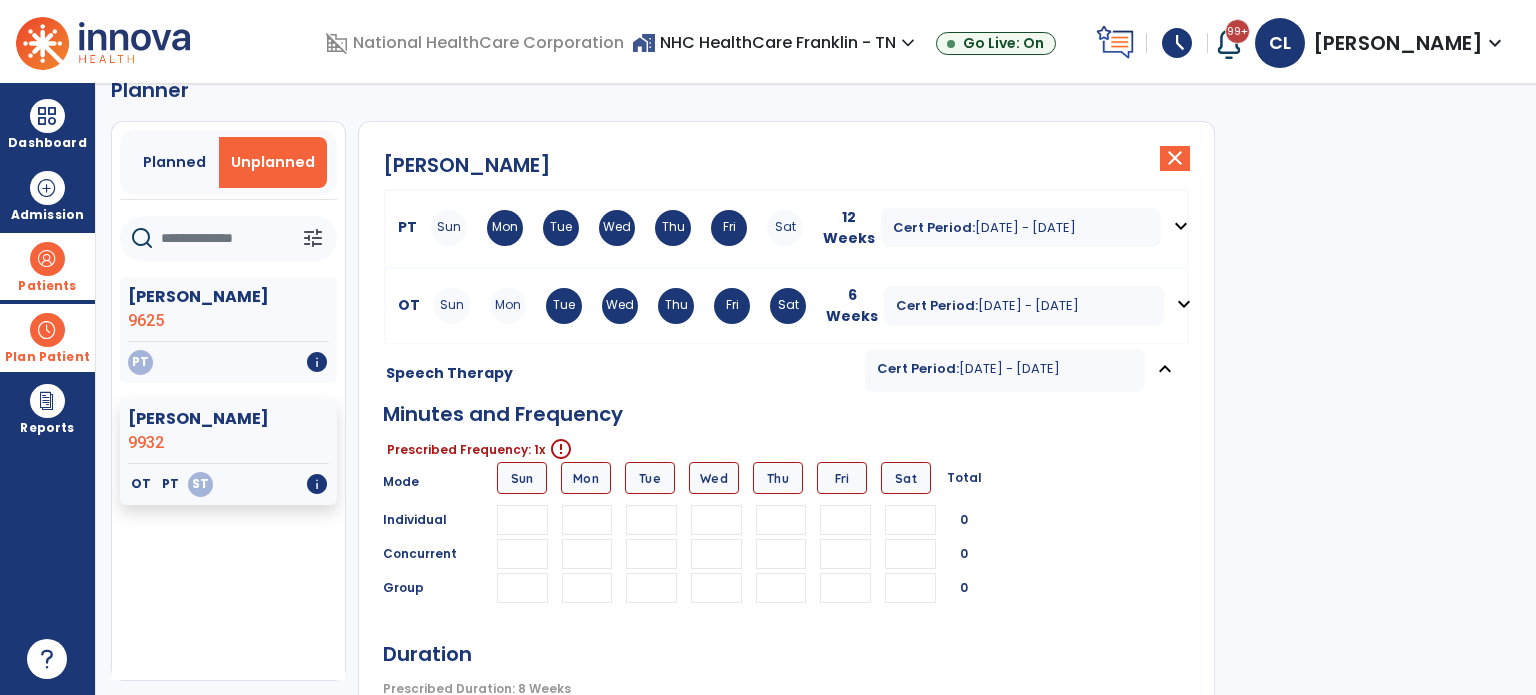 click at bounding box center (651, 520) 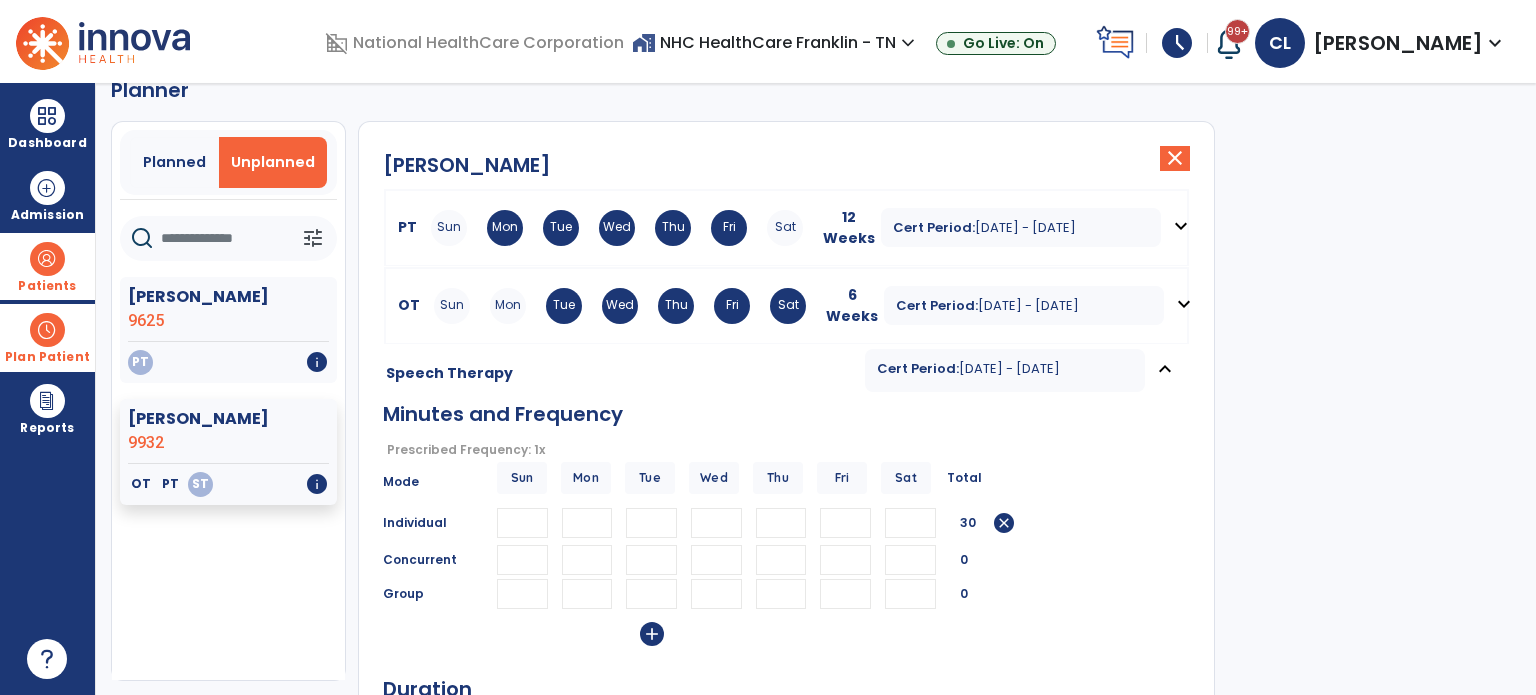 type on "**" 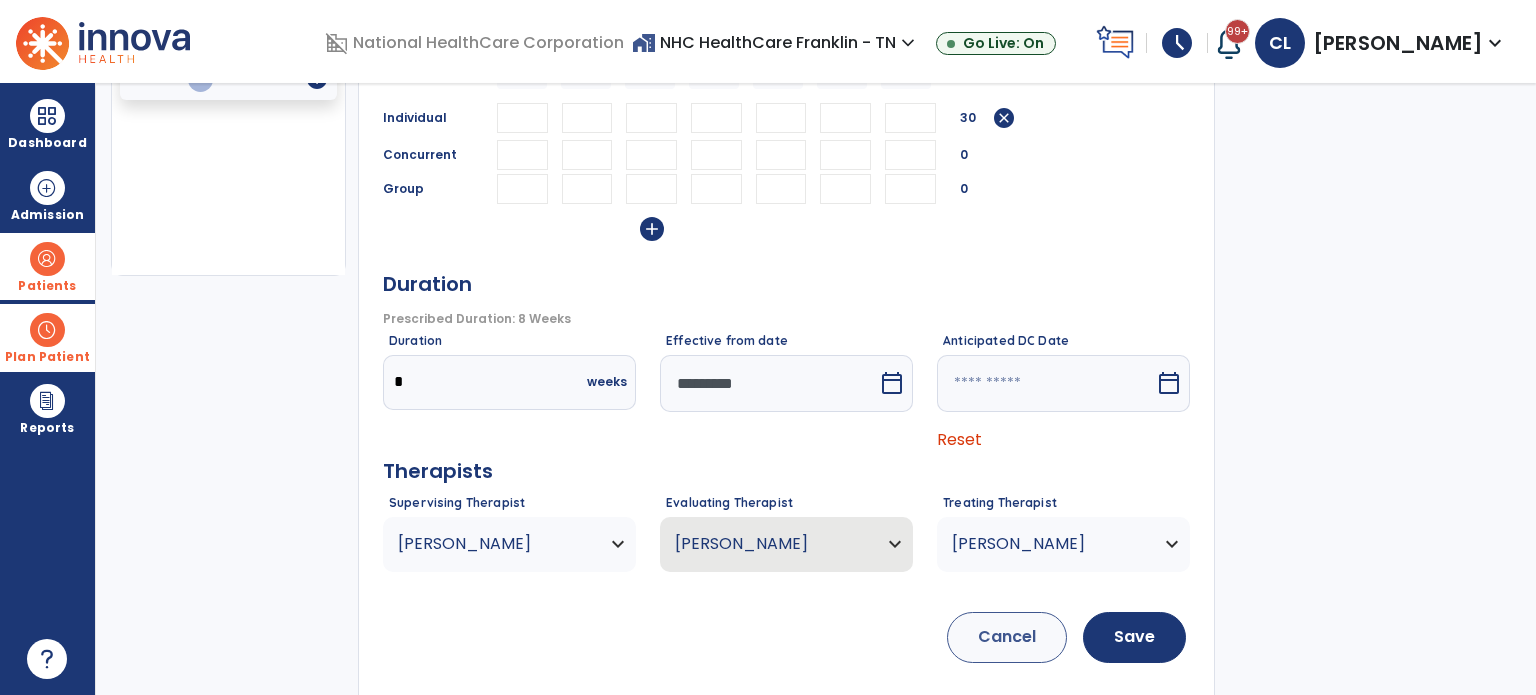 scroll, scrollTop: 453, scrollLeft: 0, axis: vertical 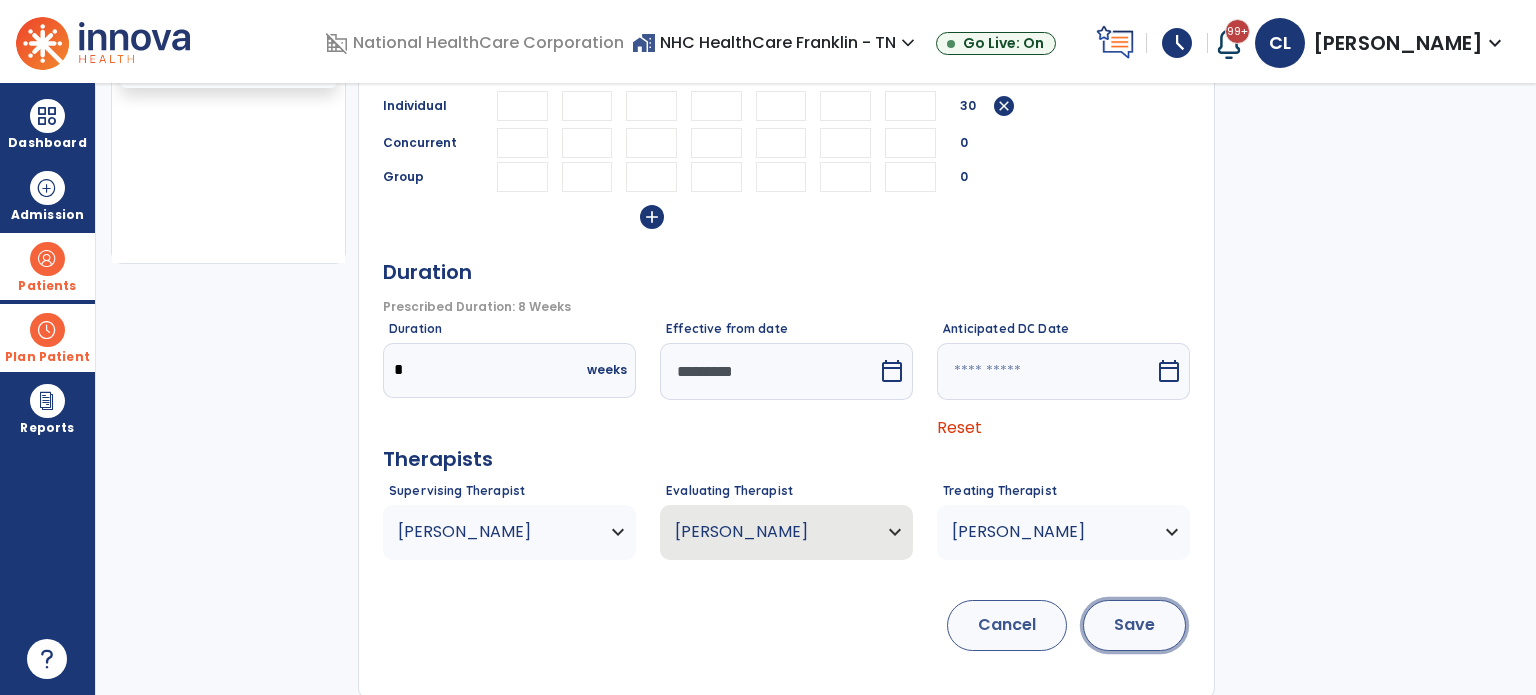 click on "Save" at bounding box center (1134, 625) 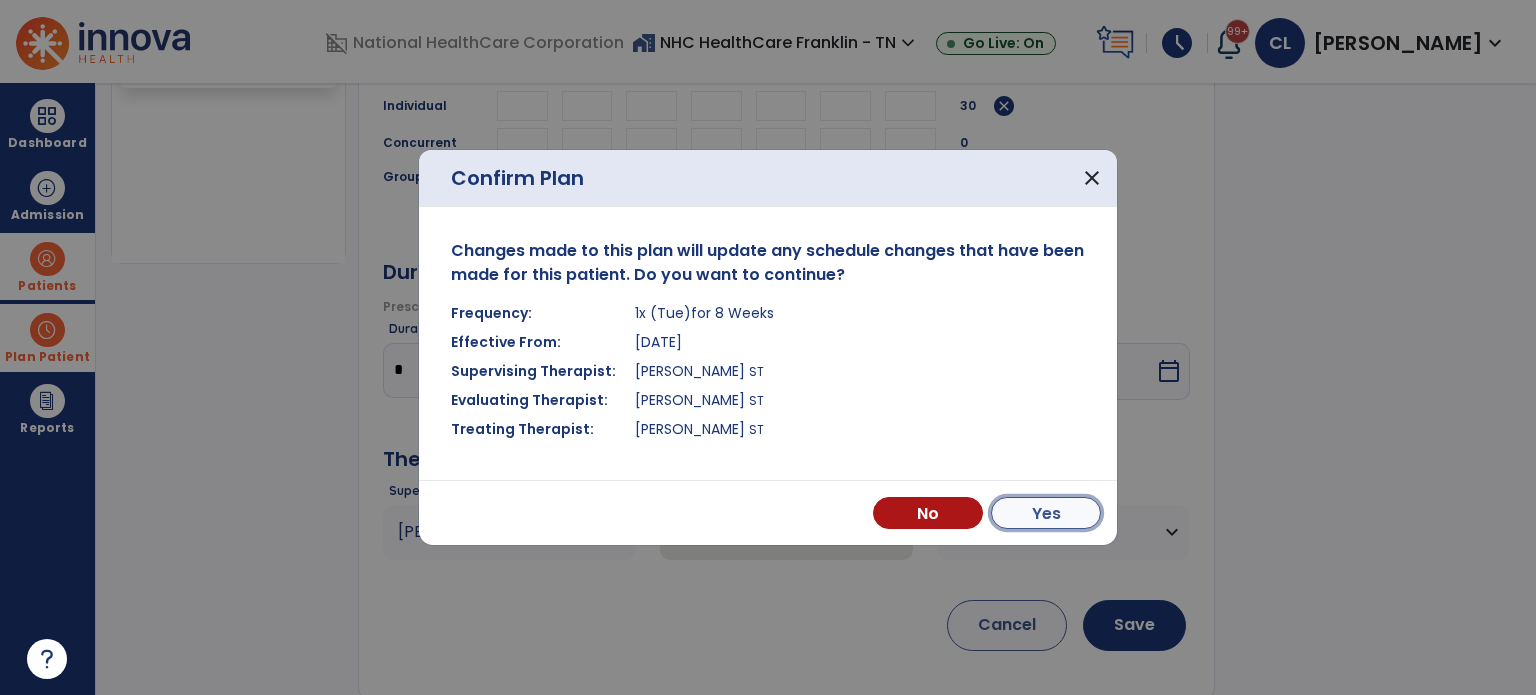click on "Yes" at bounding box center [1046, 513] 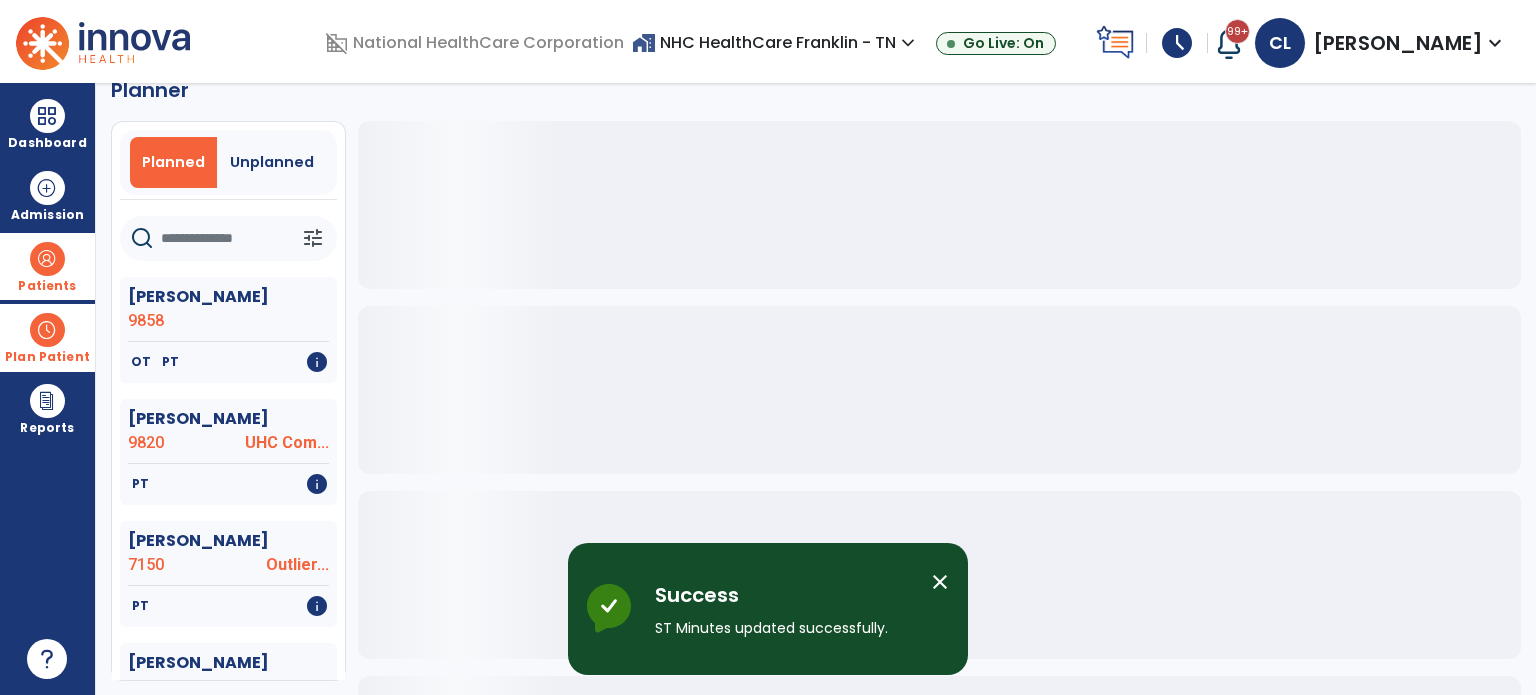 scroll, scrollTop: 35, scrollLeft: 0, axis: vertical 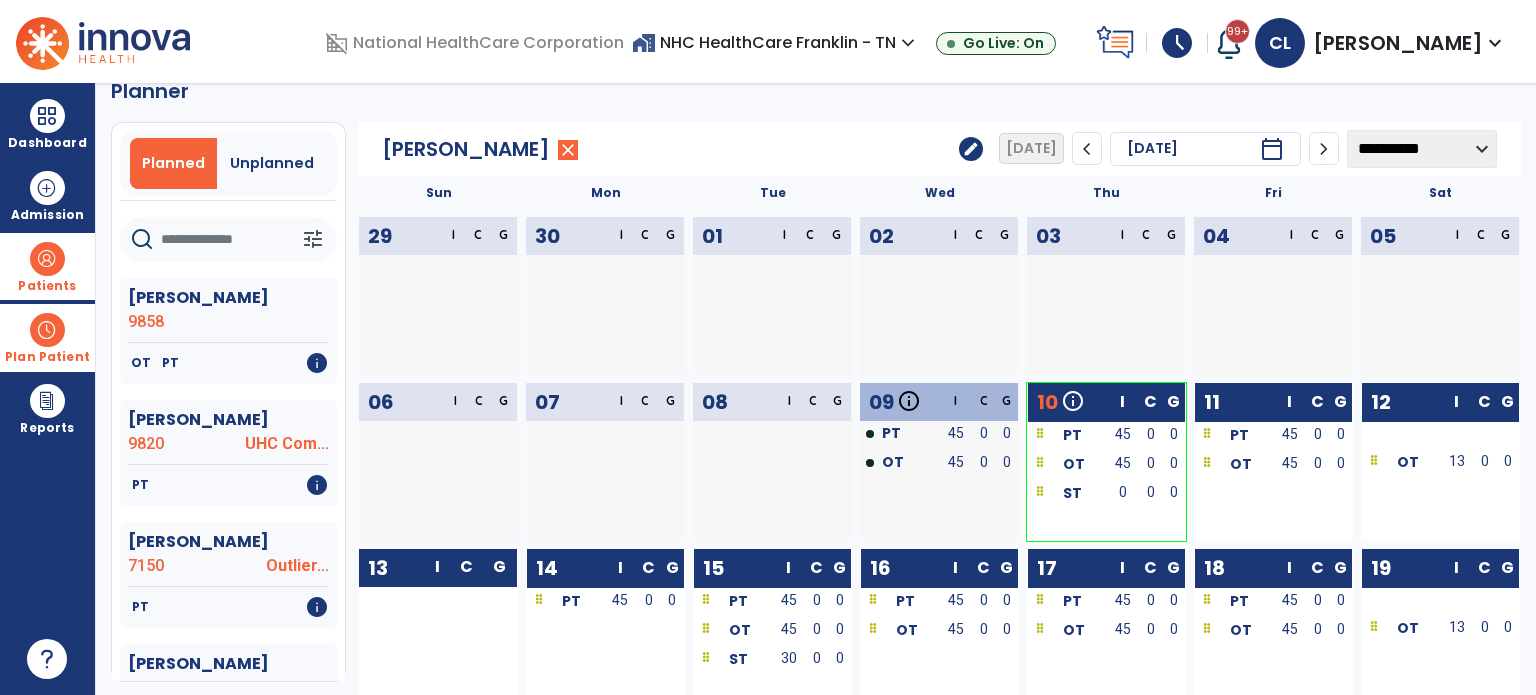 click at bounding box center (47, 259) 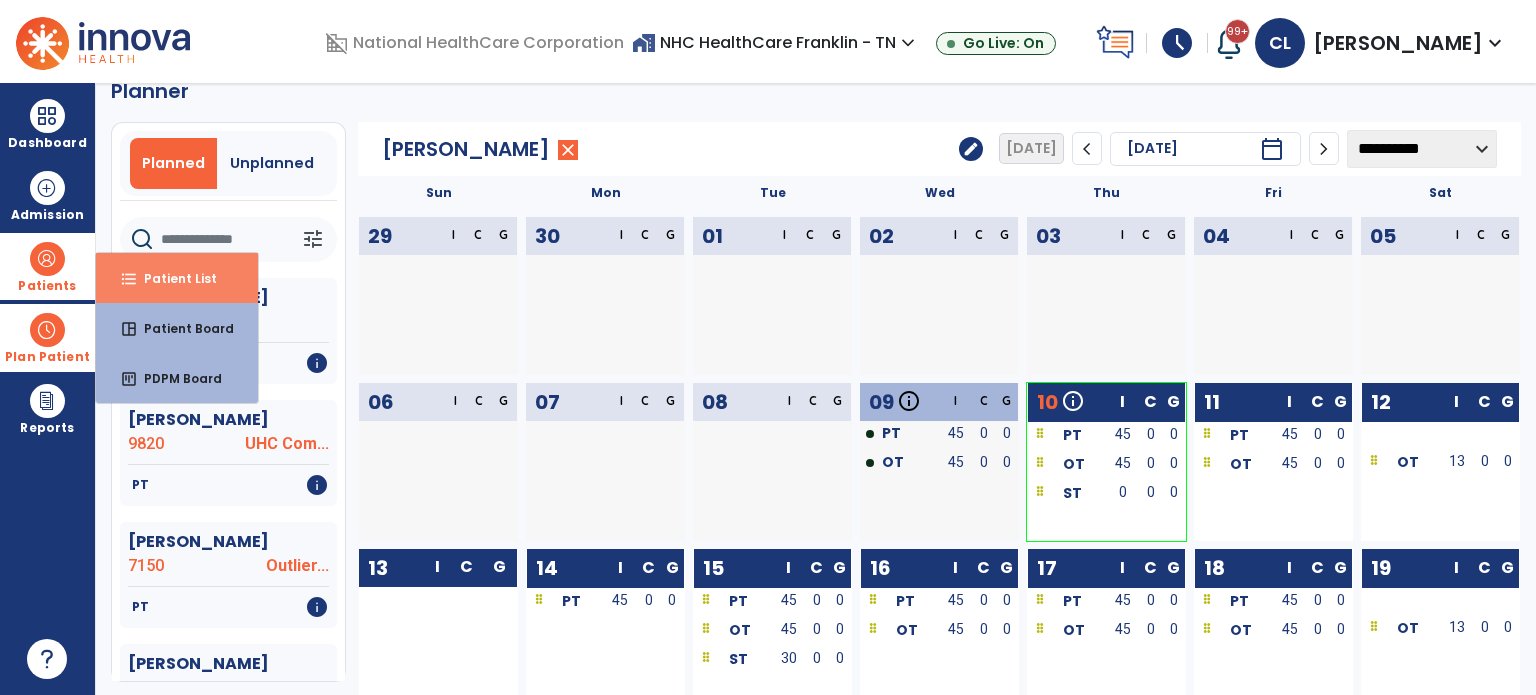 click on "Patient List" at bounding box center [172, 278] 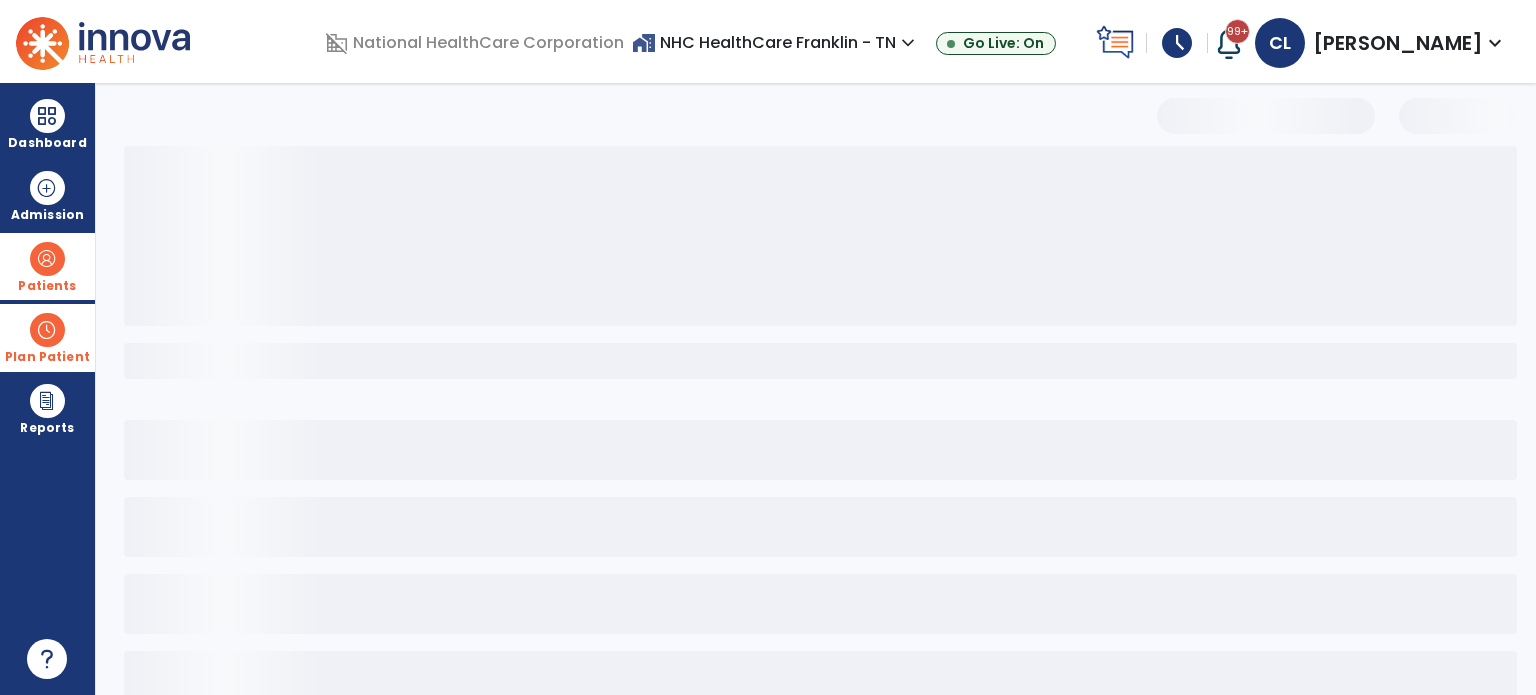 scroll, scrollTop: 0, scrollLeft: 0, axis: both 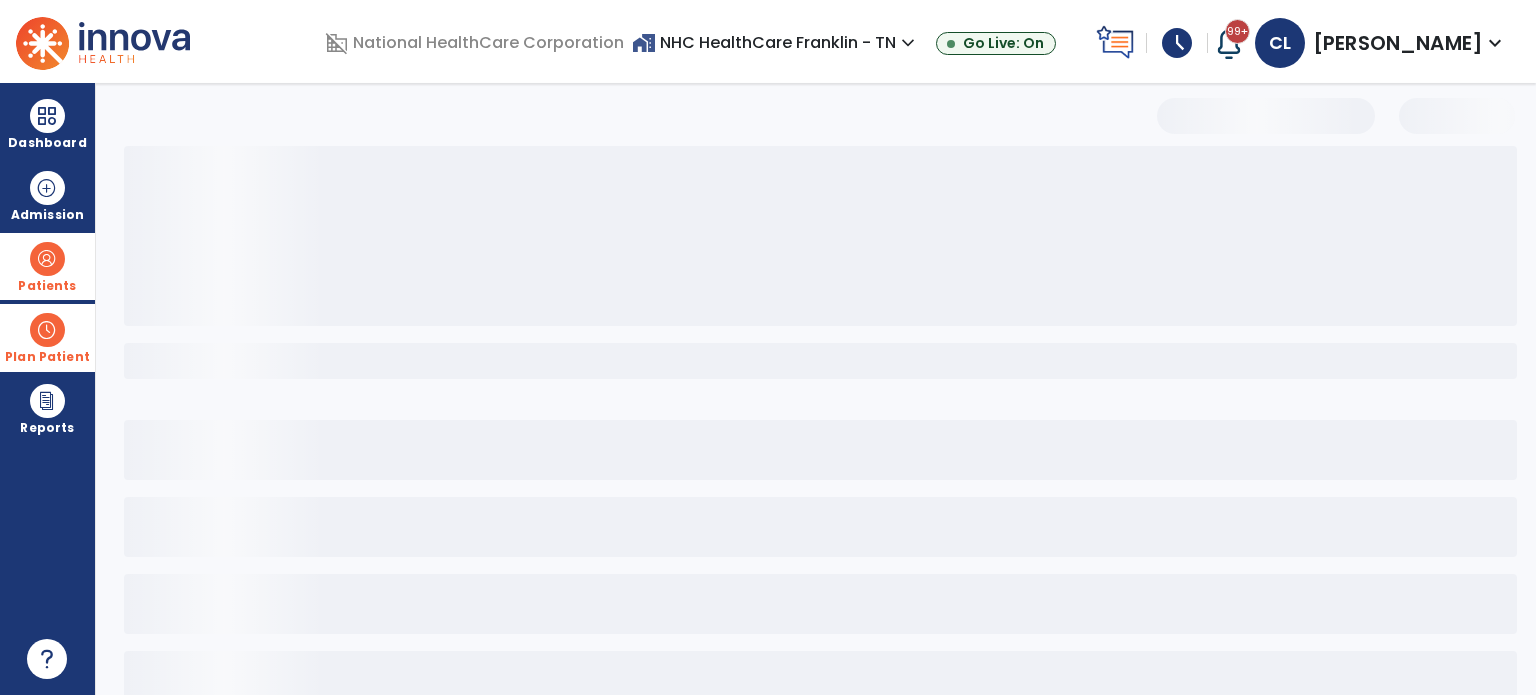 select on "***" 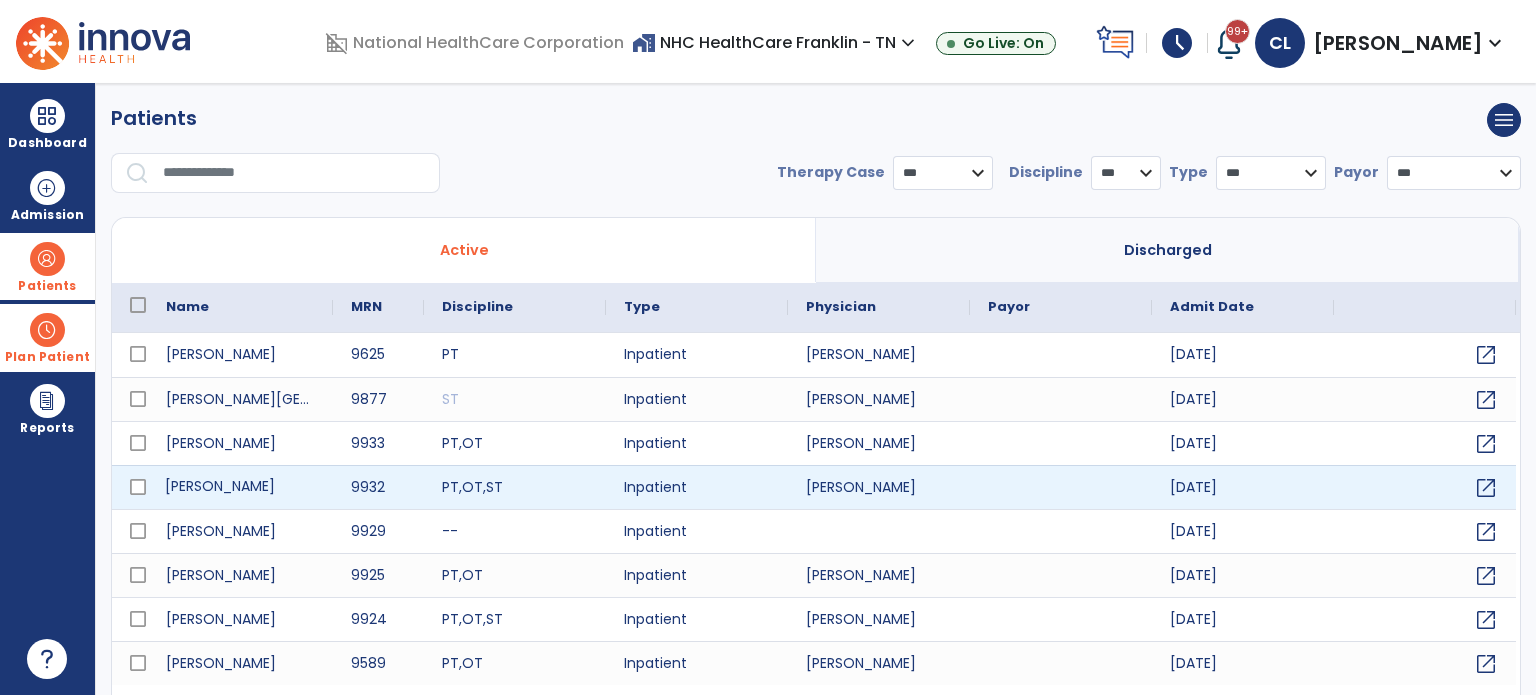click on "[PERSON_NAME]" at bounding box center [240, 487] 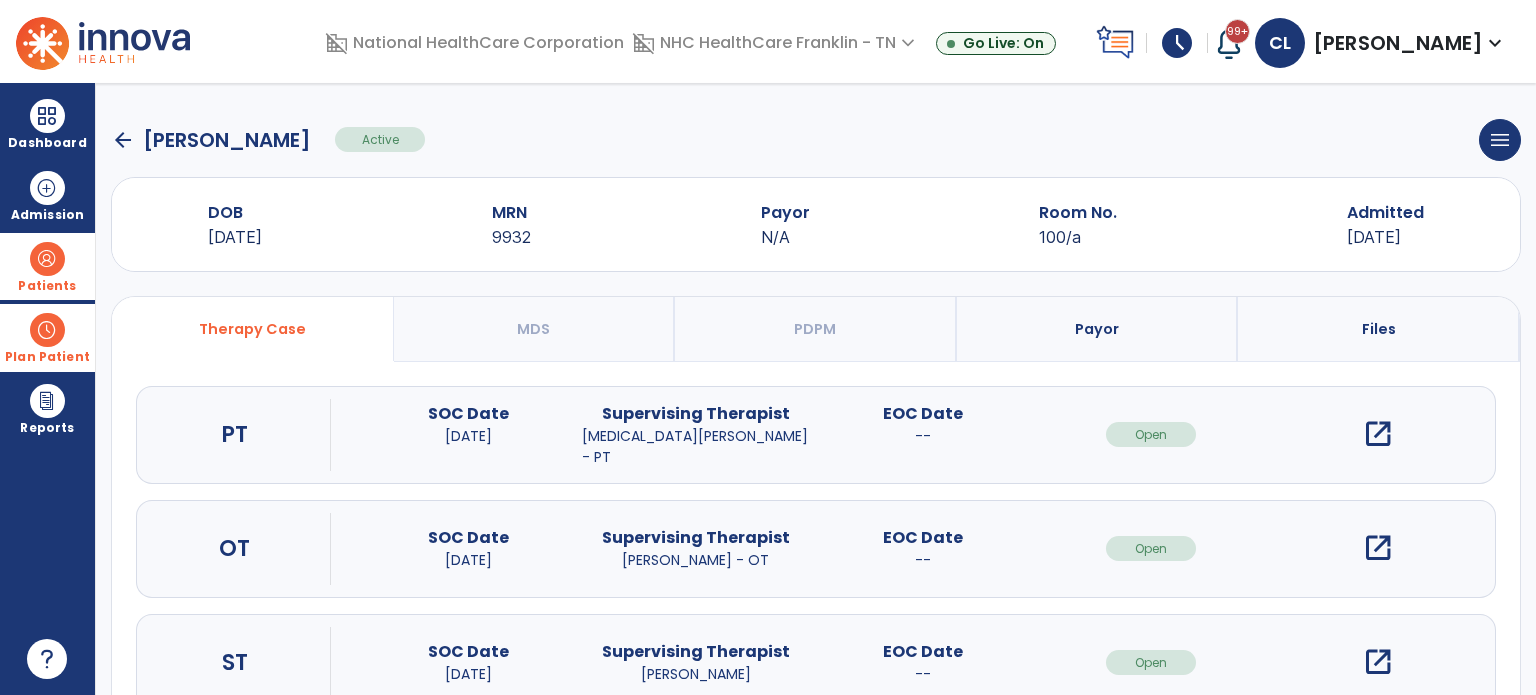 scroll, scrollTop: 62, scrollLeft: 0, axis: vertical 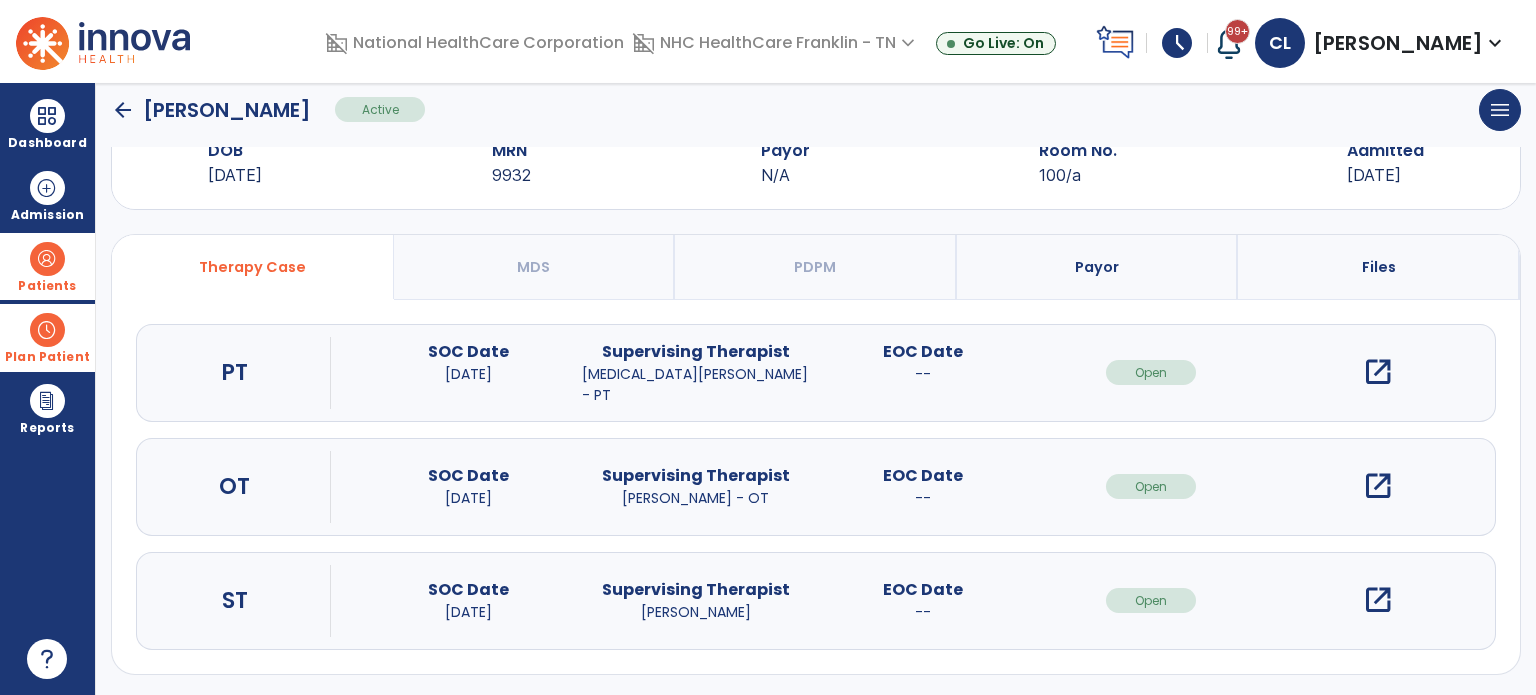 click on "open_in_new" at bounding box center (1378, 600) 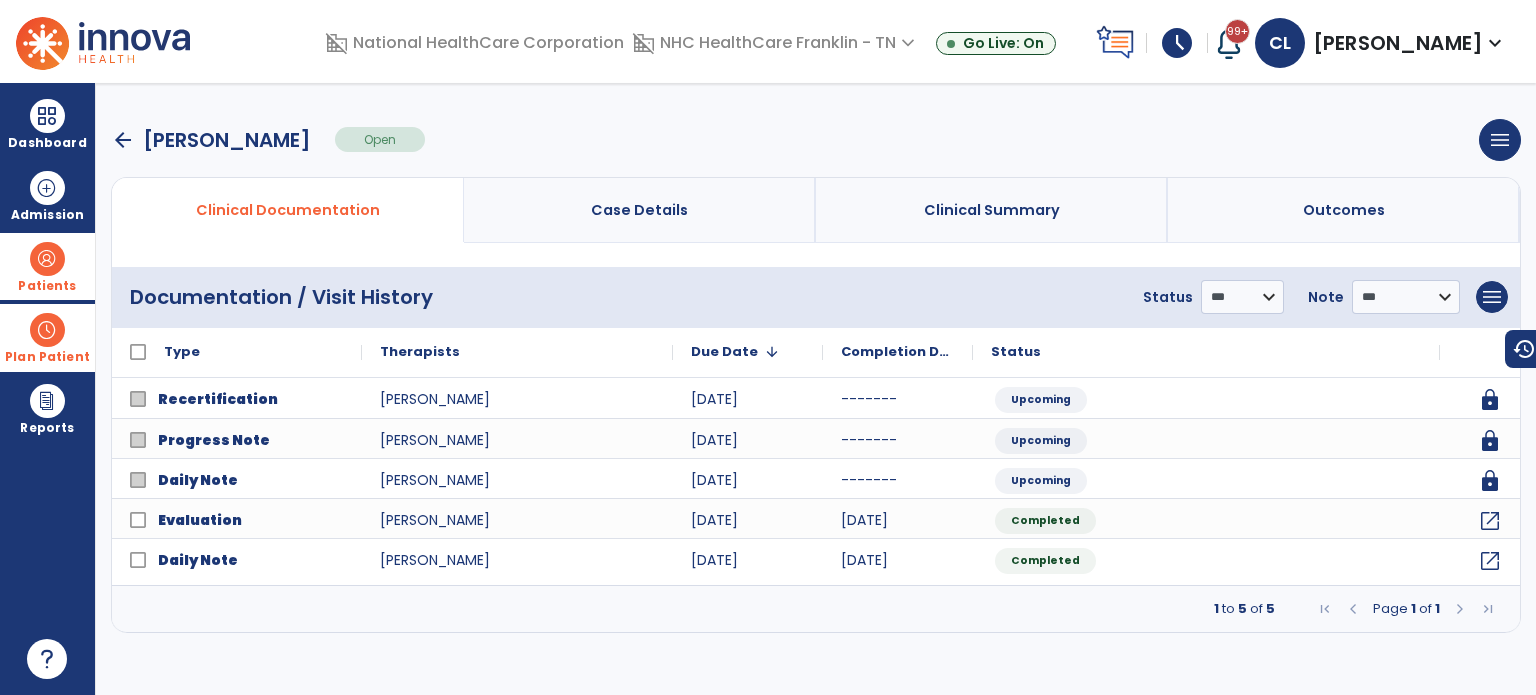 scroll, scrollTop: 0, scrollLeft: 0, axis: both 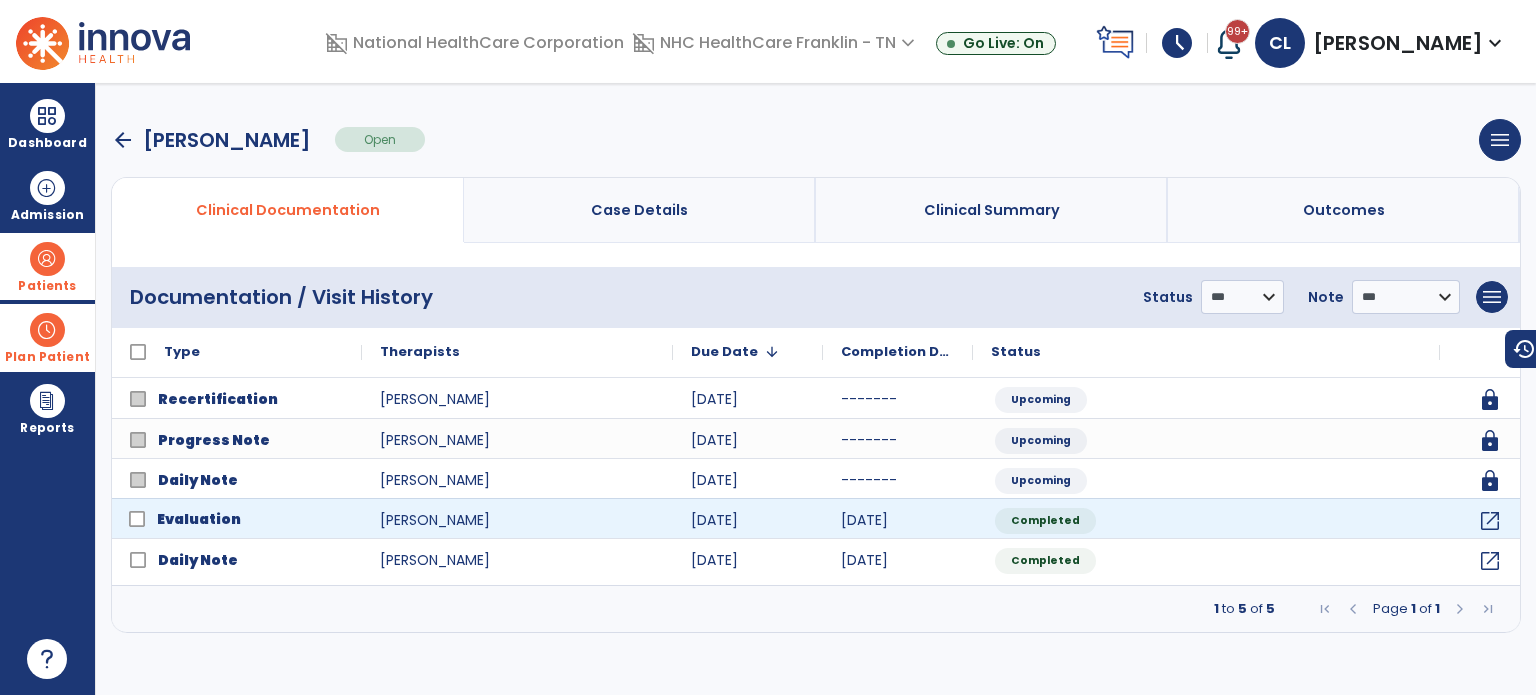 click 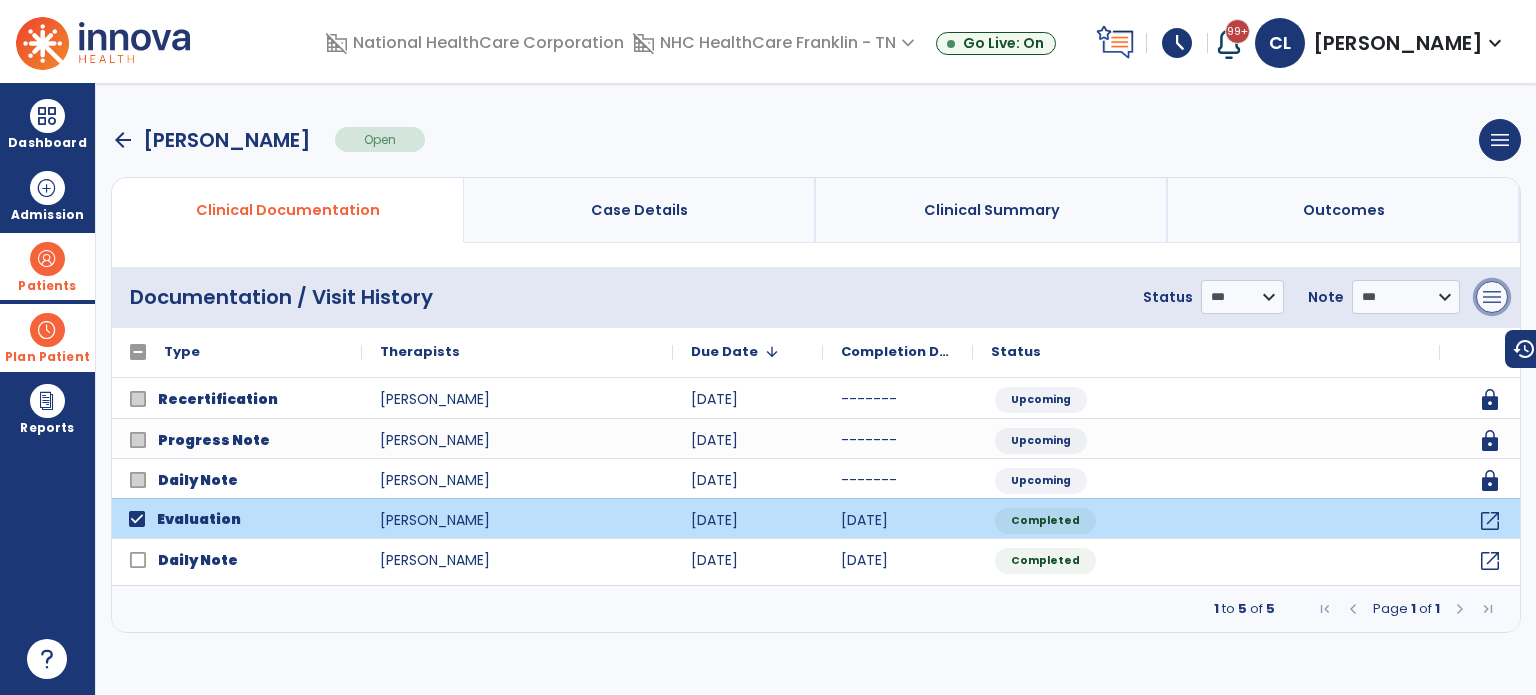 click on "menu" at bounding box center (1492, 297) 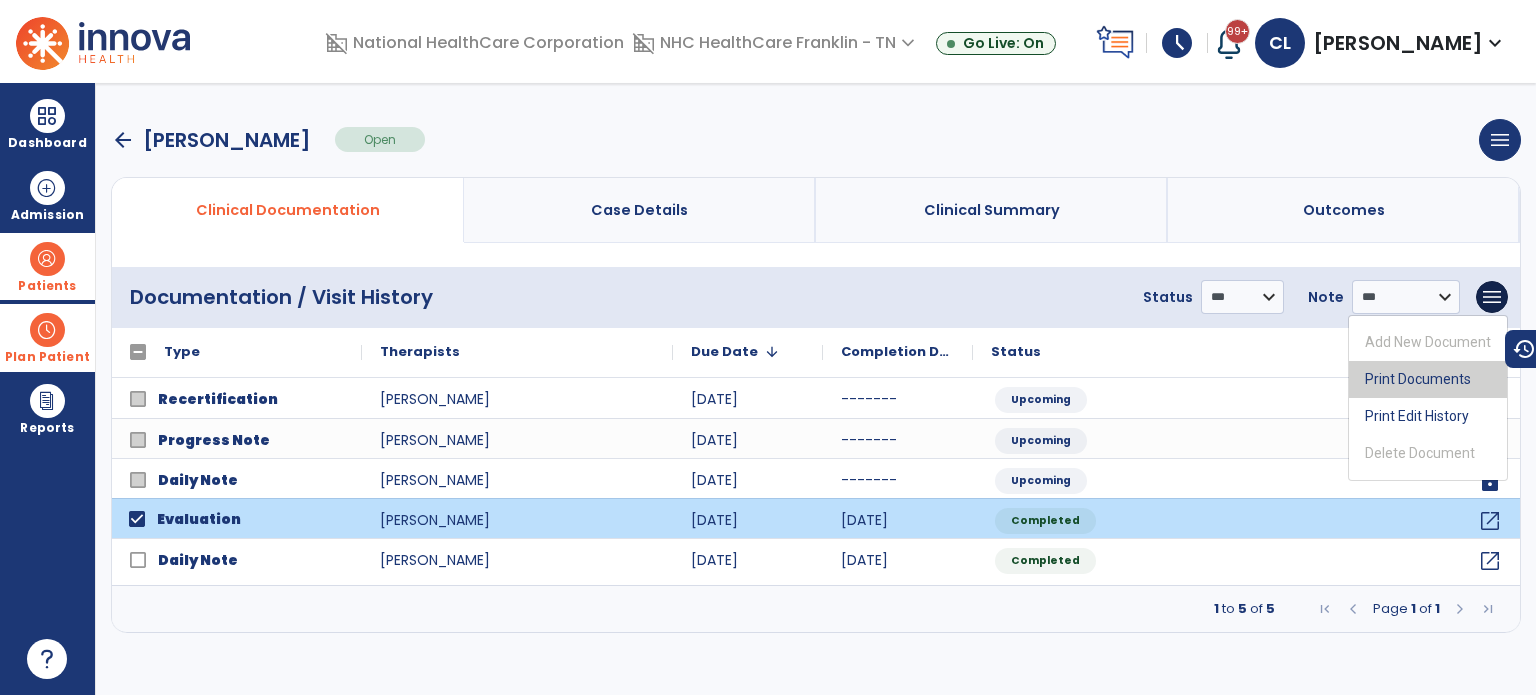 click on "Print Documents" at bounding box center [1428, 379] 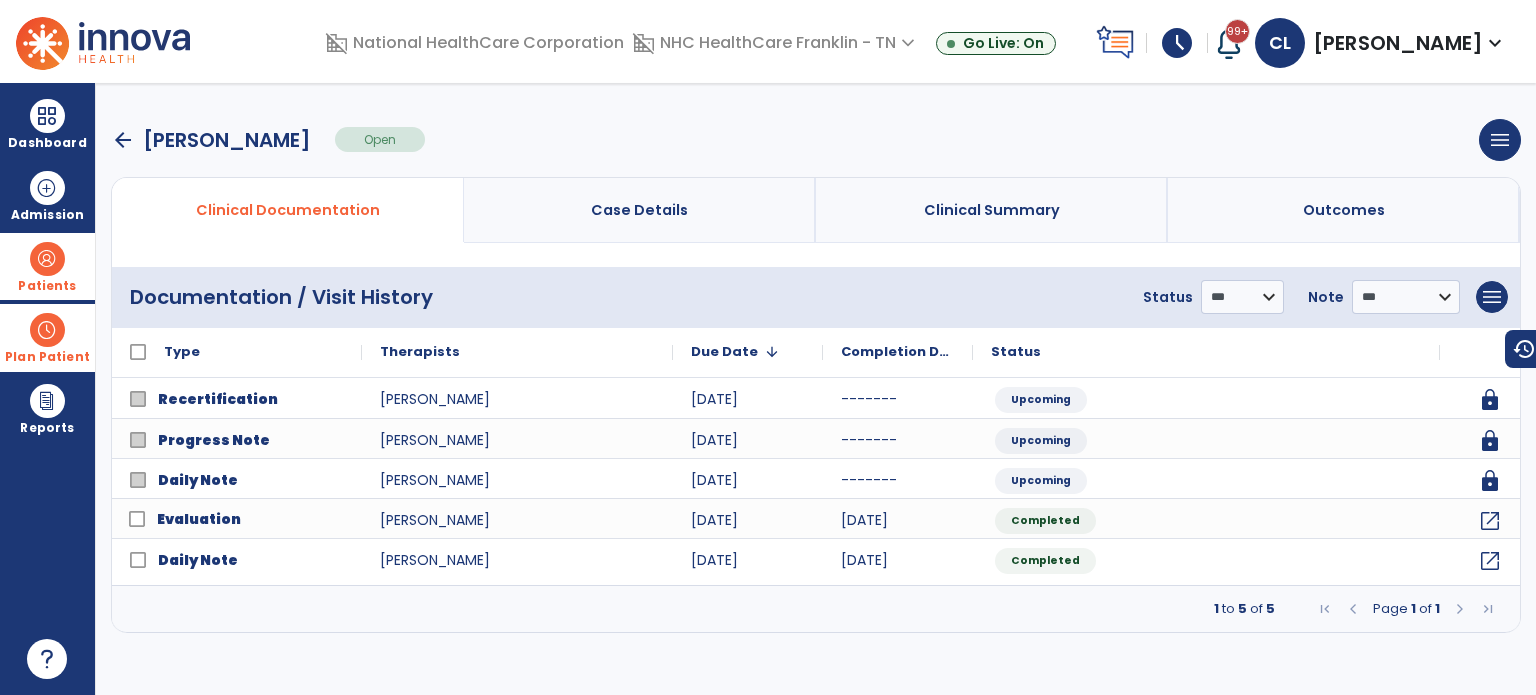 click on "arrow_back" at bounding box center (123, 140) 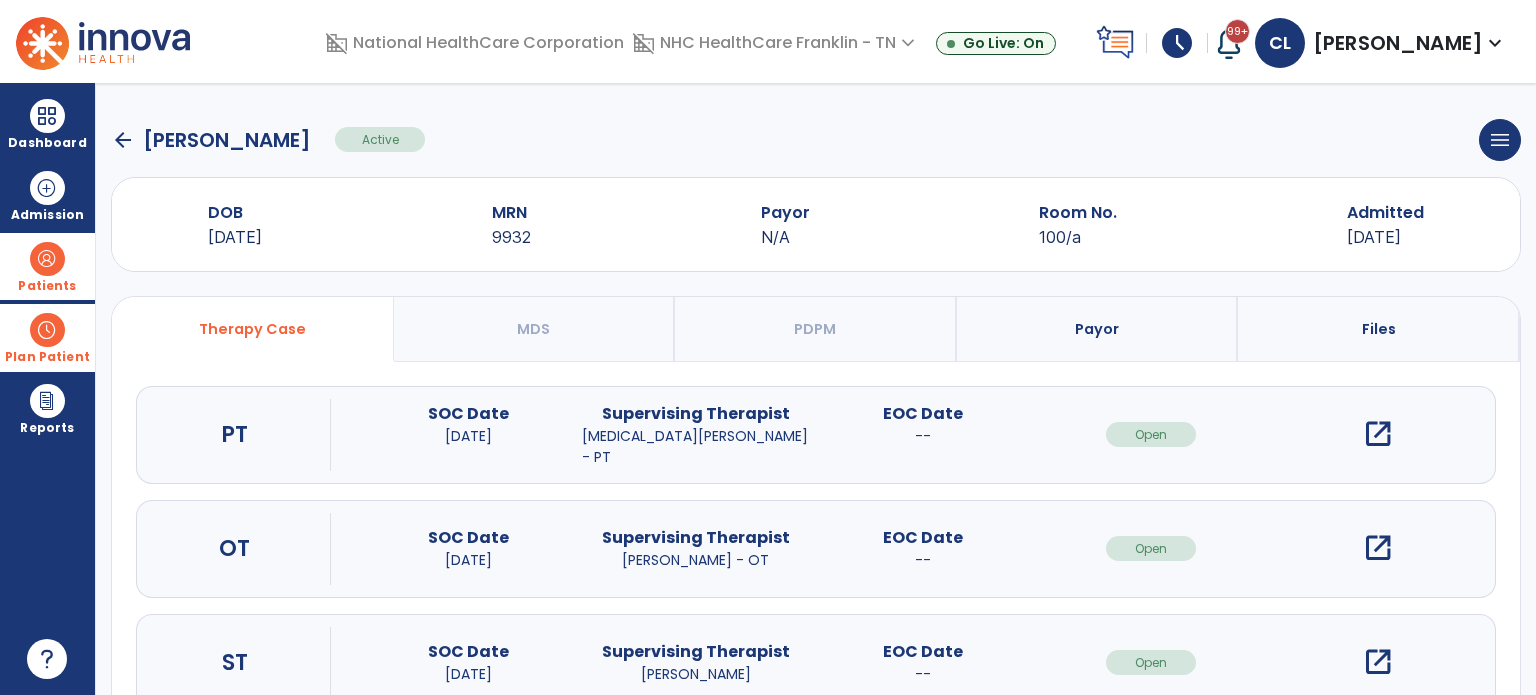 click on "arrow_back" 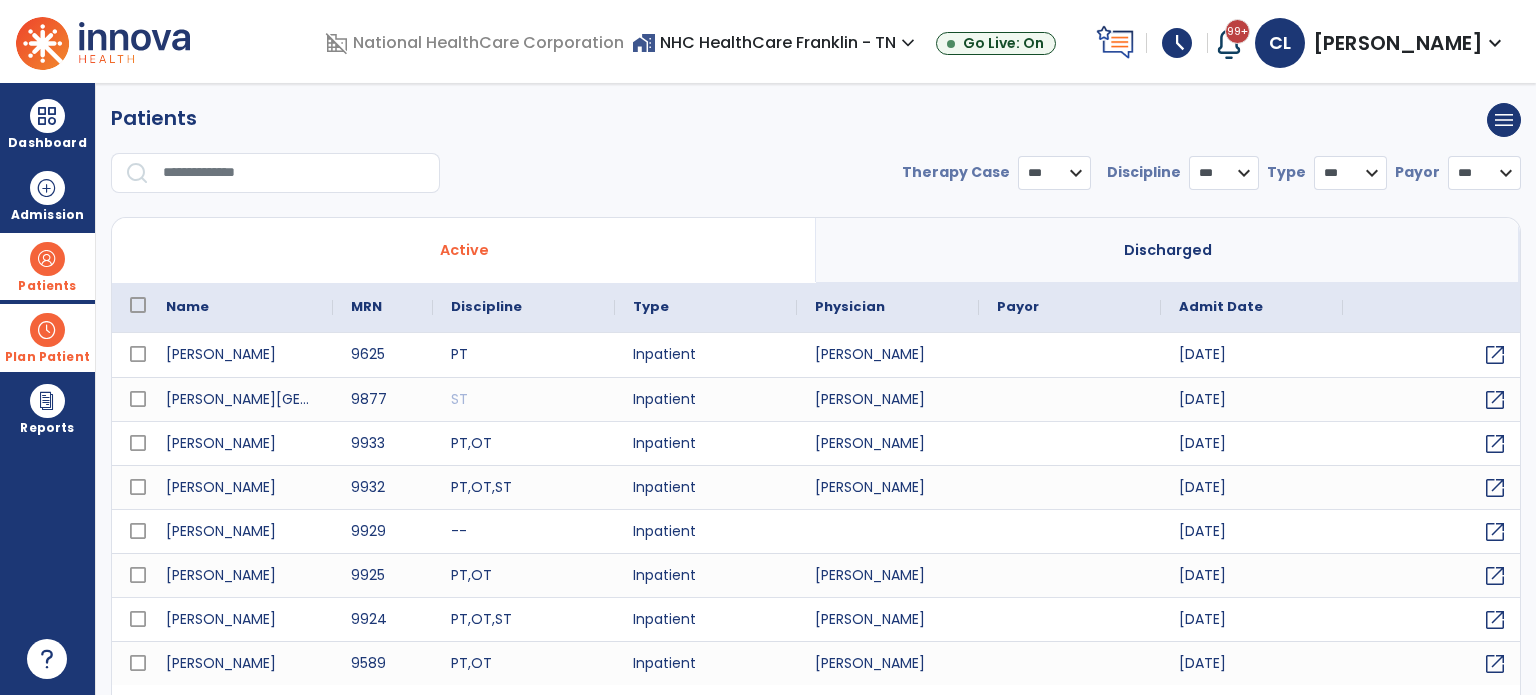 select on "***" 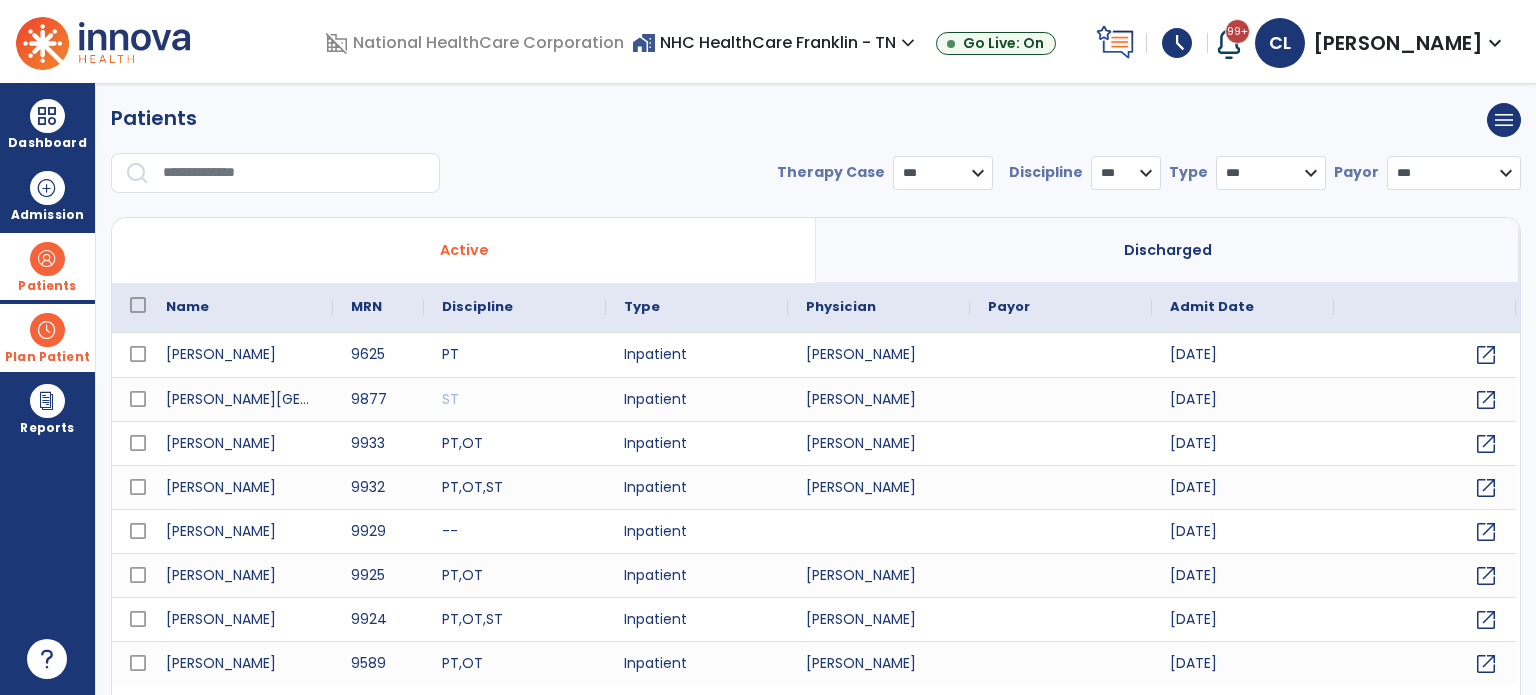 click at bounding box center [294, 173] 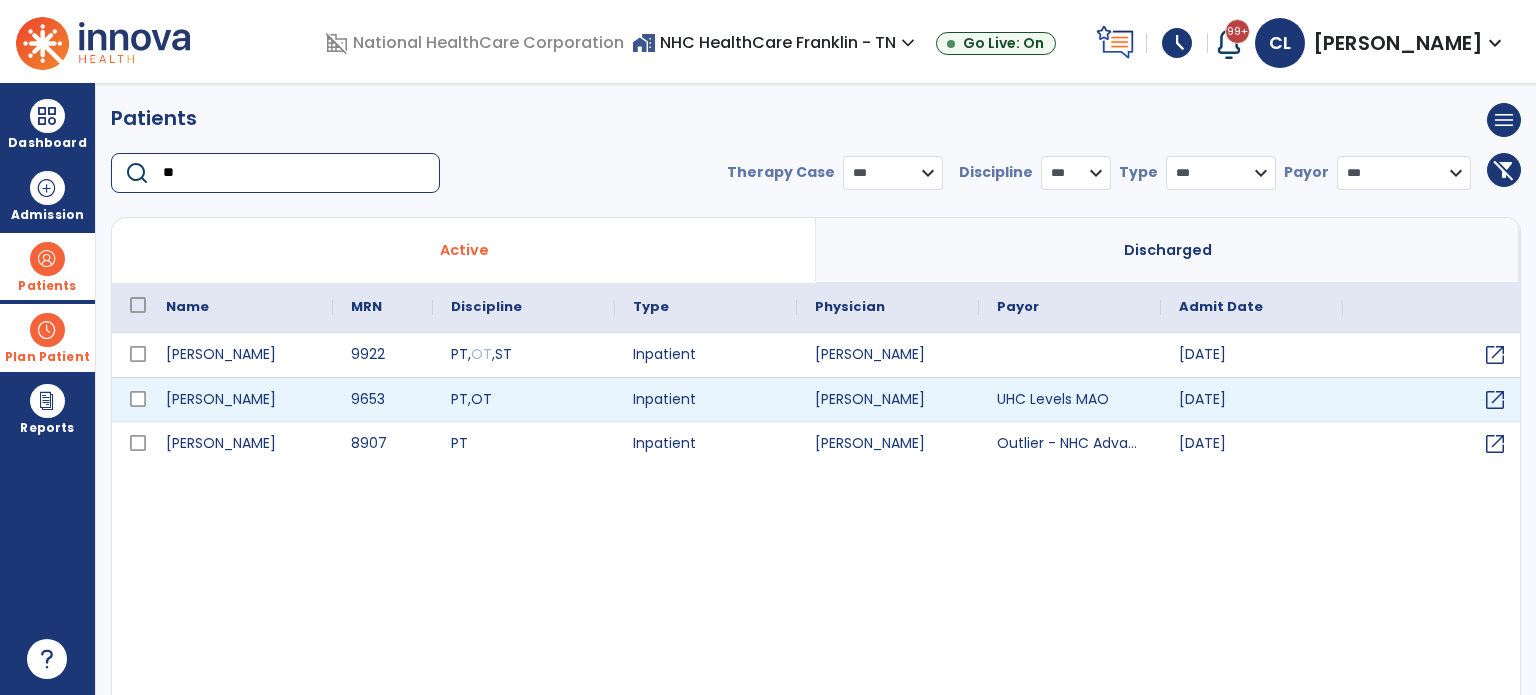 type on "**" 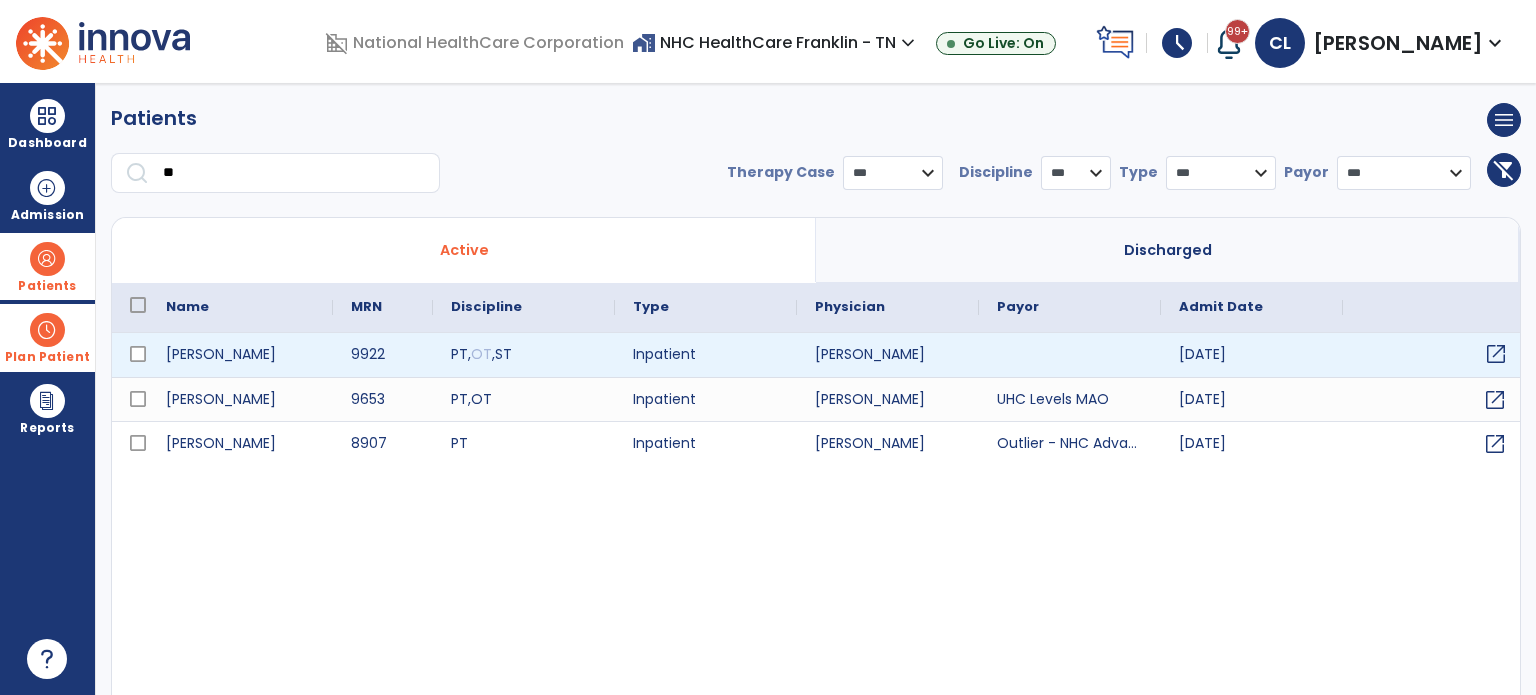 click on "open_in_new" at bounding box center (1496, 354) 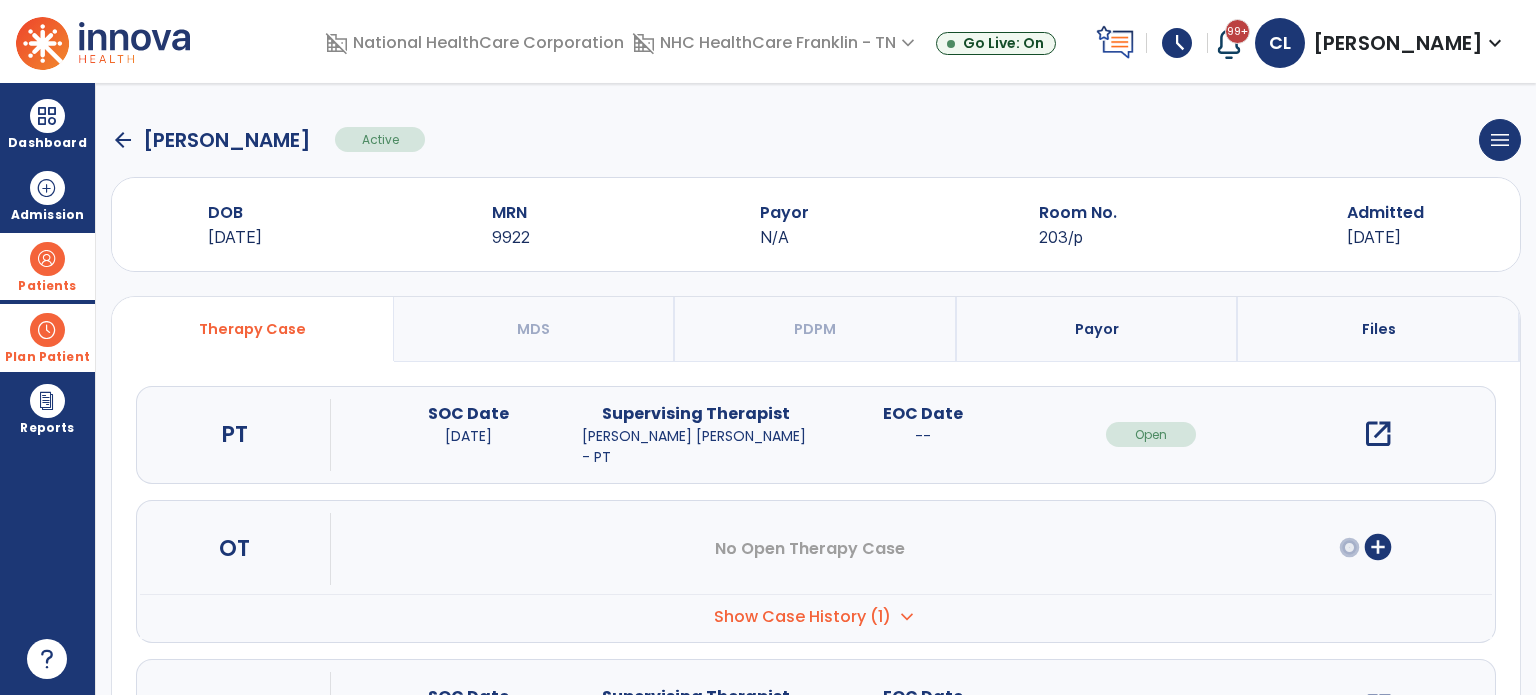 scroll, scrollTop: 107, scrollLeft: 0, axis: vertical 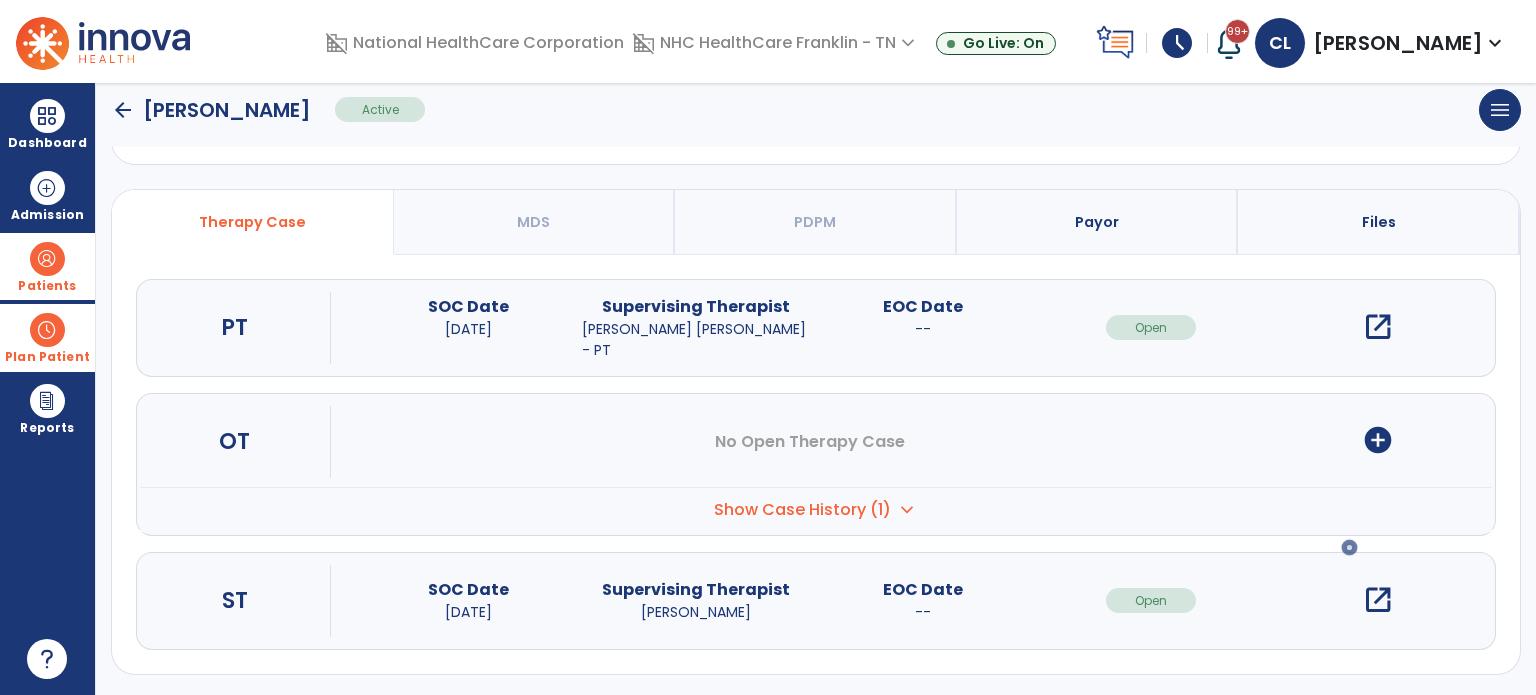 click on "open_in_new" at bounding box center (1378, 600) 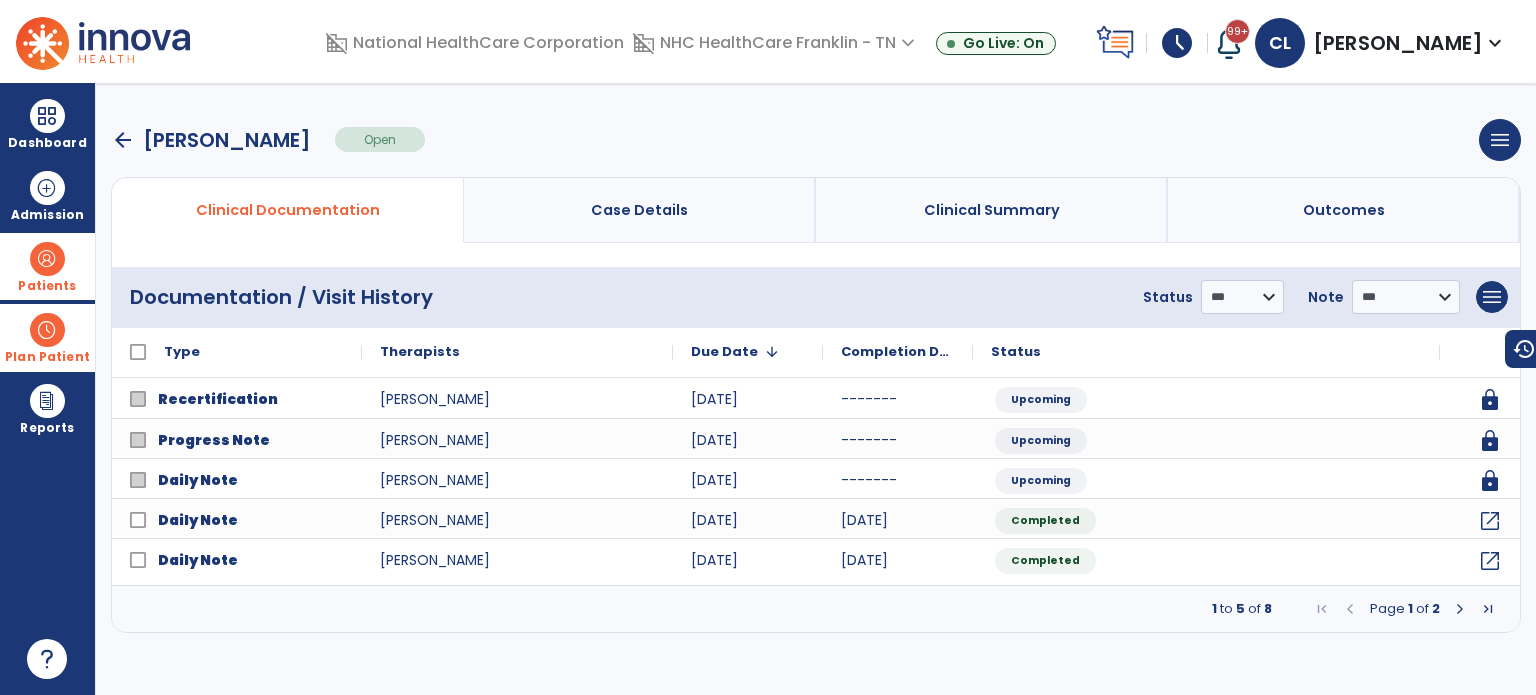 scroll, scrollTop: 0, scrollLeft: 0, axis: both 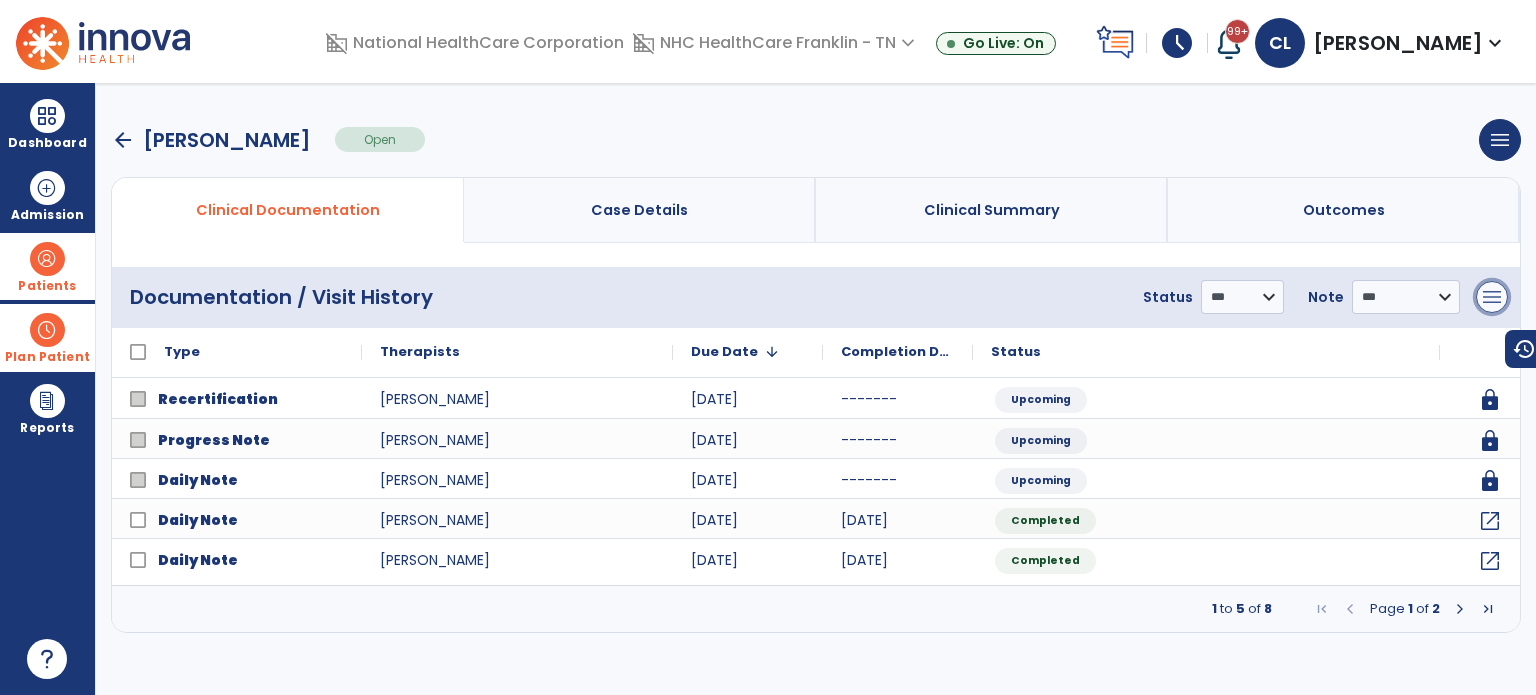 click on "menu" at bounding box center (1492, 297) 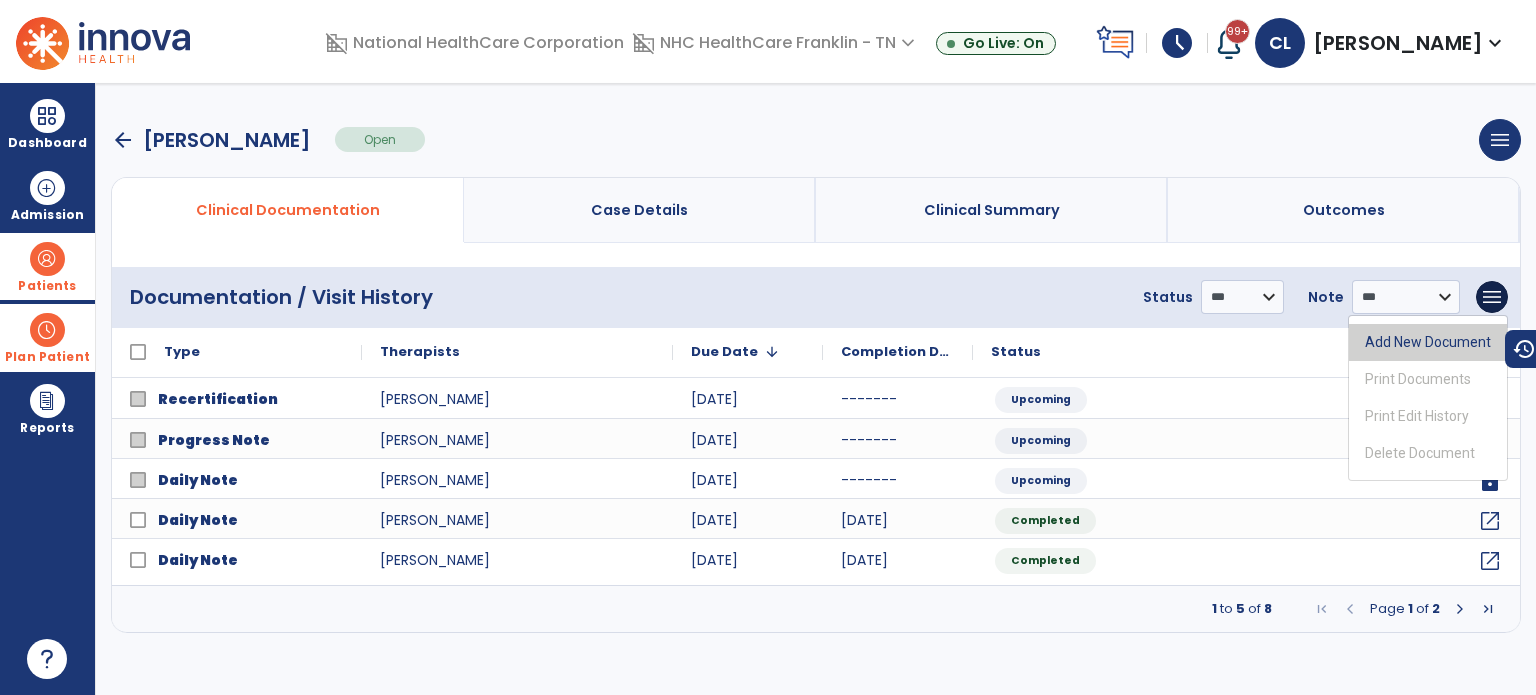 click on "Add New Document" at bounding box center [1428, 342] 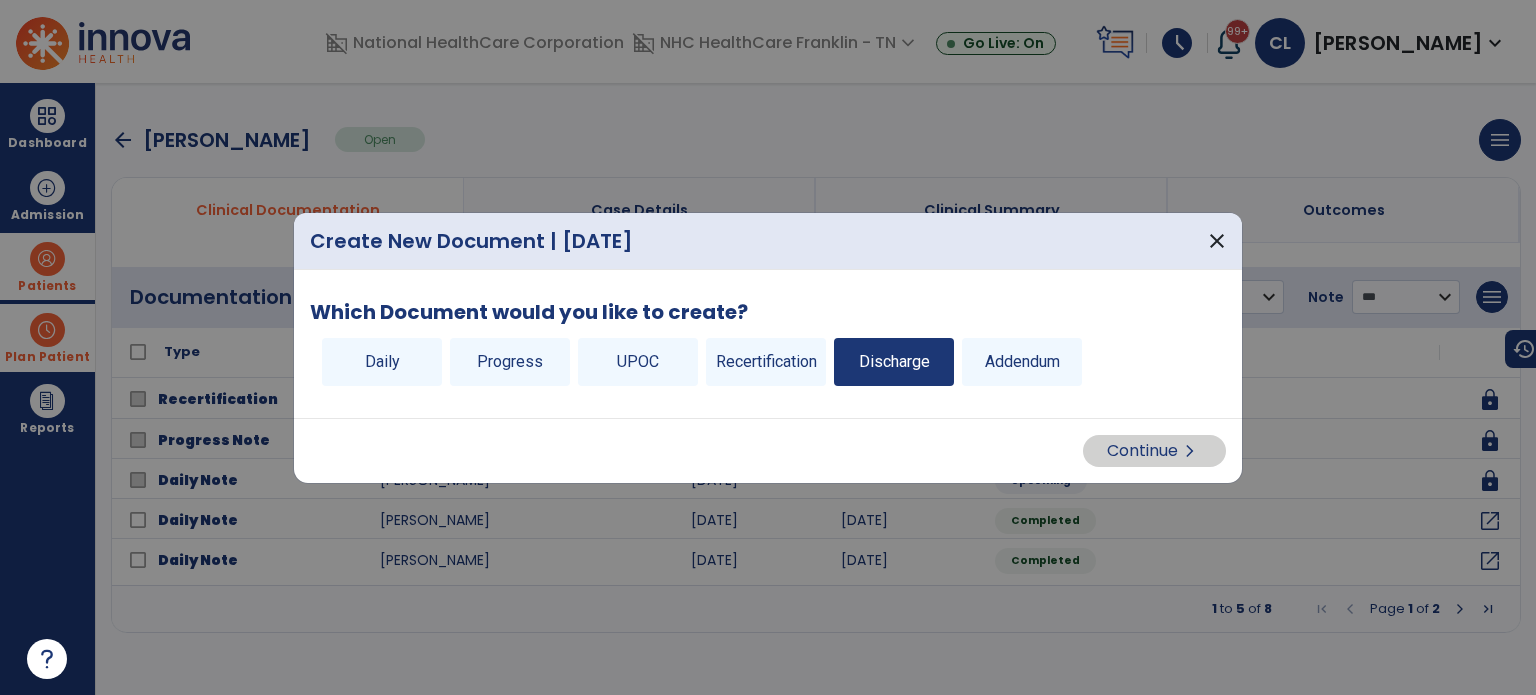 click on "Discharge" at bounding box center (894, 362) 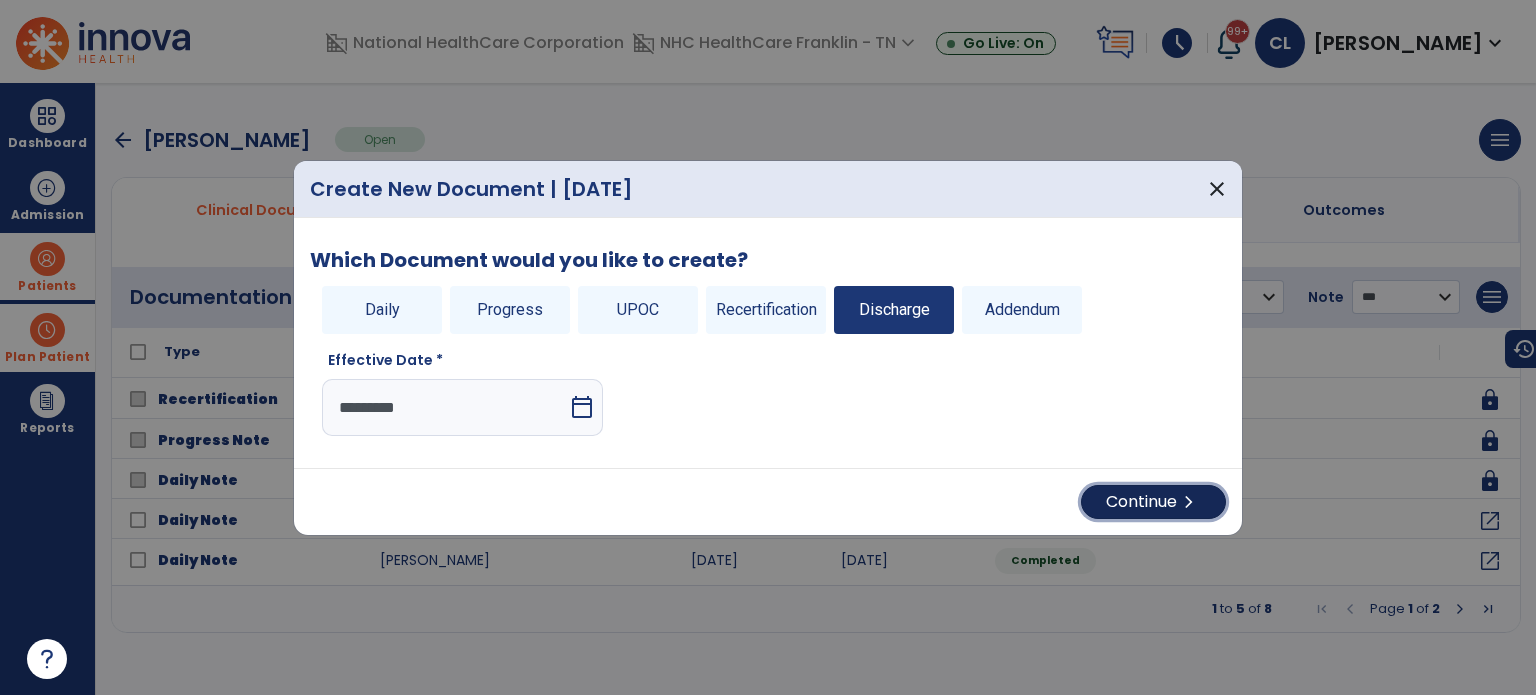 click on "Continue   chevron_right" at bounding box center (1153, 502) 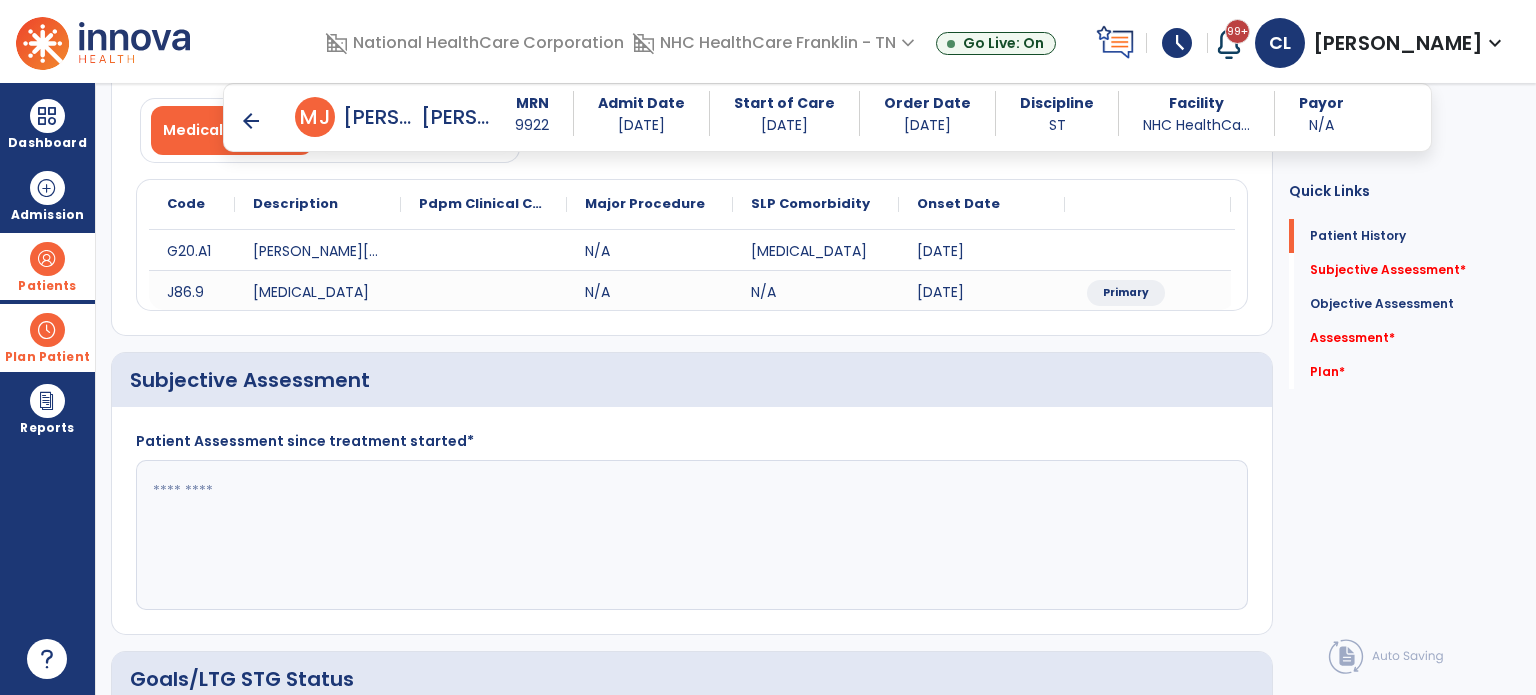 scroll, scrollTop: 203, scrollLeft: 0, axis: vertical 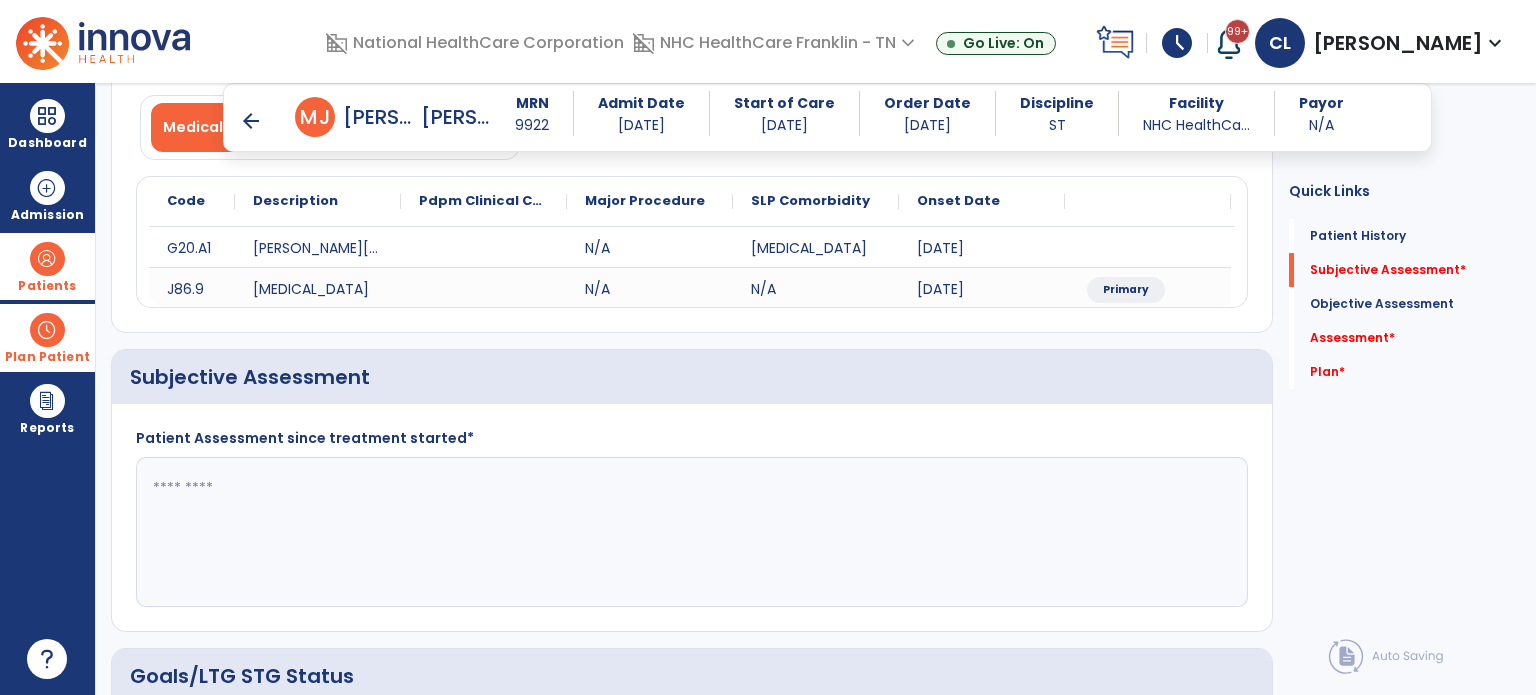 click 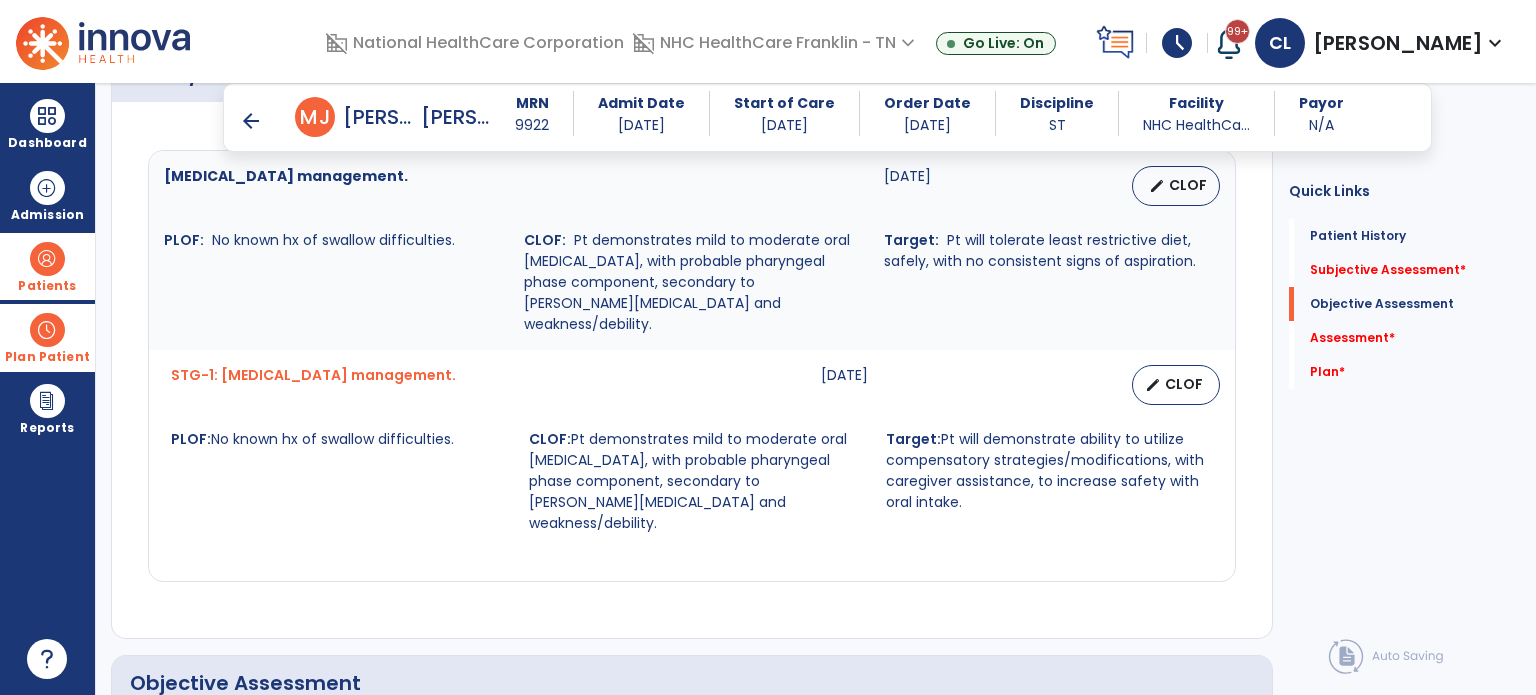 scroll, scrollTop: 752, scrollLeft: 0, axis: vertical 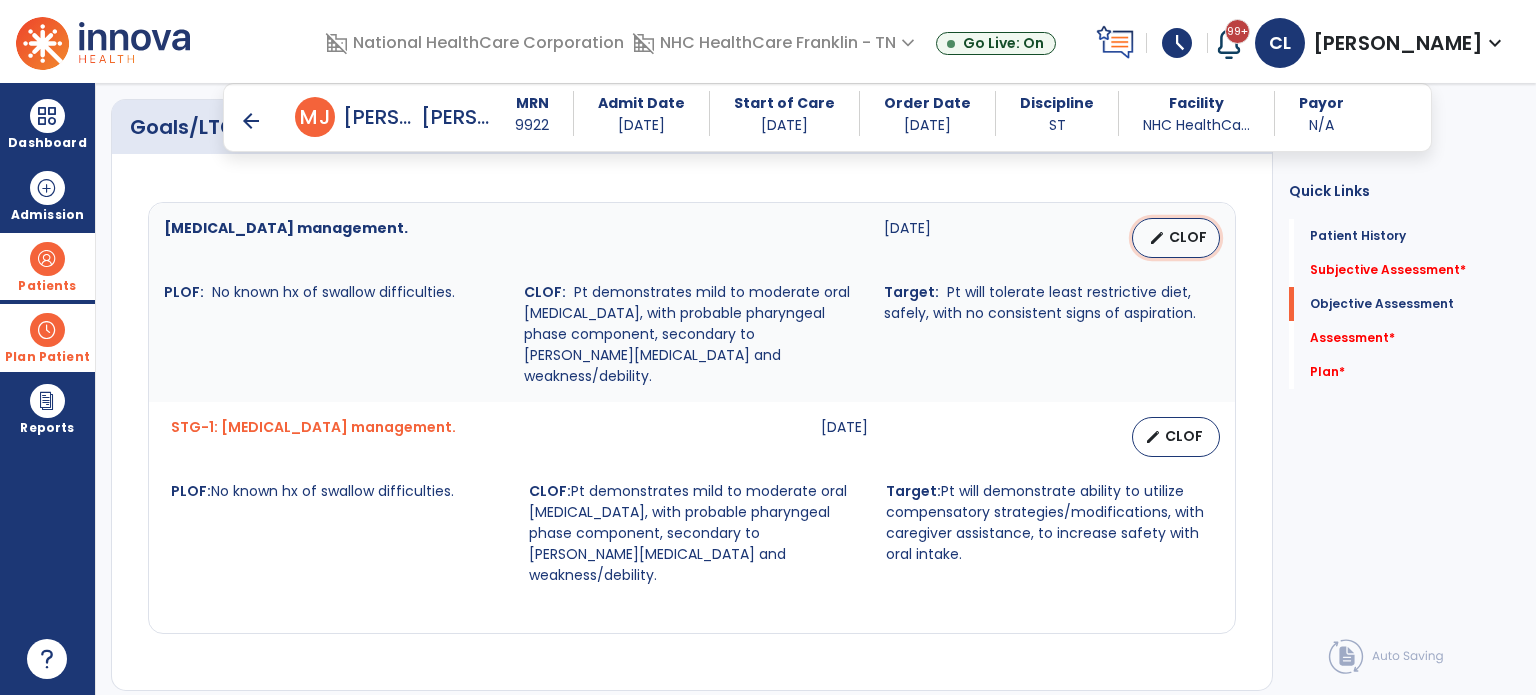 click on "edit" at bounding box center [1157, 238] 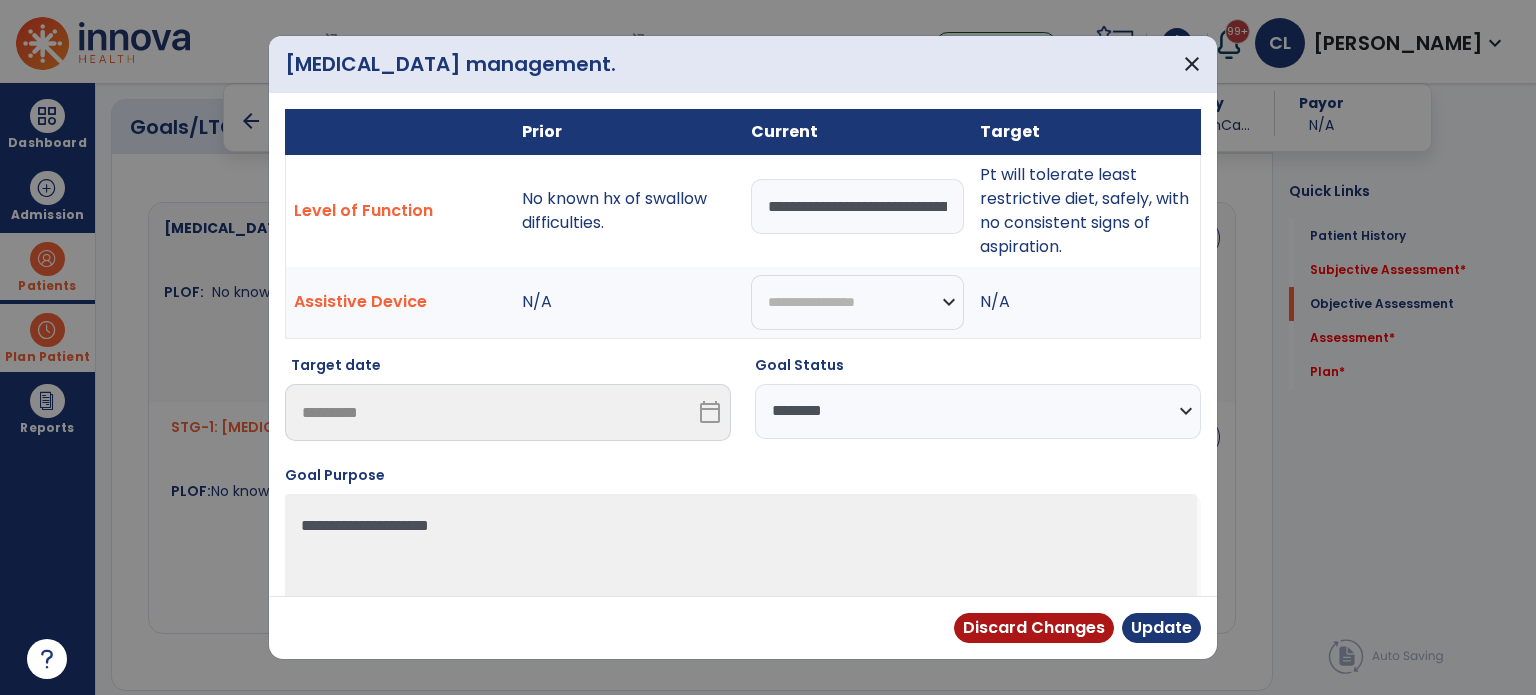 click on "**********" at bounding box center (978, 411) 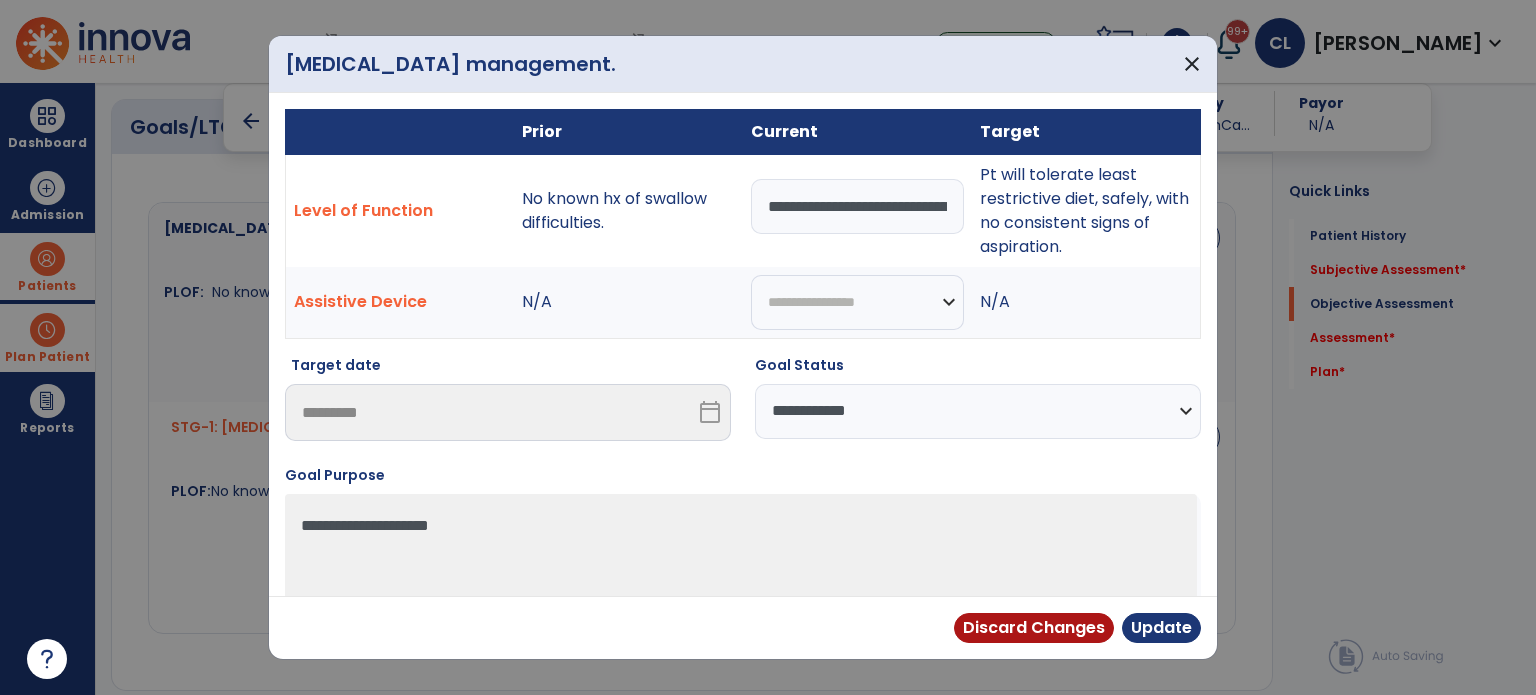 click on "**********" at bounding box center (978, 411) 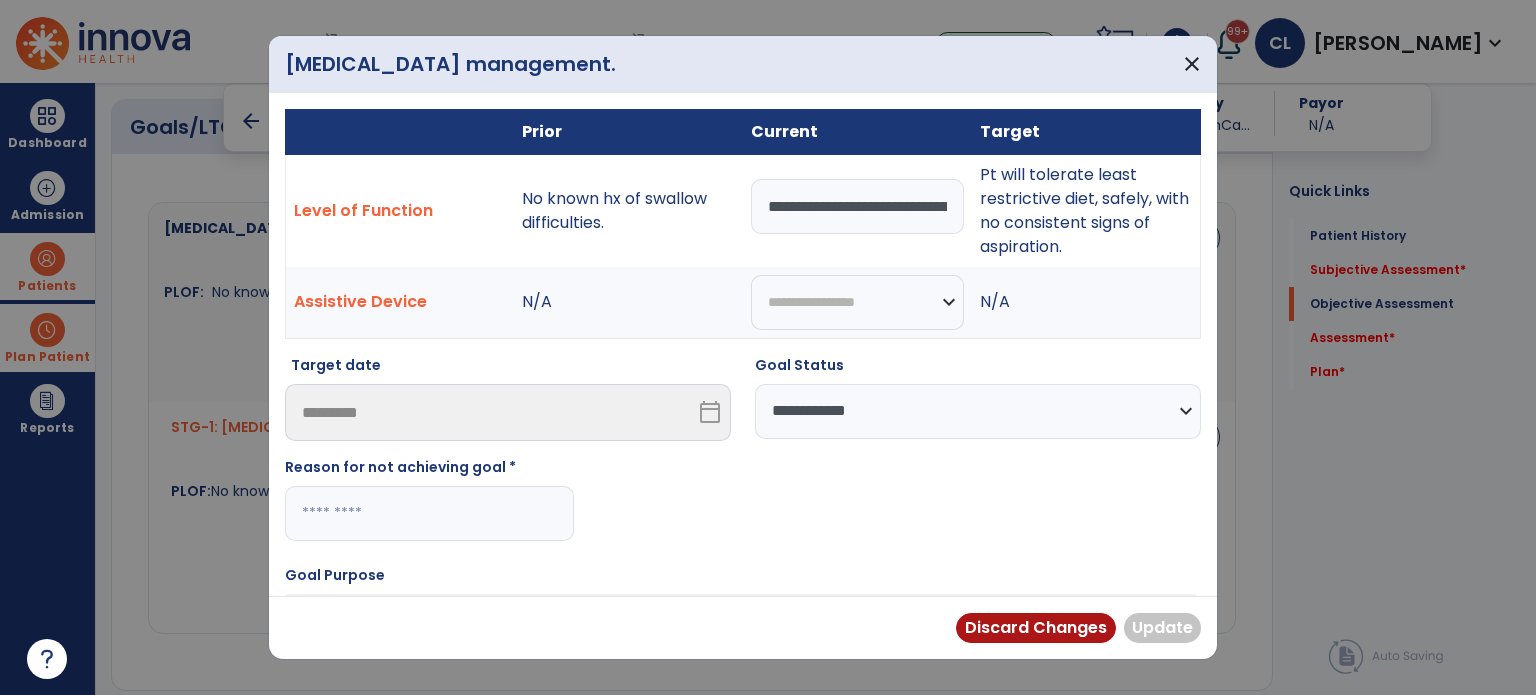 click at bounding box center [429, 513] 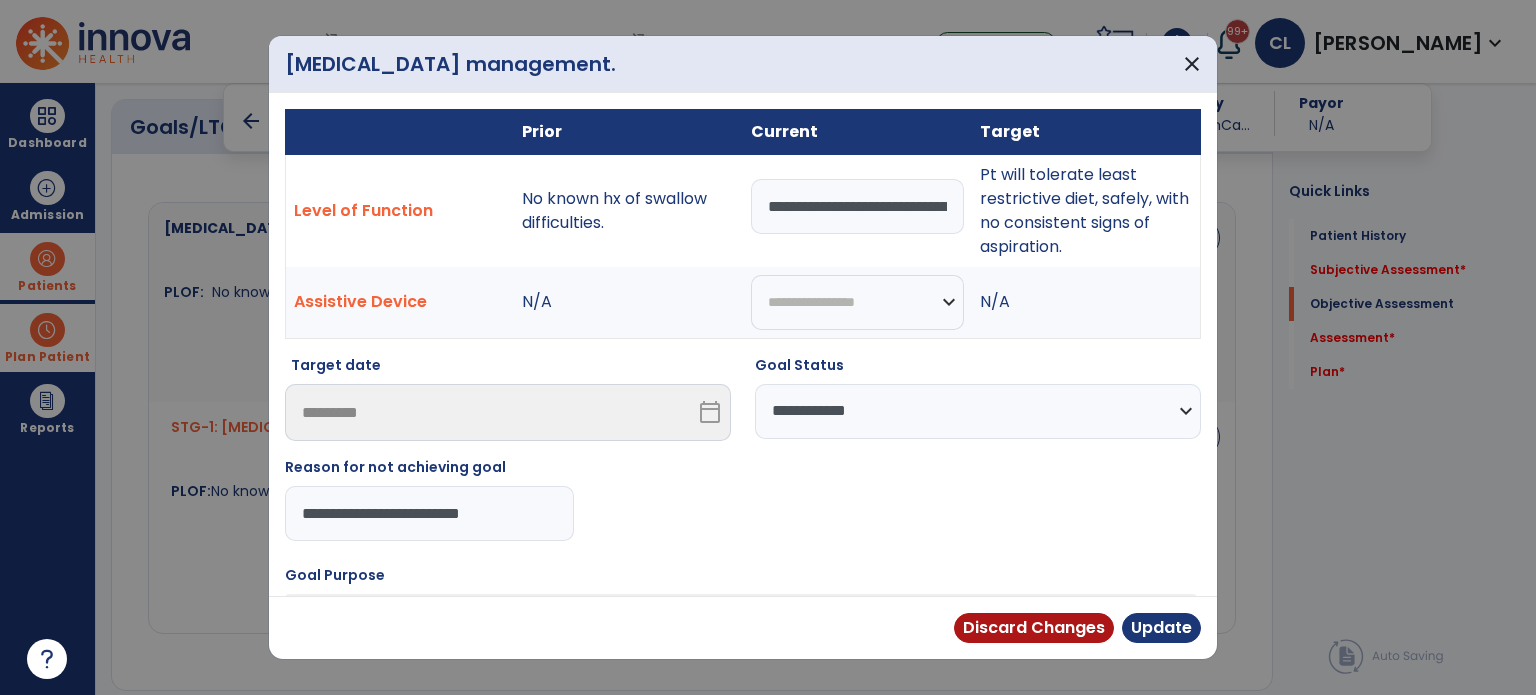 drag, startPoint x: 506, startPoint y: 523, endPoint x: 264, endPoint y: 527, distance: 242.03305 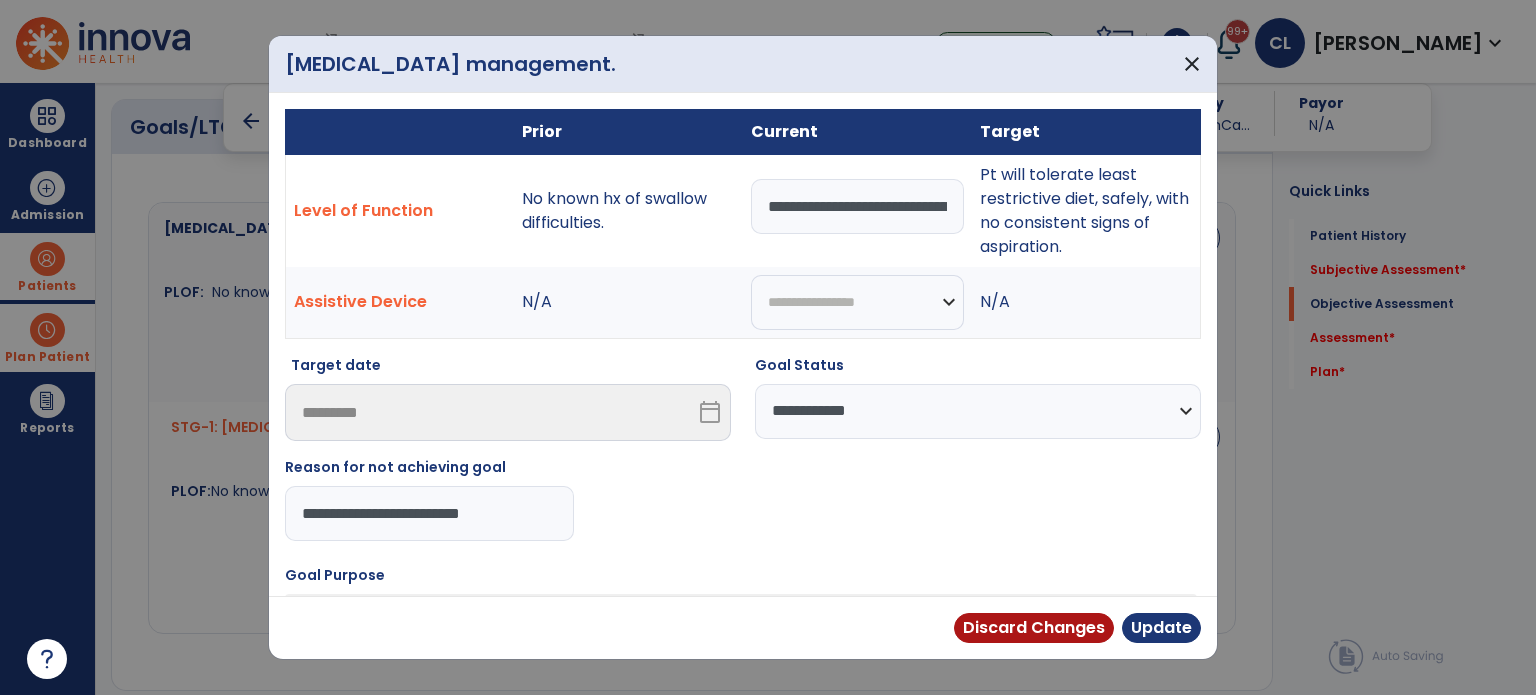 click on "**********" at bounding box center [429, 513] 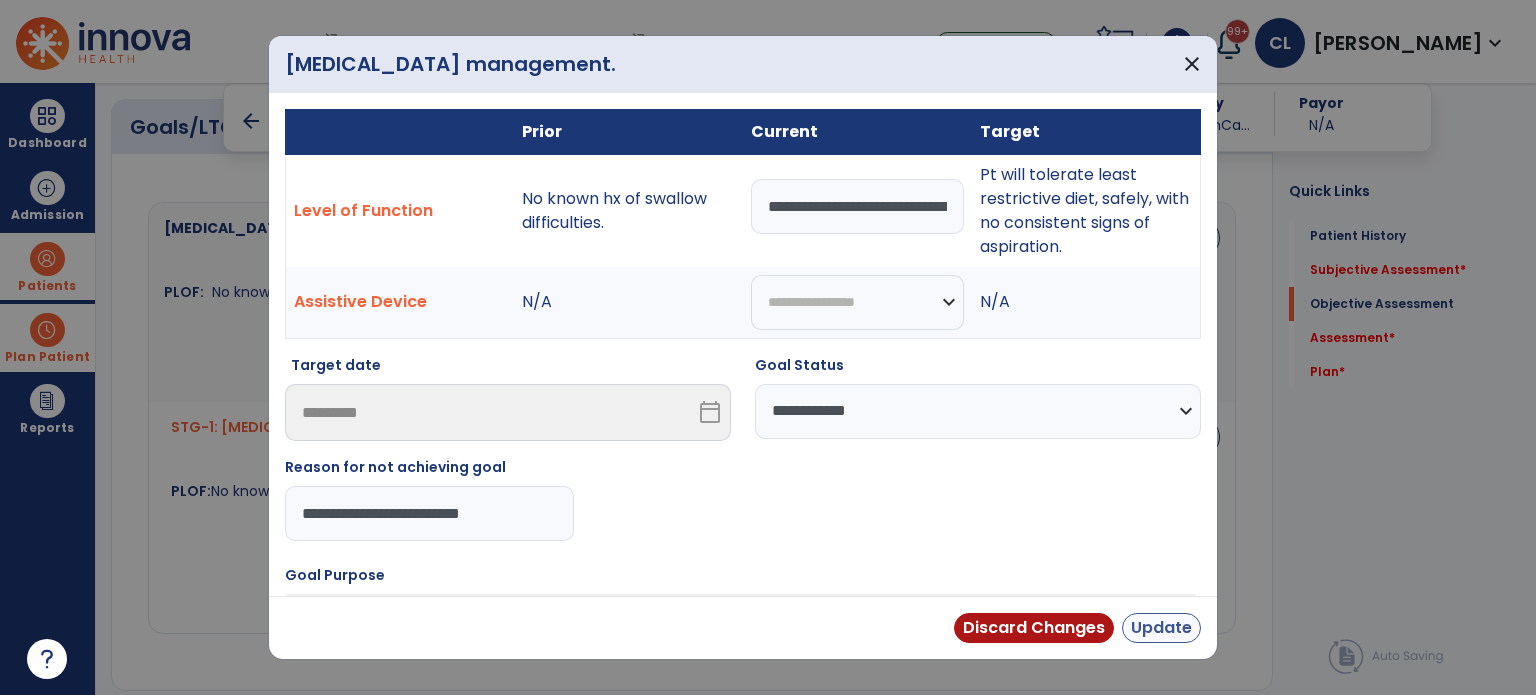 type on "**********" 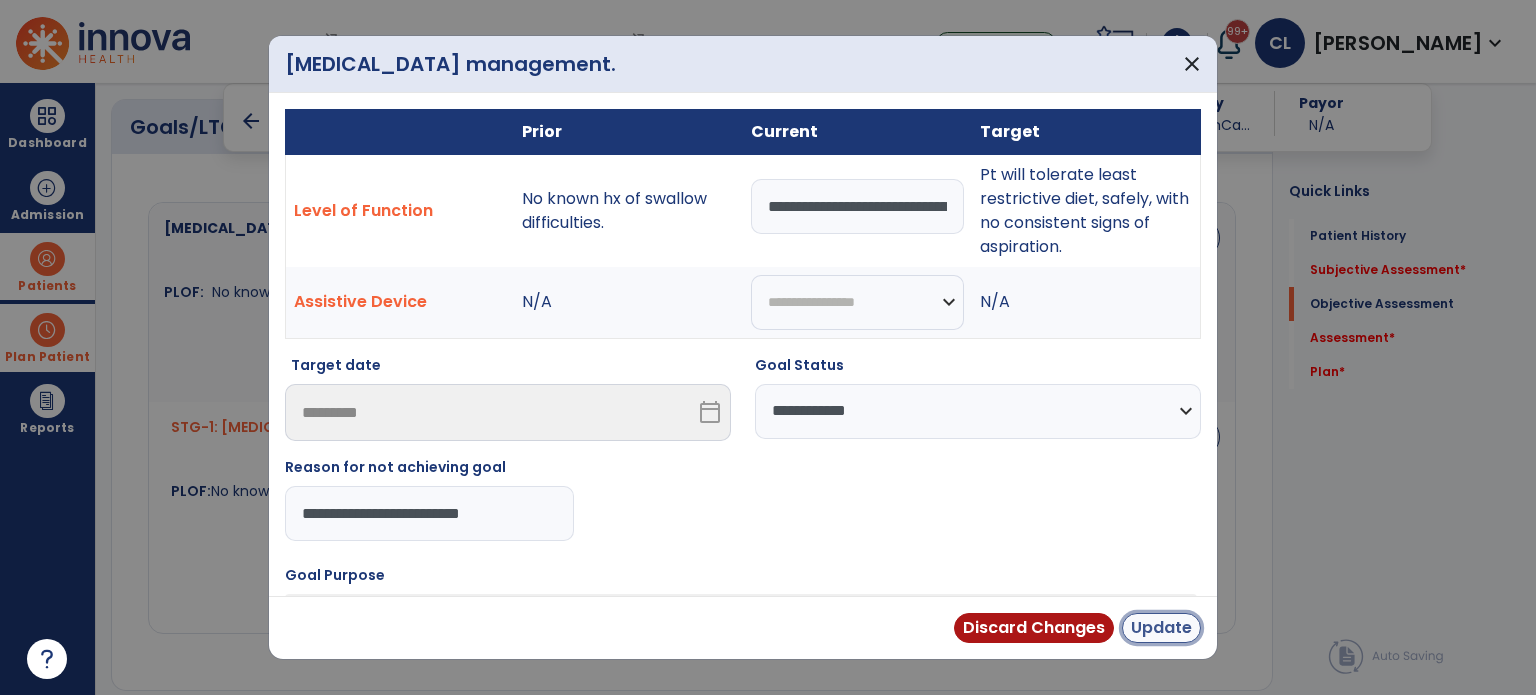 click on "Update" at bounding box center [1161, 628] 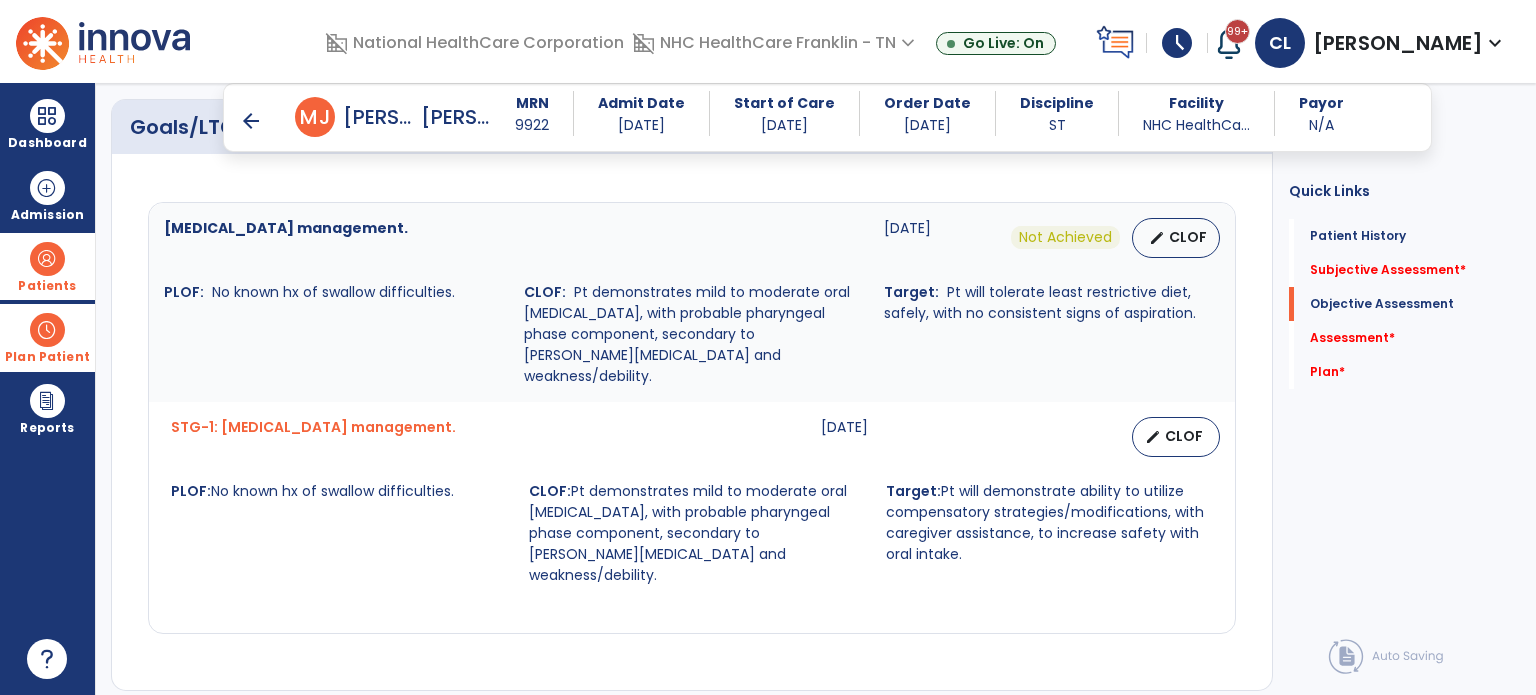 drag, startPoint x: 1179, startPoint y: 543, endPoint x: 1189, endPoint y: 424, distance: 119.419426 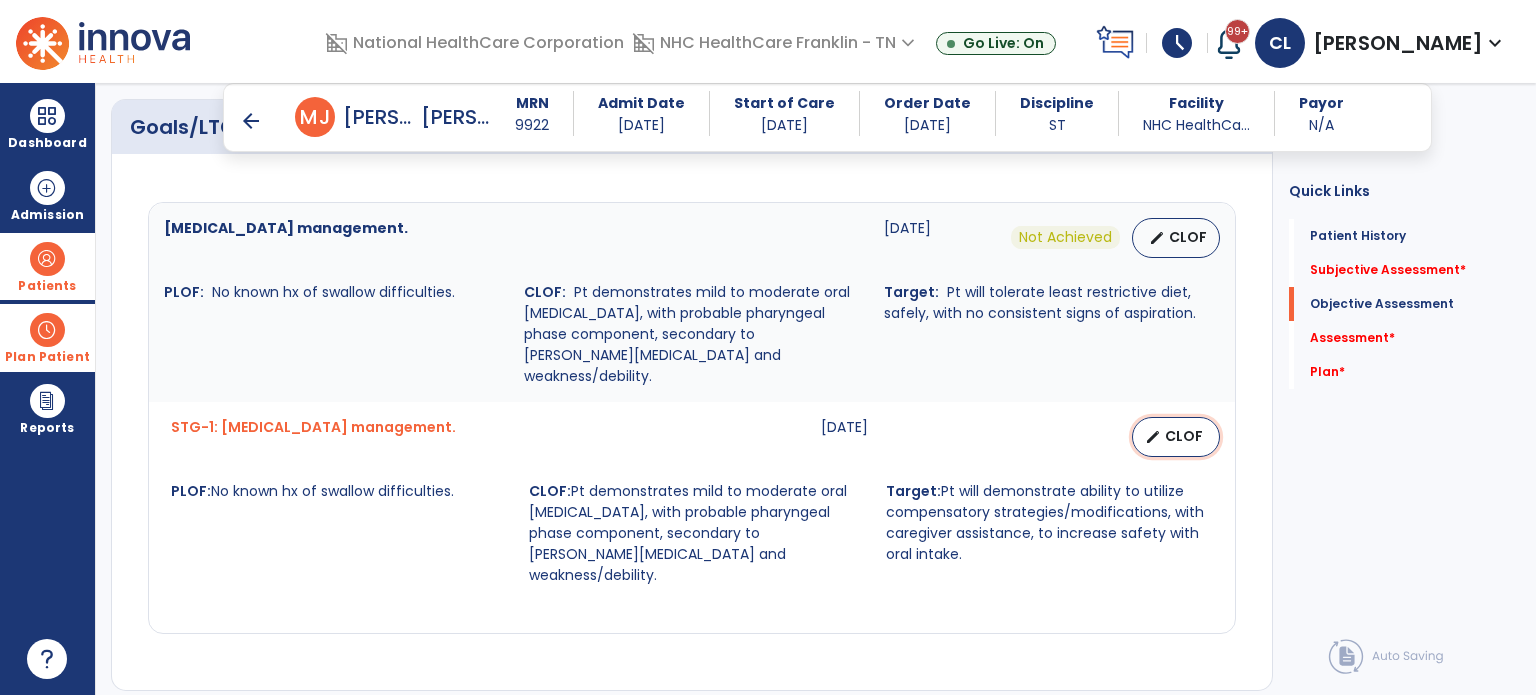 click on "edit   CLOF" at bounding box center [1176, 437] 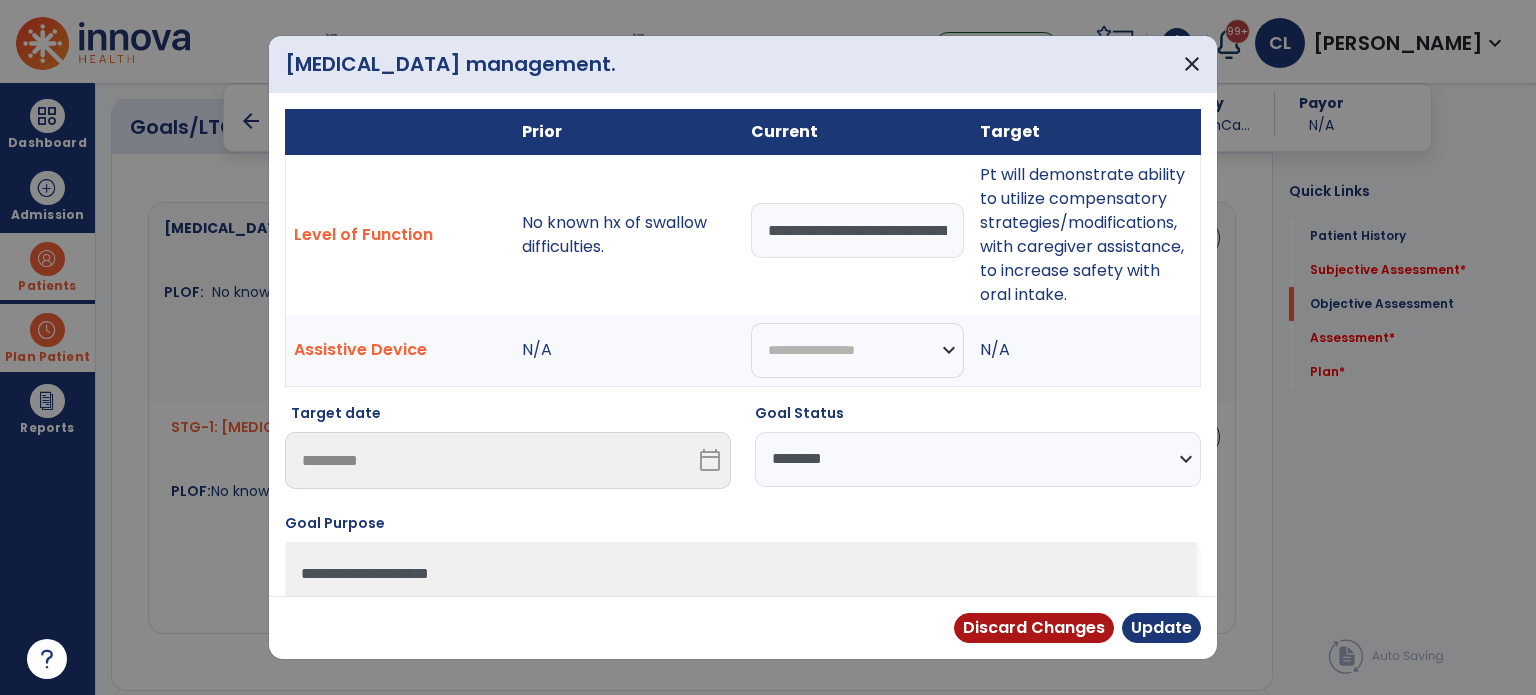 click on "**********" at bounding box center [978, 459] 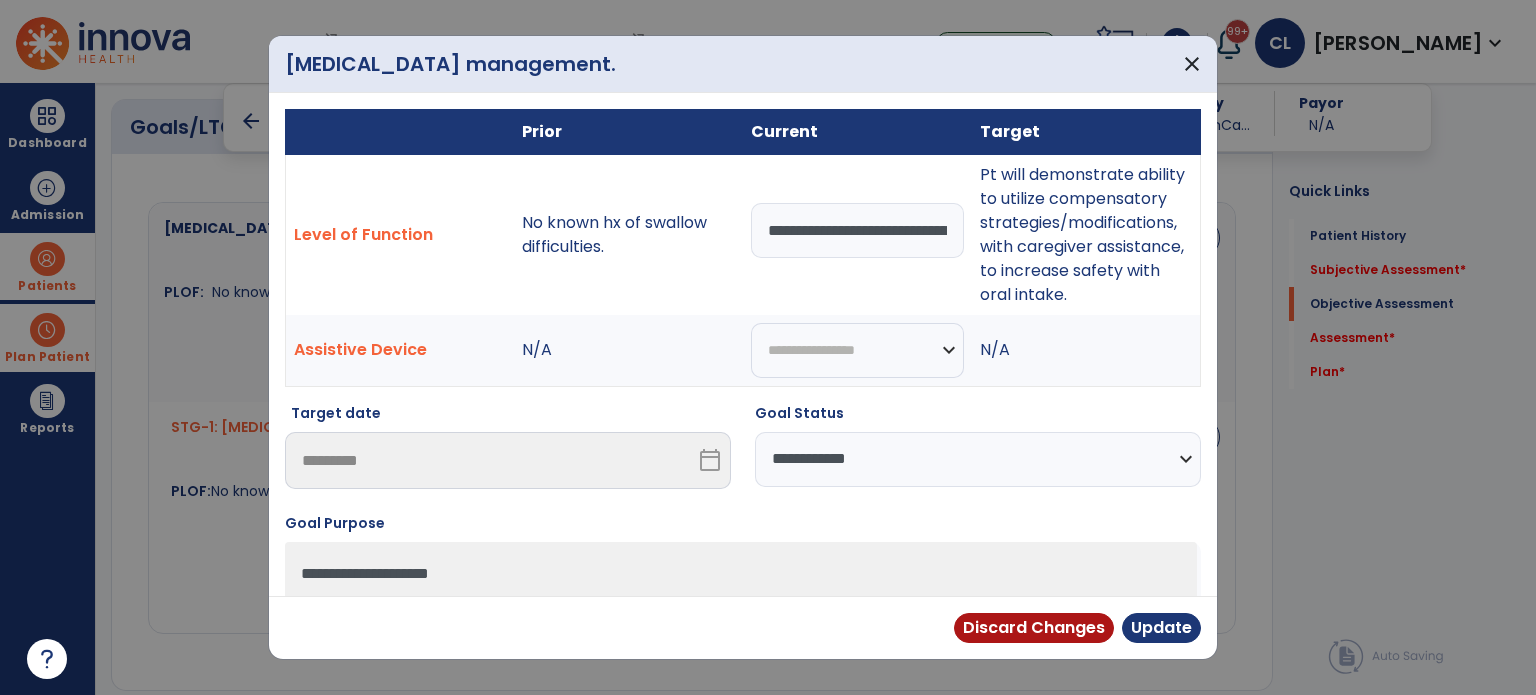 click on "**********" at bounding box center (978, 459) 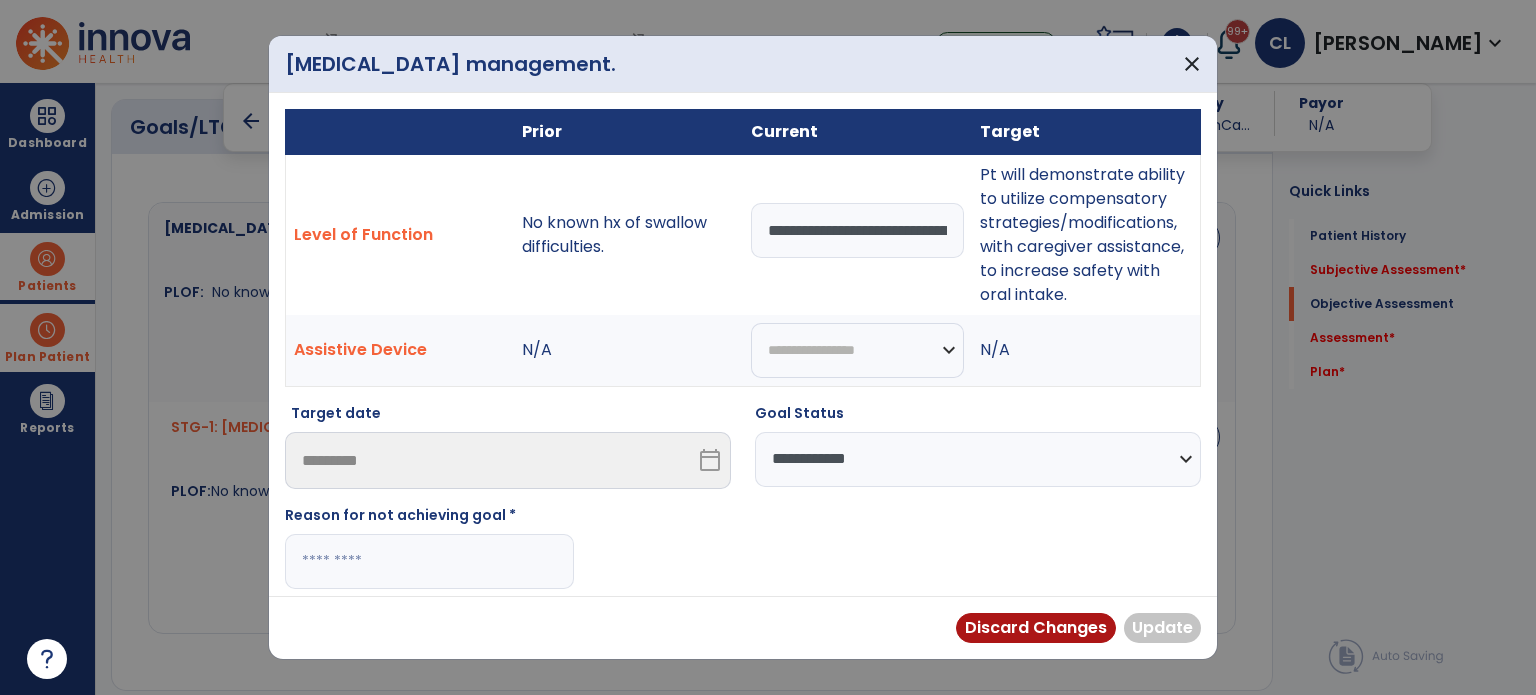 click at bounding box center (429, 561) 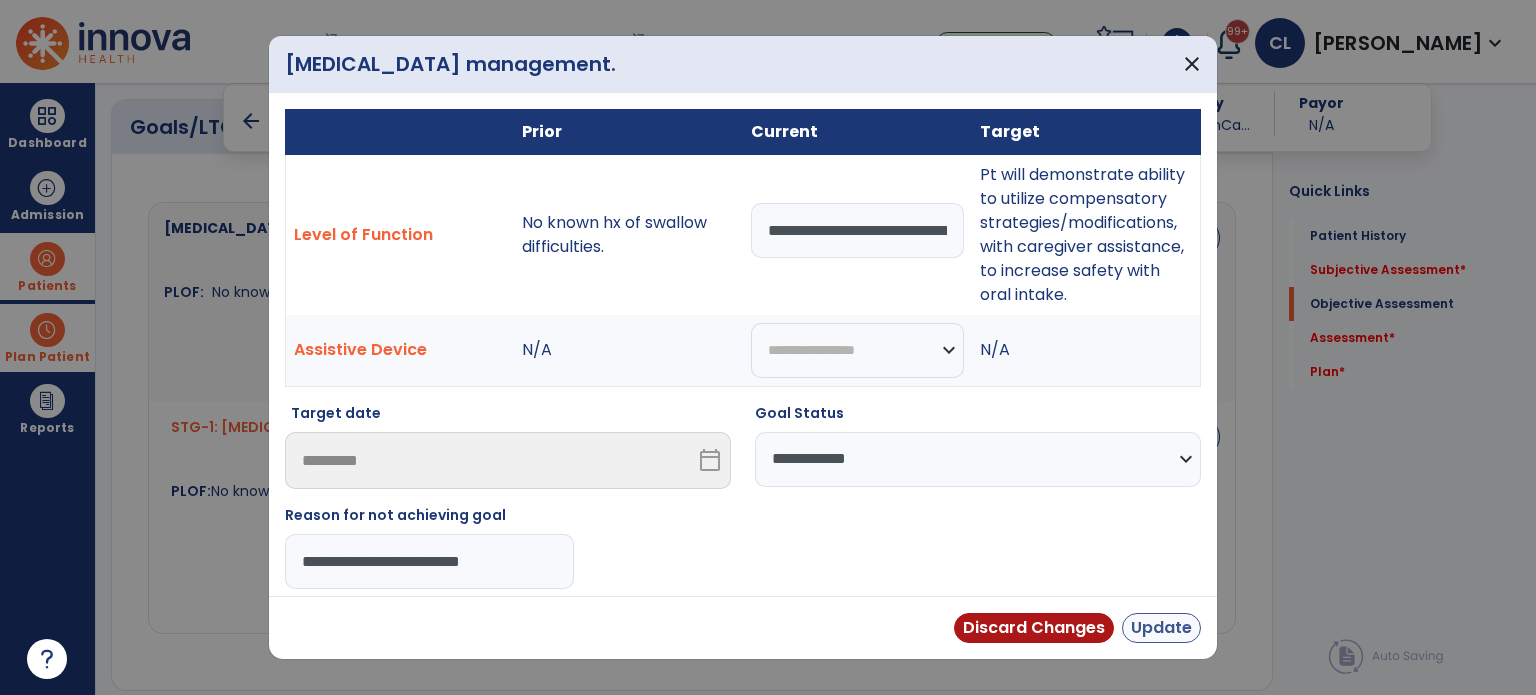 type on "**********" 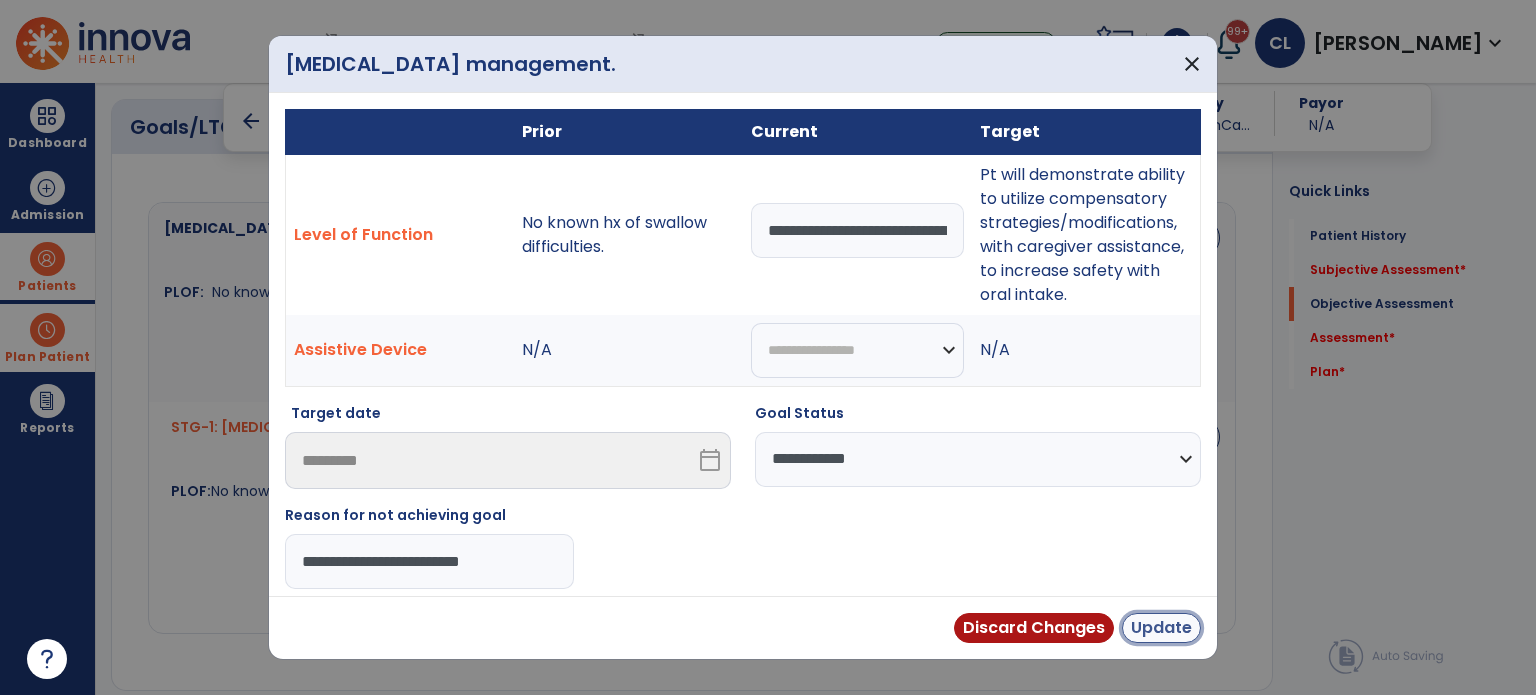 click on "Update" at bounding box center [1161, 628] 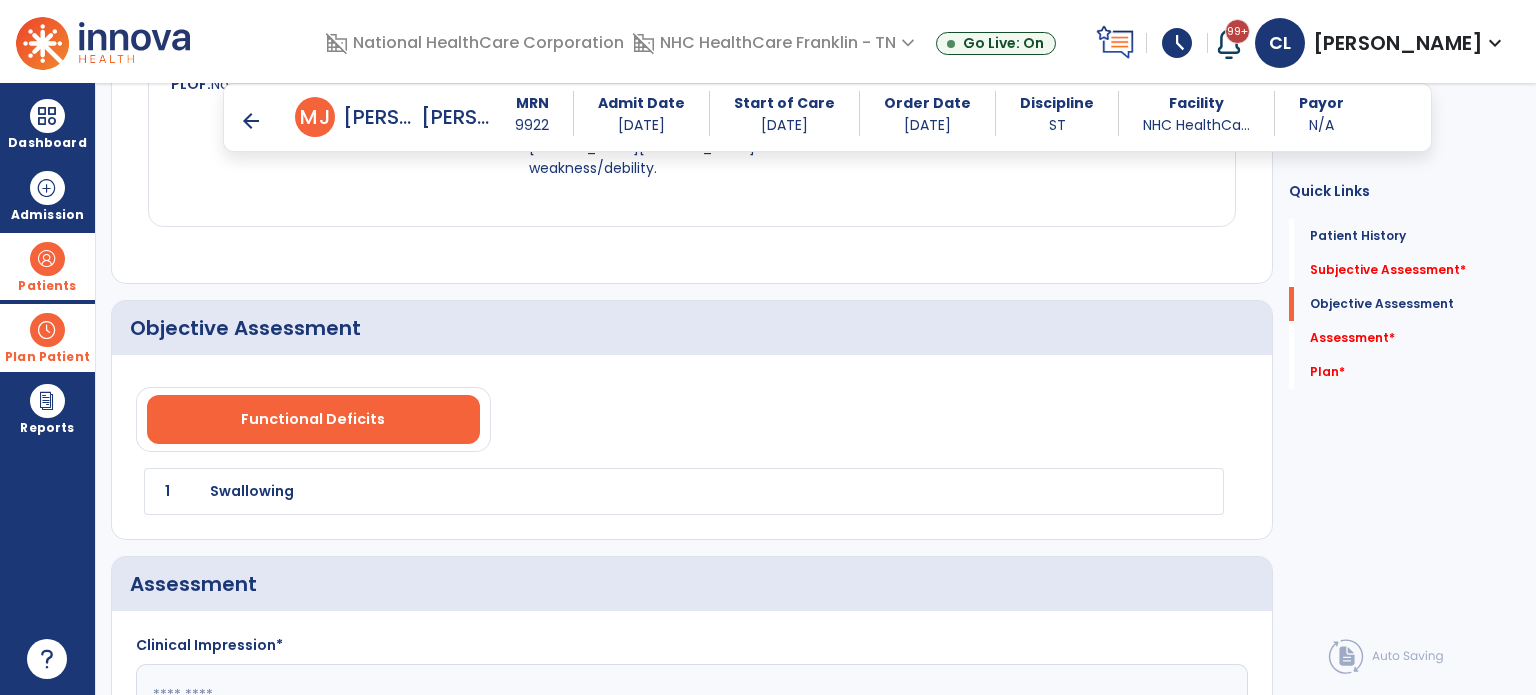 scroll, scrollTop: 1158, scrollLeft: 0, axis: vertical 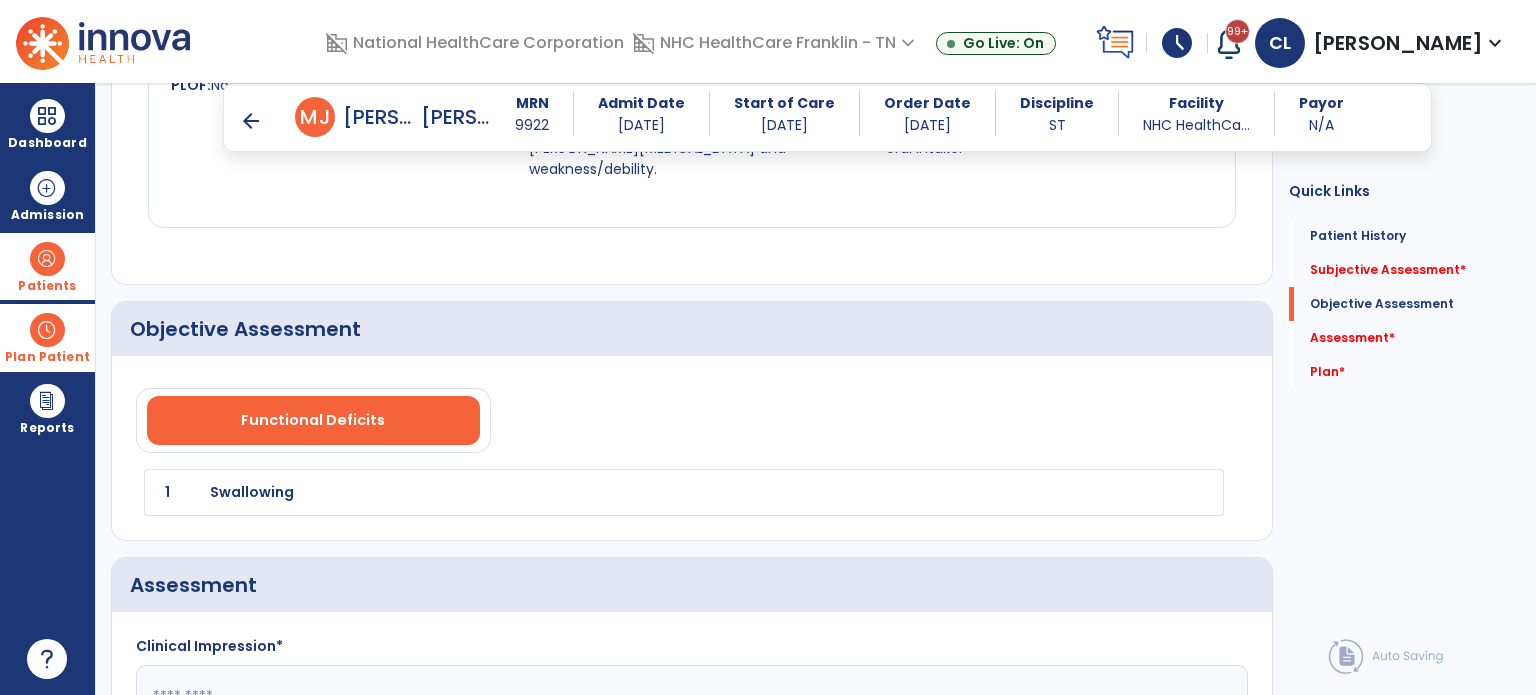 click on "Swallowing" at bounding box center (639, 492) 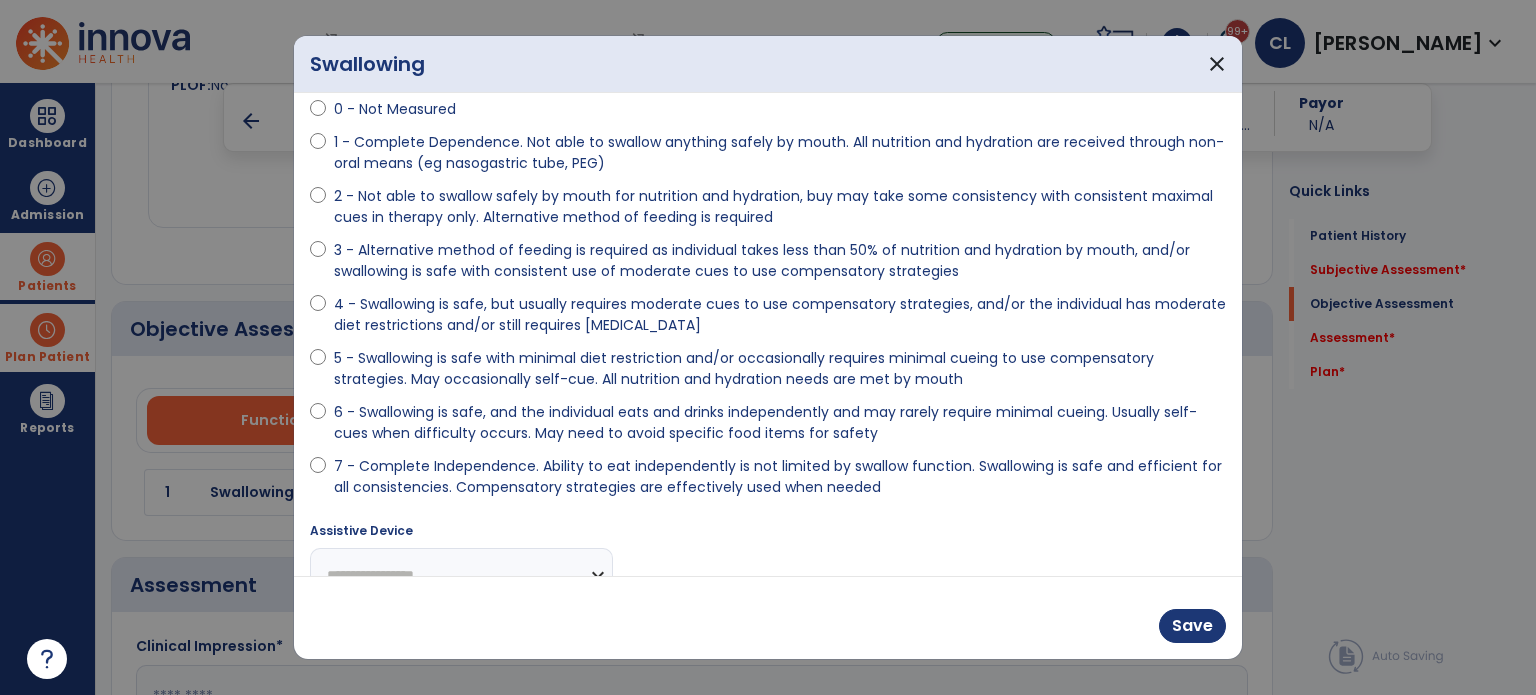 scroll, scrollTop: 101, scrollLeft: 0, axis: vertical 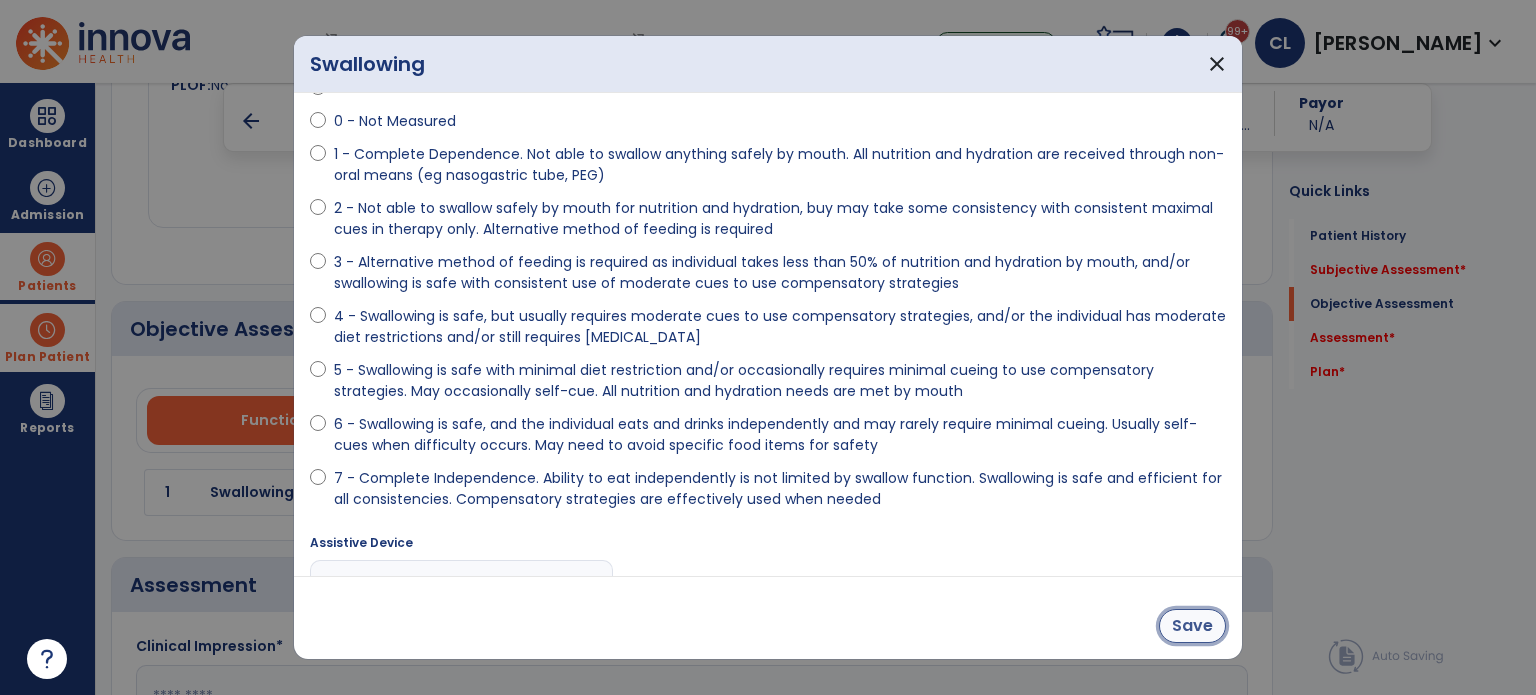 click on "Save" at bounding box center [1192, 626] 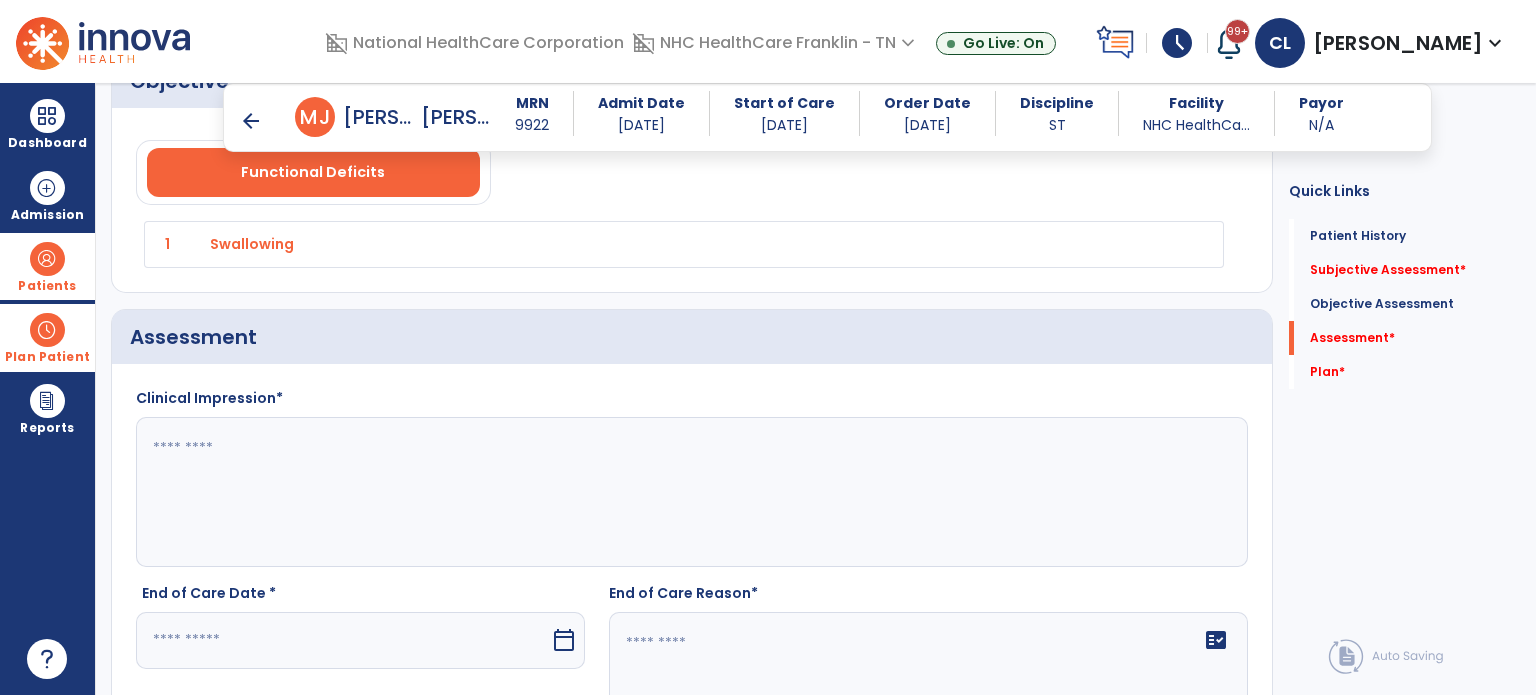 scroll, scrollTop: 1407, scrollLeft: 0, axis: vertical 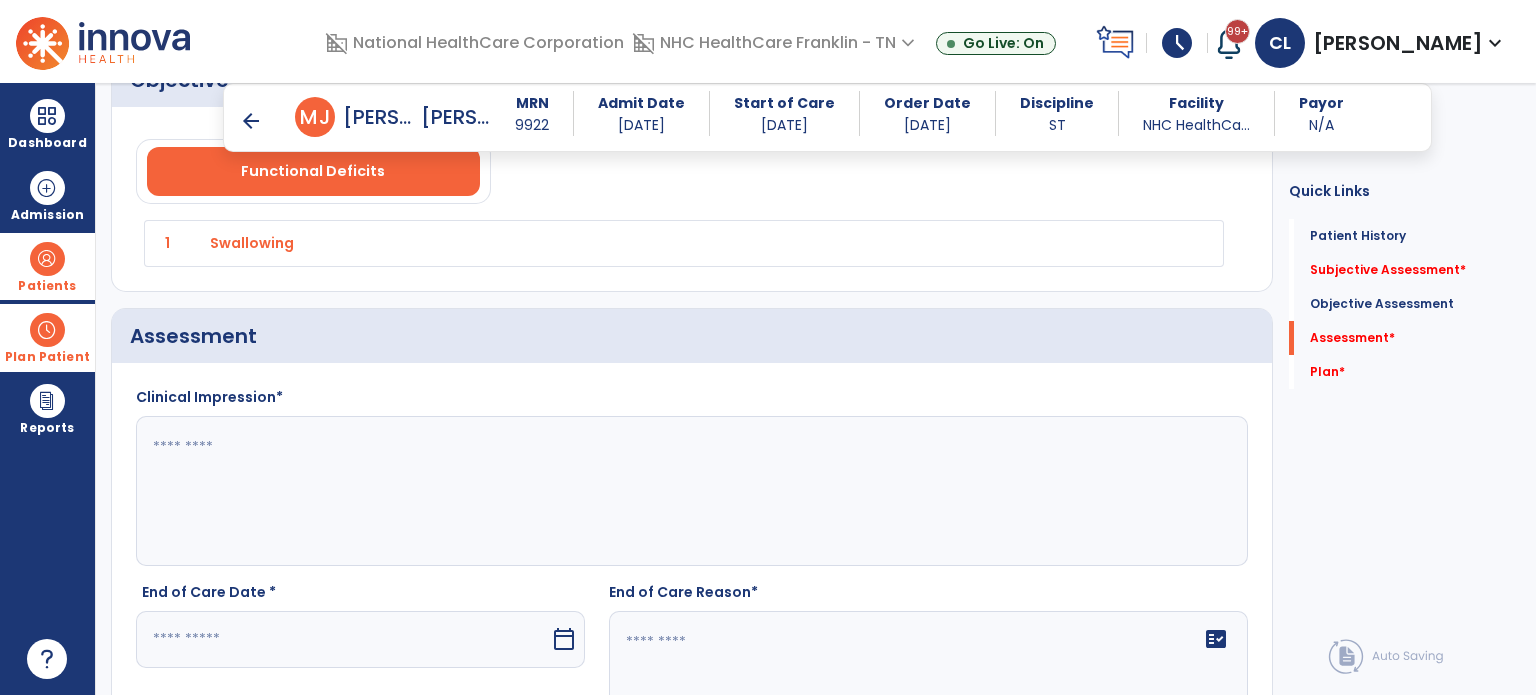 click 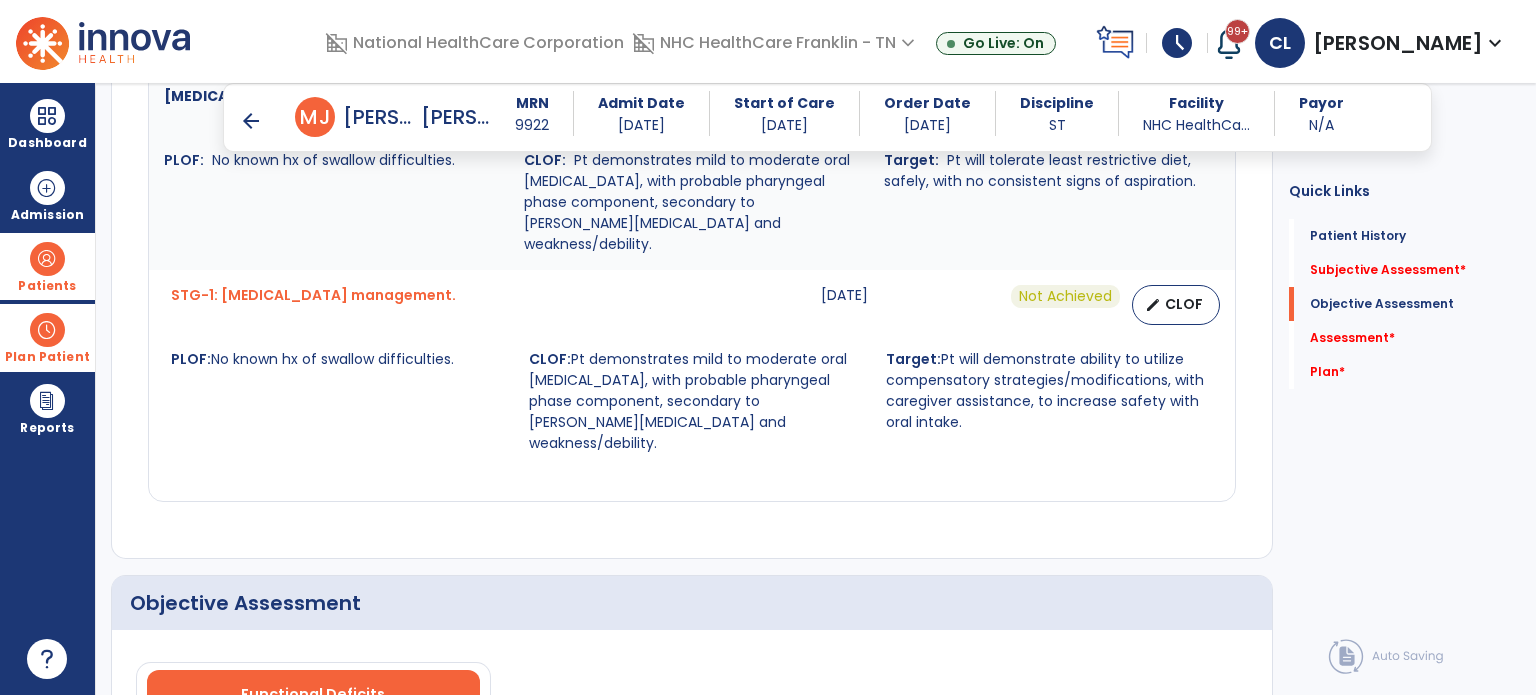 scroll, scrollTop: 884, scrollLeft: 0, axis: vertical 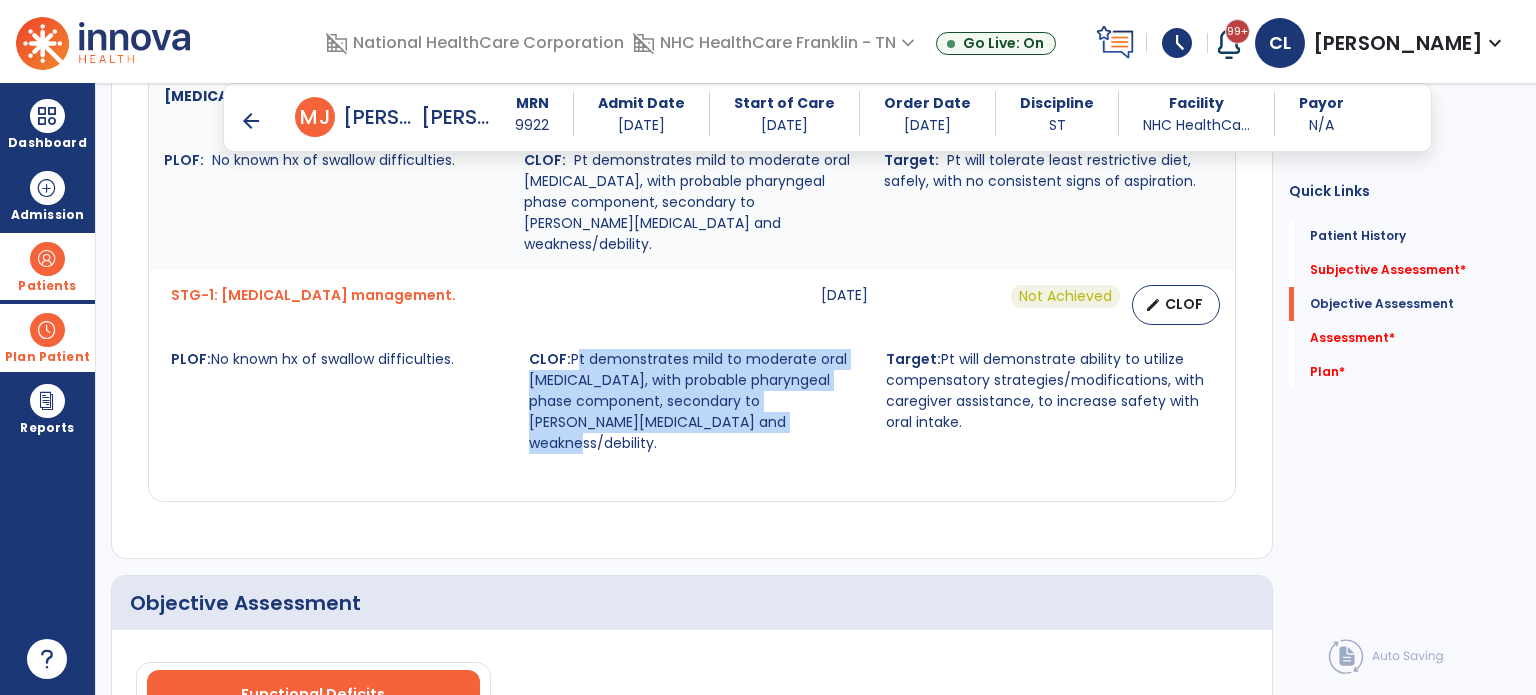 drag, startPoint x: 570, startPoint y: 339, endPoint x: 690, endPoint y: 403, distance: 136 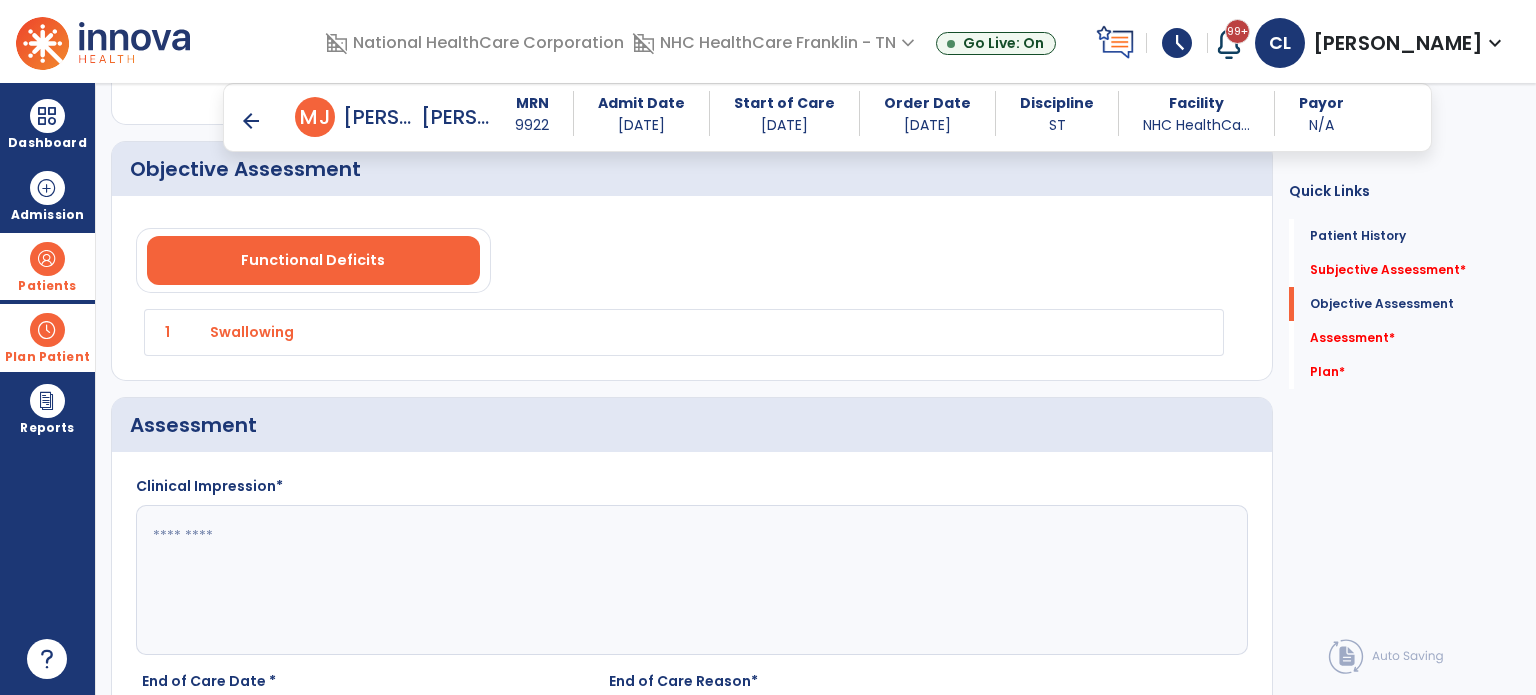 scroll, scrollTop: 1319, scrollLeft: 0, axis: vertical 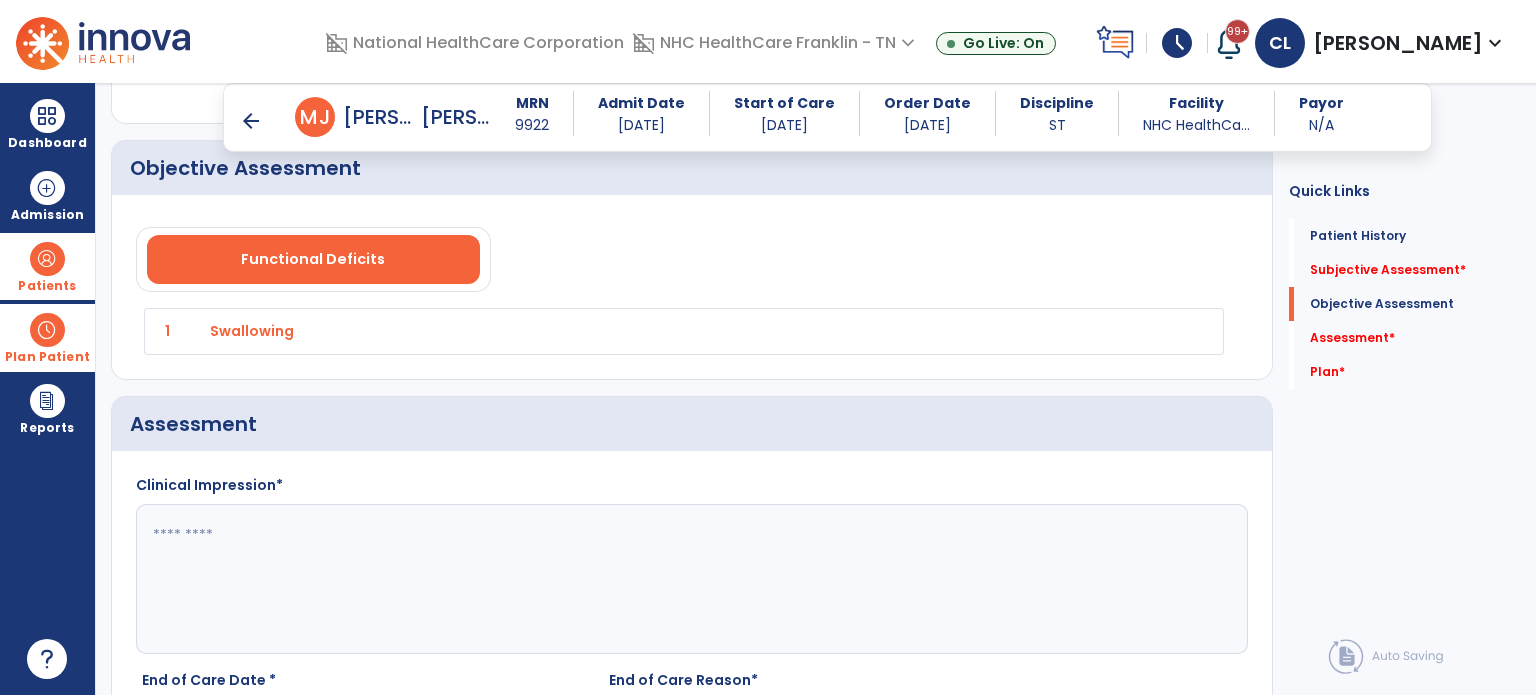 click 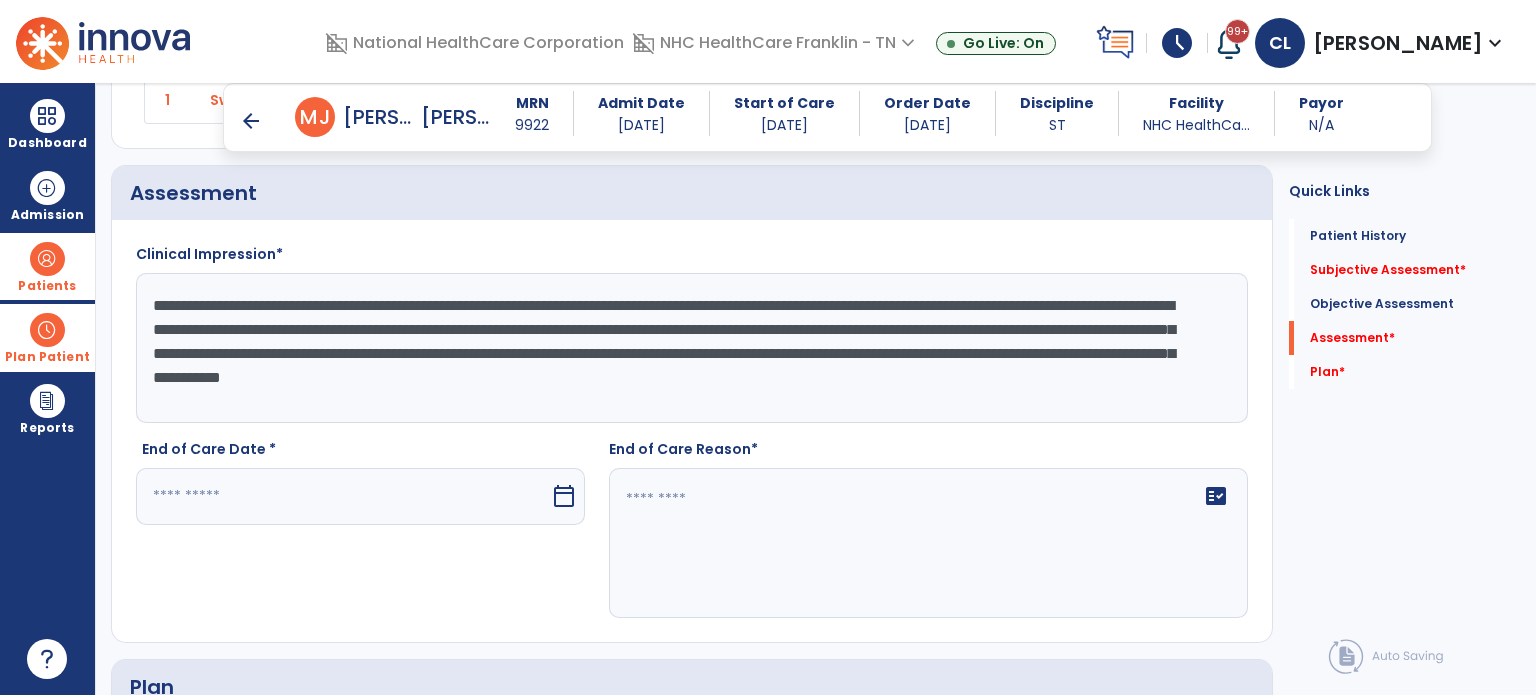 scroll, scrollTop: 1567, scrollLeft: 0, axis: vertical 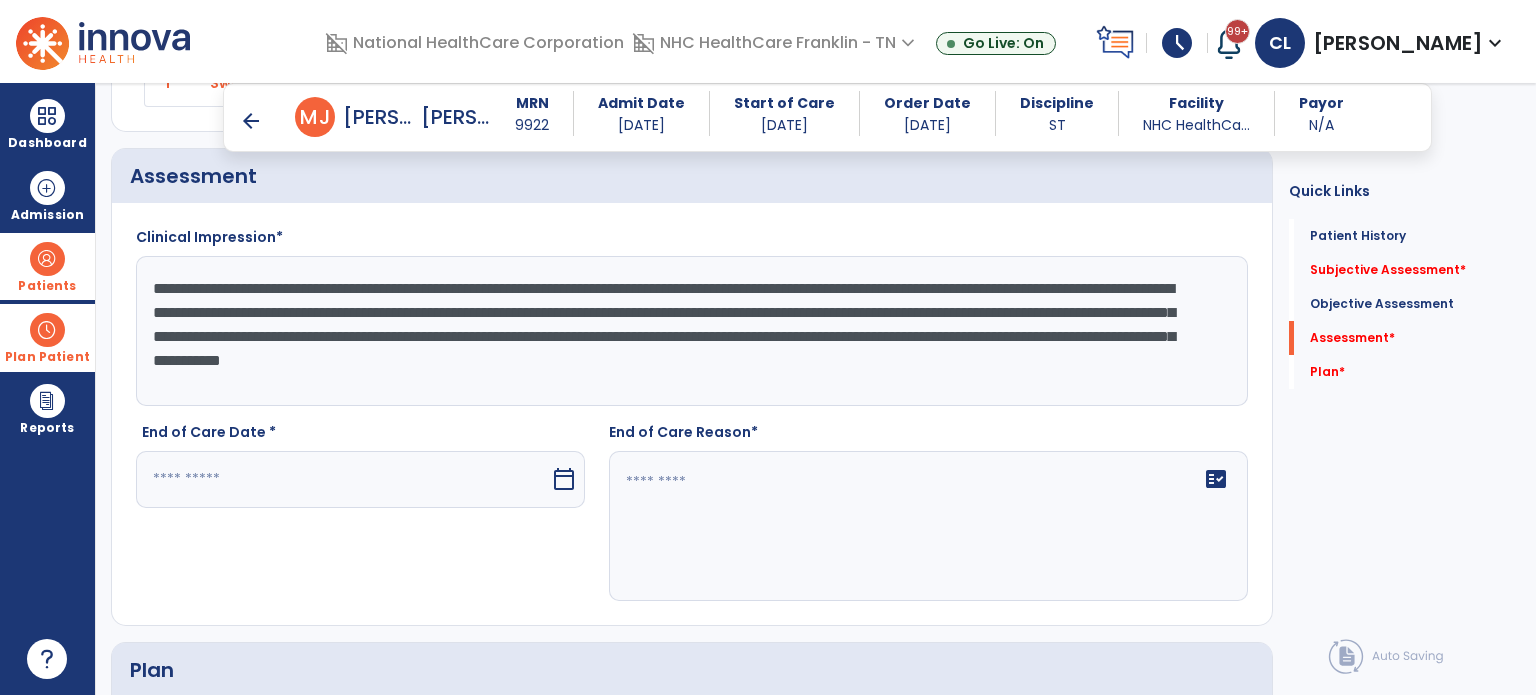 type on "**********" 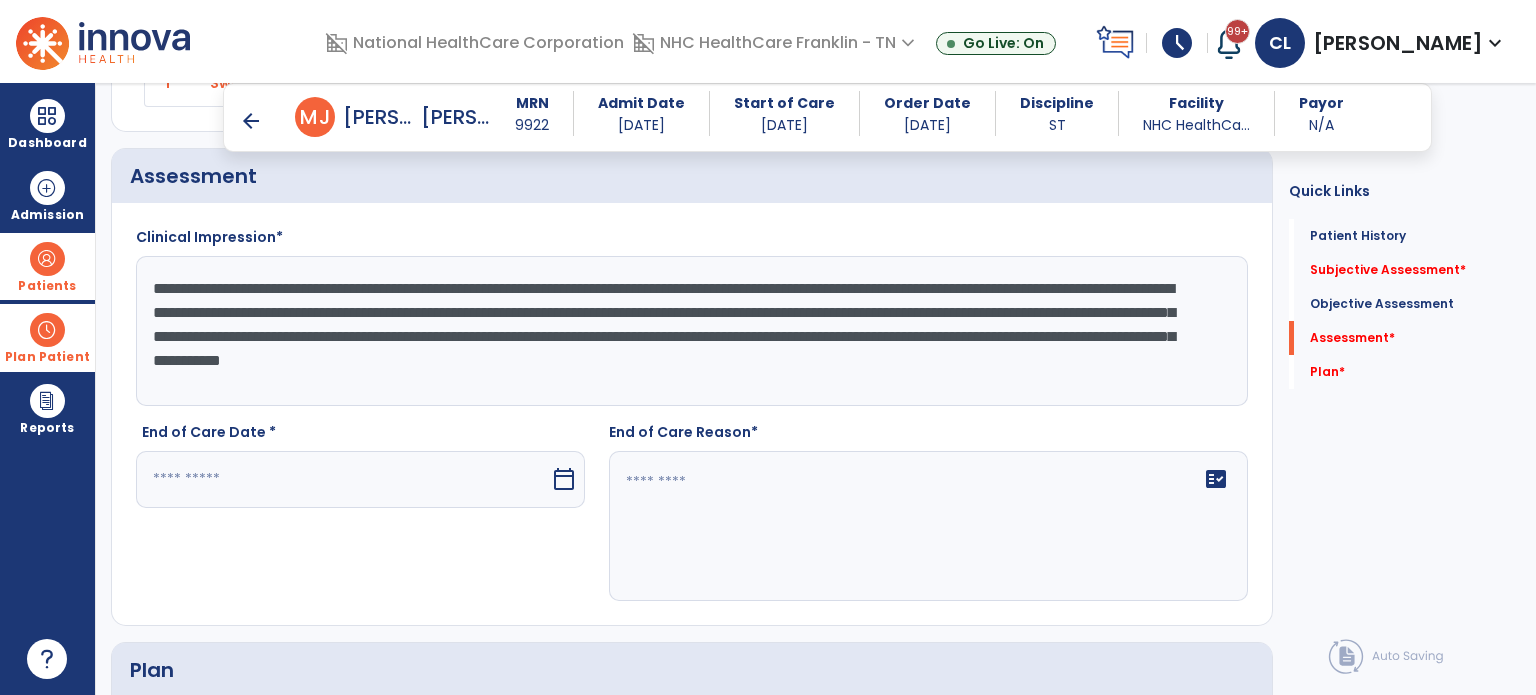 click at bounding box center [343, 479] 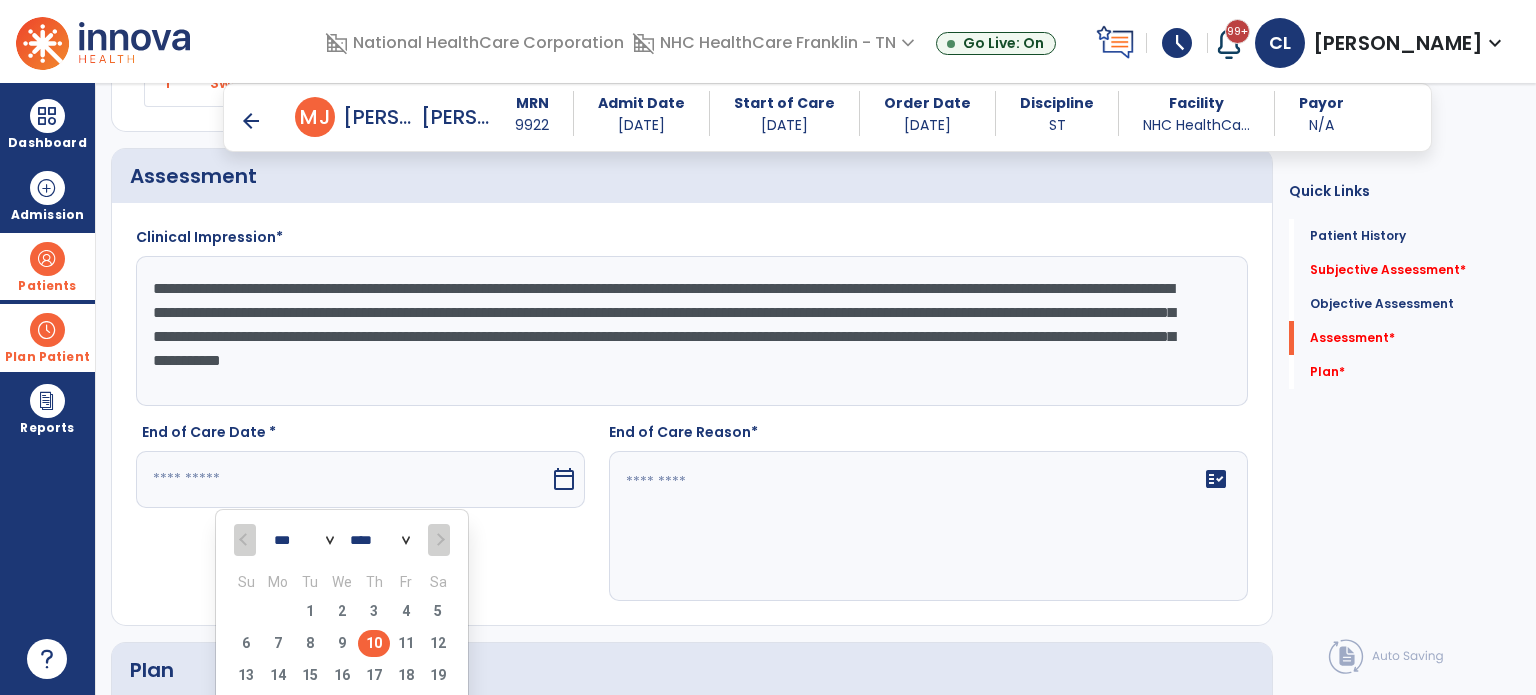 click on "10" at bounding box center (374, 643) 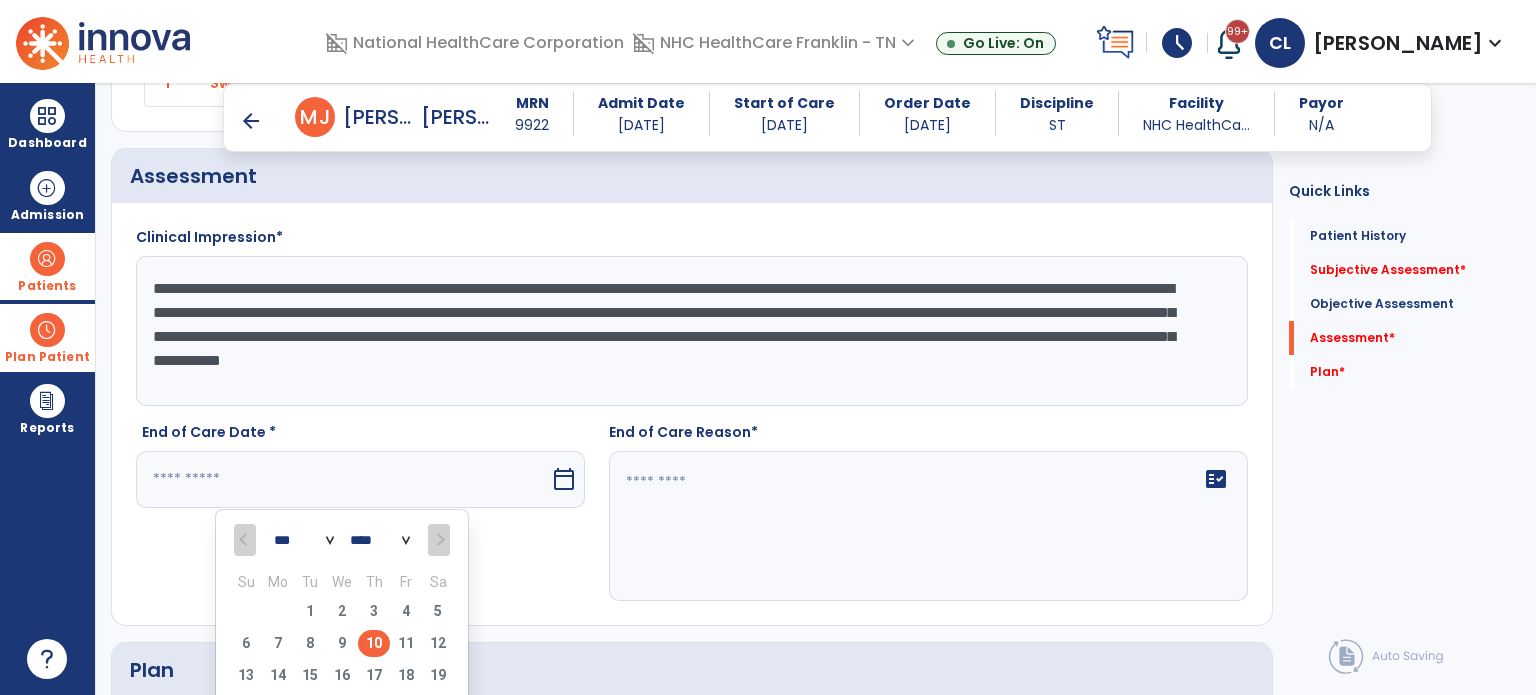 type on "*********" 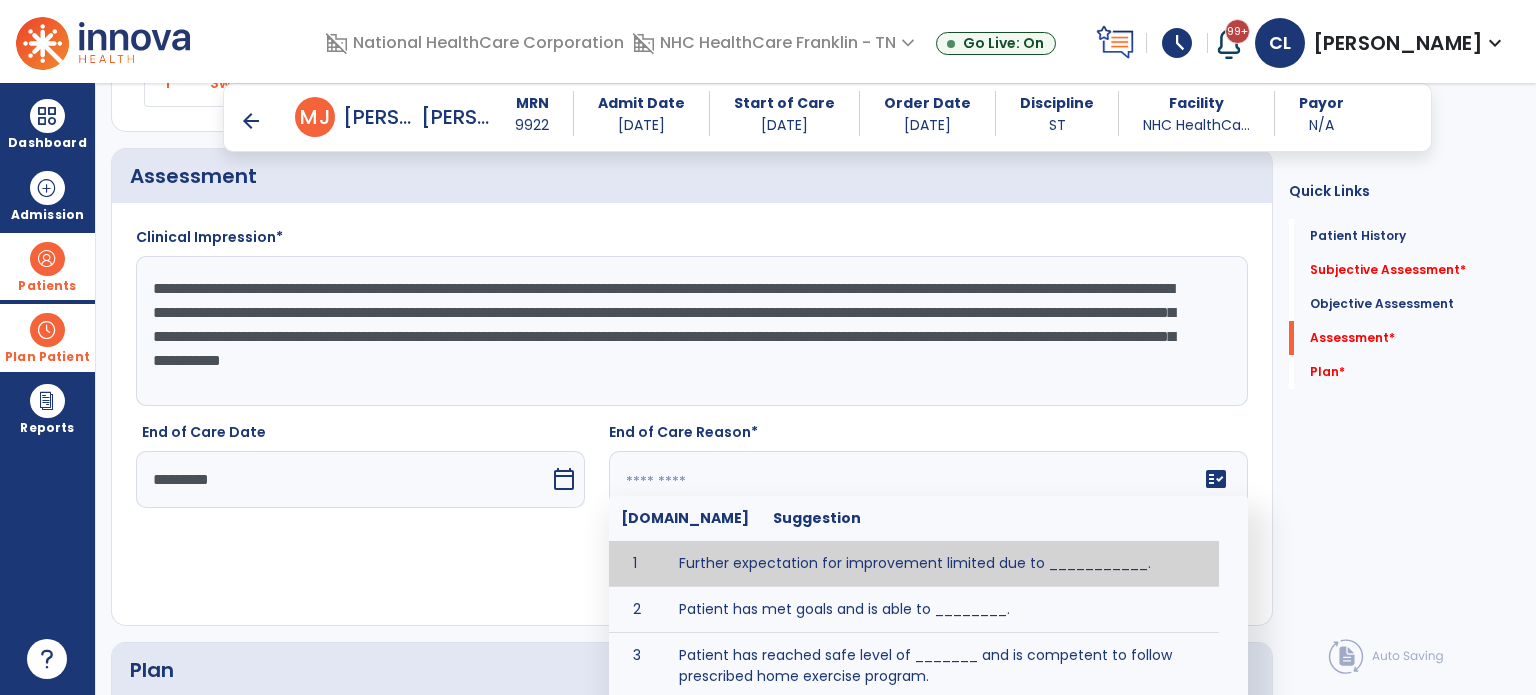 click on "fact_check  [DOMAIN_NAME] Suggestion 1 Further expectation for improvement limited due to ___________. 2 Patient has met goals and is able to ________. 3 Patient has reached safe level of _______ and is competent to follow prescribed home exercise program. 4 Patient responded to therapy ____________. 5 Unexpected facility discharge - patient continues to warrant further therapy and will be re-screened upon readmission. 6 Unstable medical condition makes continued services inappropriate at this time." 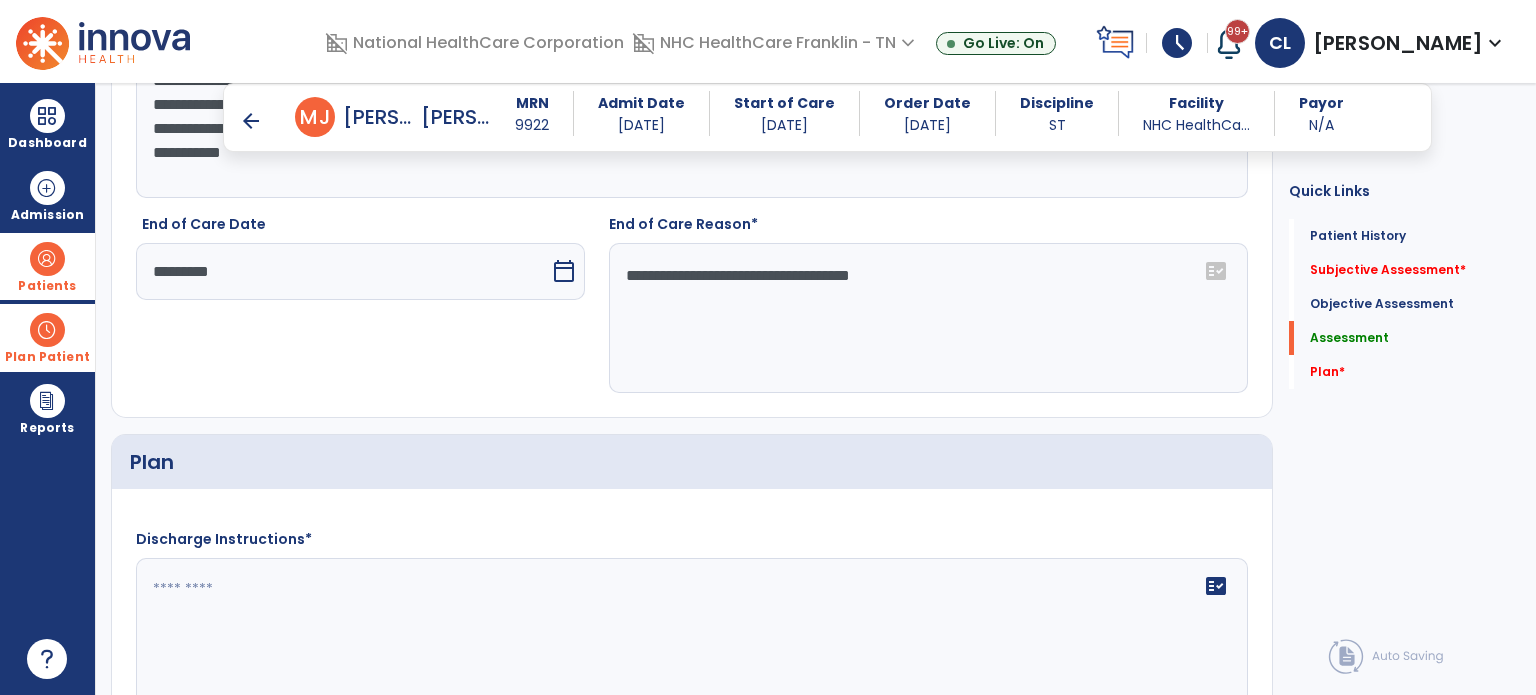 scroll, scrollTop: 1828, scrollLeft: 0, axis: vertical 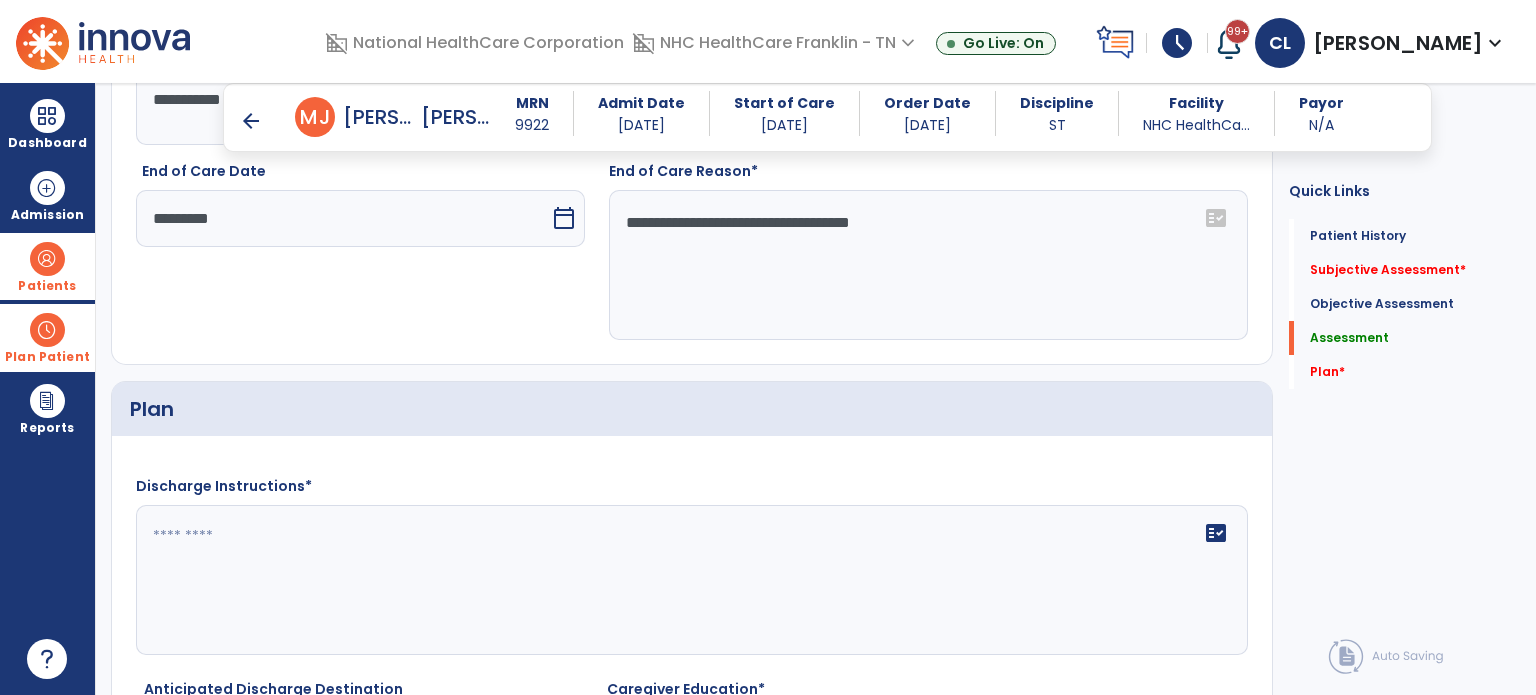 type on "**********" 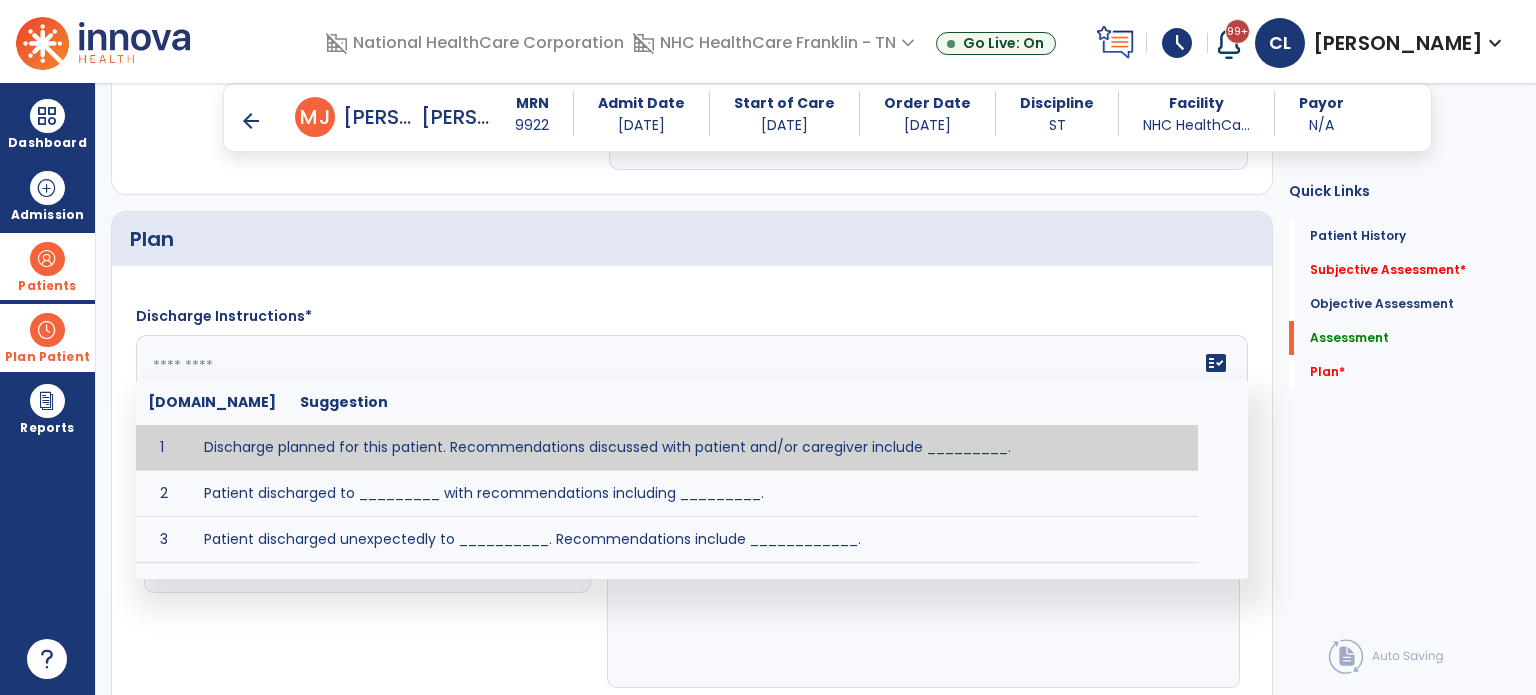 scroll, scrollTop: 2048, scrollLeft: 0, axis: vertical 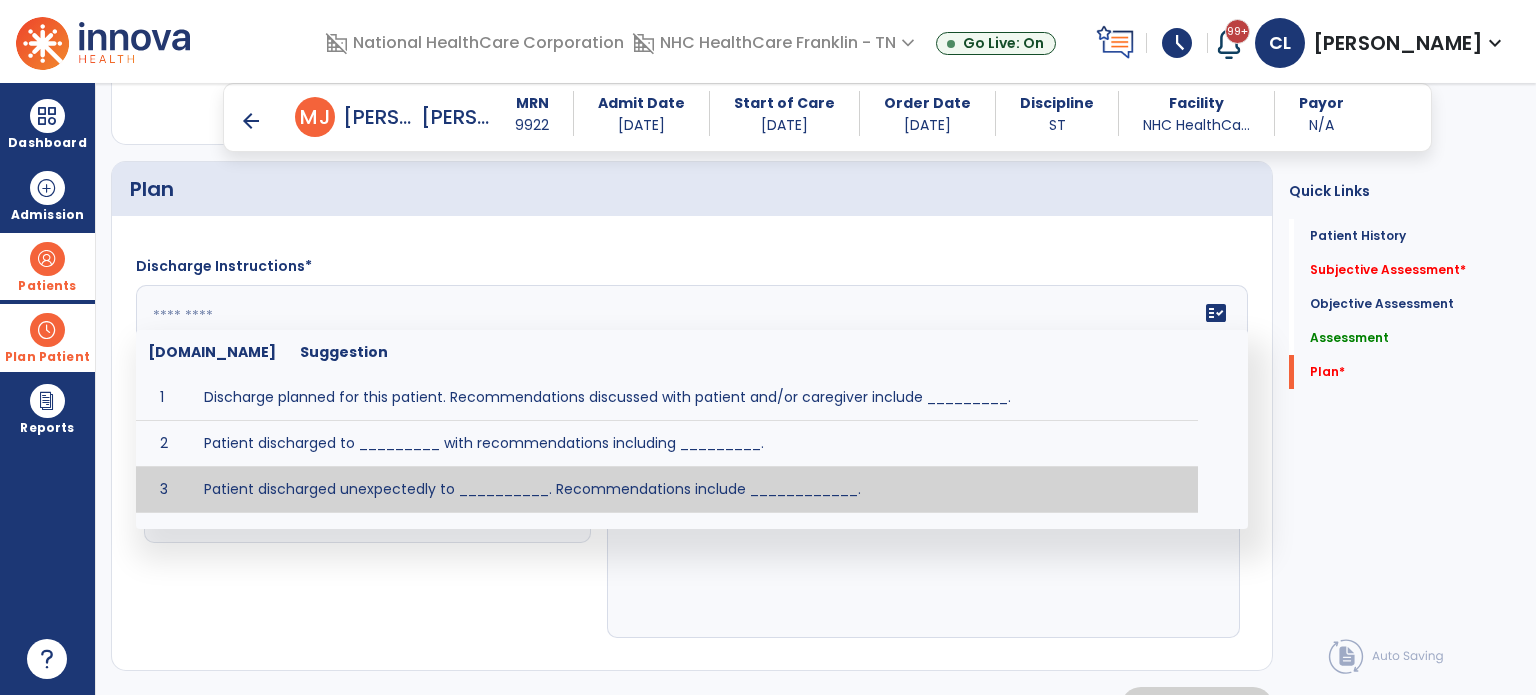 click on "**********" 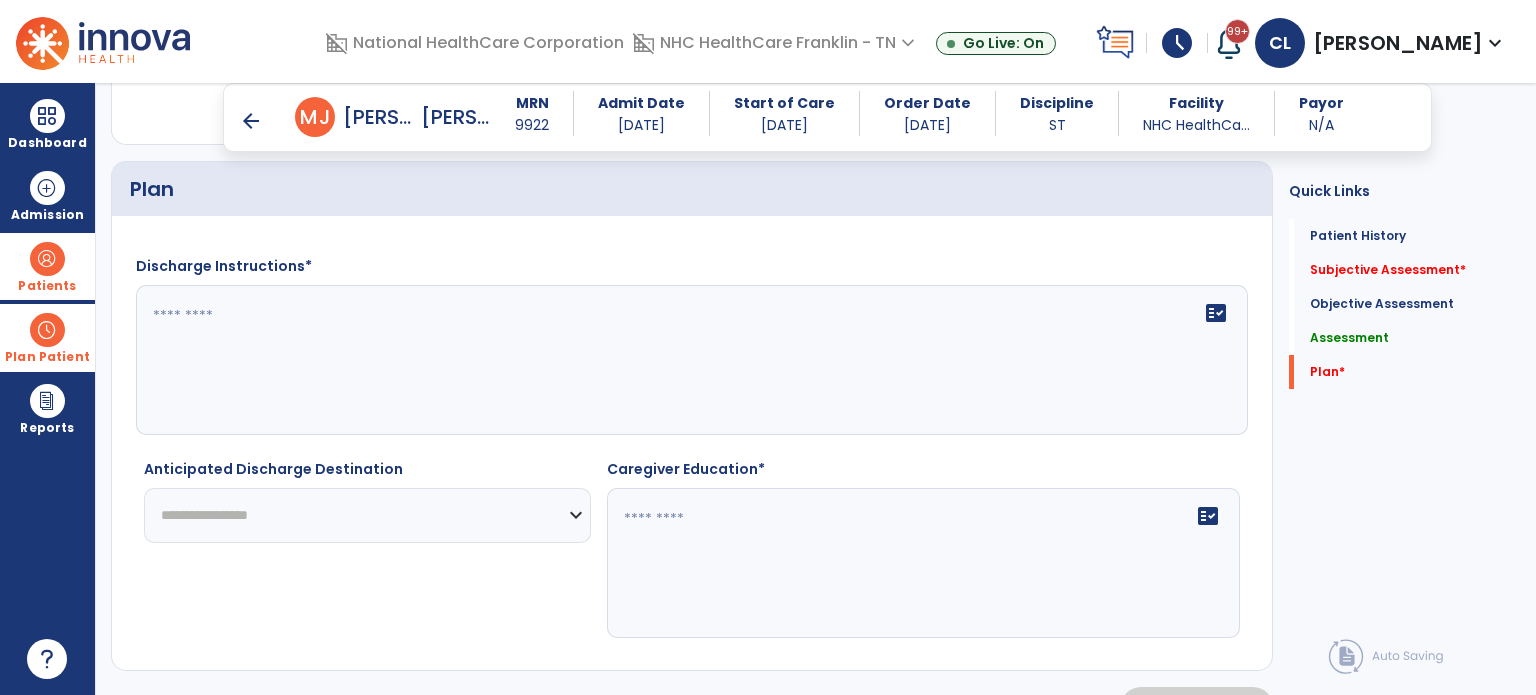 click on "**********" 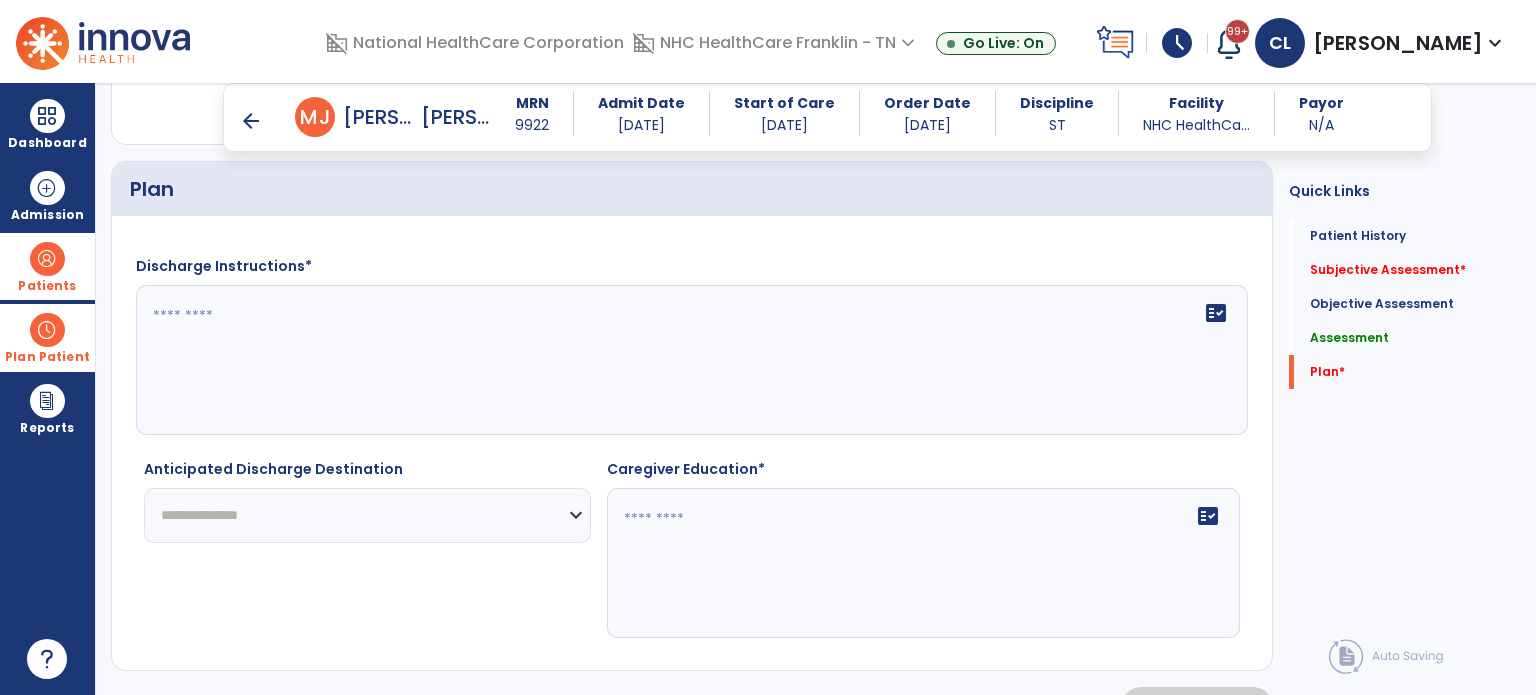 click on "**********" 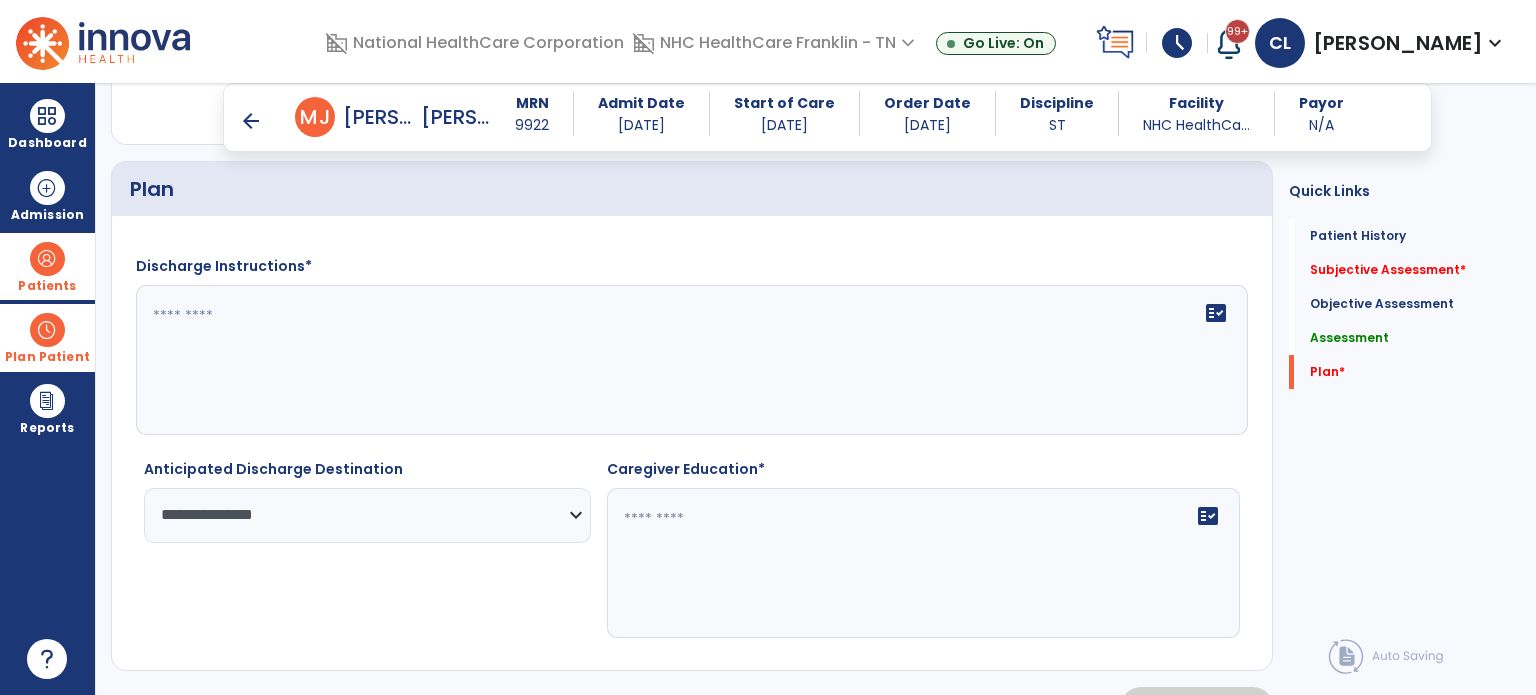 click on "fact_check" 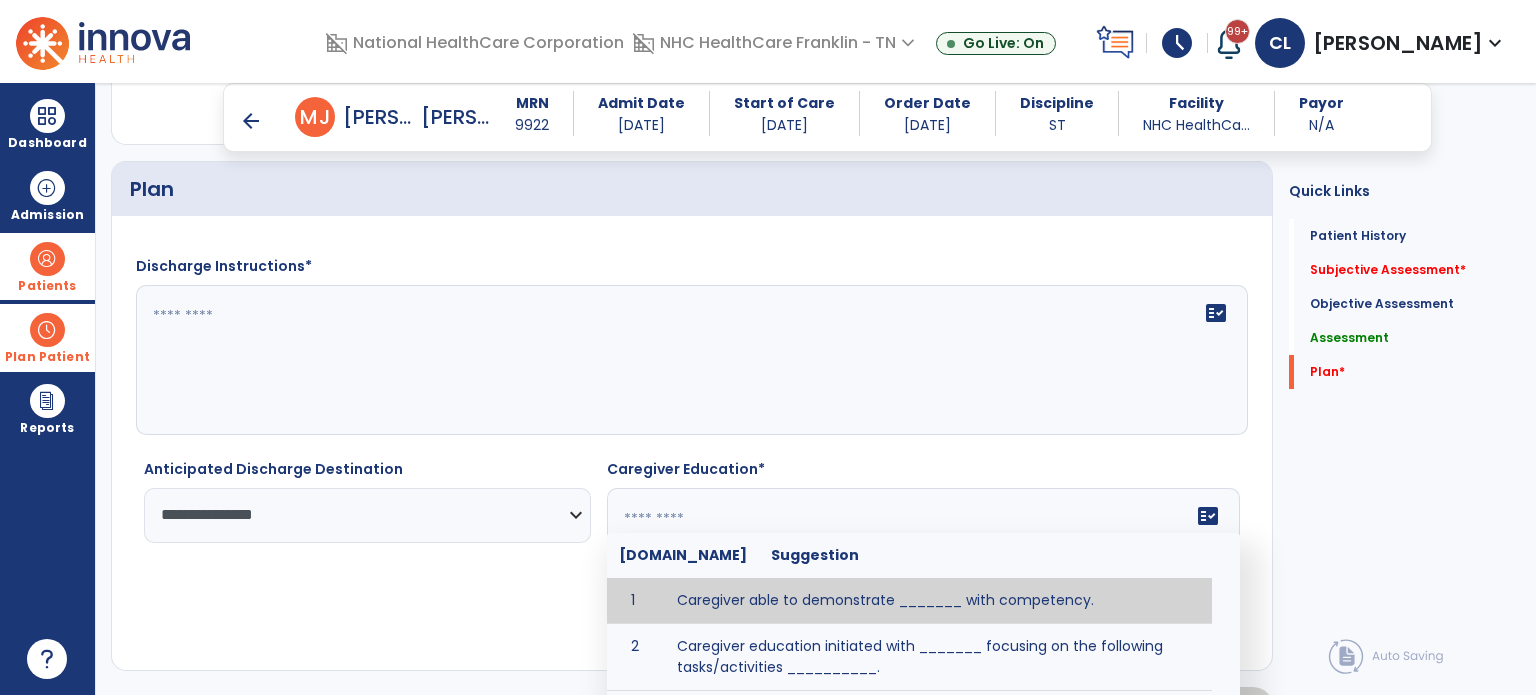 click 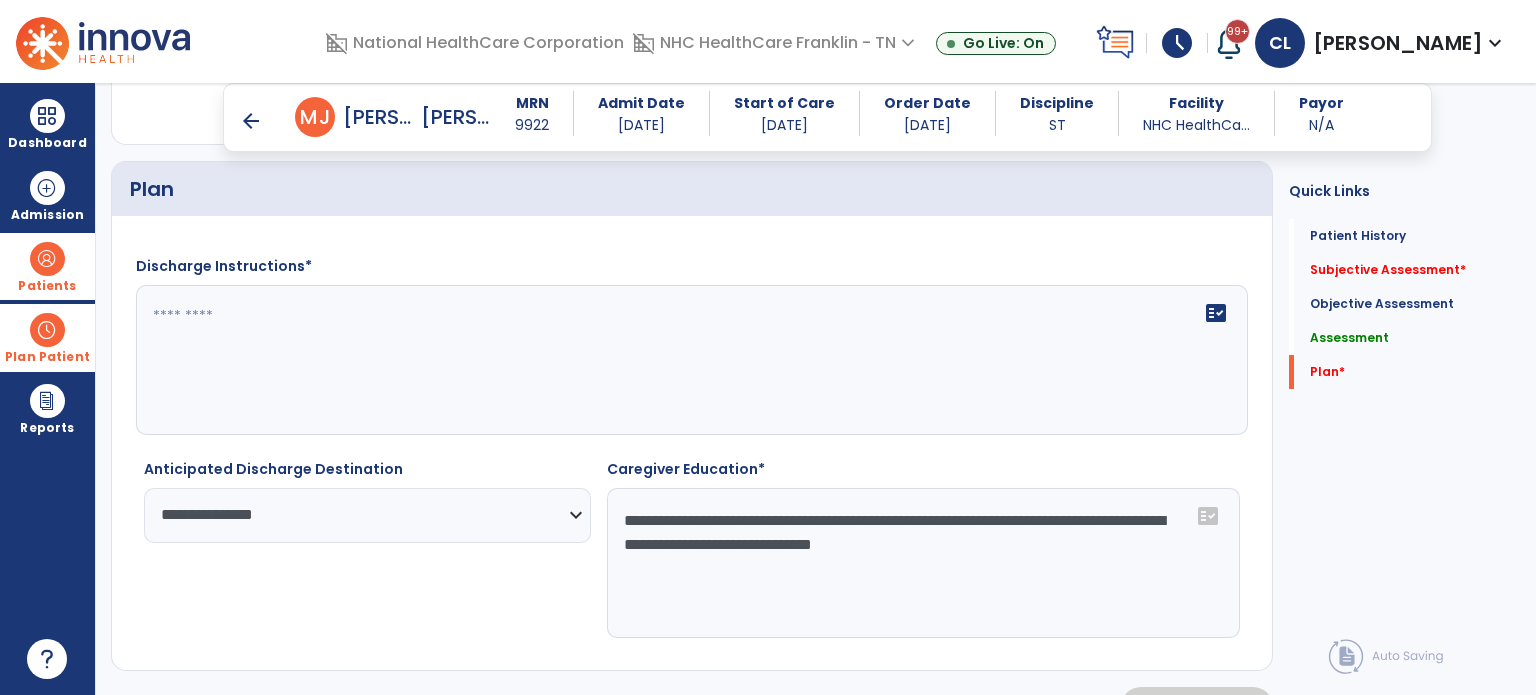 click on "**********" 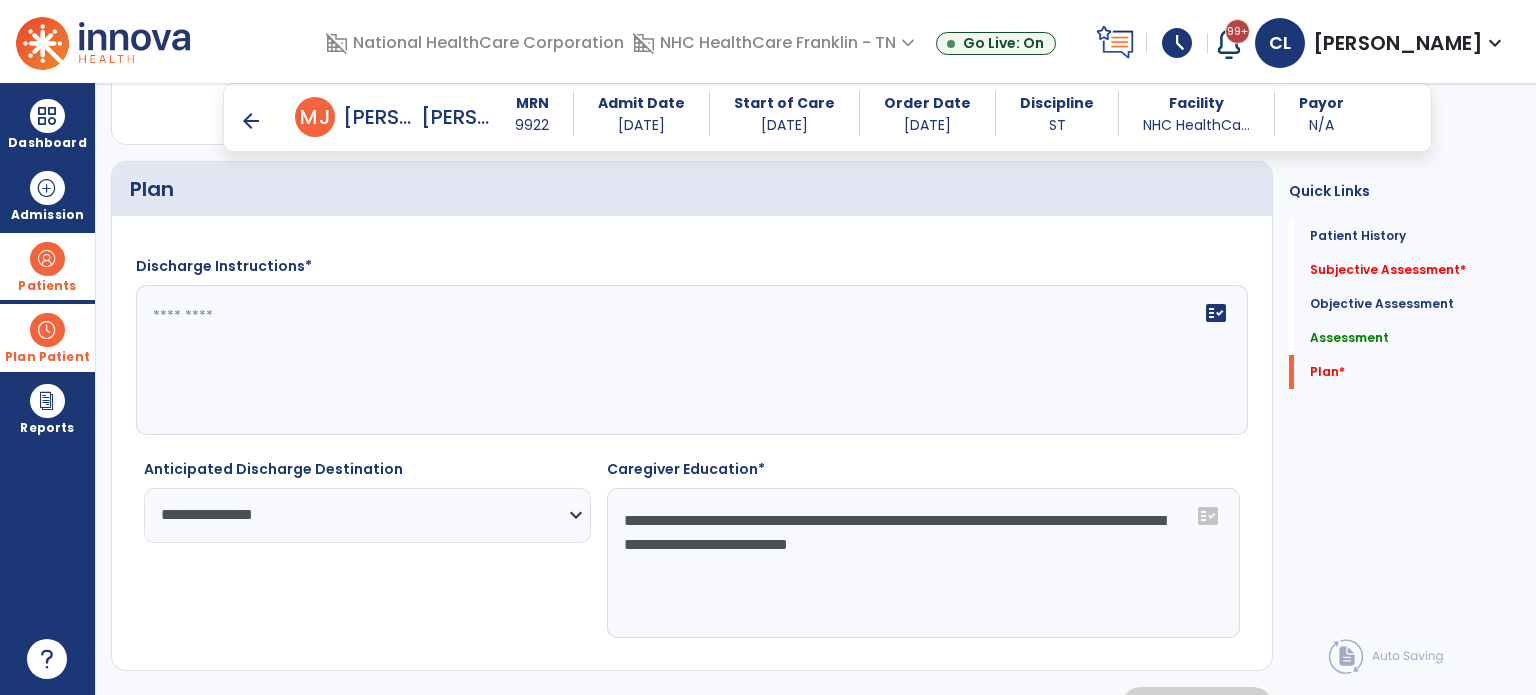click on "**********" 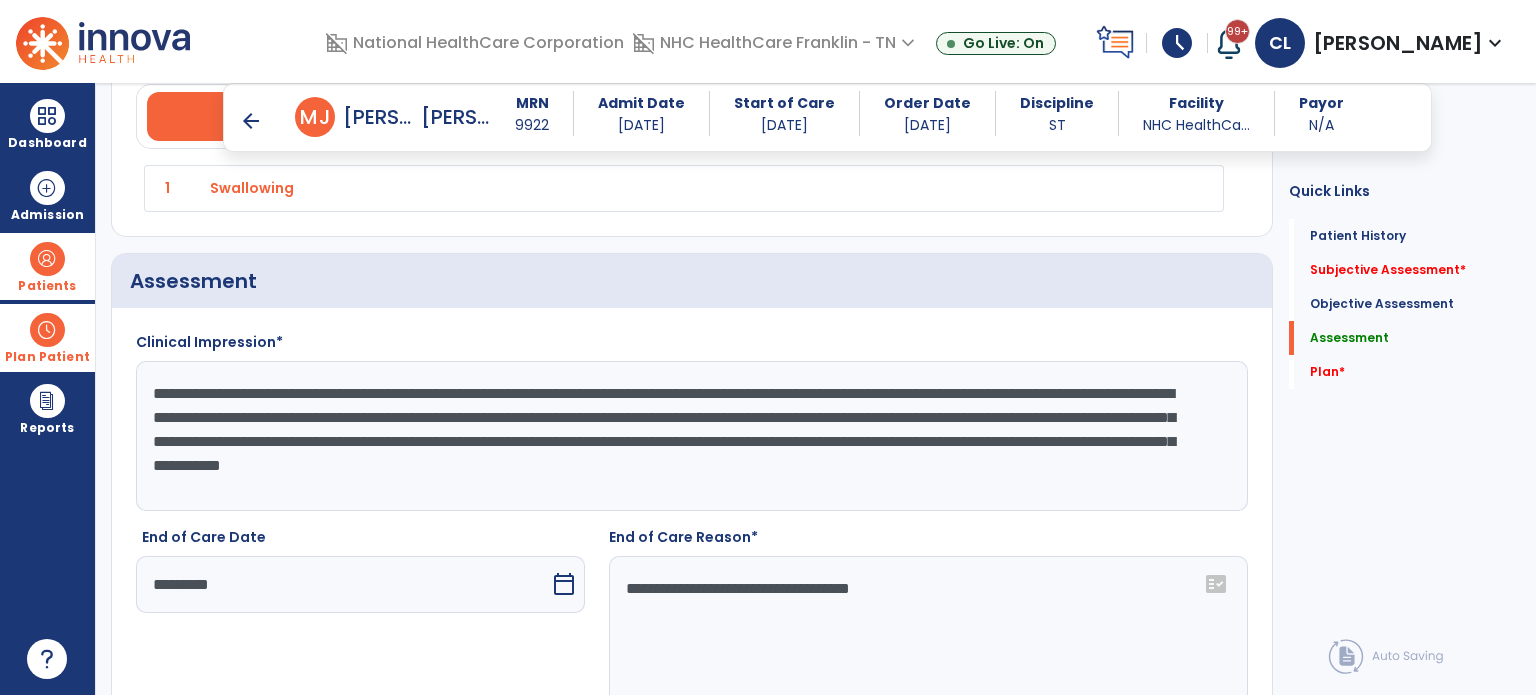 scroll, scrollTop: 1480, scrollLeft: 0, axis: vertical 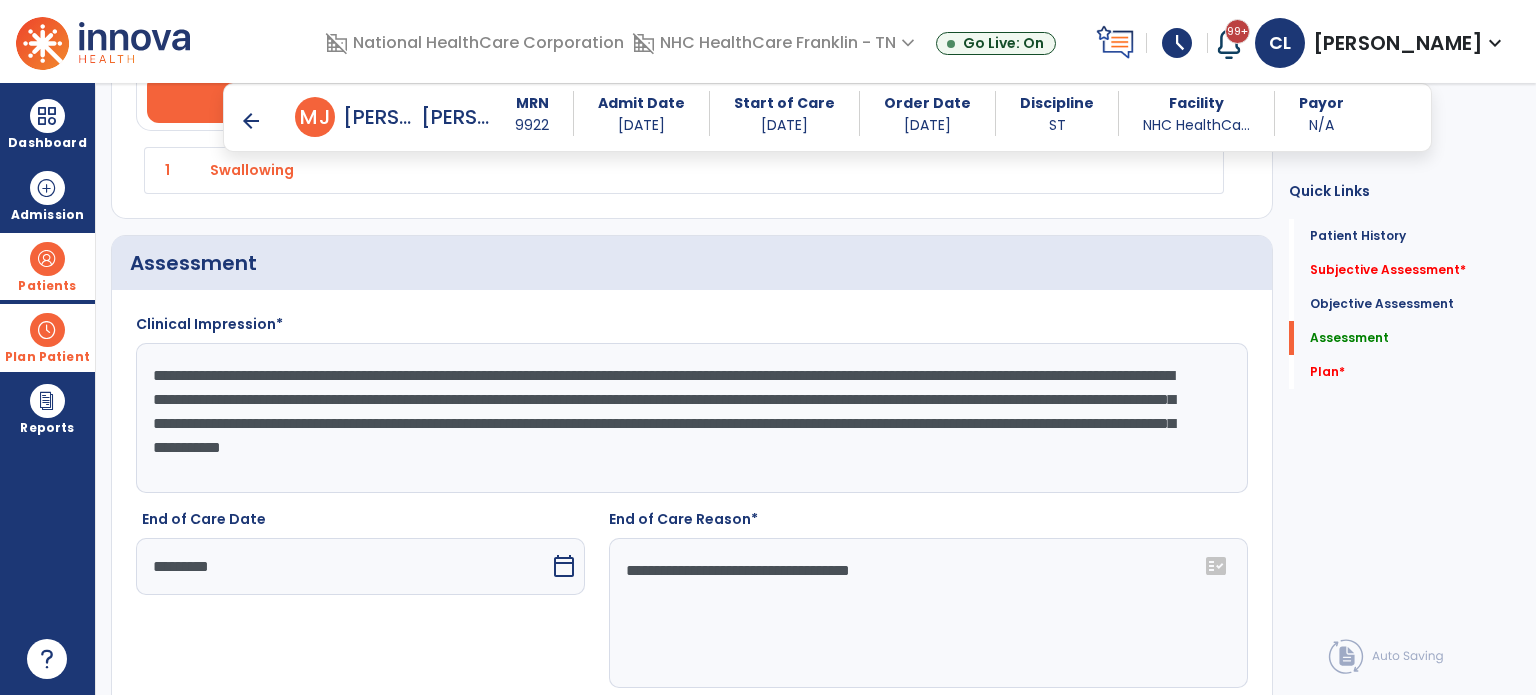 type on "**********" 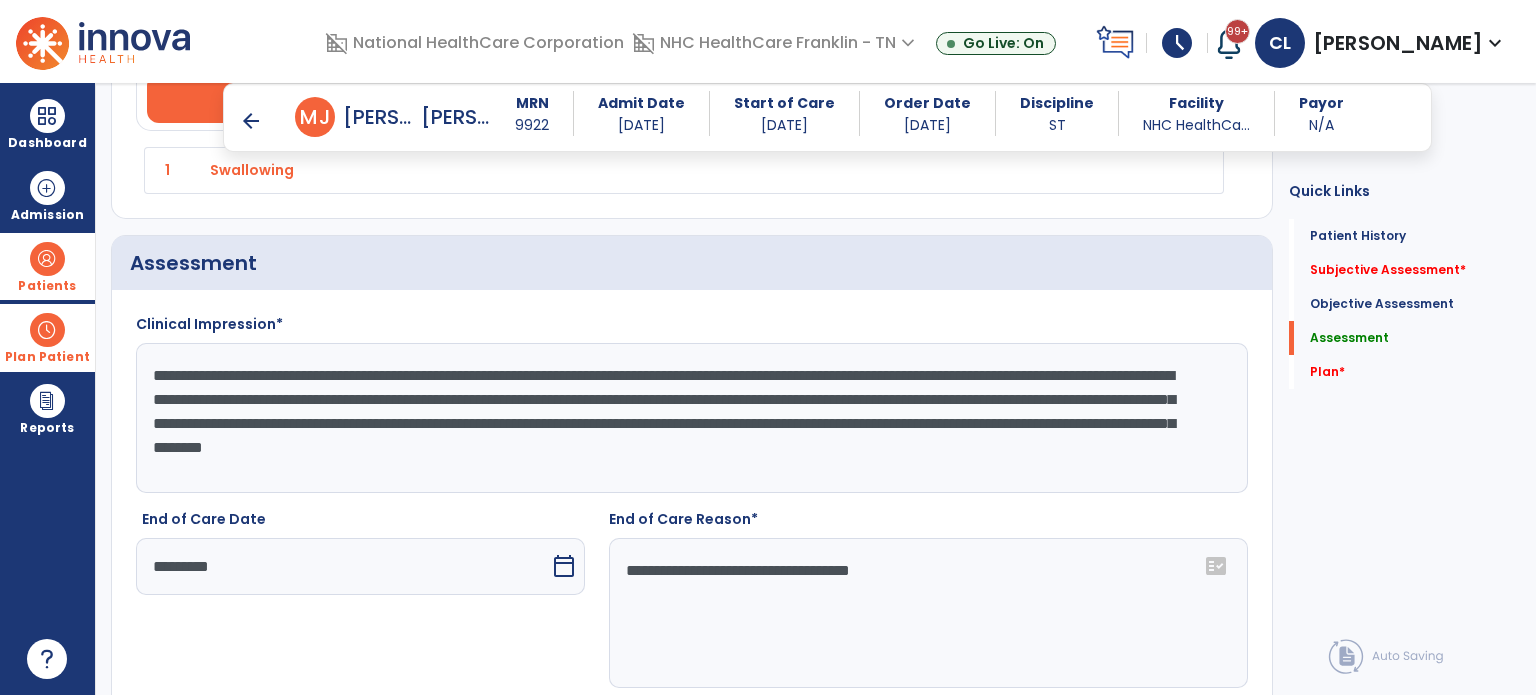 click on "**********" 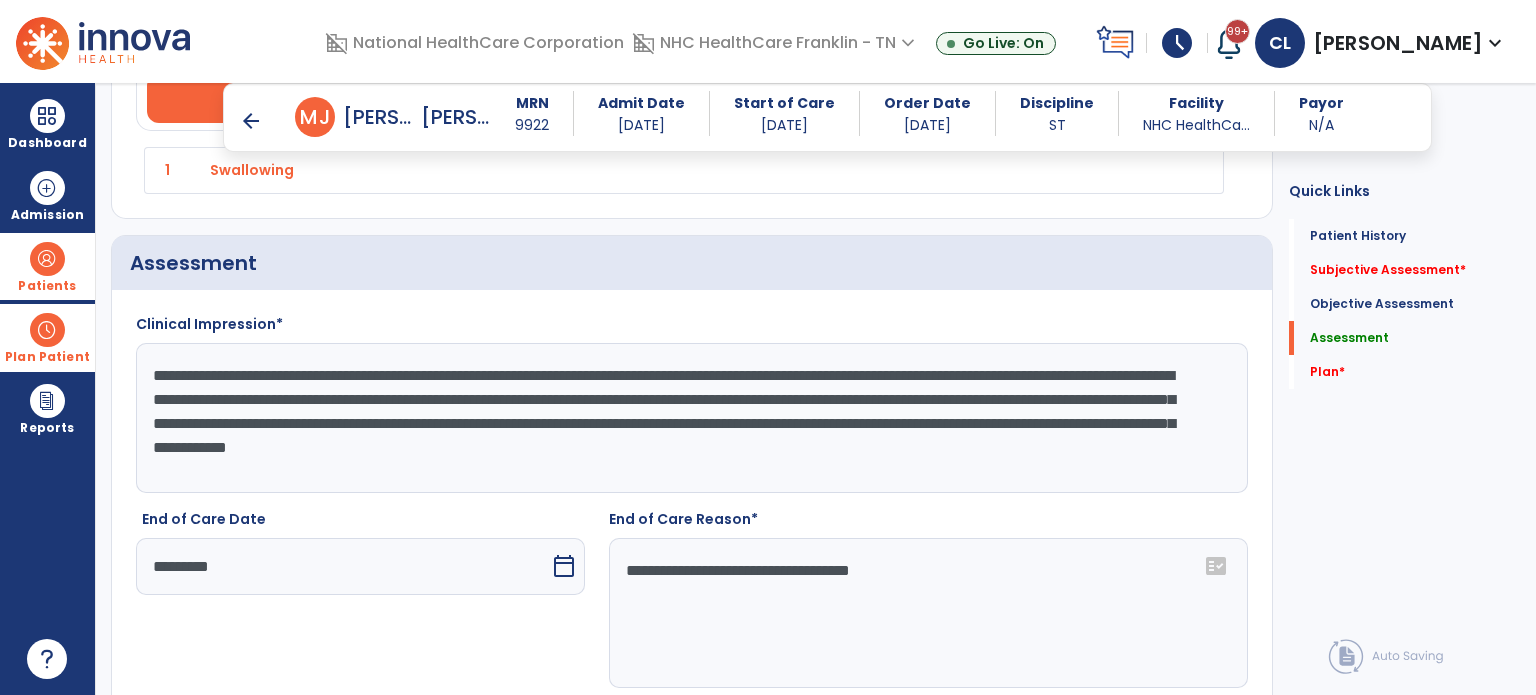 scroll, scrollTop: 1494, scrollLeft: 0, axis: vertical 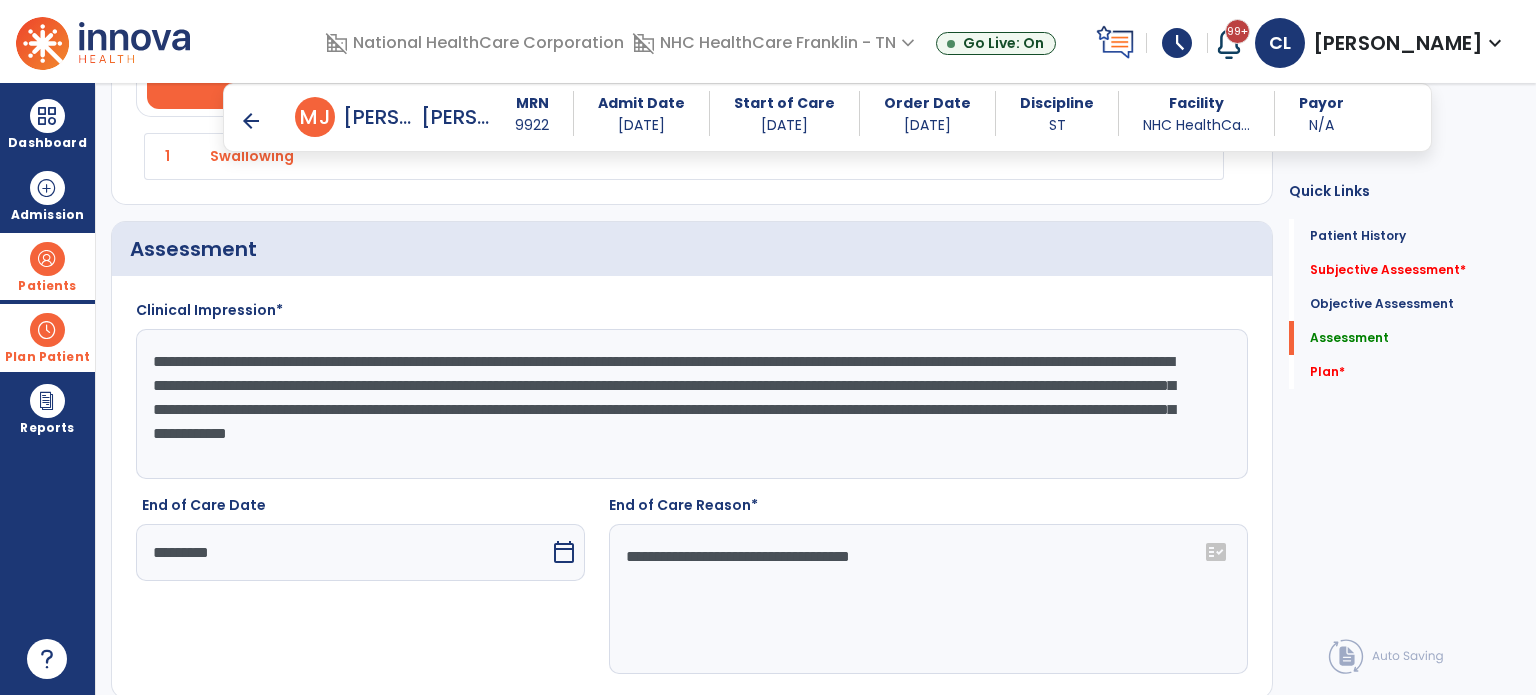 click on "**********" 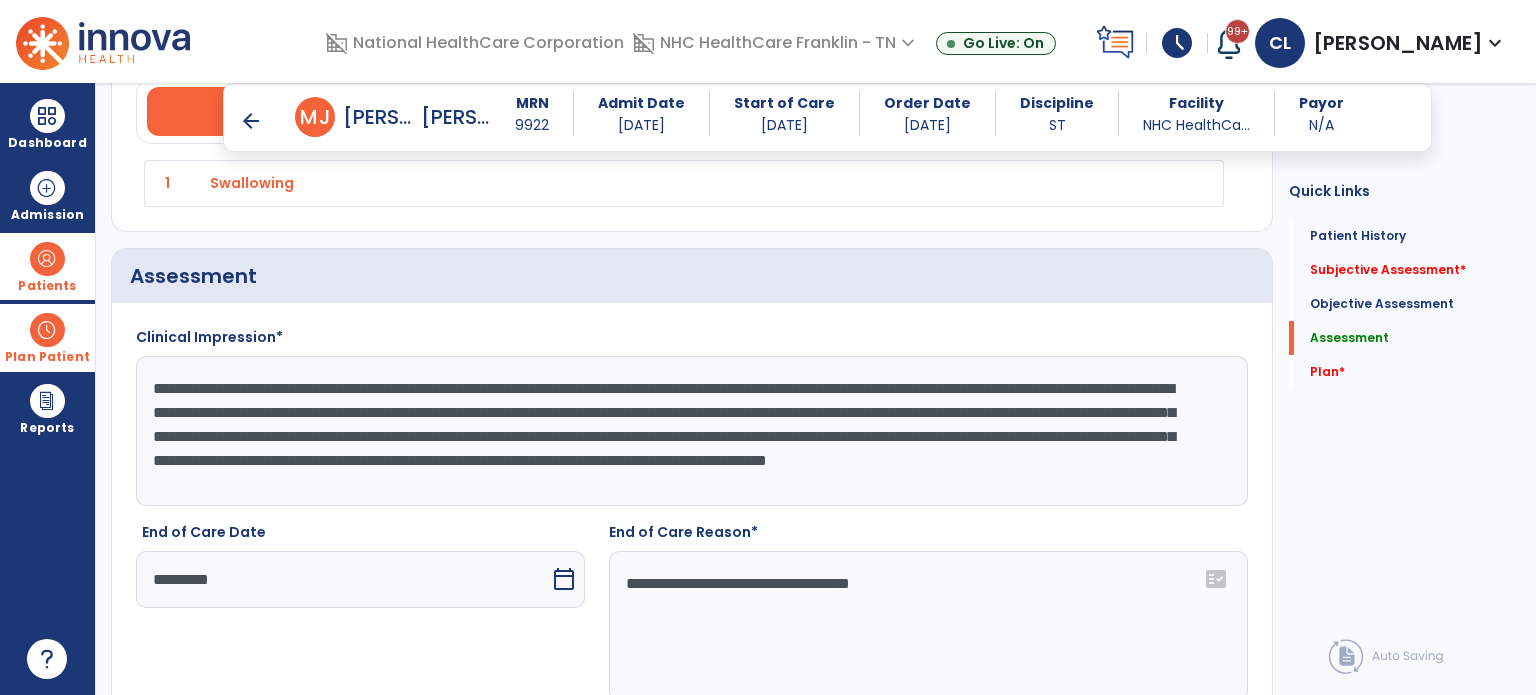 scroll, scrollTop: 1467, scrollLeft: 0, axis: vertical 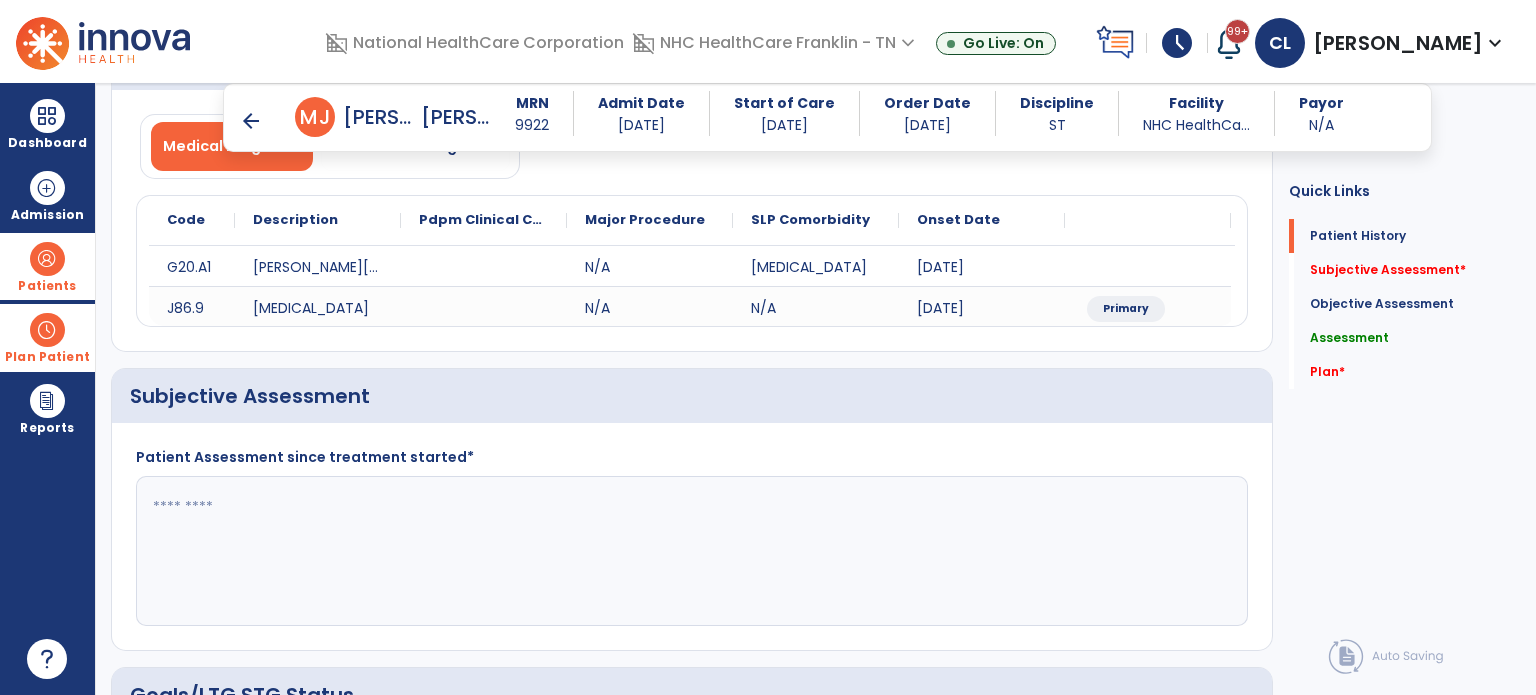 click 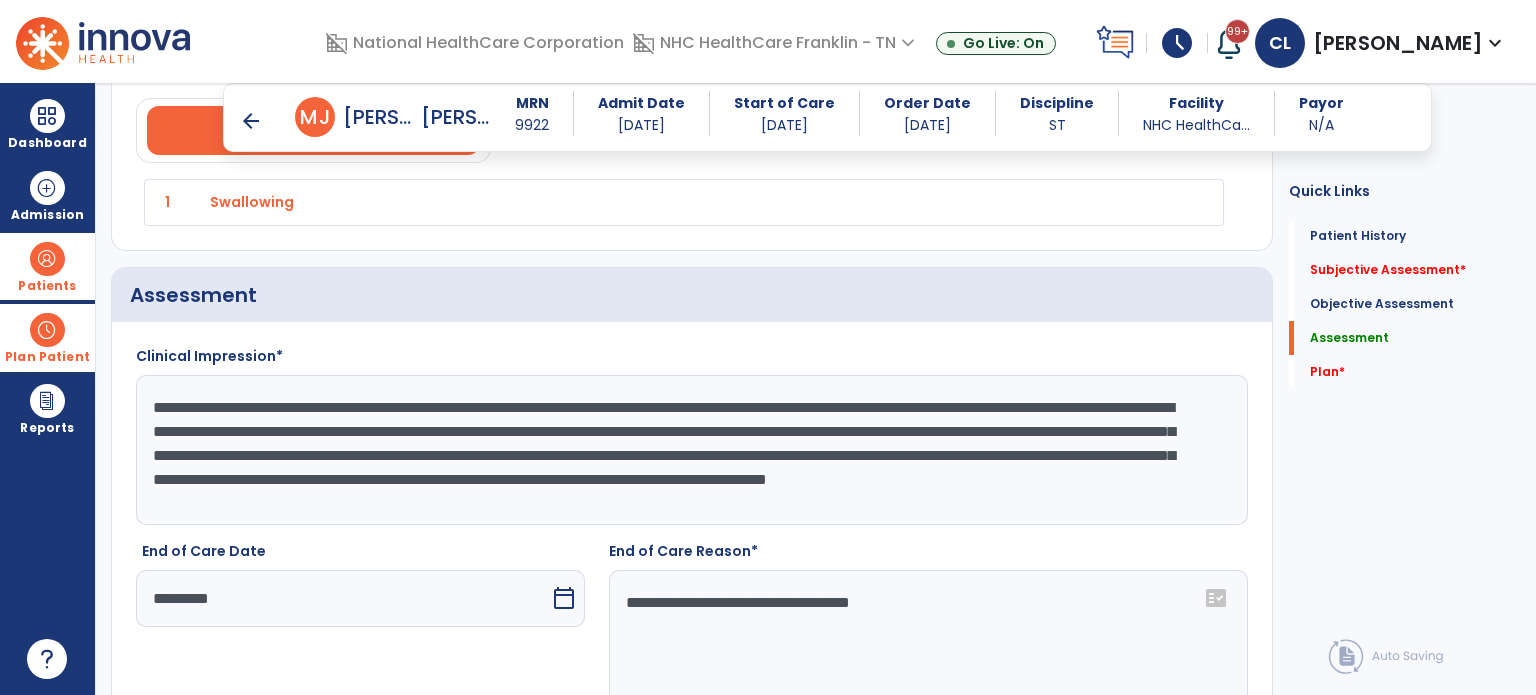 scroll, scrollTop: 1448, scrollLeft: 0, axis: vertical 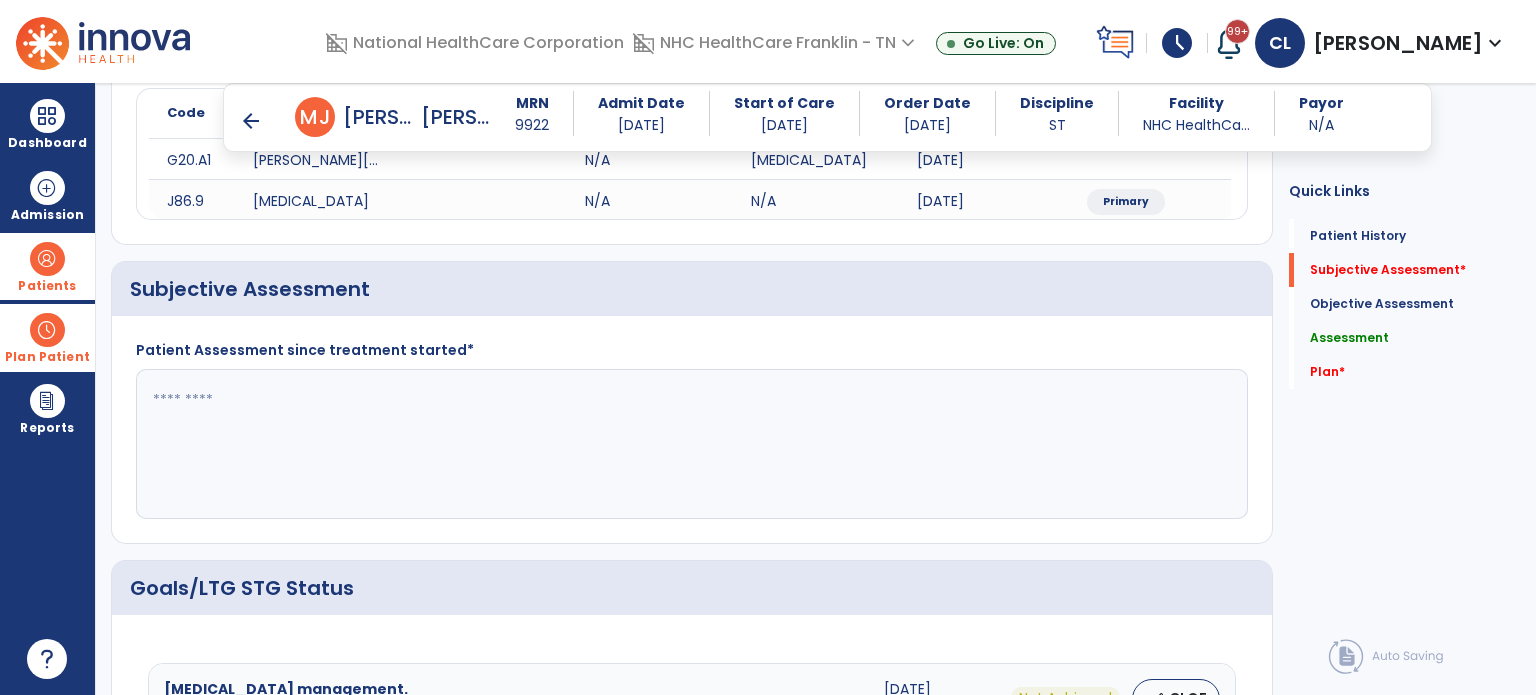 click 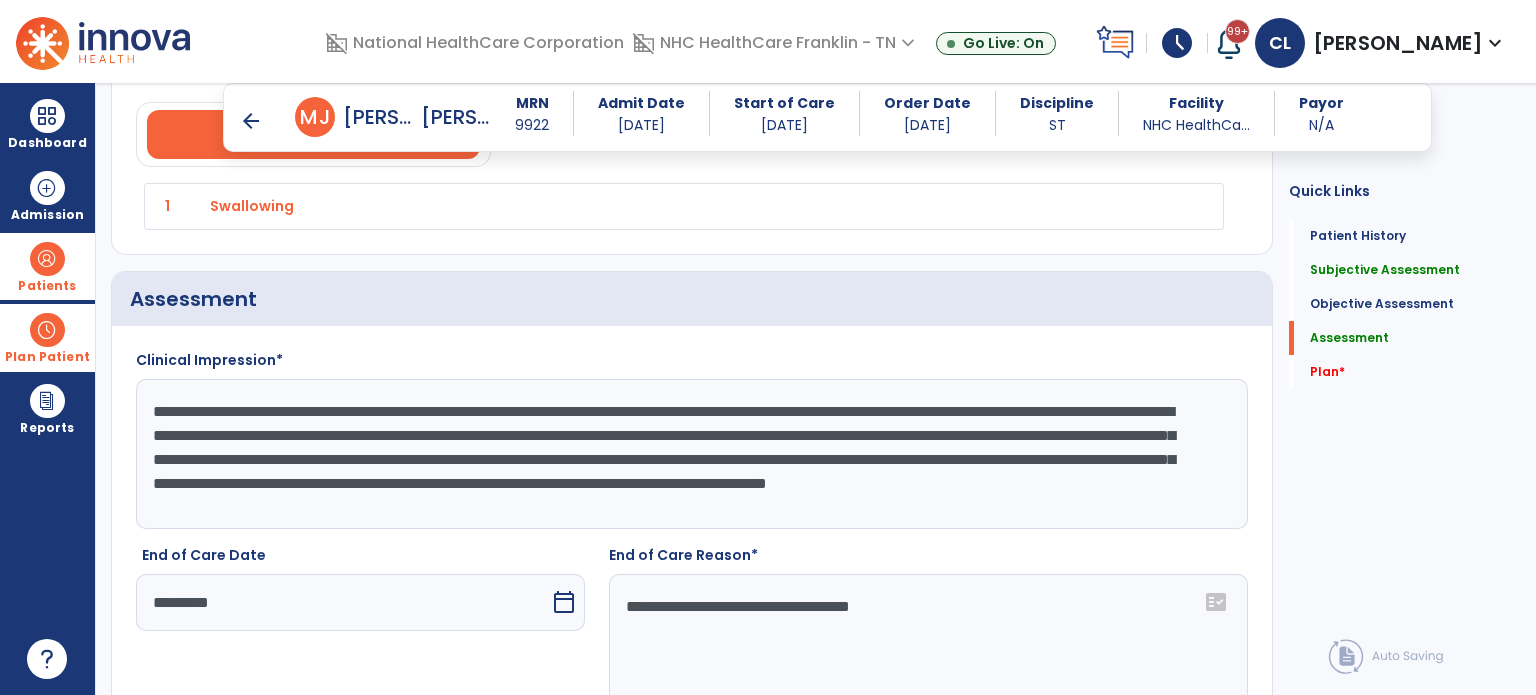 scroll, scrollTop: 1387, scrollLeft: 0, axis: vertical 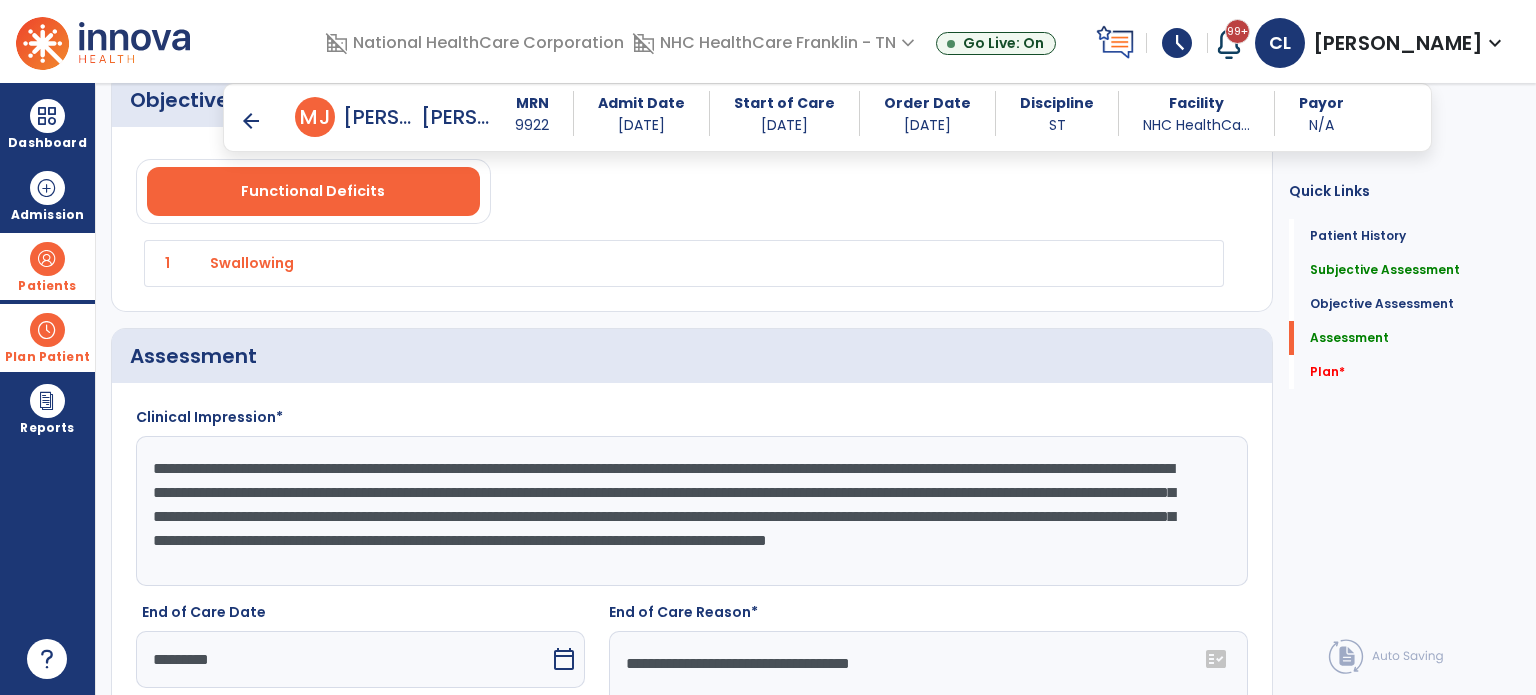 type on "**********" 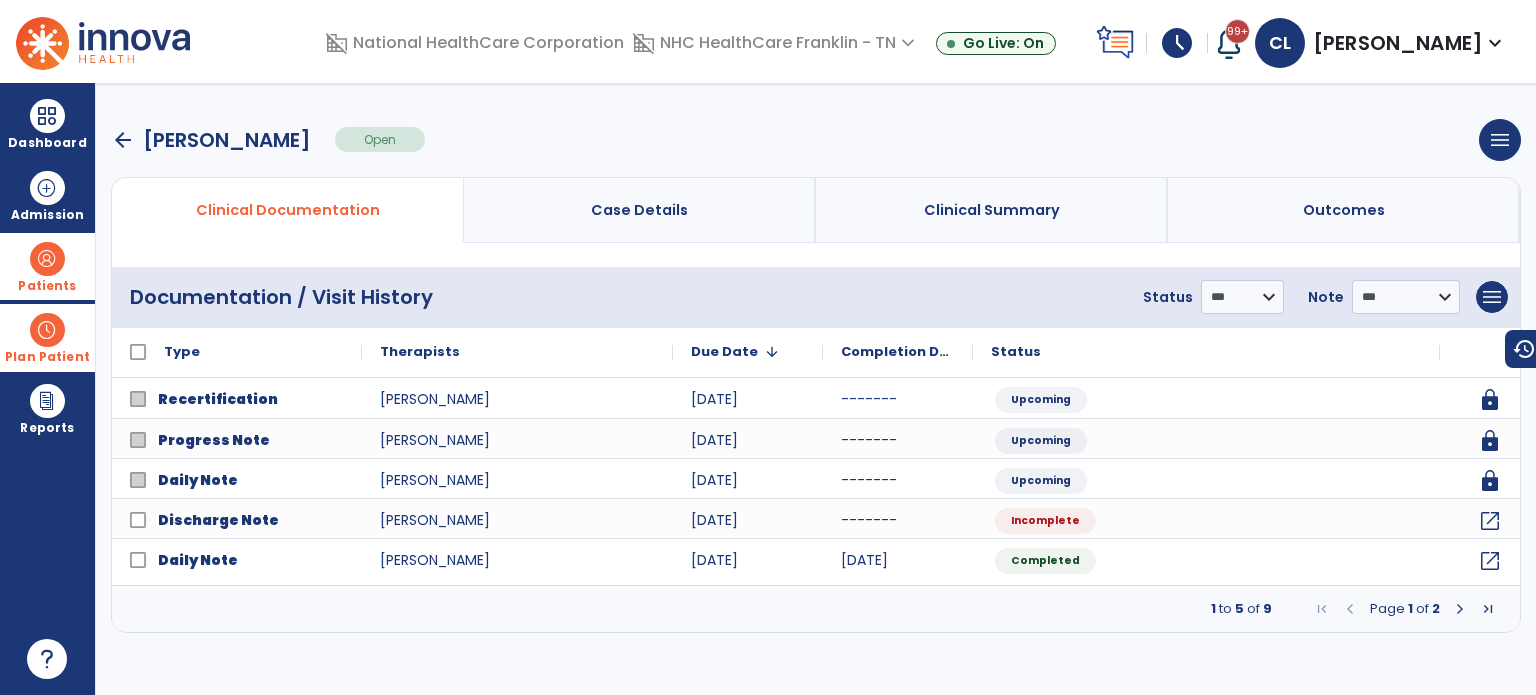 scroll, scrollTop: 0, scrollLeft: 0, axis: both 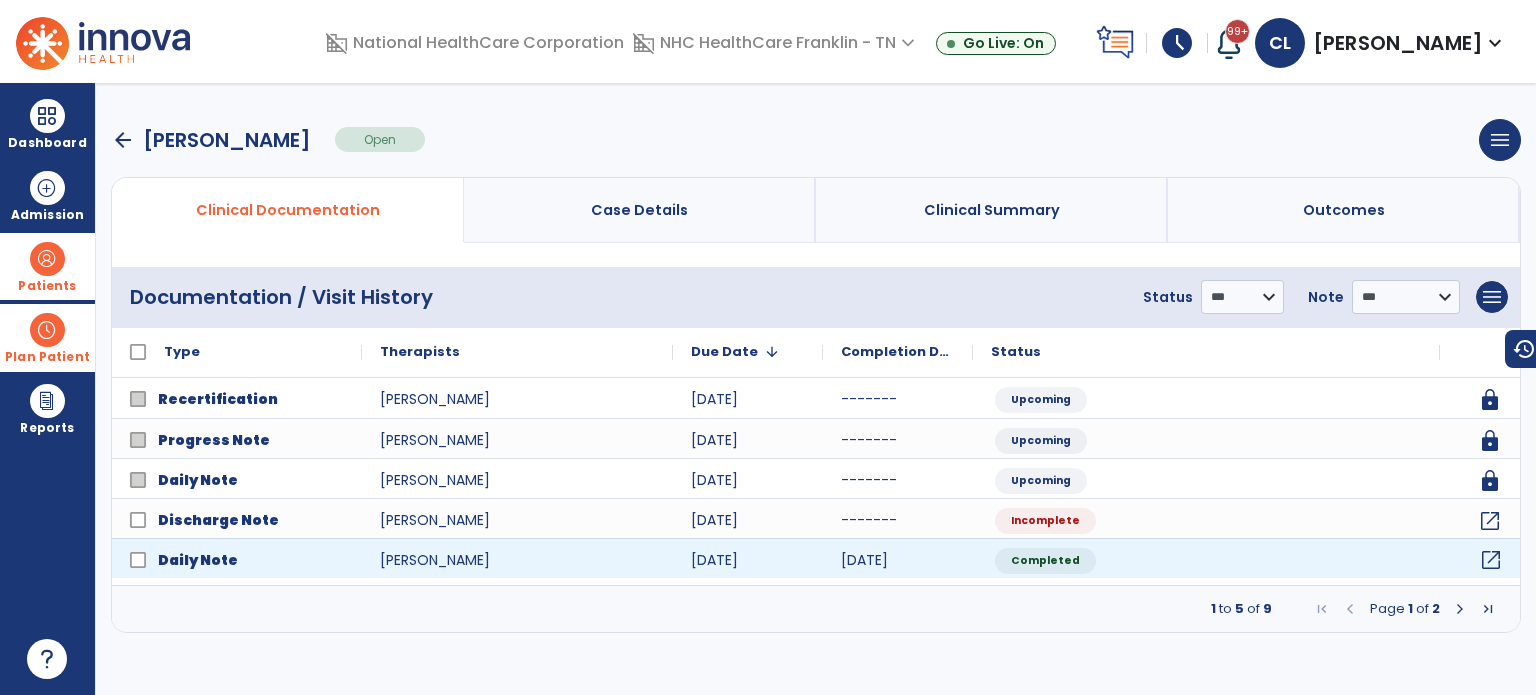 click on "open_in_new" 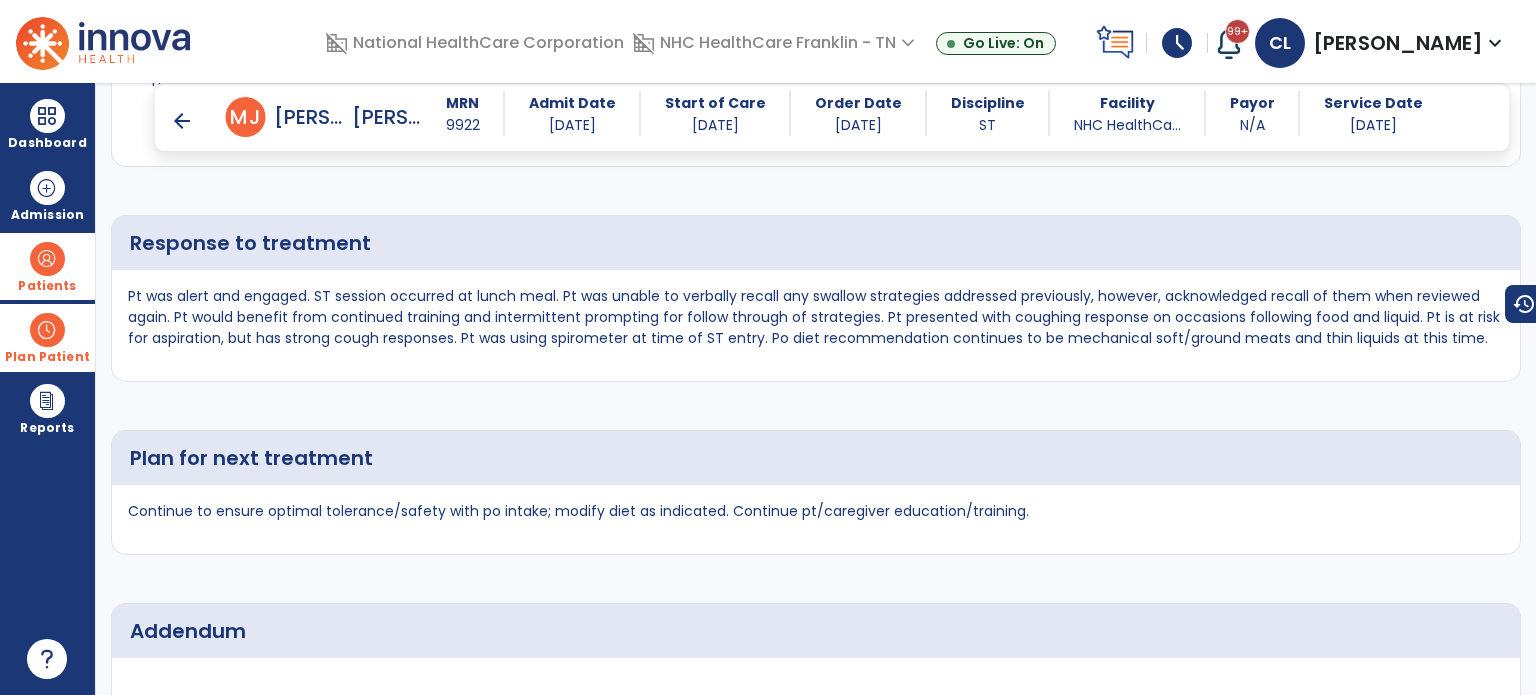 scroll, scrollTop: 2456, scrollLeft: 0, axis: vertical 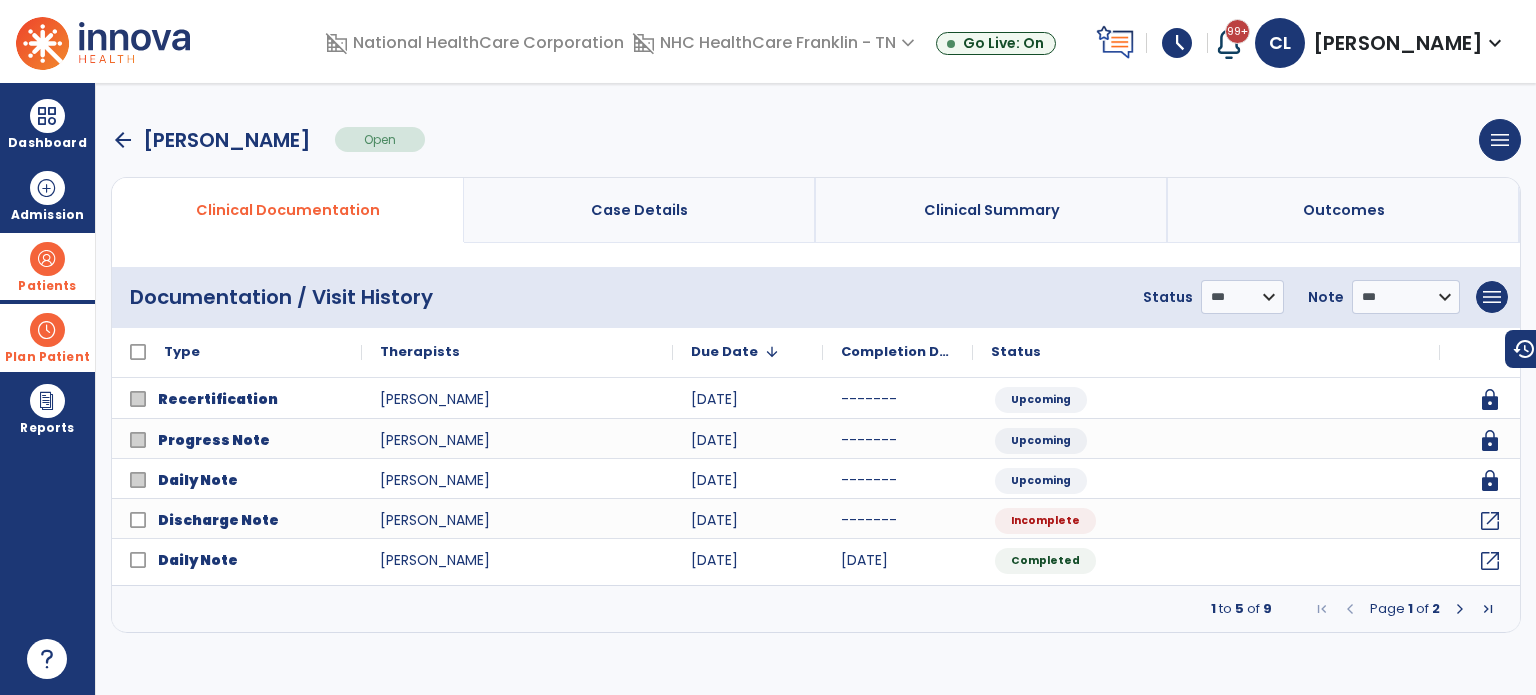 click at bounding box center (1460, 609) 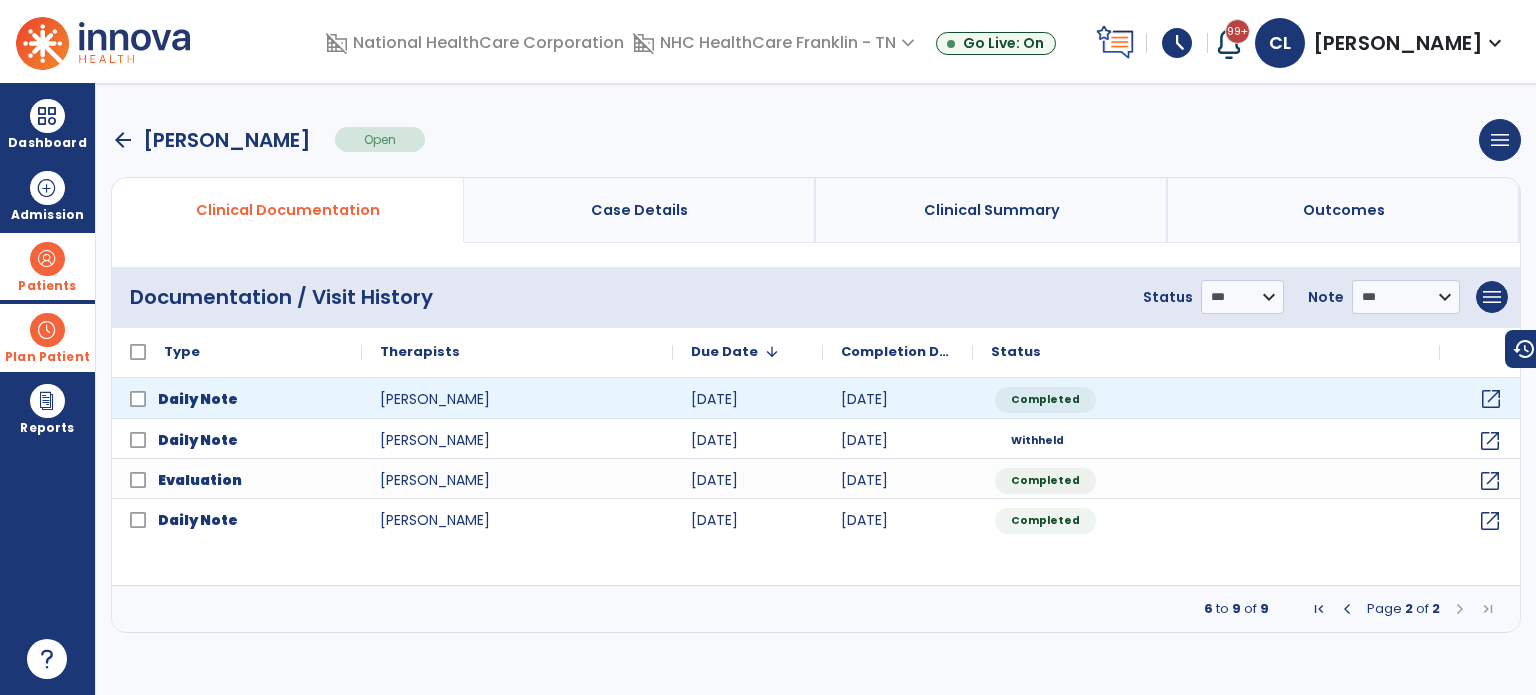 click on "open_in_new" 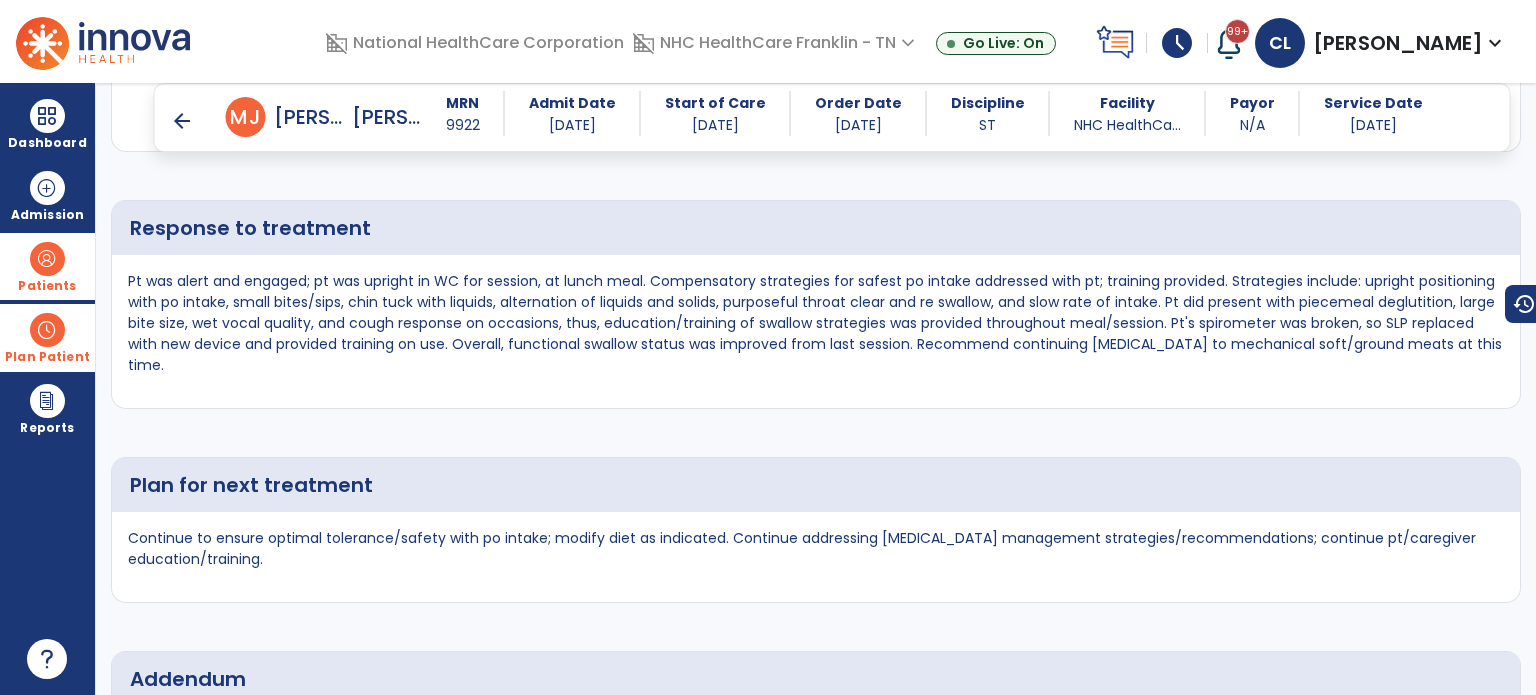 scroll, scrollTop: 2536, scrollLeft: 0, axis: vertical 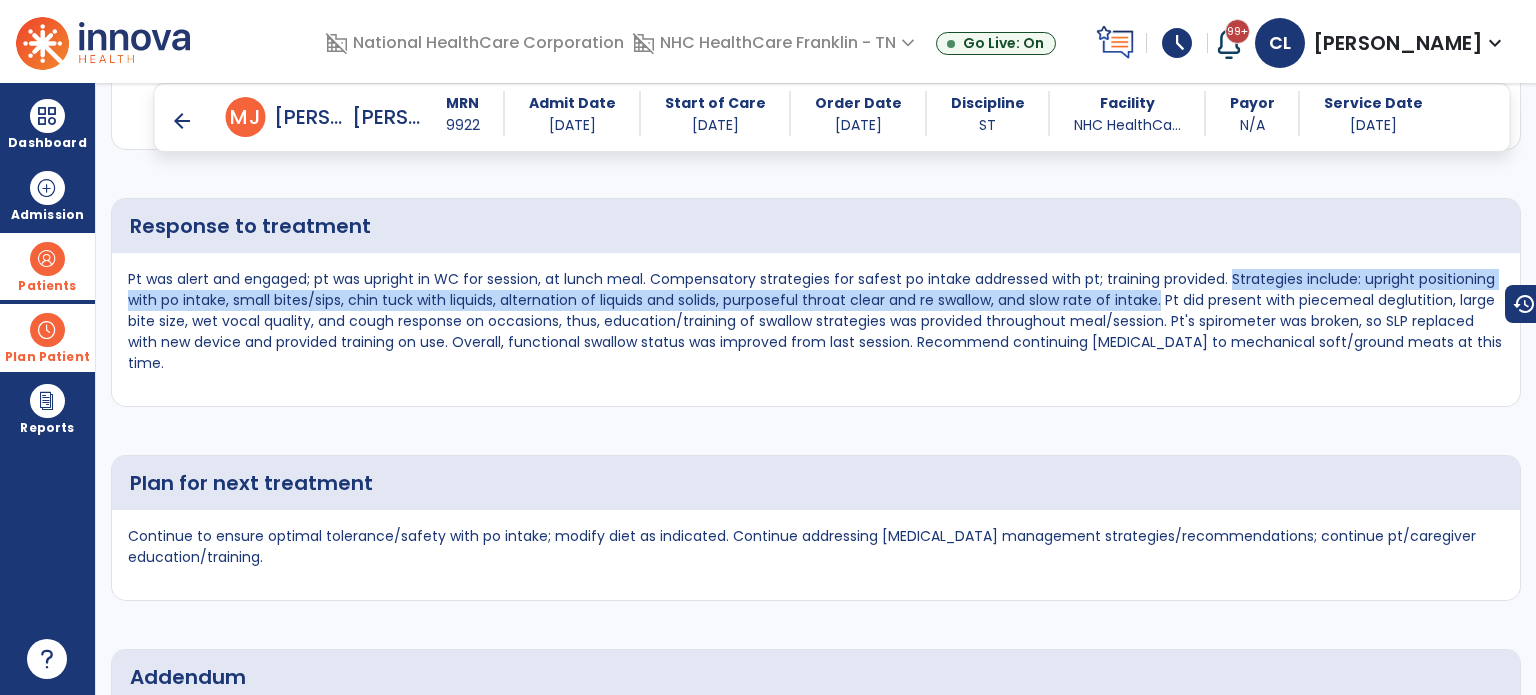 drag, startPoint x: 1230, startPoint y: 254, endPoint x: 1164, endPoint y: 281, distance: 71.30919 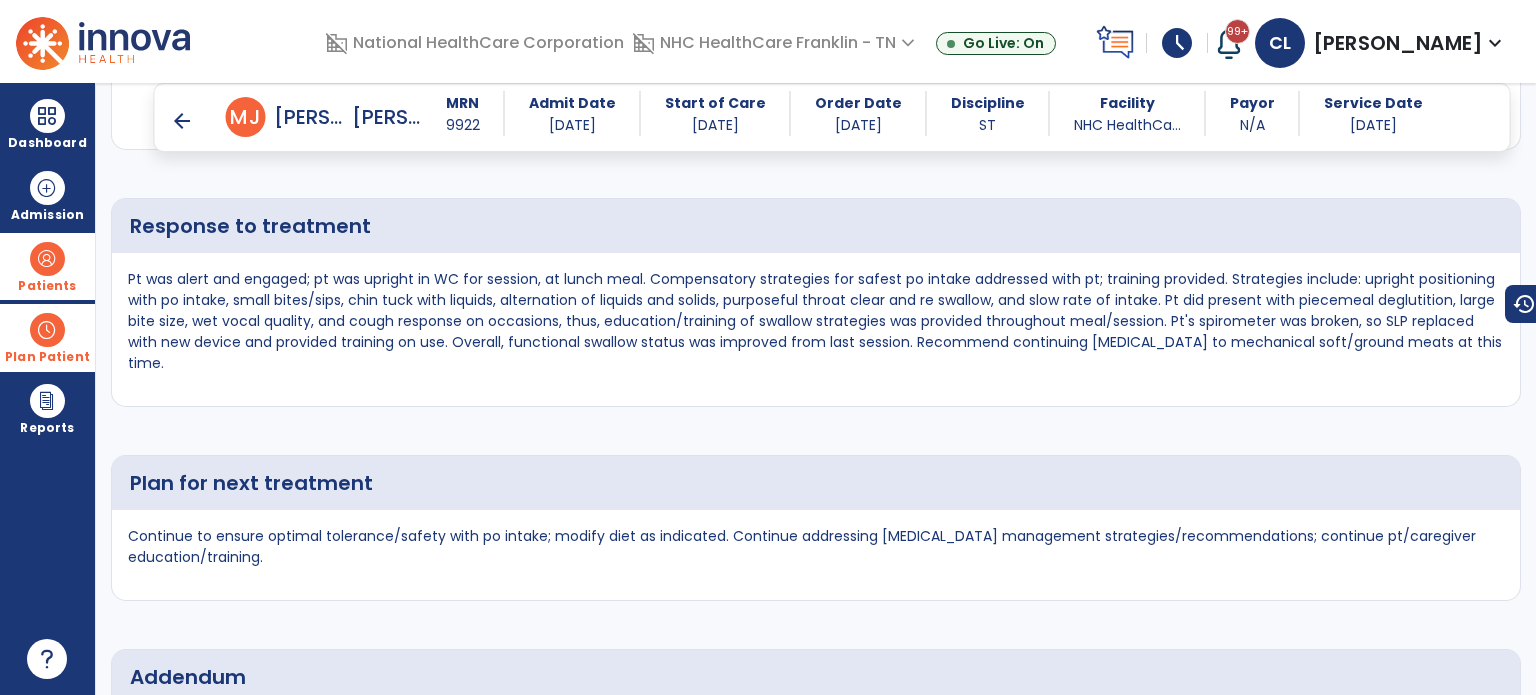 click on "arrow_back" at bounding box center (182, 121) 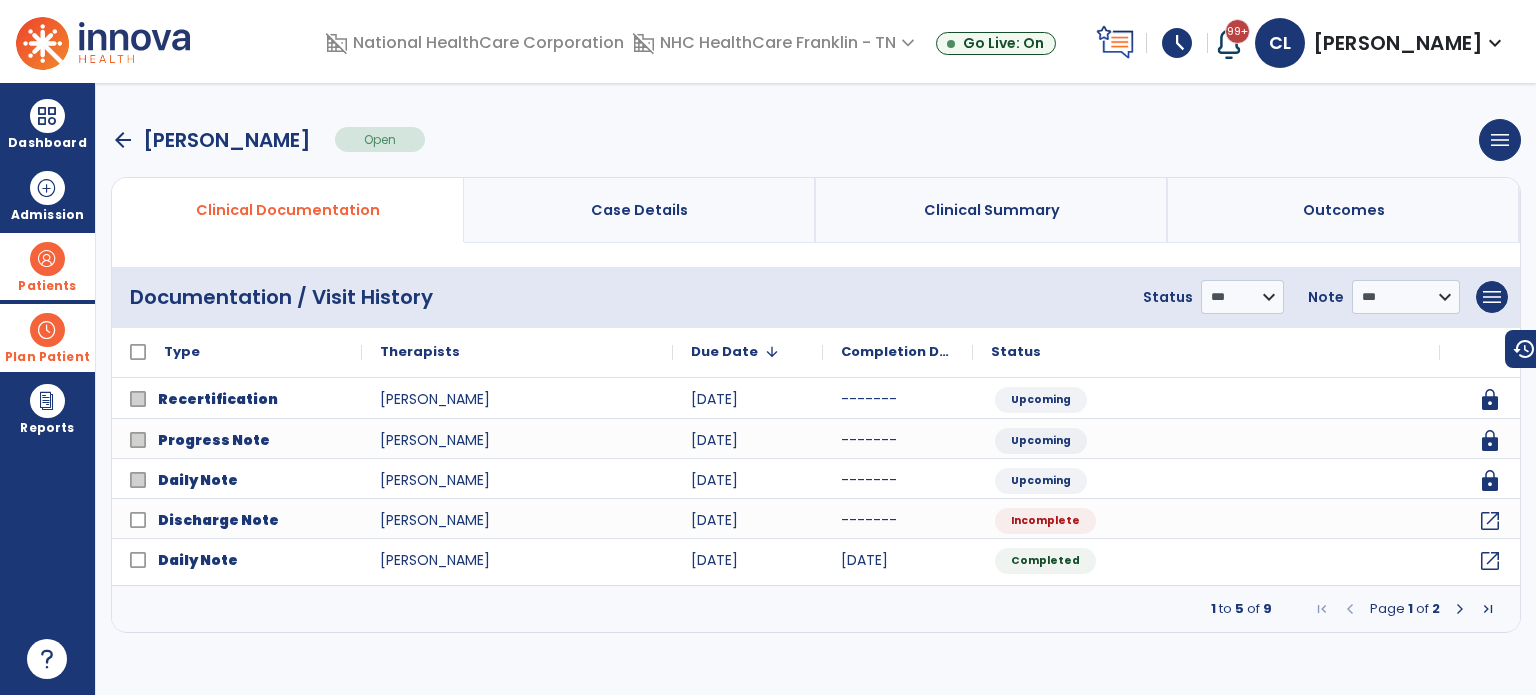scroll, scrollTop: 0, scrollLeft: 0, axis: both 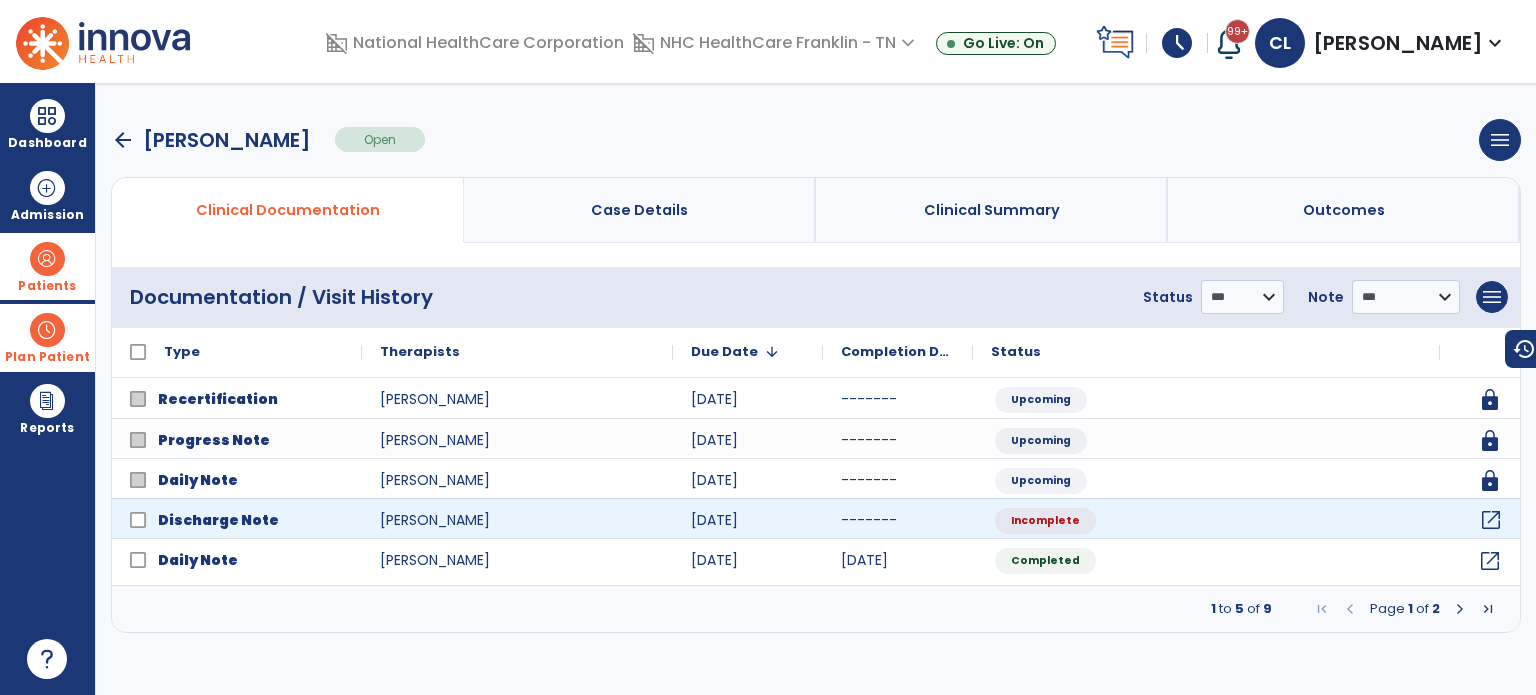 click on "open_in_new" 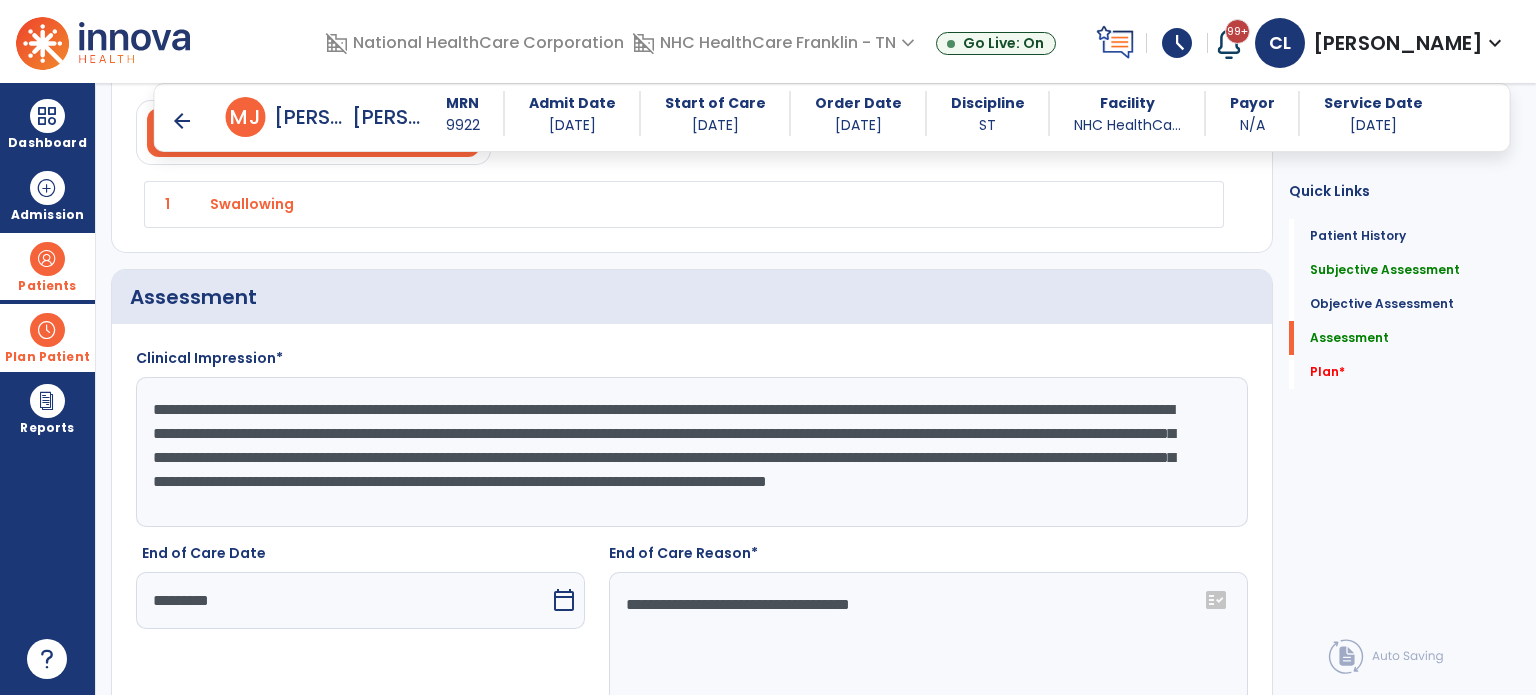 scroll, scrollTop: 2048, scrollLeft: 0, axis: vertical 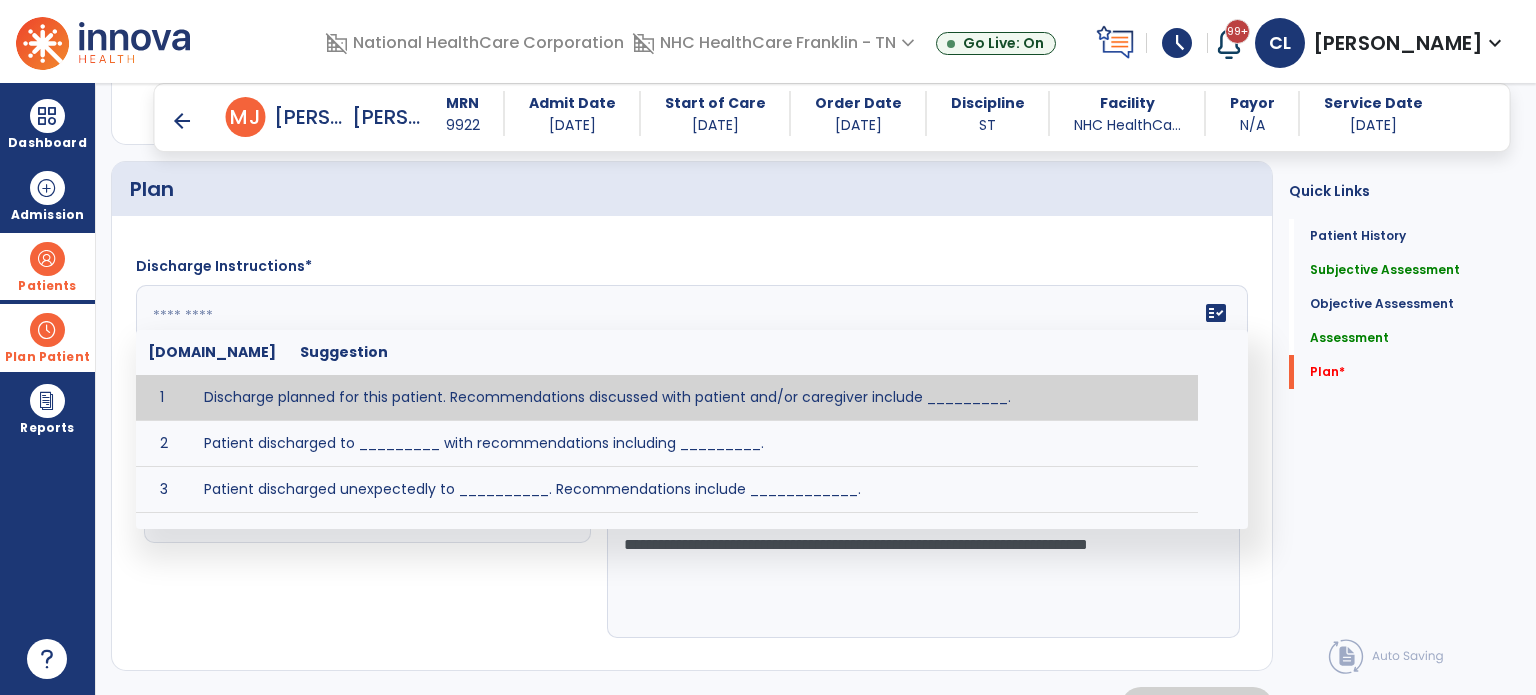 click on "fact_check  [DOMAIN_NAME] Suggestion 1 Discharge planned for this patient. Recommendations discussed with patient and/or caregiver include _________. 2 Patient discharged to _________ with recommendations including _________. 3 Patient discharged unexpectedly to __________. Recommendations include ____________." 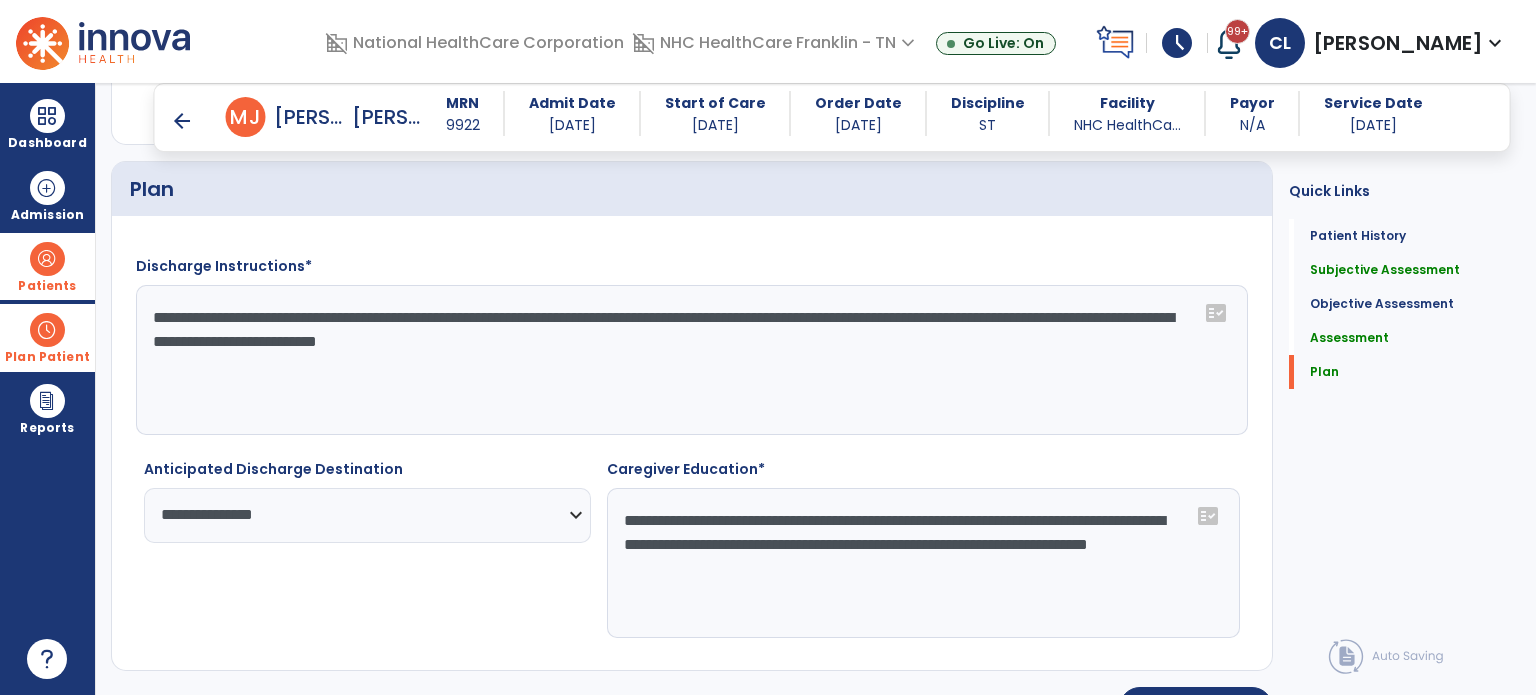 click on "**********" 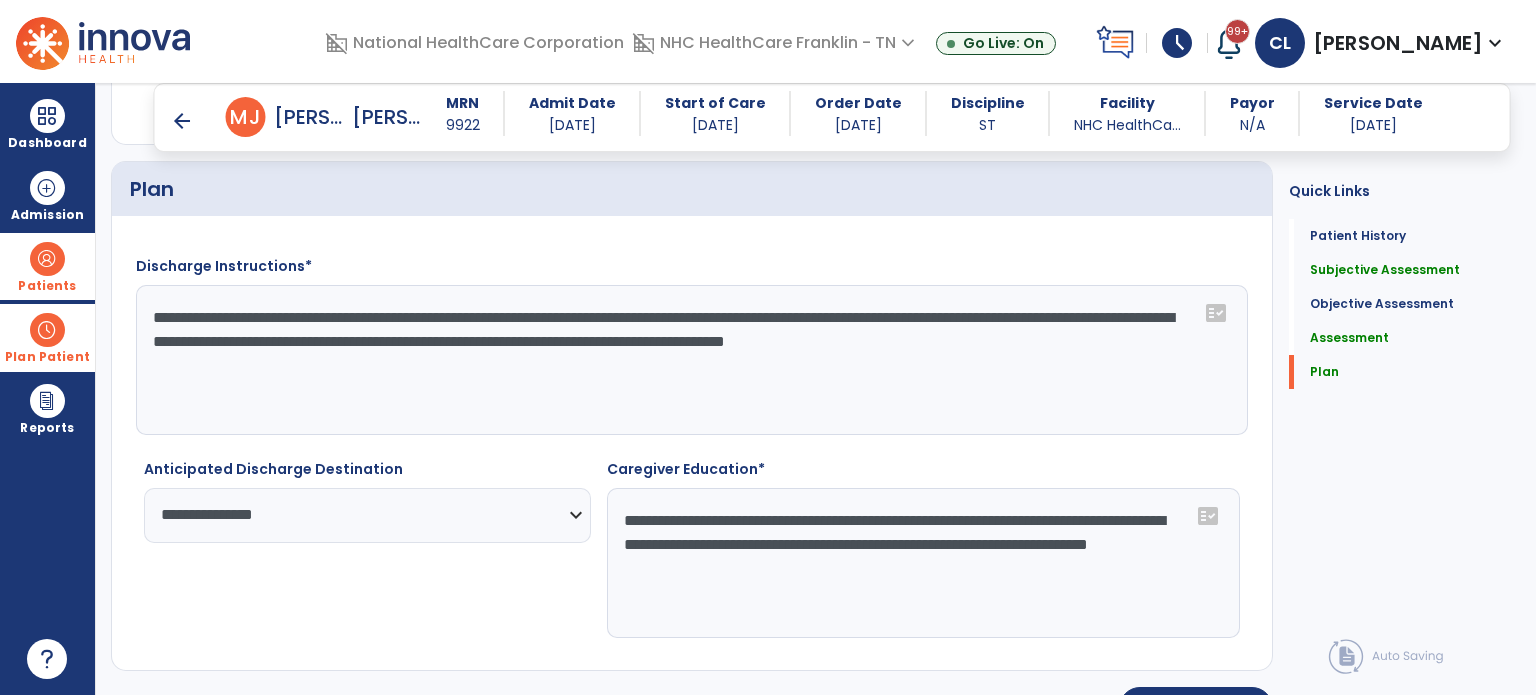 click on "**********" 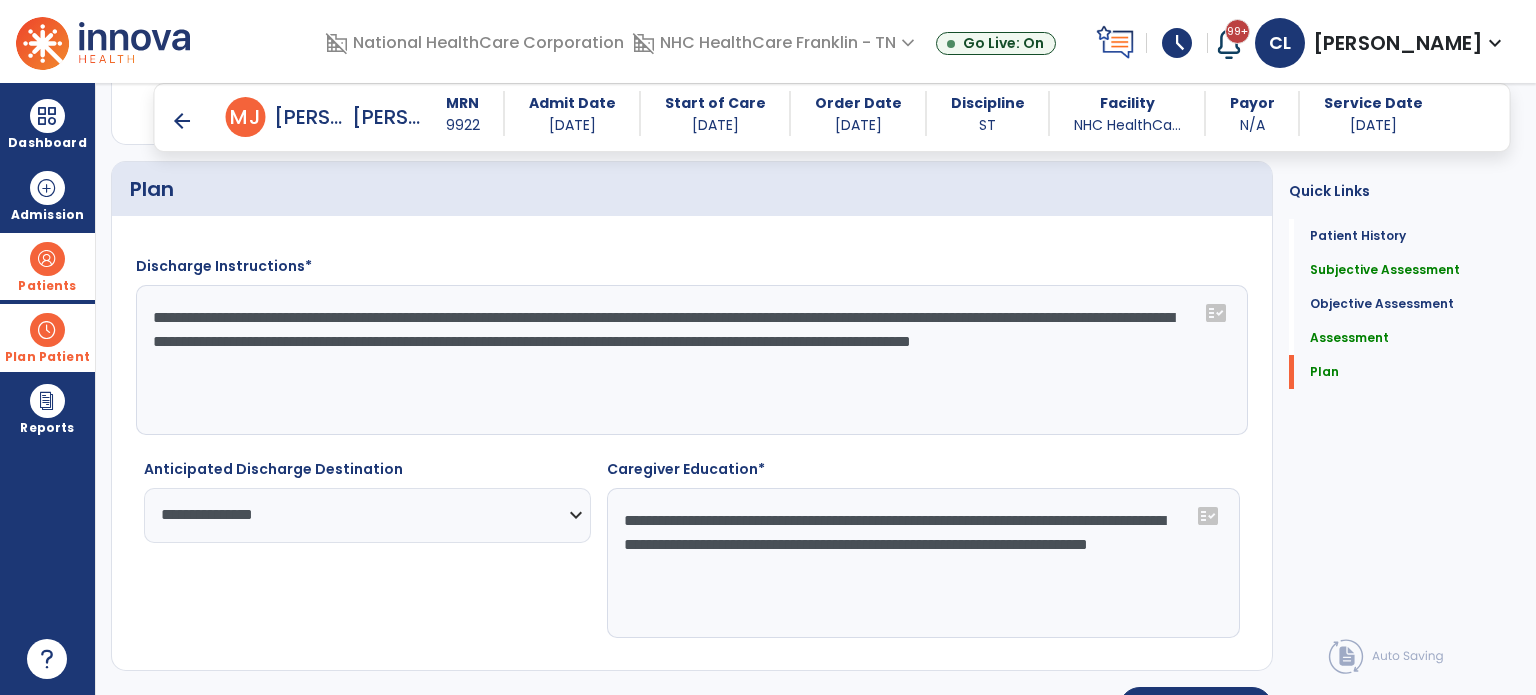scroll, scrollTop: 2049, scrollLeft: 0, axis: vertical 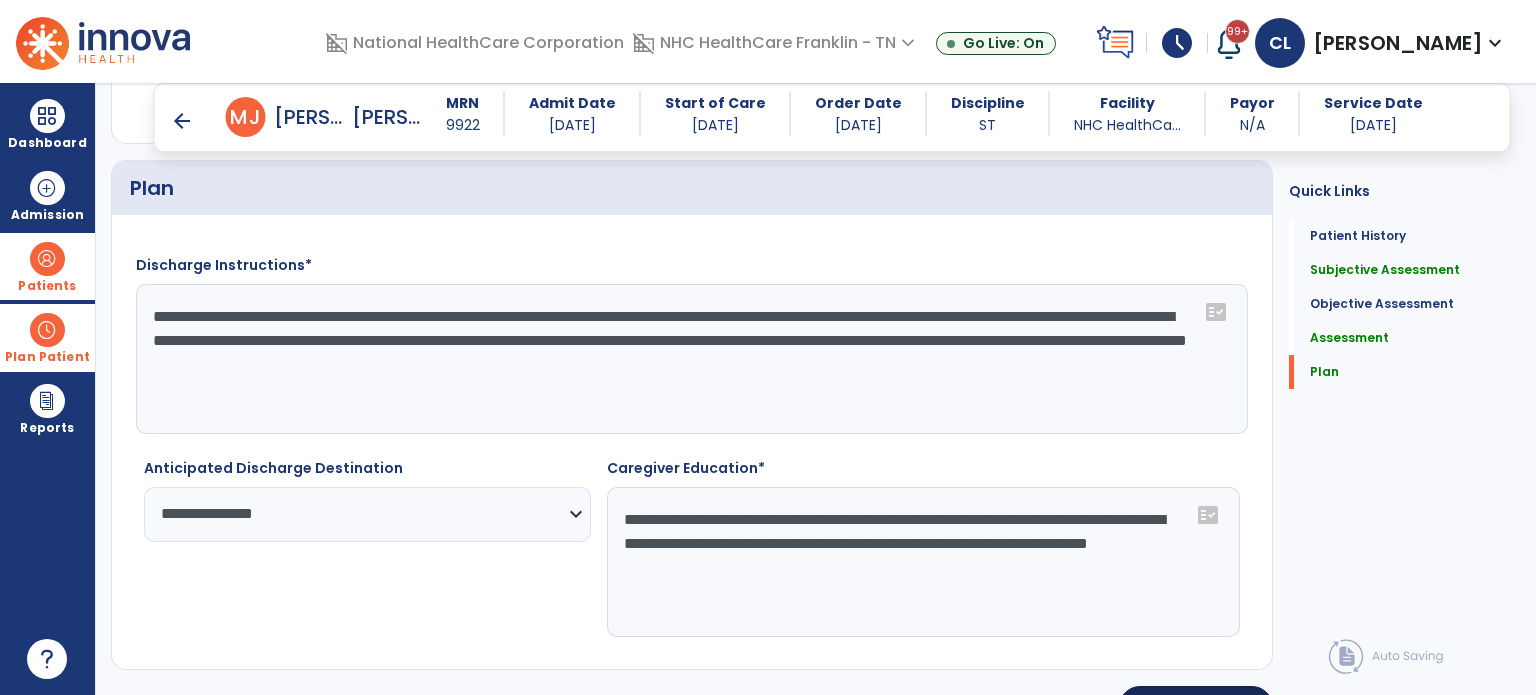 type on "**********" 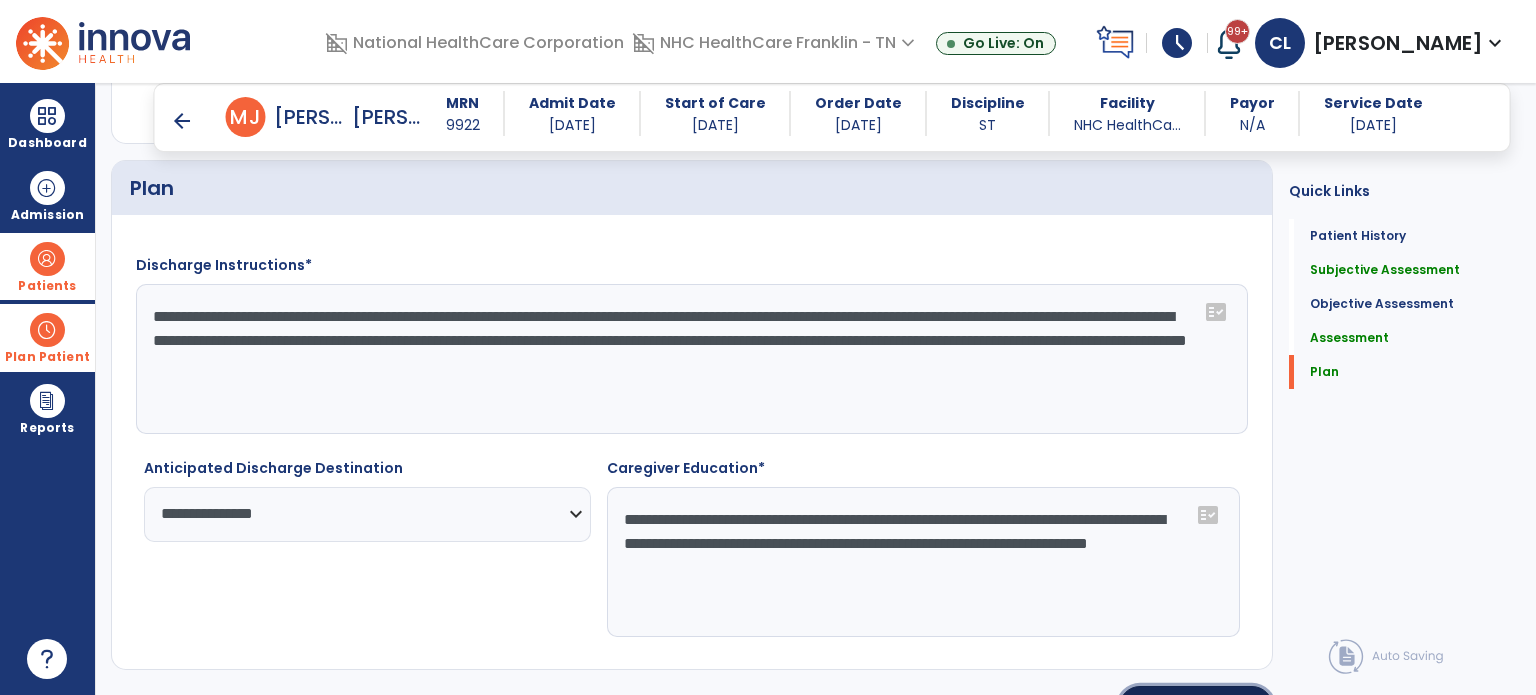 click on "Sign" 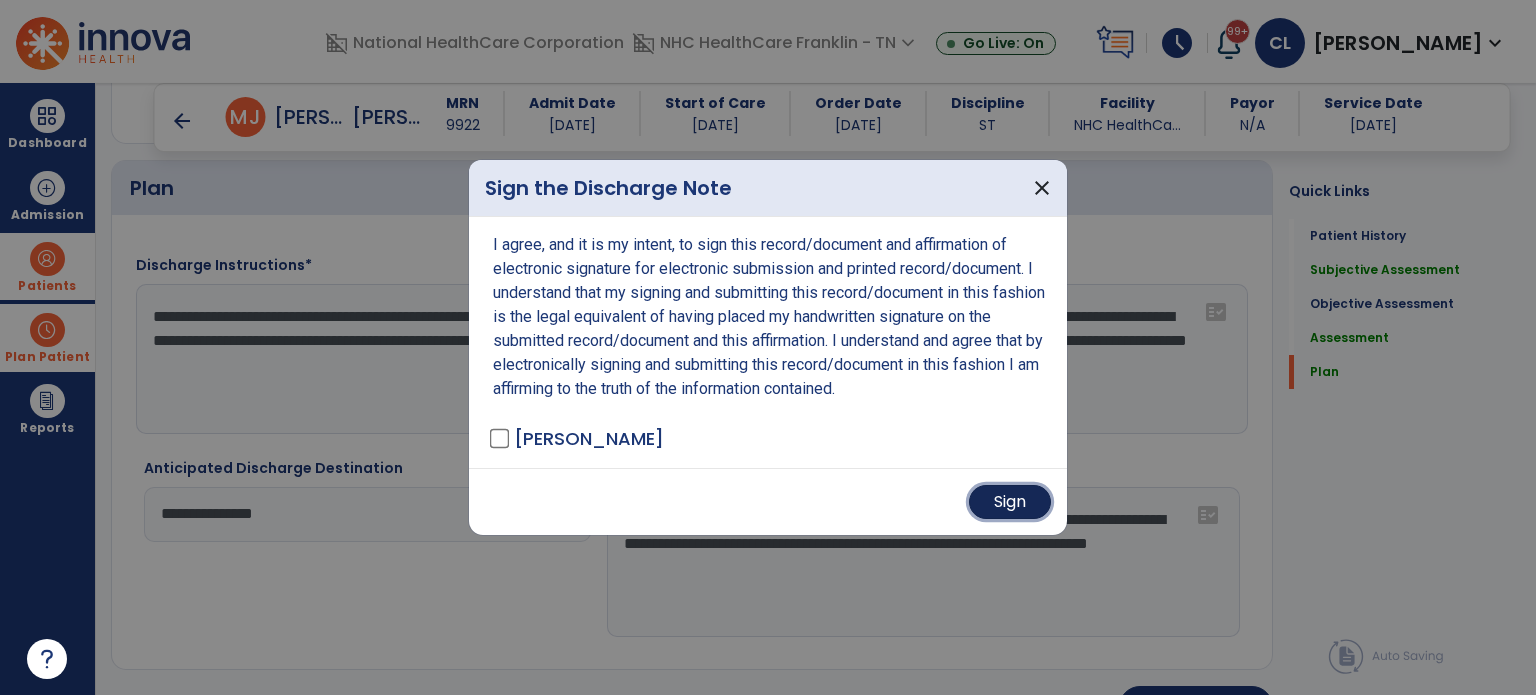 click on "Sign" at bounding box center (1010, 502) 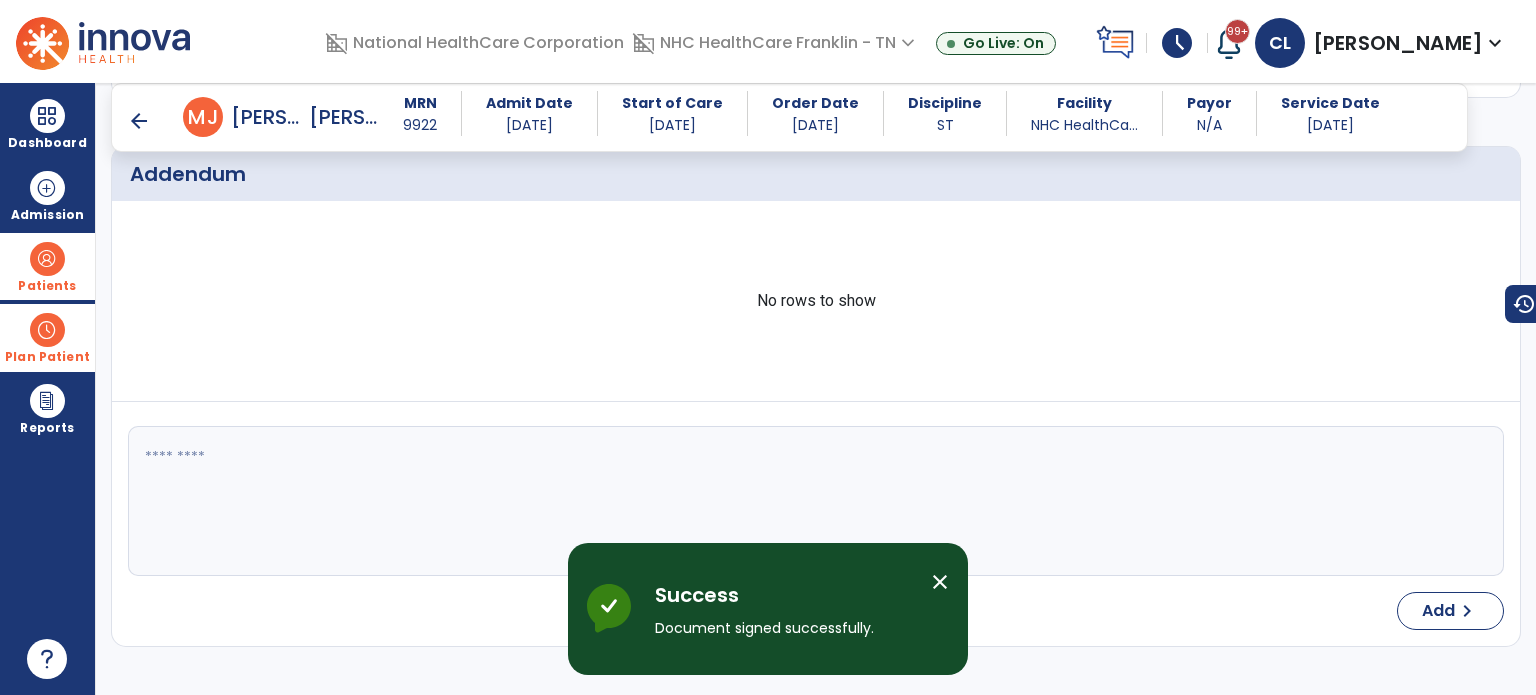 scroll, scrollTop: 0, scrollLeft: 0, axis: both 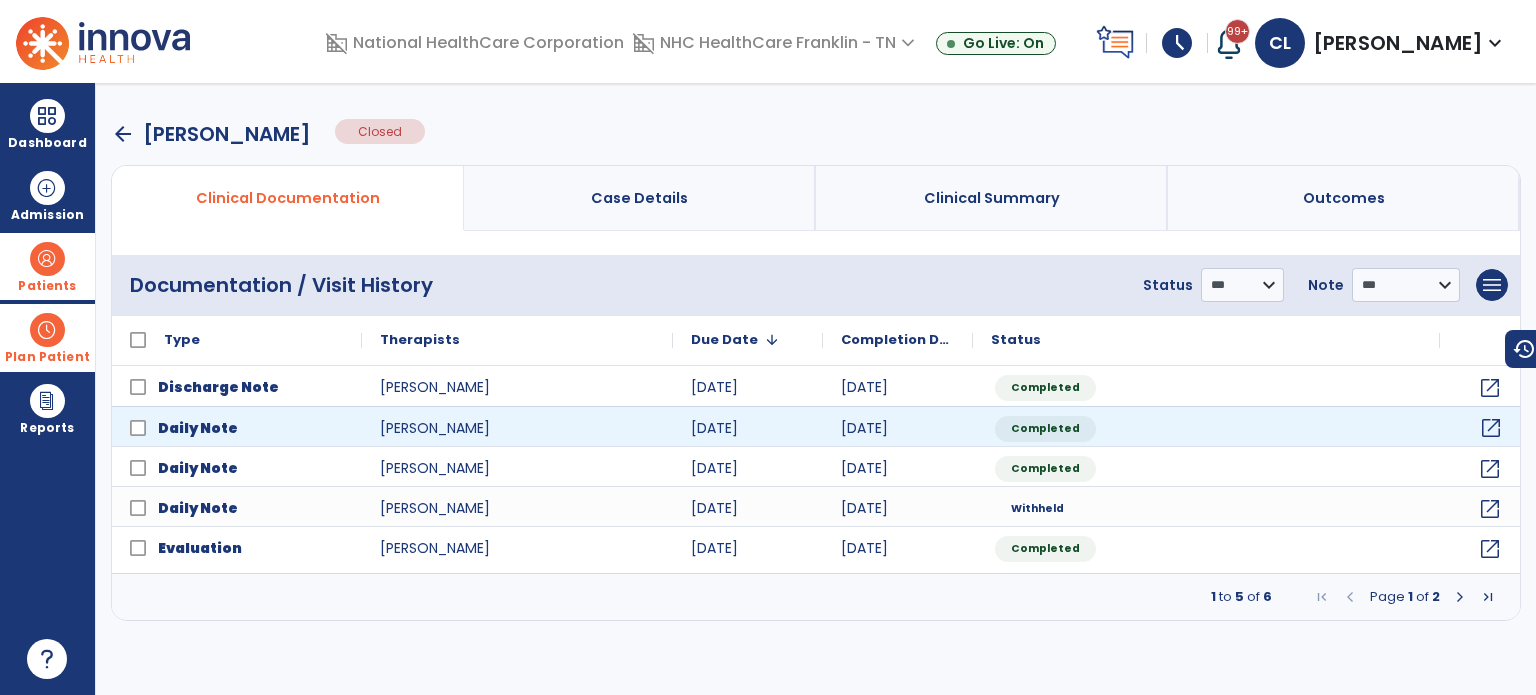 click on "open_in_new" 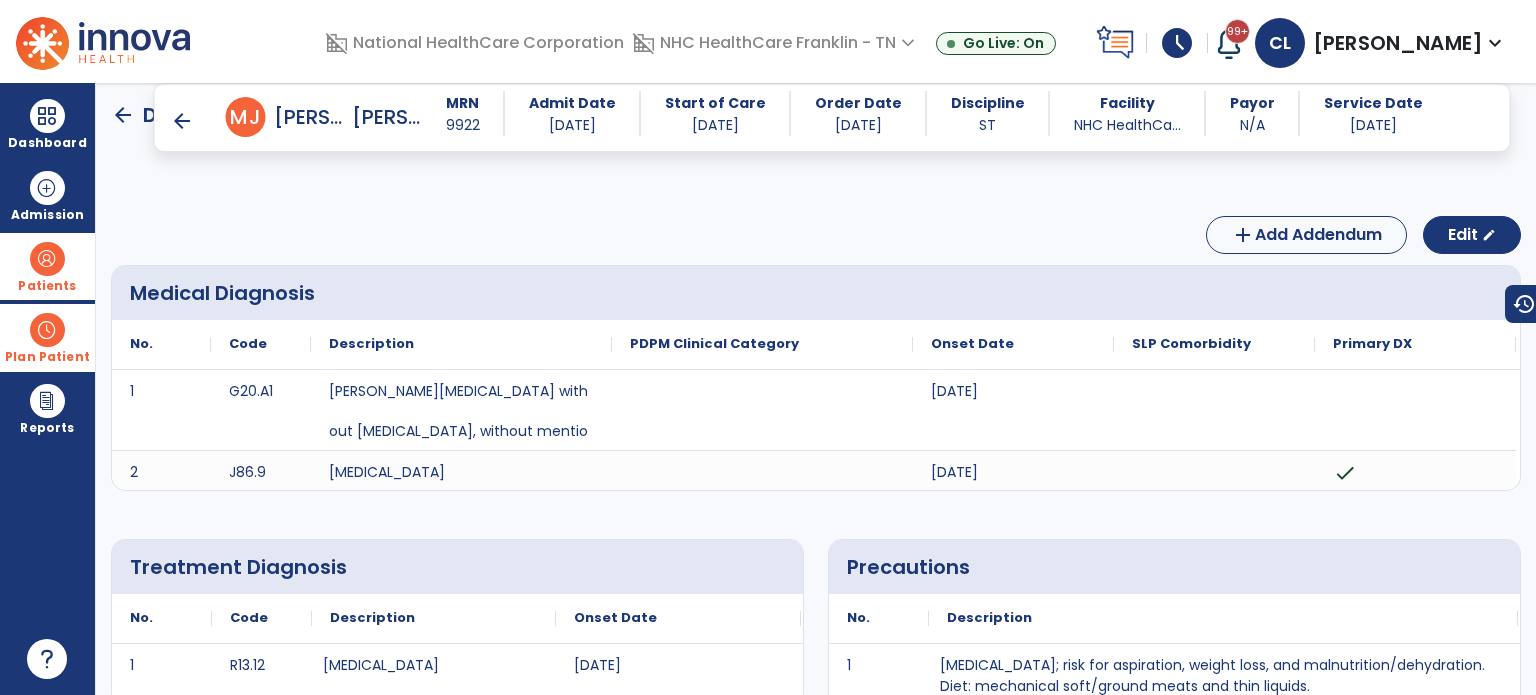 scroll, scrollTop: 0, scrollLeft: 0, axis: both 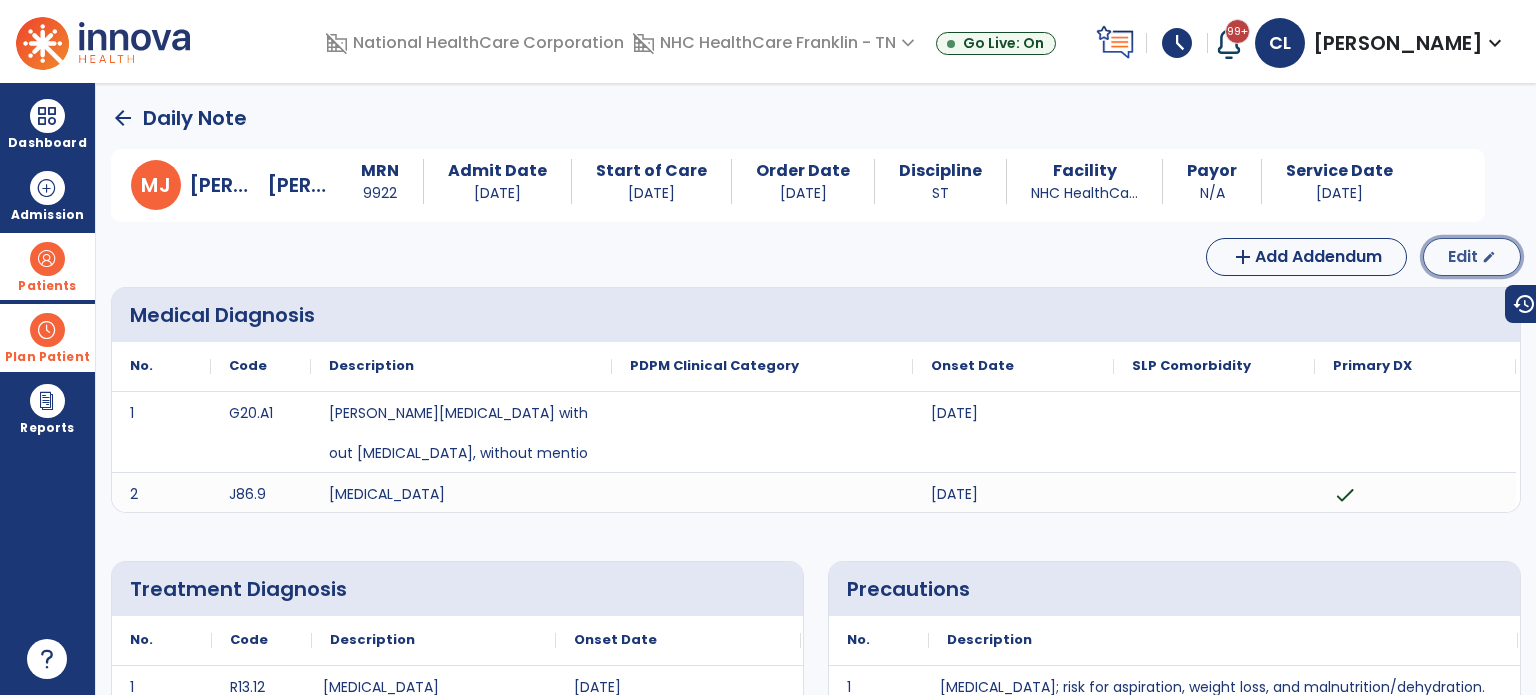 click on "Edit" 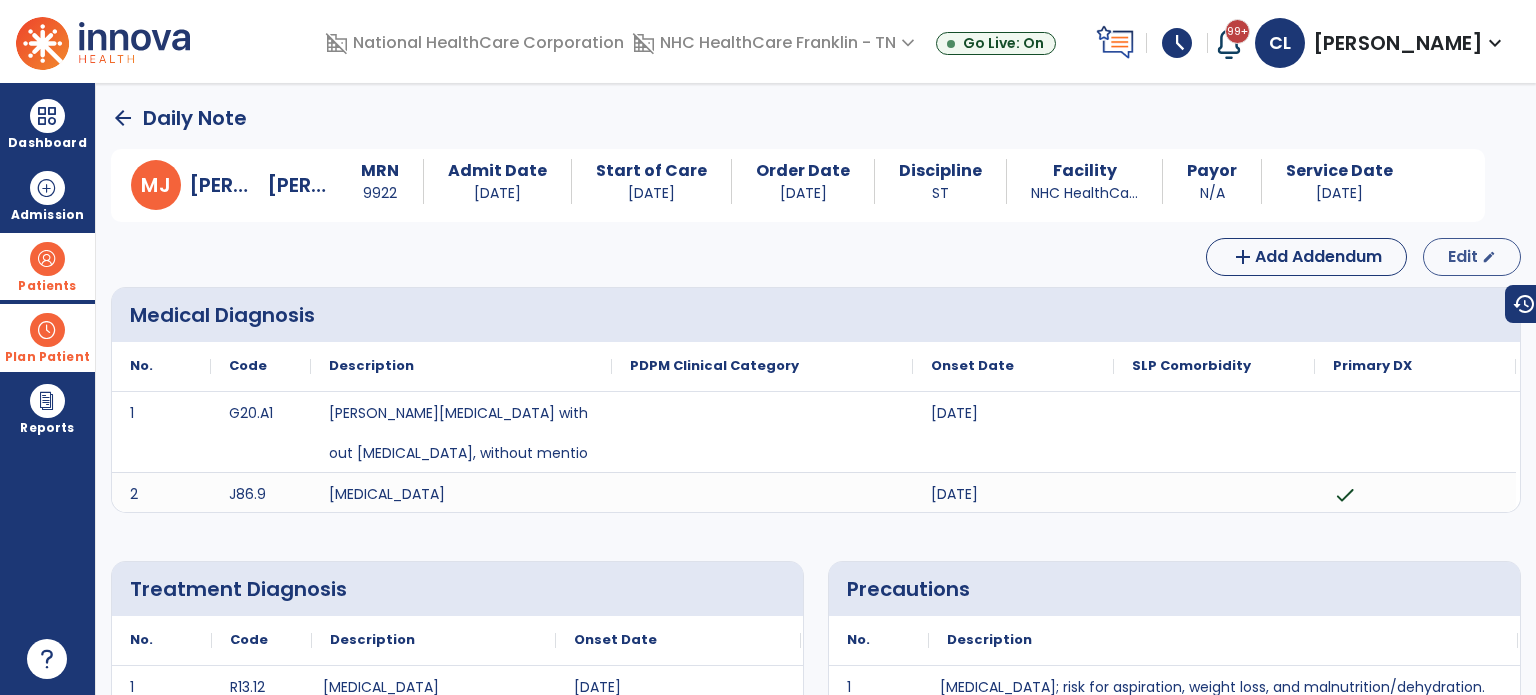 select on "*" 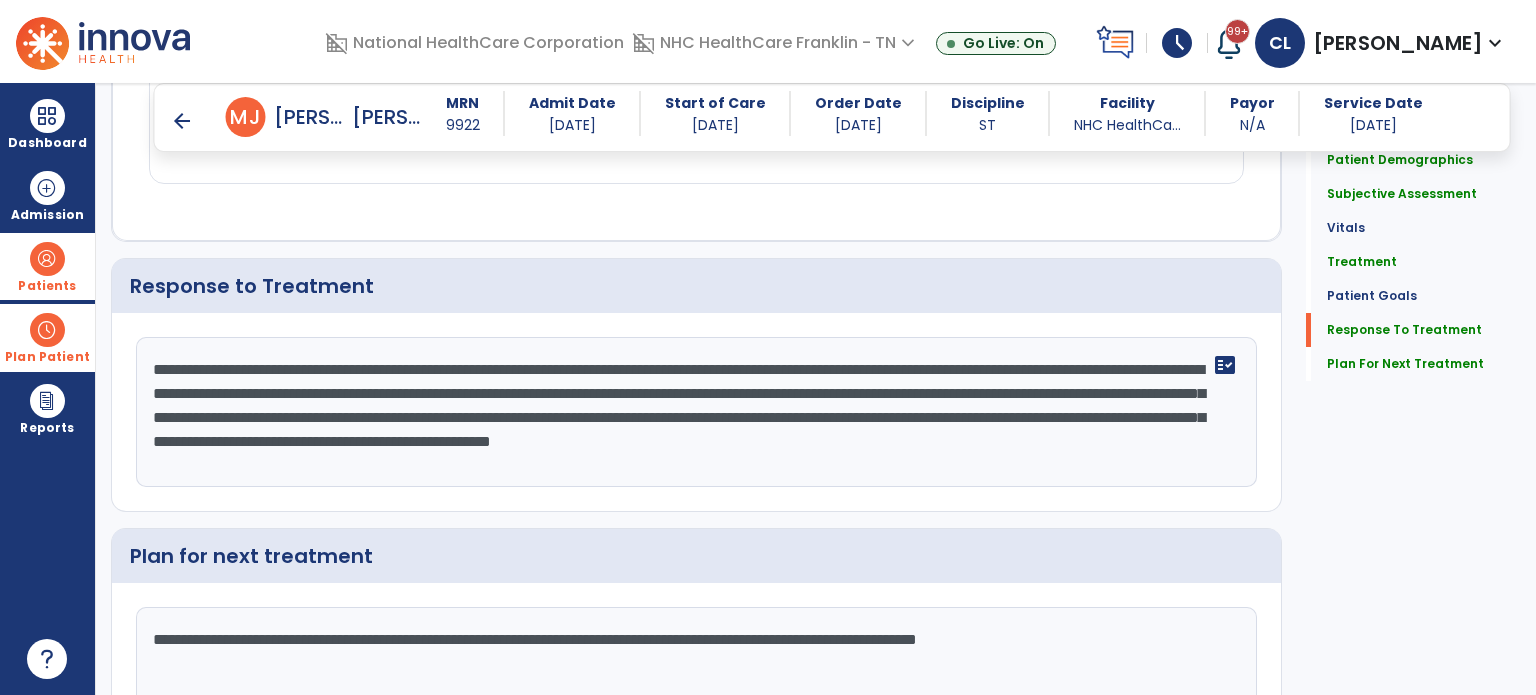 scroll, scrollTop: 2097, scrollLeft: 0, axis: vertical 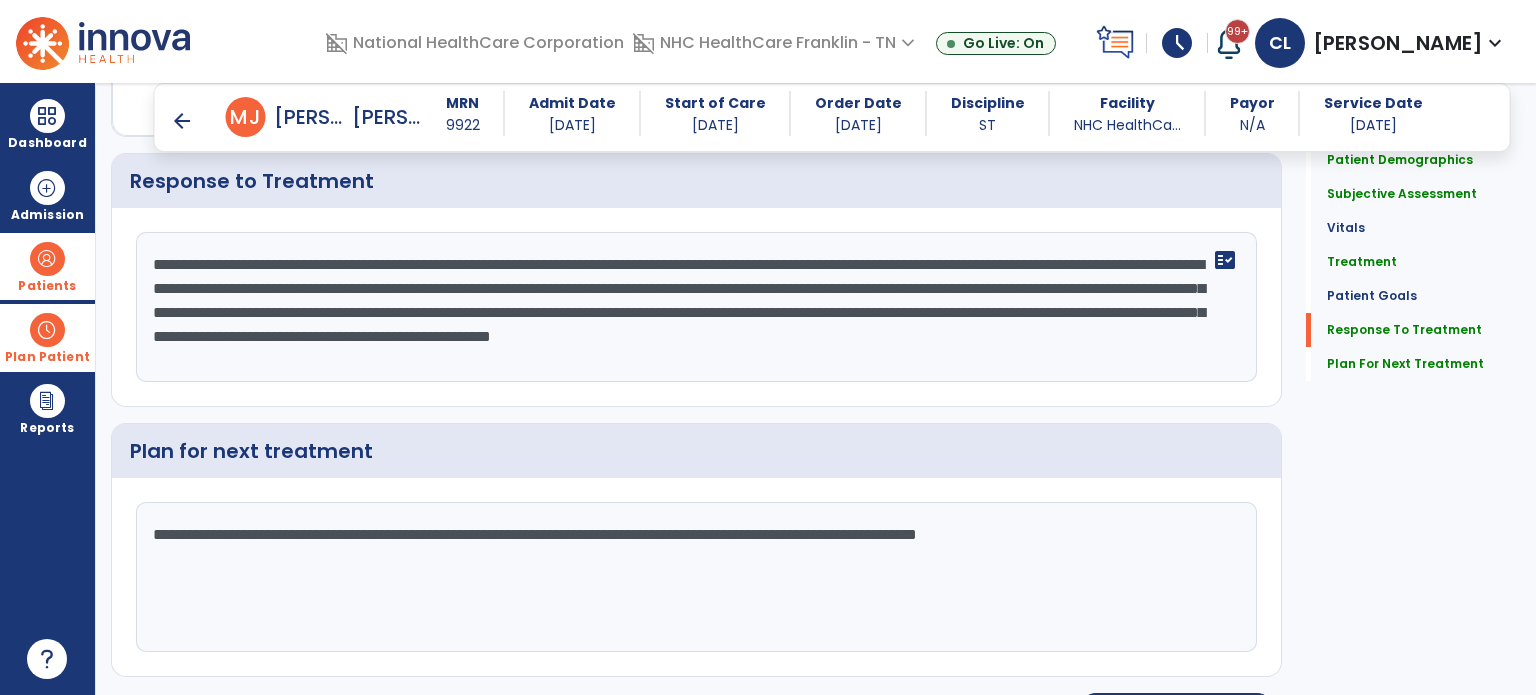 drag, startPoint x: 1224, startPoint y: 493, endPoint x: 13, endPoint y: 535, distance: 1211.7281 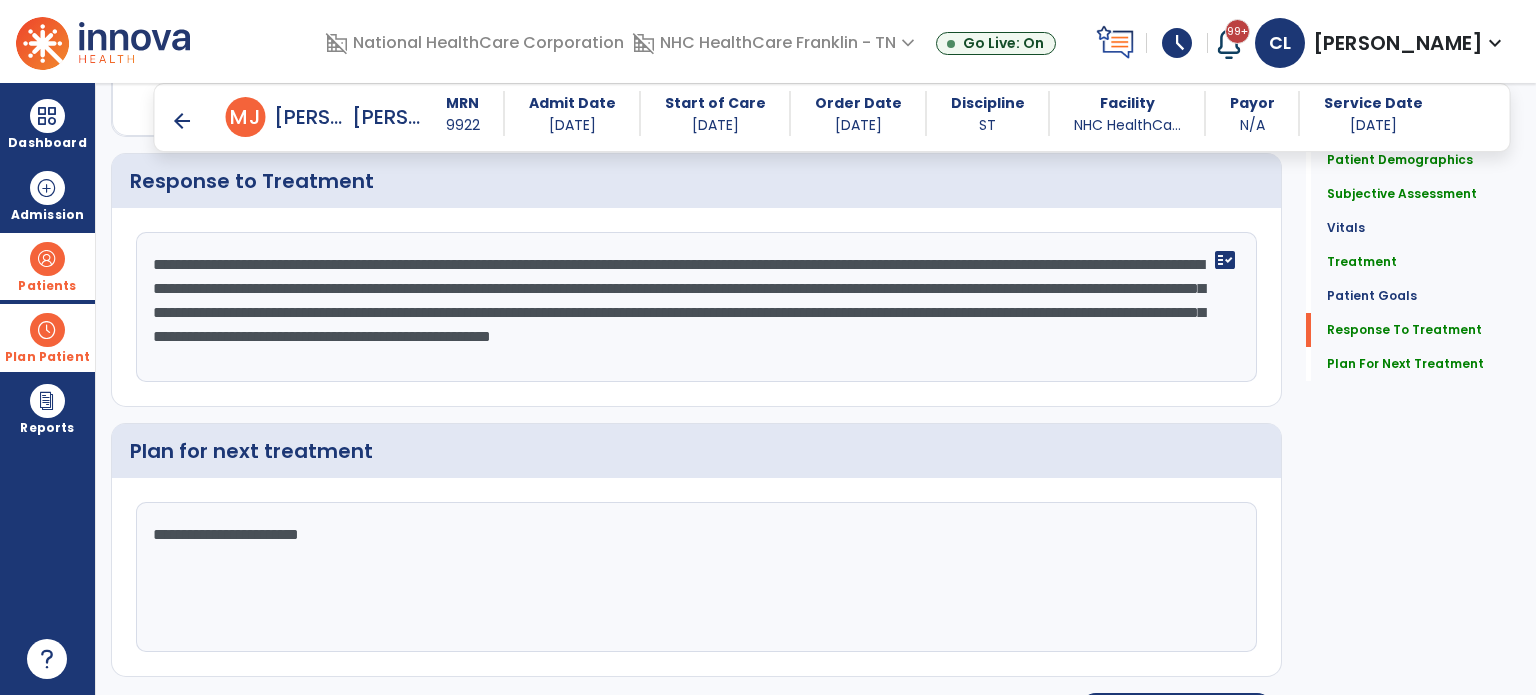 scroll, scrollTop: 2097, scrollLeft: 0, axis: vertical 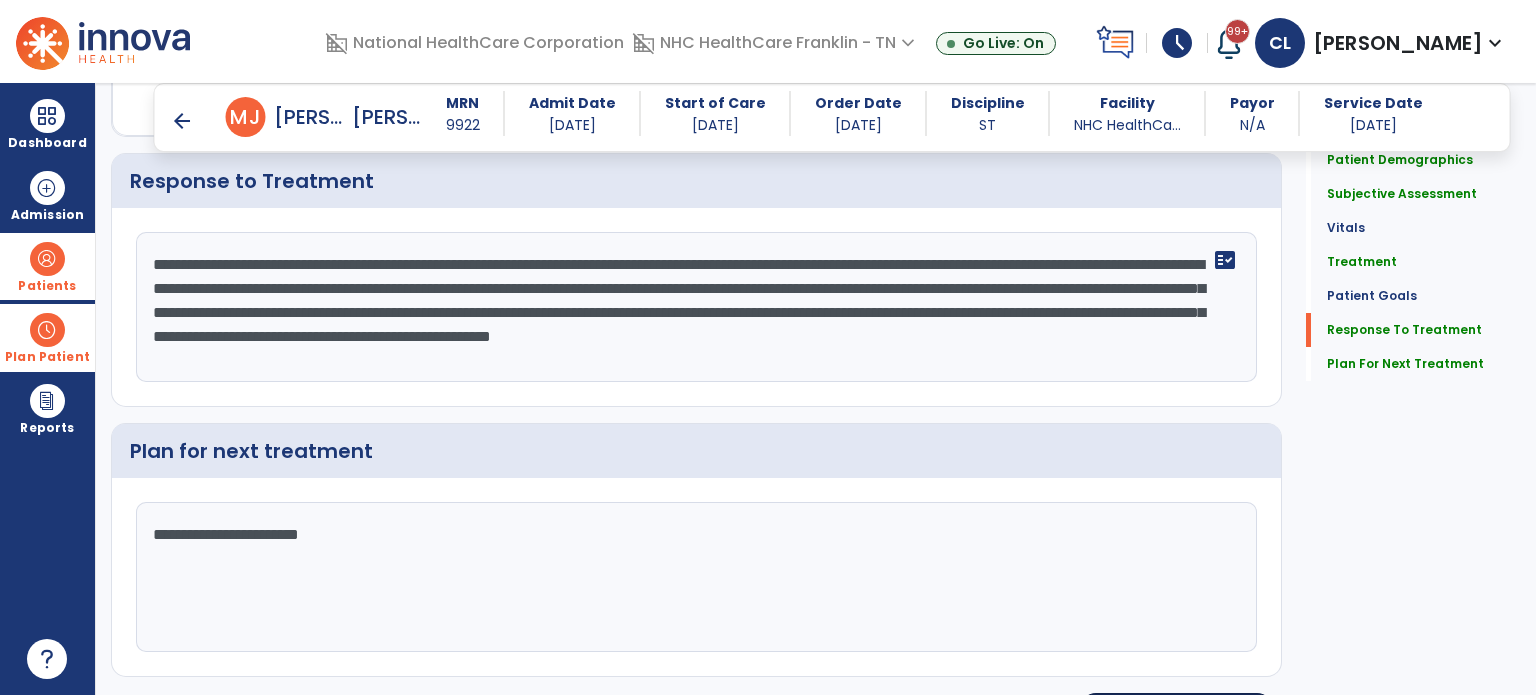 type on "**********" 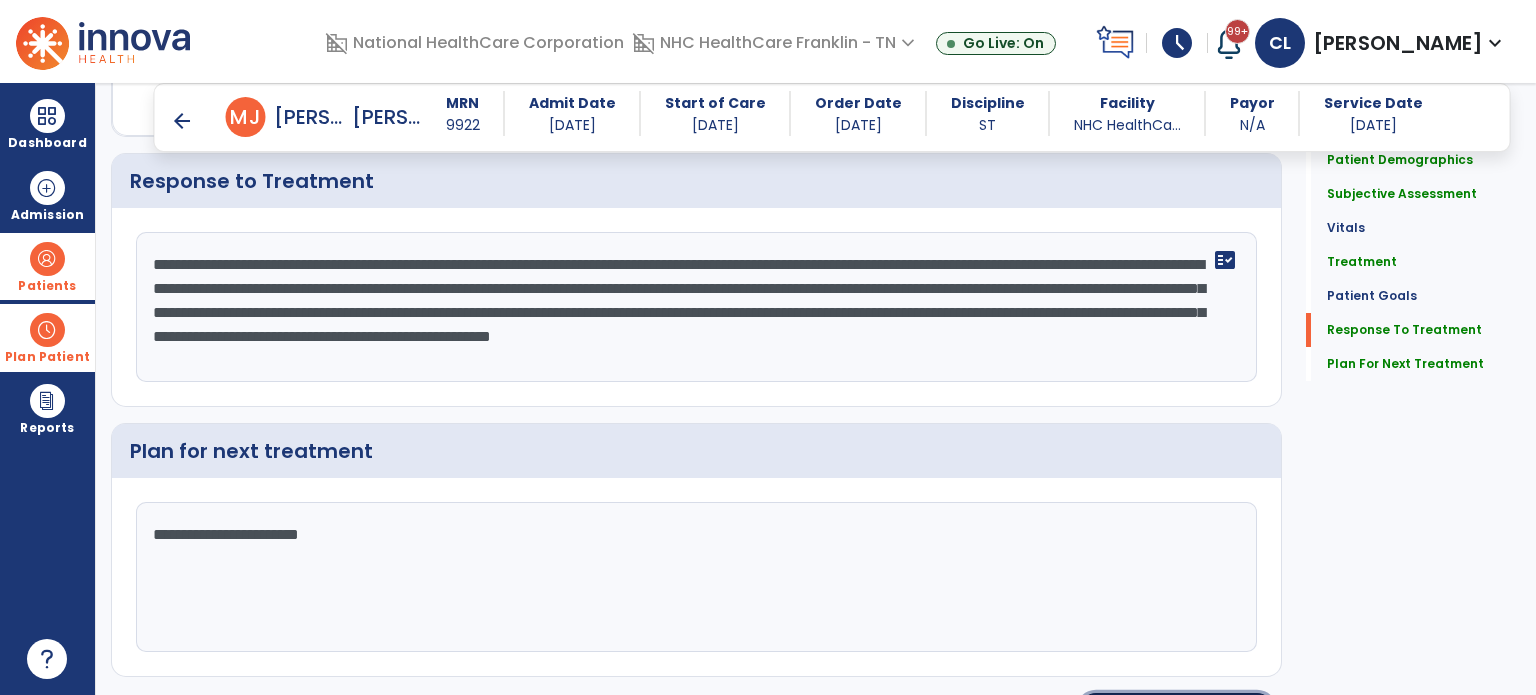 click on "Re-Sign Doc" 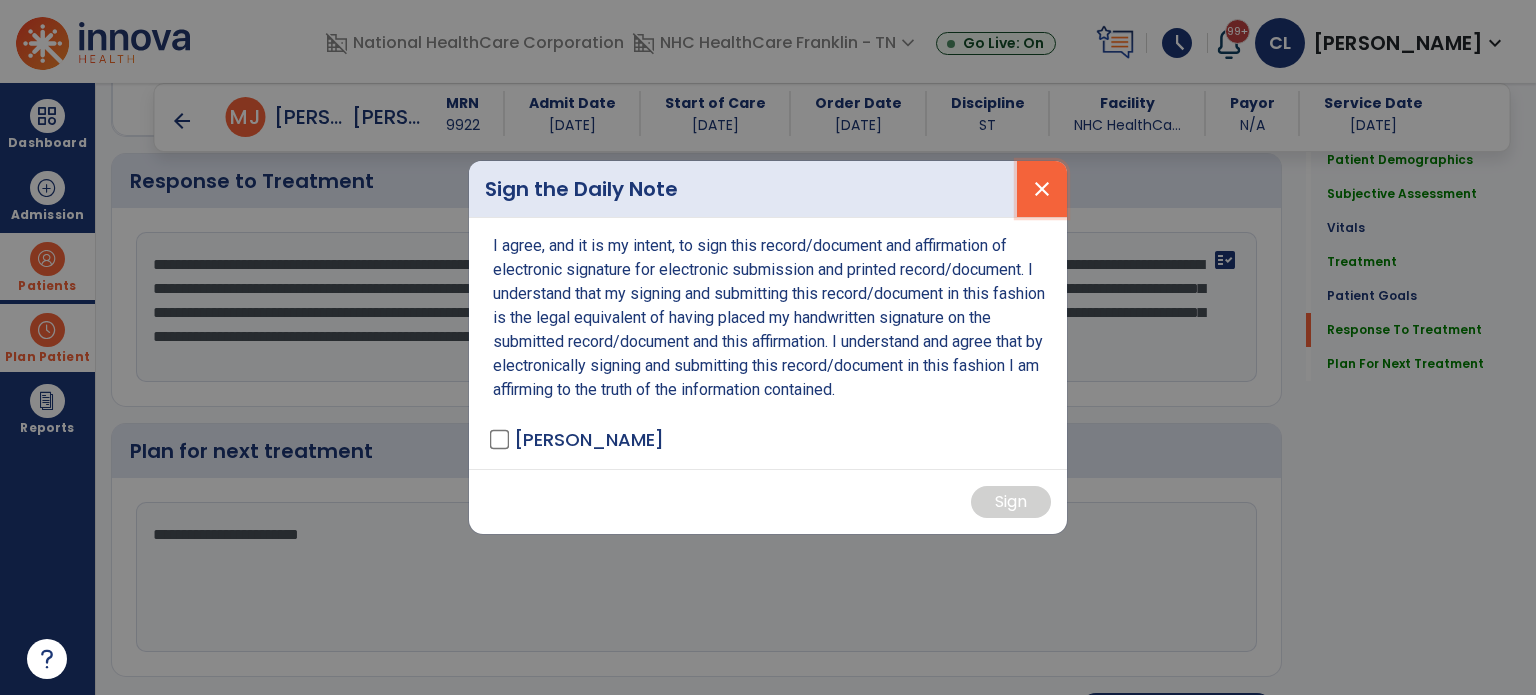 click on "close" at bounding box center (1042, 189) 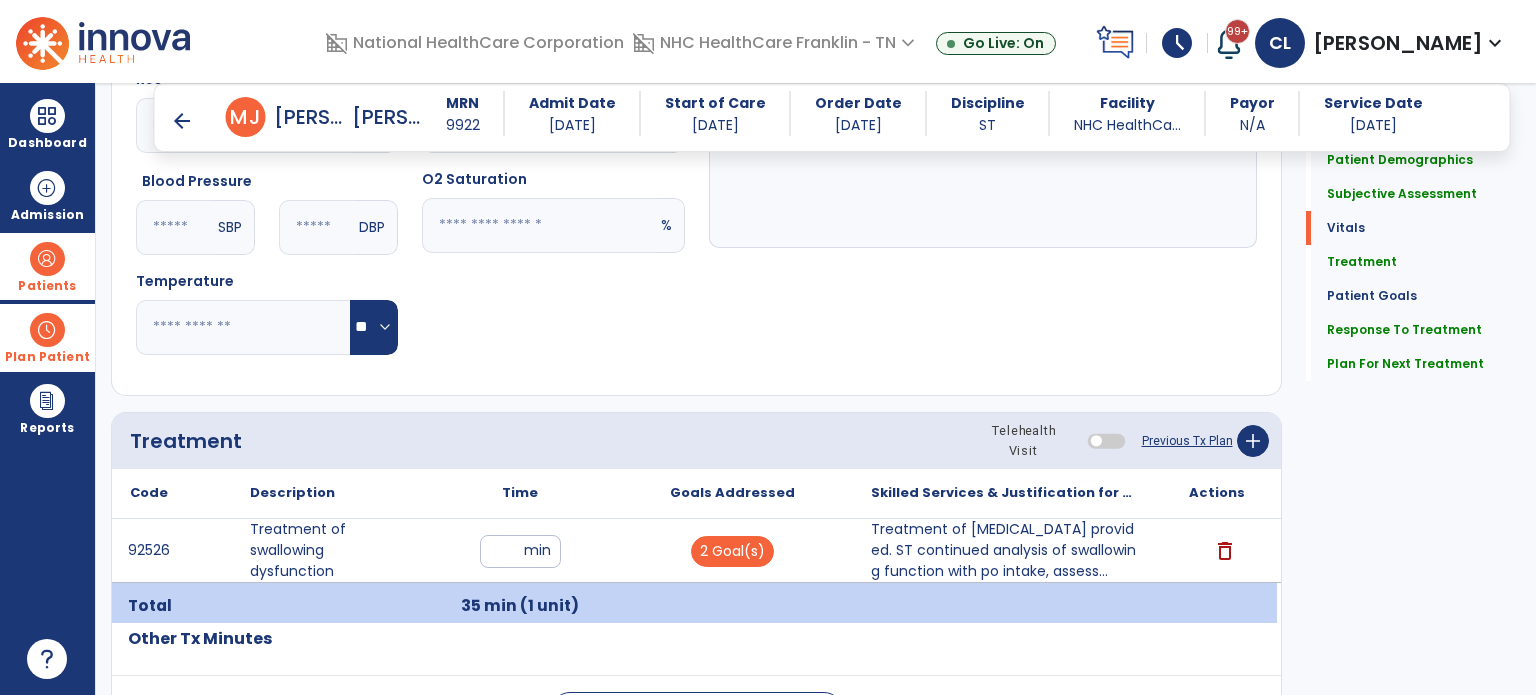 scroll, scrollTop: 940, scrollLeft: 0, axis: vertical 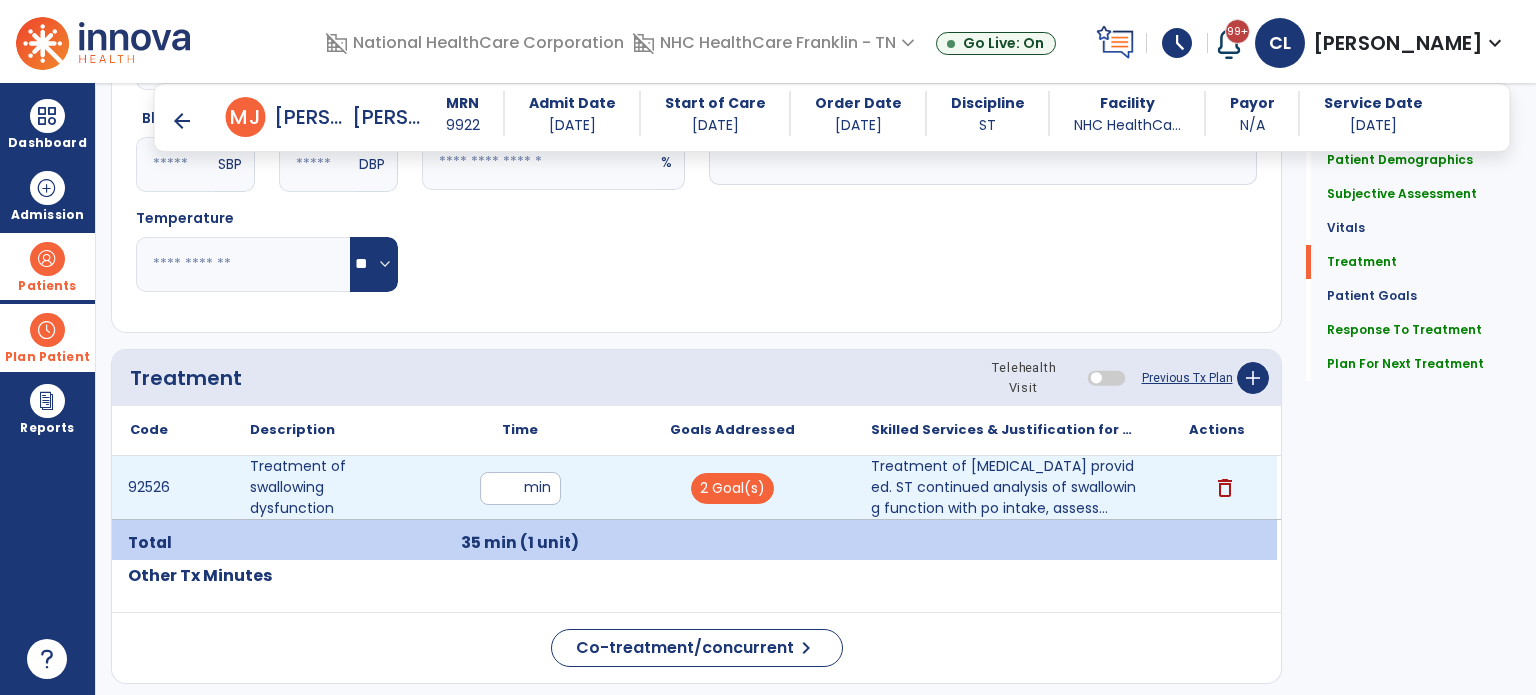 click on "**" at bounding box center [520, 488] 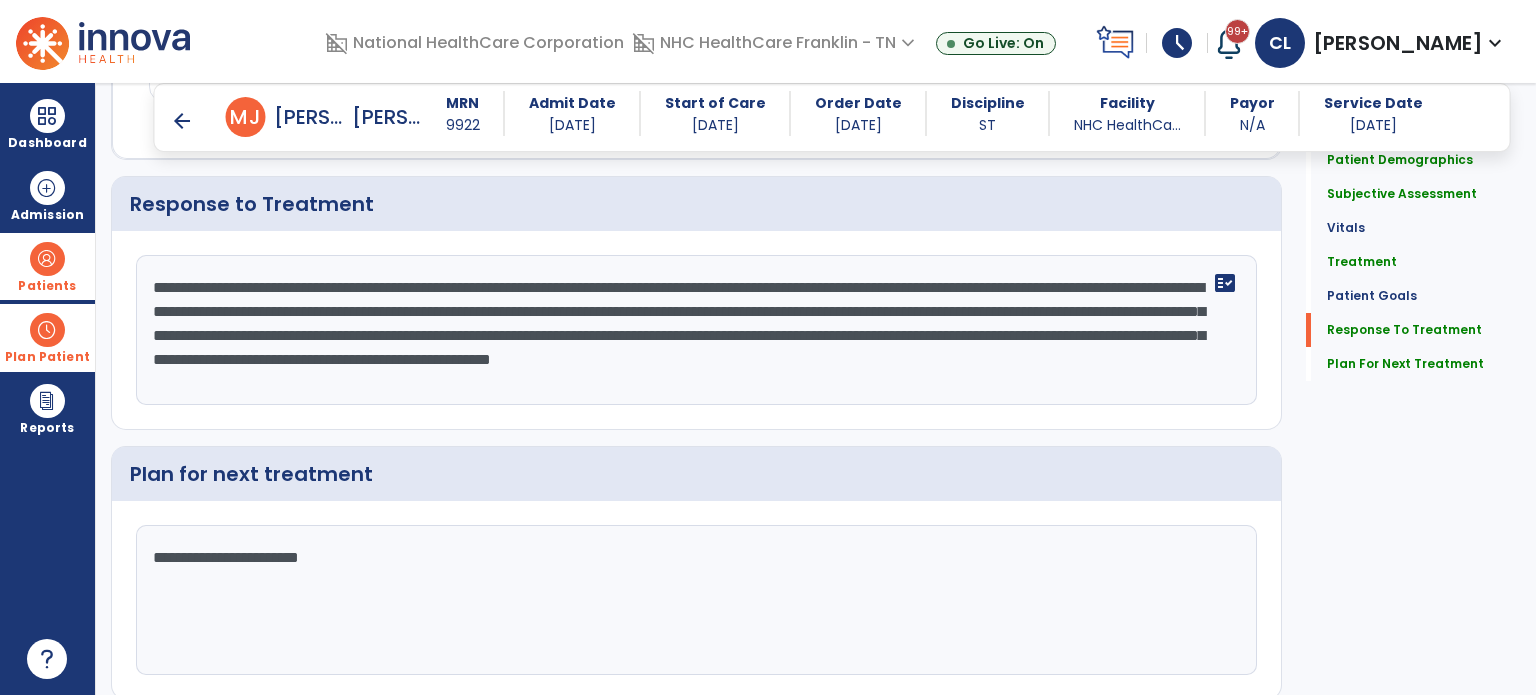 scroll, scrollTop: 2097, scrollLeft: 0, axis: vertical 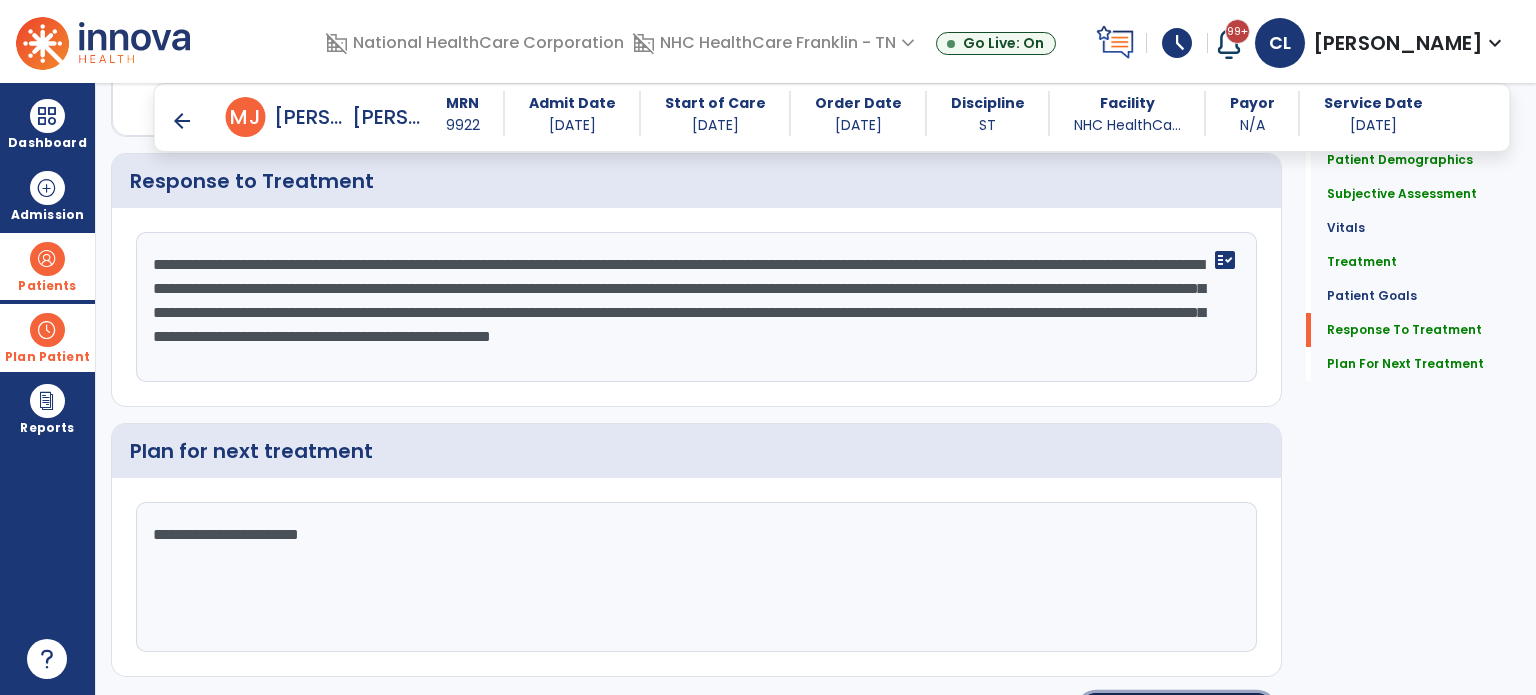 click on "Re-Sign Doc" 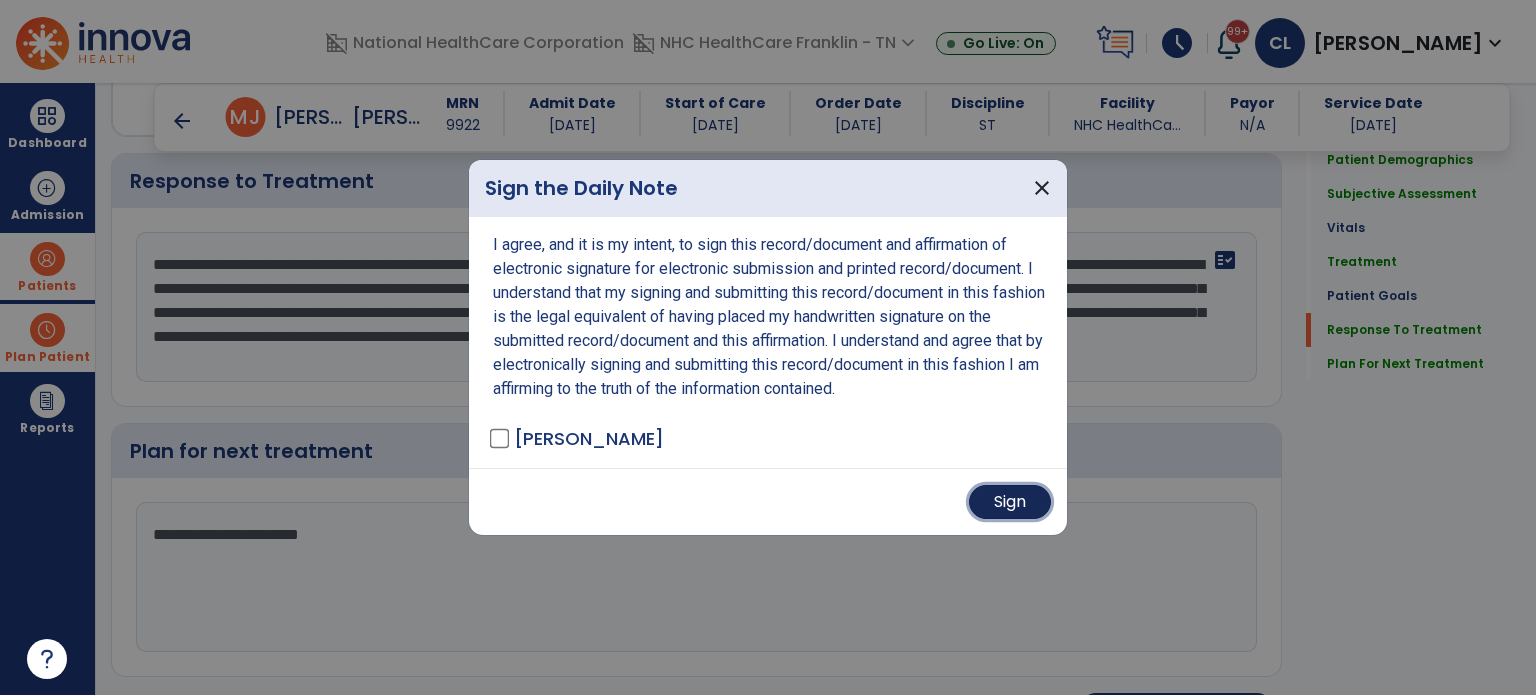 click on "Sign" at bounding box center [1010, 502] 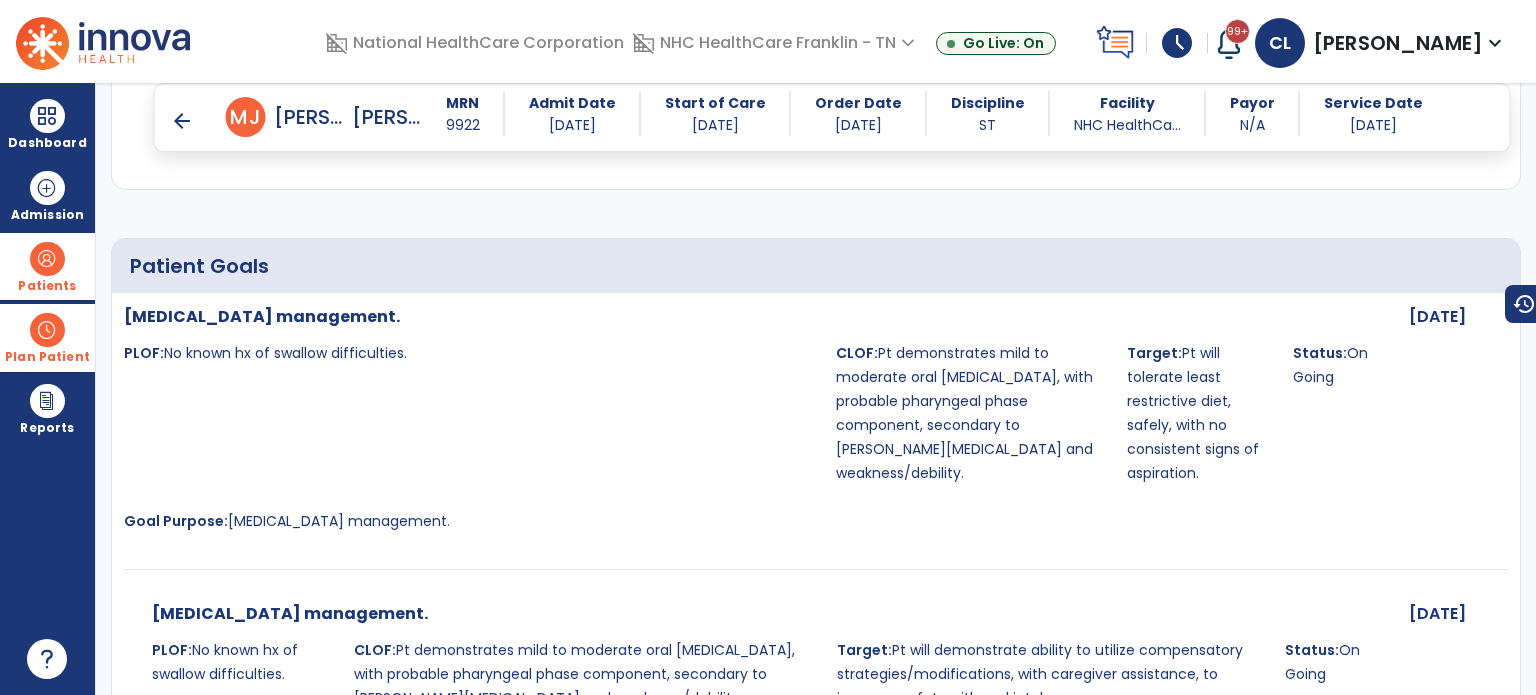 scroll, scrollTop: 1932, scrollLeft: 0, axis: vertical 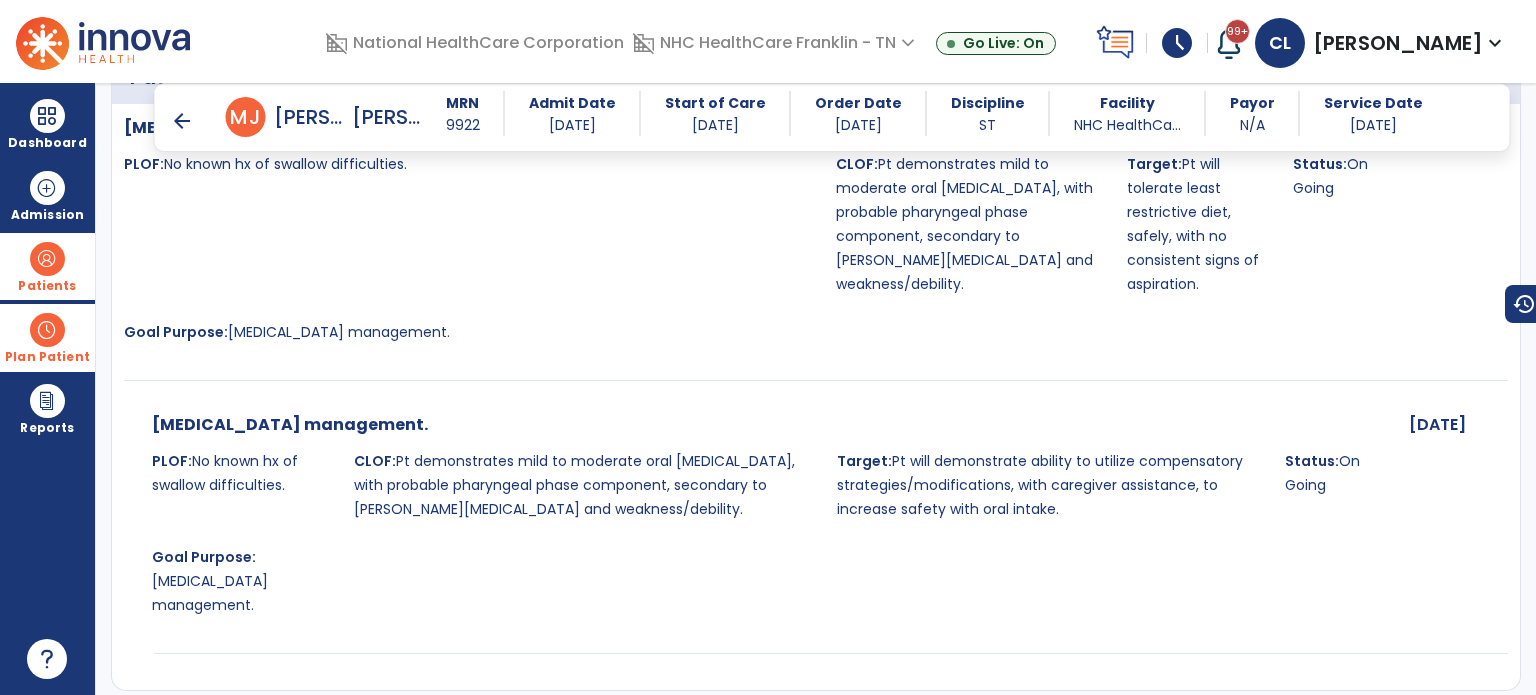 click on "arrow_back      [PERSON_NAME],   [PERSON_NAME]  MRN 9922 Admit Date [DATE] Start of Care [DATE] Order Date [DATE] Discipline ST Facility NHC HealthCa... Payor N/A Service Date [DATE]" at bounding box center [832, 117] 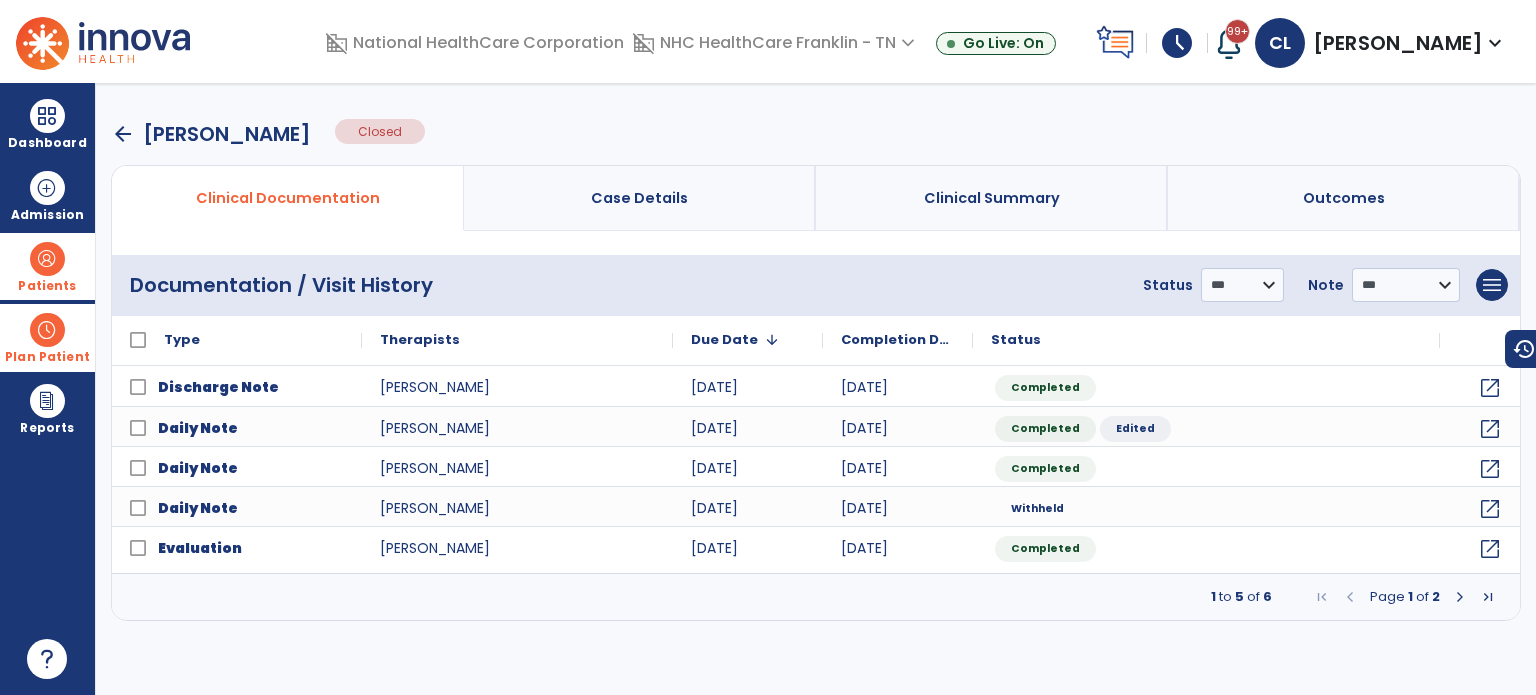 click on "arrow_back" at bounding box center [123, 134] 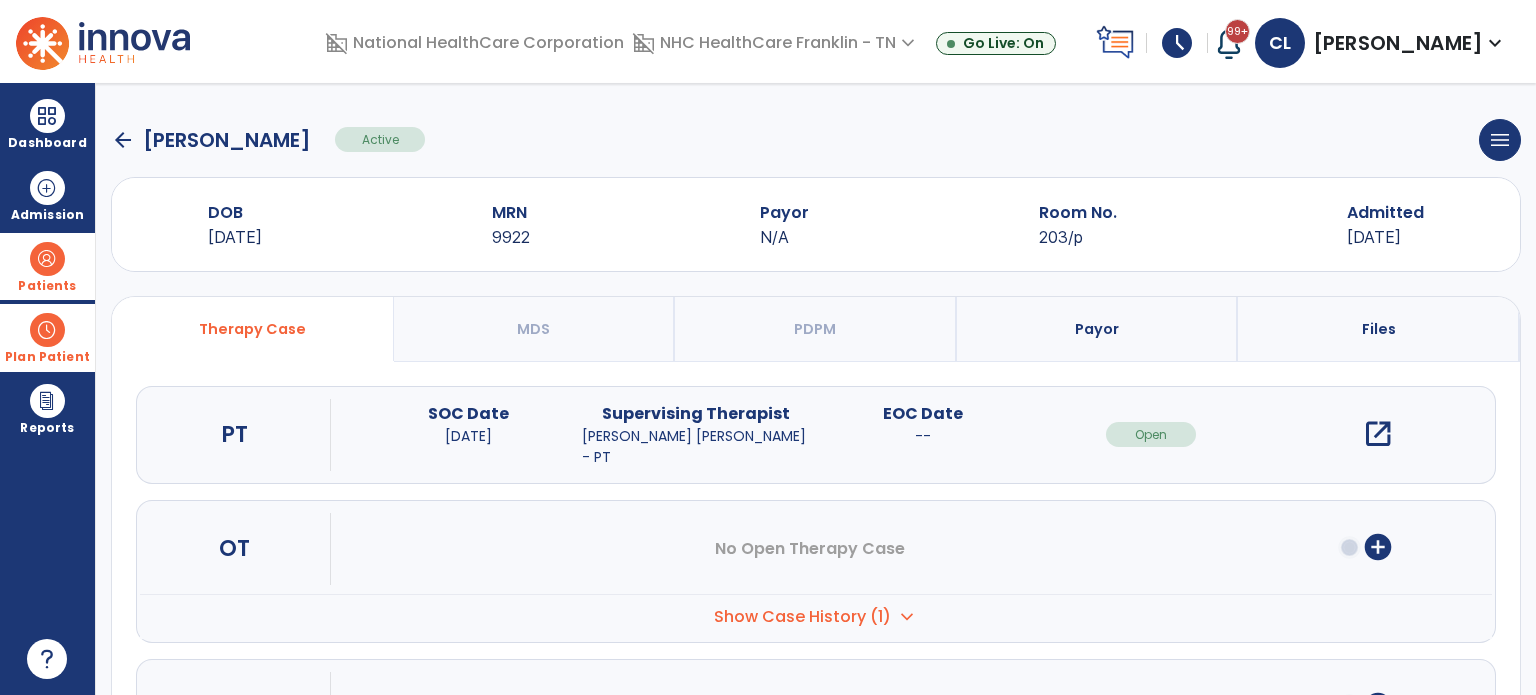 click on "arrow_back" 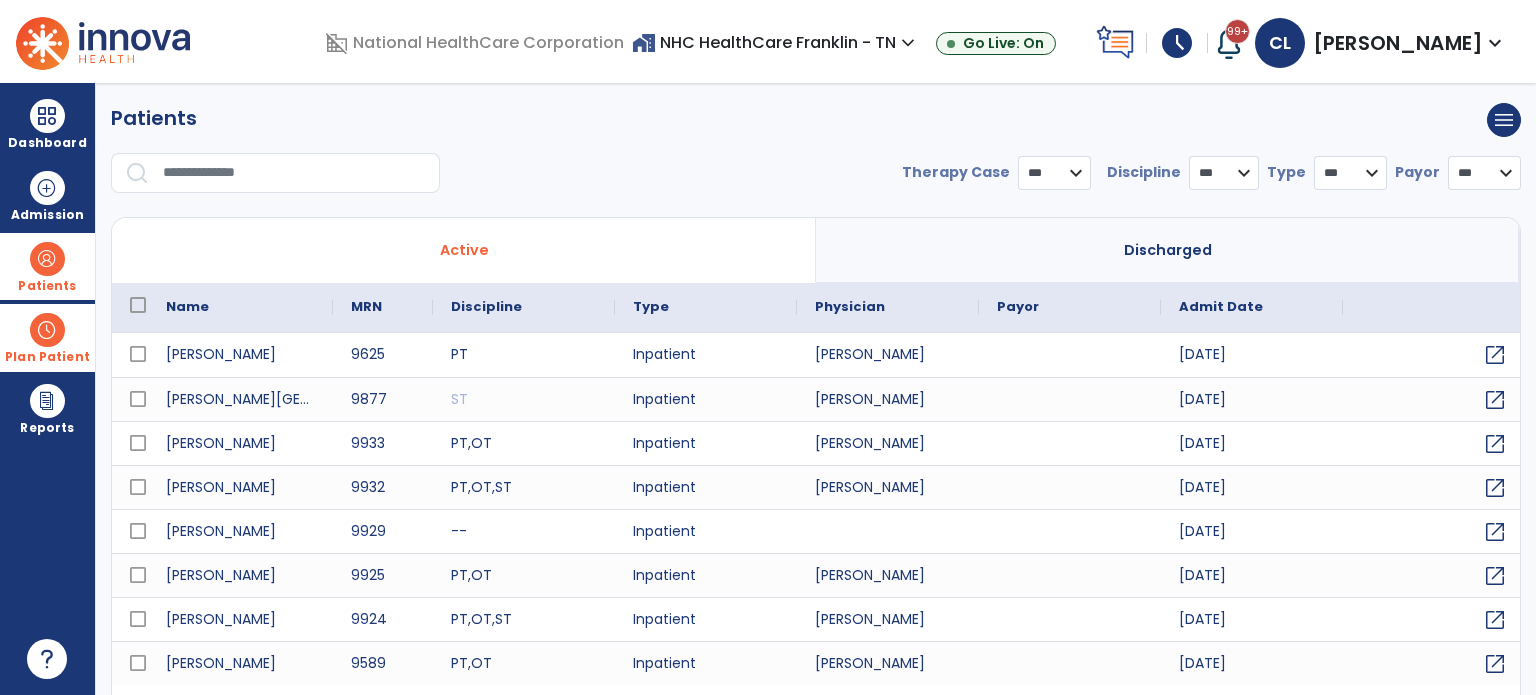 select on "***" 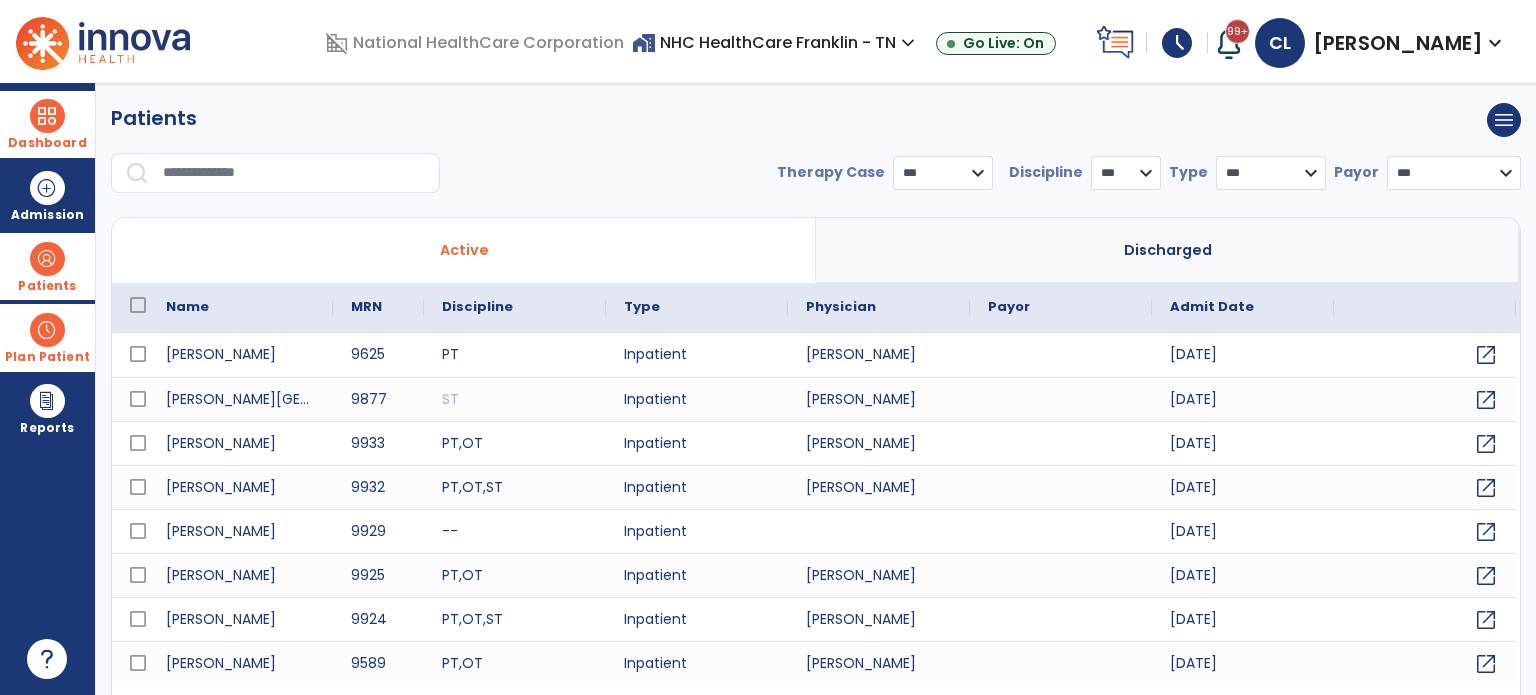 click at bounding box center (47, 116) 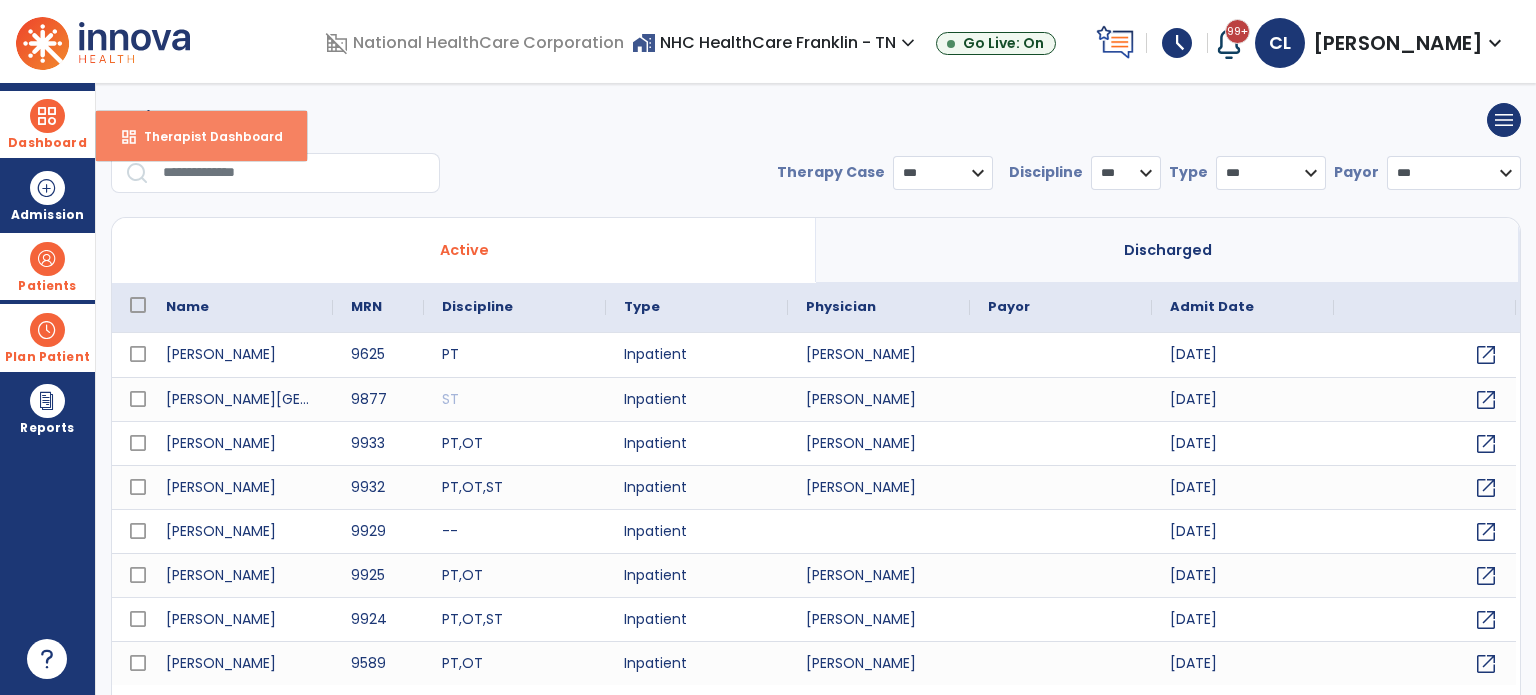 click on "Therapist Dashboard" at bounding box center (205, 136) 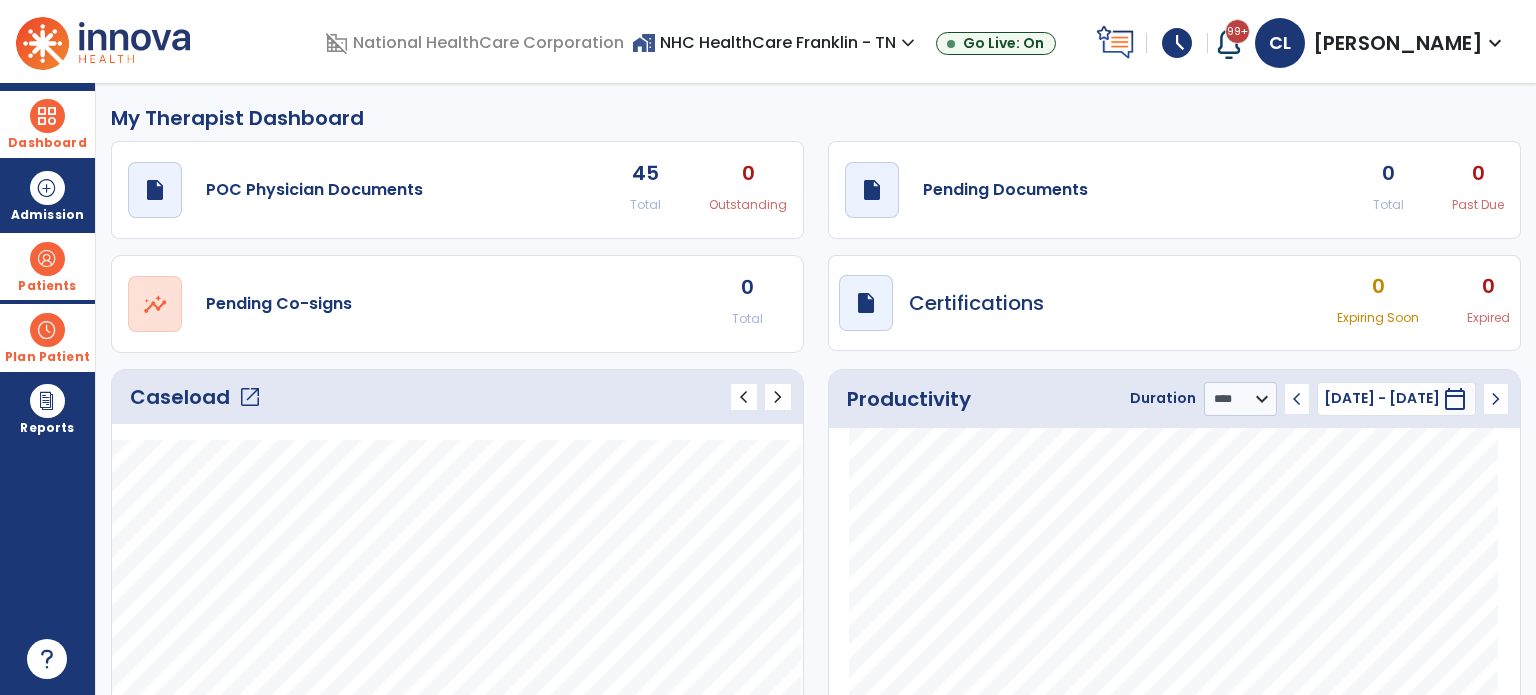 click on "schedule" at bounding box center (1177, 43) 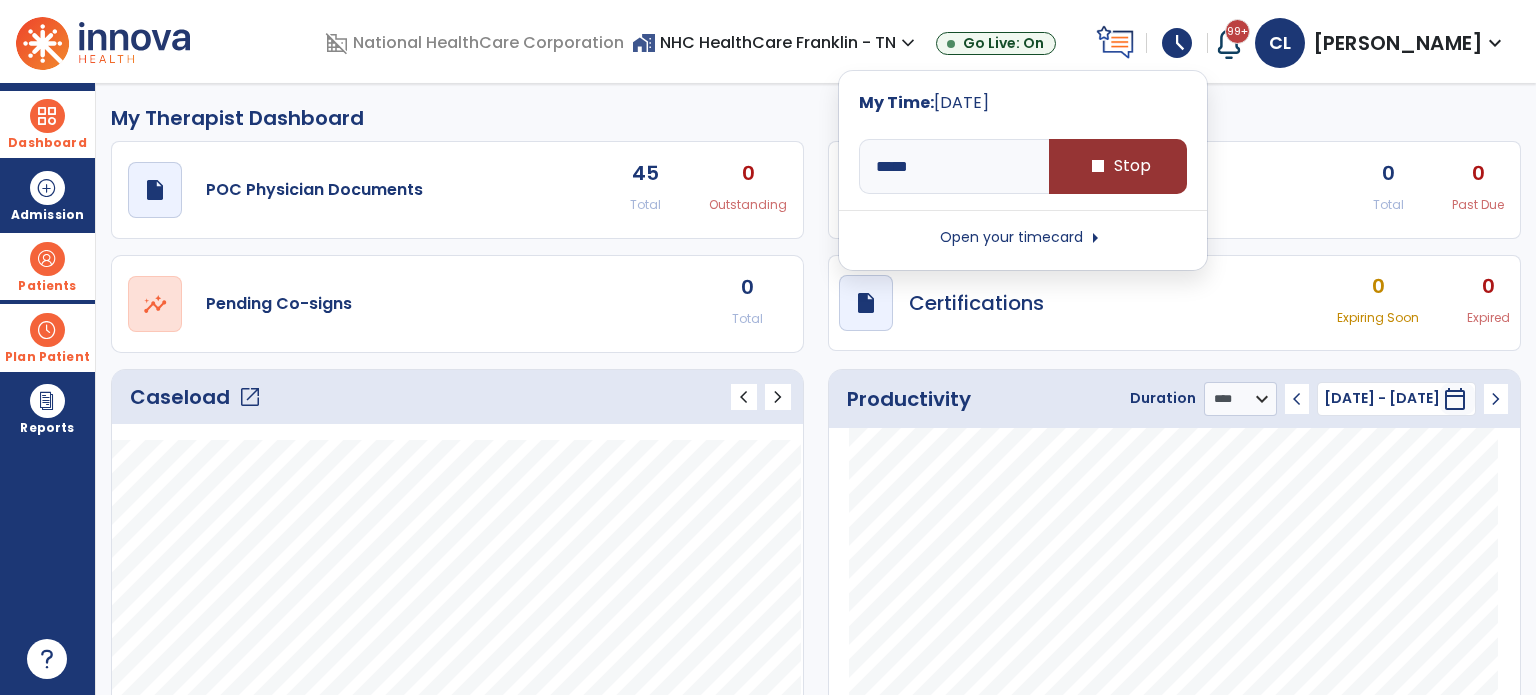 click on "stop  Stop" at bounding box center [1118, 166] 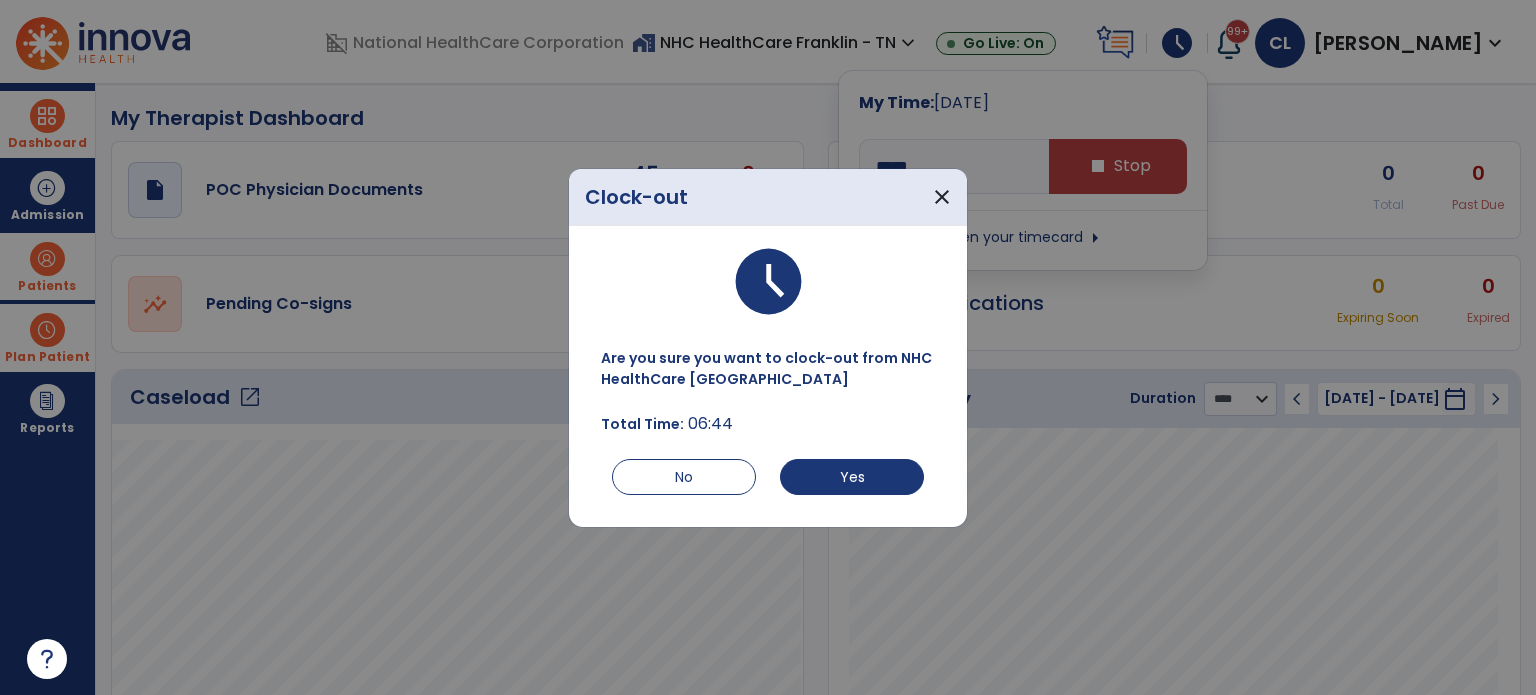 click on "Are you sure you want to clock-out from NHC HealthCare Franklin - TN  Total Time: 06:44  No   Yes" at bounding box center (768, 419) 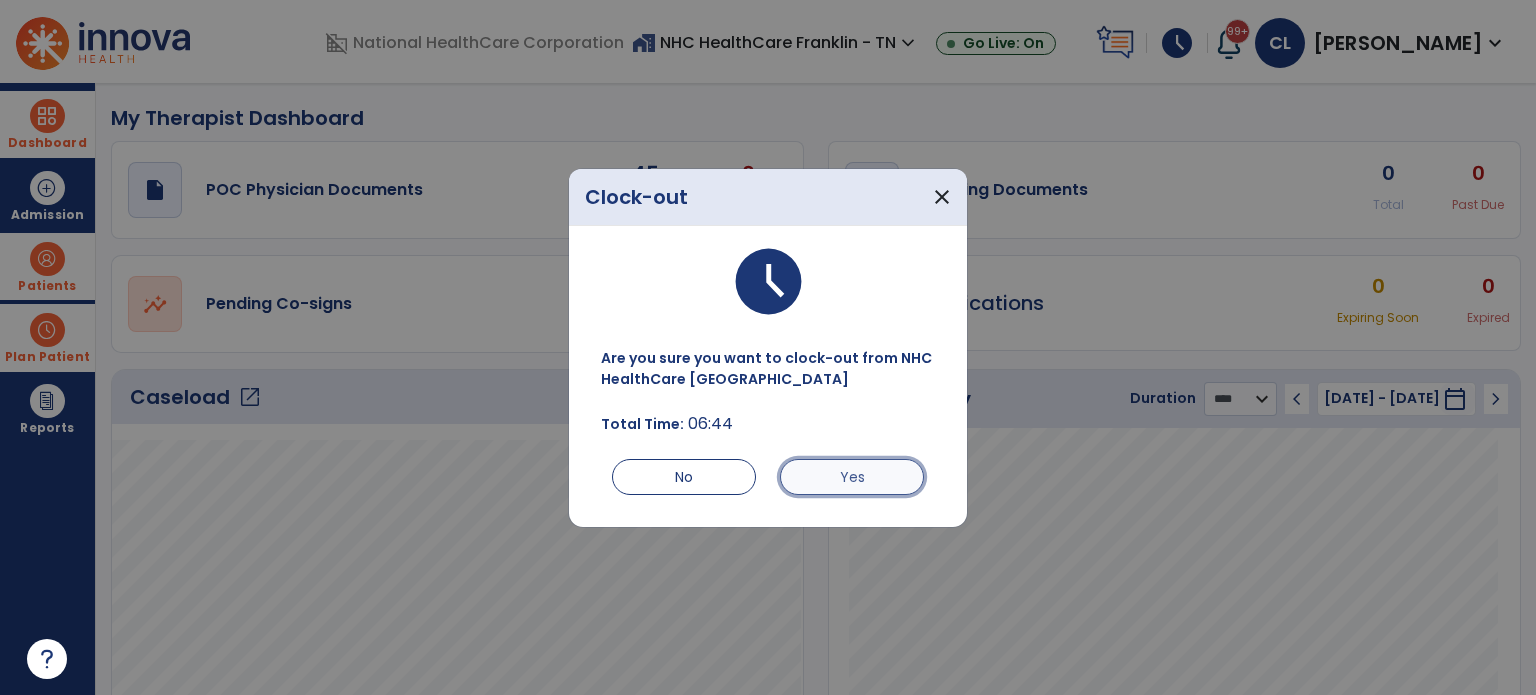 click on "Yes" at bounding box center (852, 477) 